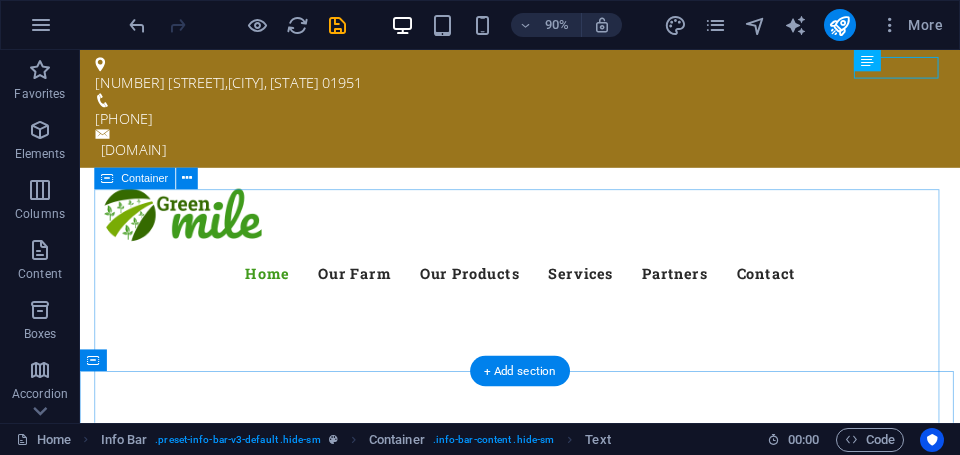 scroll, scrollTop: 0, scrollLeft: 0, axis: both 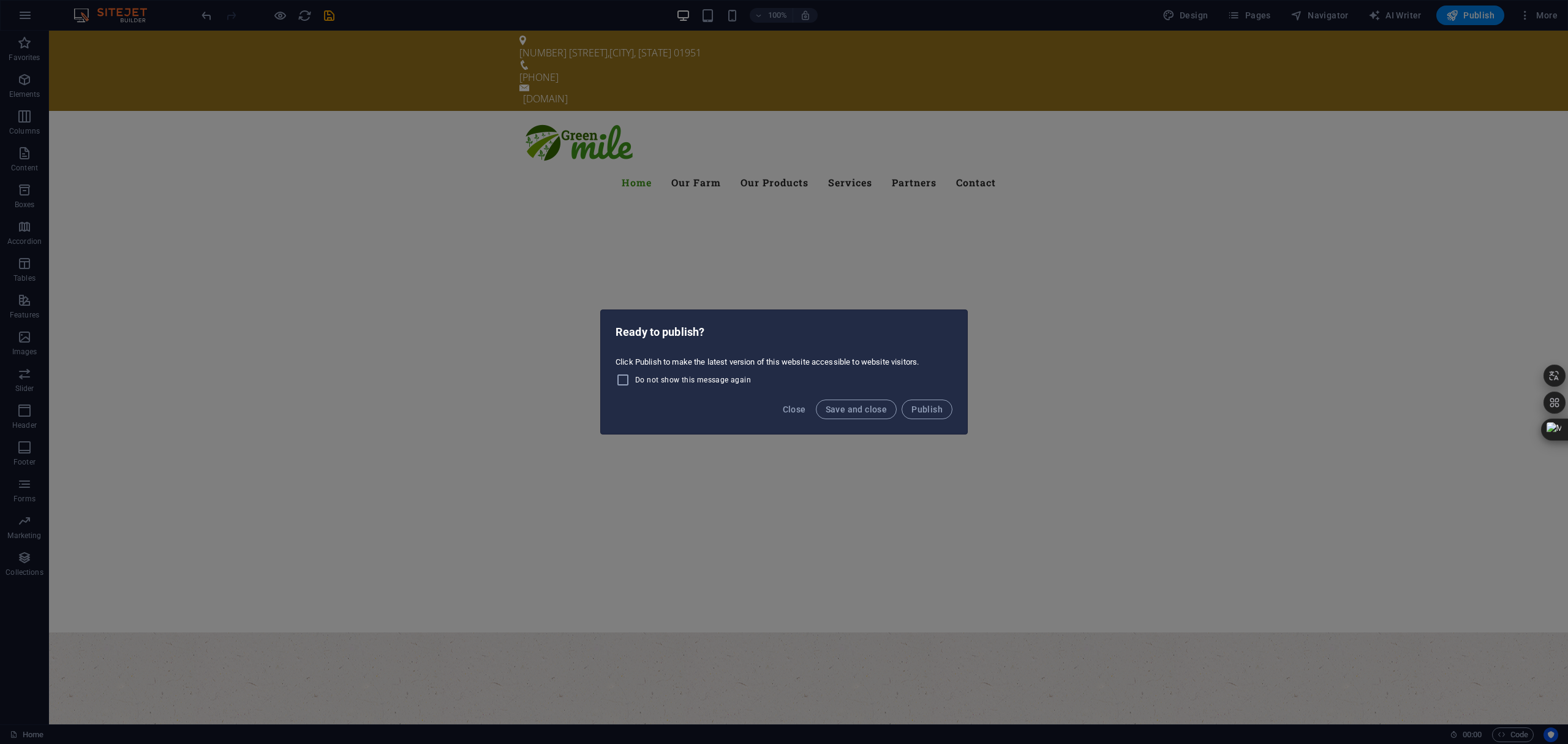 click on "Ready to publish? Click Publish to make the latest version of this website accessible to website visitors. Do not show this message again Close Save and close Publish" at bounding box center [784, 372] 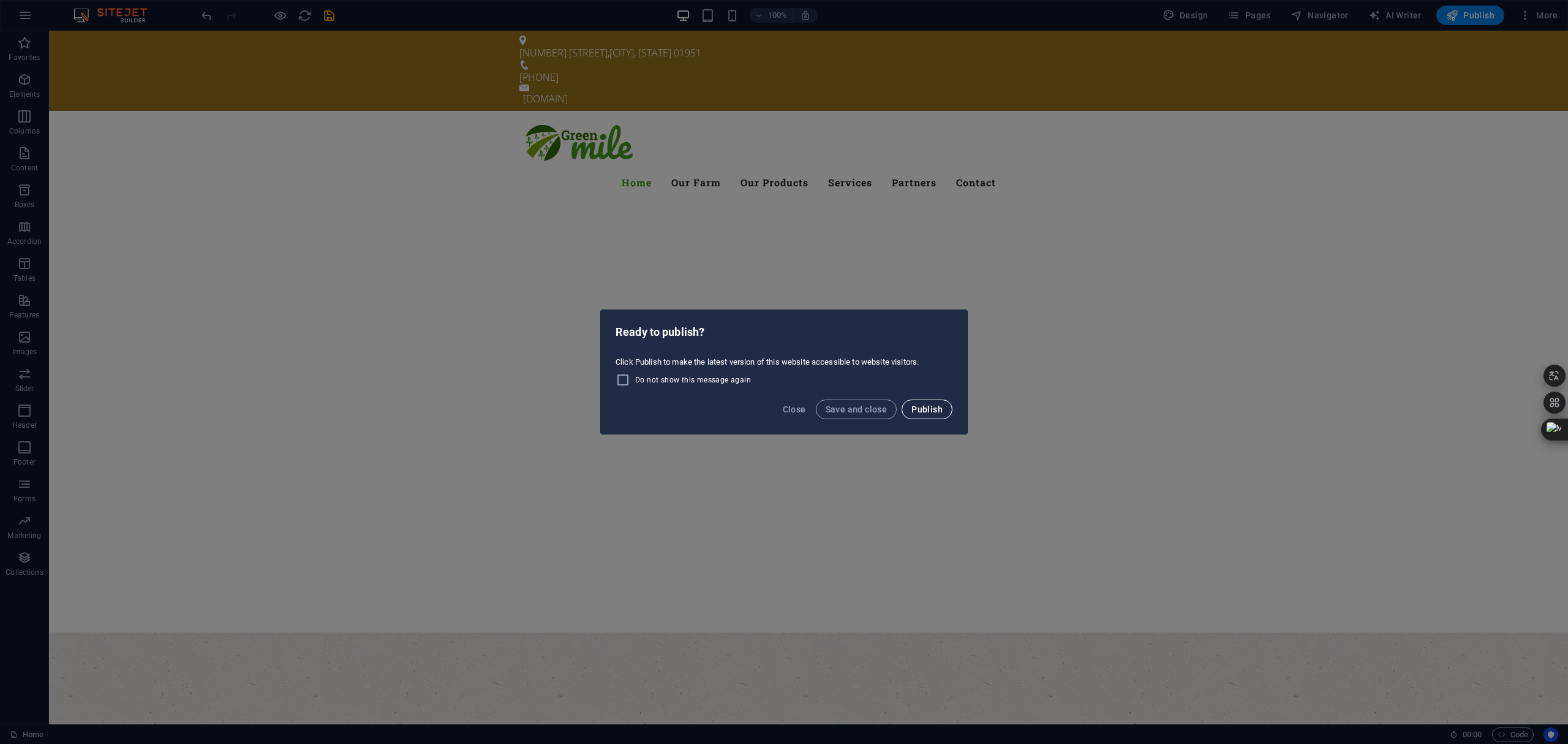 click on "Publish" at bounding box center (927, 409) 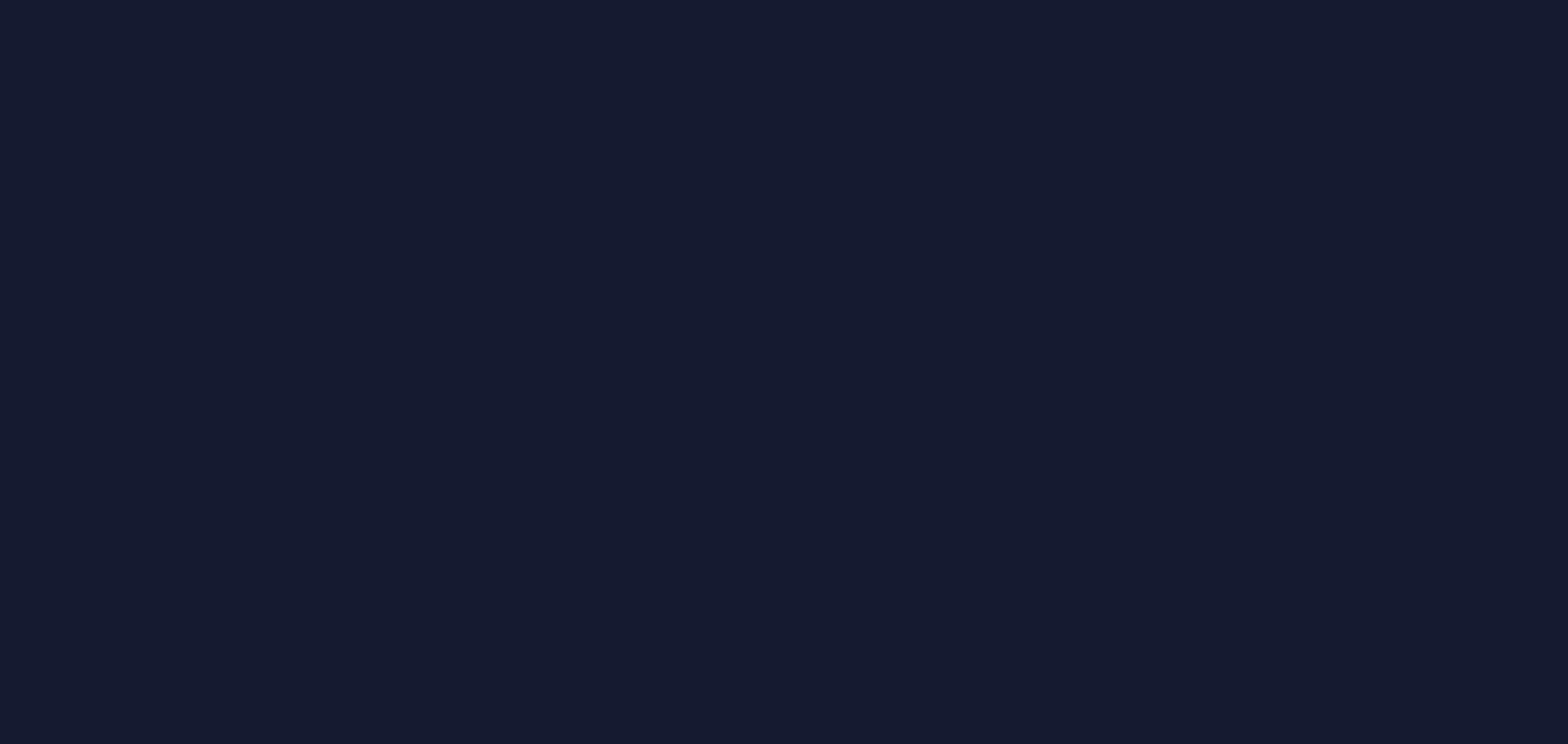 scroll, scrollTop: 0, scrollLeft: 0, axis: both 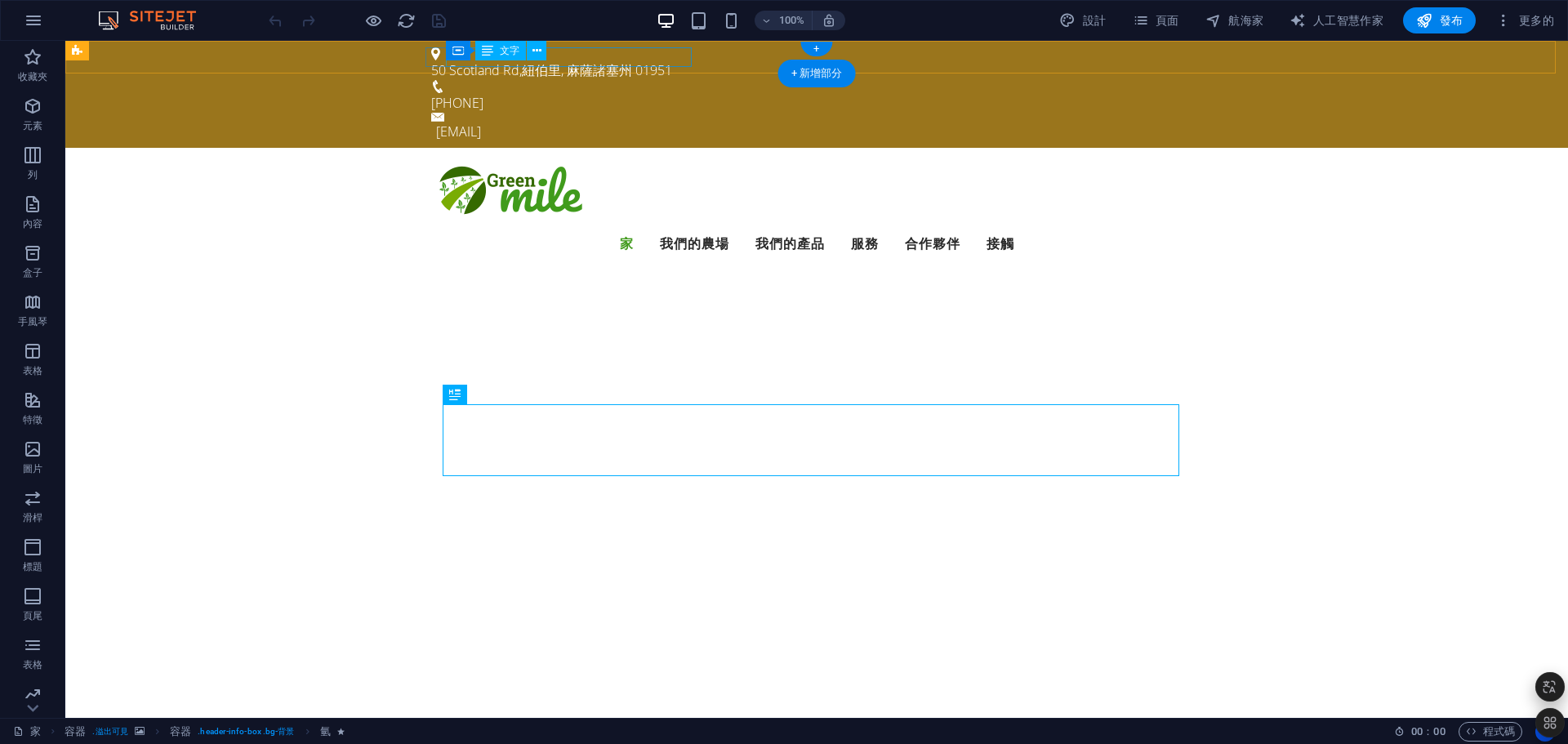 click on "50 Scotland Rd  , 紐伯里, 麻薩諸塞州   01951" at bounding box center (810, 70) 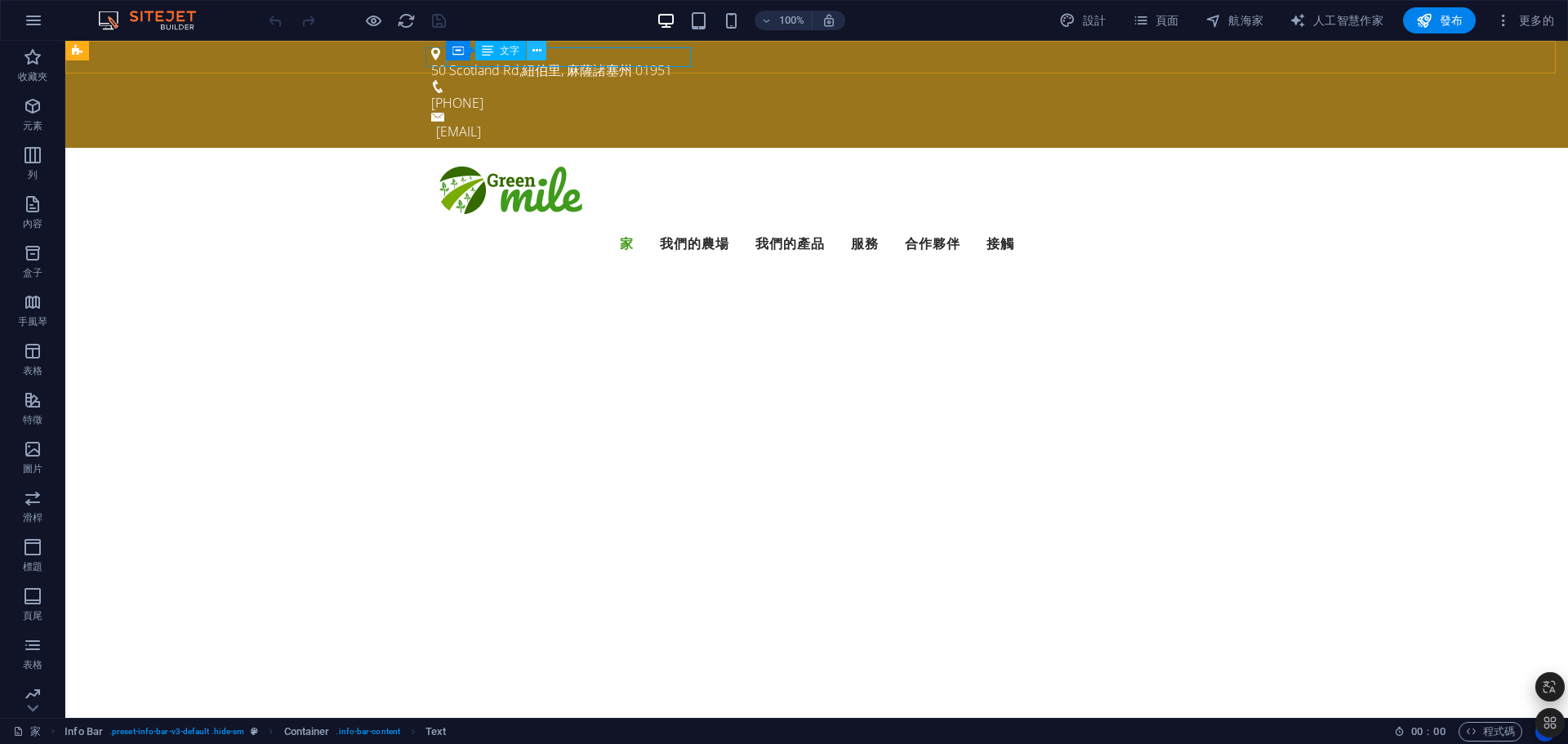 click at bounding box center (537, 51) 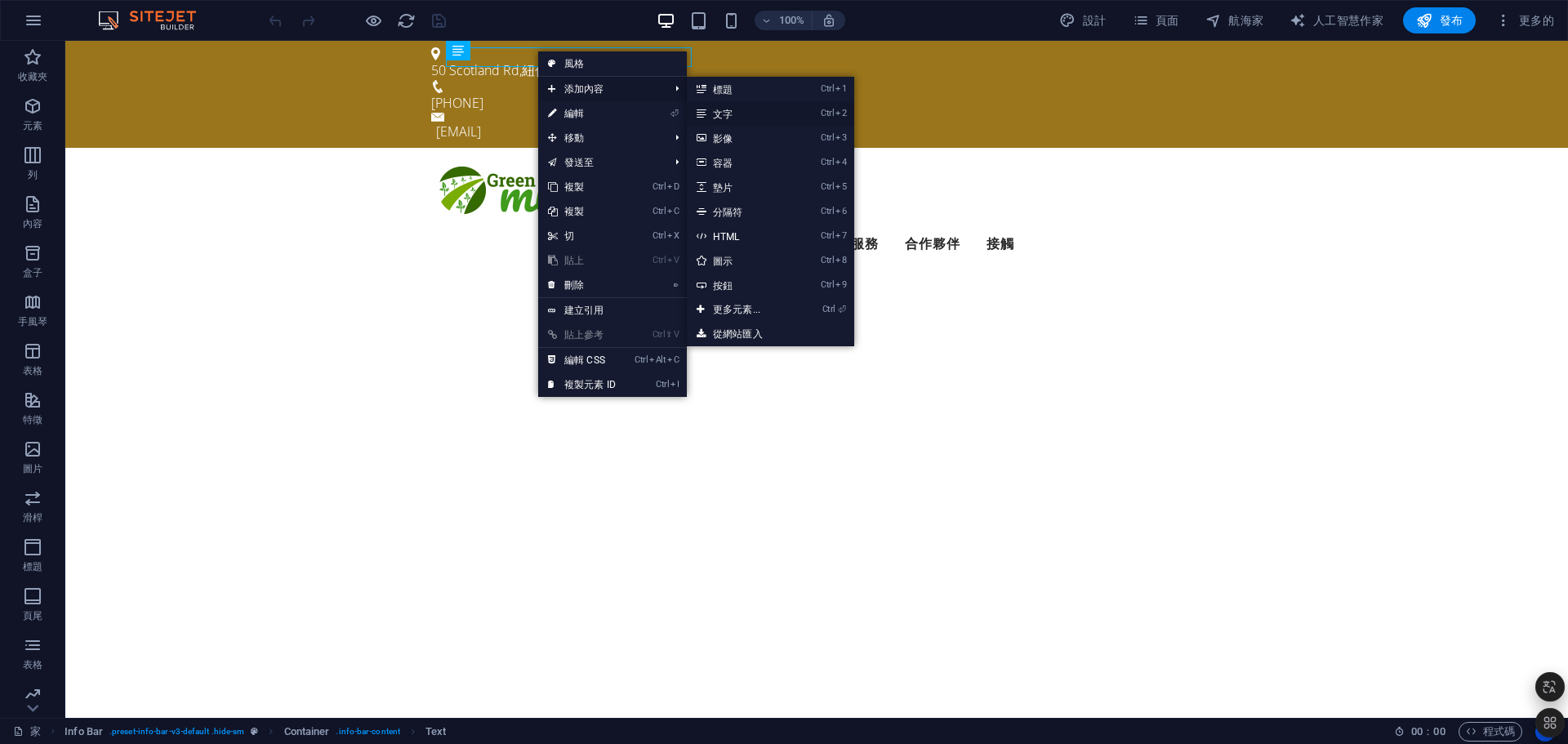 click on "文字" at bounding box center [723, 114] 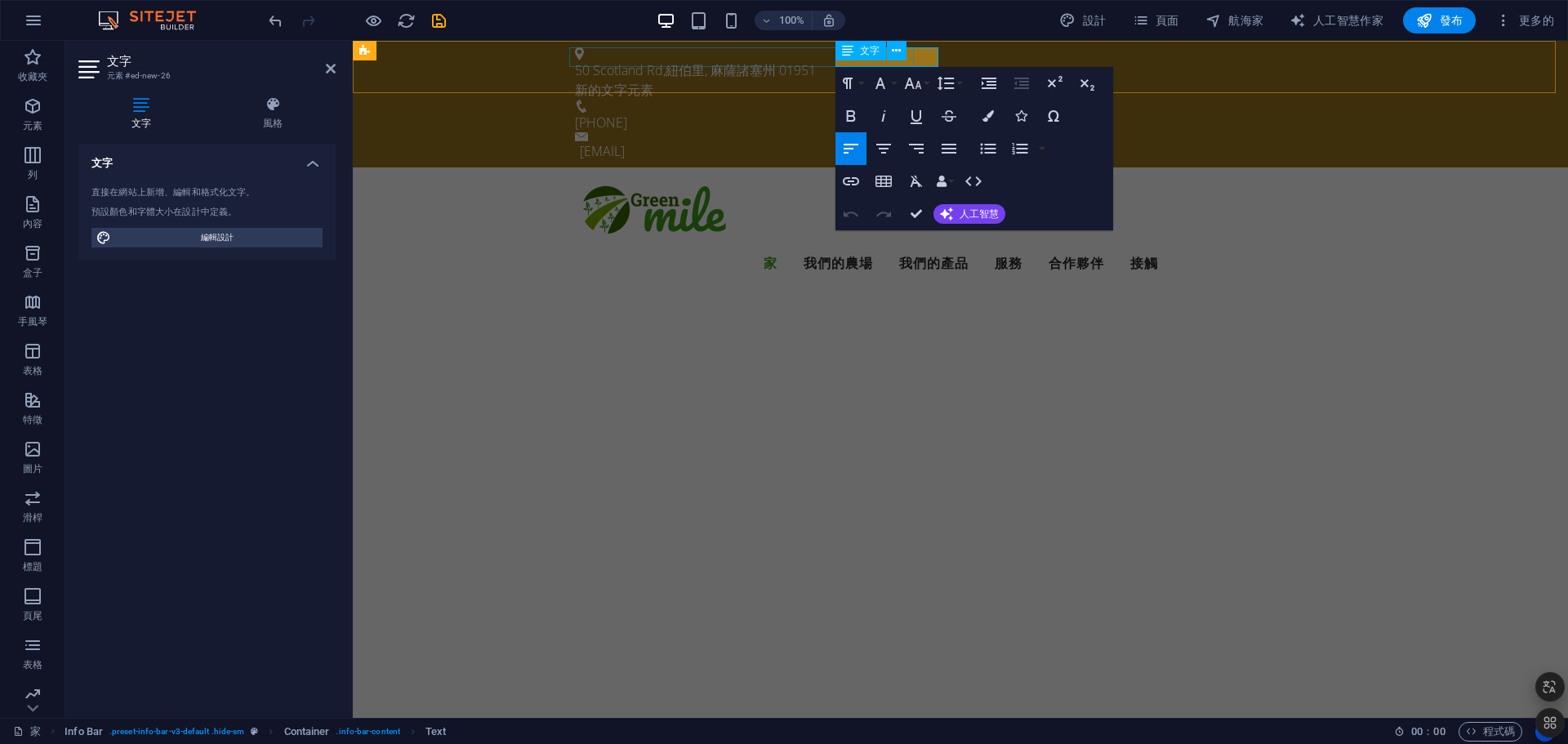 click on "文字" at bounding box center [876, 51] 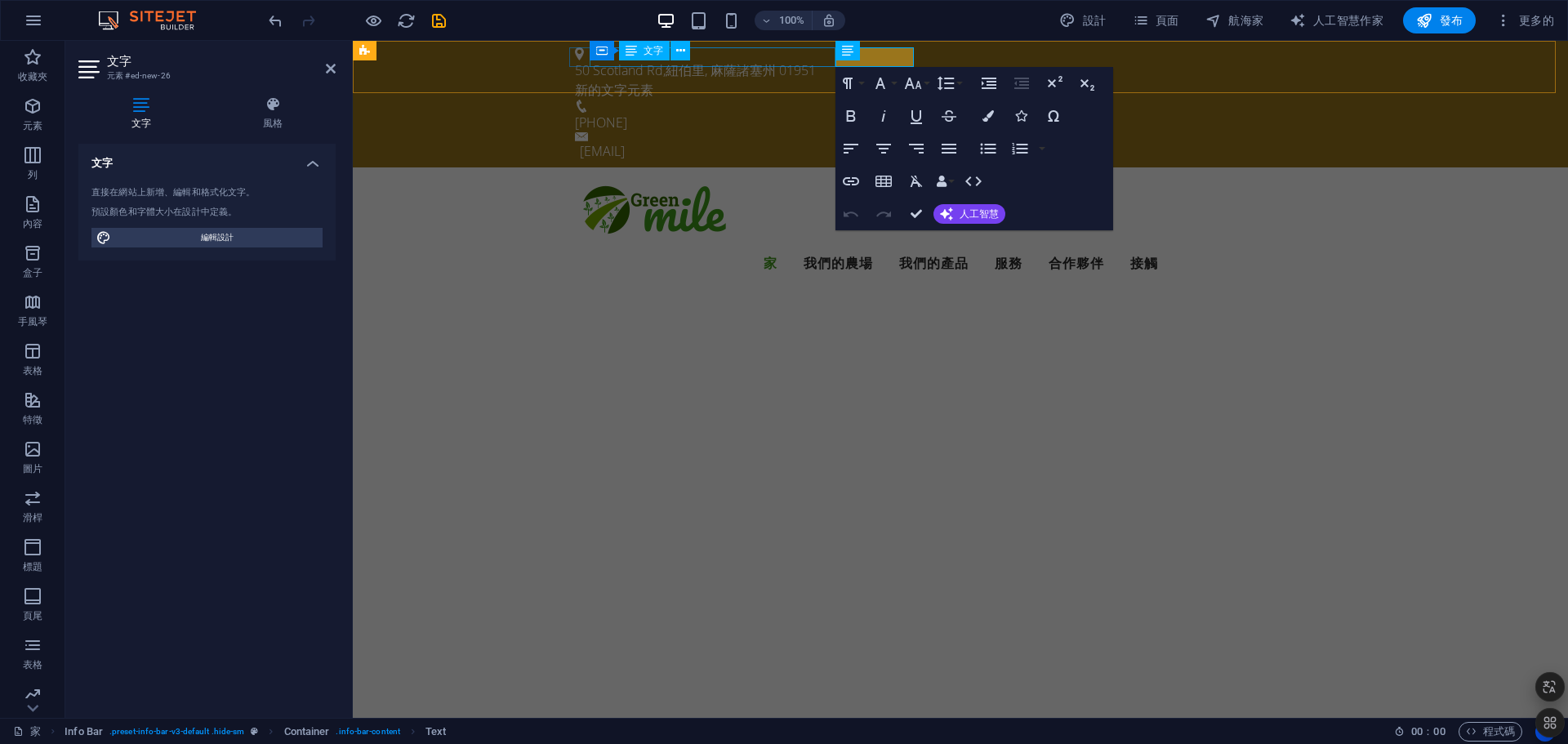 click on "50 Scotland Rd  , 紐伯里, 麻薩諸塞州   01951" at bounding box center [954, 70] 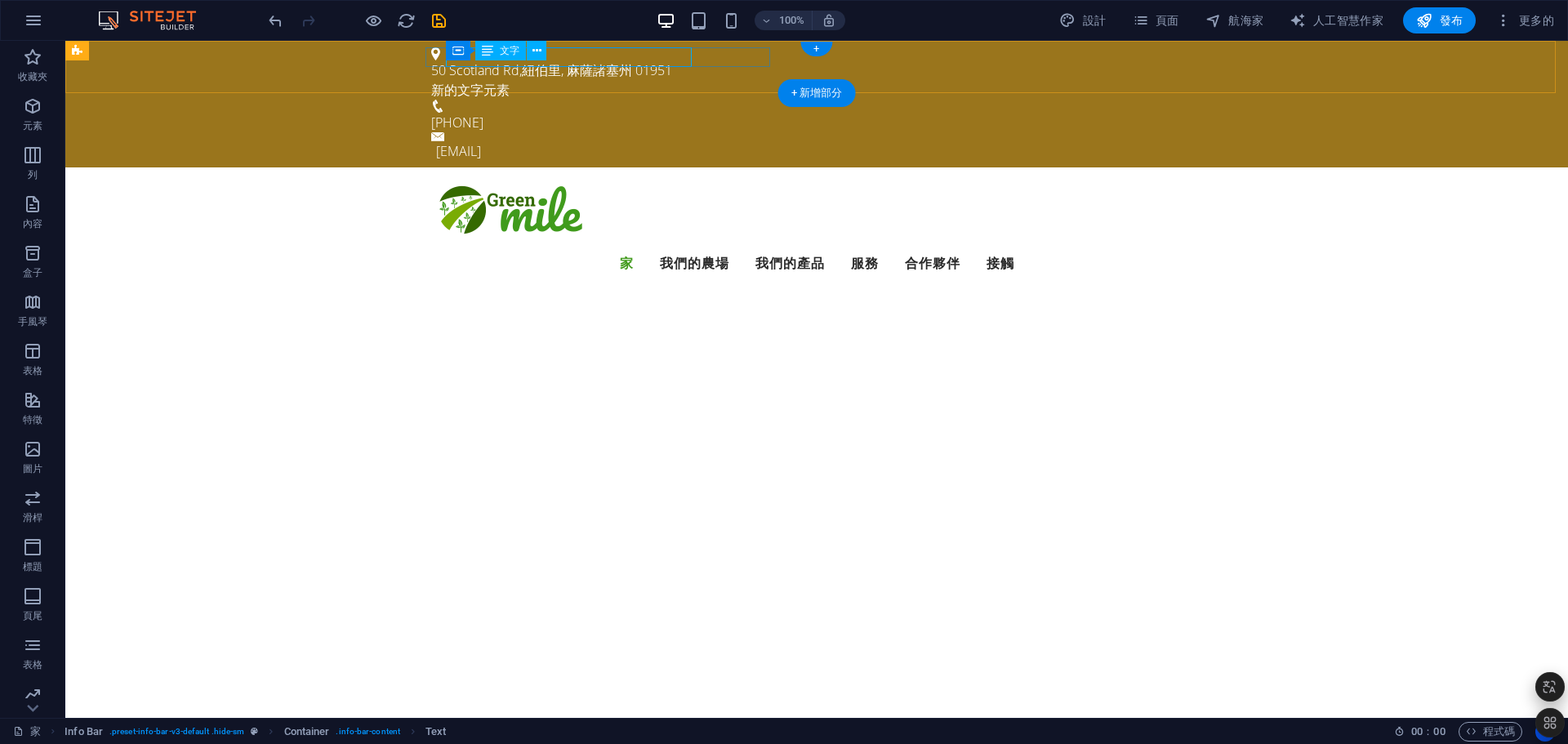 click on "50 Scotland Rd  , 紐伯里, 麻薩諸塞州   01951" at bounding box center [810, 70] 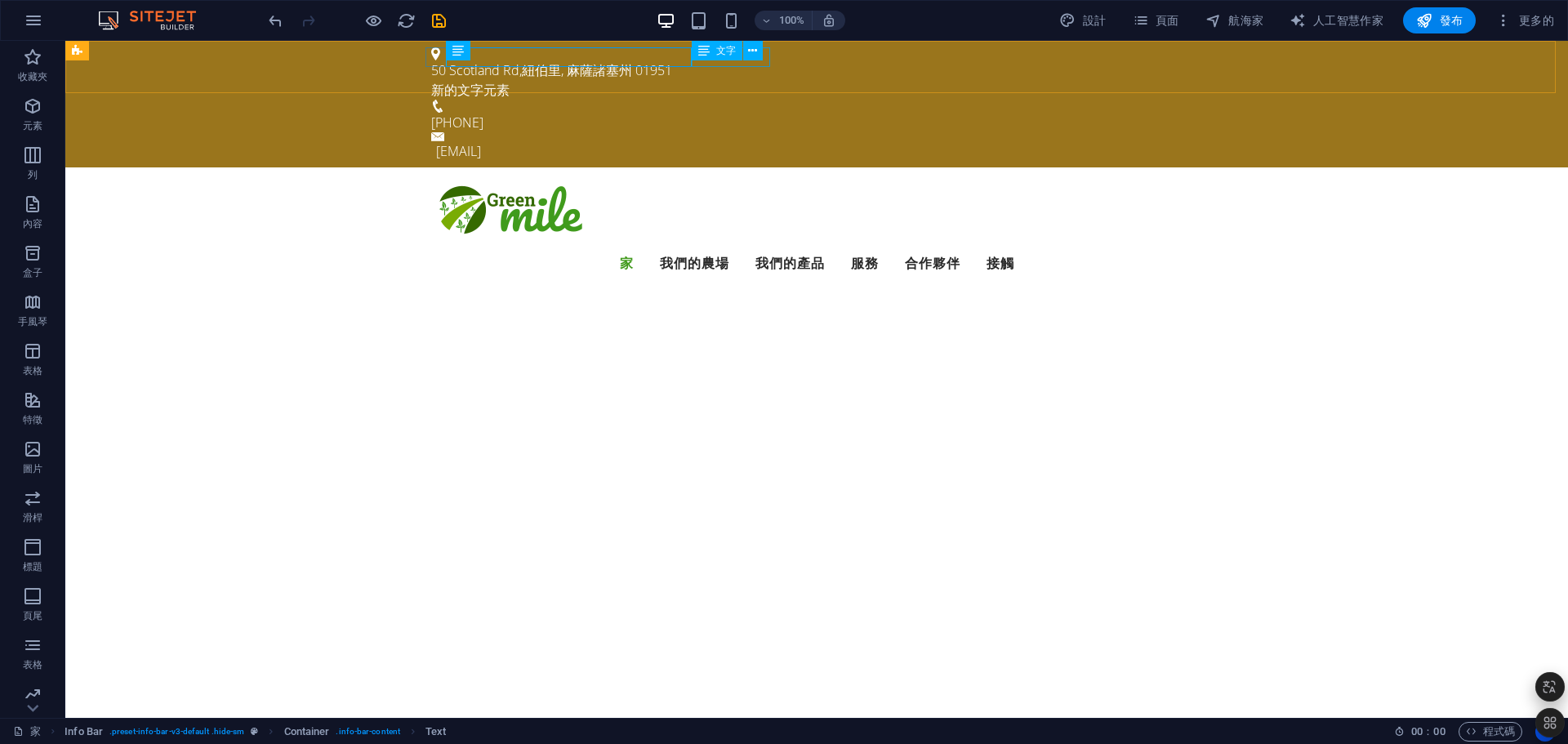 click on "文字" at bounding box center [726, 51] 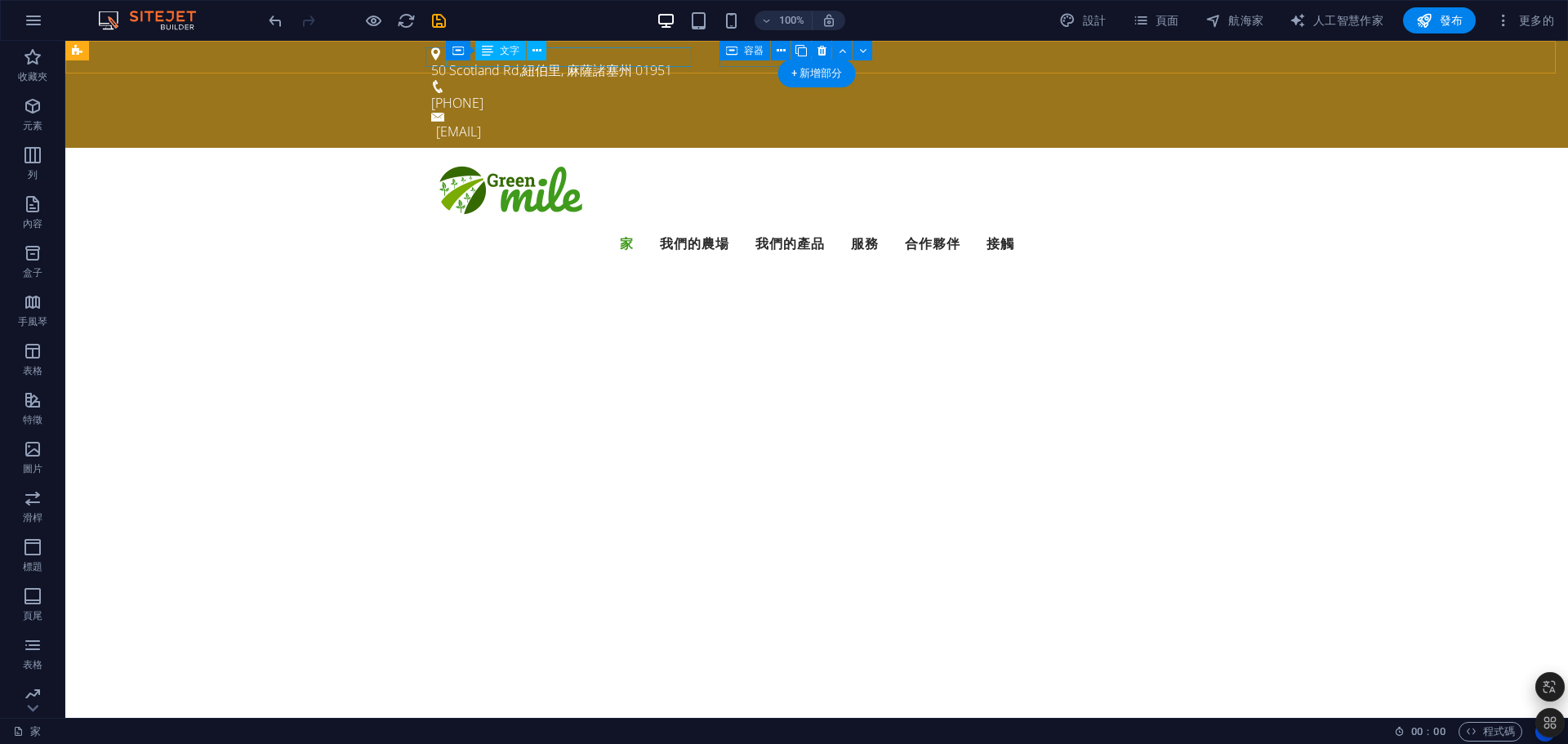 click on "50 Scotland Rd  , 紐伯里, 麻薩諸塞州   01951" at bounding box center [810, 70] 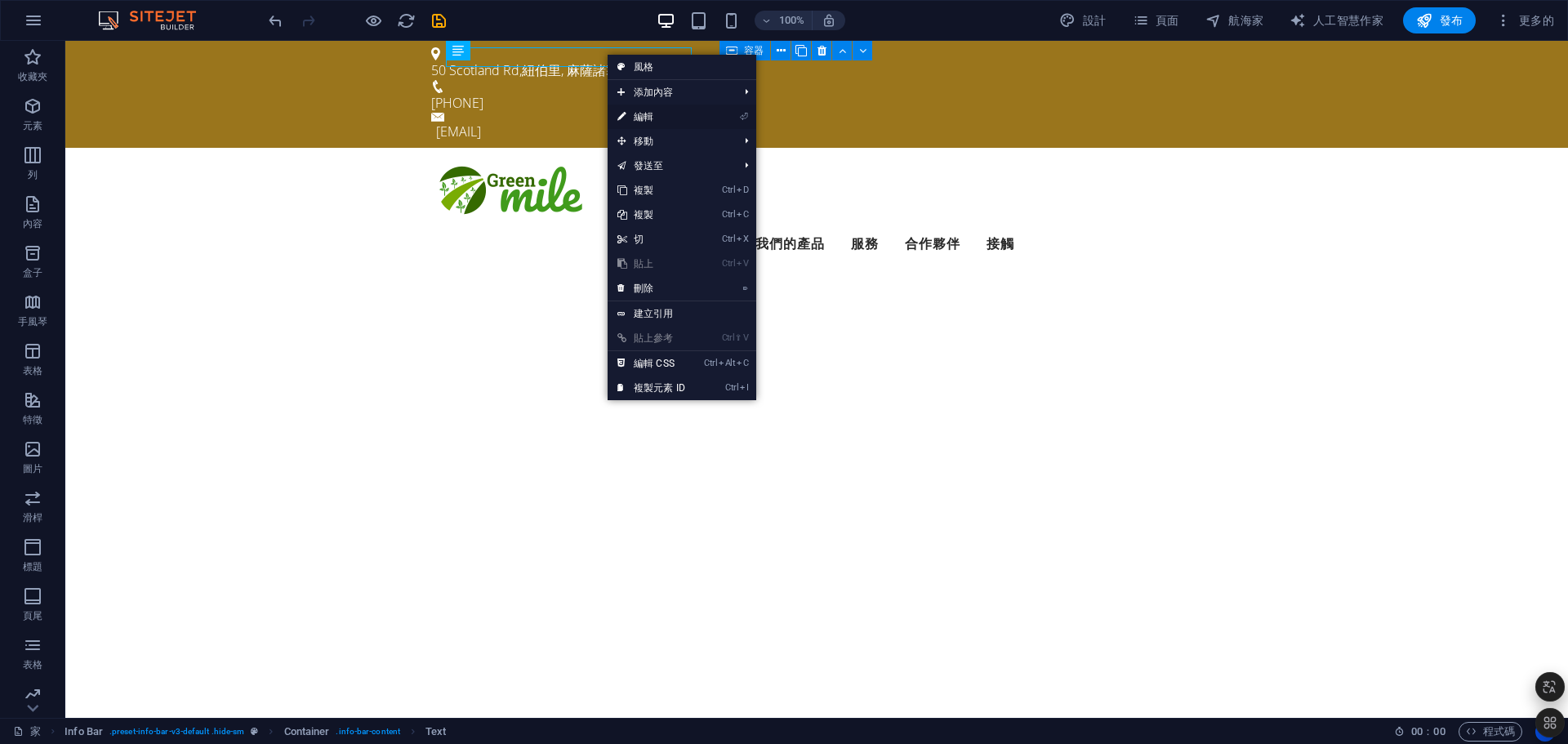 click on "編輯" at bounding box center (644, 117) 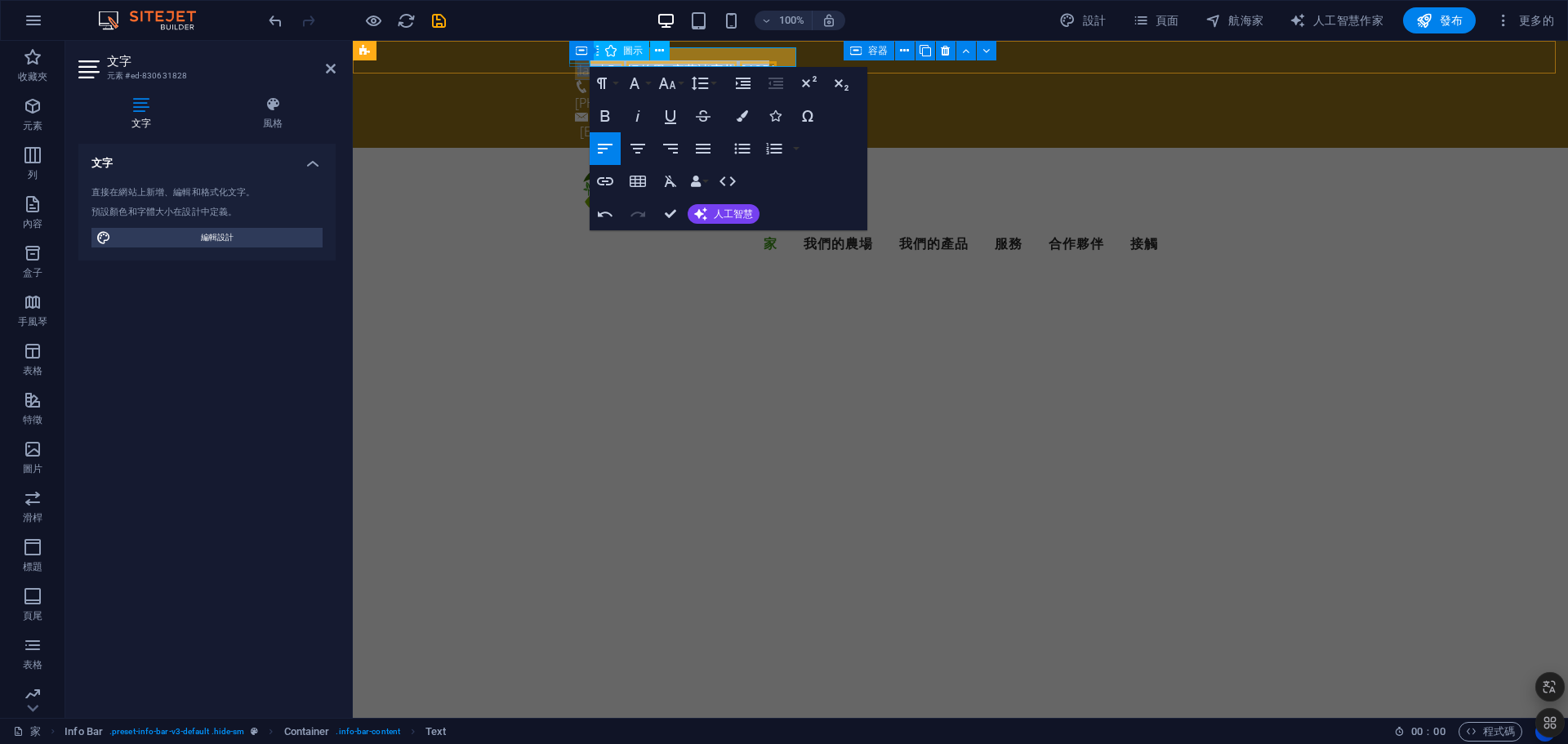 drag, startPoint x: 791, startPoint y: 55, endPoint x: 581, endPoint y: 52, distance: 210.02143 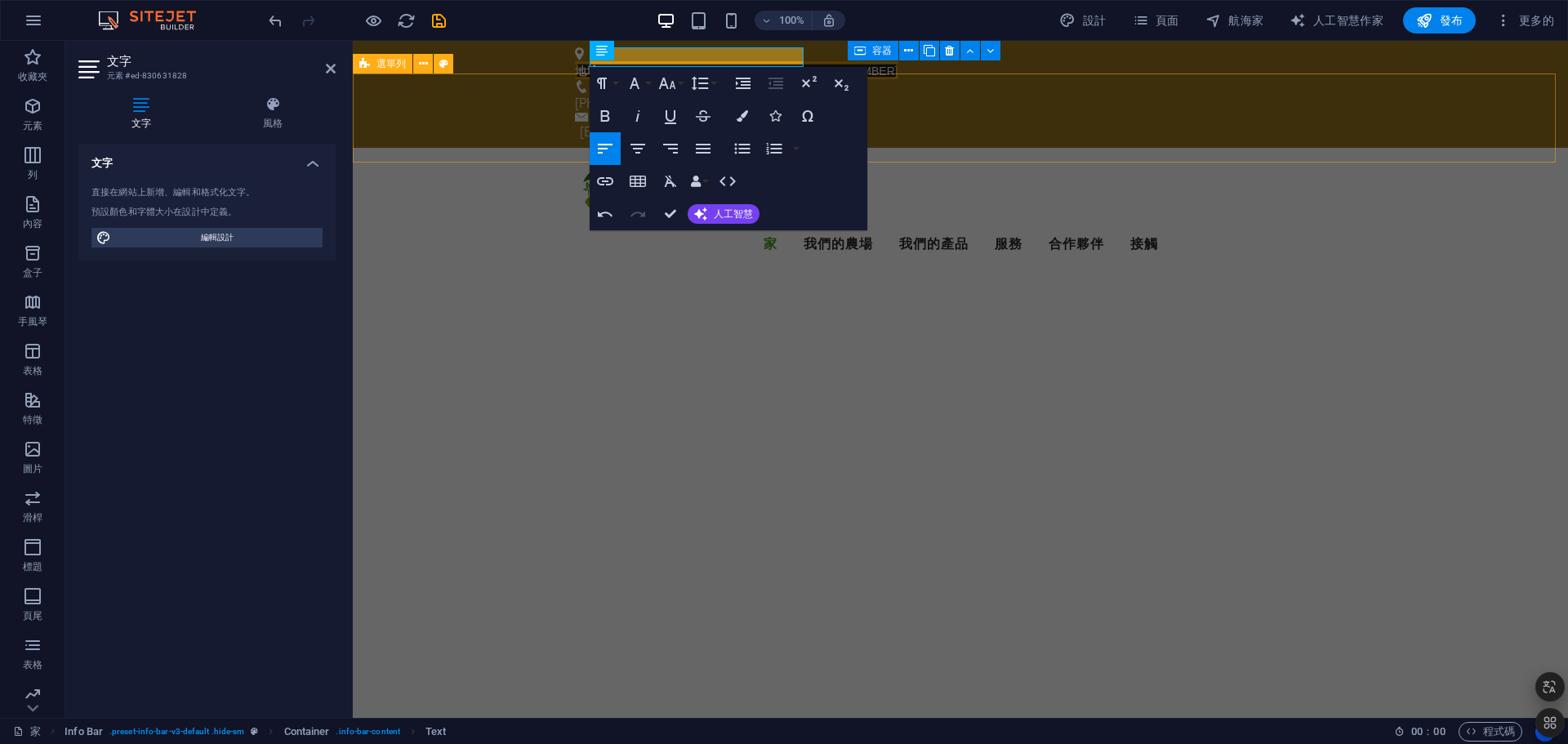 click on "選單 家 我們的農場 我們的產品 服務 合作夥伴 接觸" at bounding box center [960, 212] 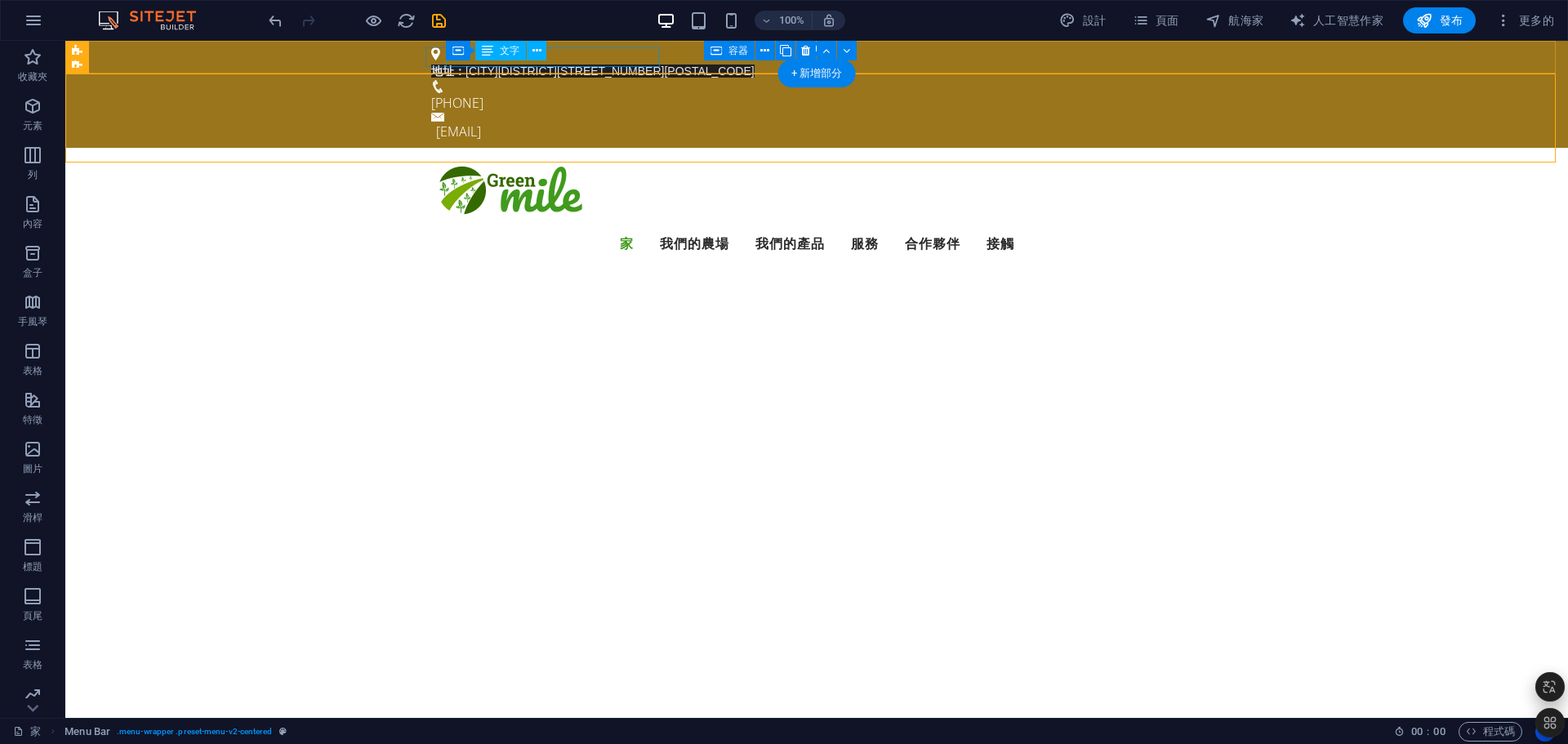 click on "地址 ：  新北市潮止區保一街8巷13號22171" at bounding box center (810, 70) 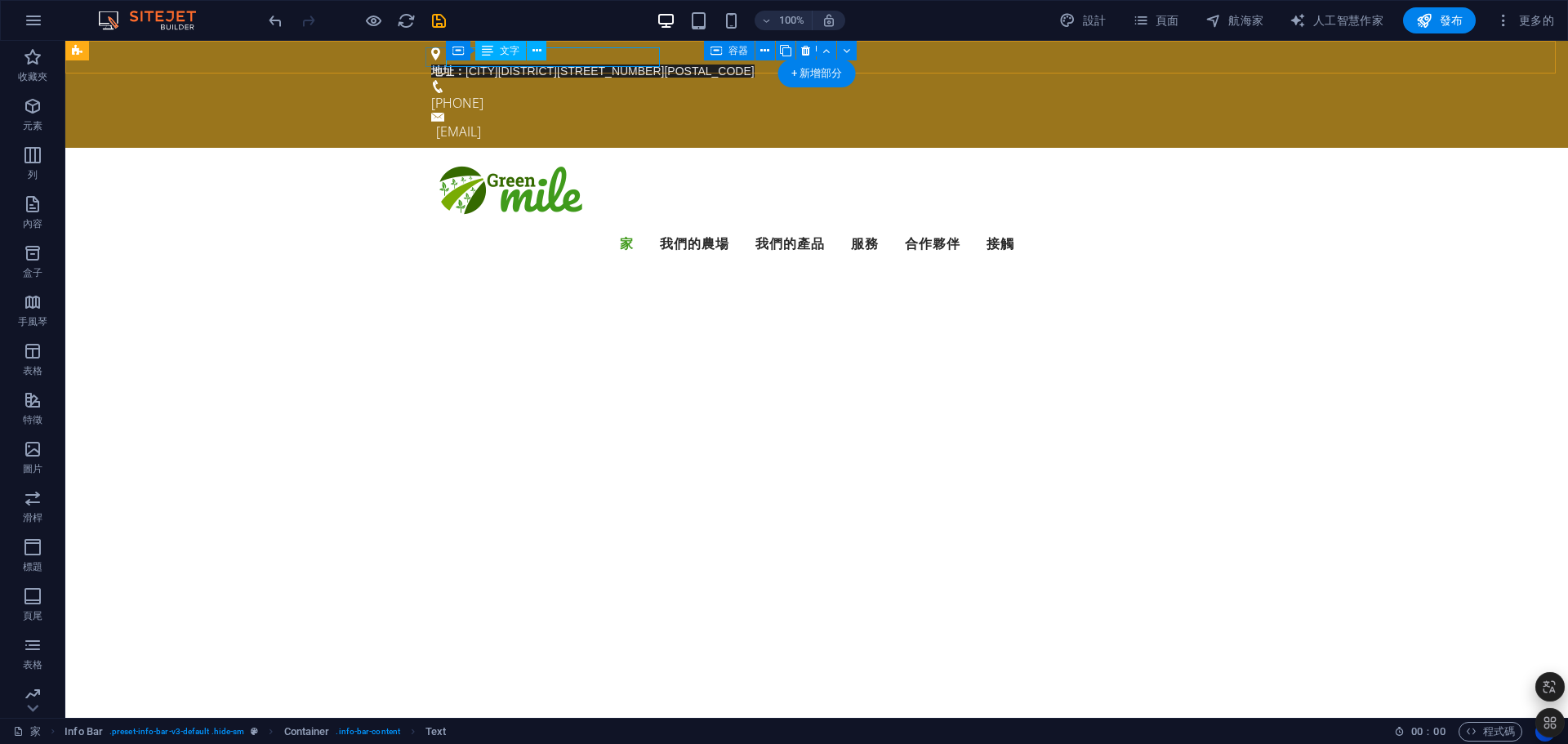 click on "地址 ：  新北市潮止區保一街8巷13號22171" at bounding box center [810, 70] 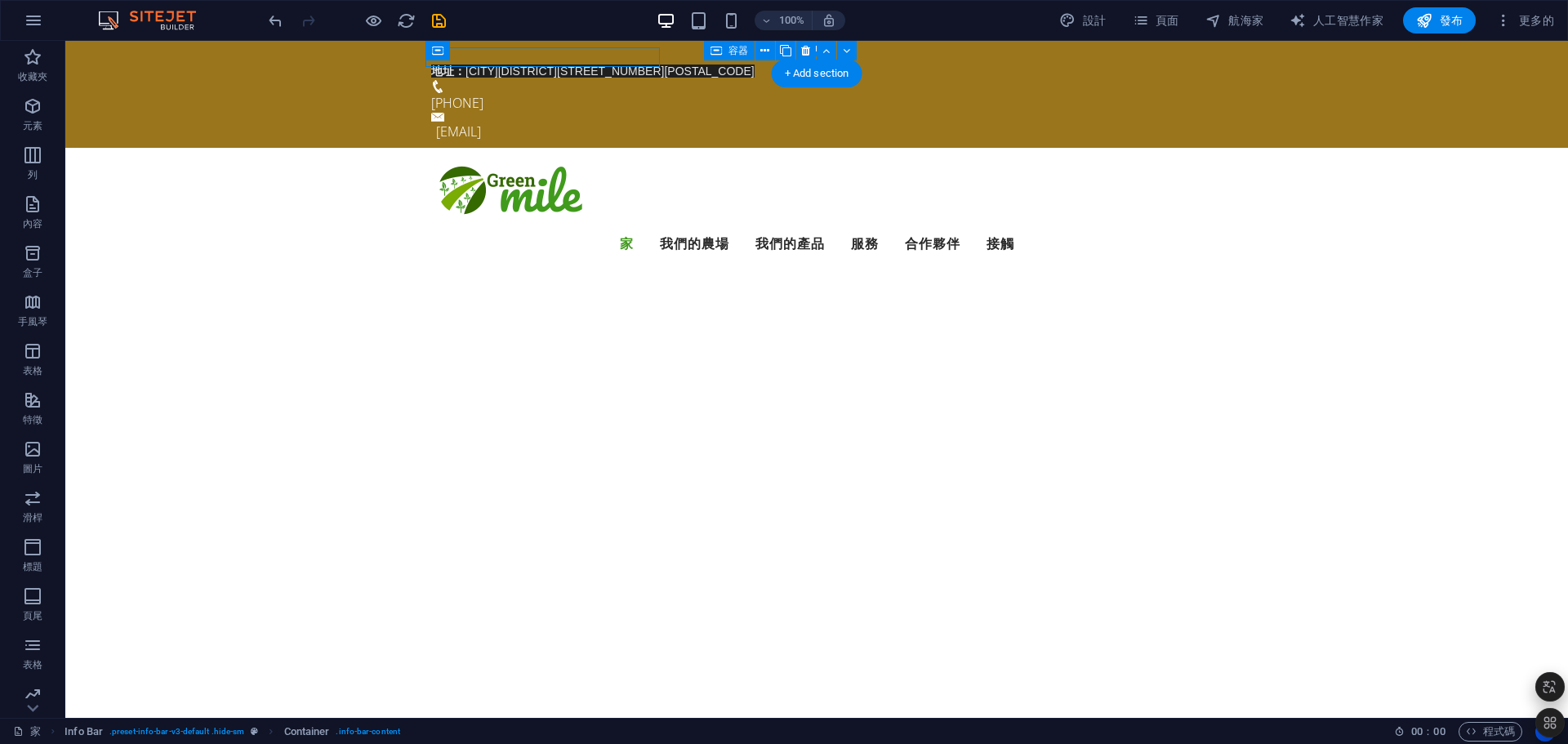 drag, startPoint x: 644, startPoint y: 96, endPoint x: 518, endPoint y: 75, distance: 127.73801 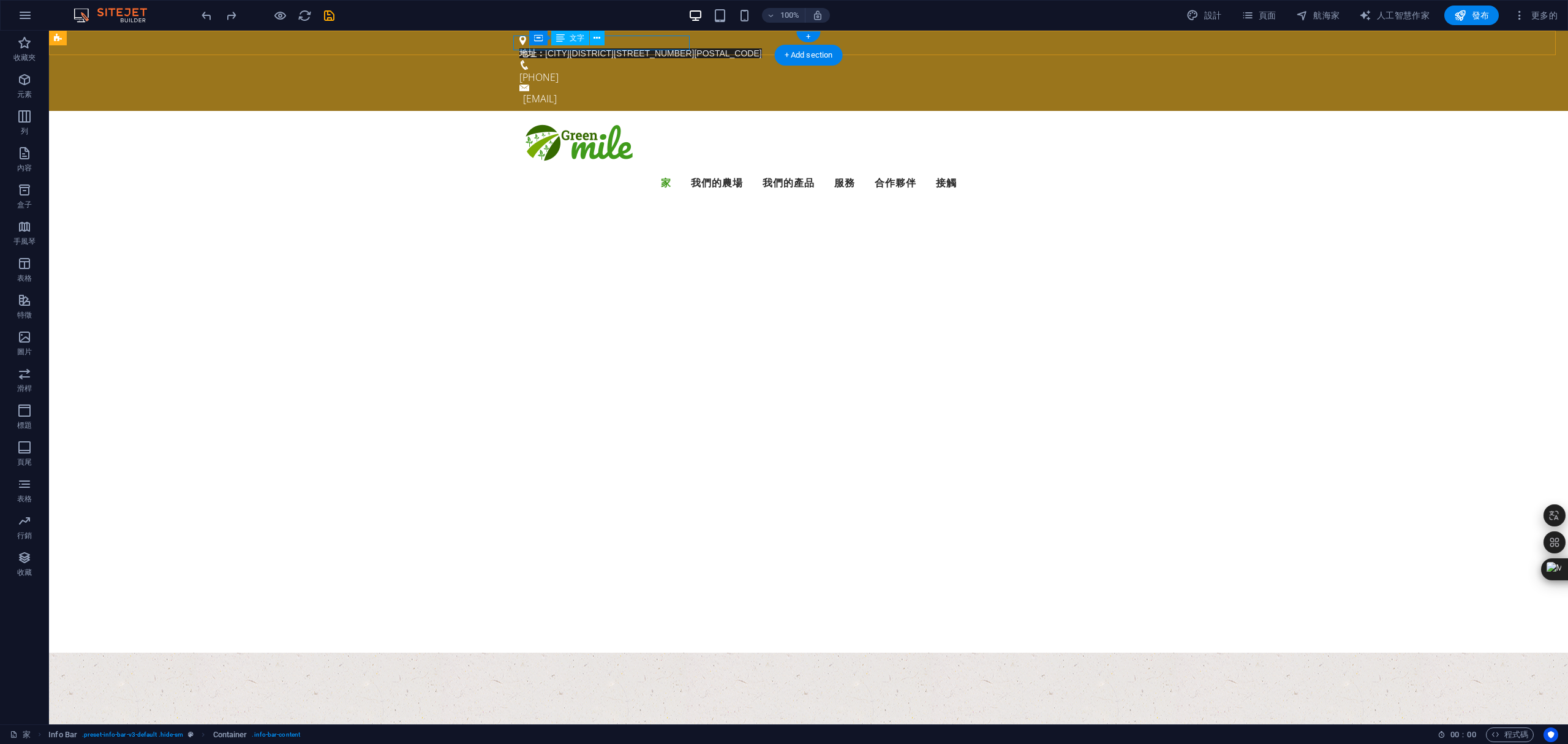 click on "地址 ：  新北市潮止區保一街8巷13號22171" at bounding box center [804, 53] 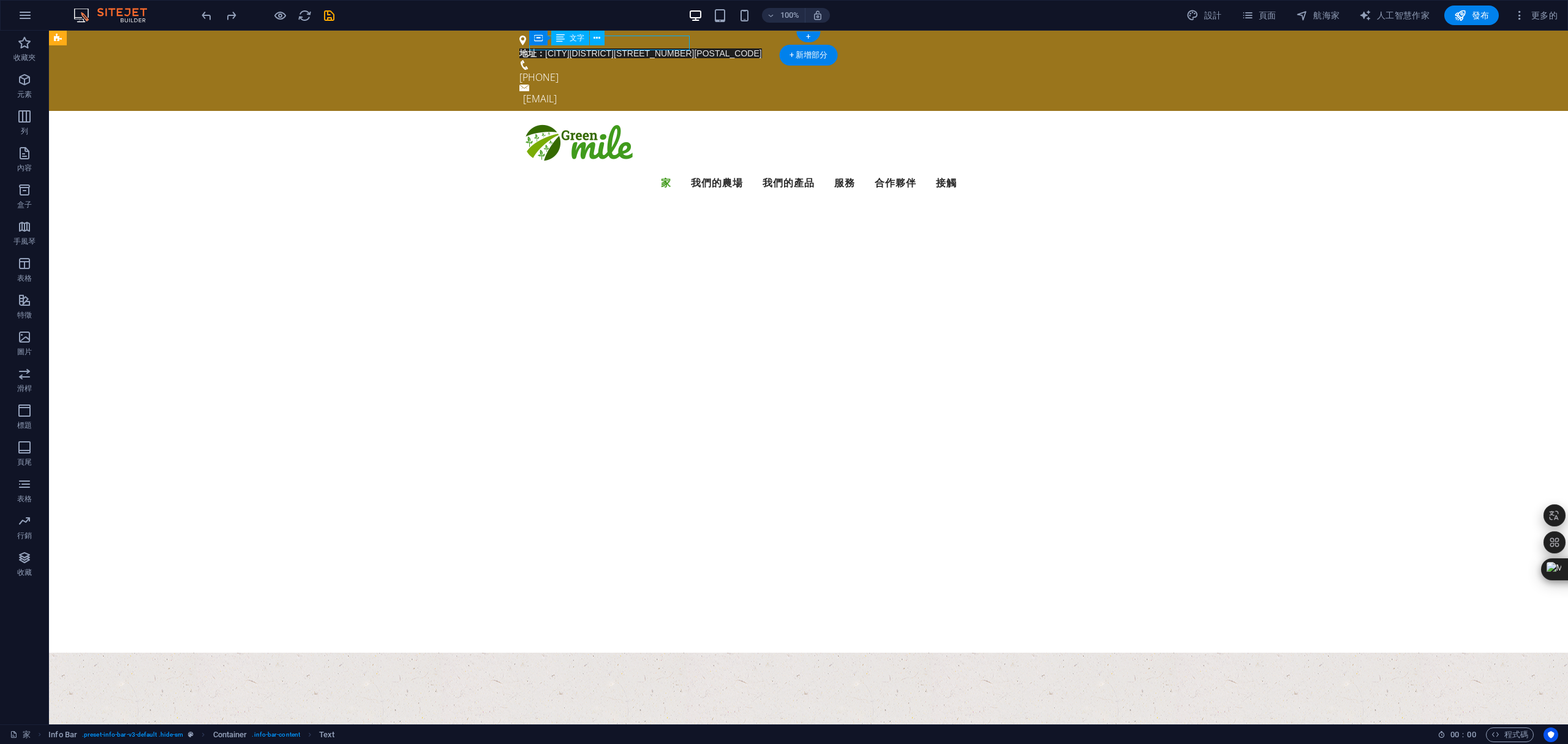 click on "地址 ：  新北市潮止區保一街8巷13號22171" at bounding box center [804, 53] 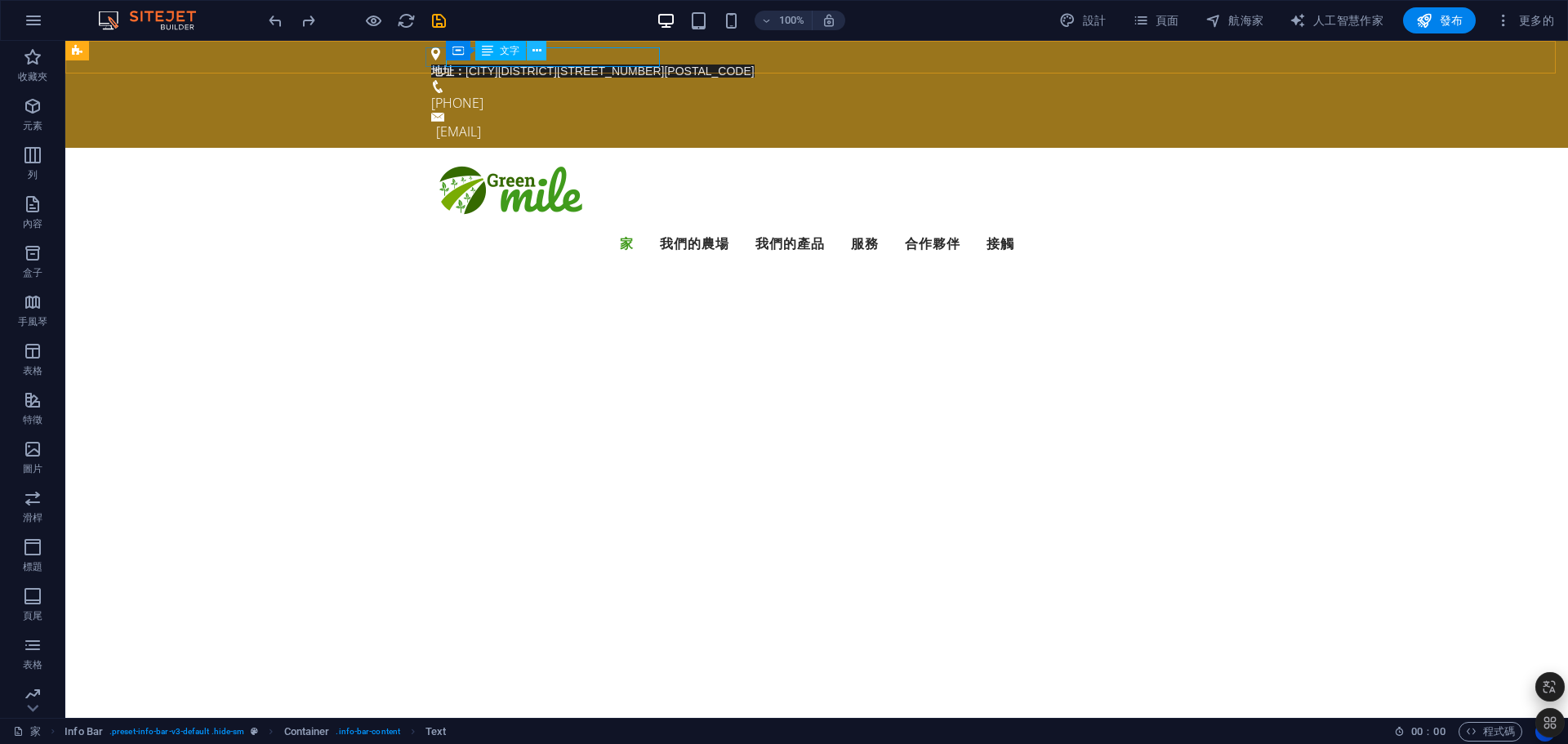 click at bounding box center [537, 51] 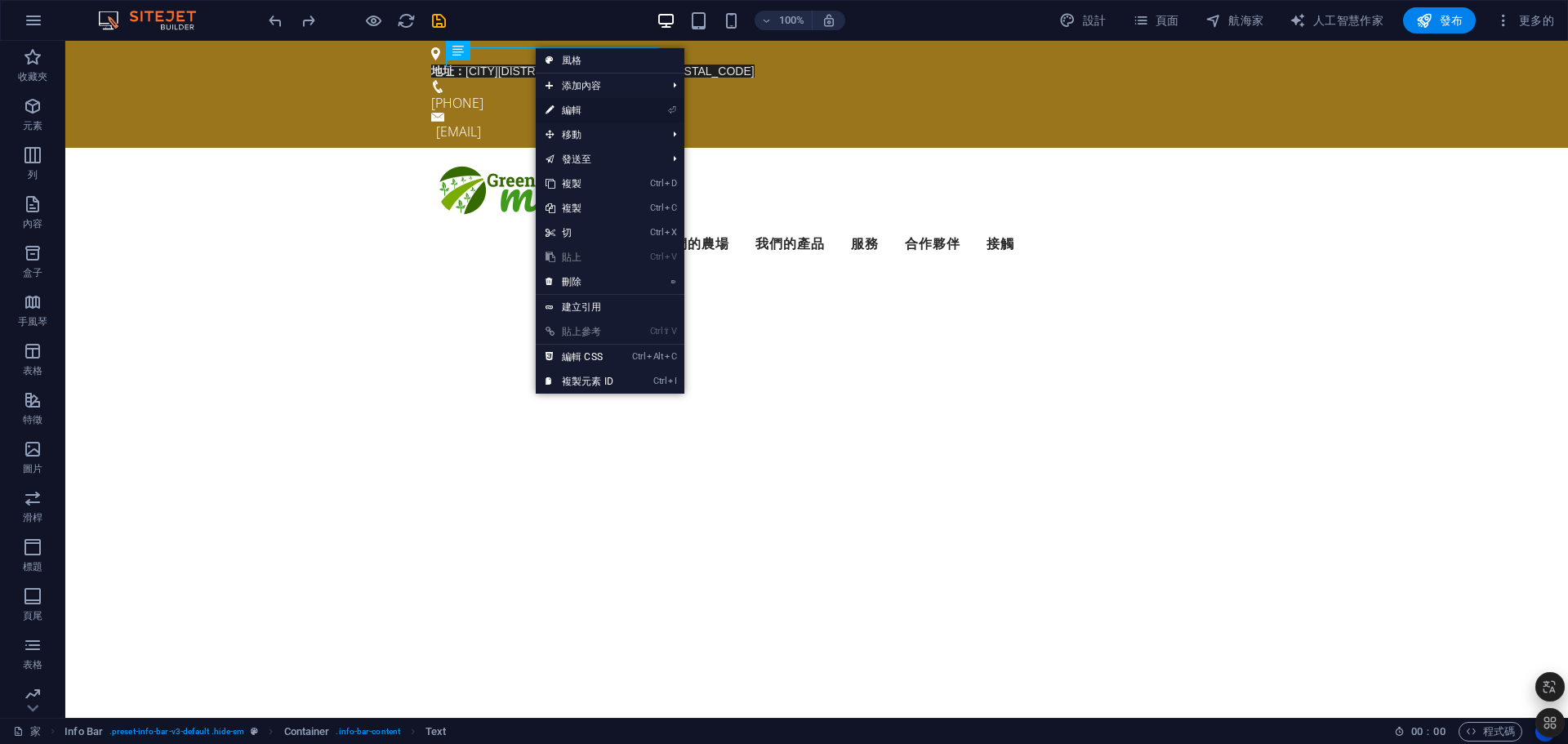 click on "編輯" at bounding box center (572, 110) 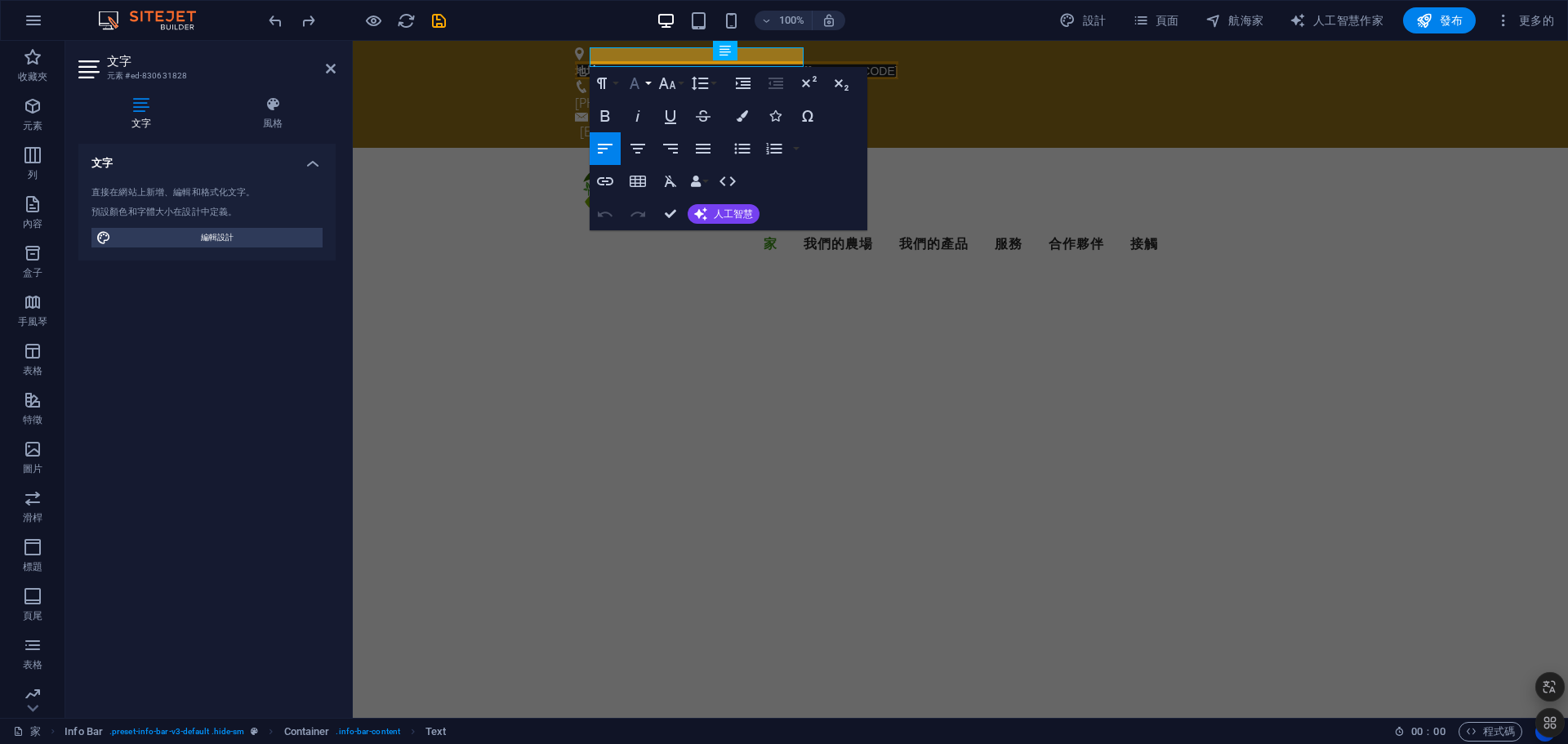 click on "字體系列" at bounding box center [638, 83] 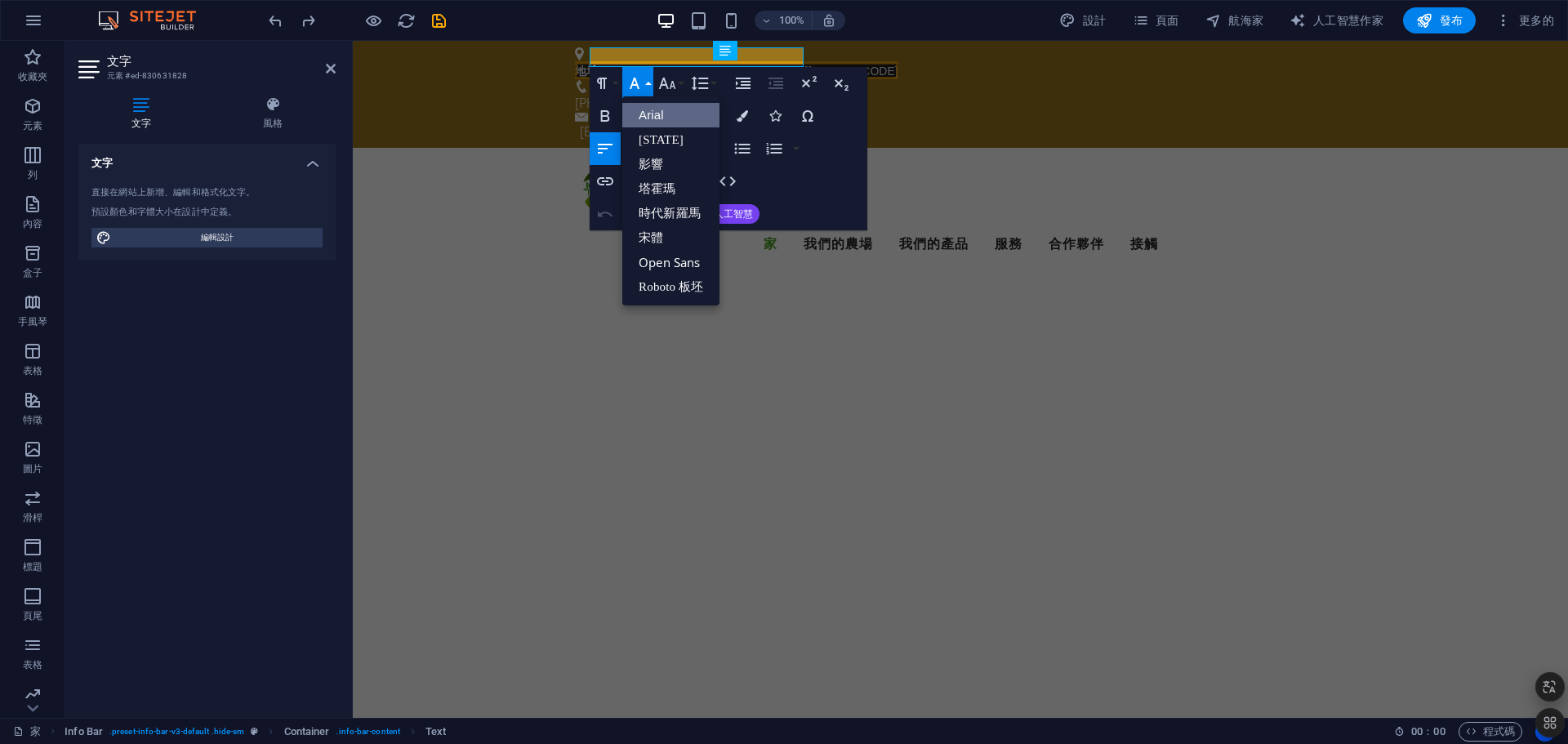 scroll, scrollTop: 0, scrollLeft: 0, axis: both 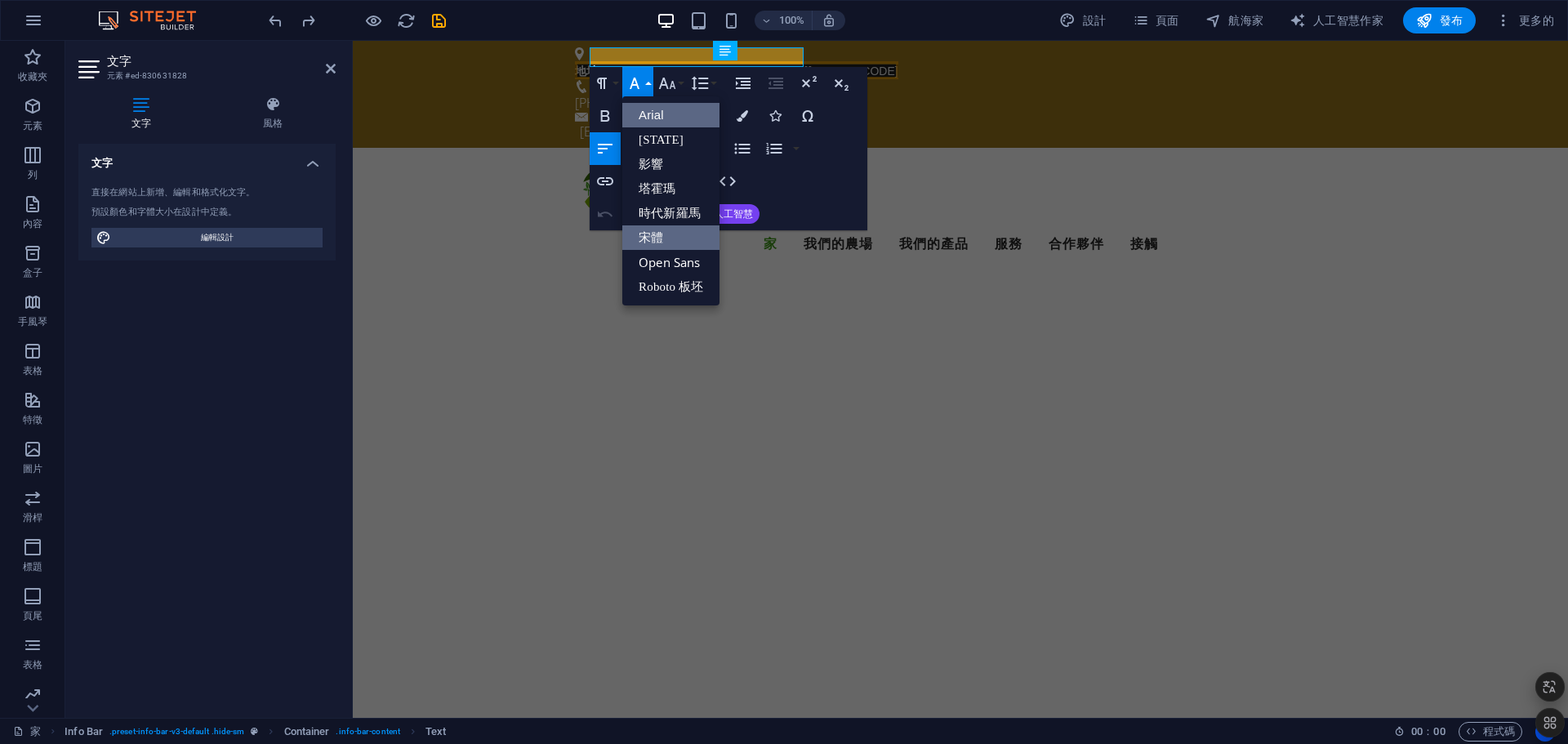 click on "宋體" at bounding box center [651, 237] 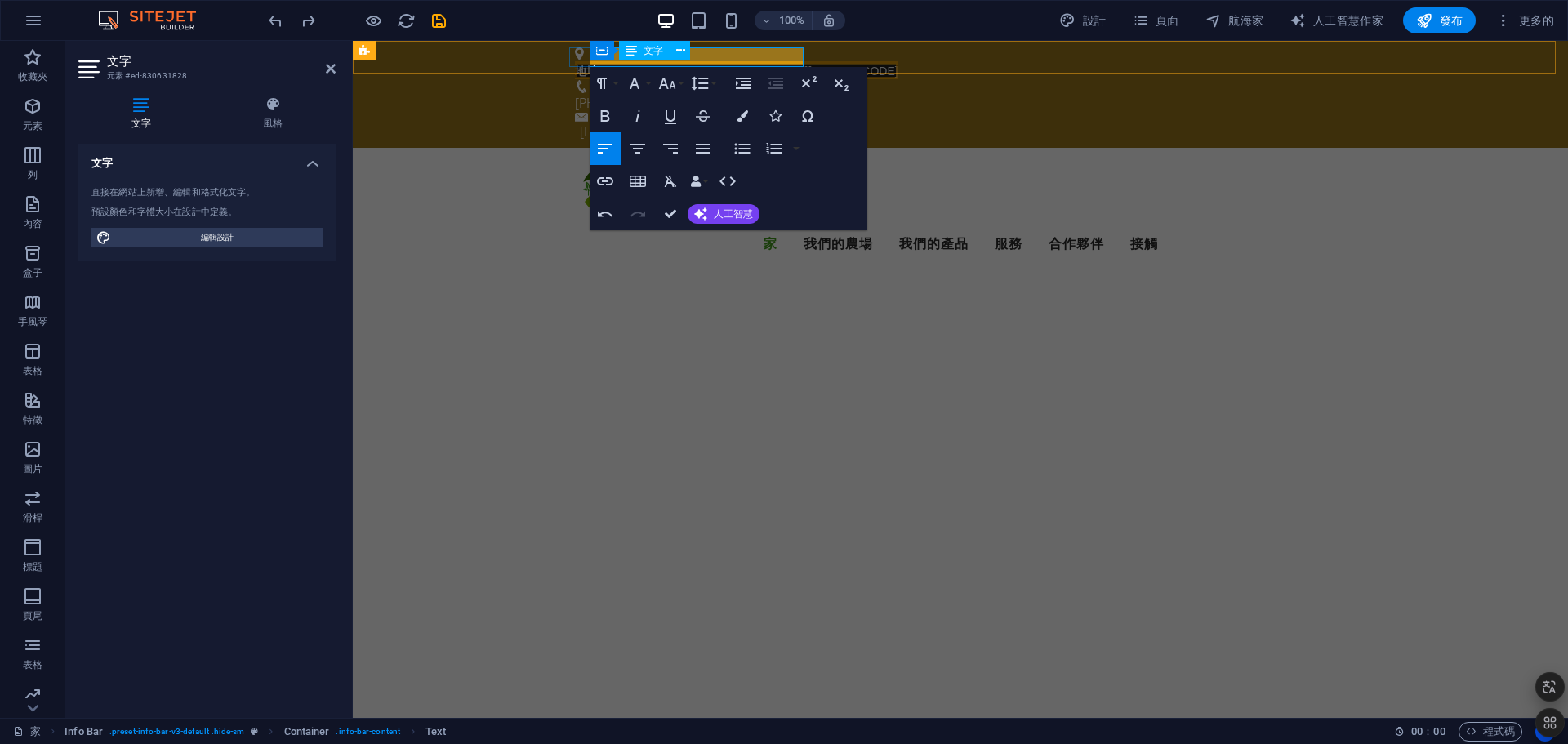 click at bounding box center [631, 51] 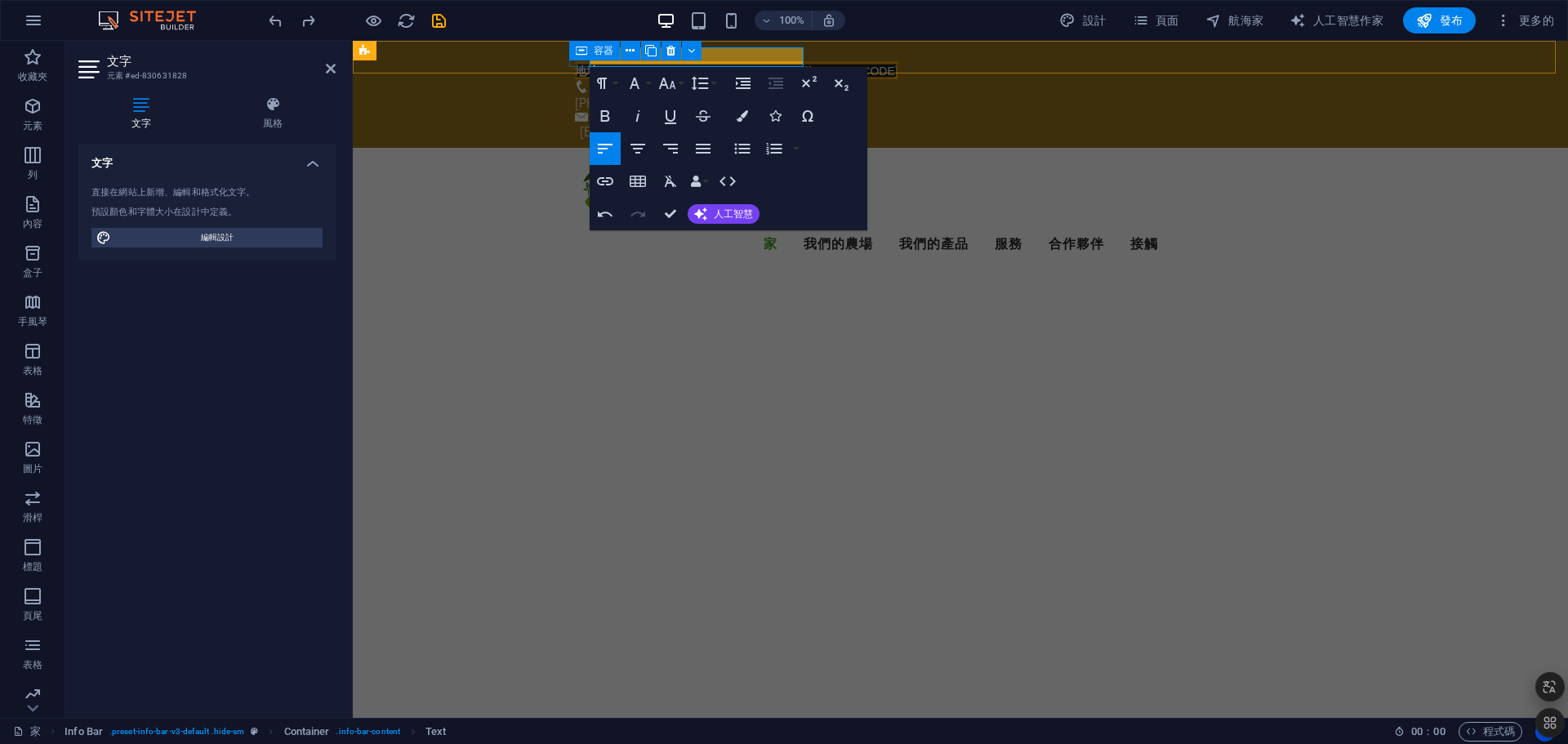 click on "容器" at bounding box center (604, 51) 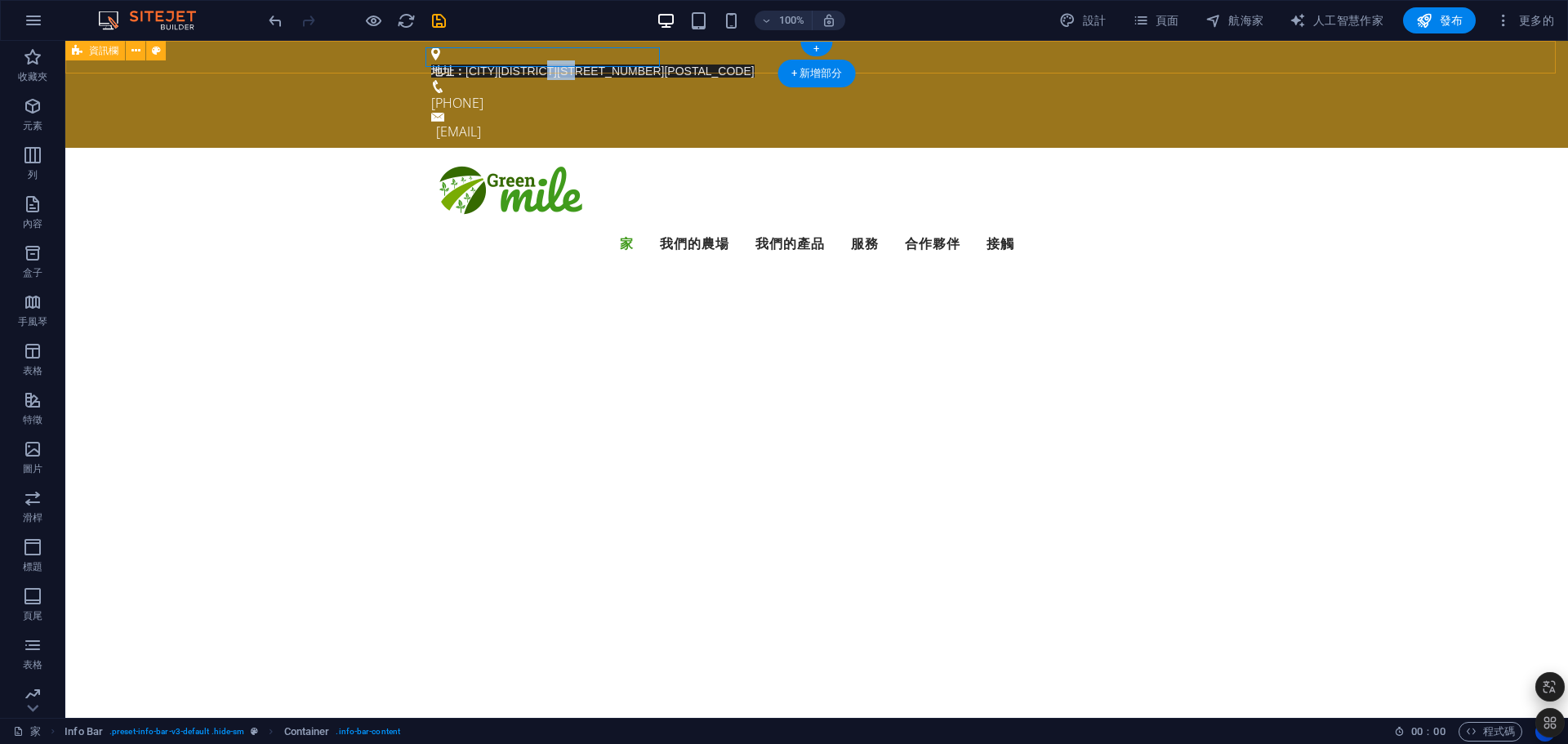drag, startPoint x: 629, startPoint y: 58, endPoint x: 671, endPoint y: 55, distance: 42.107007 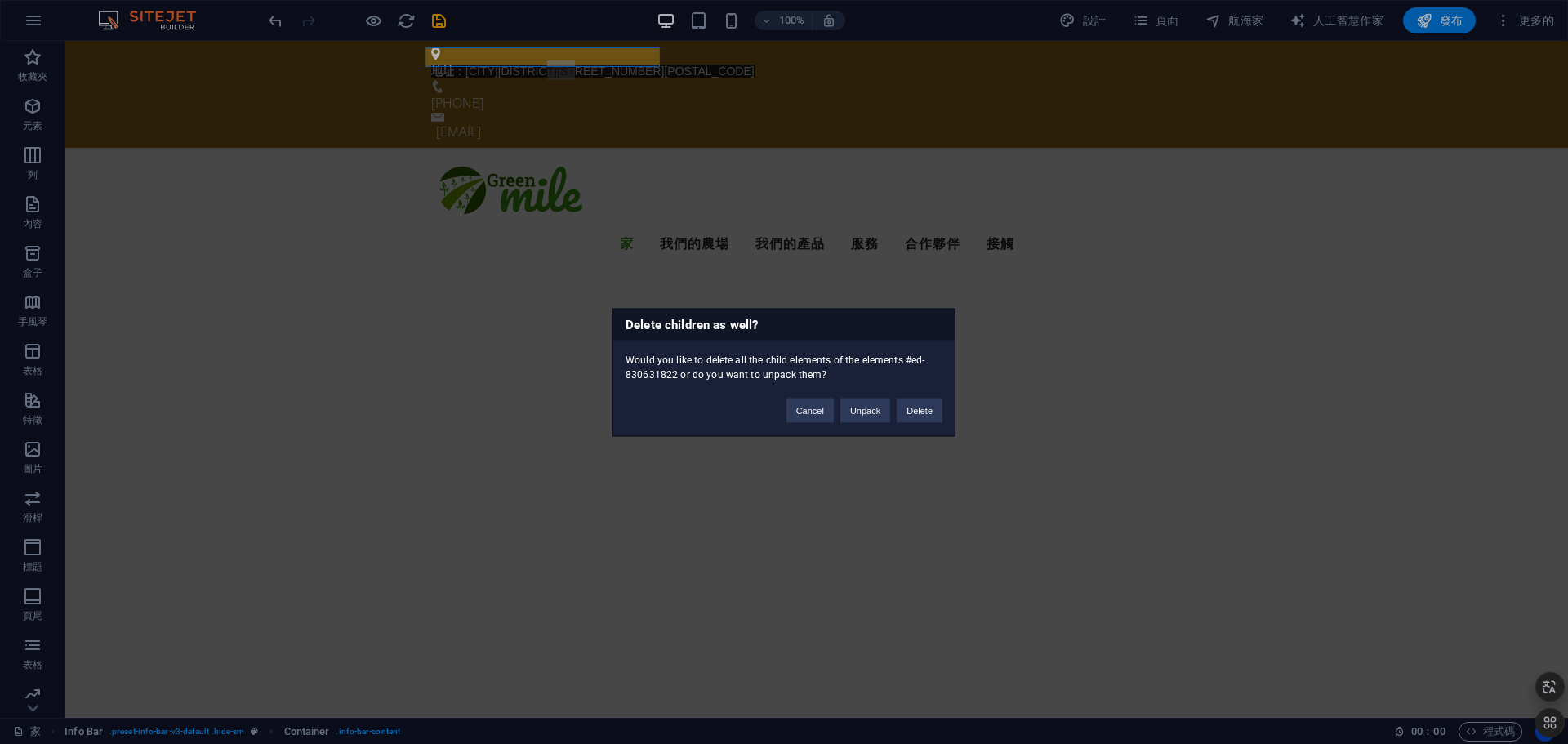 type 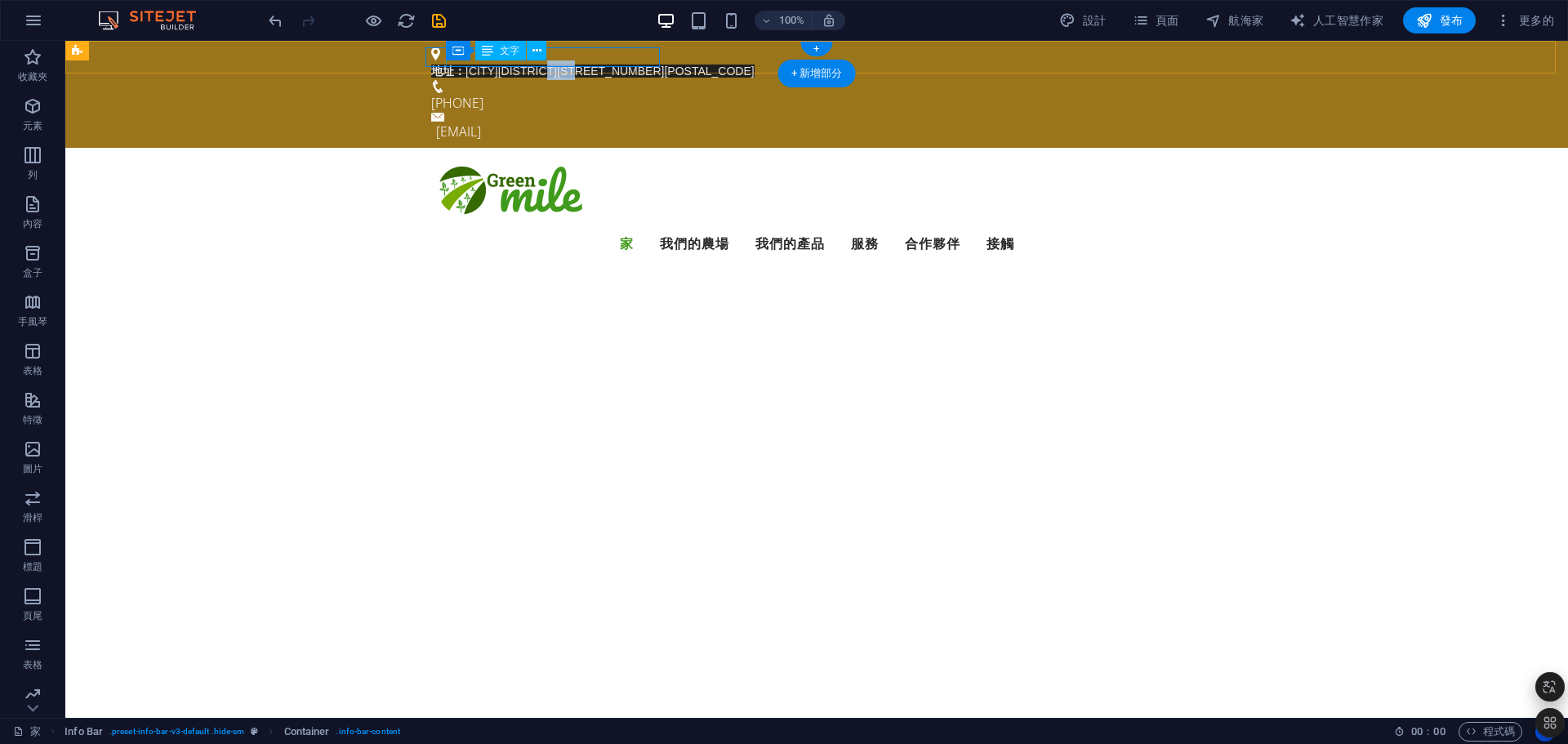 click on "新北市潮止區保一街8巷13號22171" at bounding box center (610, 71) 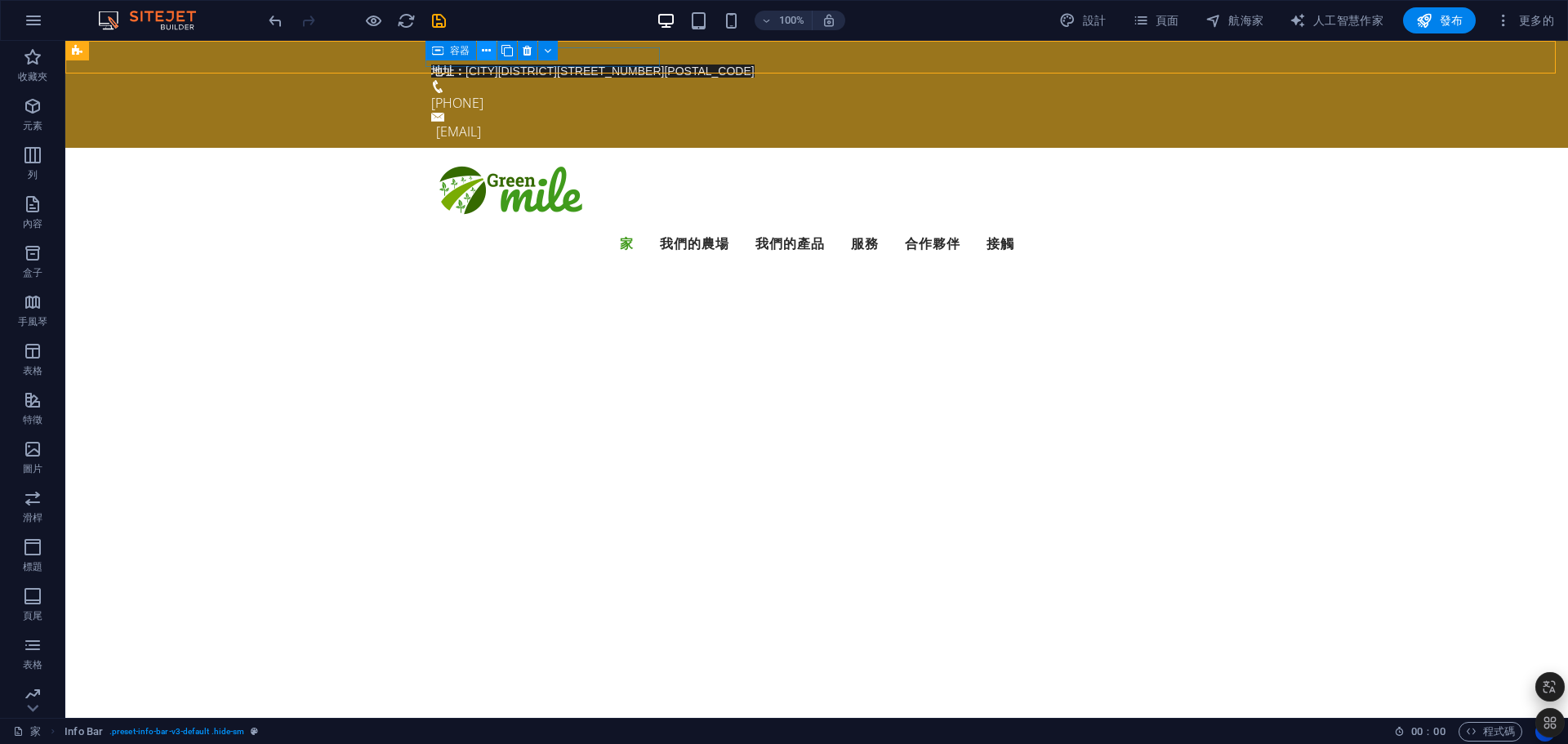 click at bounding box center (486, 51) 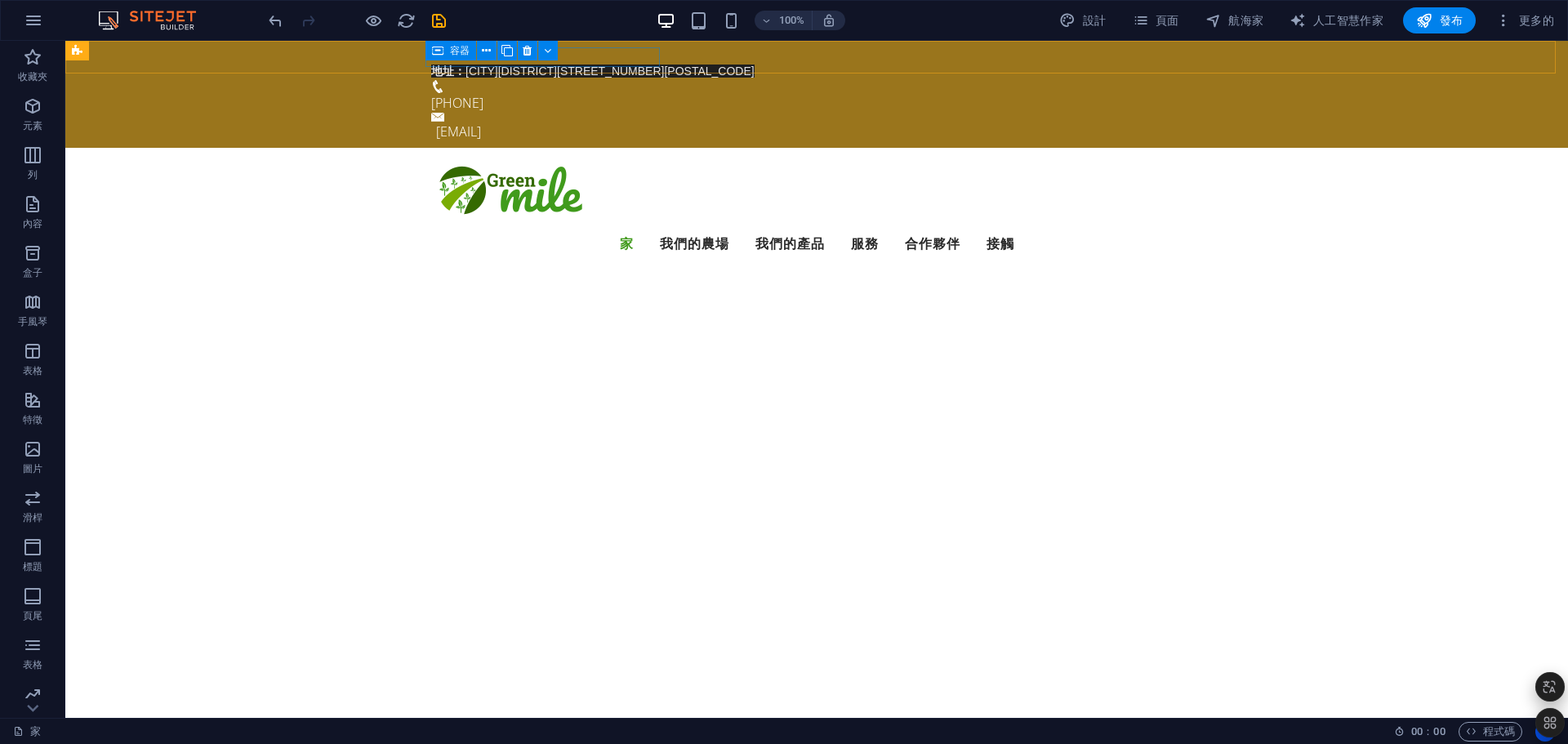 click at bounding box center (438, 51) 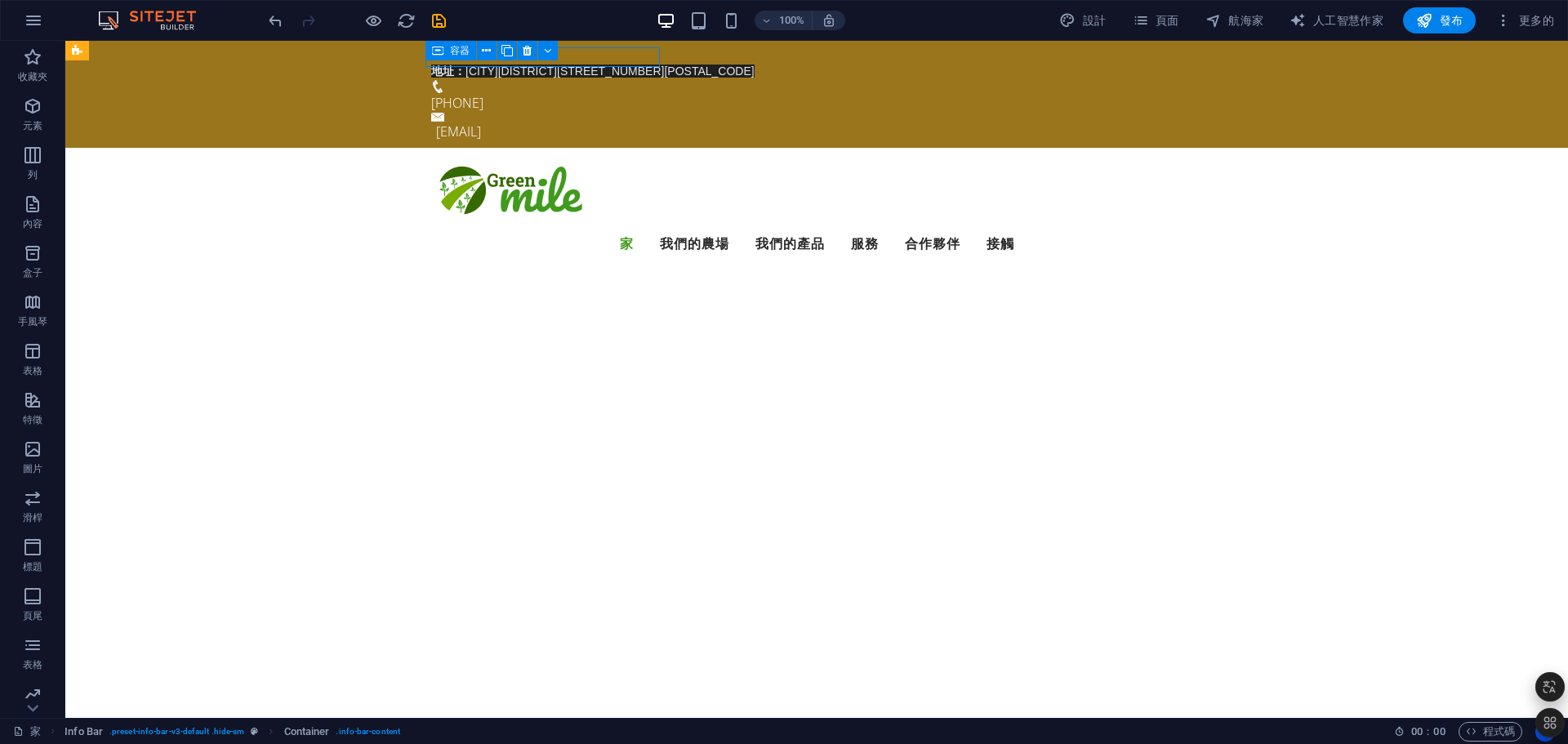 click at bounding box center [438, 51] 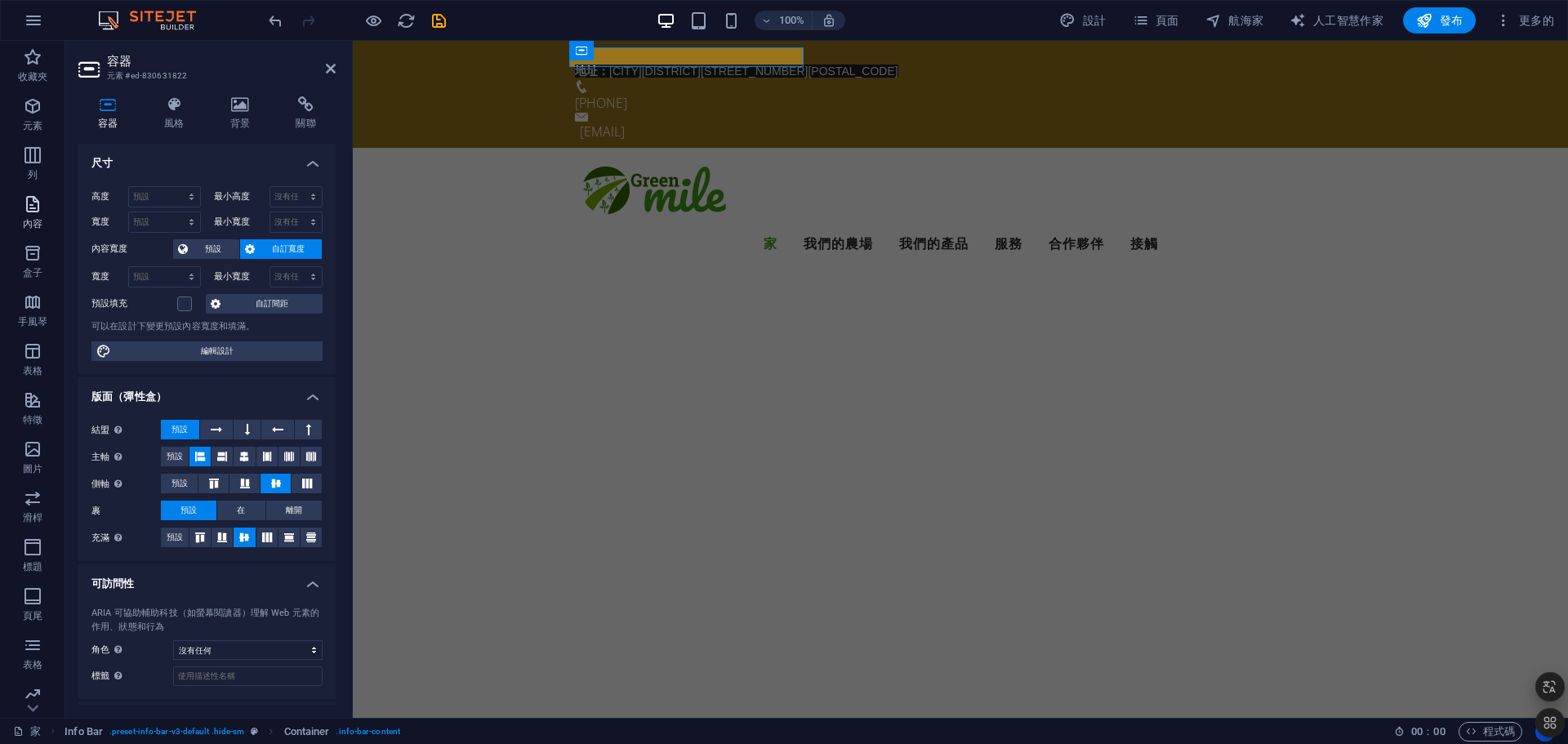 click at bounding box center [33, 204] 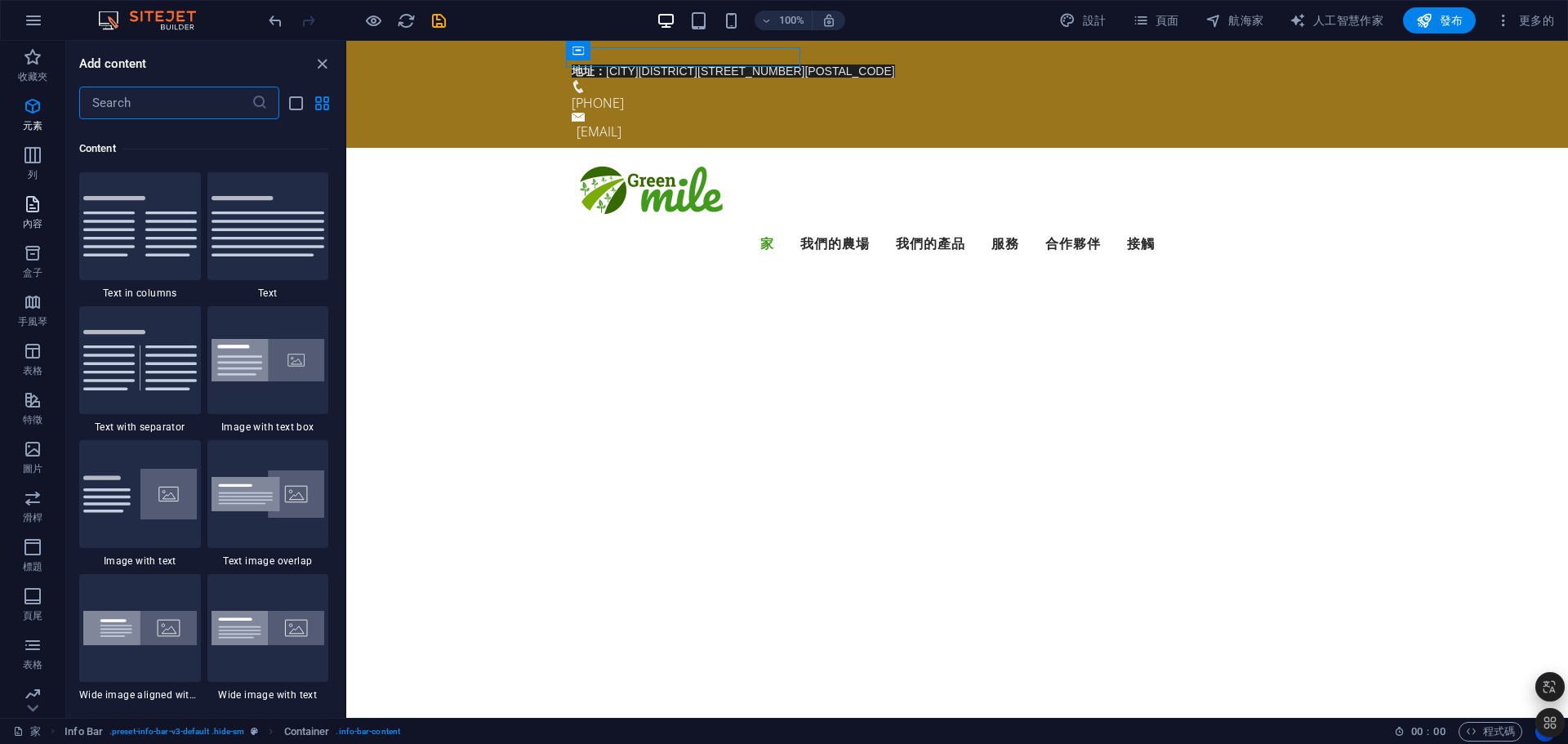 scroll, scrollTop: 2858, scrollLeft: 0, axis: vertical 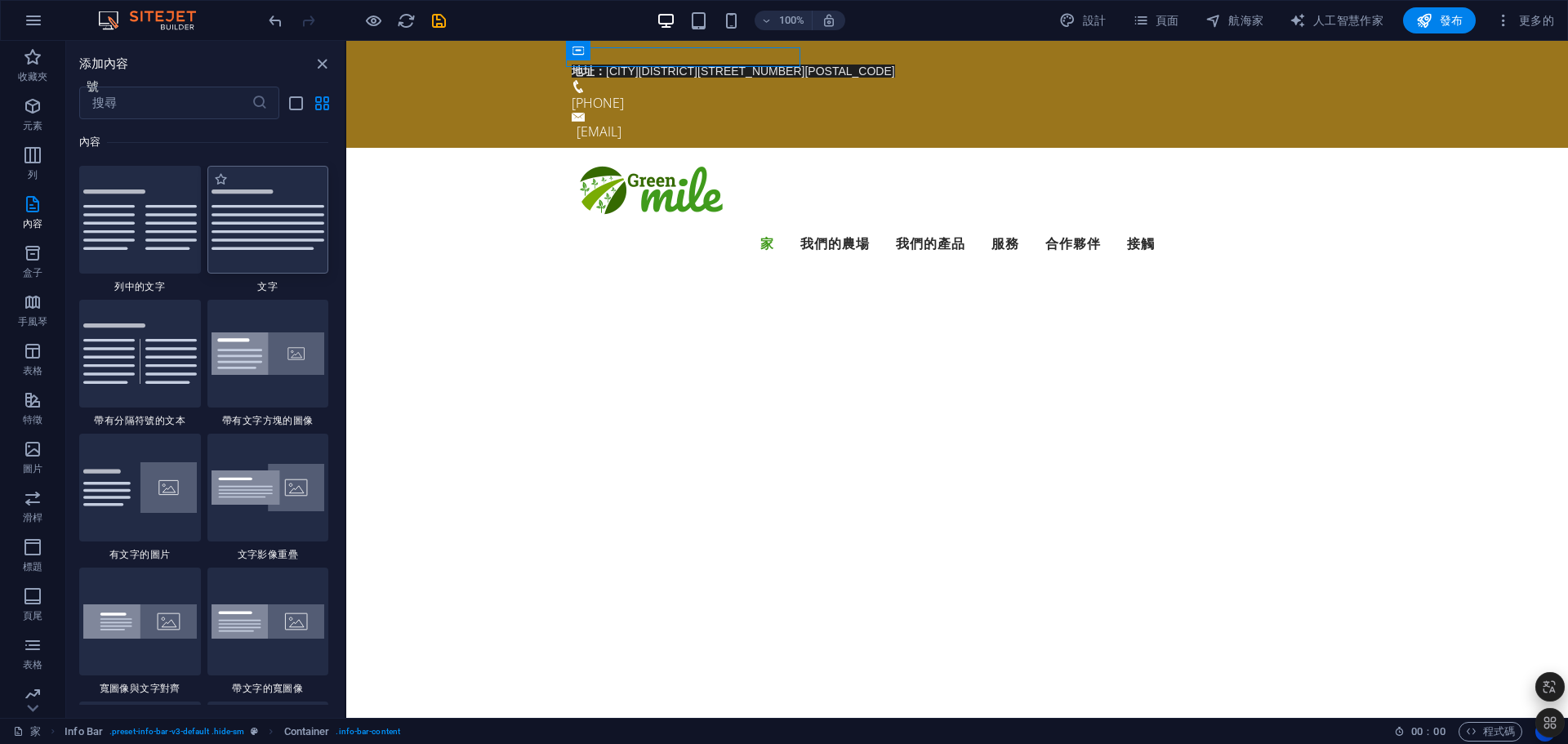 click at bounding box center [268, 220] 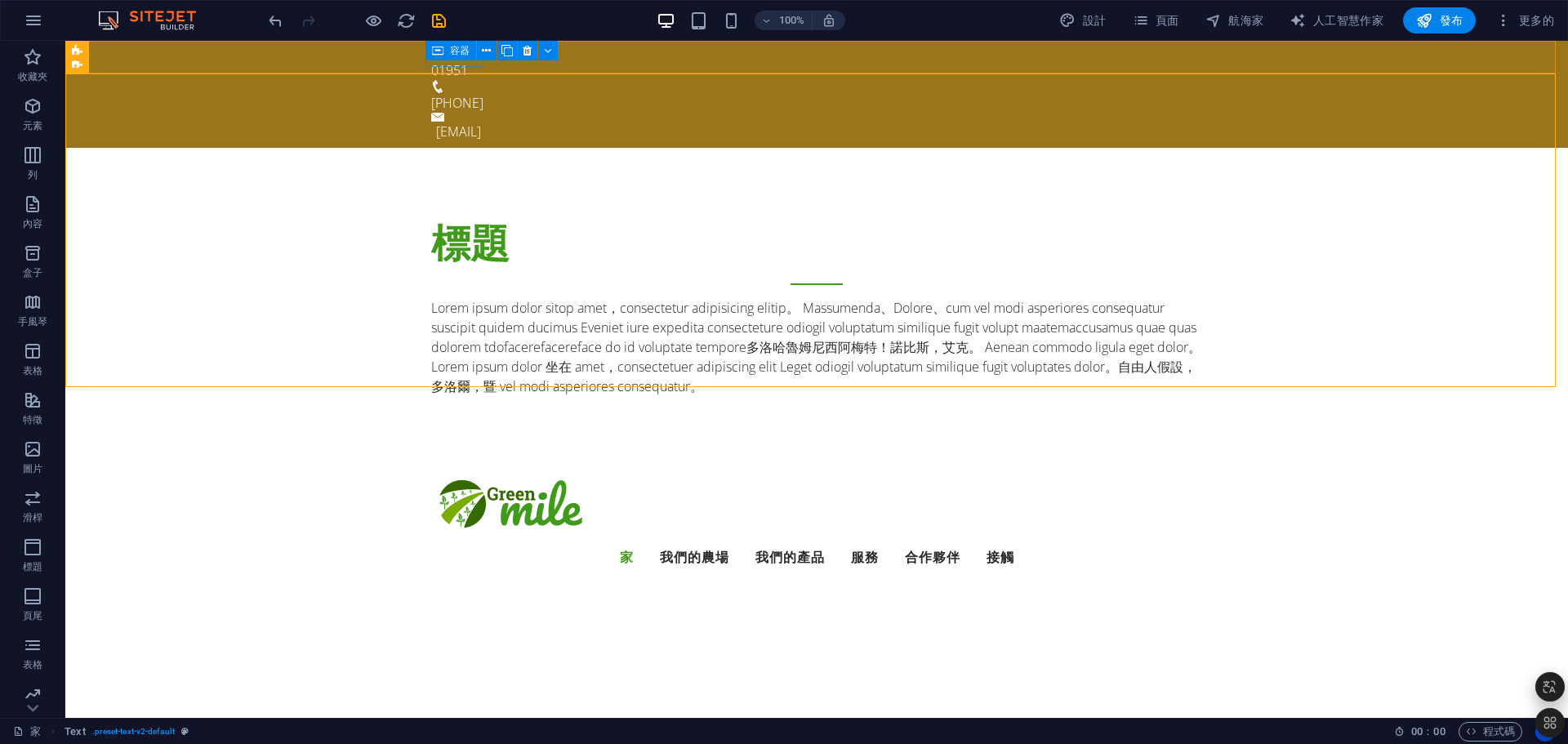 click on "容器" at bounding box center [451, 51] 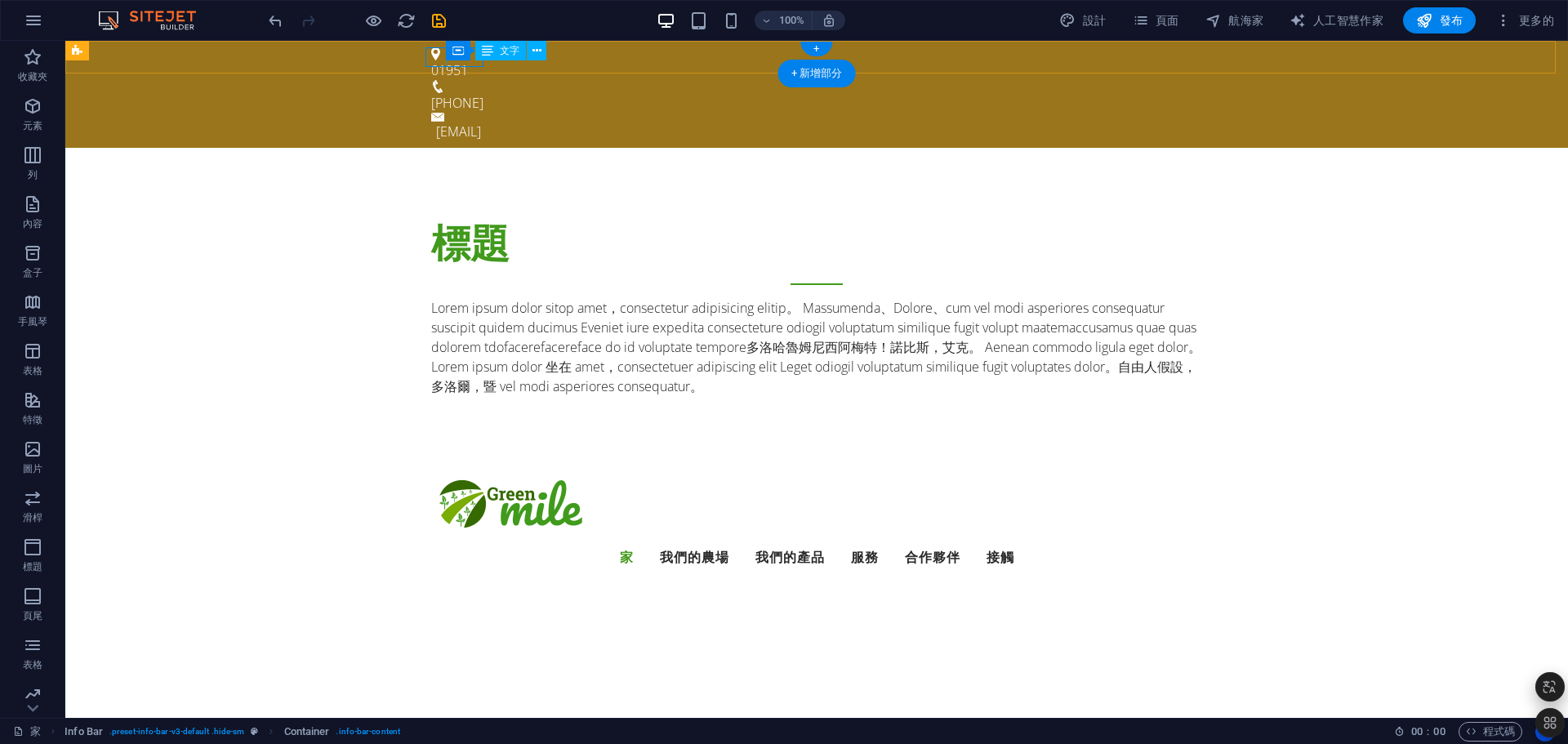click on "01951" at bounding box center (449, 70) 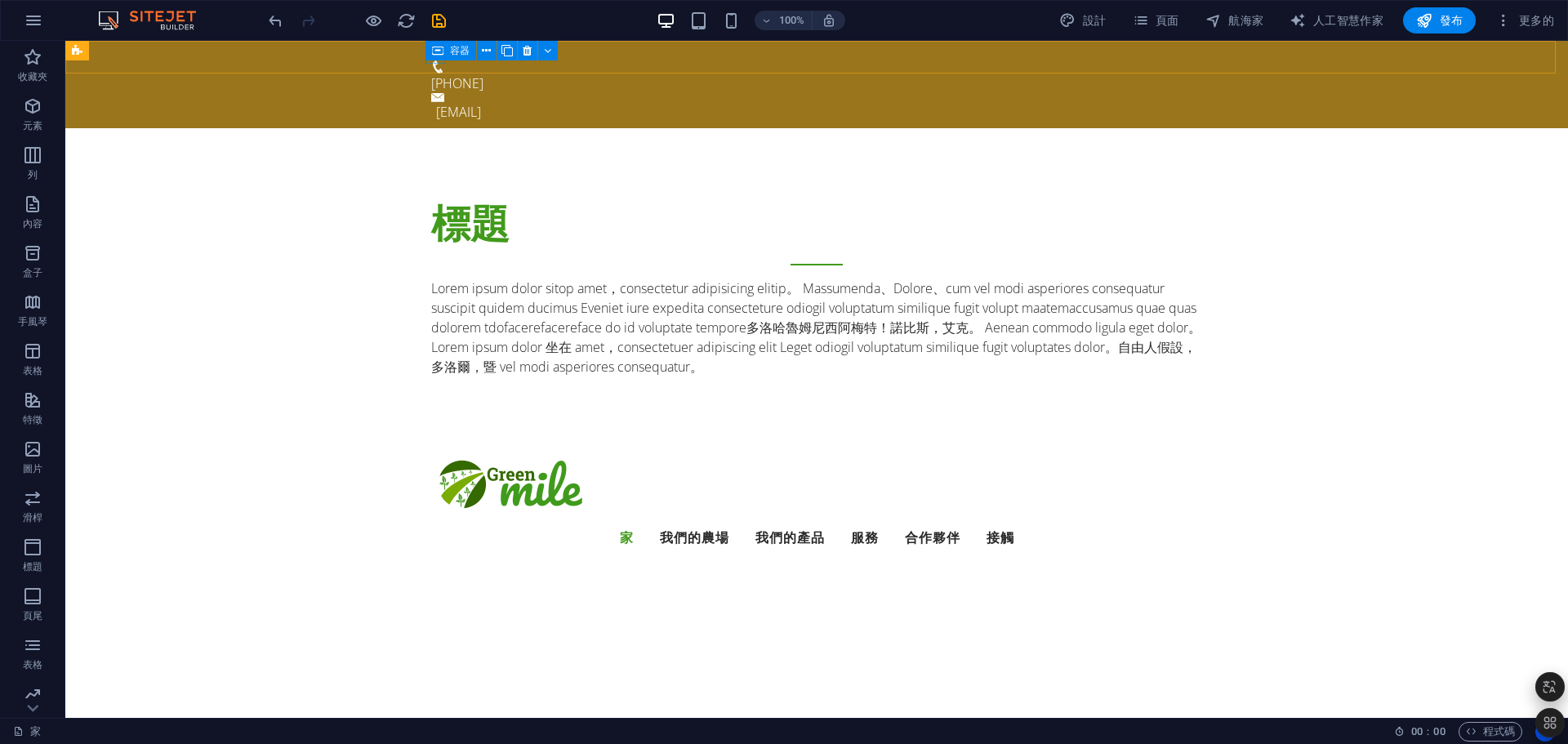 click at bounding box center [438, 51] 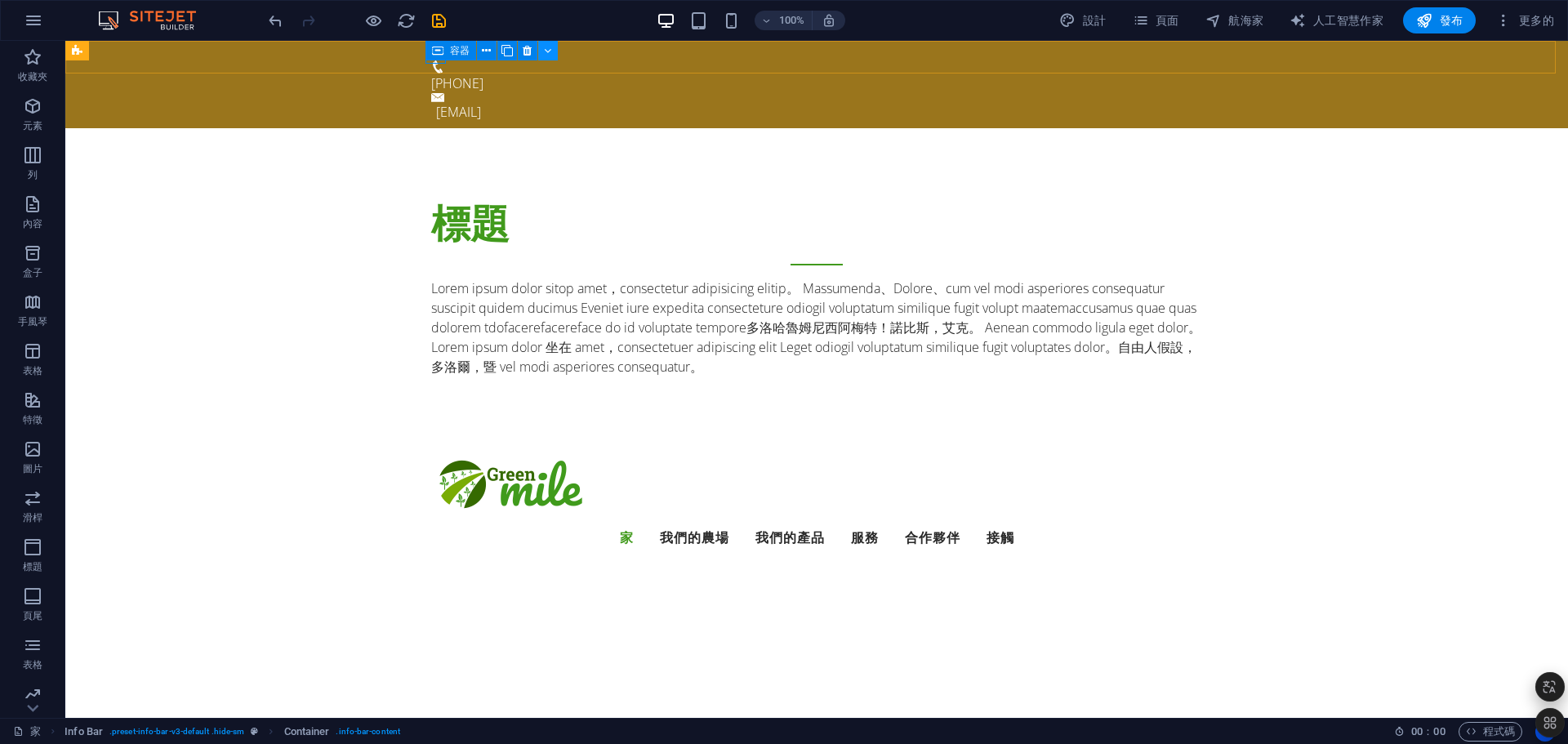 click at bounding box center (547, 51) 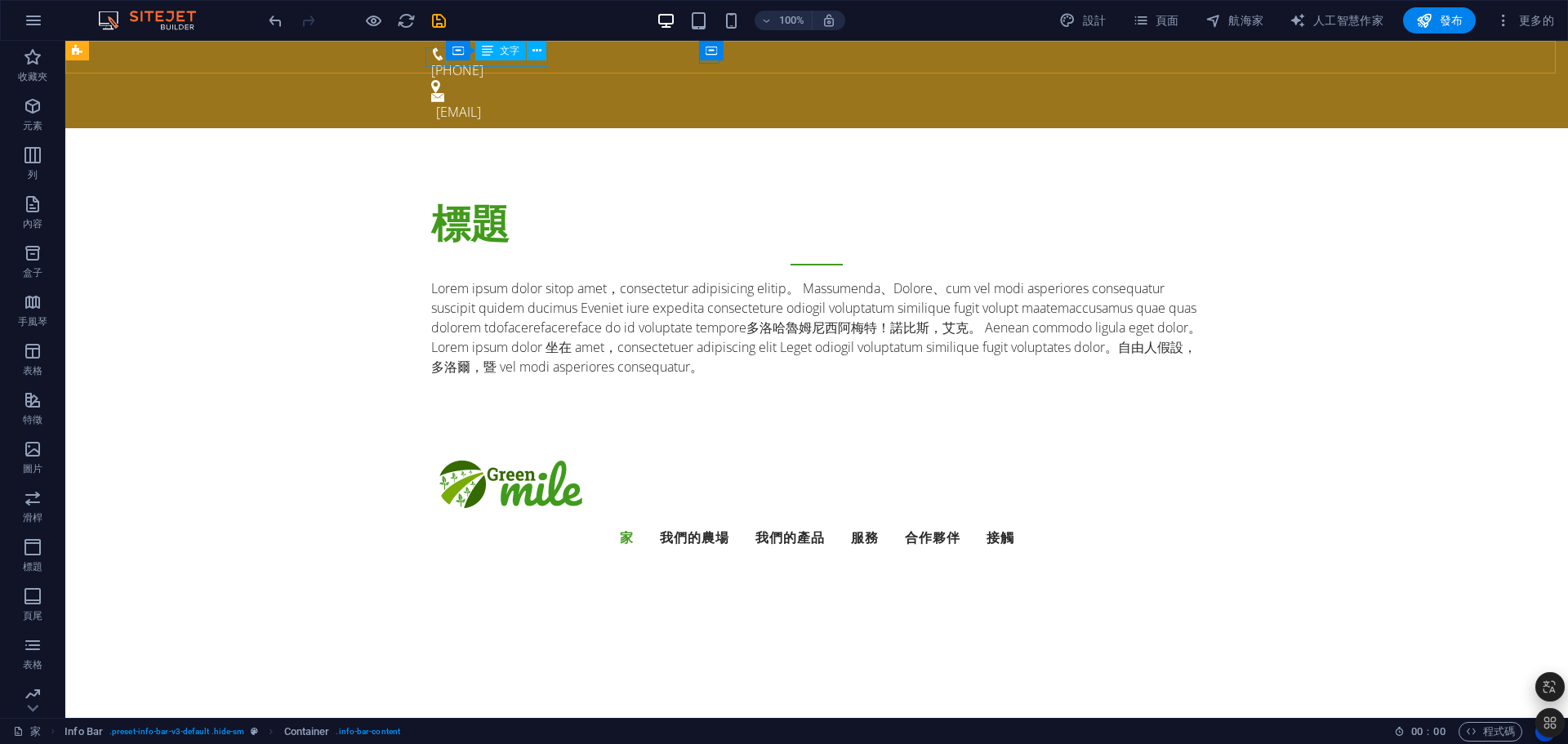 click on "文字" at bounding box center [501, 51] 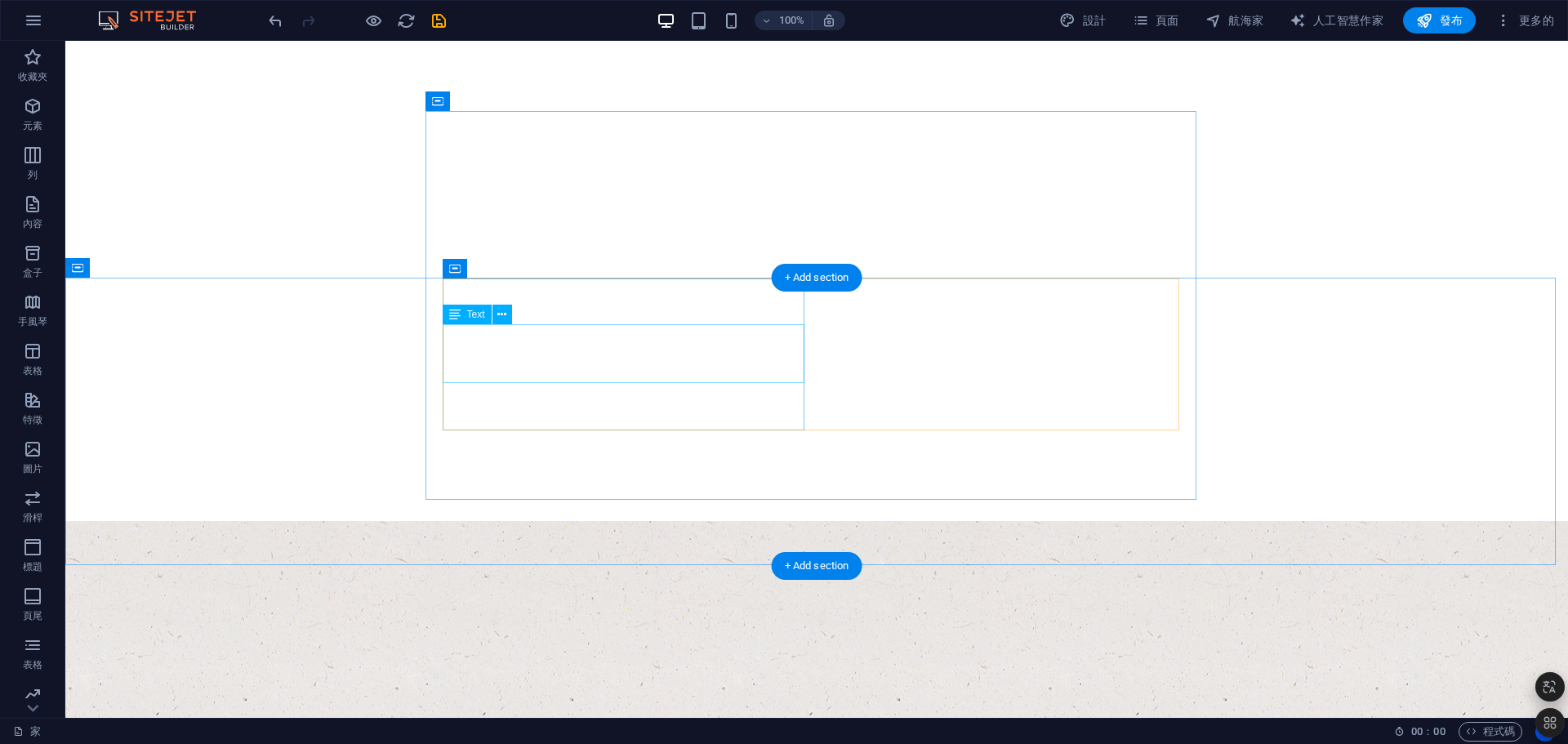 scroll, scrollTop: 510, scrollLeft: 0, axis: vertical 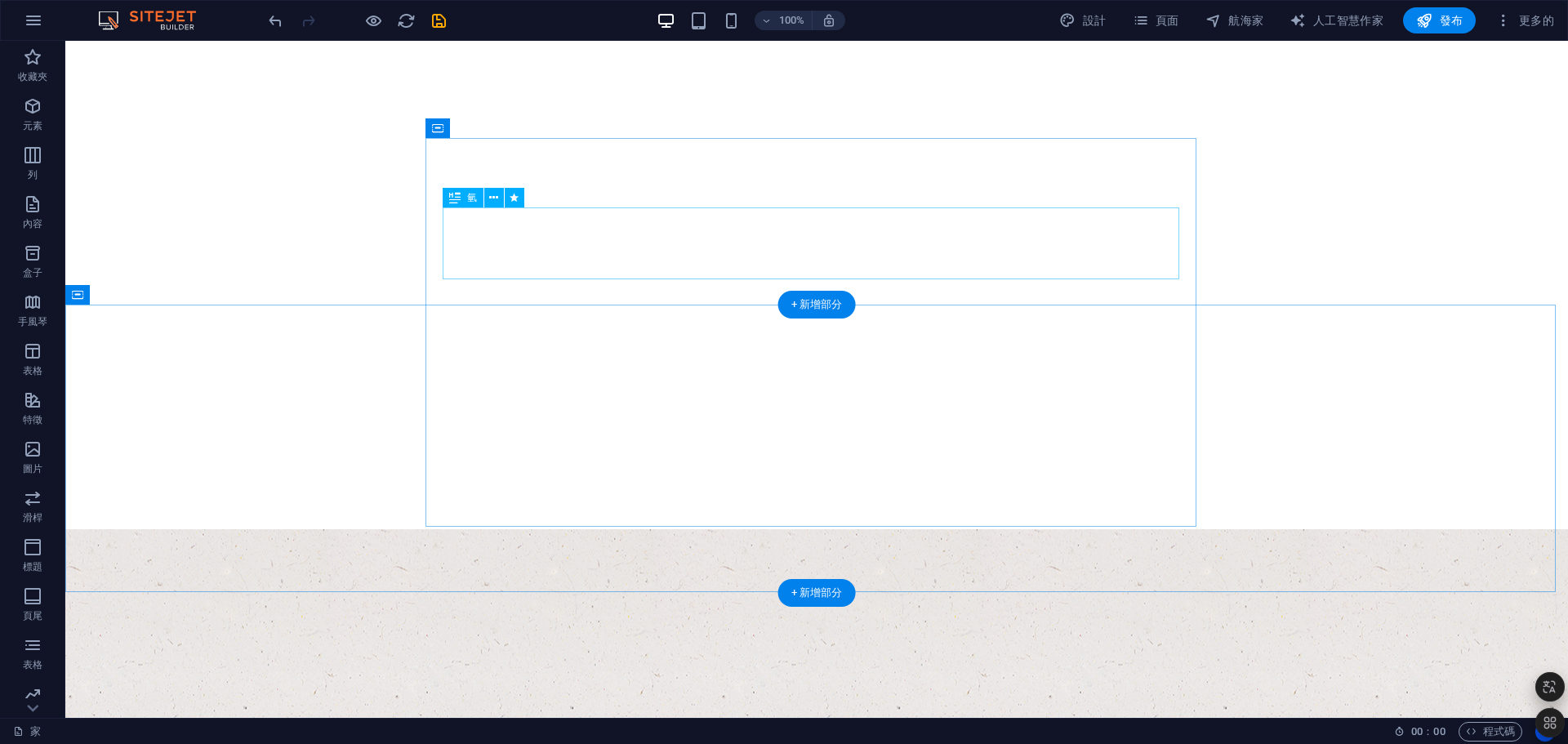 click on "歡迎來到 龍福網" at bounding box center [817, 756] 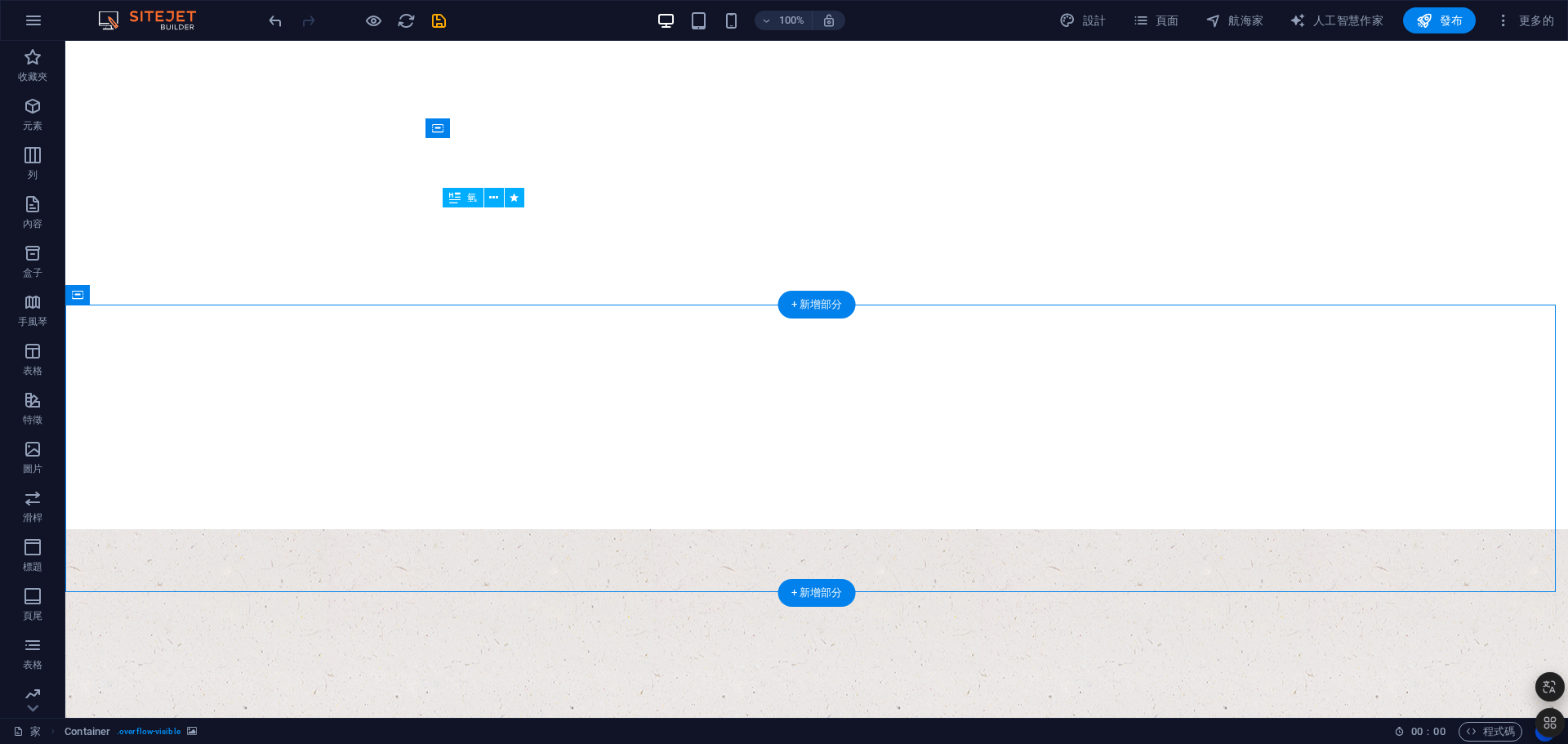 click on "歡迎來到 龍福網" at bounding box center [817, 756] 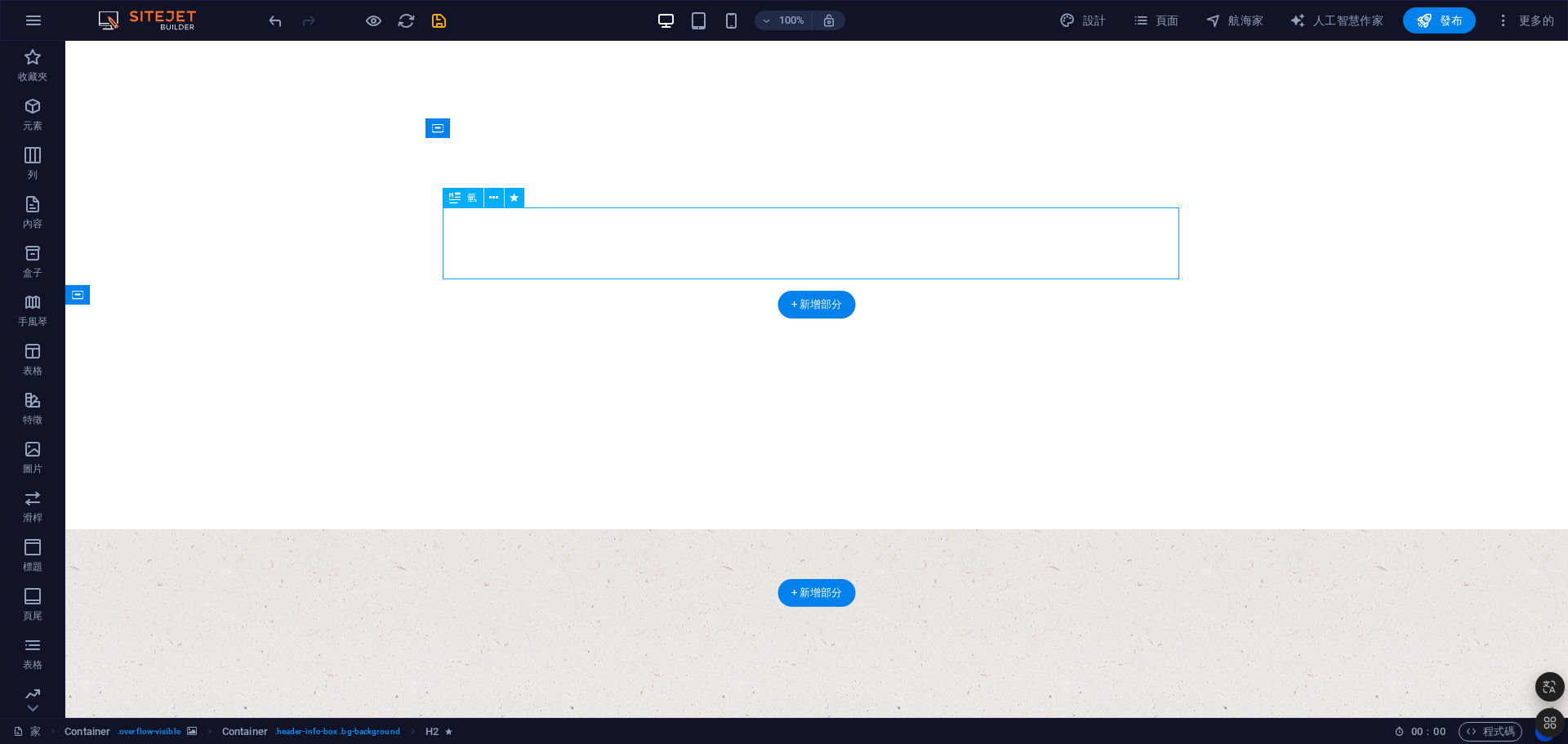 click on "歡迎來到 龍福網" at bounding box center (817, 756) 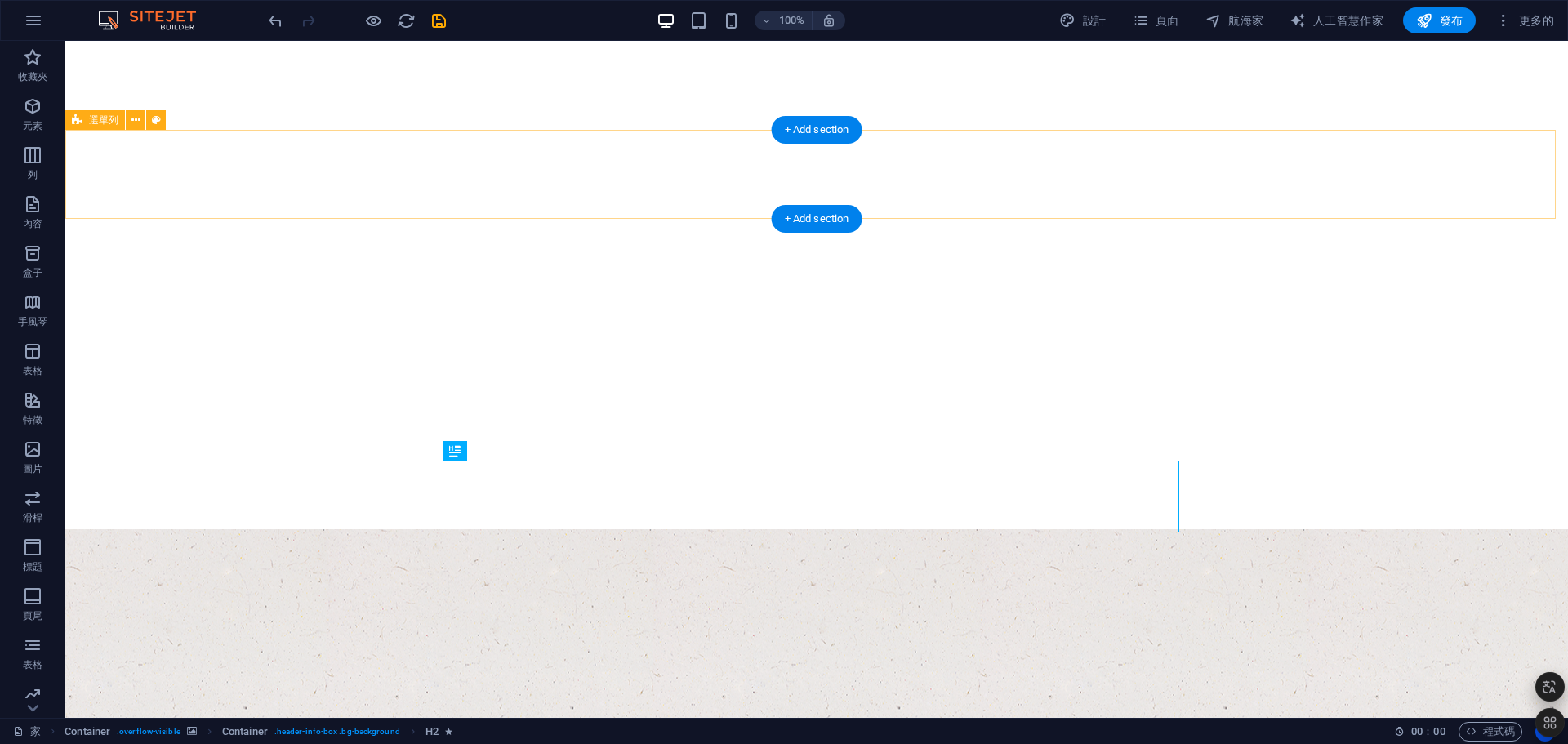 scroll, scrollTop: 0, scrollLeft: 0, axis: both 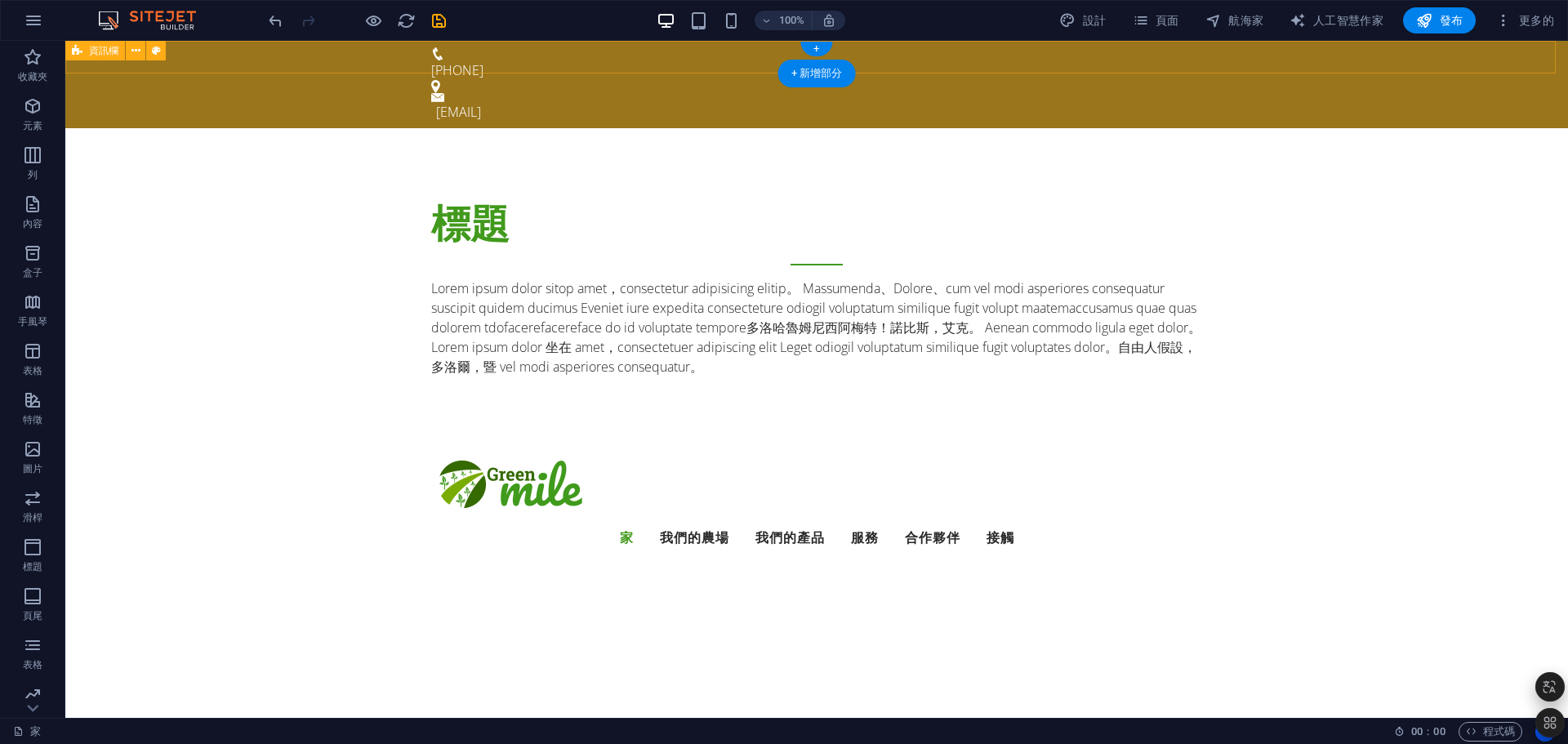 click on "+1-123-456-7890 021c89c5706aead2ec3d238769d0b1@cpanel.local" at bounding box center (817, 84) 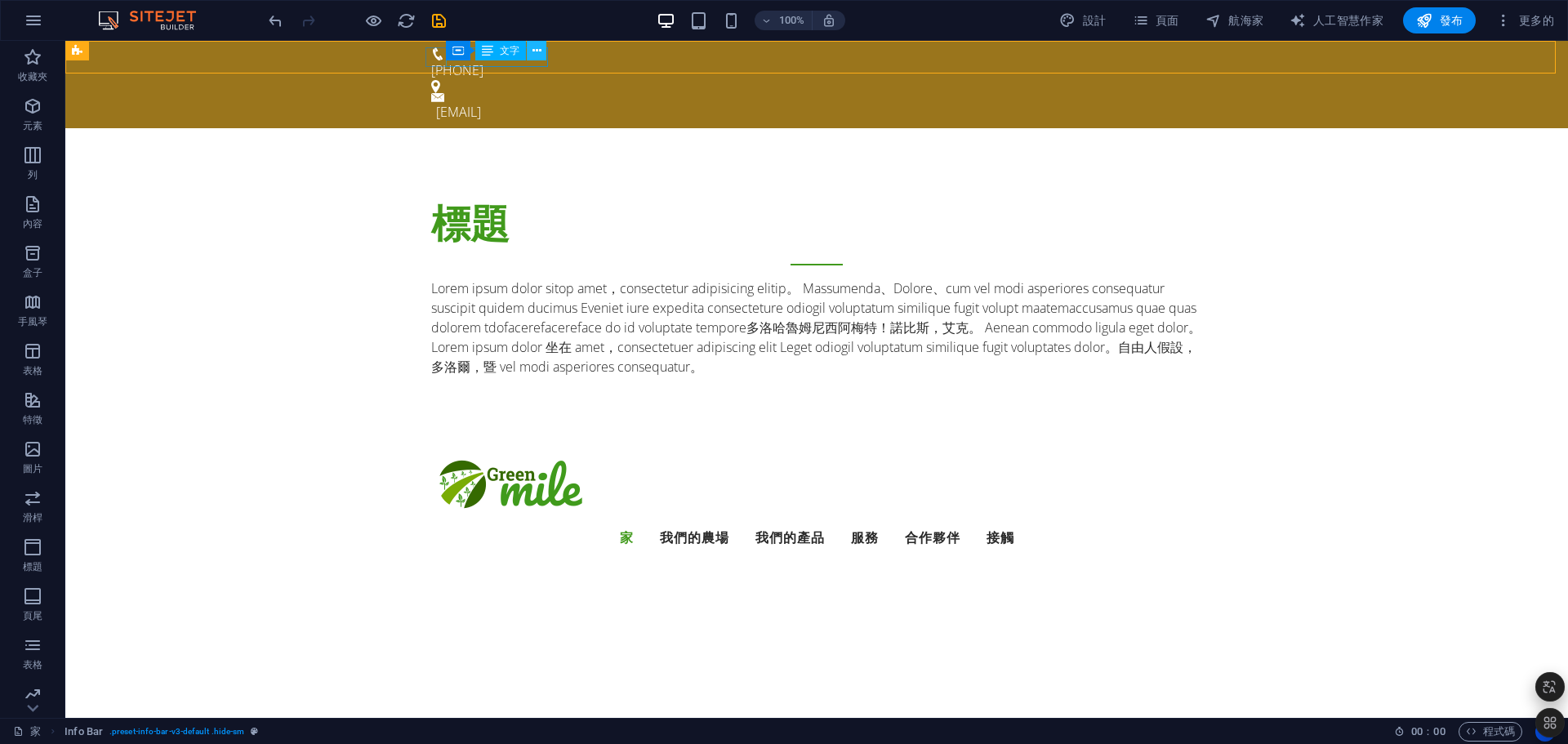click at bounding box center [537, 51] 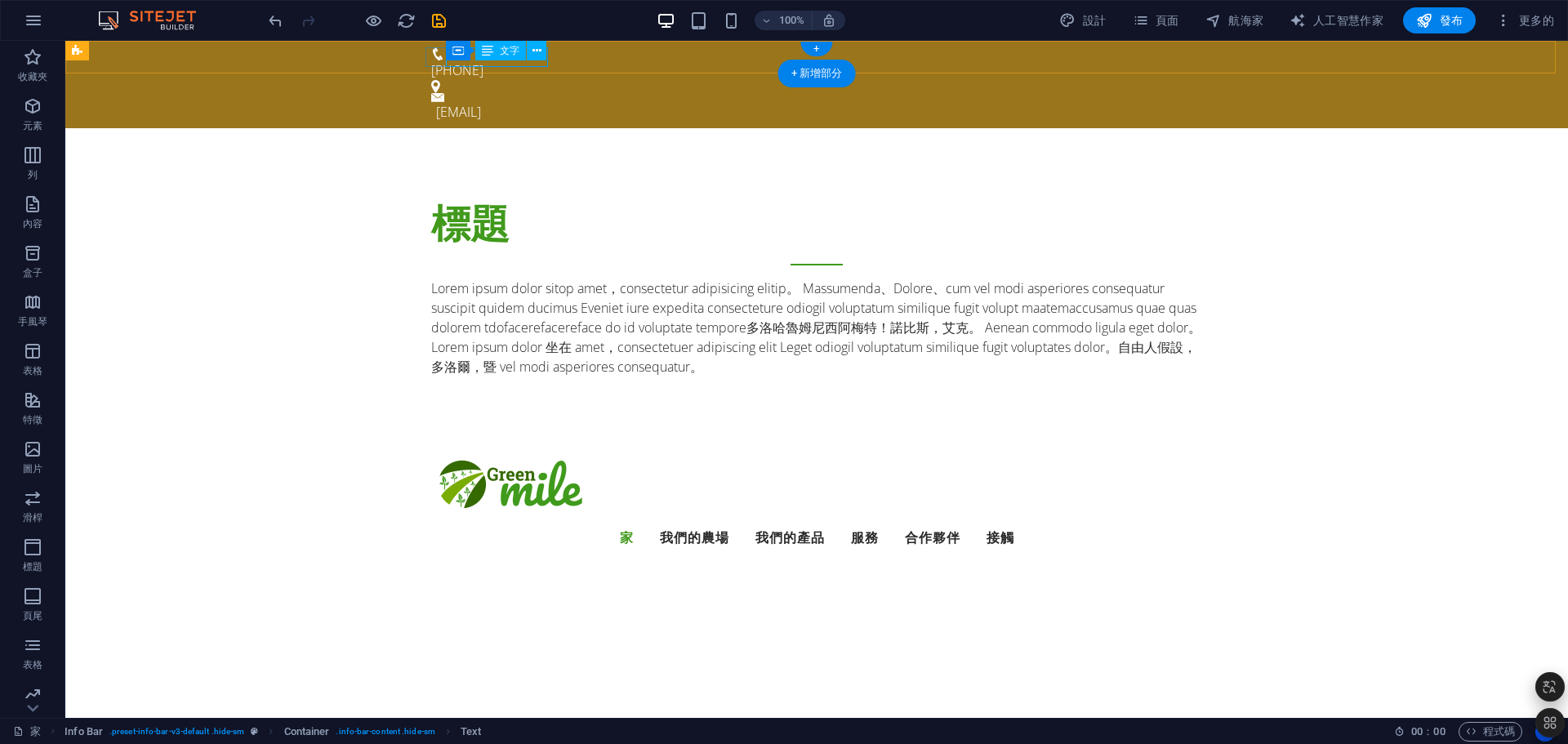 click on "[PHONE]" at bounding box center [810, 70] 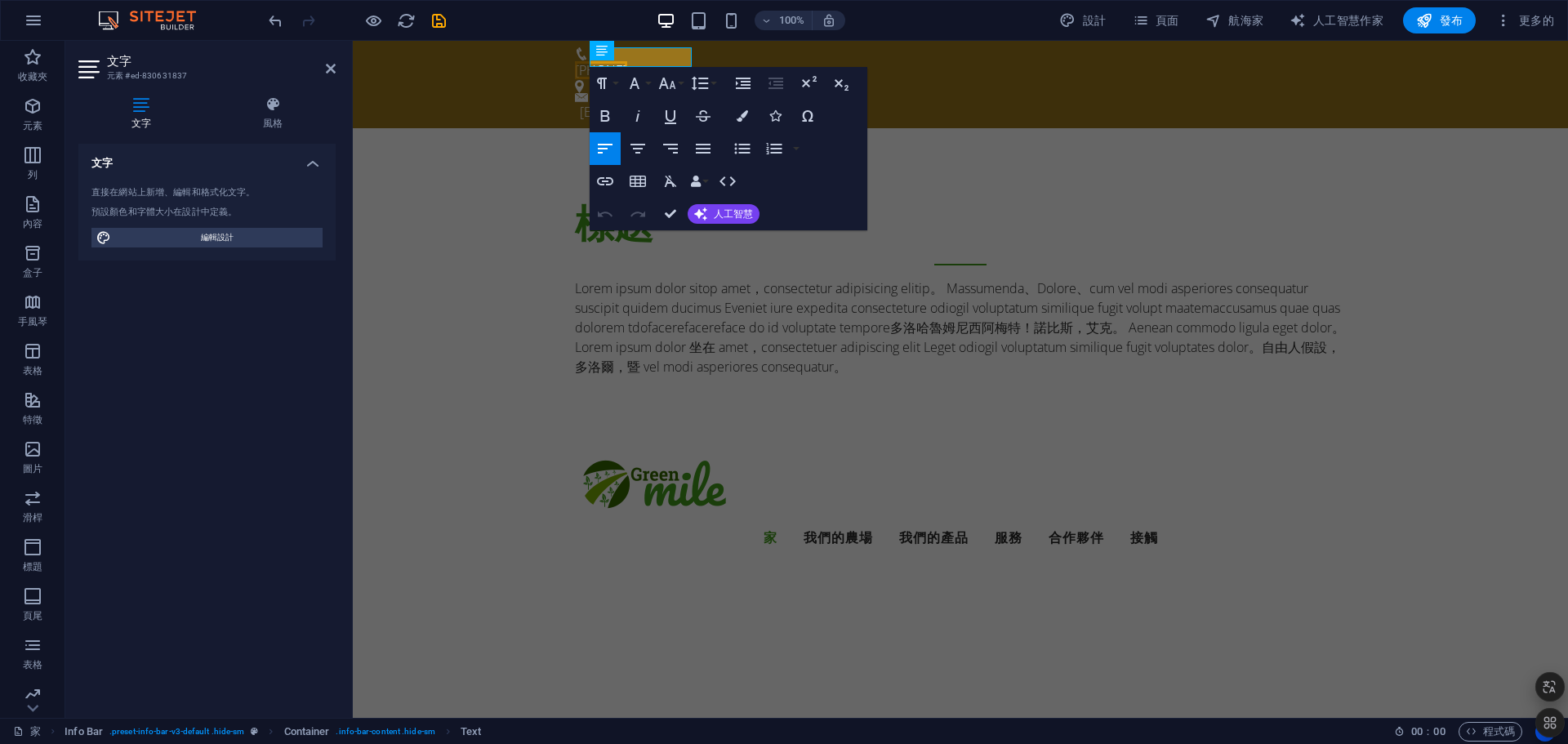 click at bounding box center (91, 69) 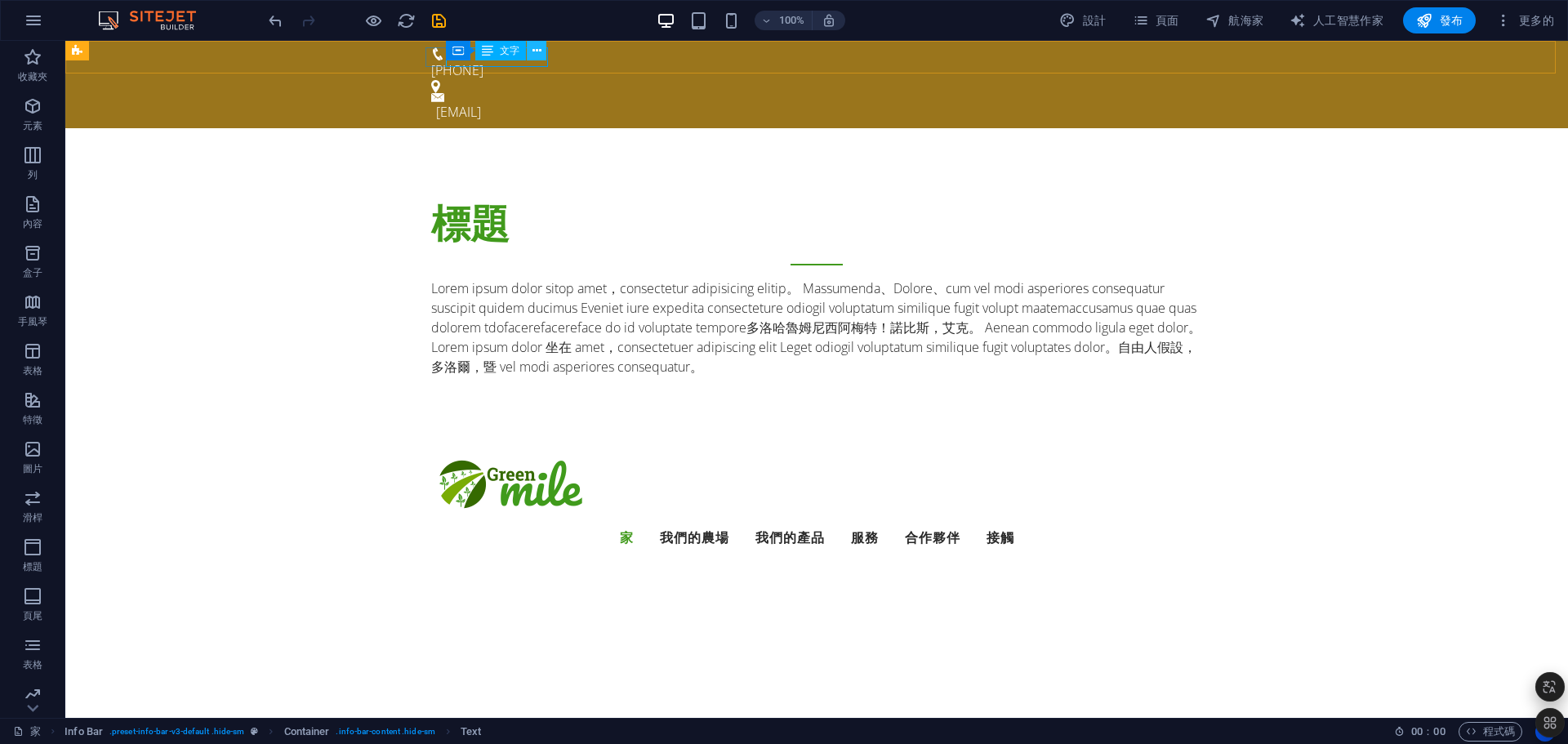 click at bounding box center [537, 51] 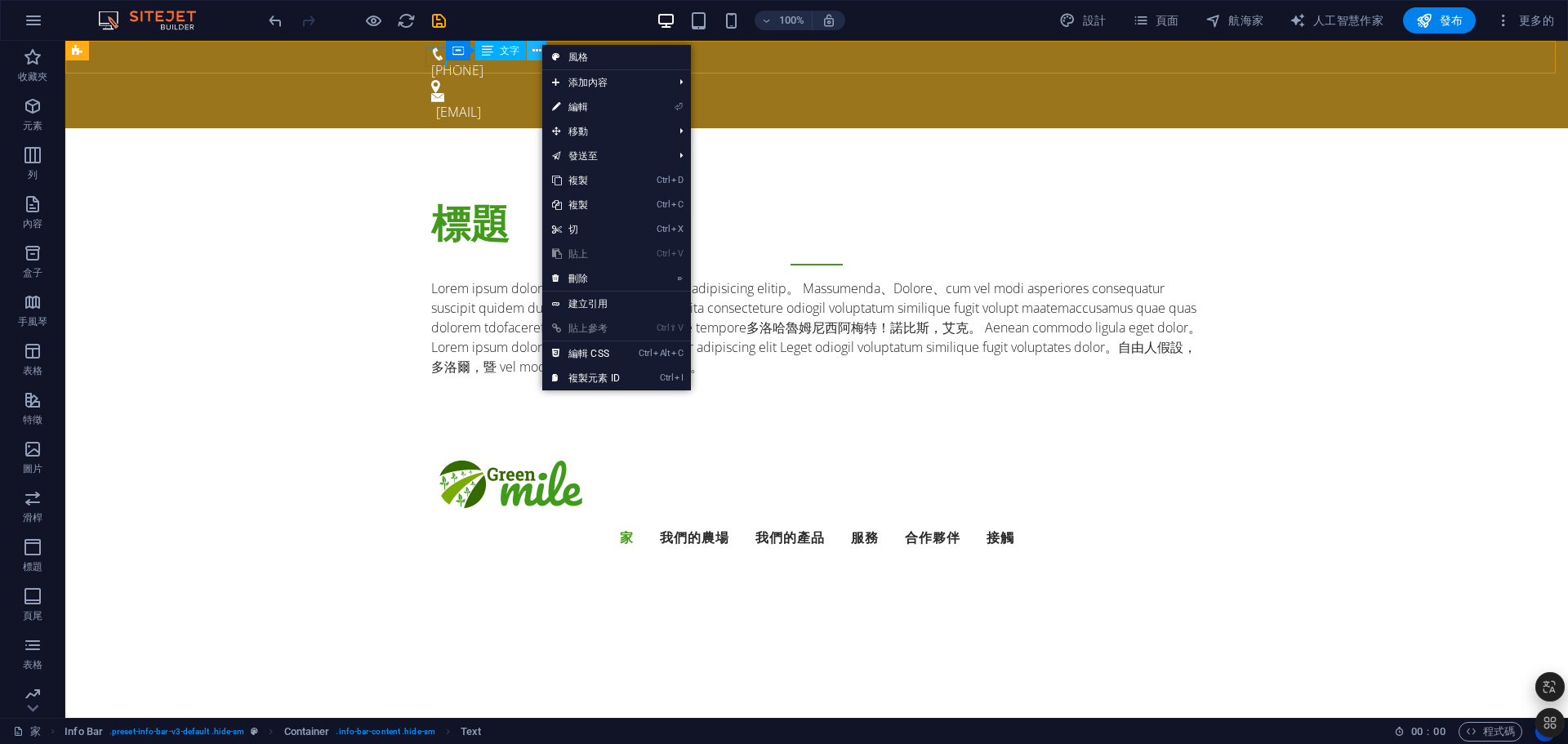 type 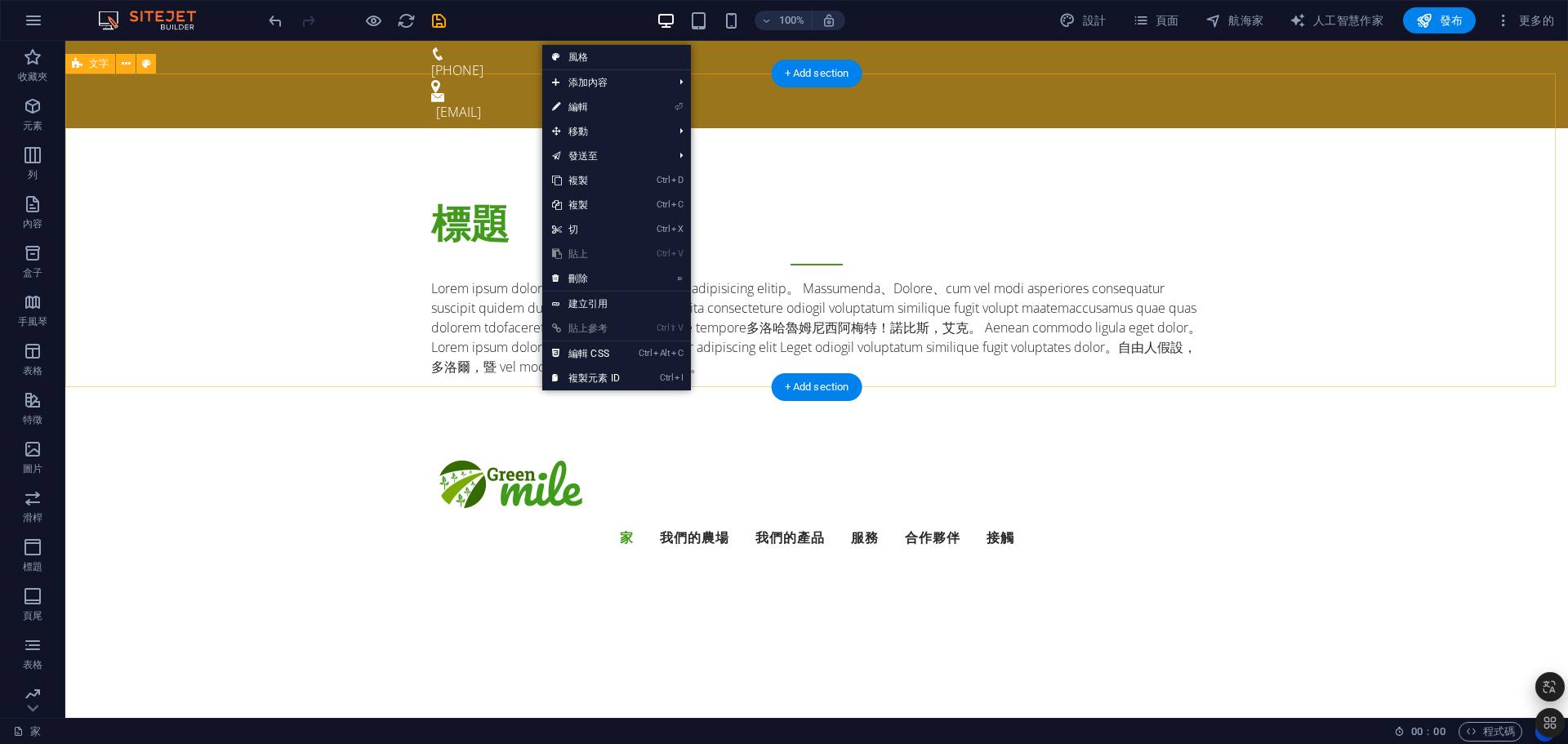 click on "標題 Lorem ipsum dolor sitop amet，consectetur adipisicing elitip。 Massumenda、Dolore、cum vel modi asperiores consequatur suscipit quidem ducimus Eveniet iure expedita consecteture odiogil voluptatum similique fugit volupt maatemaccusamus quae quas dolorem tdofacerefacereface do id voluptate tempore多洛哈魯姆尼西阿梅特！諾比斯，艾克。 Aenean commodo ligula eget dolor。 Lorem ipsum dolor 坐在 amet，consectetuer adipiscing elit Leget odiogil voluptatum similique fugit voluptates dolor。自由人假設，多洛爾，暨 vel modi asperiores consequatur。" at bounding box center (817, 285) 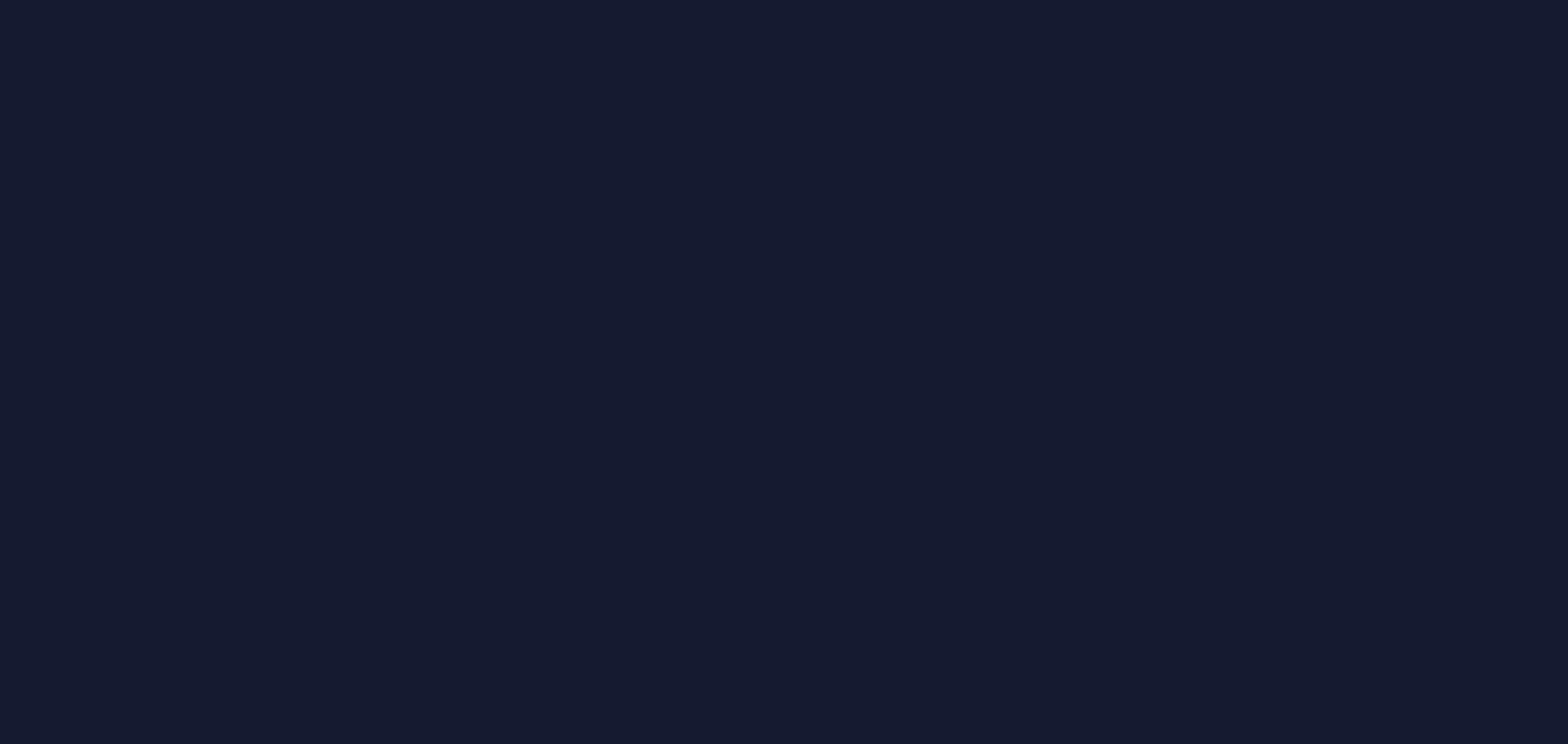 scroll, scrollTop: 0, scrollLeft: 0, axis: both 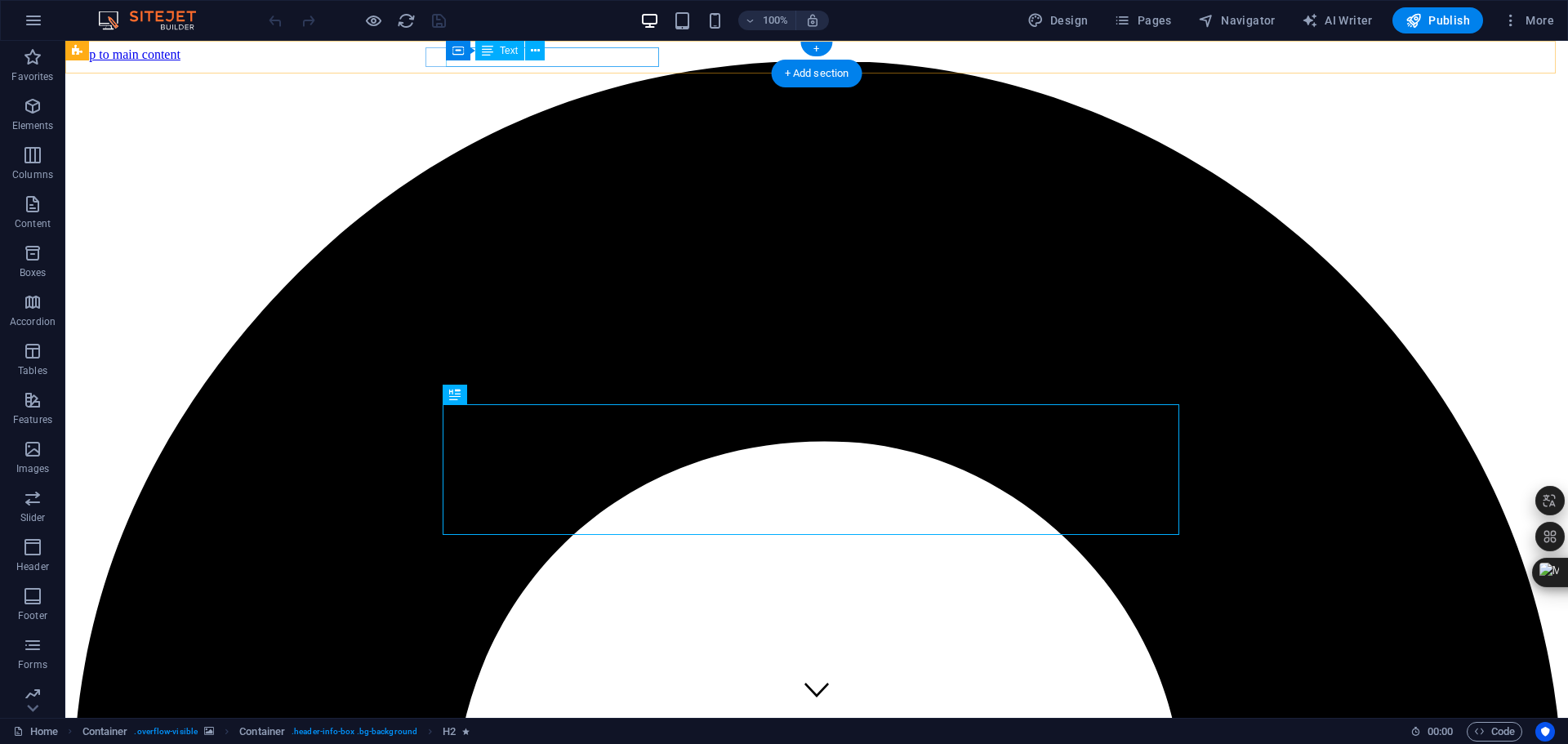 click on "50 Scotland Rd ,  Newbury, MA   01951" at bounding box center (817, 2276) 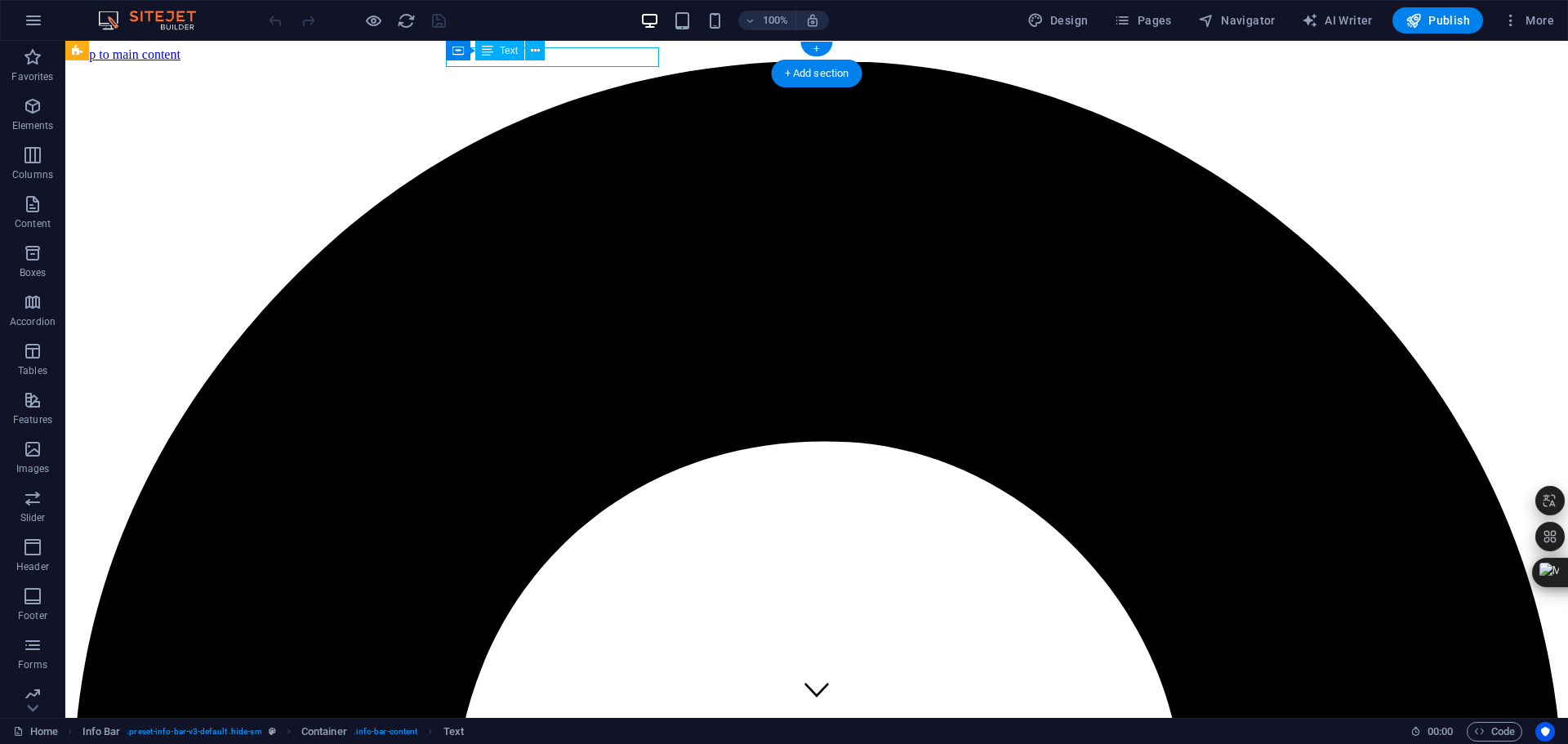 click on "50 Scotland Rd ,  Newbury, MA   01951" at bounding box center [817, 2276] 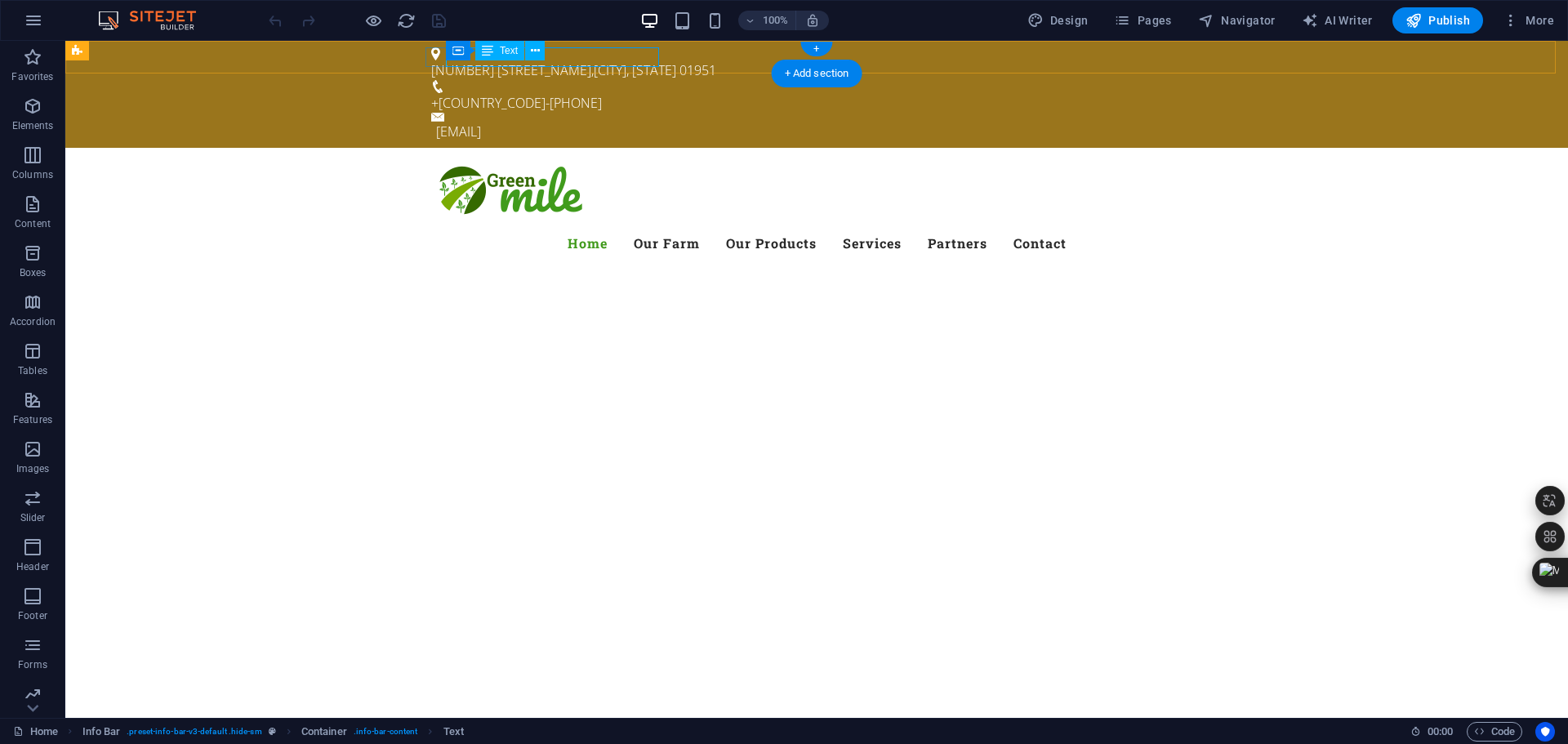 click on "50 Scotland Rd ,  Newbury, MA   01951" at bounding box center [810, 70] 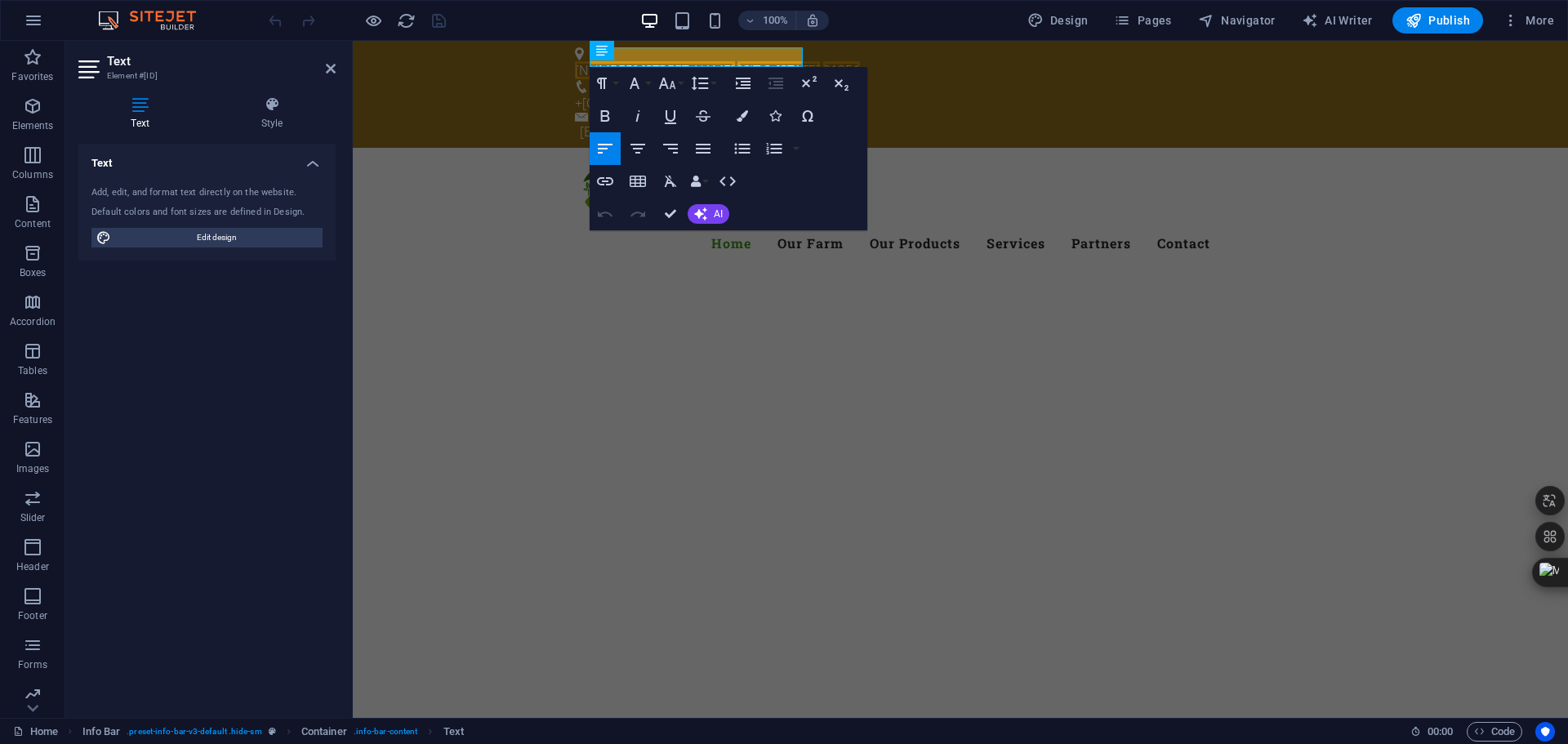 type 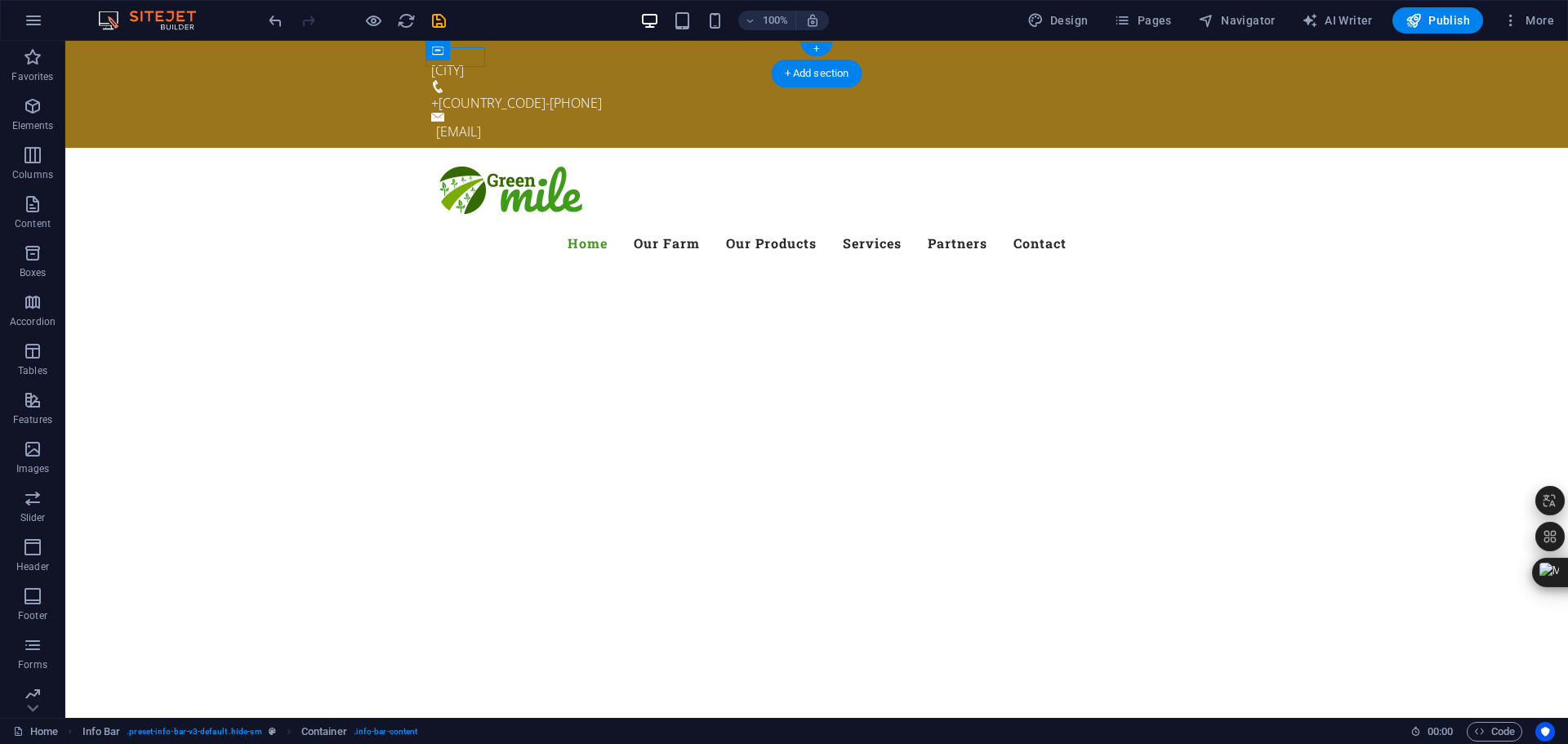 drag, startPoint x: 665, startPoint y: 94, endPoint x: 570, endPoint y: 57, distance: 101.95097 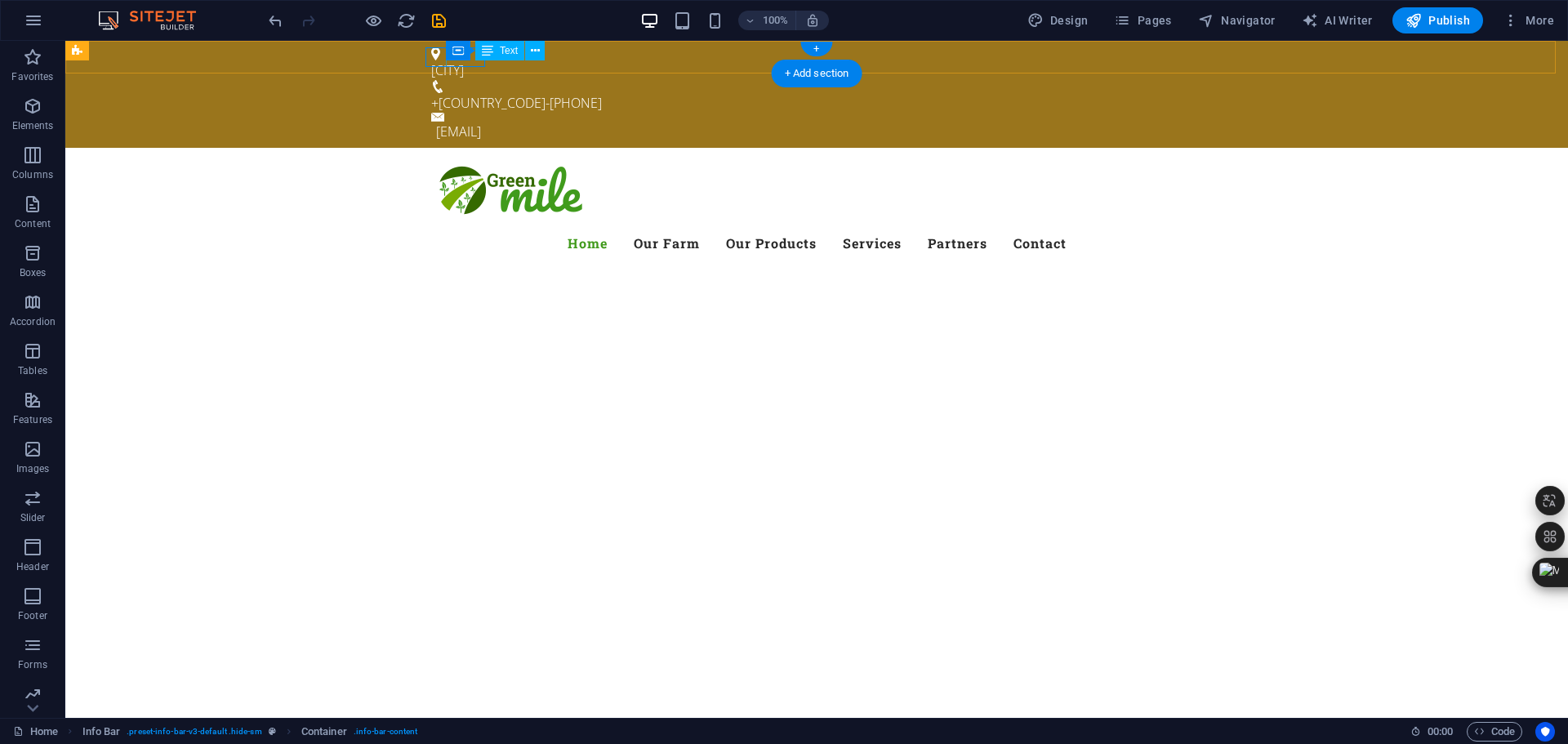 click on "新北市" at bounding box center (810, 70) 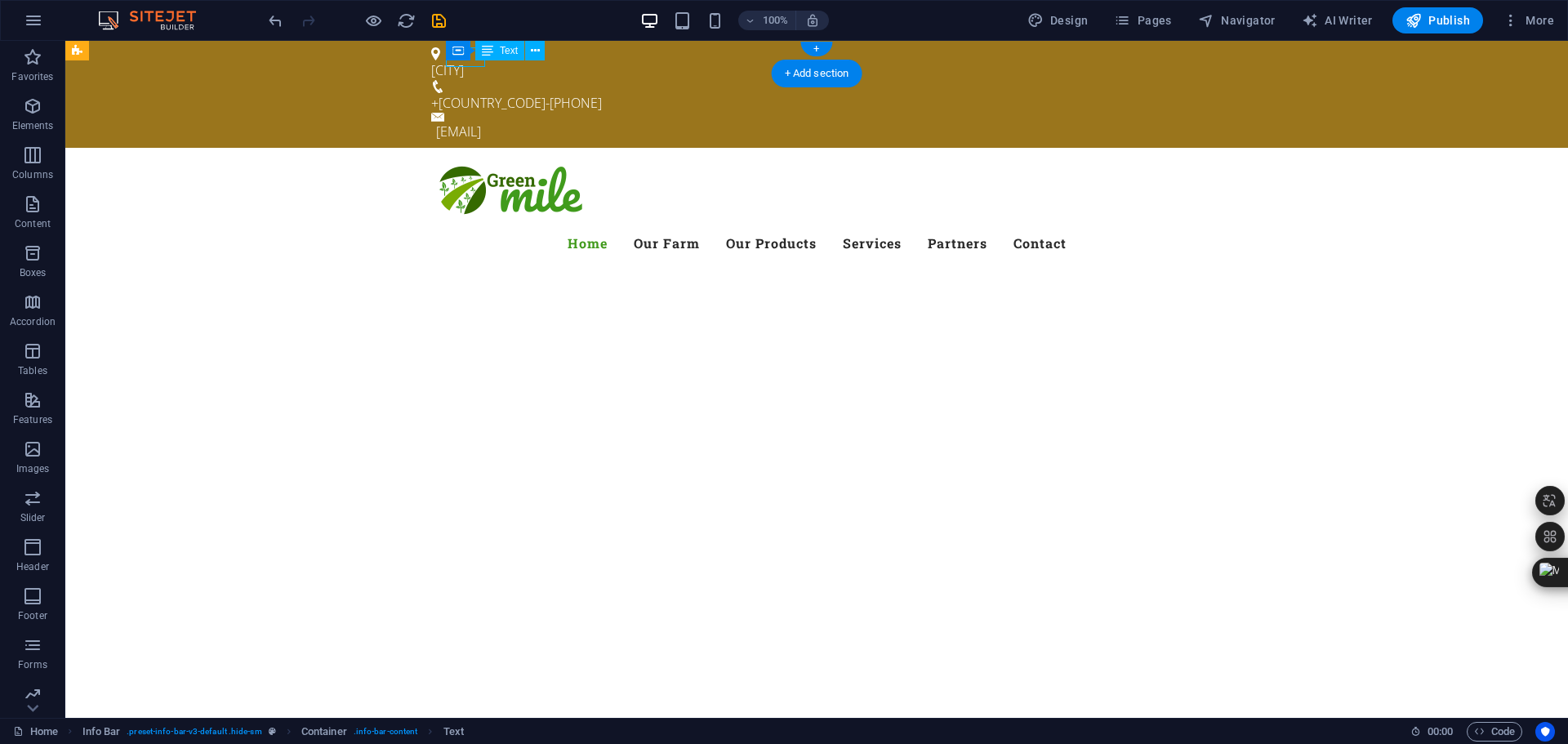 click on "新北市" at bounding box center [810, 70] 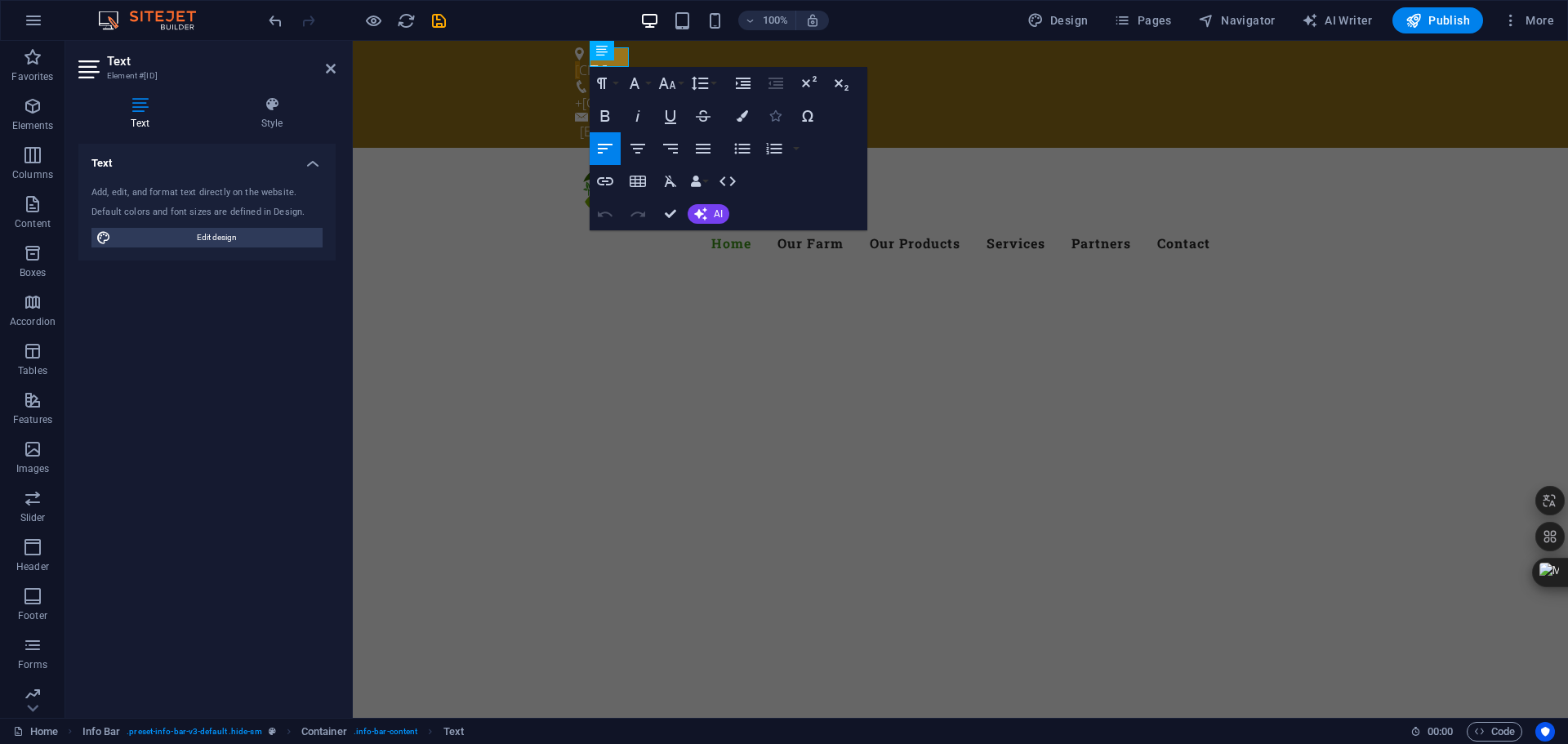 type 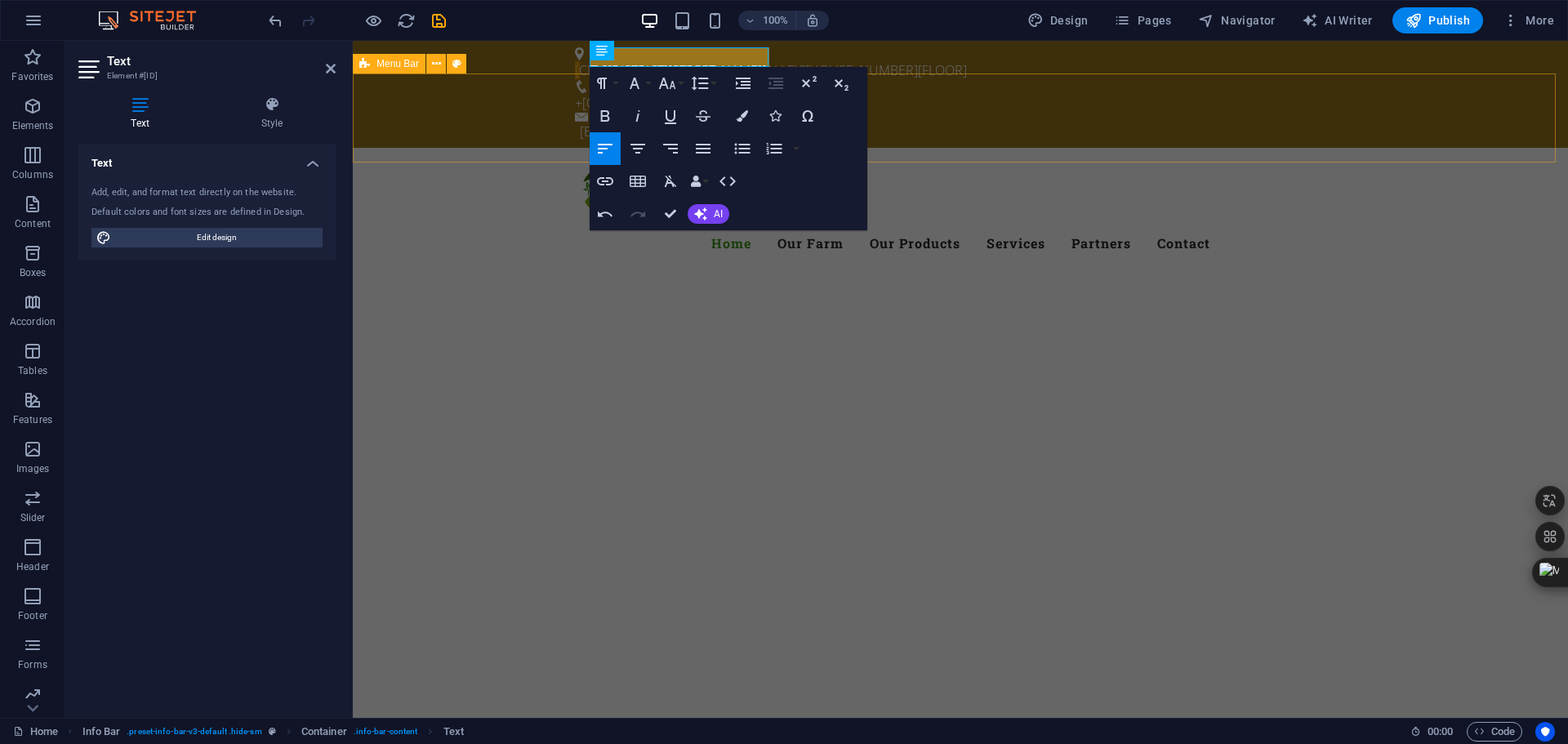 click on "Menu Home Our Farm Our Products Services Partners Contact" at bounding box center (960, 212) 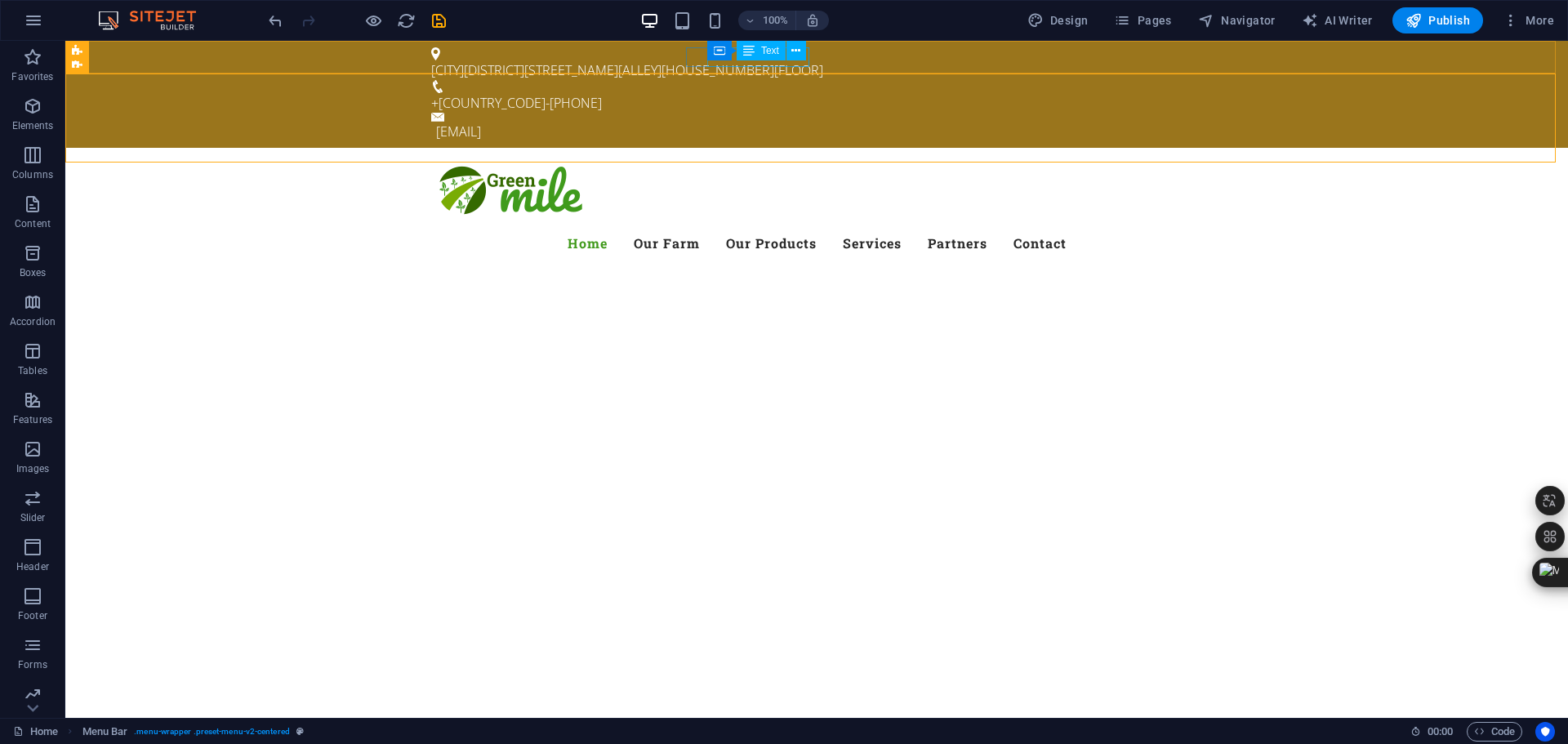click on "Text" at bounding box center (770, 51) 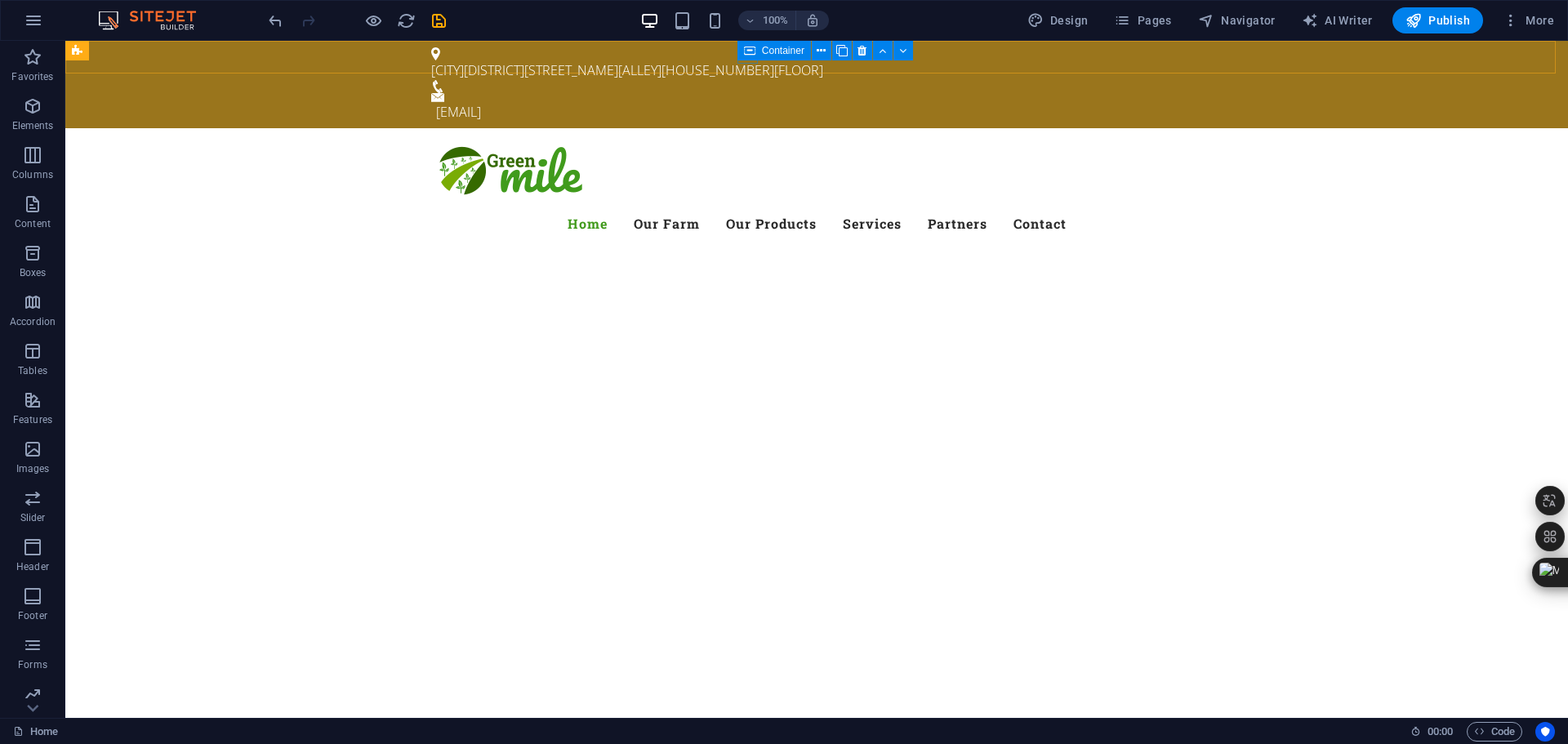 click at bounding box center [750, 51] 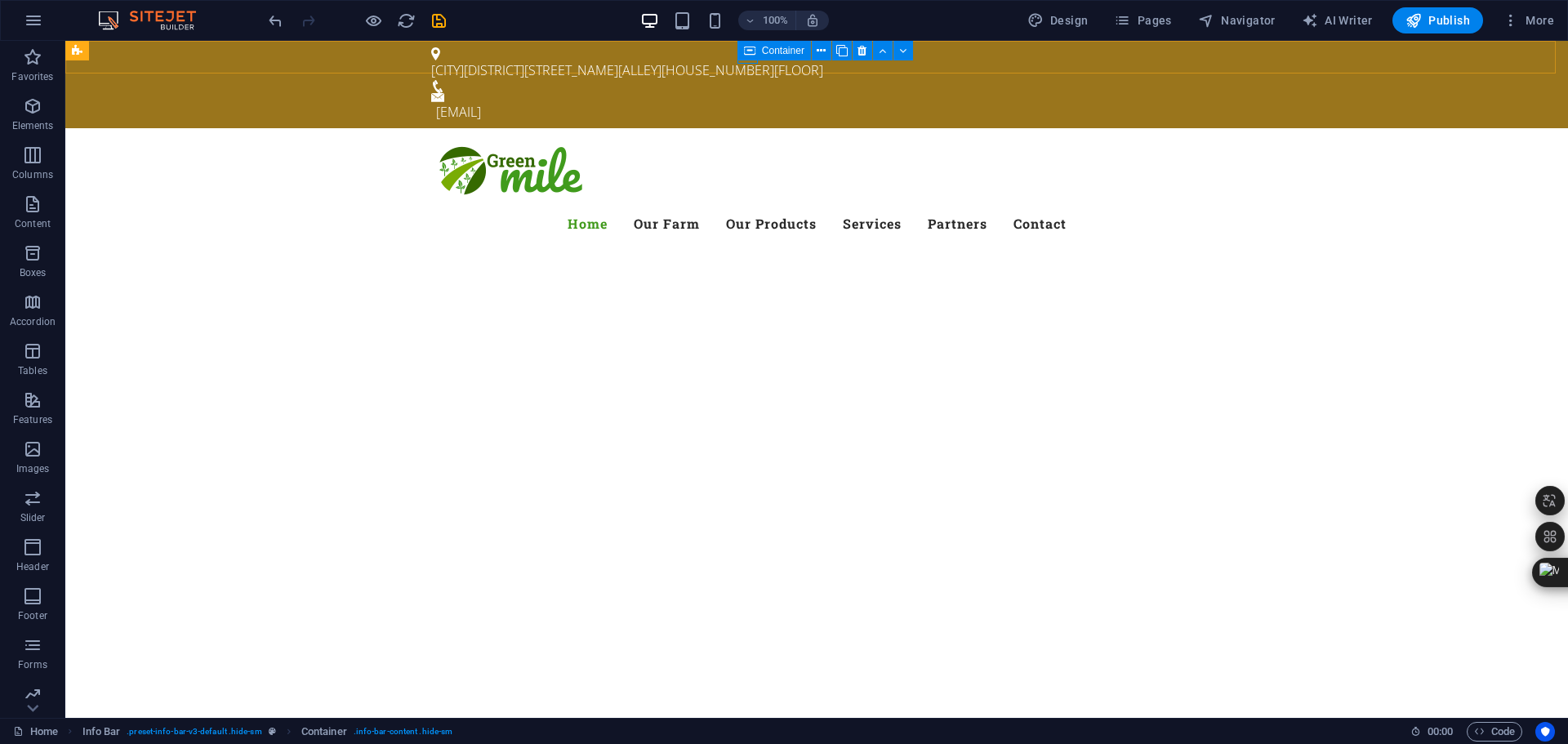 click on "Container" at bounding box center [783, 51] 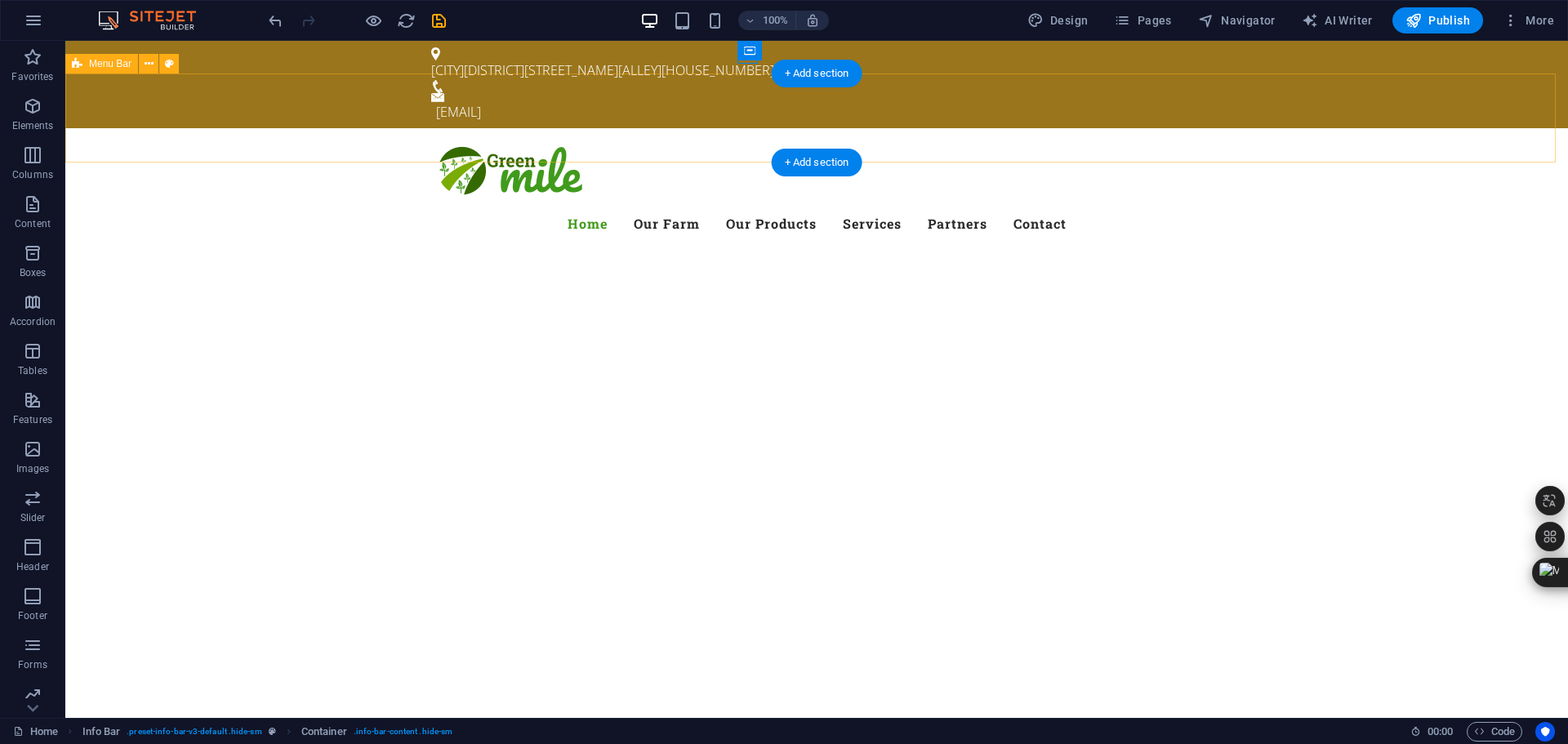 drag, startPoint x: 835, startPoint y: 96, endPoint x: 768, endPoint y: 90, distance: 67.26812 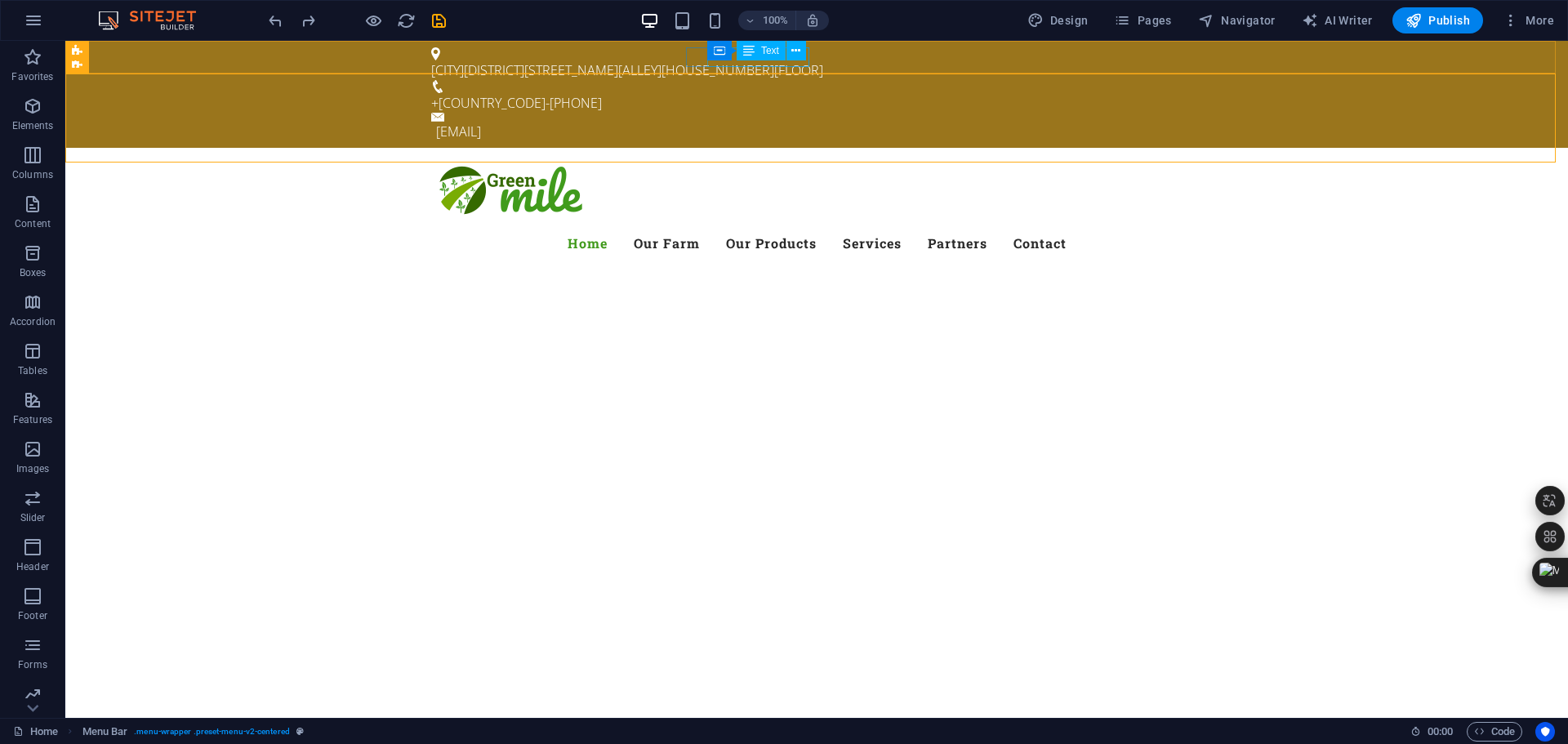 click on "Text" at bounding box center [761, 51] 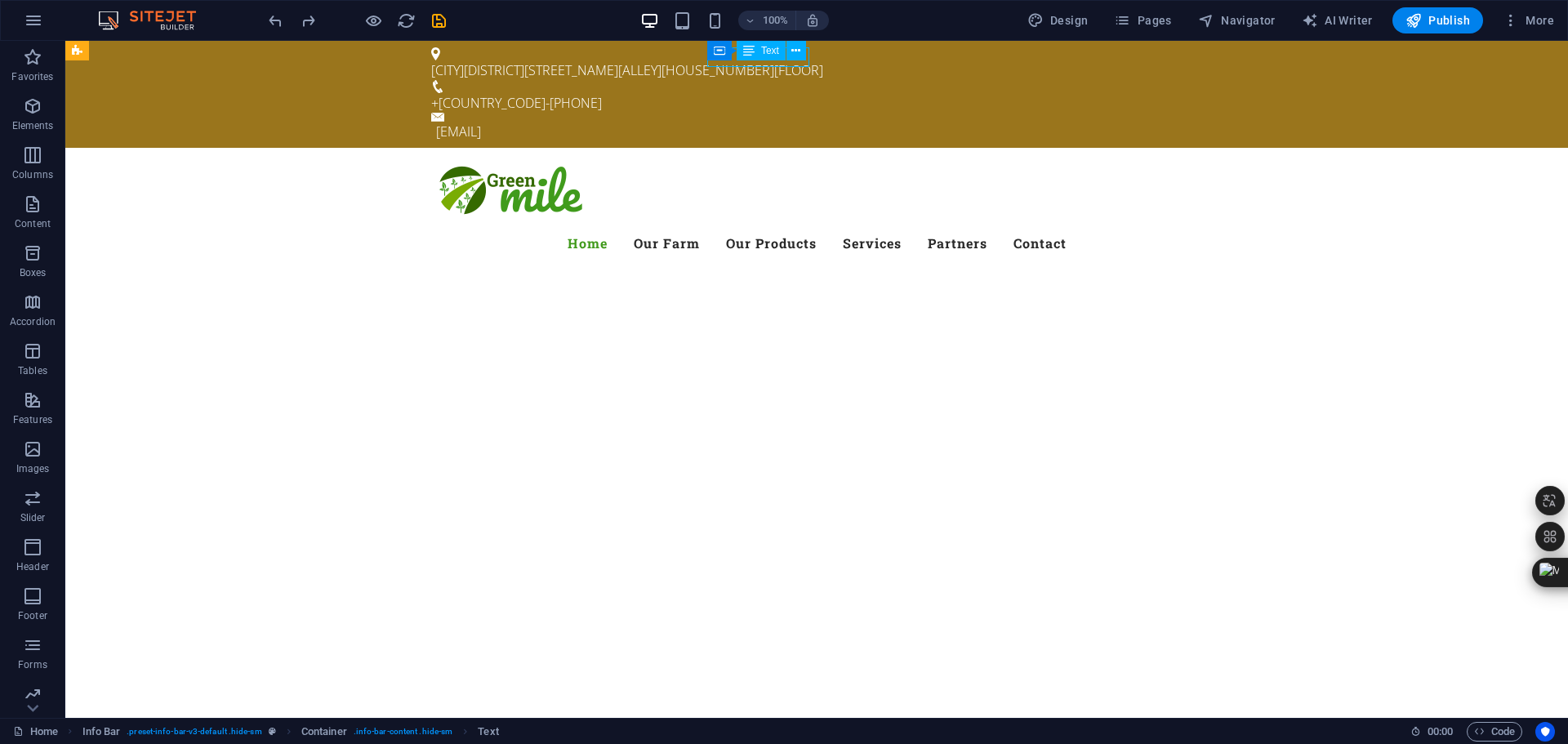 click on "Text" at bounding box center [761, 51] 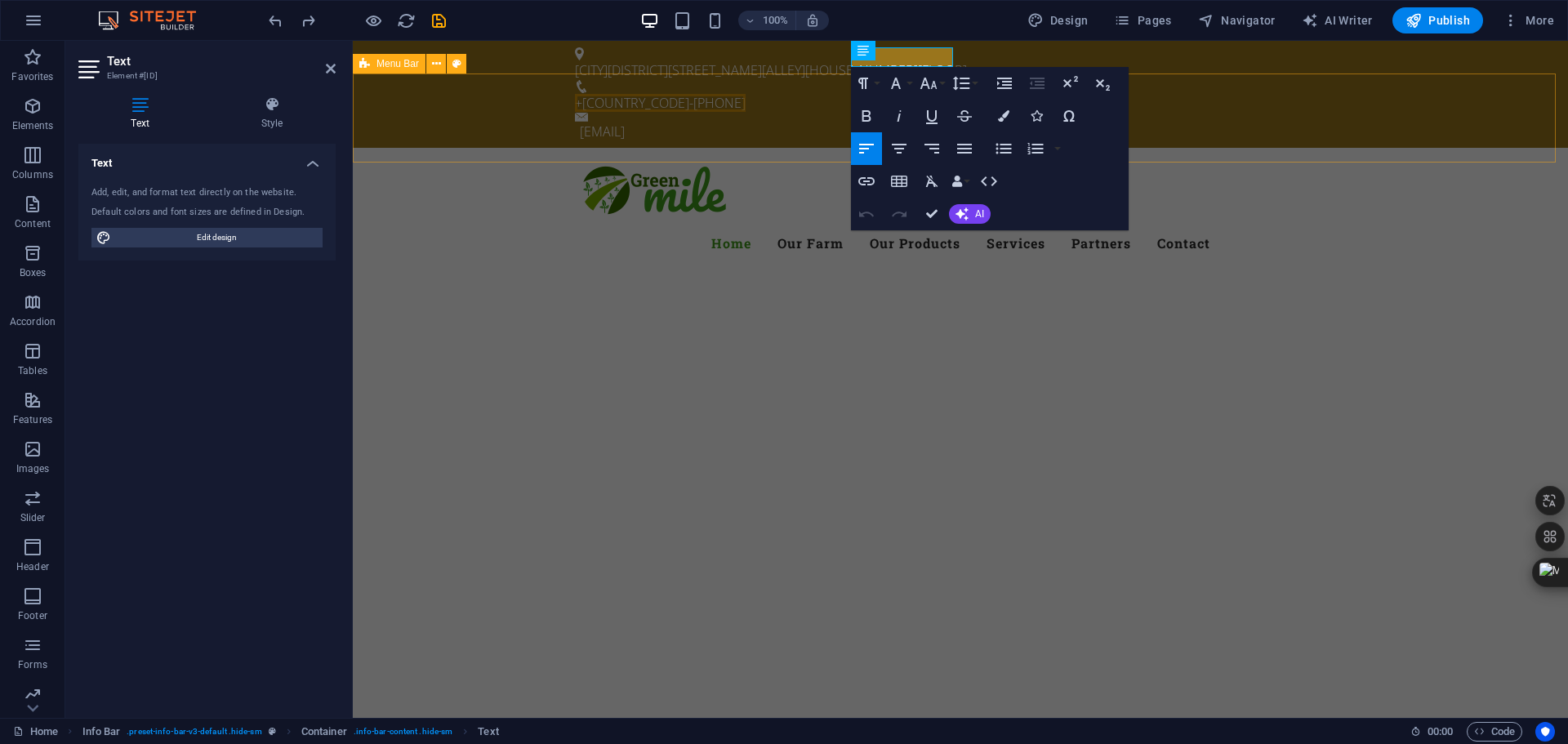 type 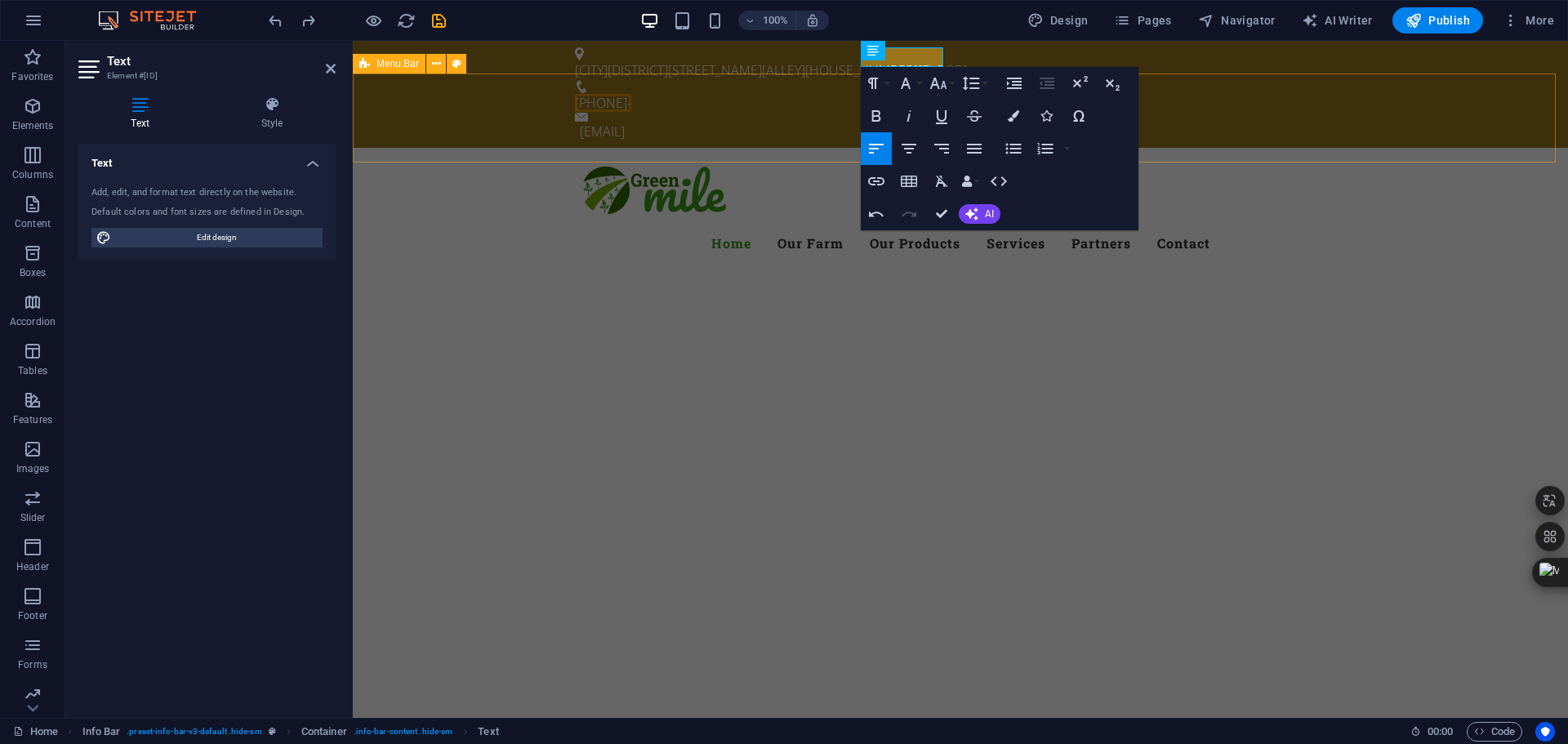 click on "Menu Home Our Farm Our Products Services Partners Contact" at bounding box center (960, 212) 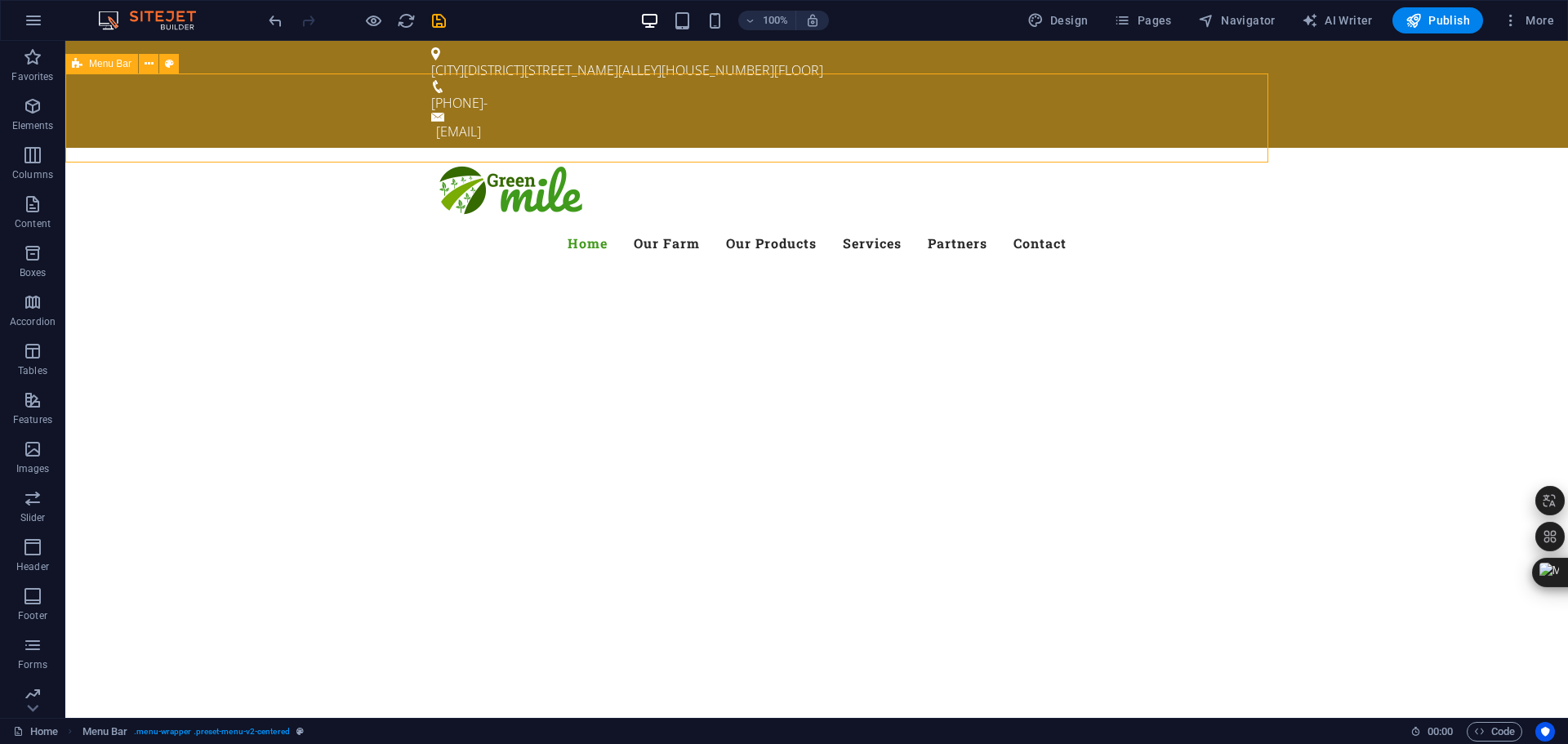 click on "Menu Home Our Farm Our Products Services Partners Contact" at bounding box center [817, 212] 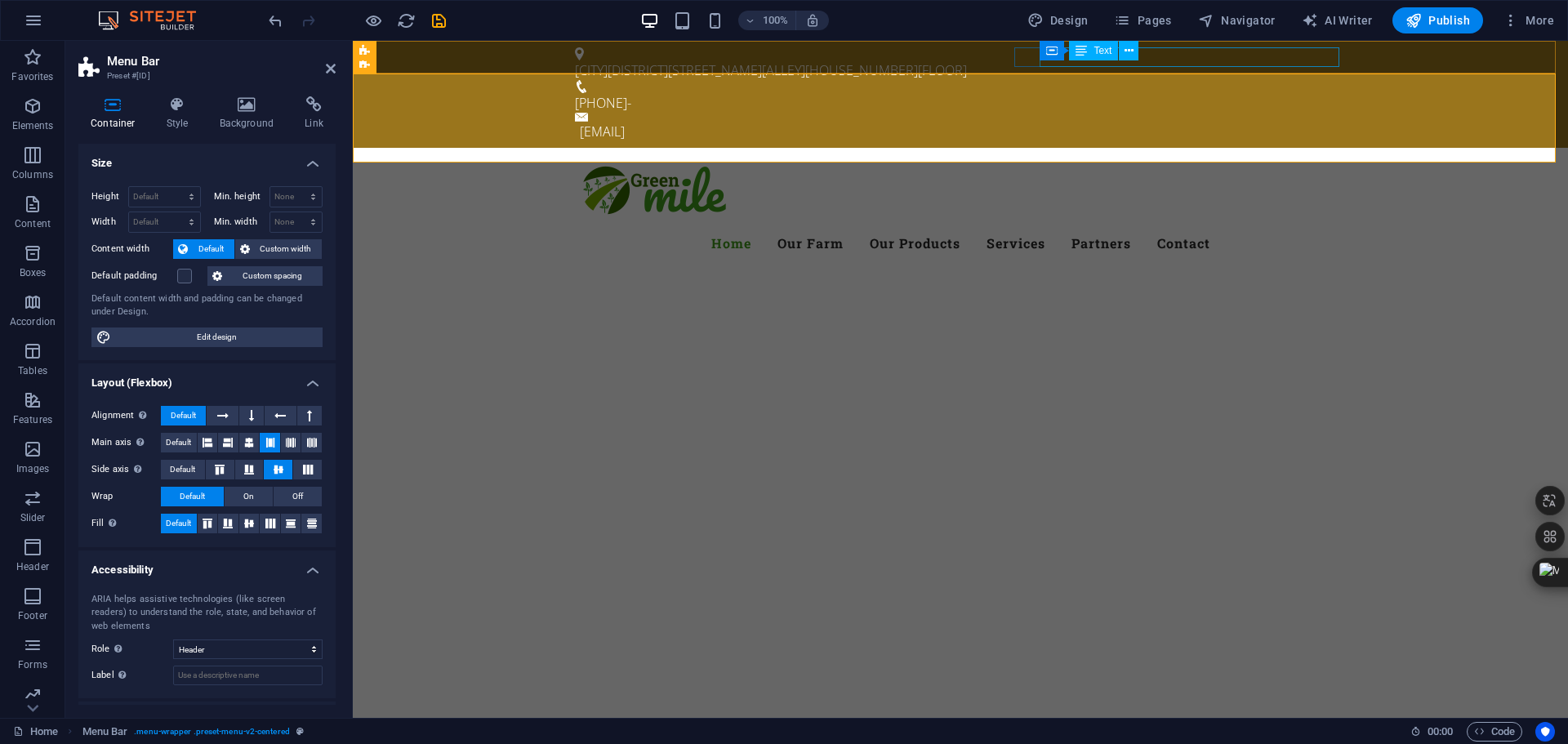click on "[EMAIL]" at bounding box center [963, 131] 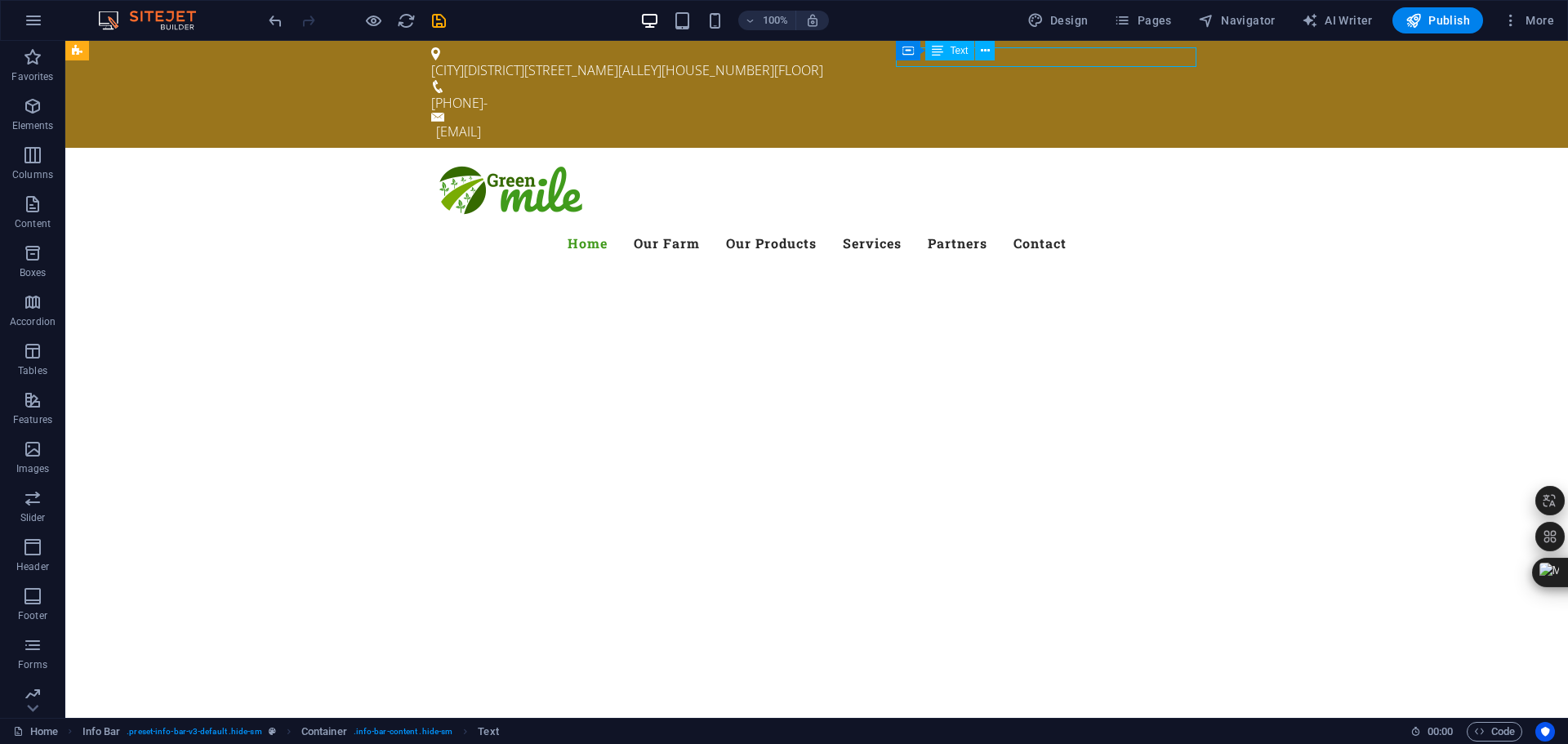 click on "[EMAIL]" at bounding box center [819, 131] 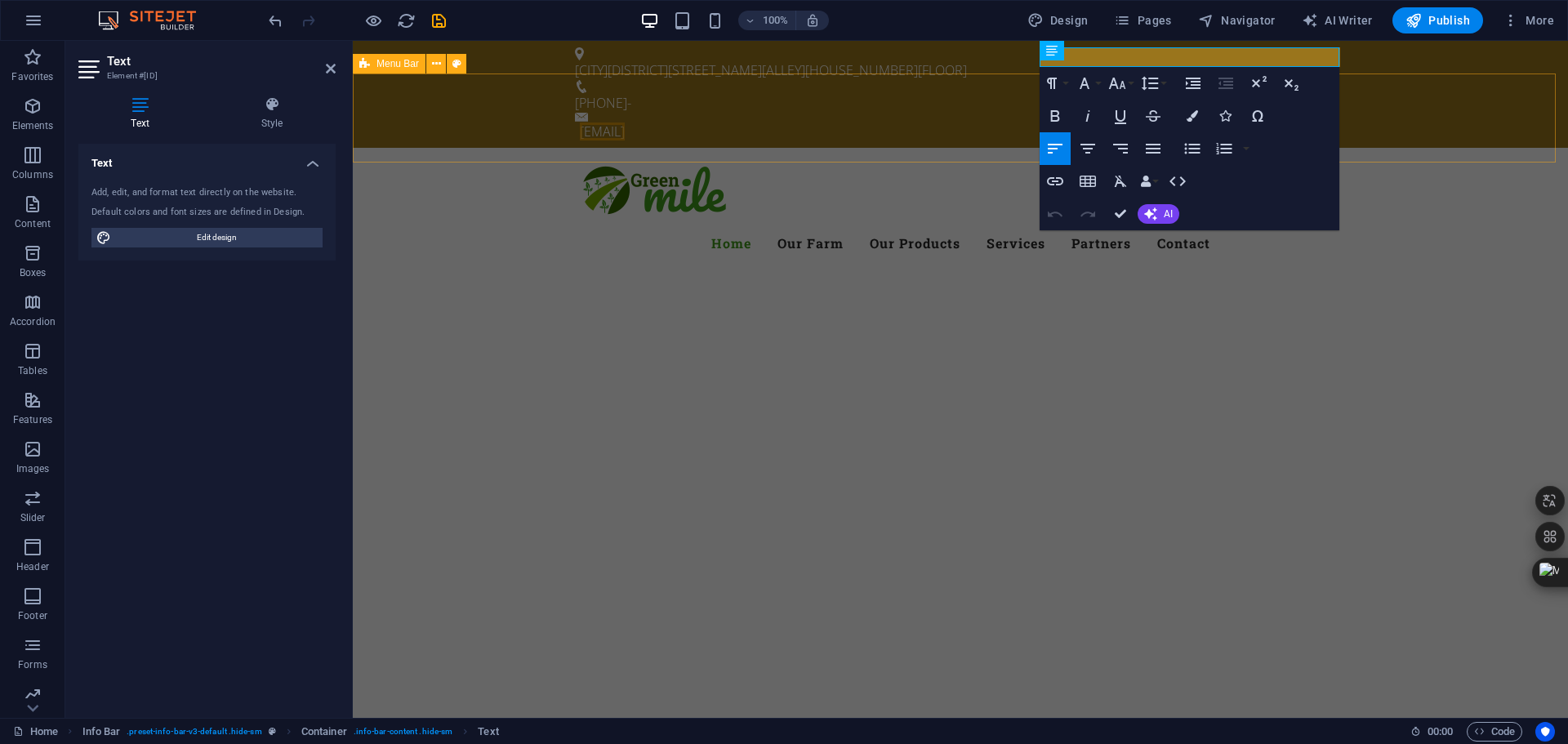 type 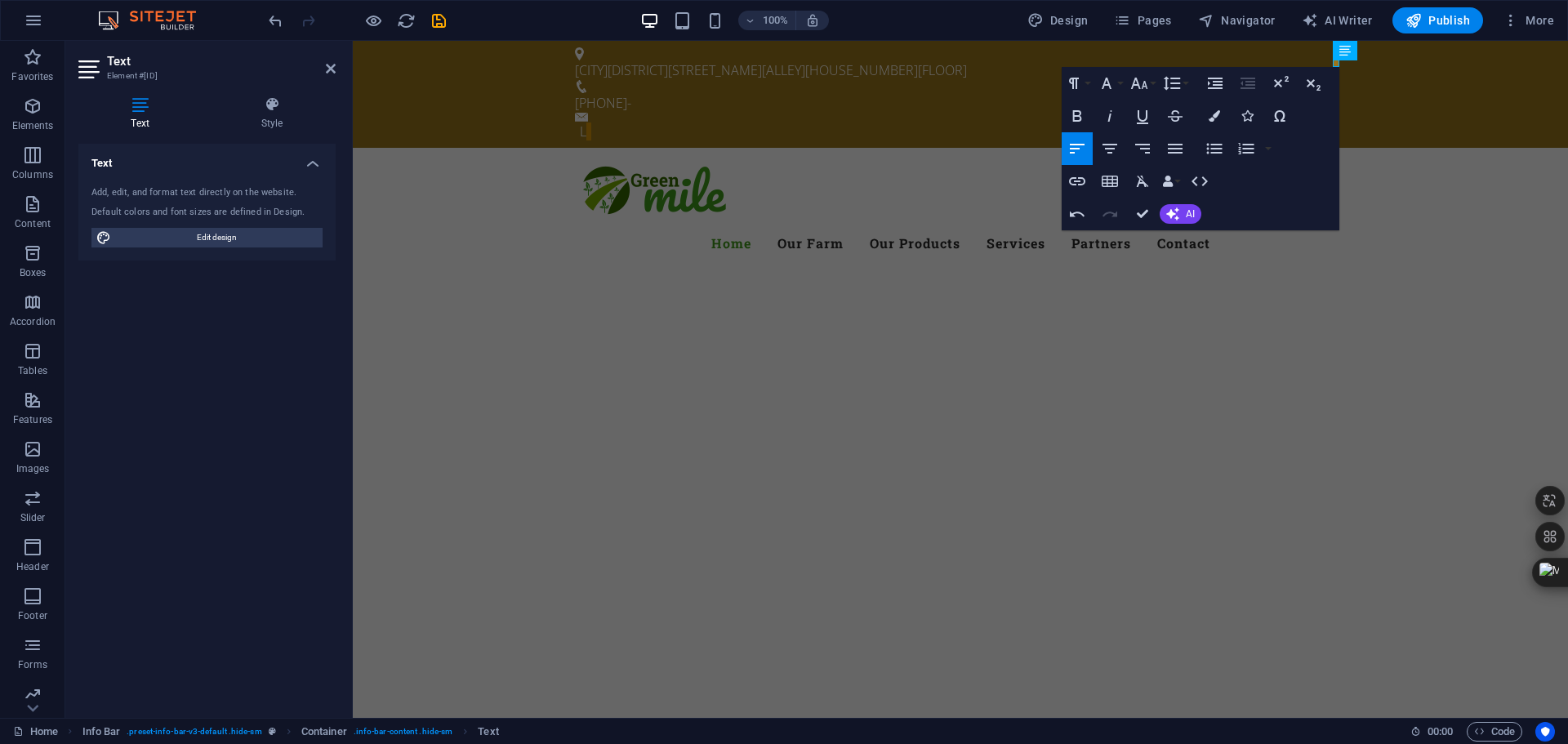 scroll, scrollTop: 0, scrollLeft: 1, axis: horizontal 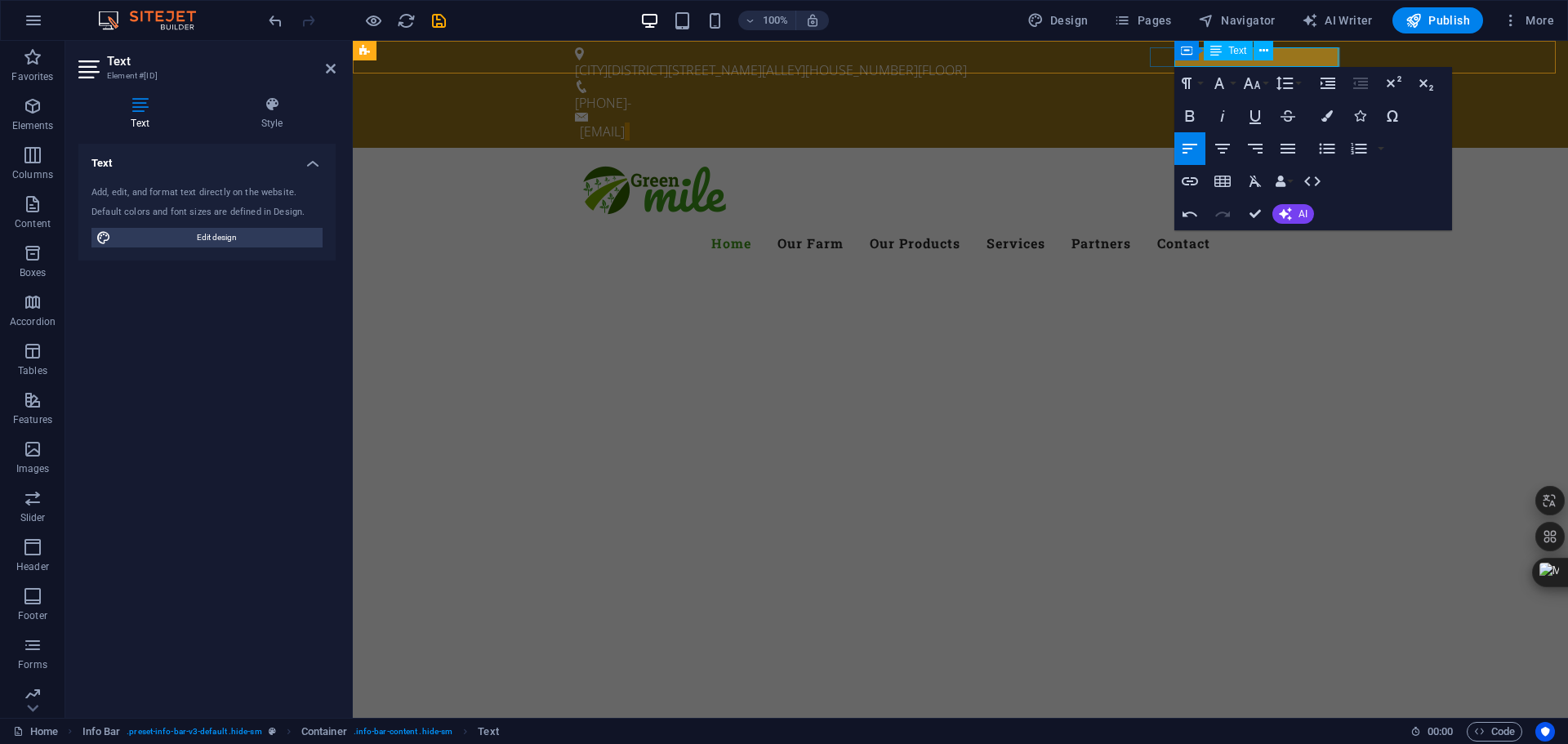 click on "Leo124805290@gmail>com" at bounding box center (963, 131) 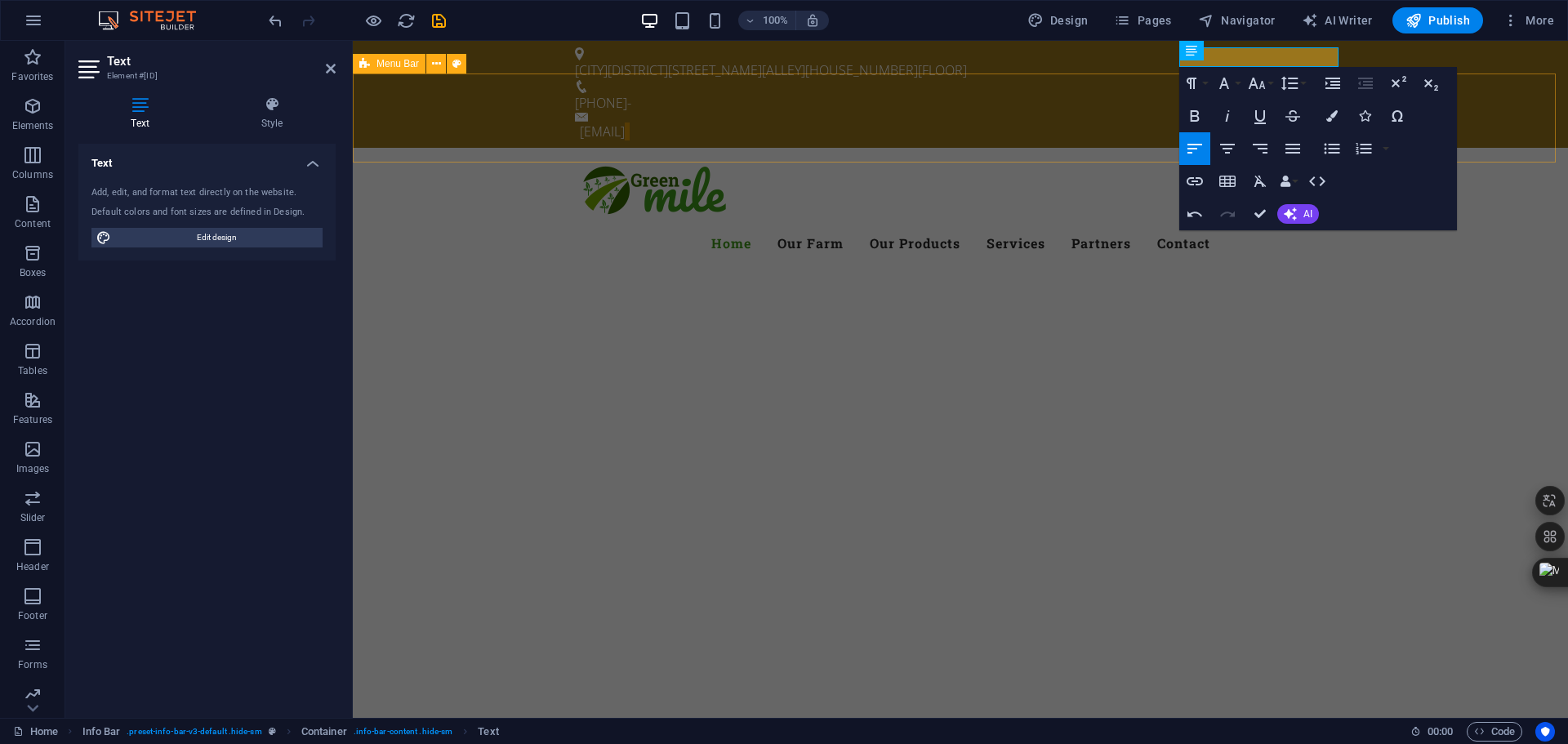 click on "Menu Home Our Farm Our Products Services Partners Contact" at bounding box center [960, 212] 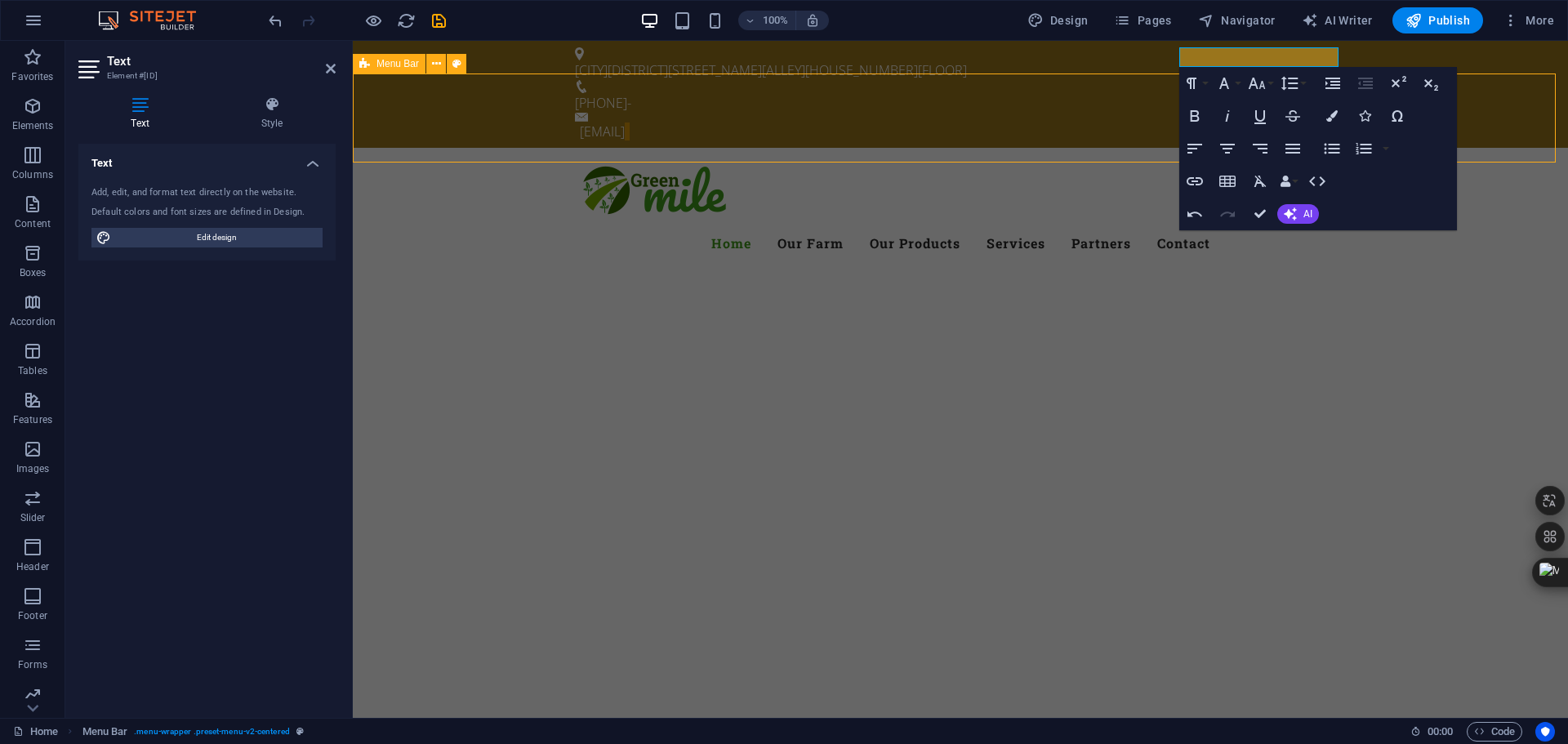 scroll, scrollTop: 0, scrollLeft: 0, axis: both 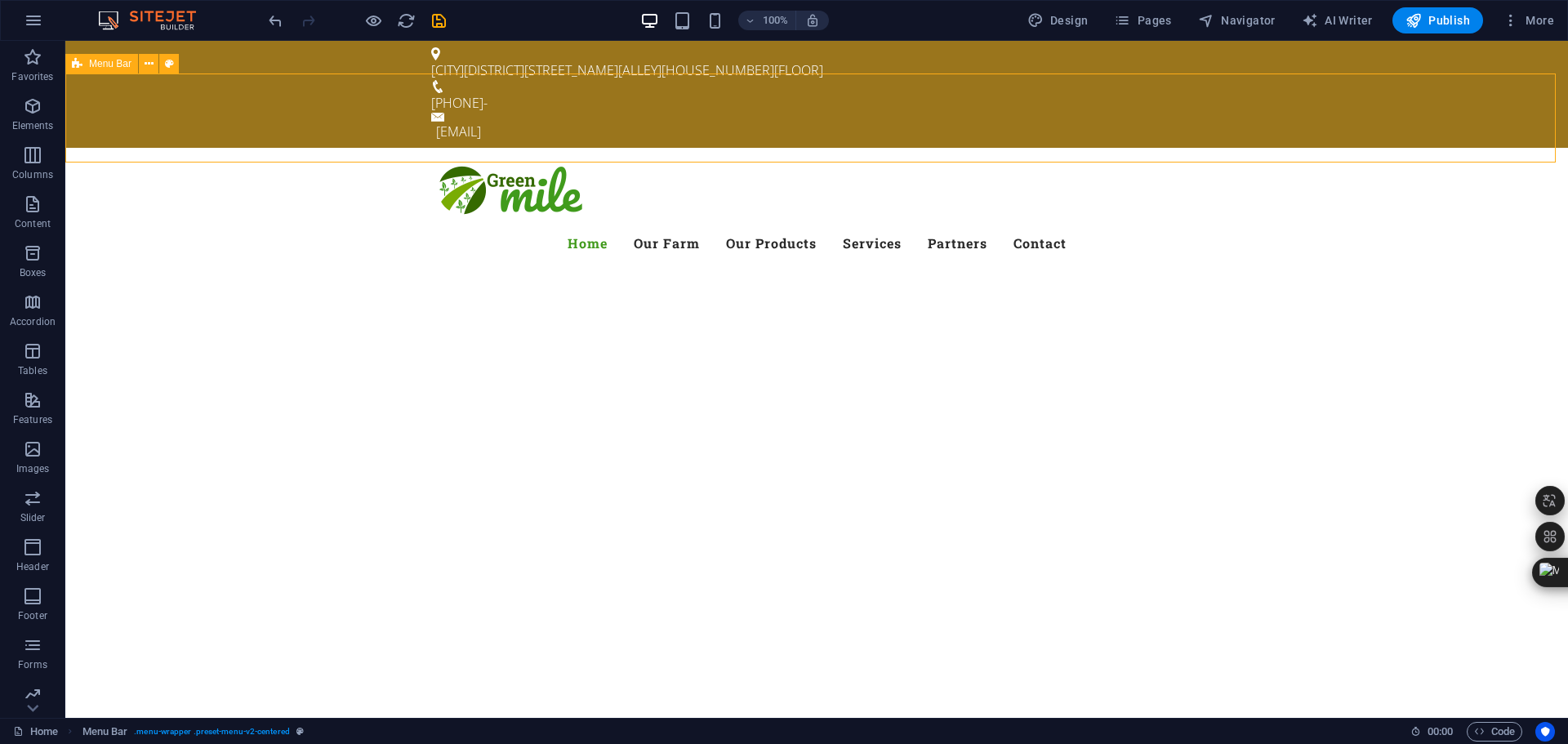 click on "Menu Home Our Farm Our Products Services Partners Contact" at bounding box center (817, 212) 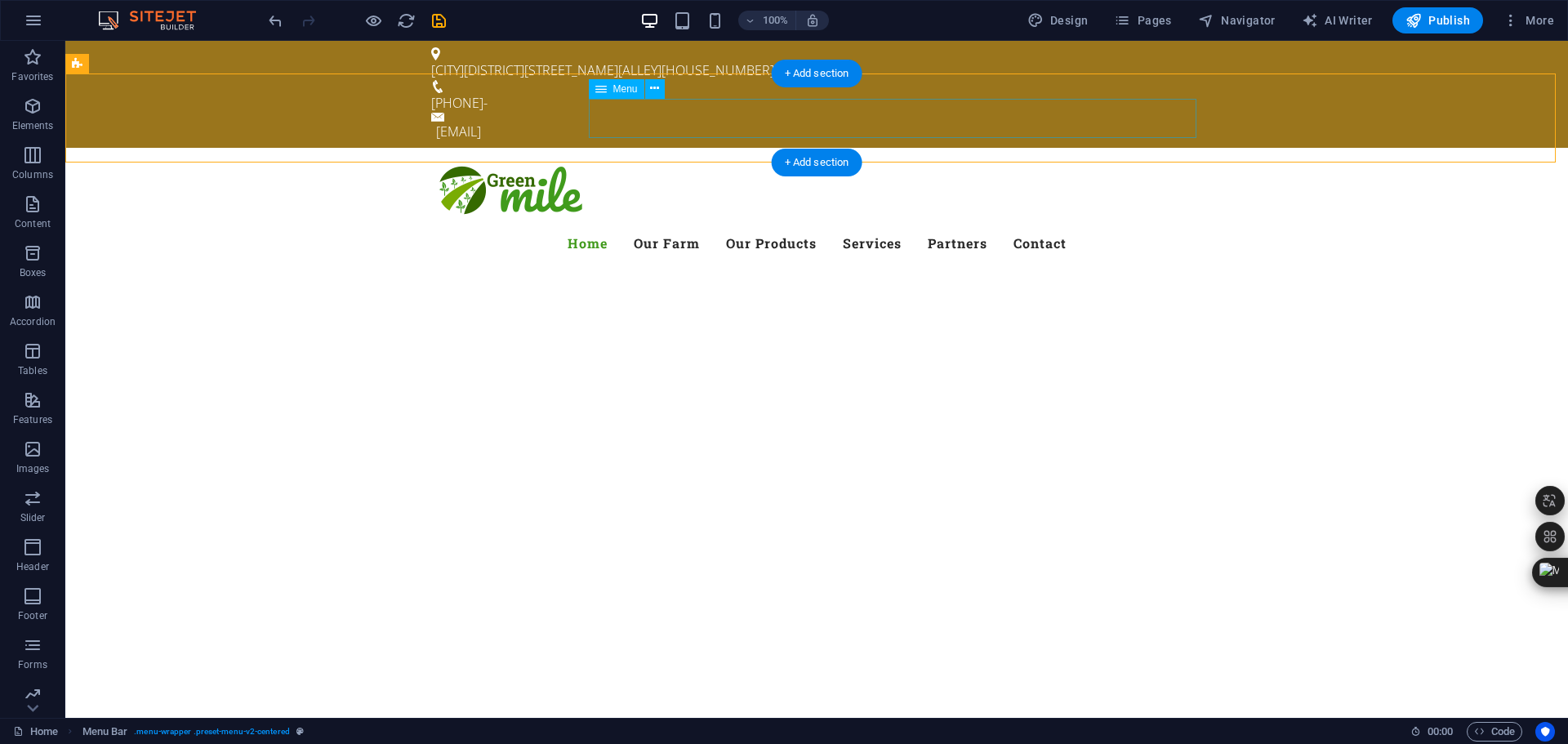 click on "Home Our Farm Our Products Services Partners Contact" at bounding box center (817, 243) 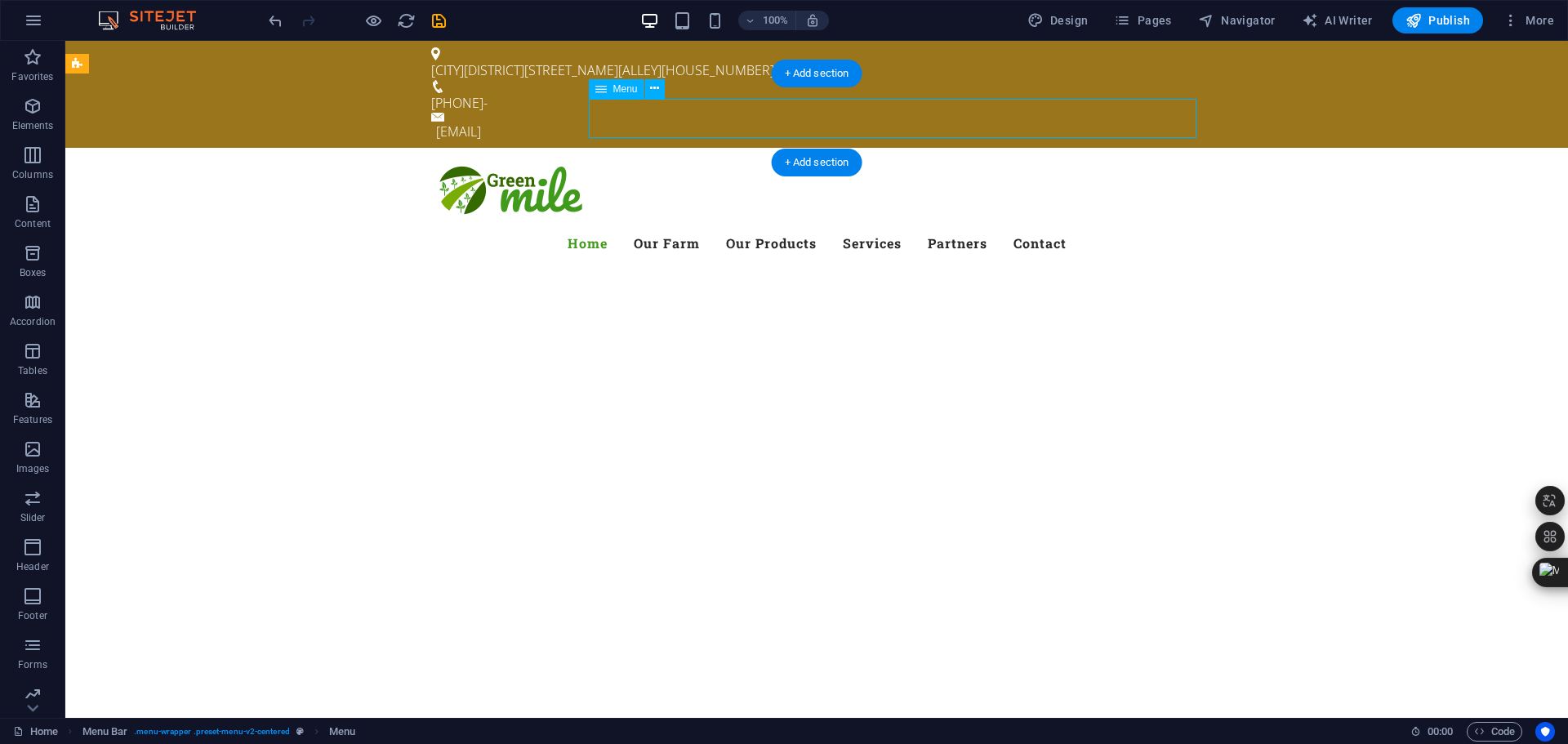 click on "Home Our Farm Our Products Services Partners Contact" at bounding box center (817, 243) 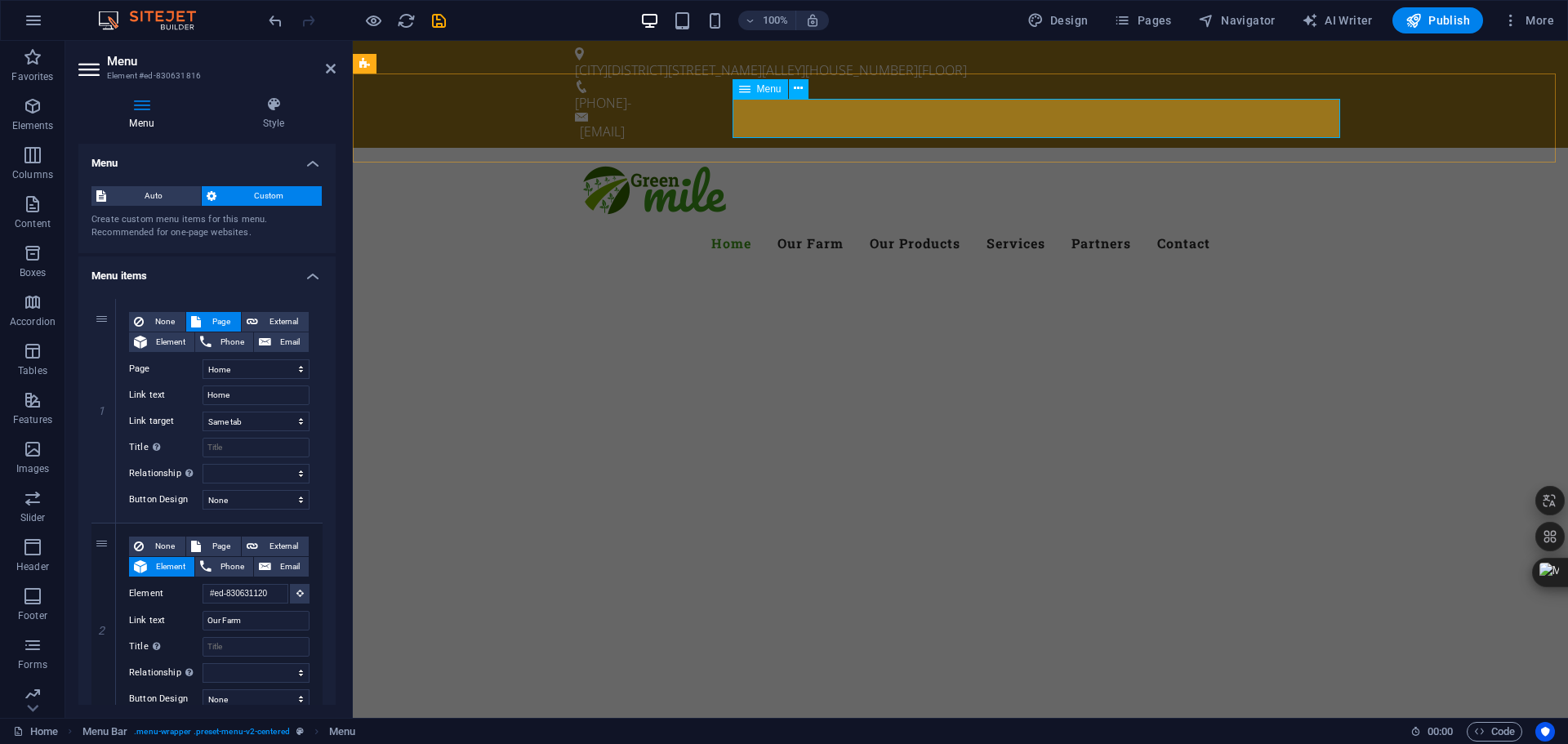 click on "Home Our Farm Our Products Services Partners Contact" at bounding box center [960, 243] 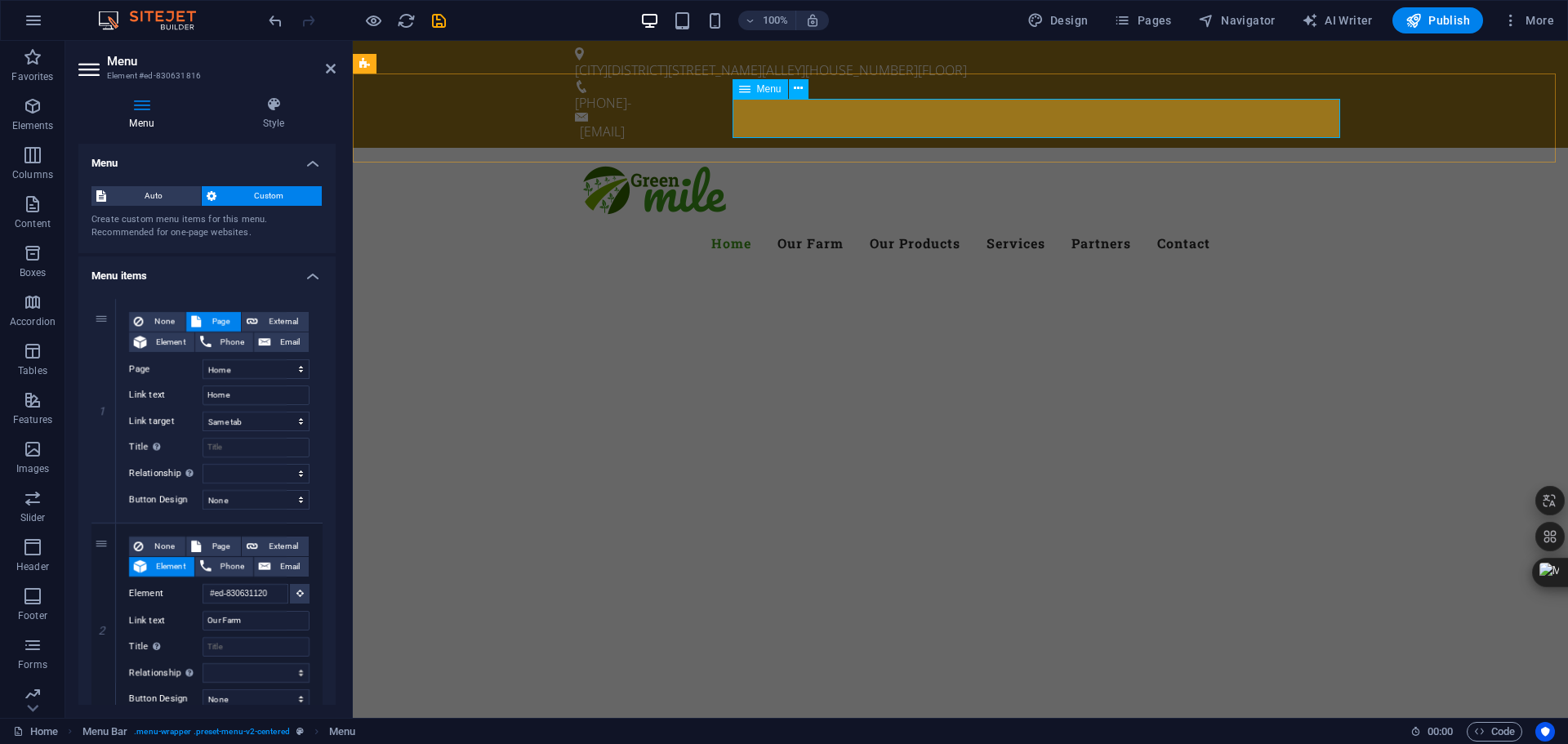 click on "Home Our Farm Our Products Services Partners Contact" at bounding box center [960, 243] 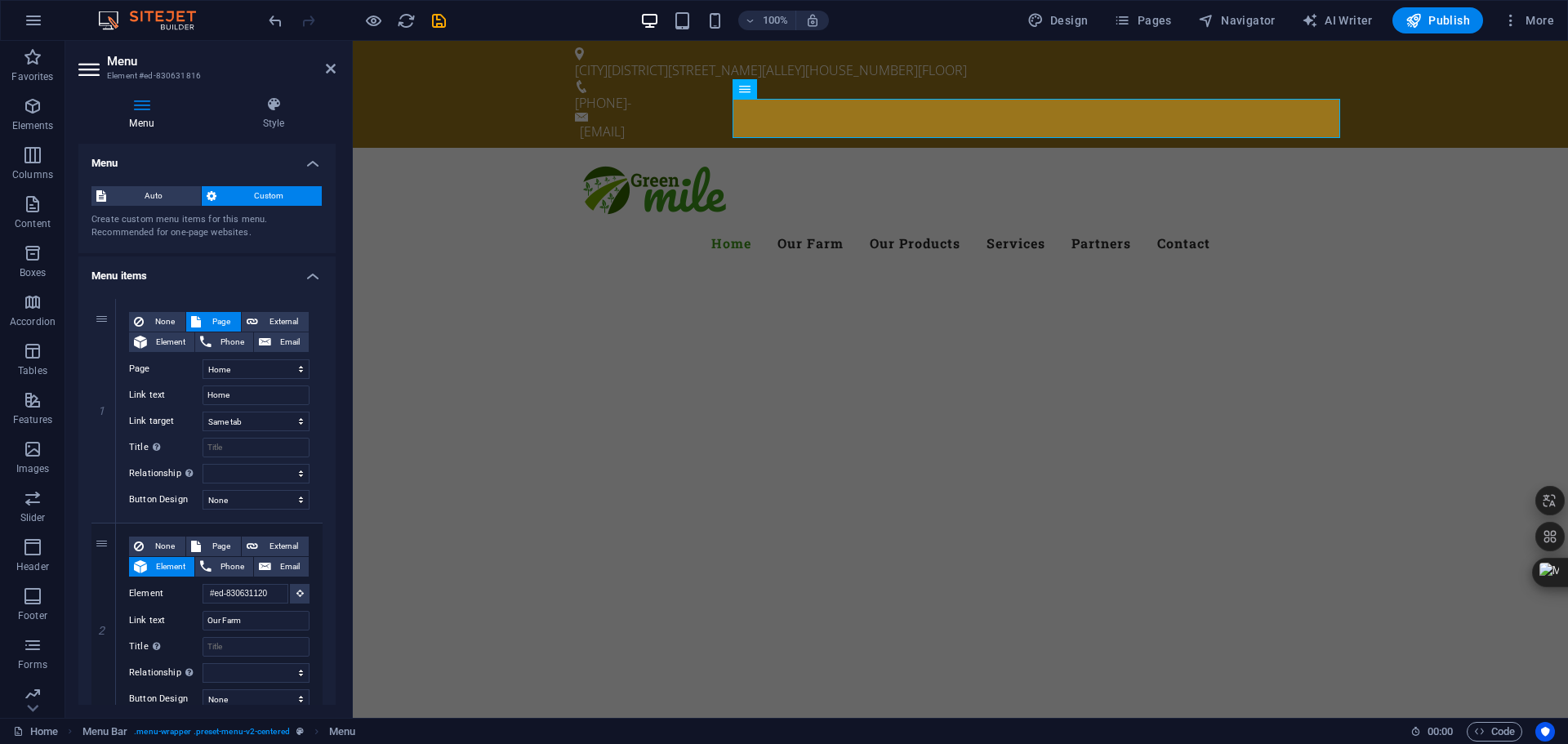 drag, startPoint x: 151, startPoint y: 320, endPoint x: 156, endPoint y: 294, distance: 26.4764 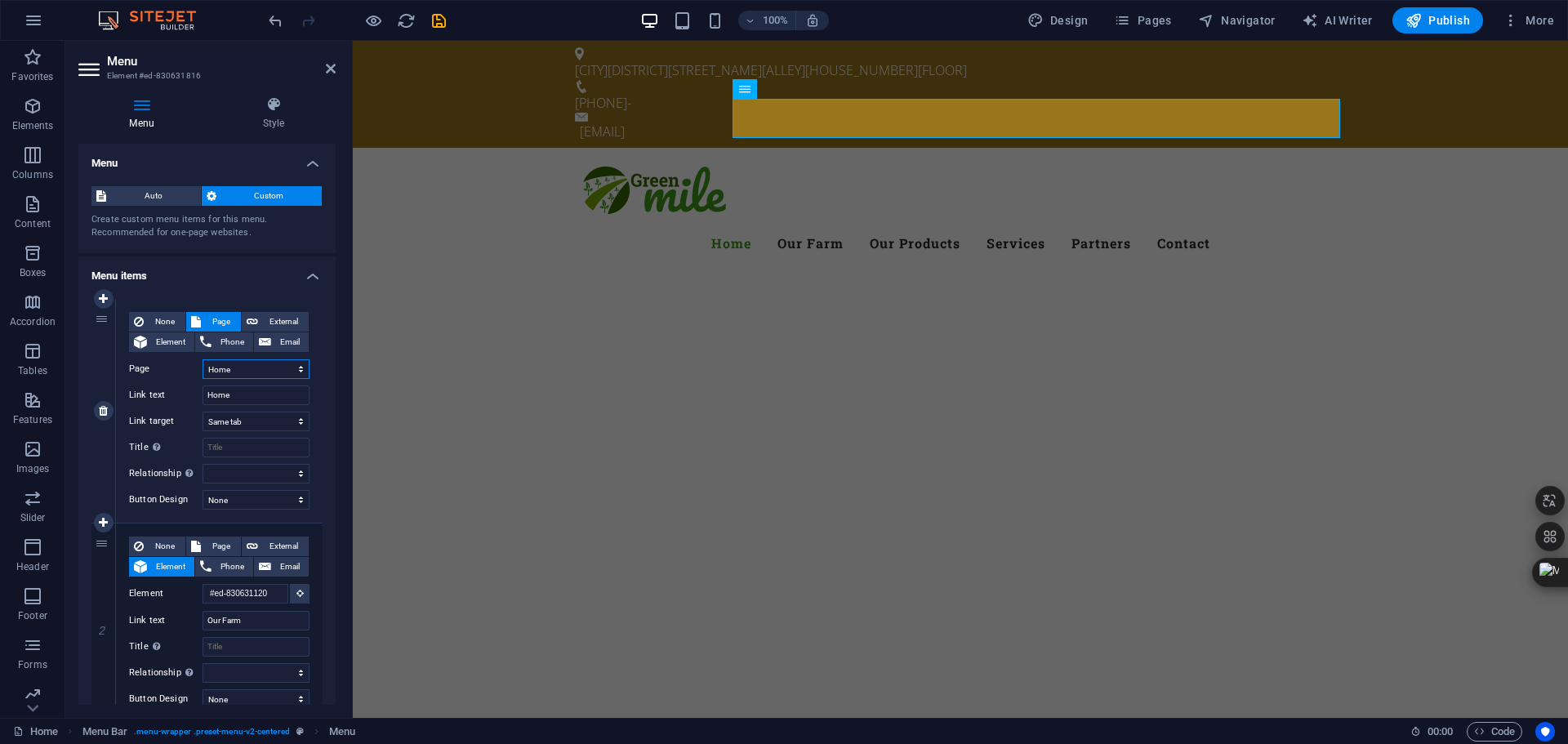click on "Home Subpage Legal Notice Privacy" at bounding box center (256, 369) 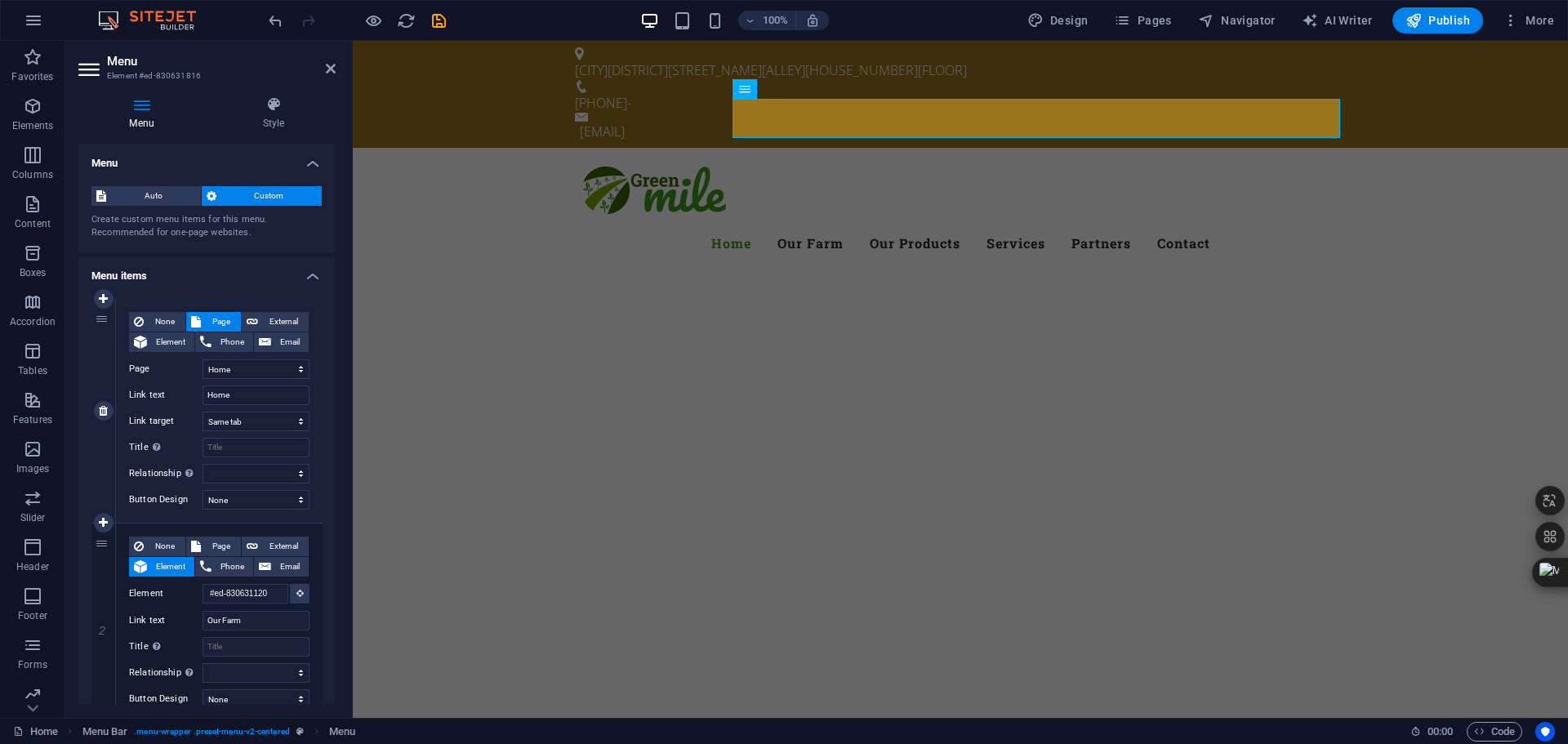 click on "Page" at bounding box center (166, 369) 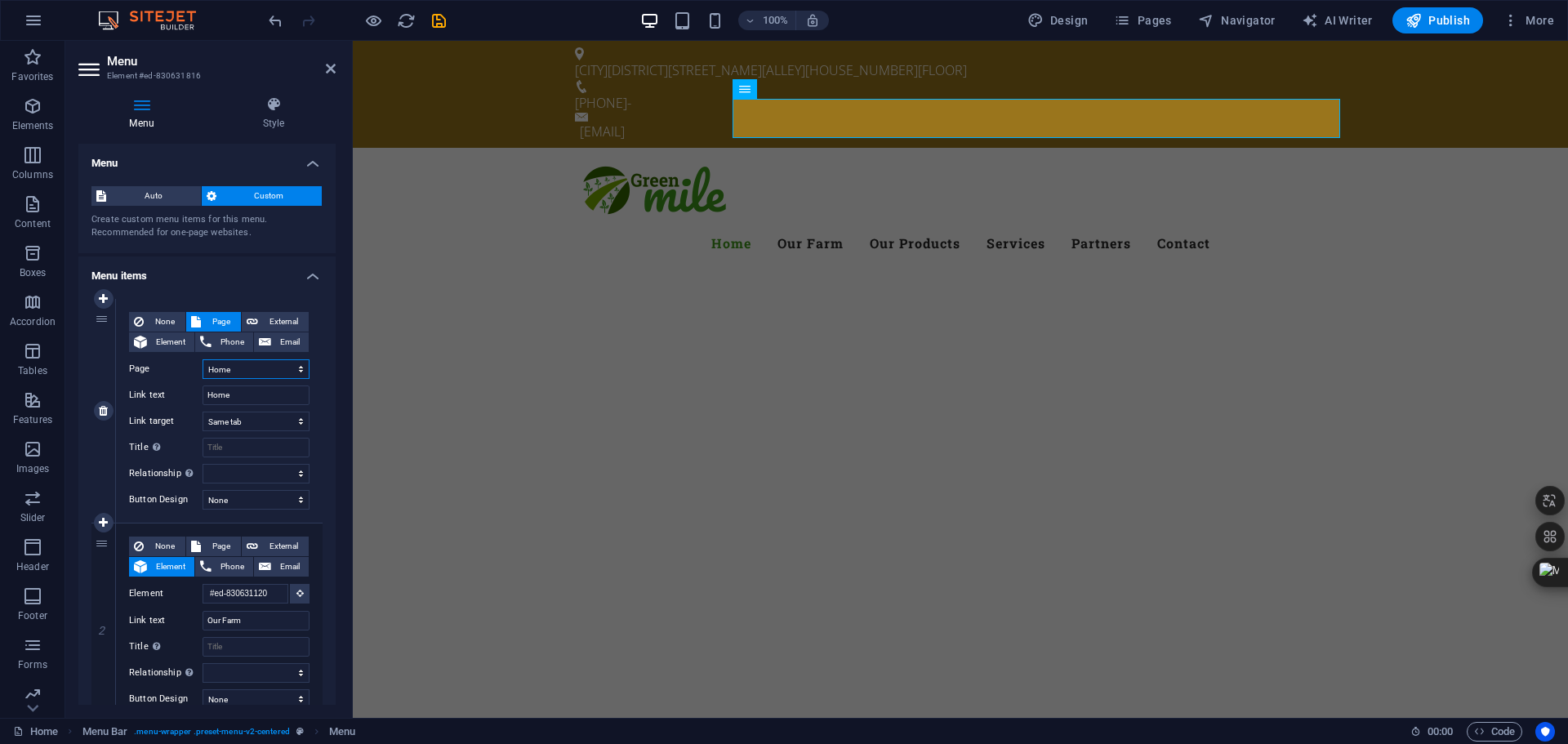 click on "Home Subpage Legal Notice Privacy" at bounding box center [256, 369] 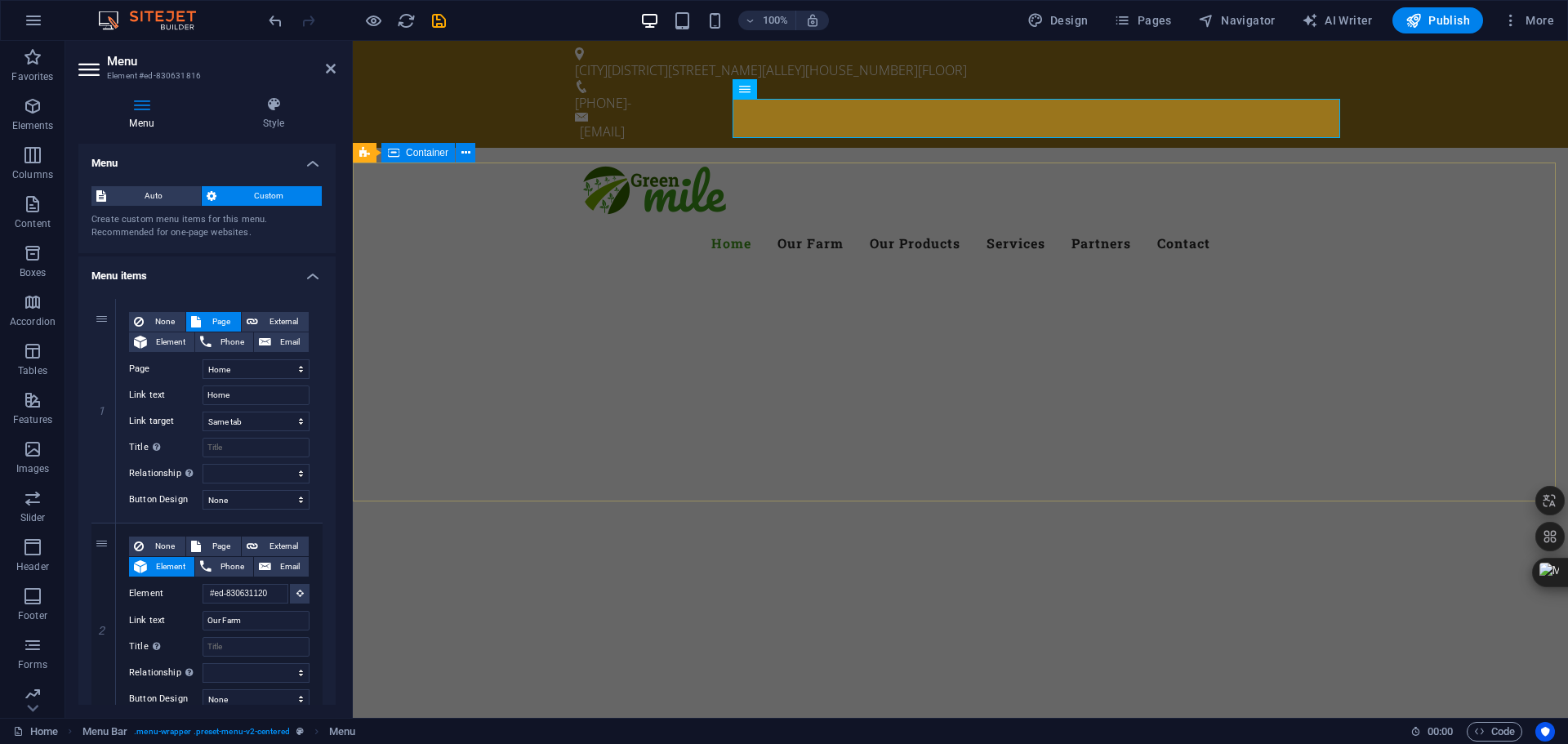 drag, startPoint x: 572, startPoint y: 332, endPoint x: 425, endPoint y: 250, distance: 168.3241 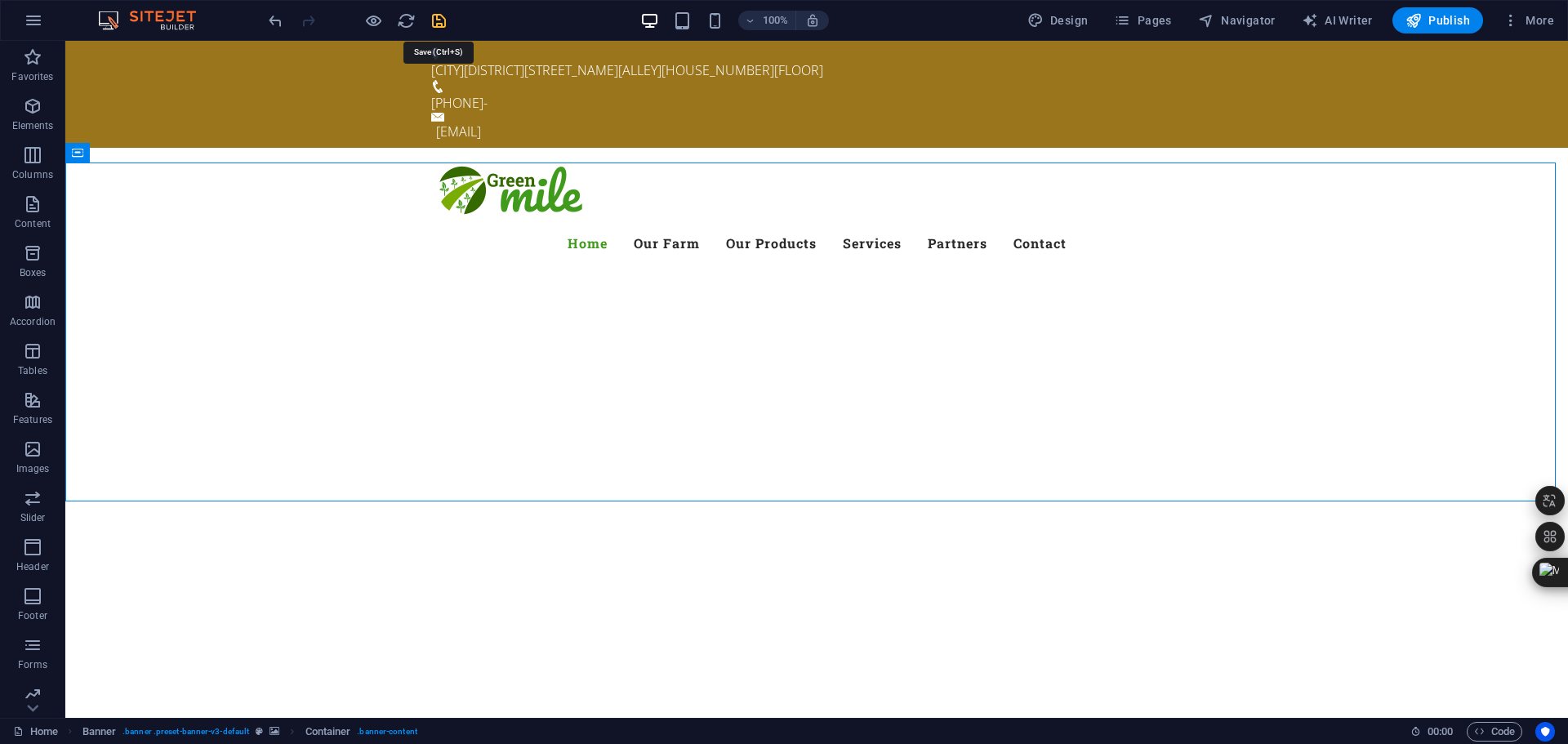 click at bounding box center [439, 20] 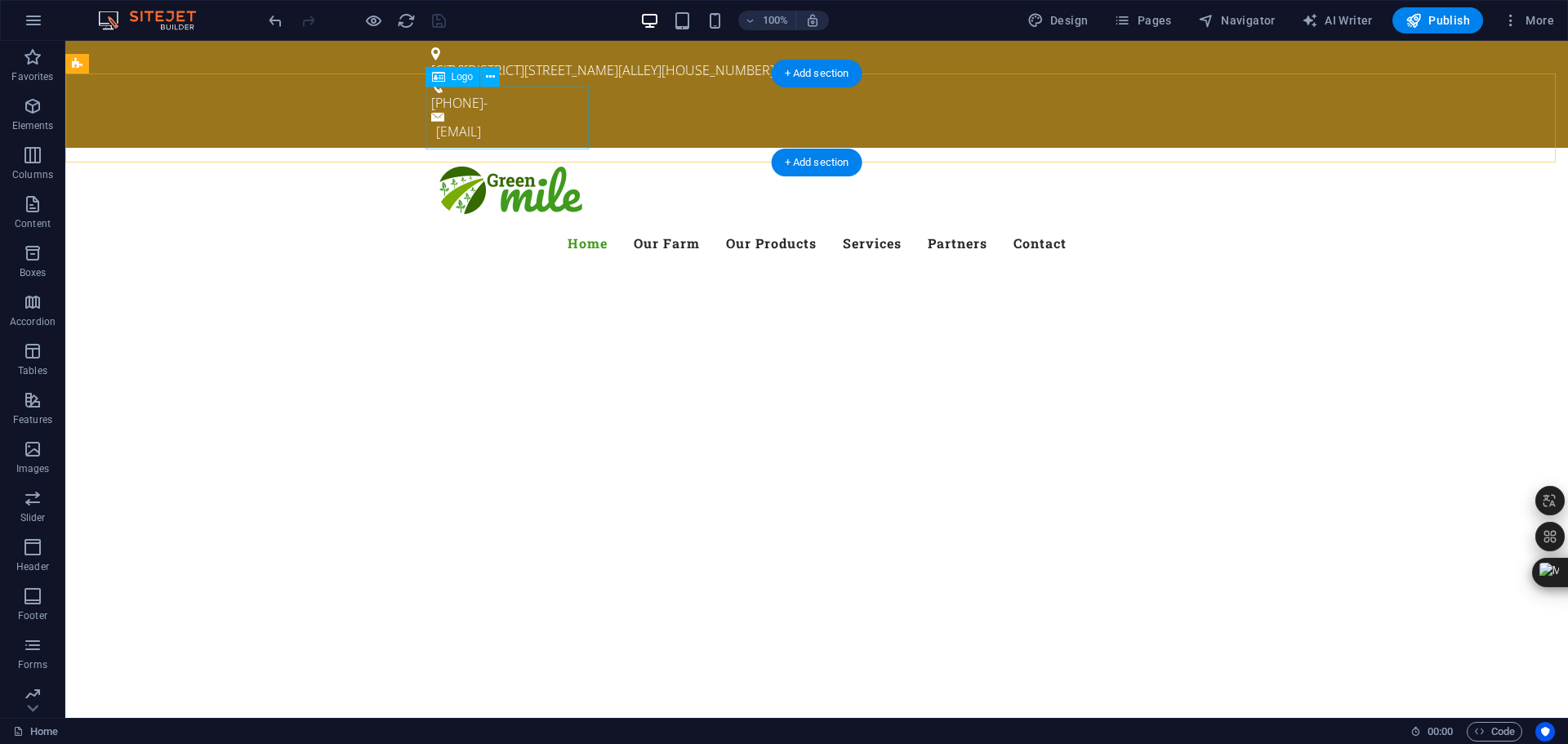 click at bounding box center [817, 192] 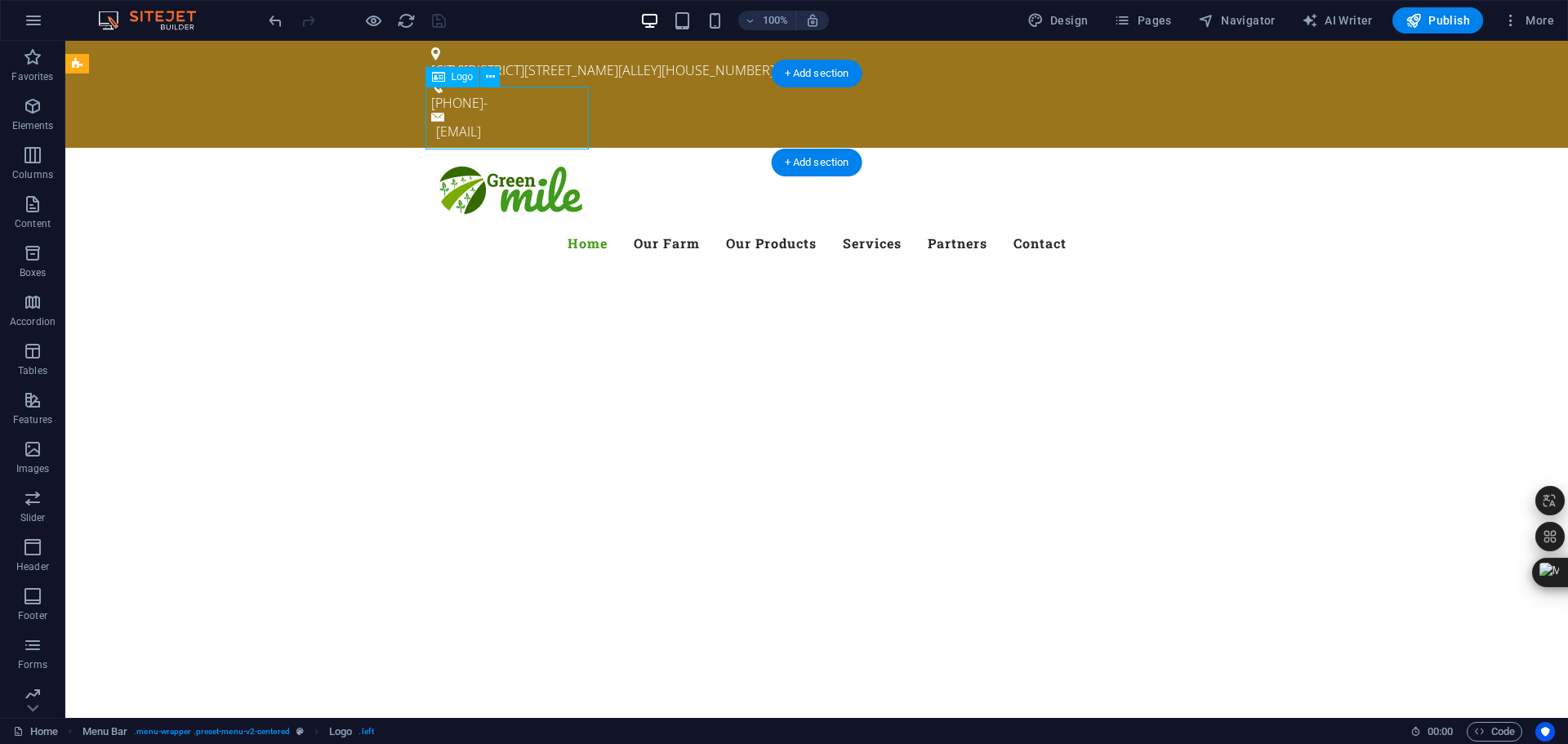 click at bounding box center (817, 192) 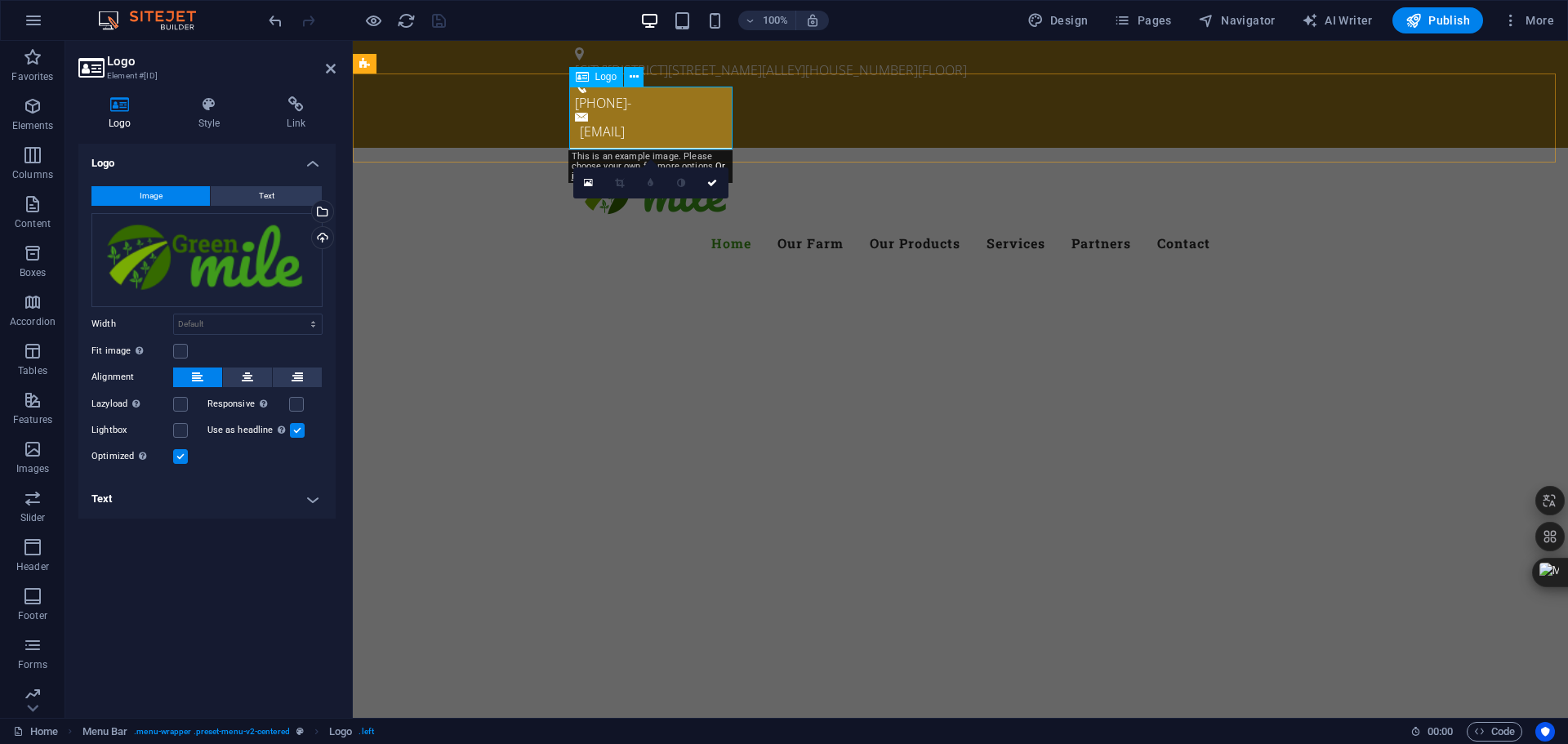 click at bounding box center [960, 192] 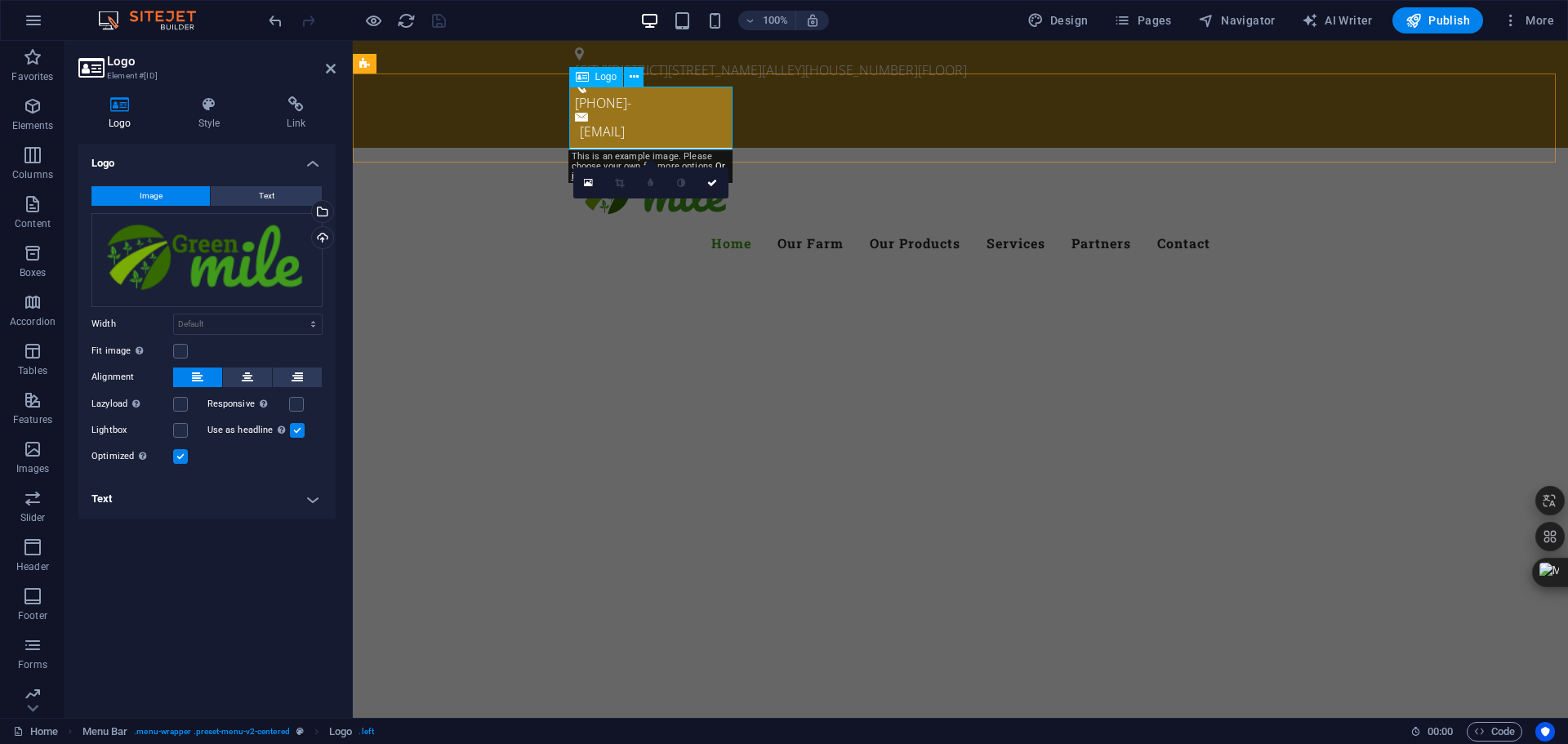 click at bounding box center [960, 192] 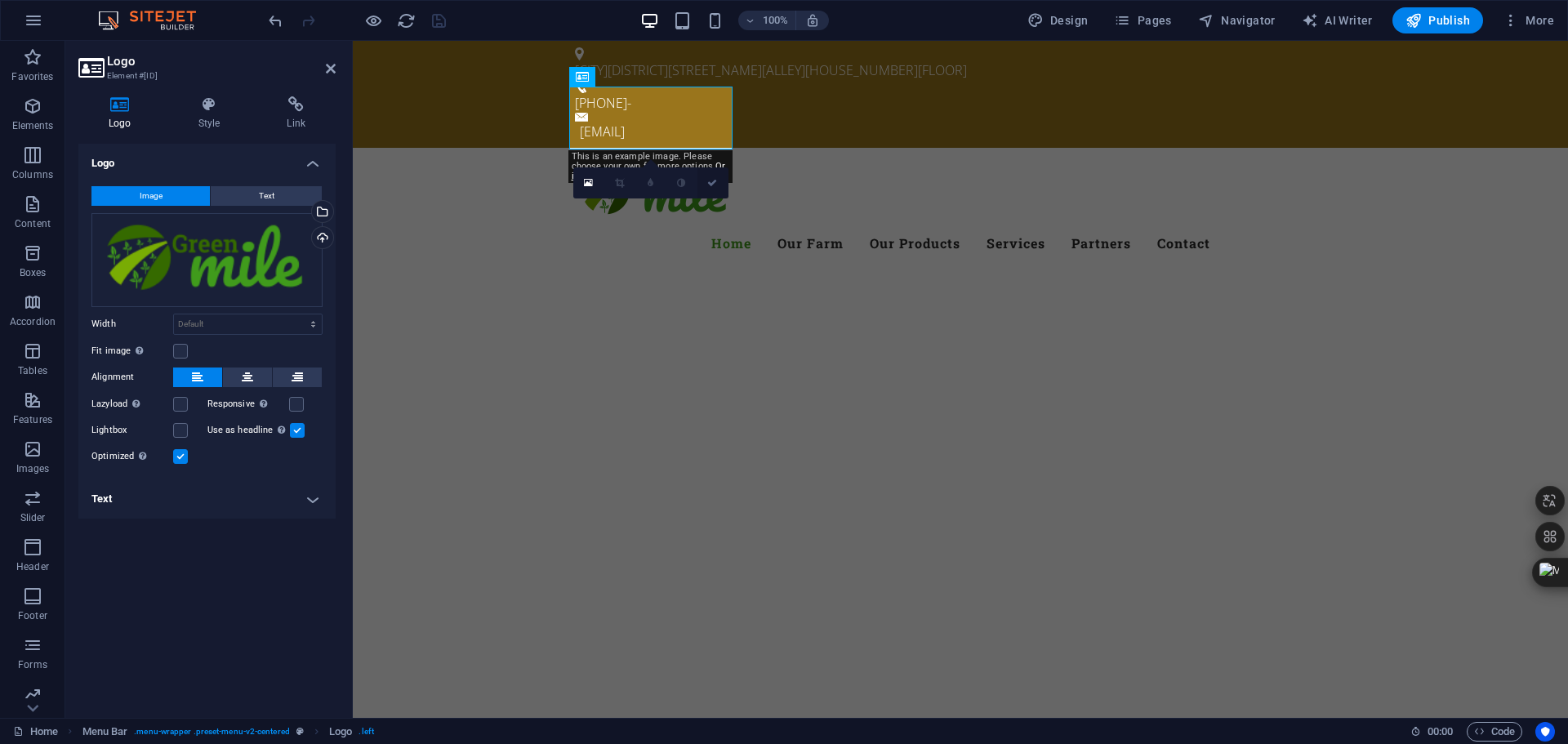 click at bounding box center (712, 183) 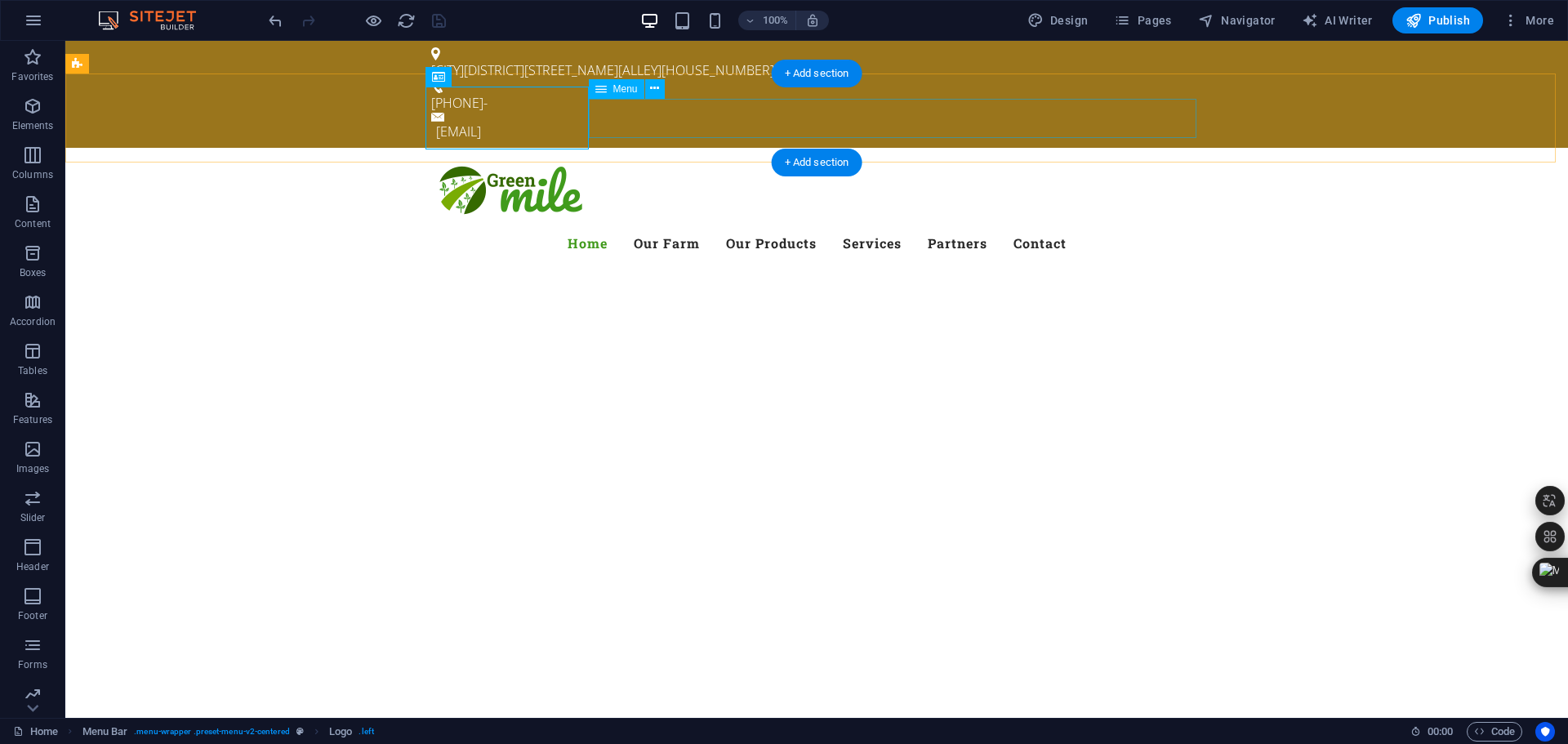 click on "Home Our Farm Our Products Services Partners Contact" at bounding box center [817, 243] 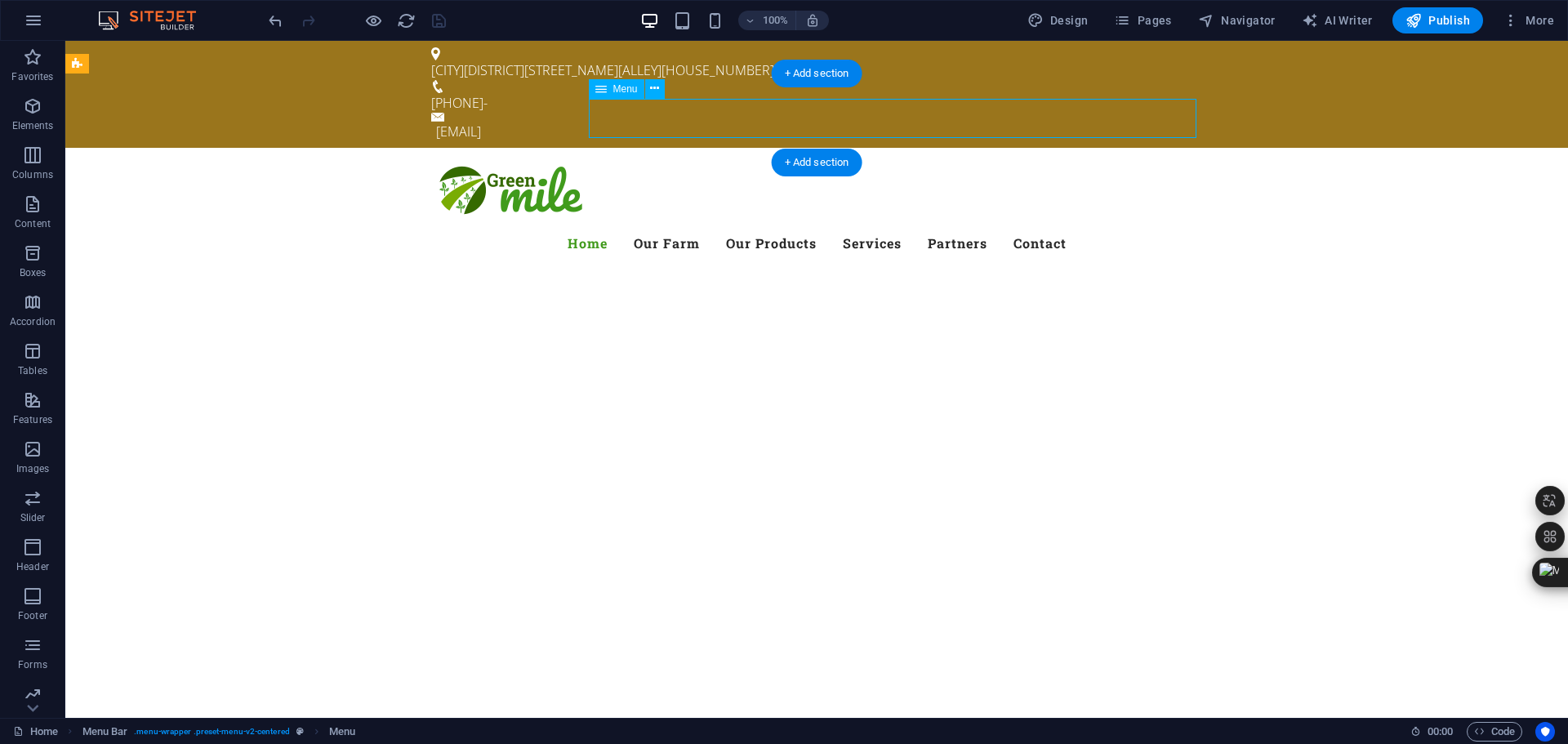 click on "Home Our Farm Our Products Services Partners Contact" at bounding box center (817, 243) 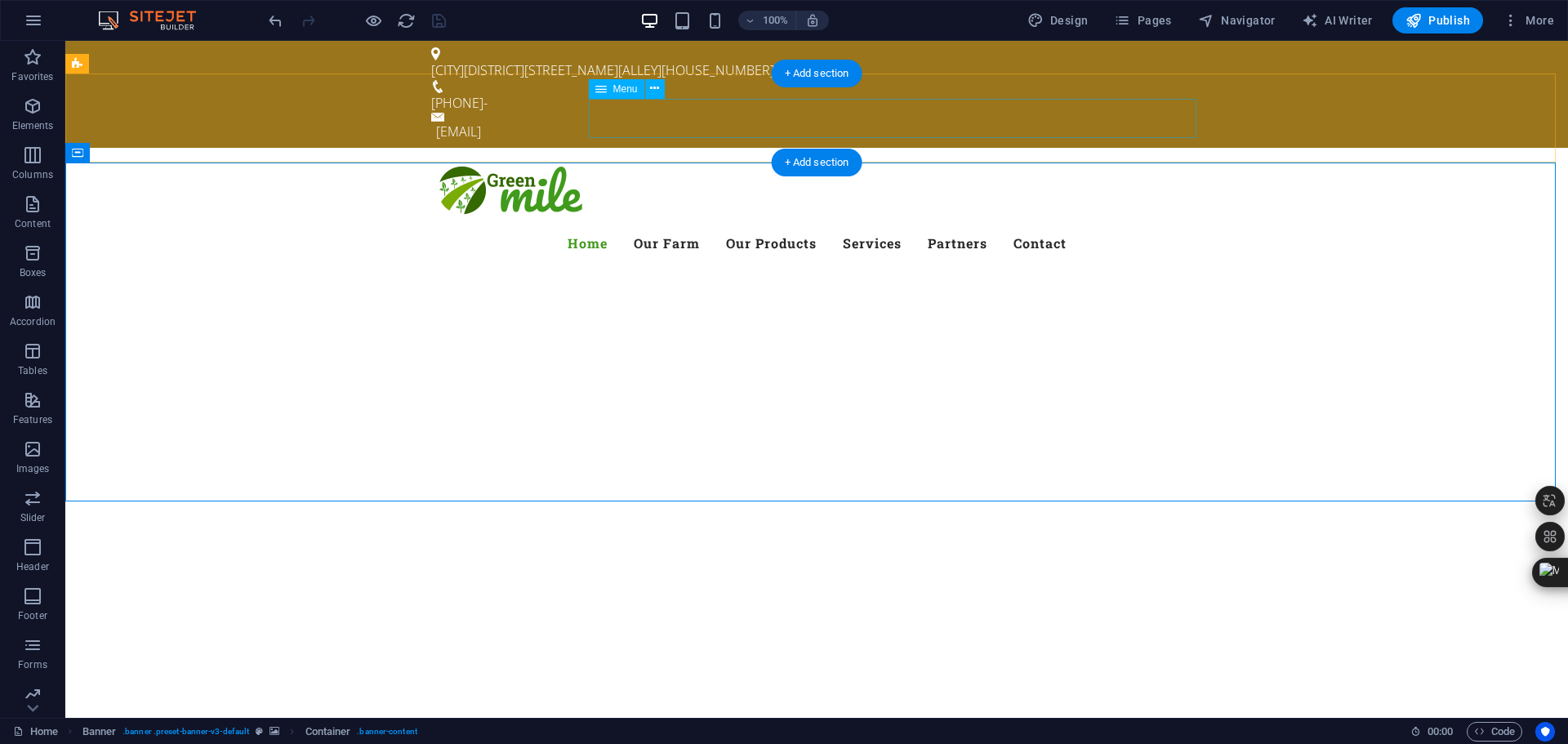 click on "Home Our Farm Our Products Services Partners Contact" at bounding box center (817, 243) 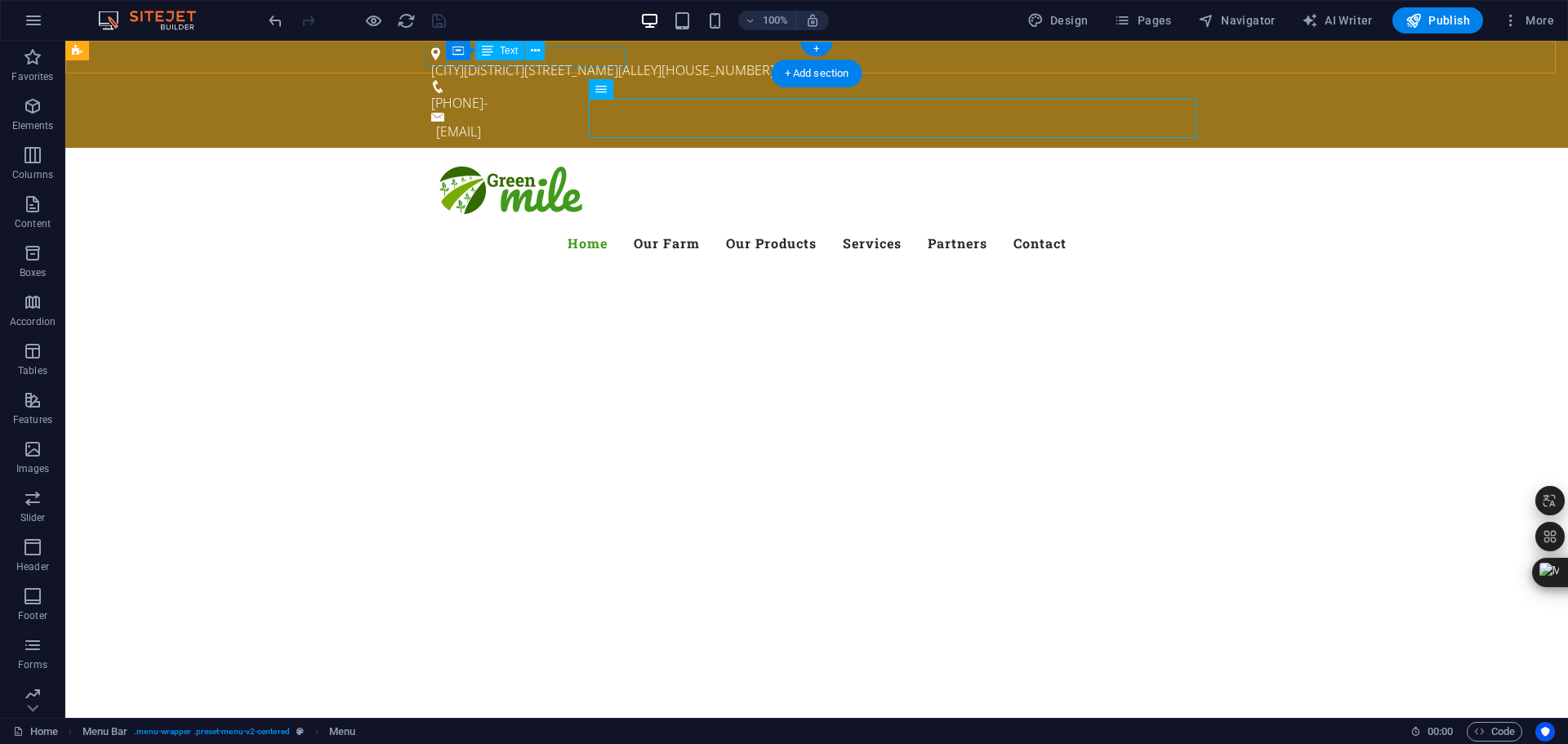 click on "新北市汐止區保一街8巷6號2樓" at bounding box center (810, 70) 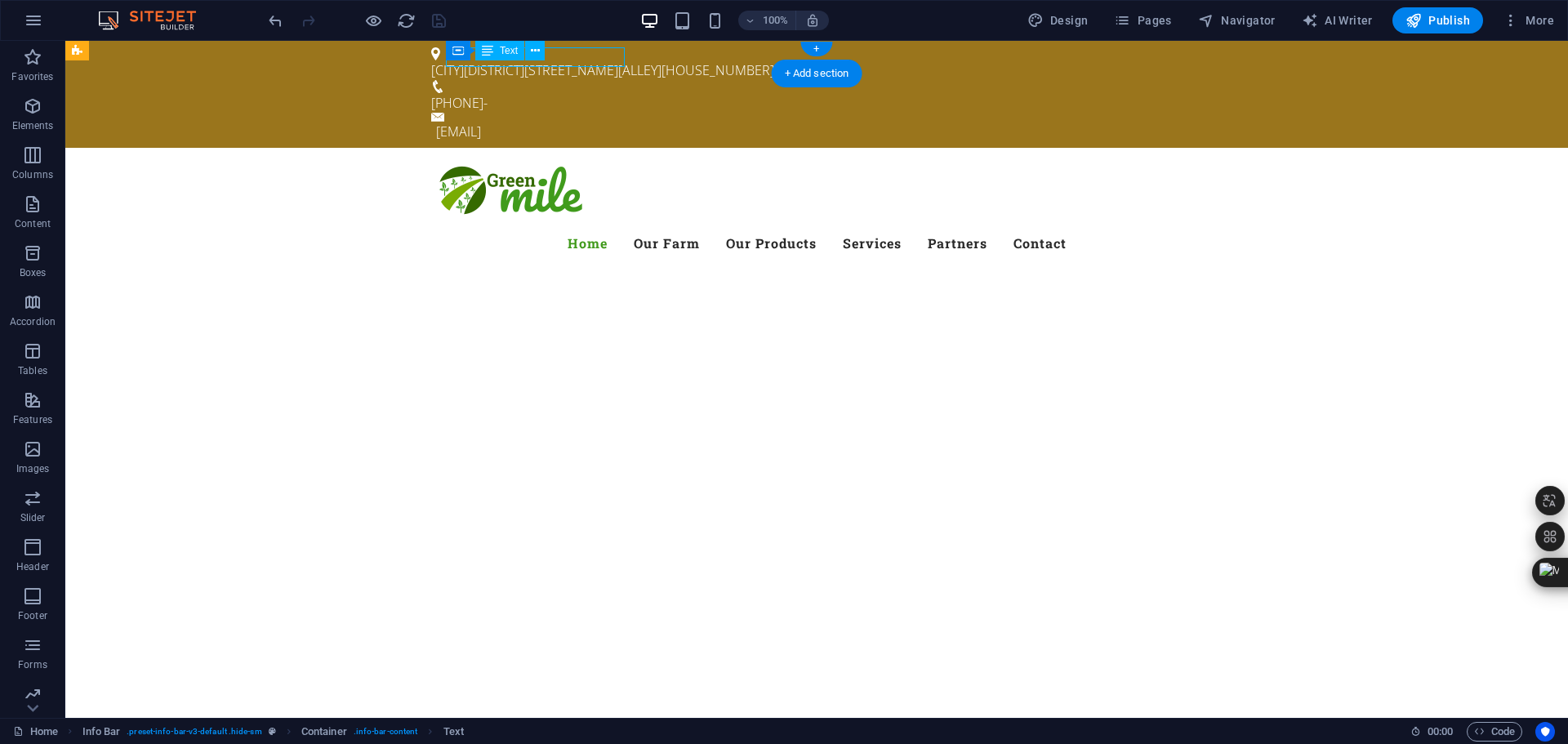 click on "新北市汐止區保一街8巷6號2樓" at bounding box center [810, 70] 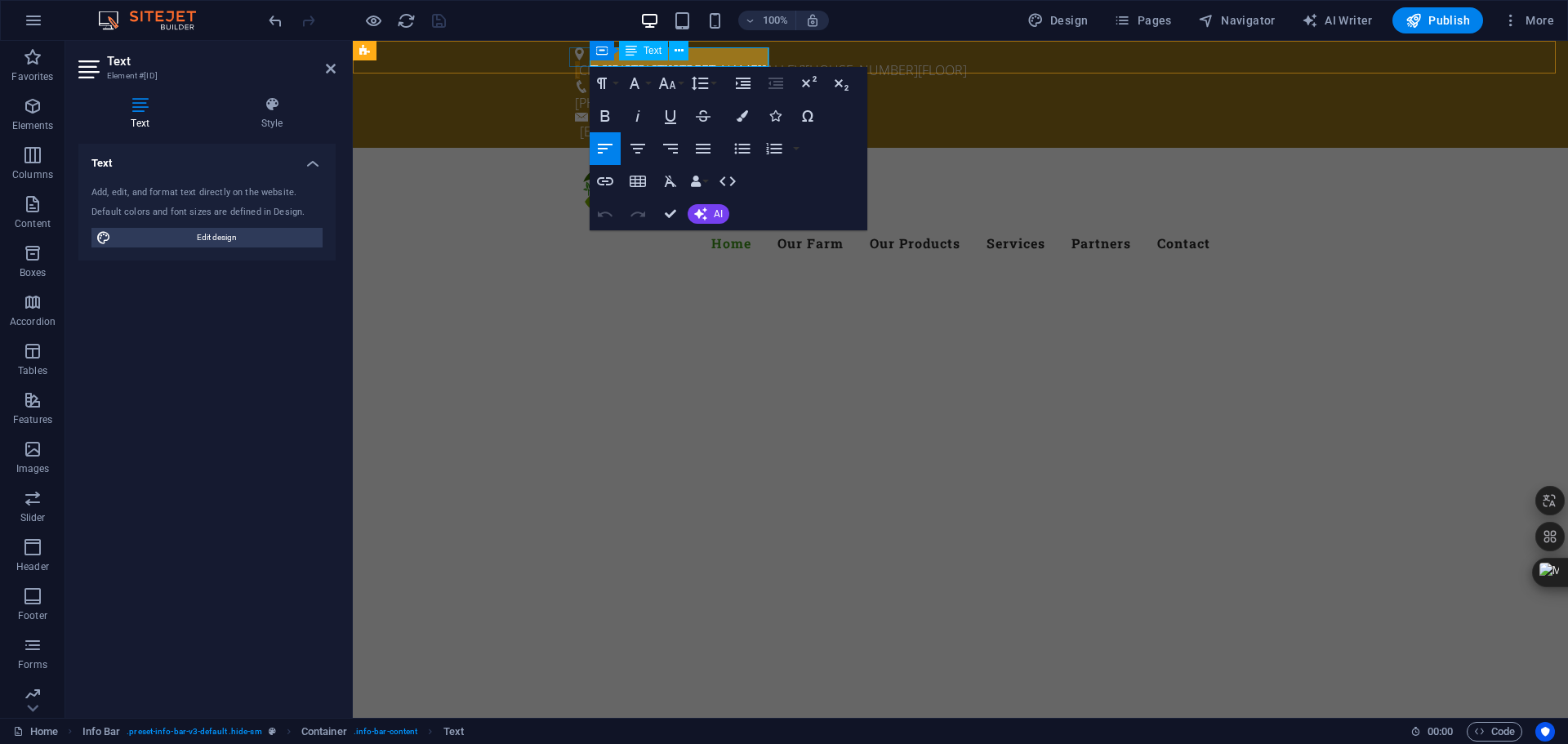 click on "新北市汐止區保一街8巷6號2樓" at bounding box center [954, 70] 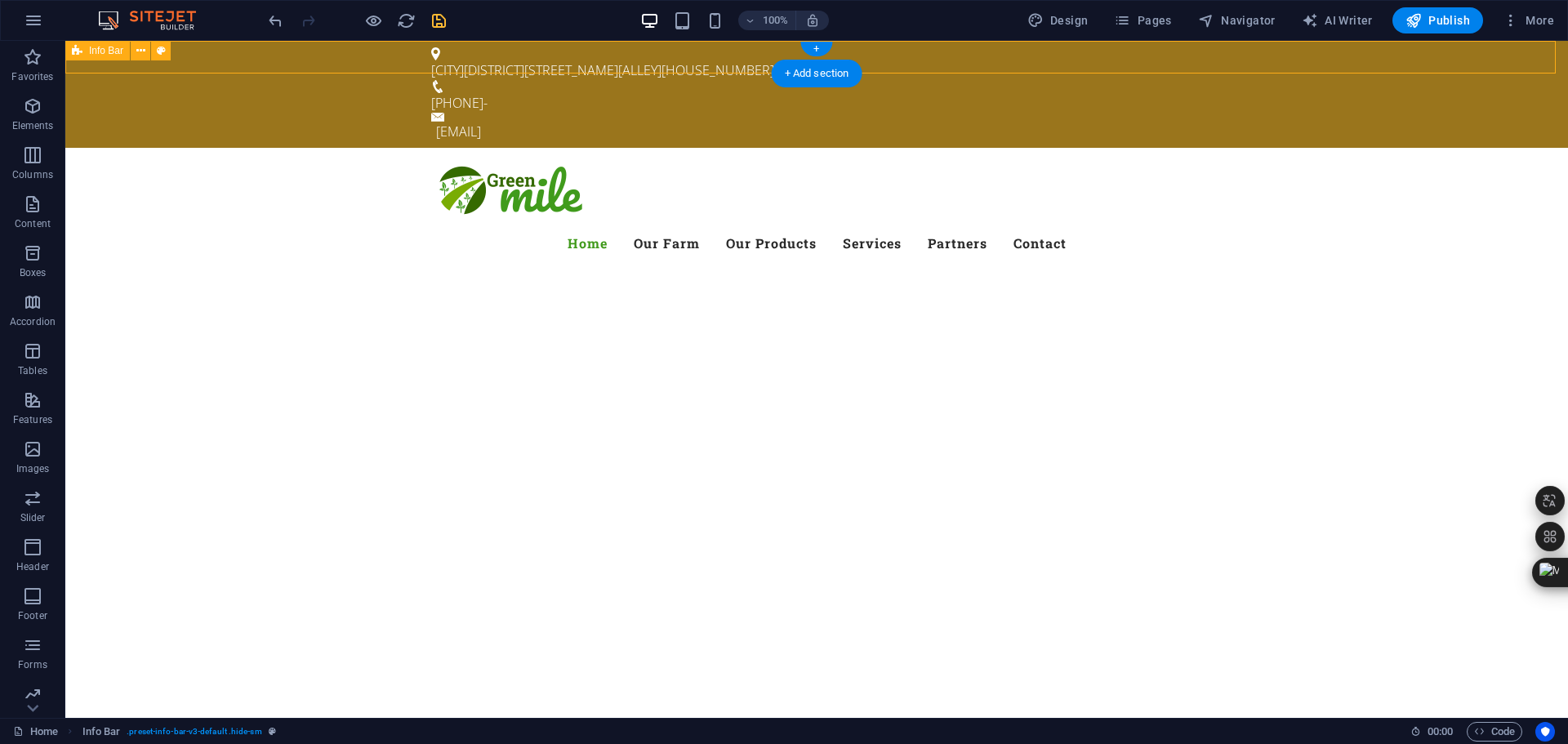 click on "新北市汐止區保一街8巷6號 0920-494-576 Leo124805290@gmail.com" at bounding box center (817, 94) 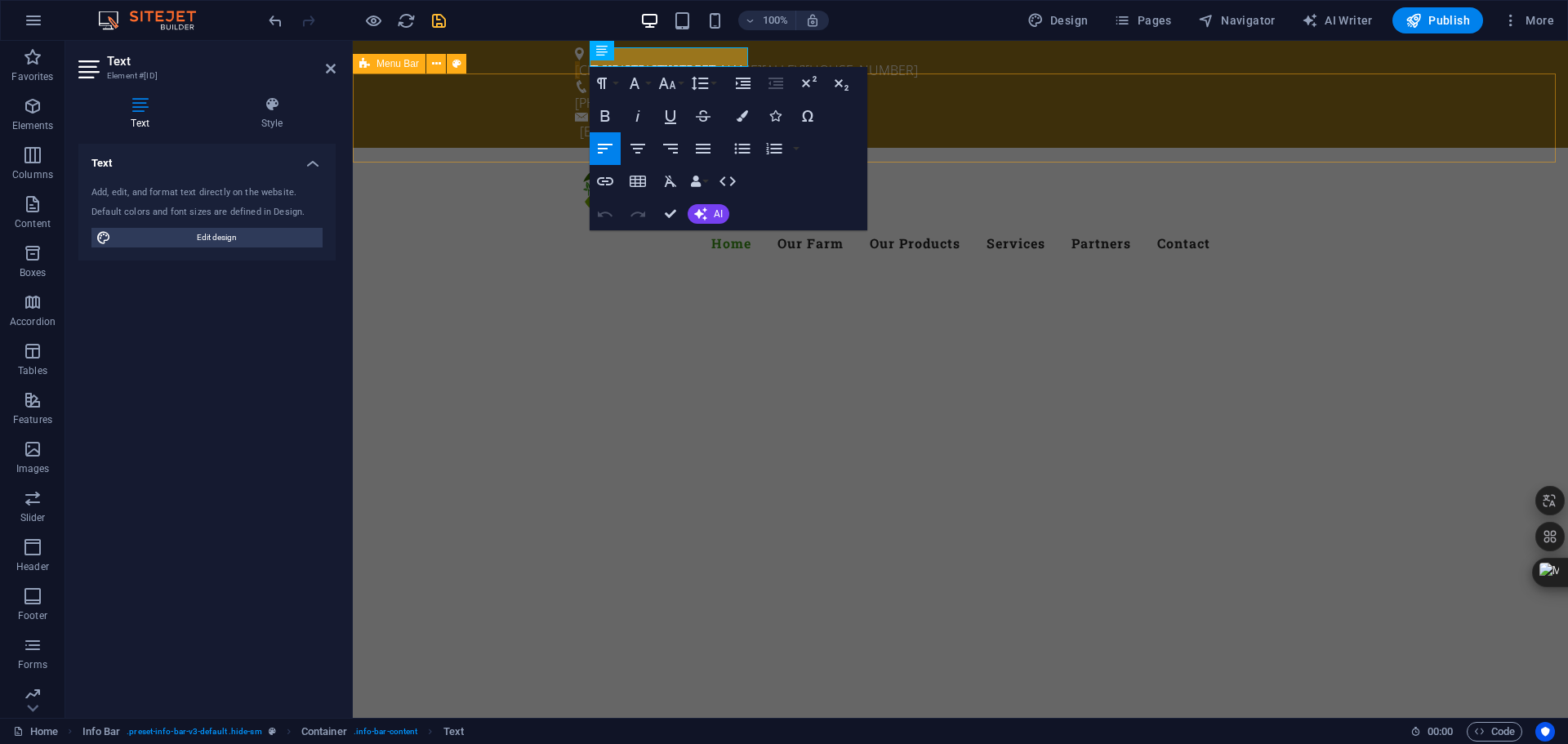 click on "Menu Home Our Farm Our Products Services Partners Contact" at bounding box center (960, 212) 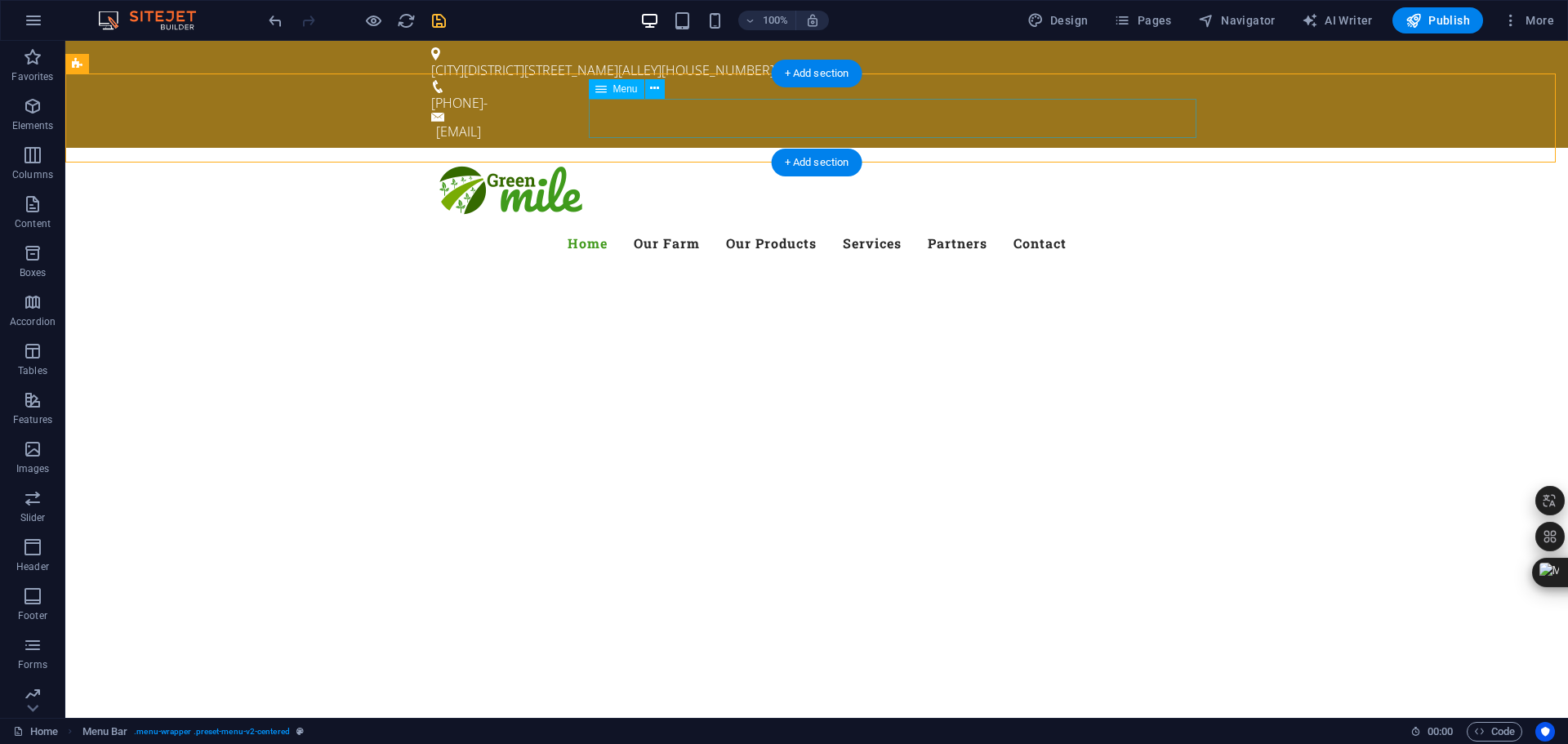 click on "Home Our Farm Our Products Services Partners Contact" at bounding box center [817, 243] 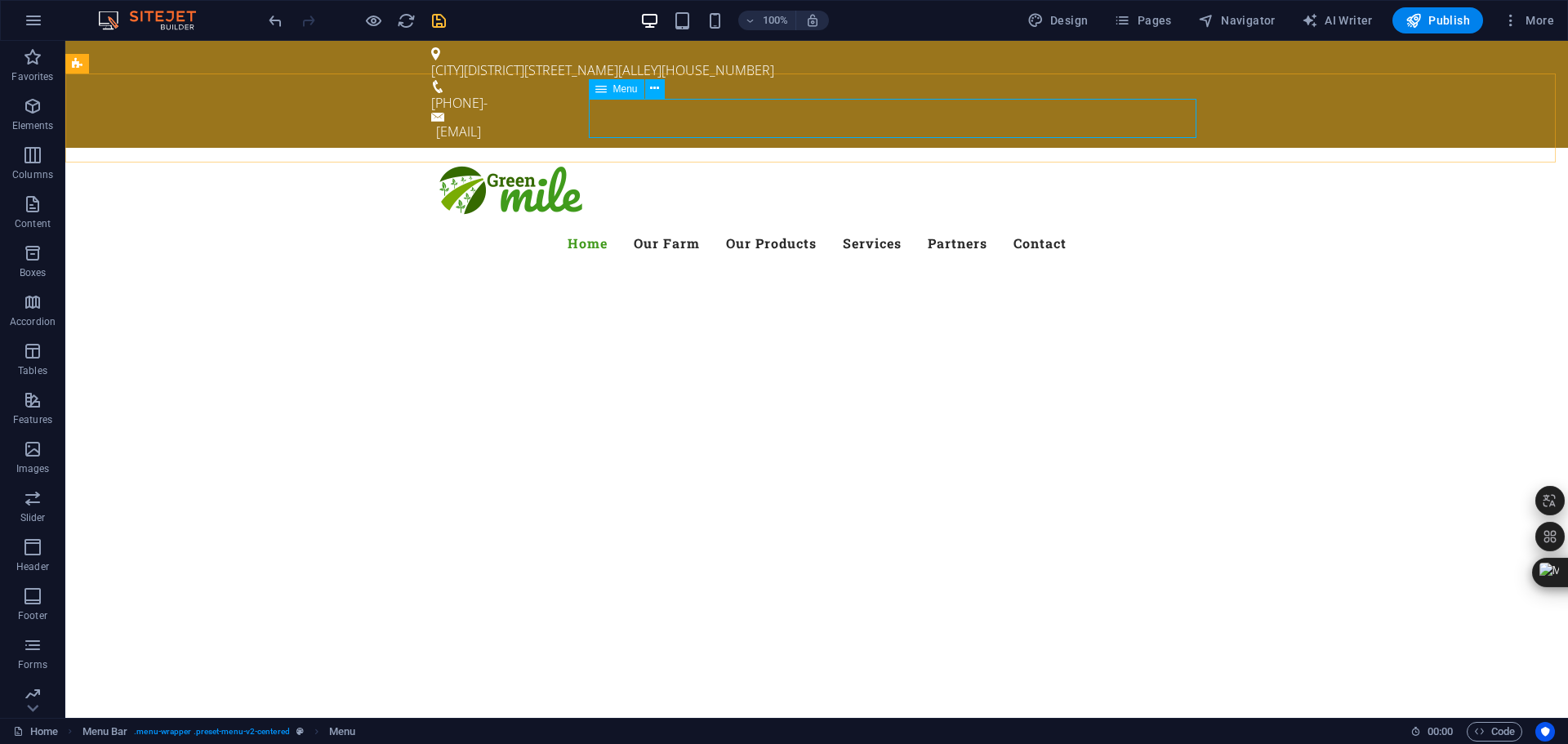 click on "Menu" at bounding box center [626, 89] 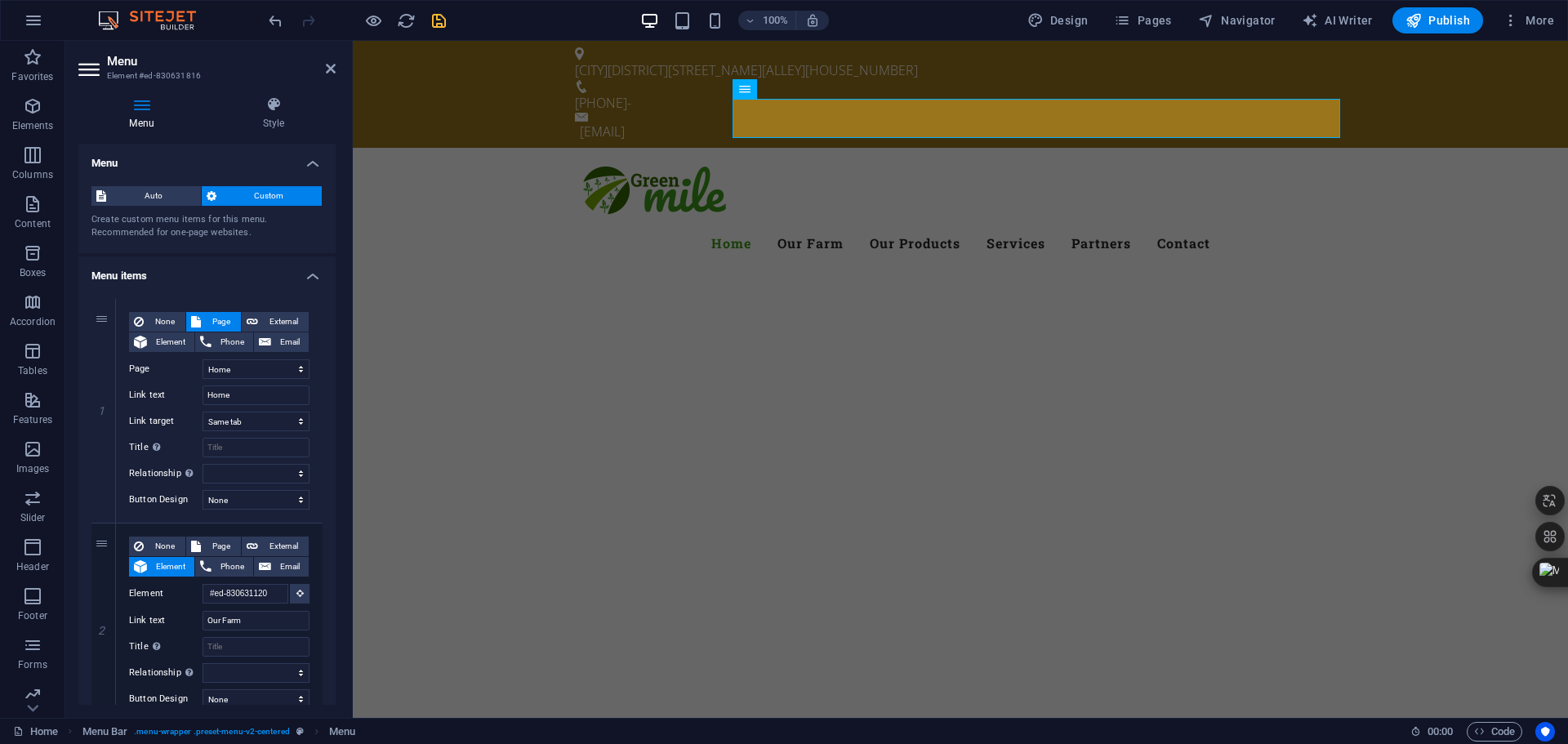 click on "Menu items" at bounding box center (207, 271) 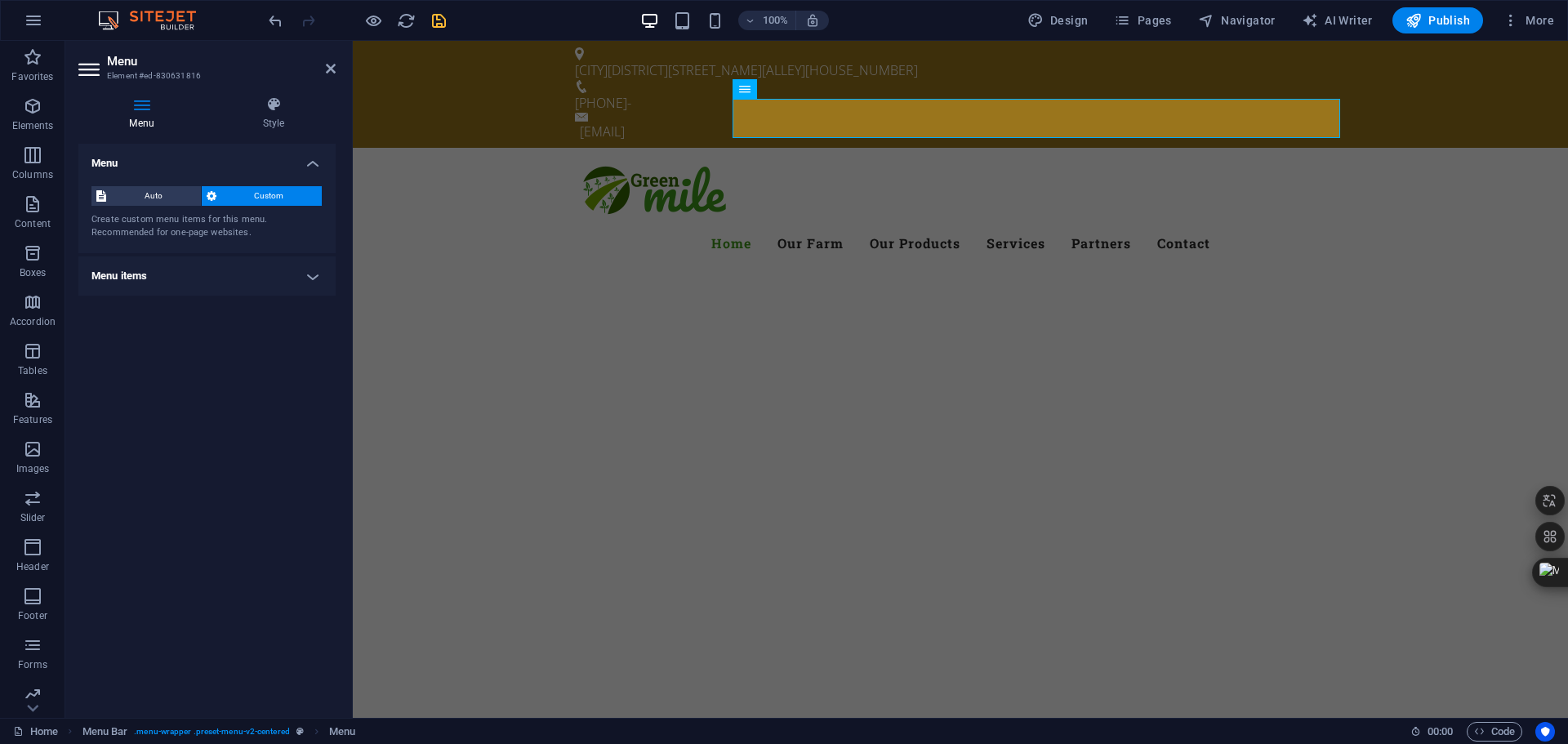 click on "Menu items" at bounding box center (207, 276) 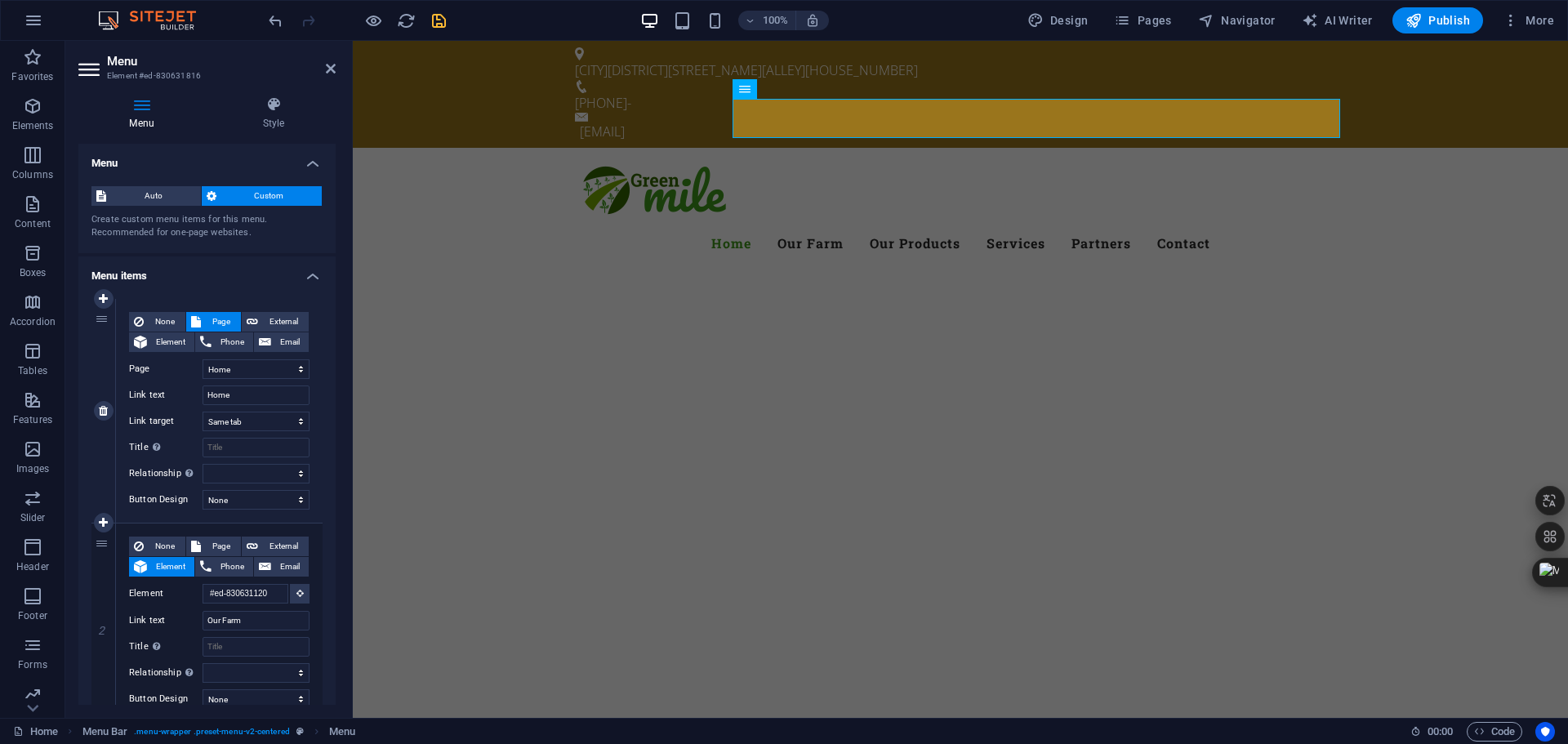 click on "1" at bounding box center (104, 411) 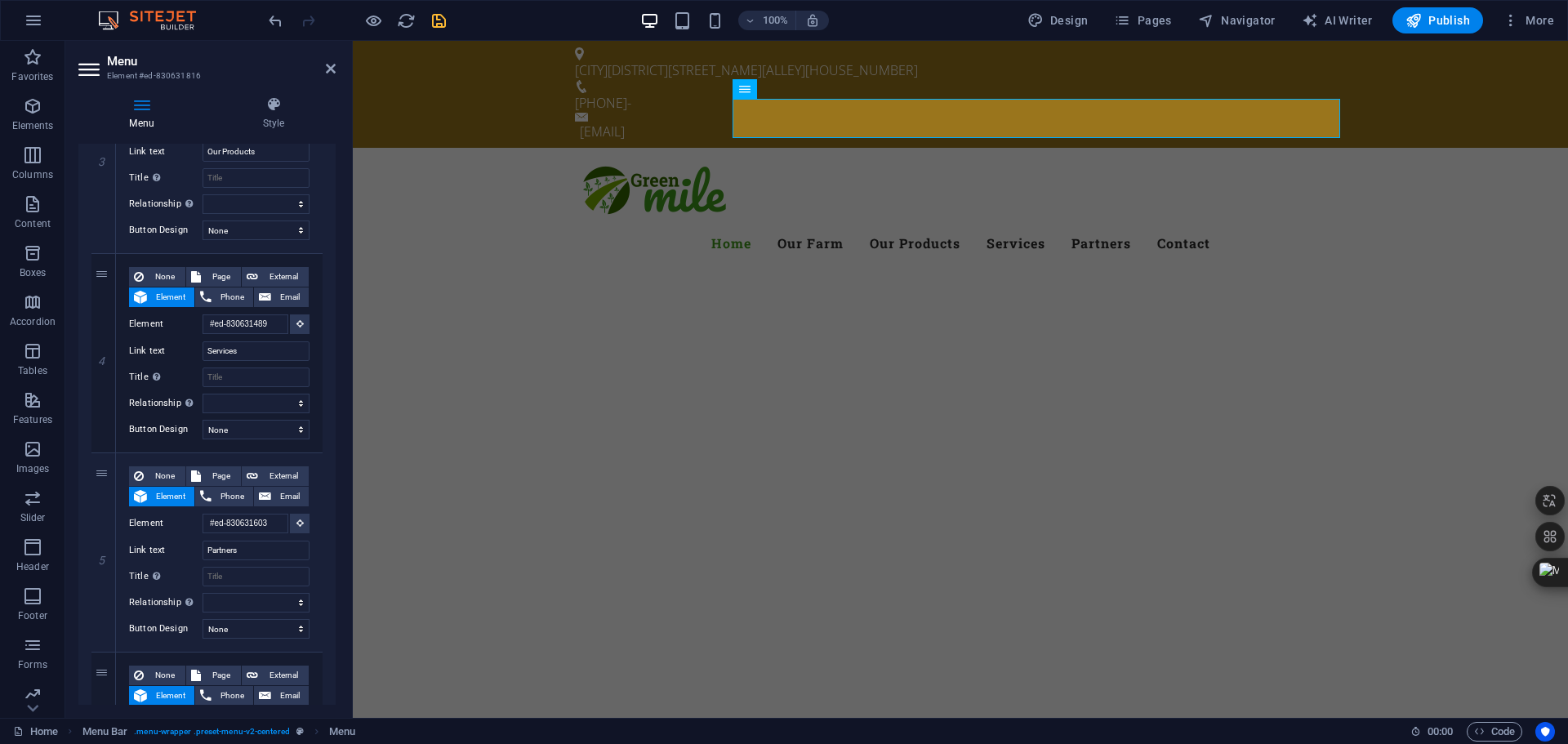 scroll, scrollTop: 860, scrollLeft: 0, axis: vertical 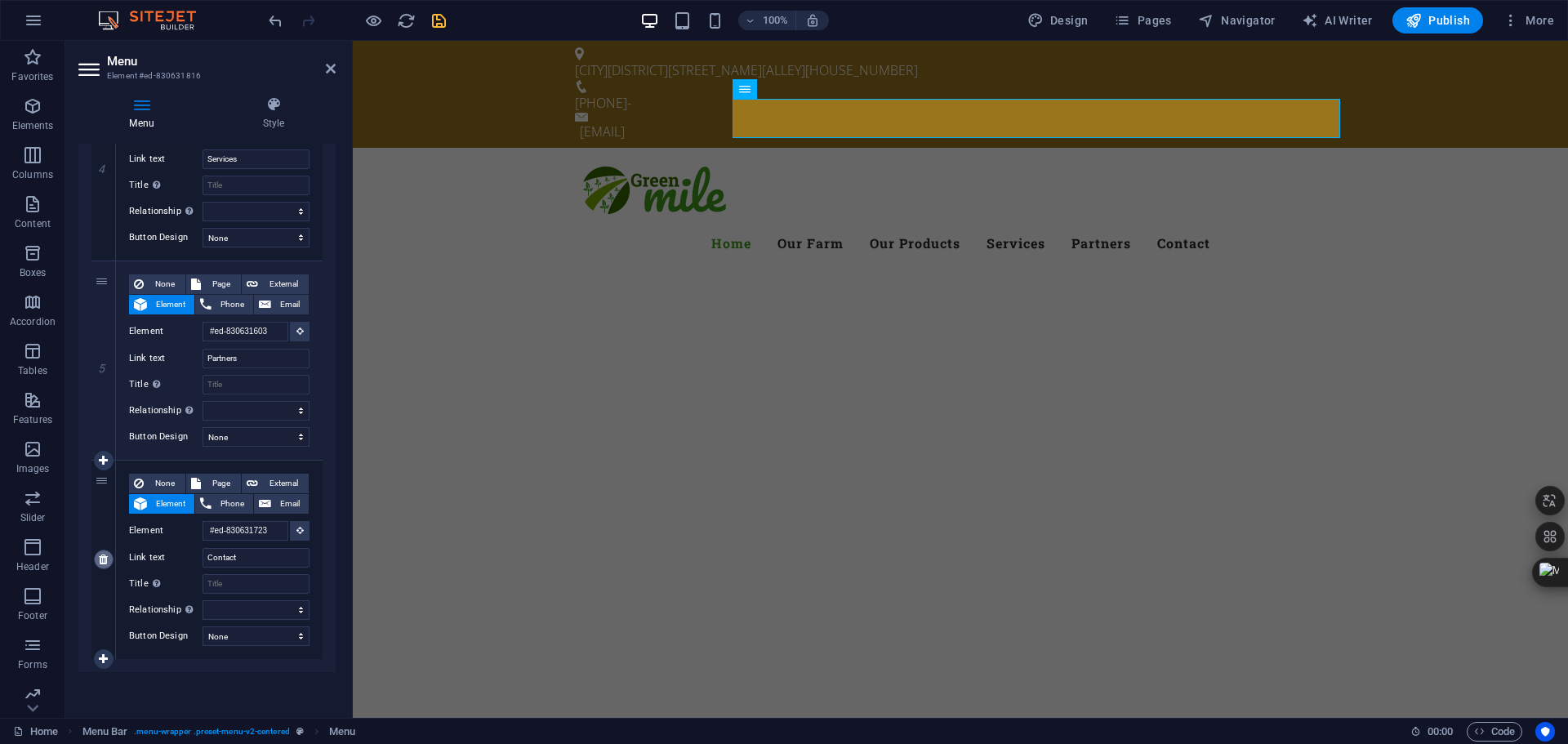click at bounding box center (103, 559) 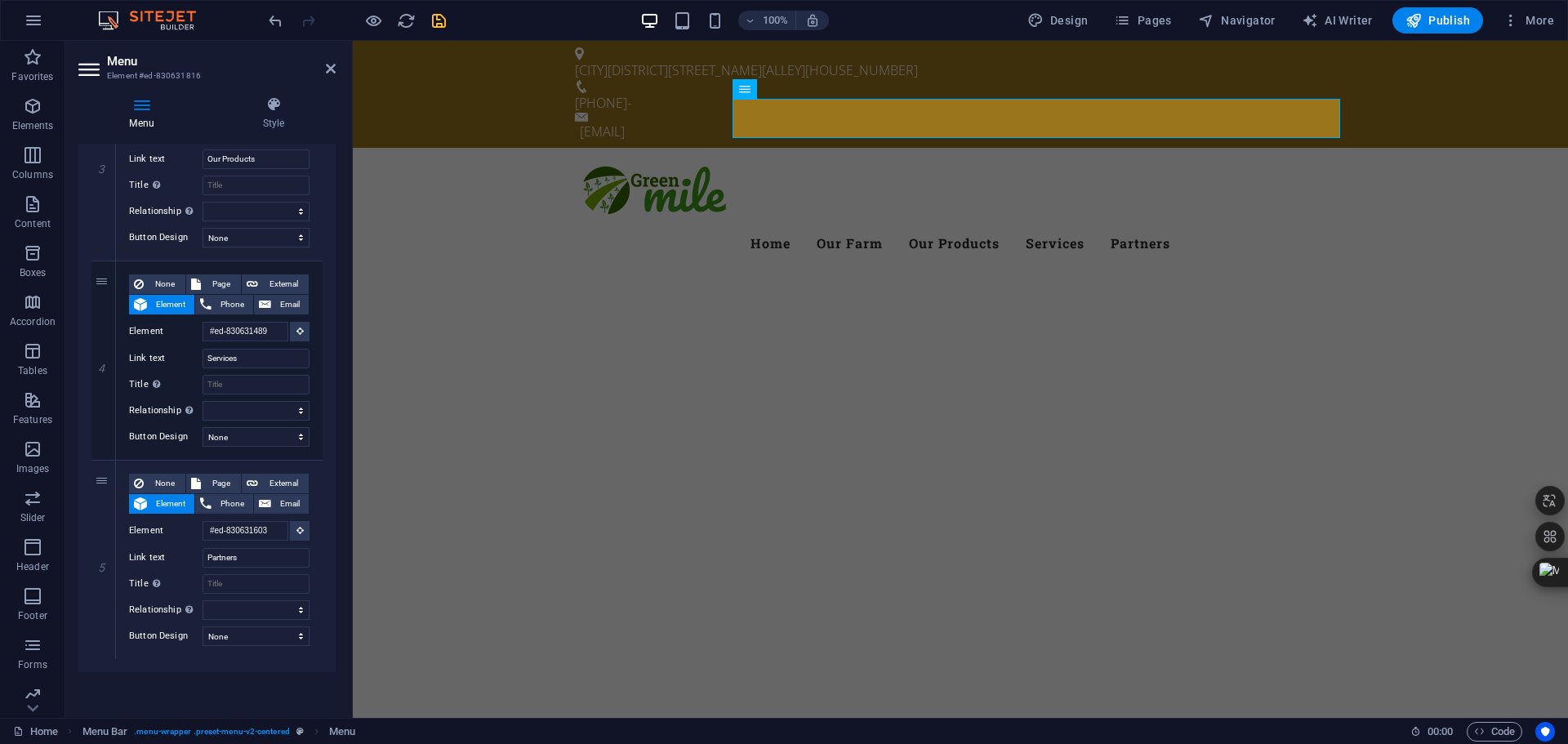 scroll, scrollTop: 661, scrollLeft: 0, axis: vertical 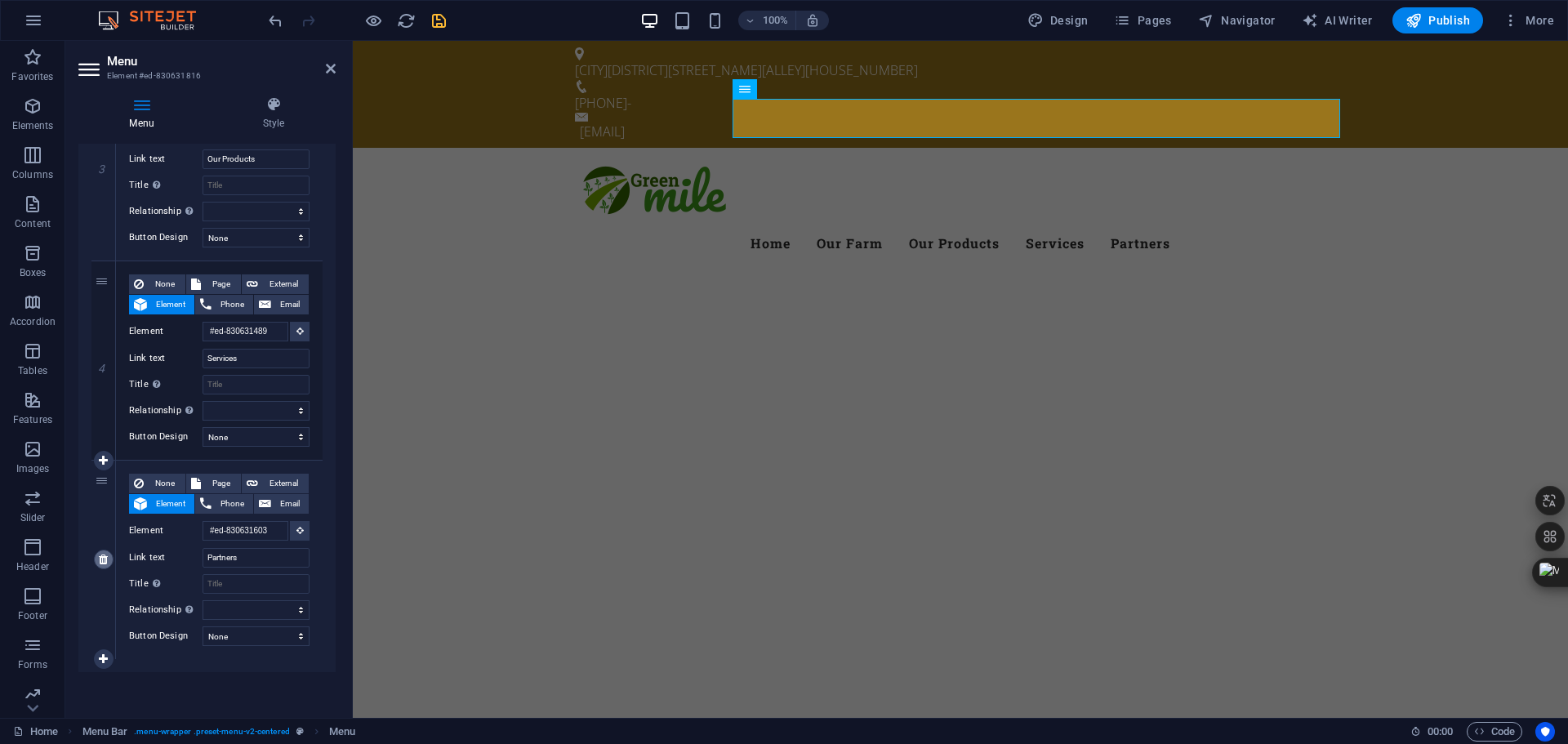 click at bounding box center (103, 559) 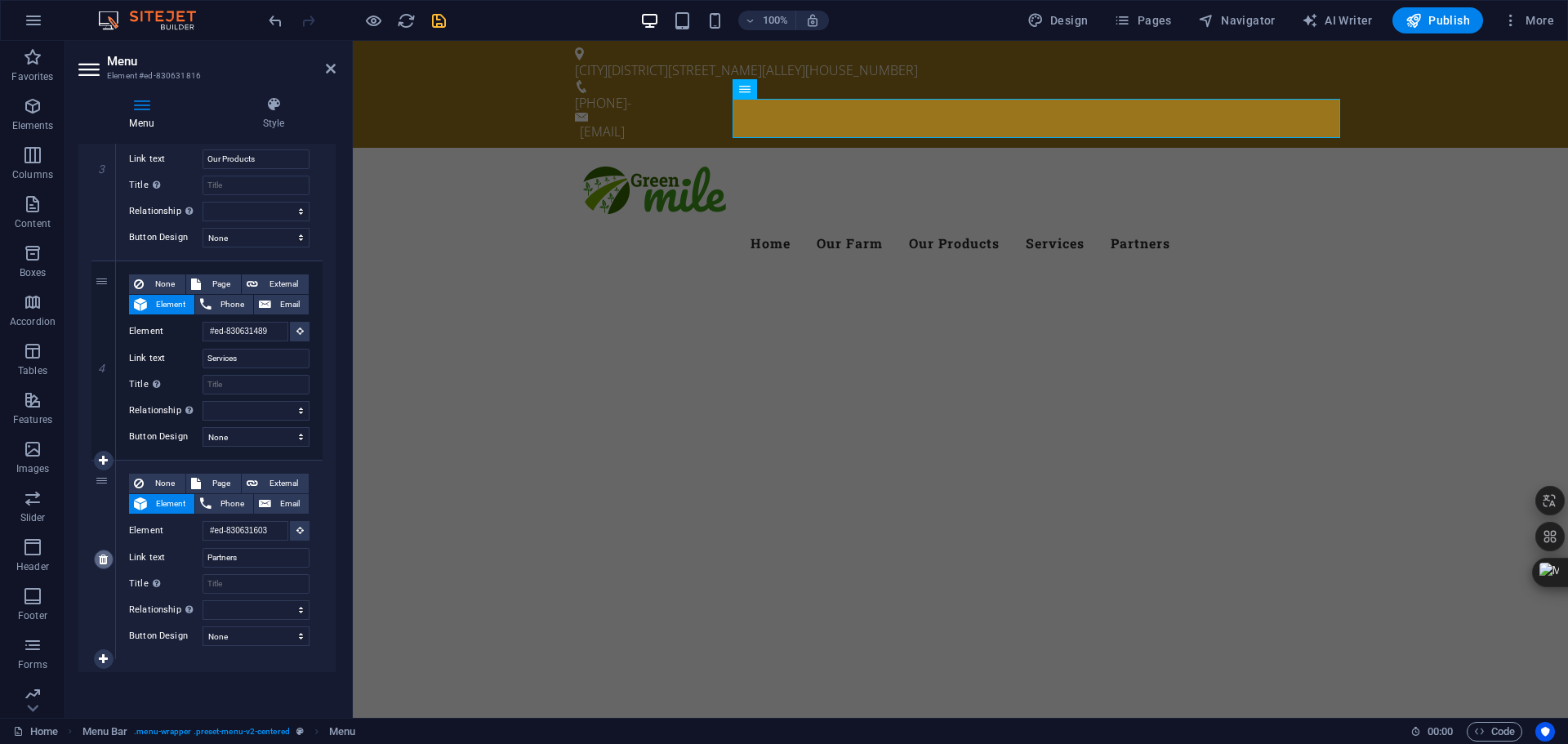 scroll, scrollTop: 461, scrollLeft: 0, axis: vertical 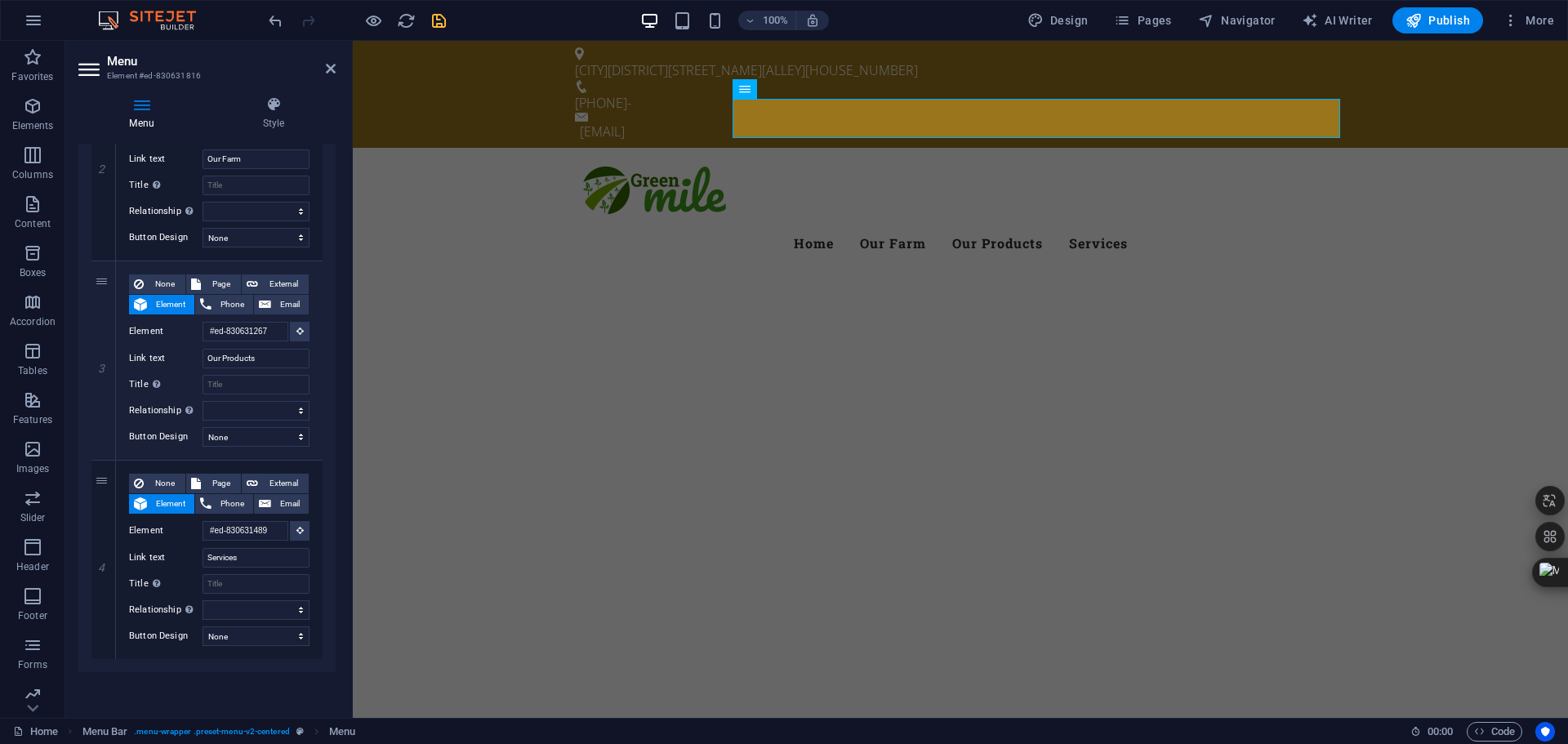 click at bounding box center [0, 0] 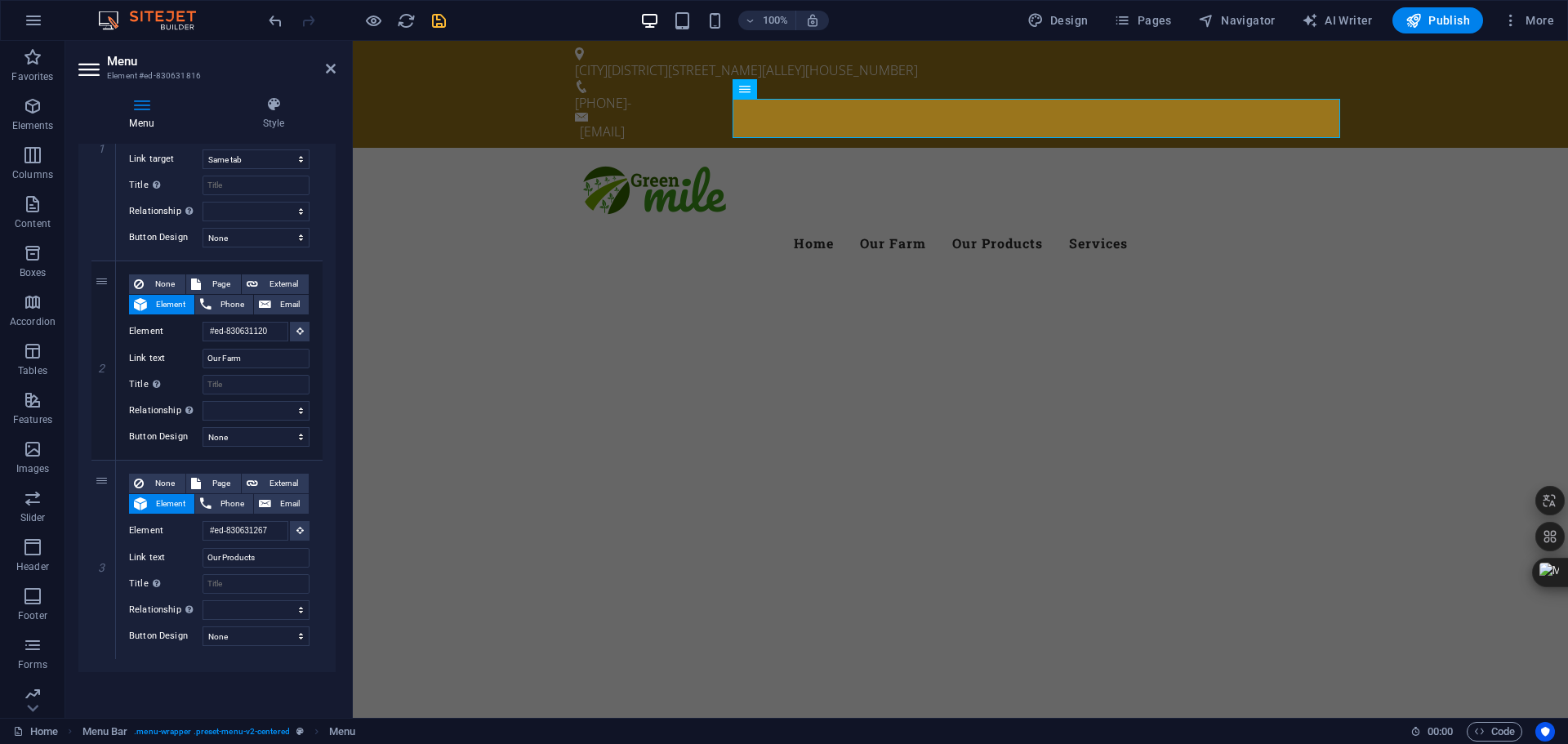 scroll, scrollTop: 262, scrollLeft: 0, axis: vertical 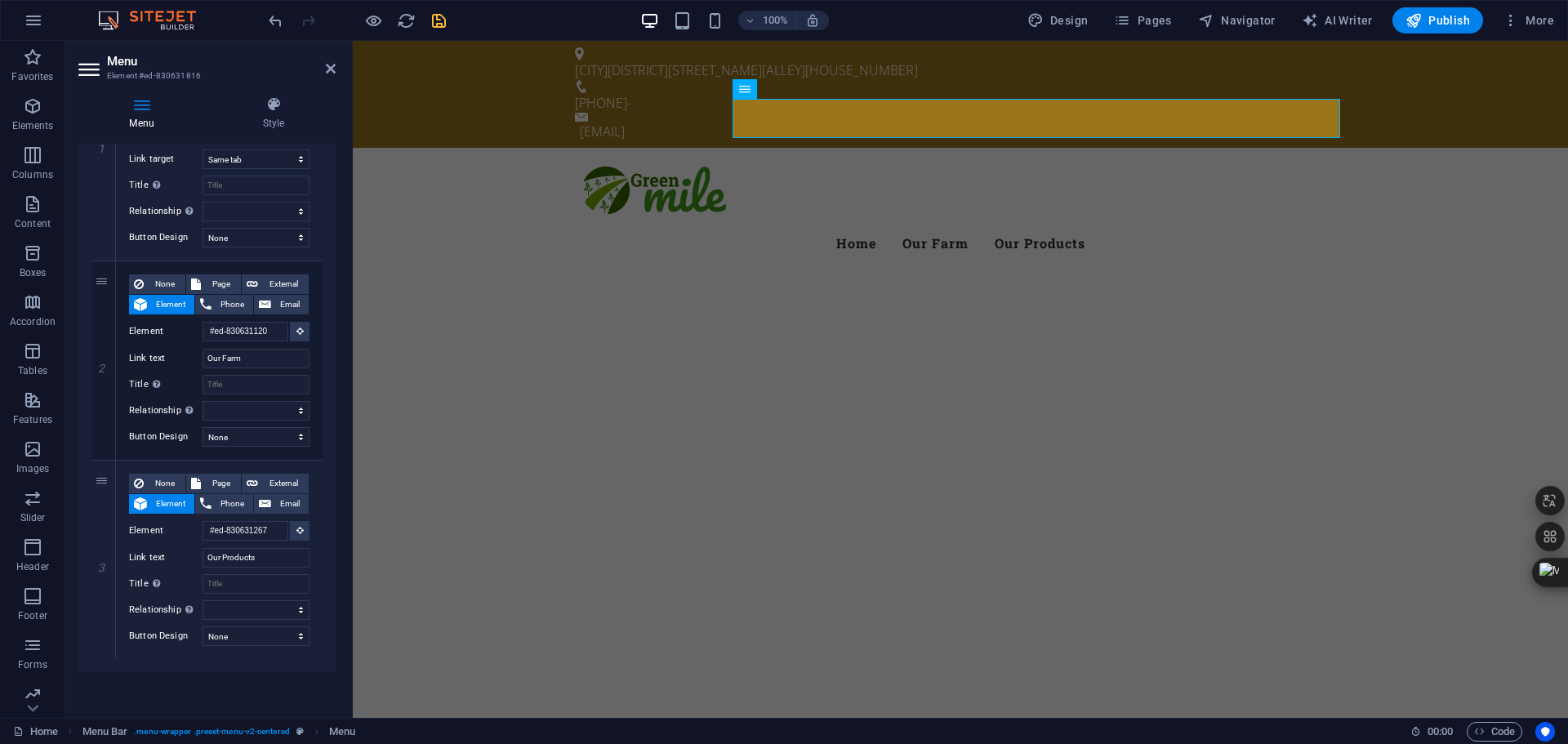 click at bounding box center (0, 0) 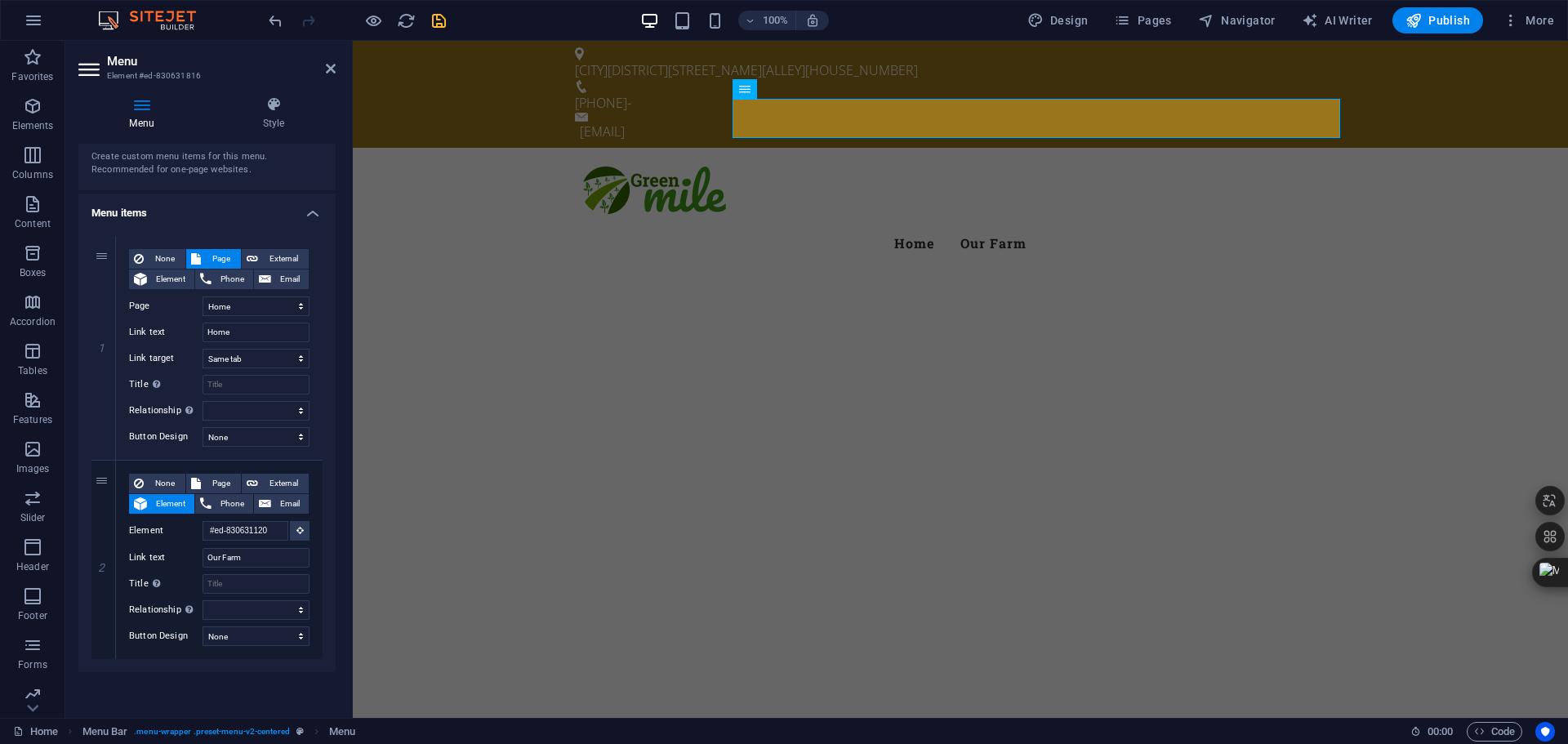 scroll, scrollTop: 63, scrollLeft: 0, axis: vertical 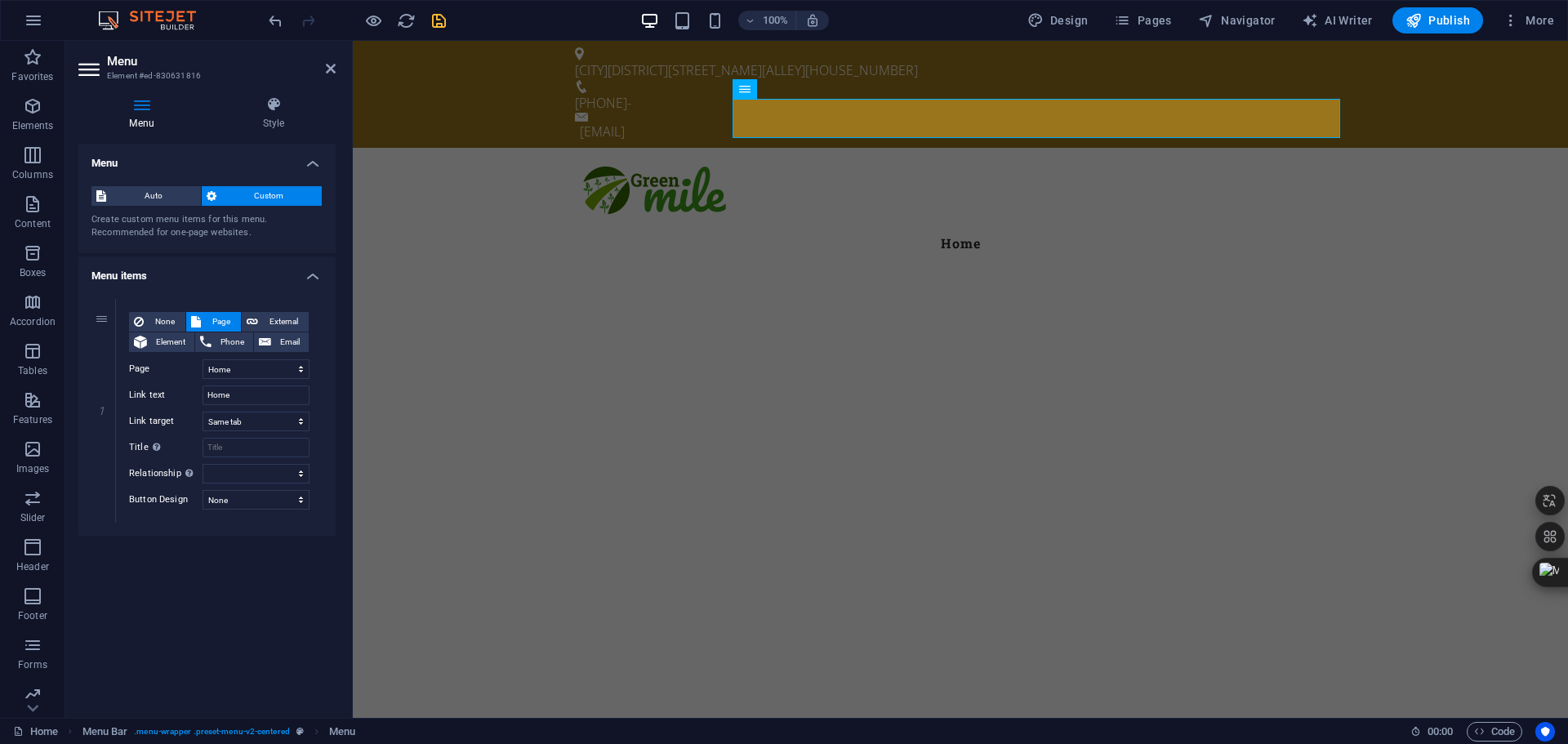 click on "Menu Auto Custom Create custom menu items for this menu. Recommended for one-page websites. Manage pages Menu items 1 None Page External Element Phone Email Page Home Subpage Legal Notice Privacy Element
URL /15976746 Phone Email Link text Home Link target New tab Same tab Overlay Title Additional link description, should not be the same as the link text. The title is most often shown as a tooltip text when the mouse moves over the element. Leave empty if uncertain. Relationship Sets the  relationship of this link to the link target . For example, the value "nofollow" instructs search engines not to follow the link. Can be left empty. alternate author bookmark external help license next nofollow noreferrer noopener prev search tag Button Design None Default Primary Secondary" at bounding box center [207, 424] 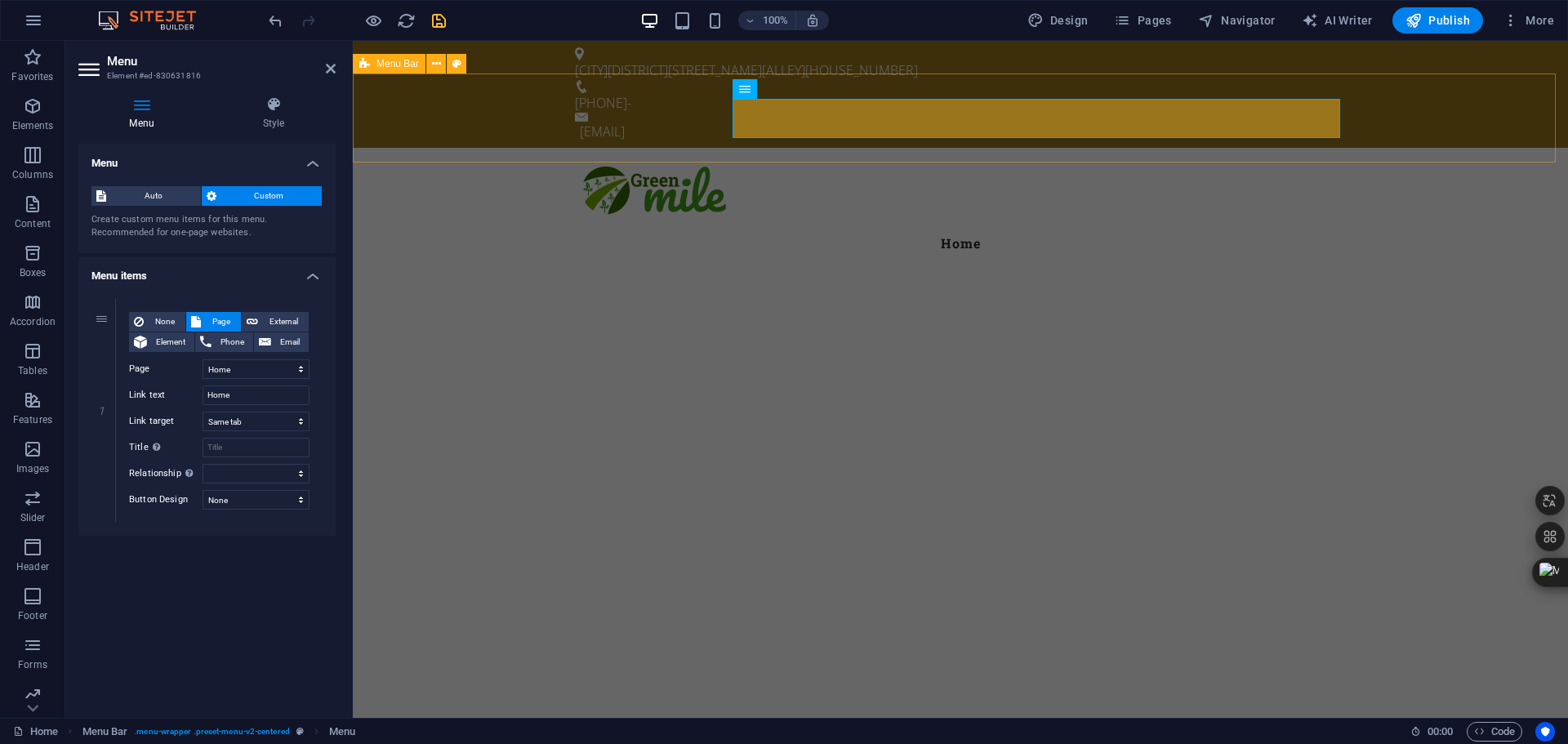 click on "Menu Home" at bounding box center [960, 212] 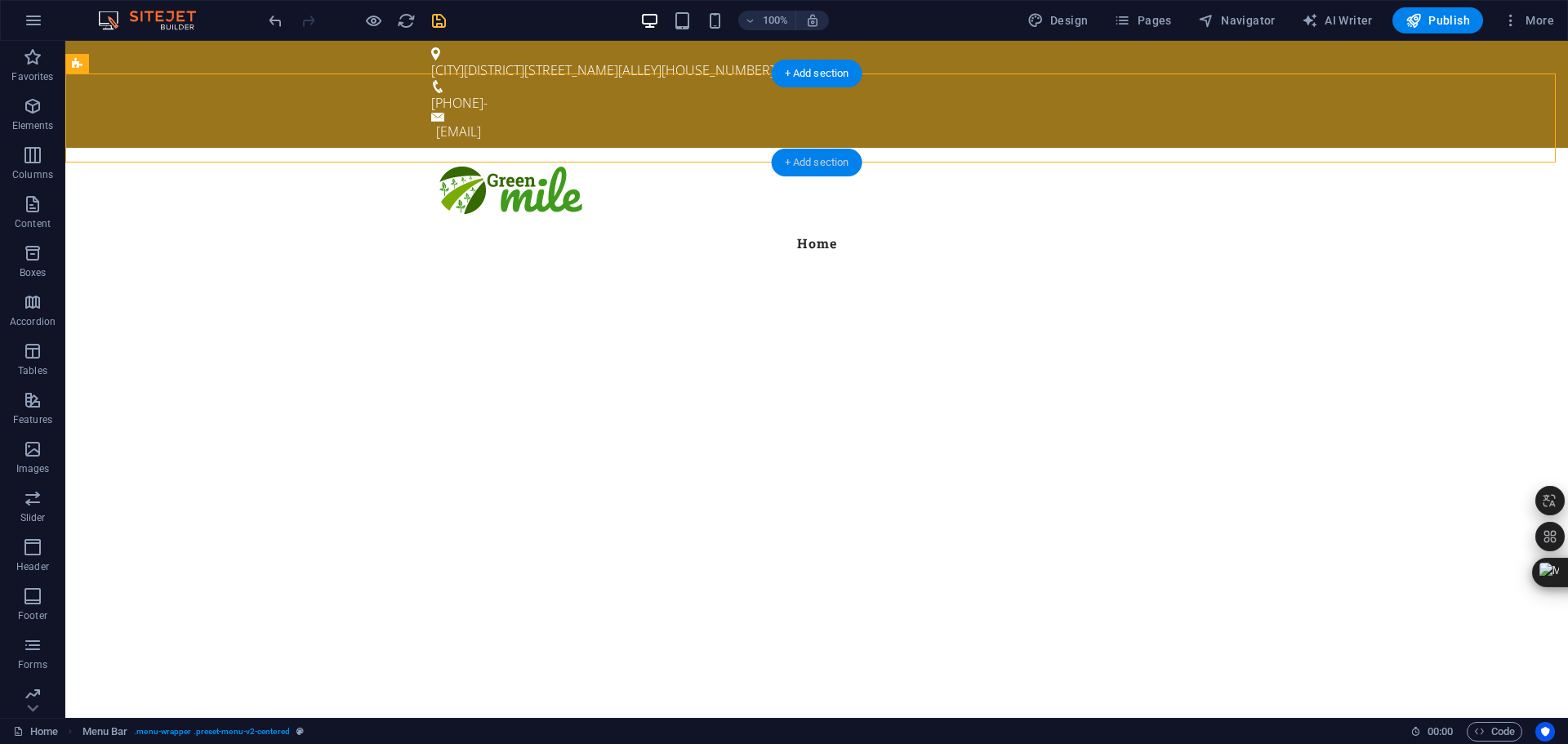 click on "+ Add section" at bounding box center (817, 163) 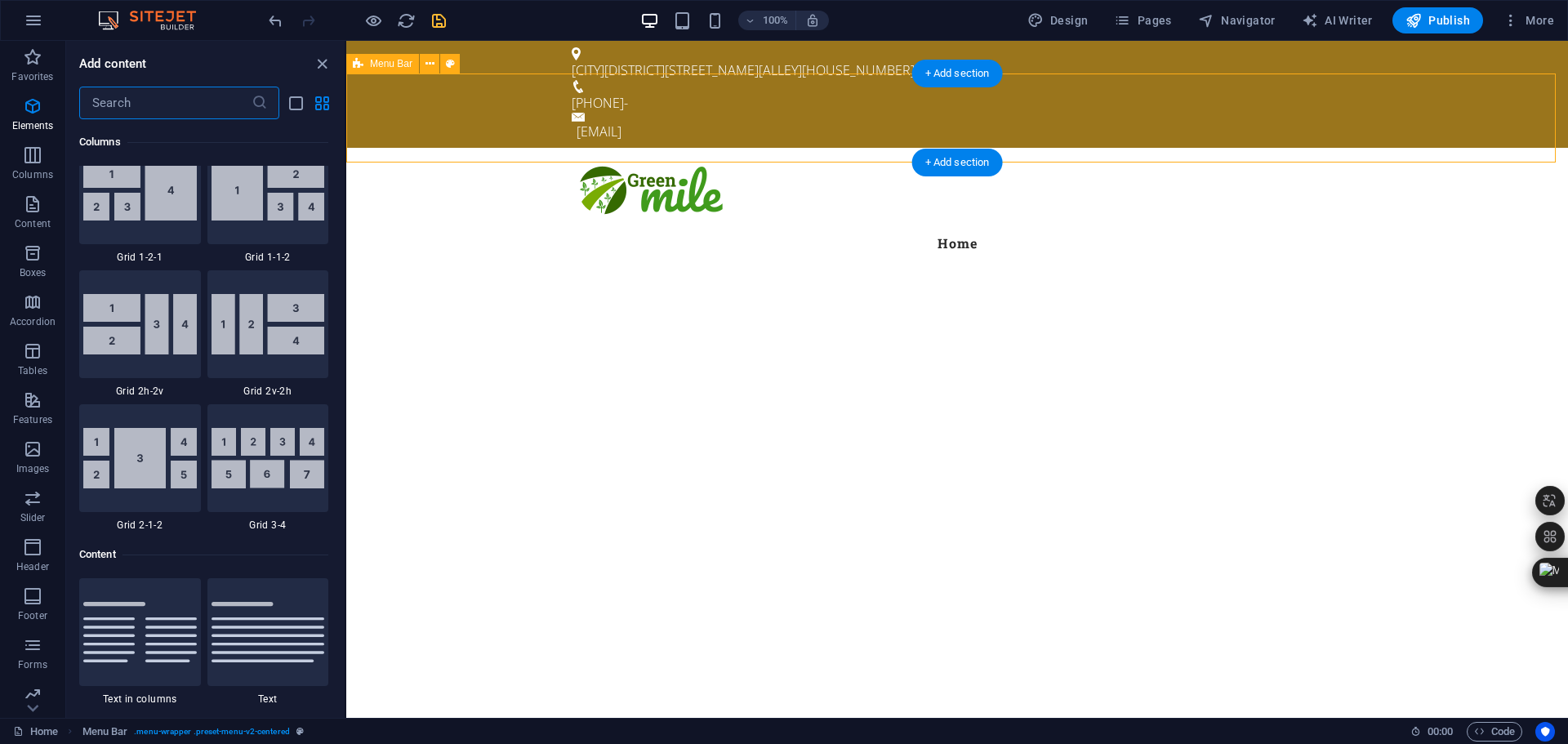 scroll, scrollTop: 2858, scrollLeft: 0, axis: vertical 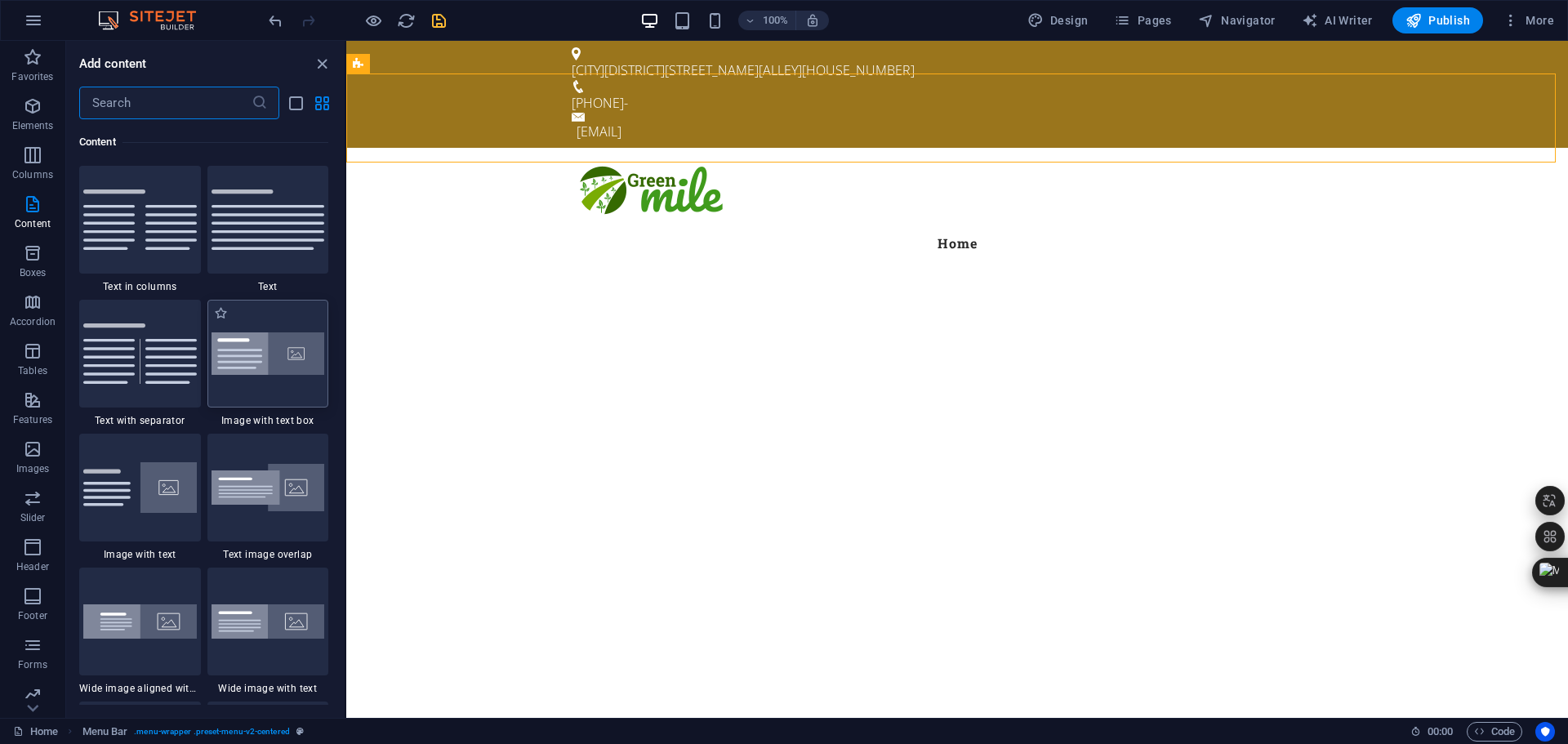 click at bounding box center [268, 354] 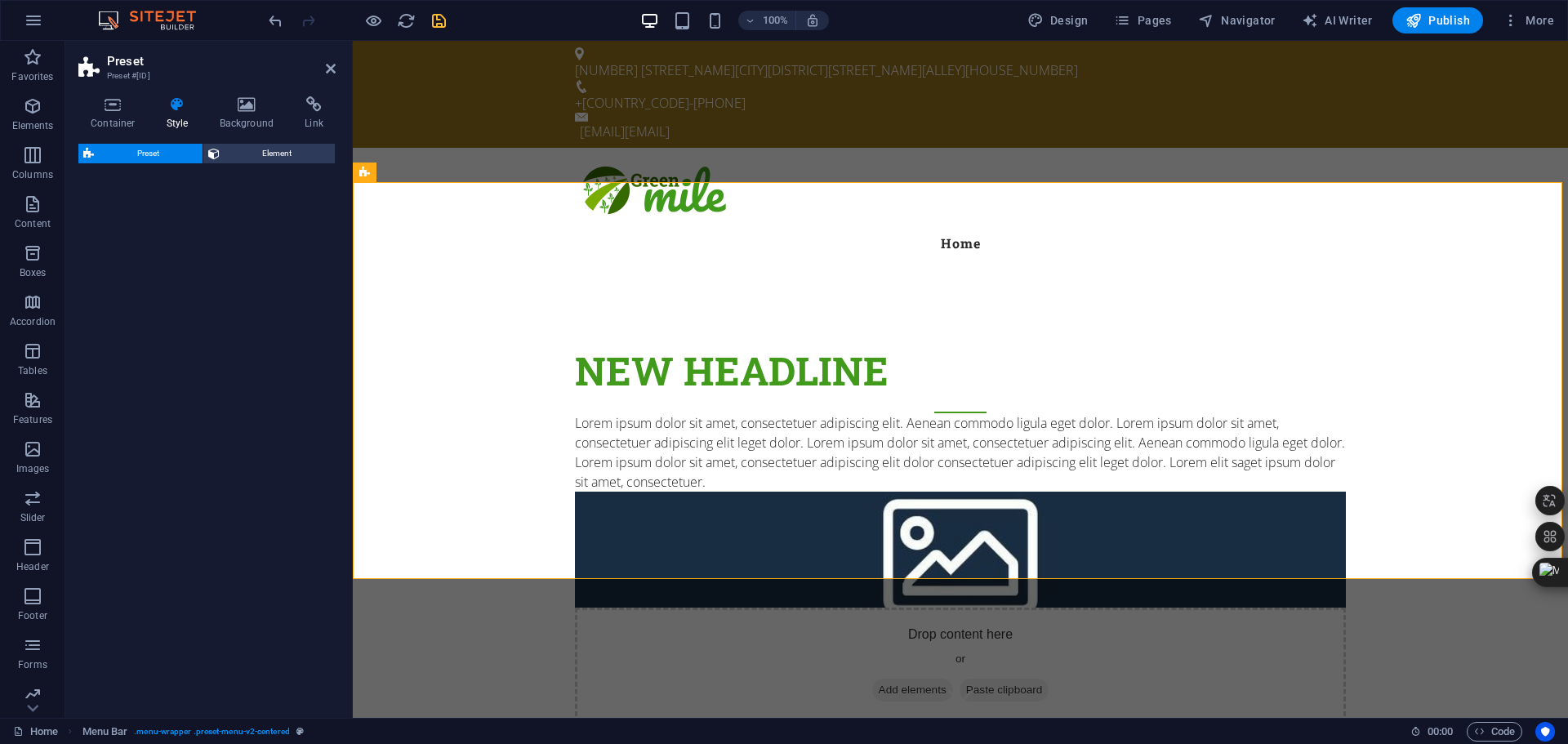select on "rem" 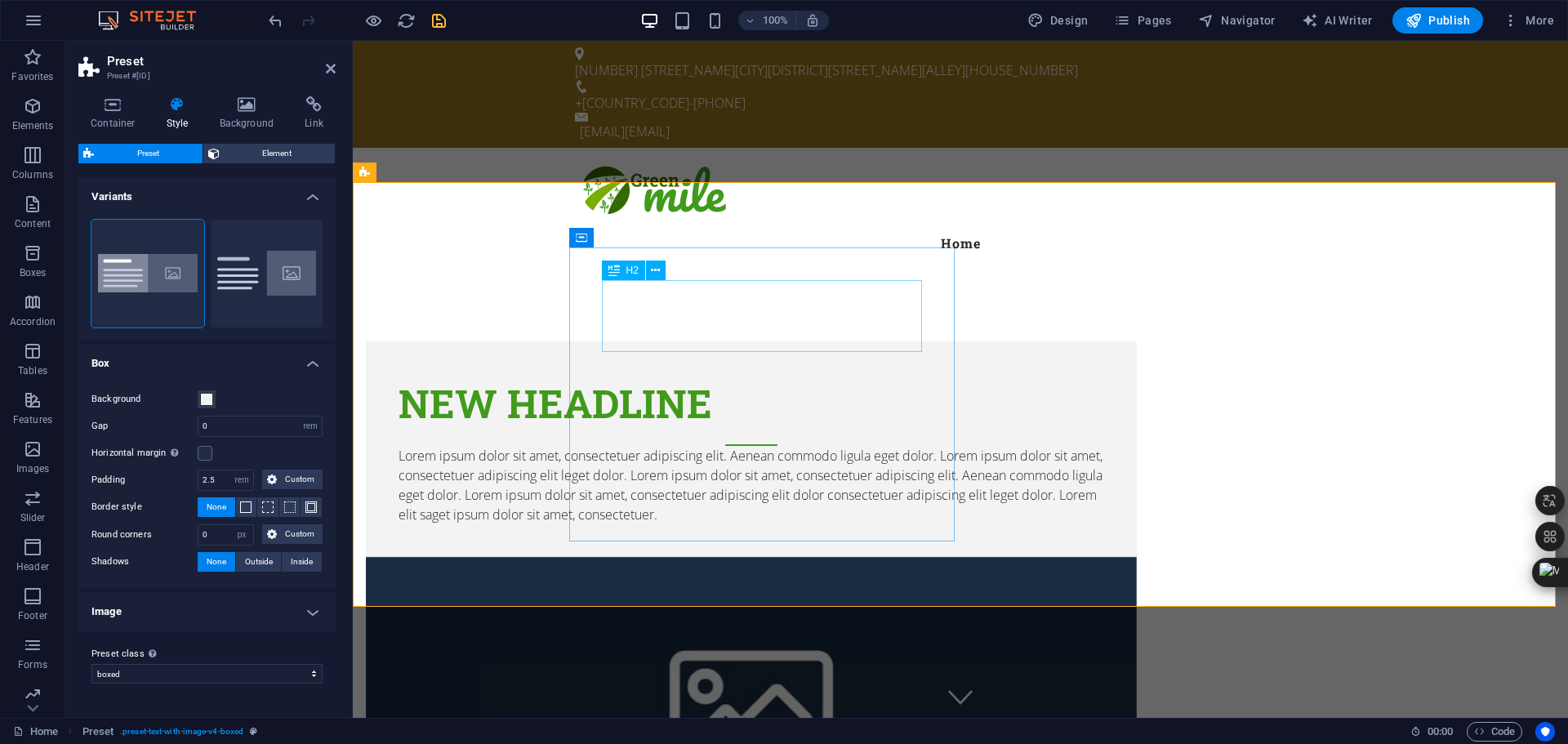 click on "New headline" at bounding box center [751, 410] 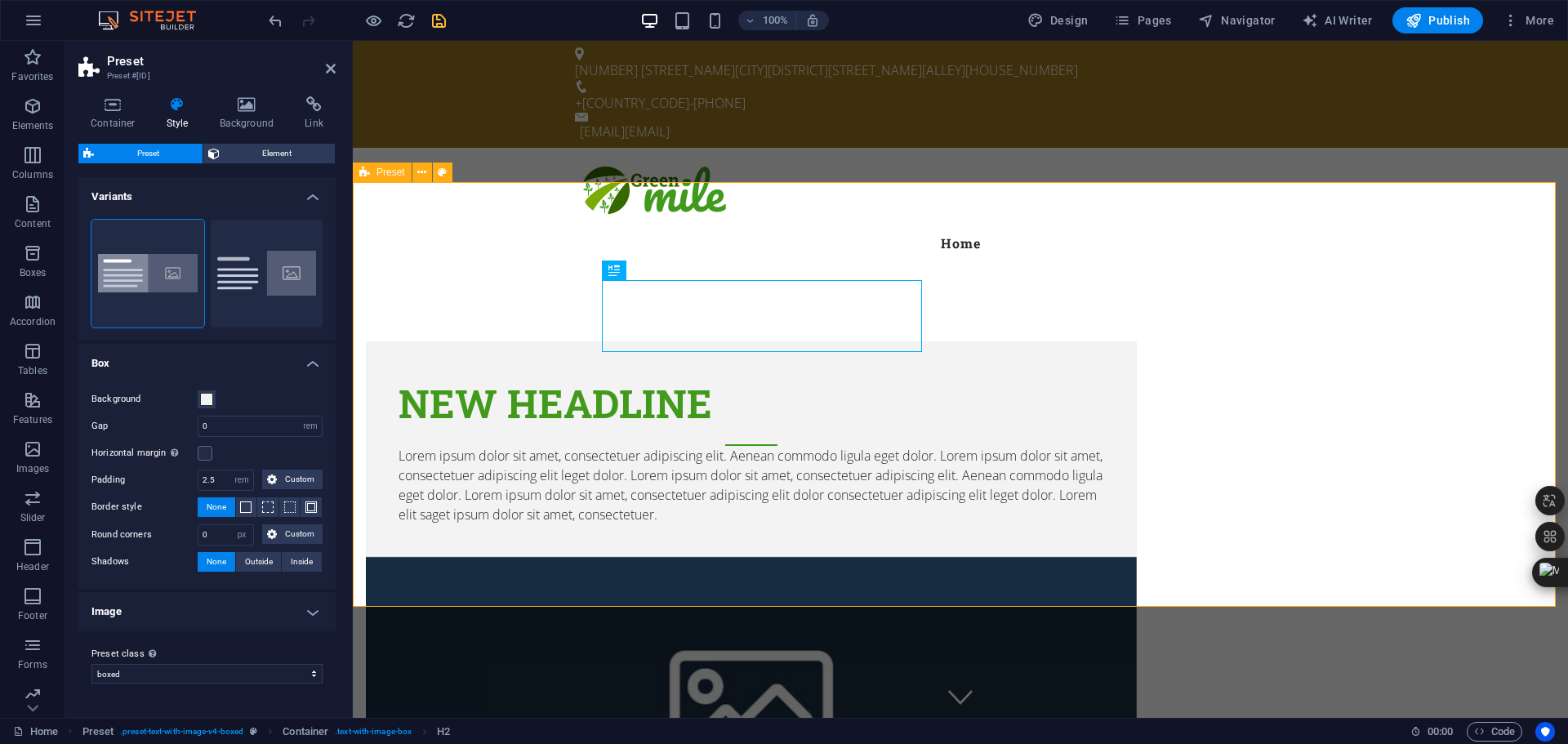 click on "New headline Lorem ipsum dolor sit amet, consectetuer adipiscing elit. Aenean commodo ligula eget dolor. Lorem ipsum dolor sit amet, consectetuer adipiscing elit leget dolor. Lorem ipsum dolor sit amet, consectetuer adipiscing elit. Aenean commodo ligula eget dolor. Lorem ipsum dolor sit amet, consectetuer adipiscing elit dolor consectetuer adipiscing elit leget dolor. Lorem elit saget ipsum dolor sit amet, consectetuer. Drop content here or  Add elements  Paste clipboard" at bounding box center [960, 654] 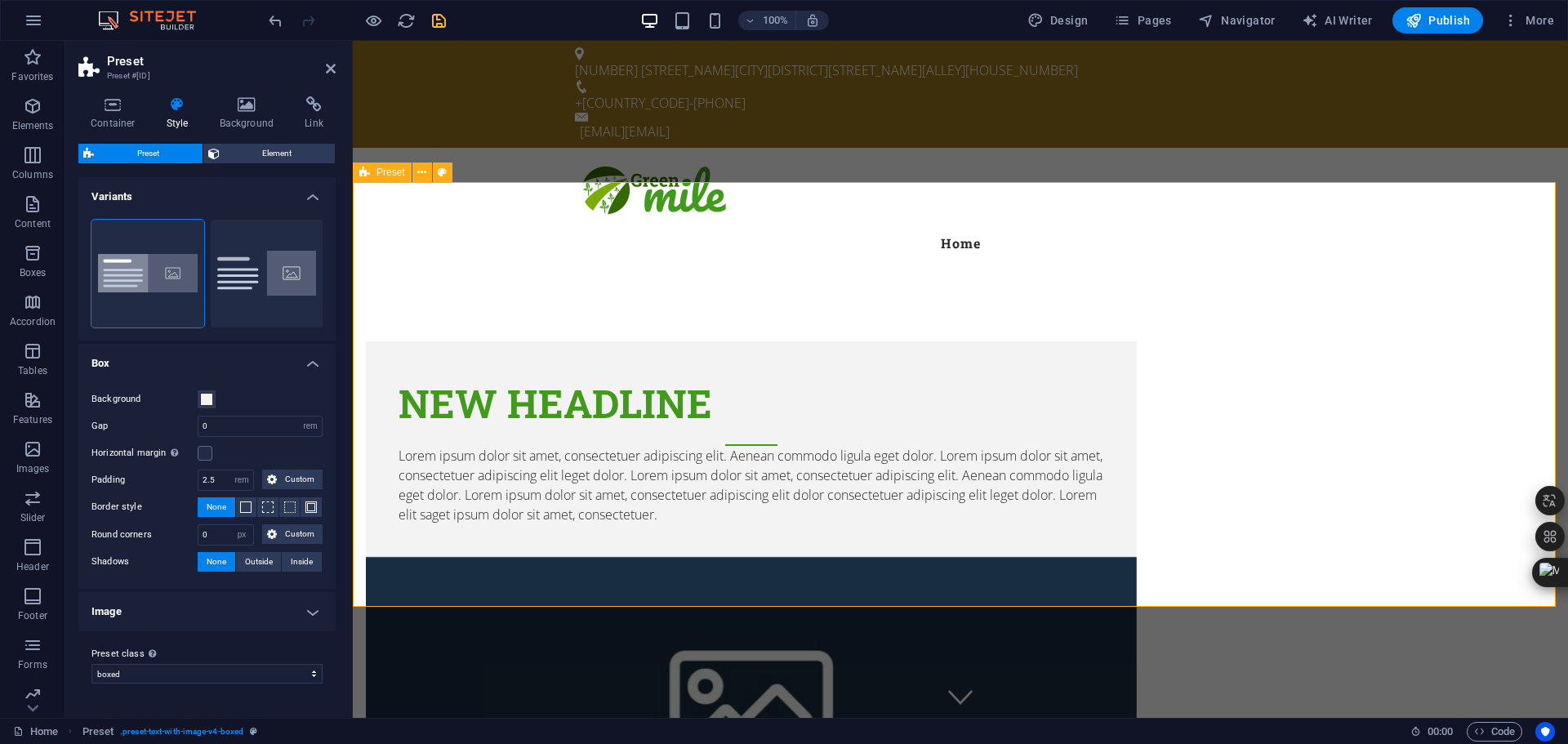click on "New headline Lorem ipsum dolor sit amet, consectetuer adipiscing elit. Aenean commodo ligula eget dolor. Lorem ipsum dolor sit amet, consectetuer adipiscing elit leget dolor. Lorem ipsum dolor sit amet, consectetuer adipiscing elit. Aenean commodo ligula eget dolor. Lorem ipsum dolor sit amet, consectetuer adipiscing elit dolor consectetuer adipiscing elit leget dolor. Lorem elit saget ipsum dolor sit amet, consectetuer. Drop content here or  Add elements  Paste clipboard" at bounding box center [960, 654] 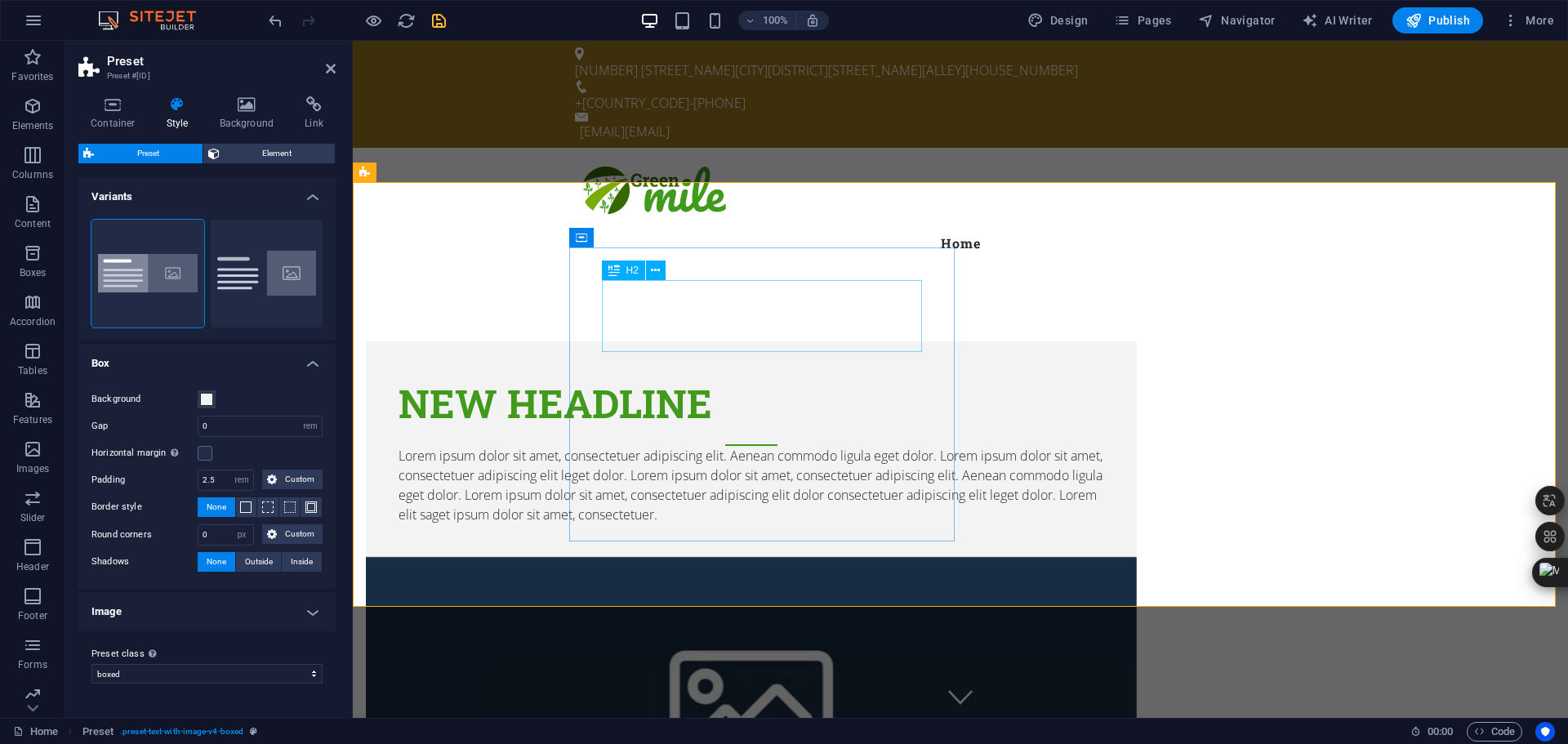 click on "New headline" at bounding box center (751, 410) 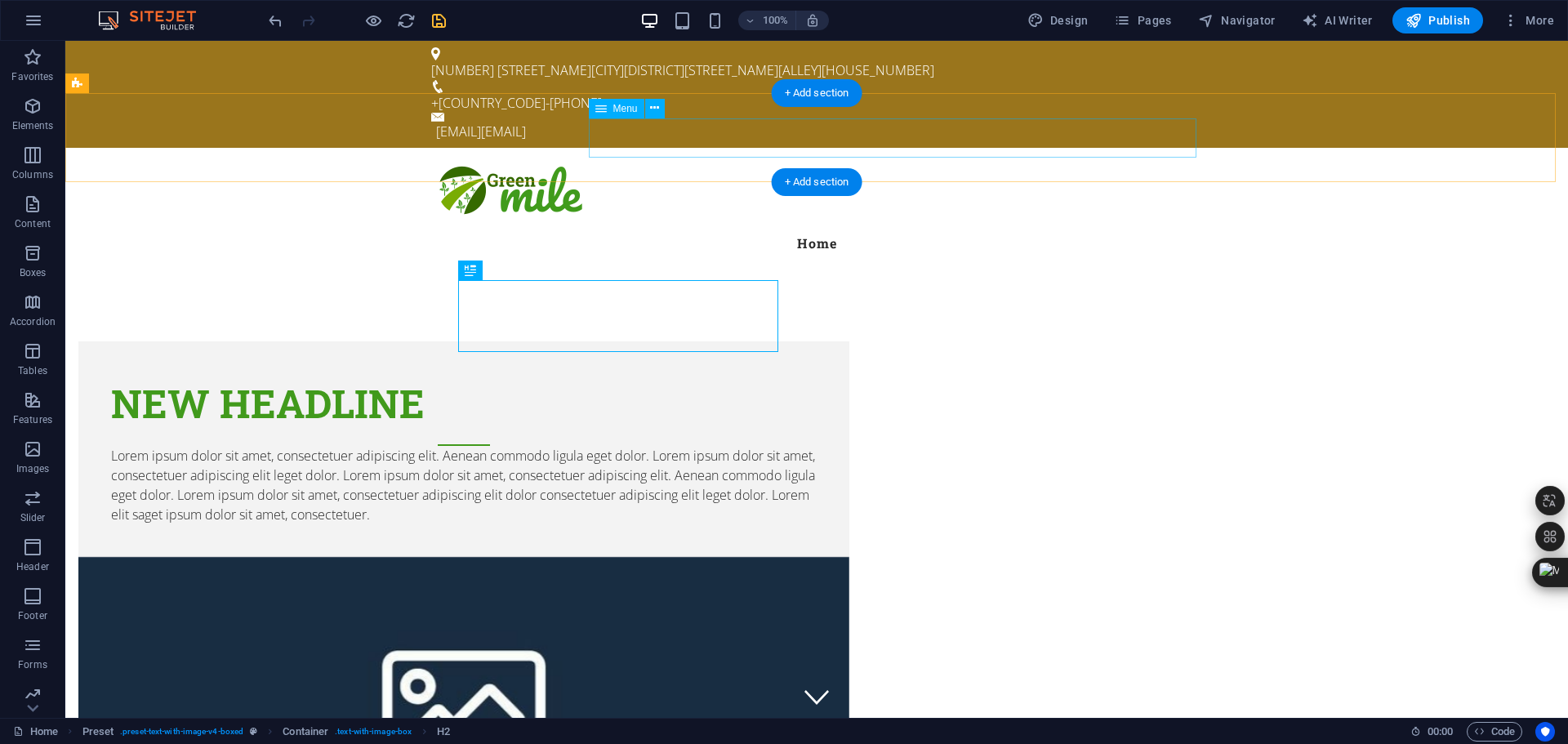click on "Home" at bounding box center [817, 243] 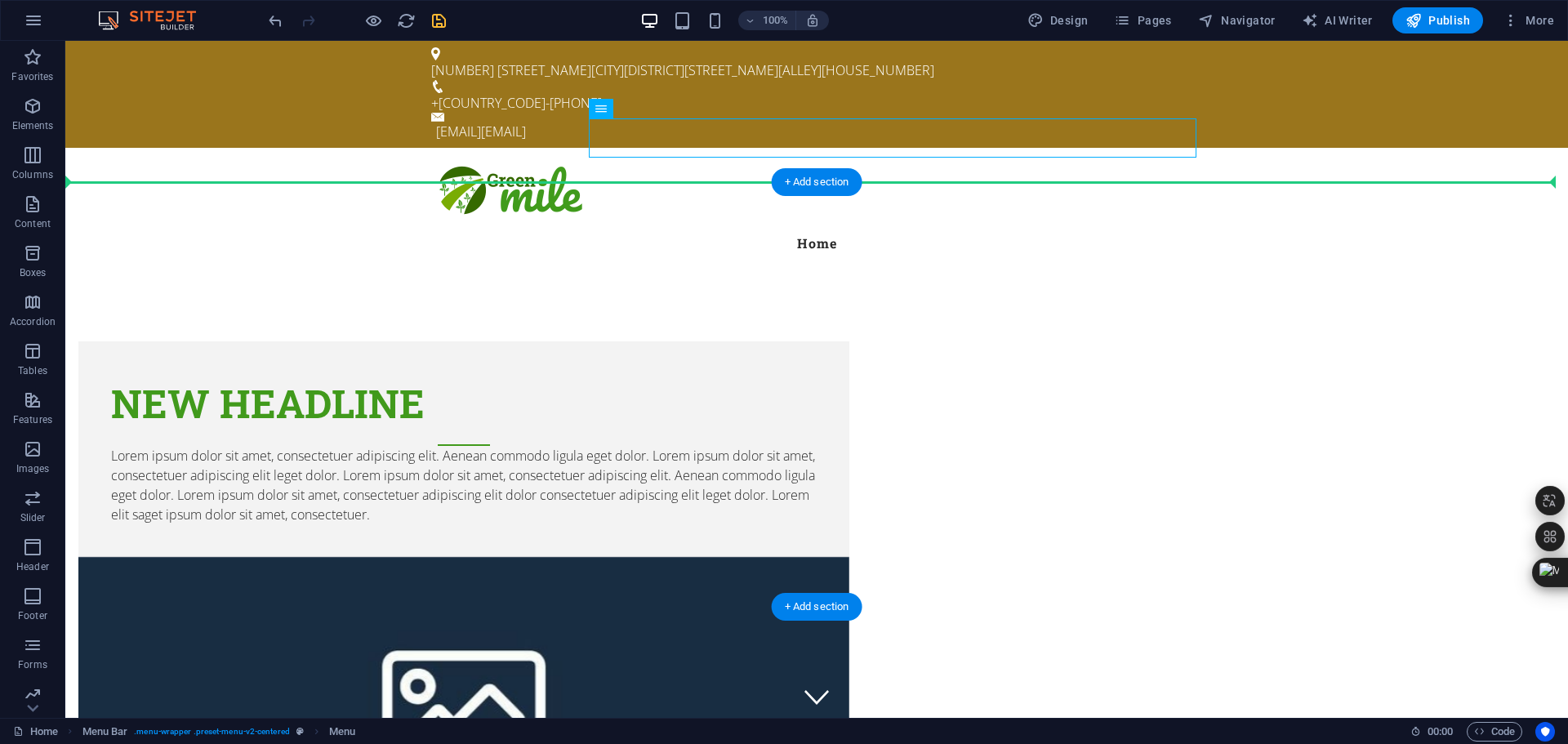 drag, startPoint x: 659, startPoint y: 149, endPoint x: 578, endPoint y: 209, distance: 100.80179 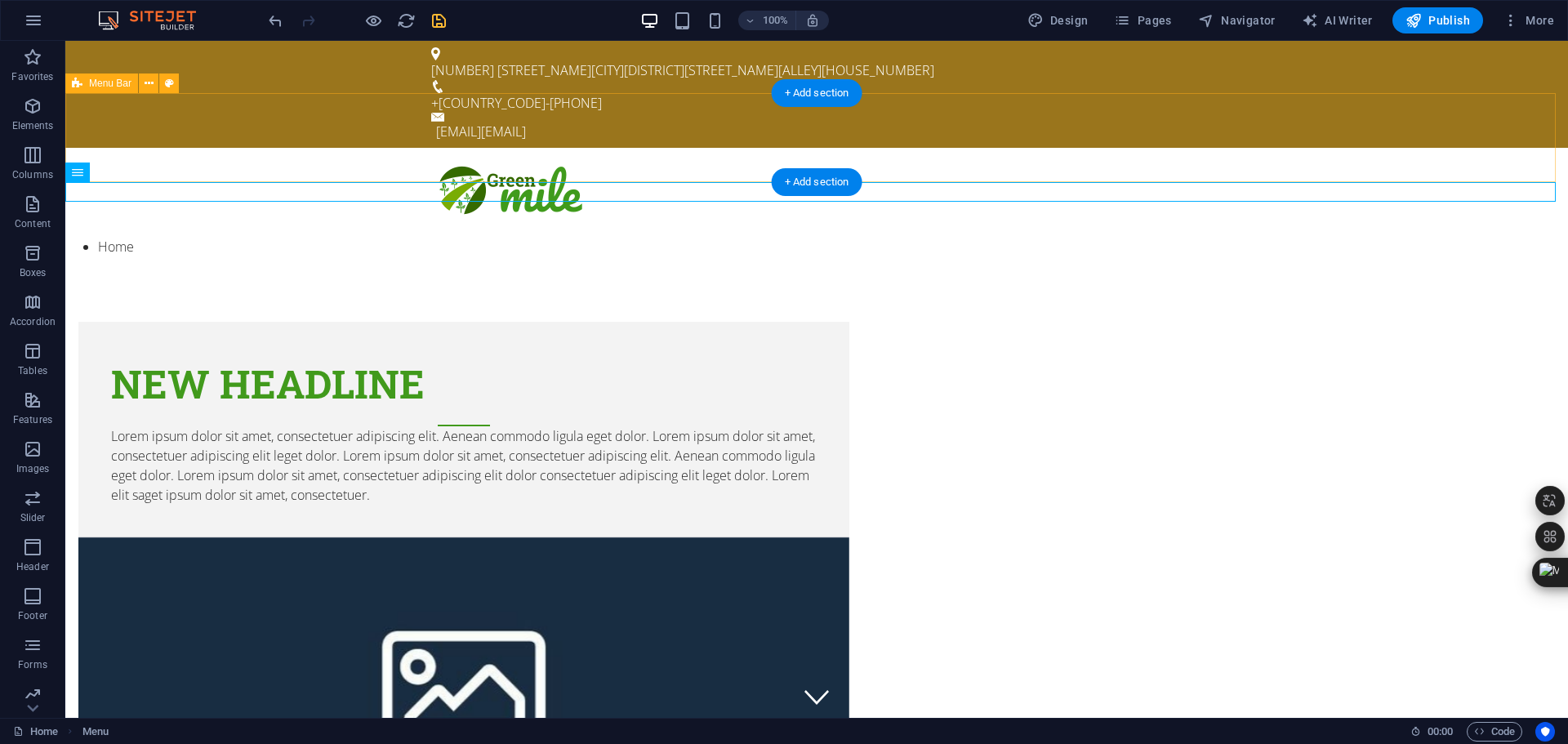 click on "Menu" at bounding box center [817, 192] 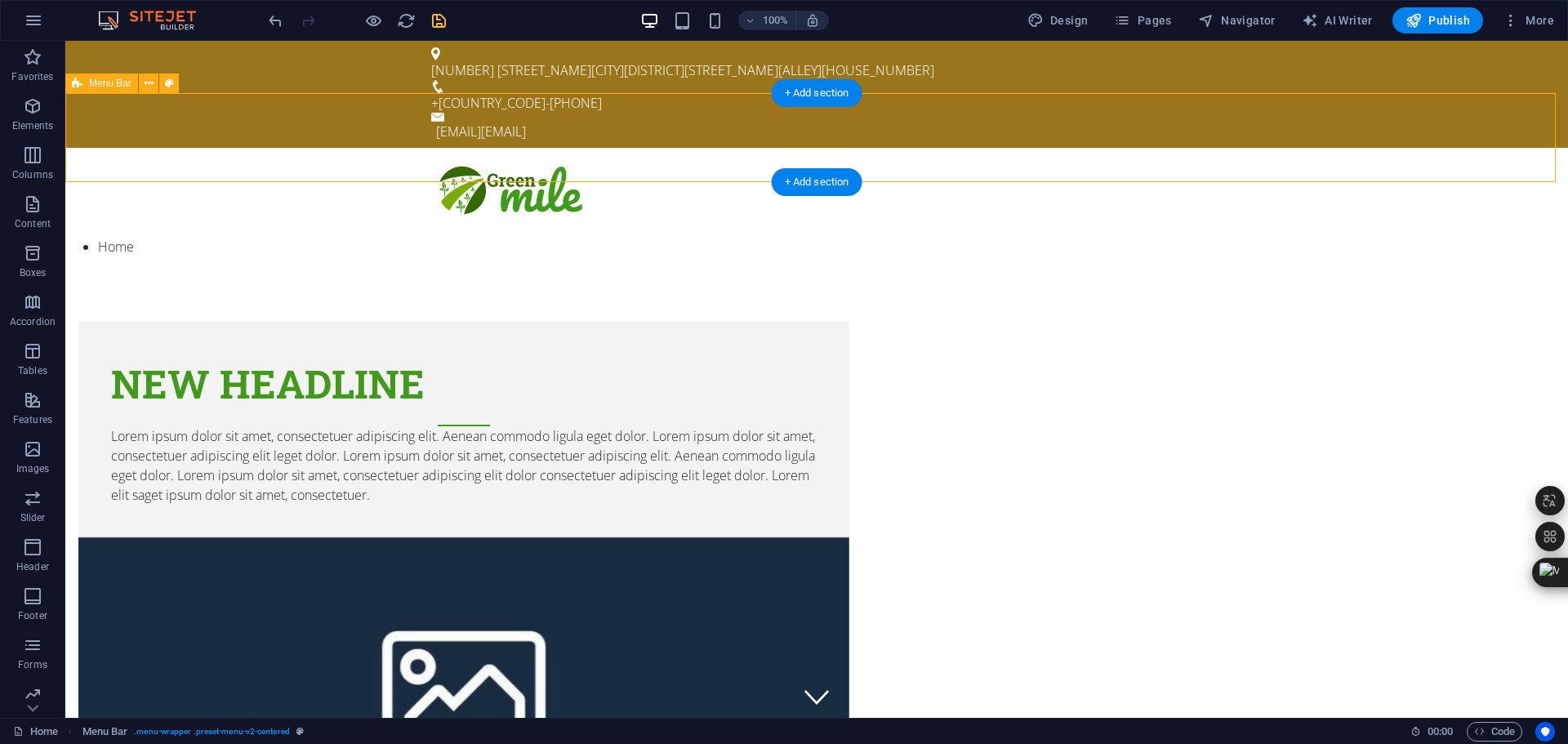 click on "Menu" at bounding box center (817, 192) 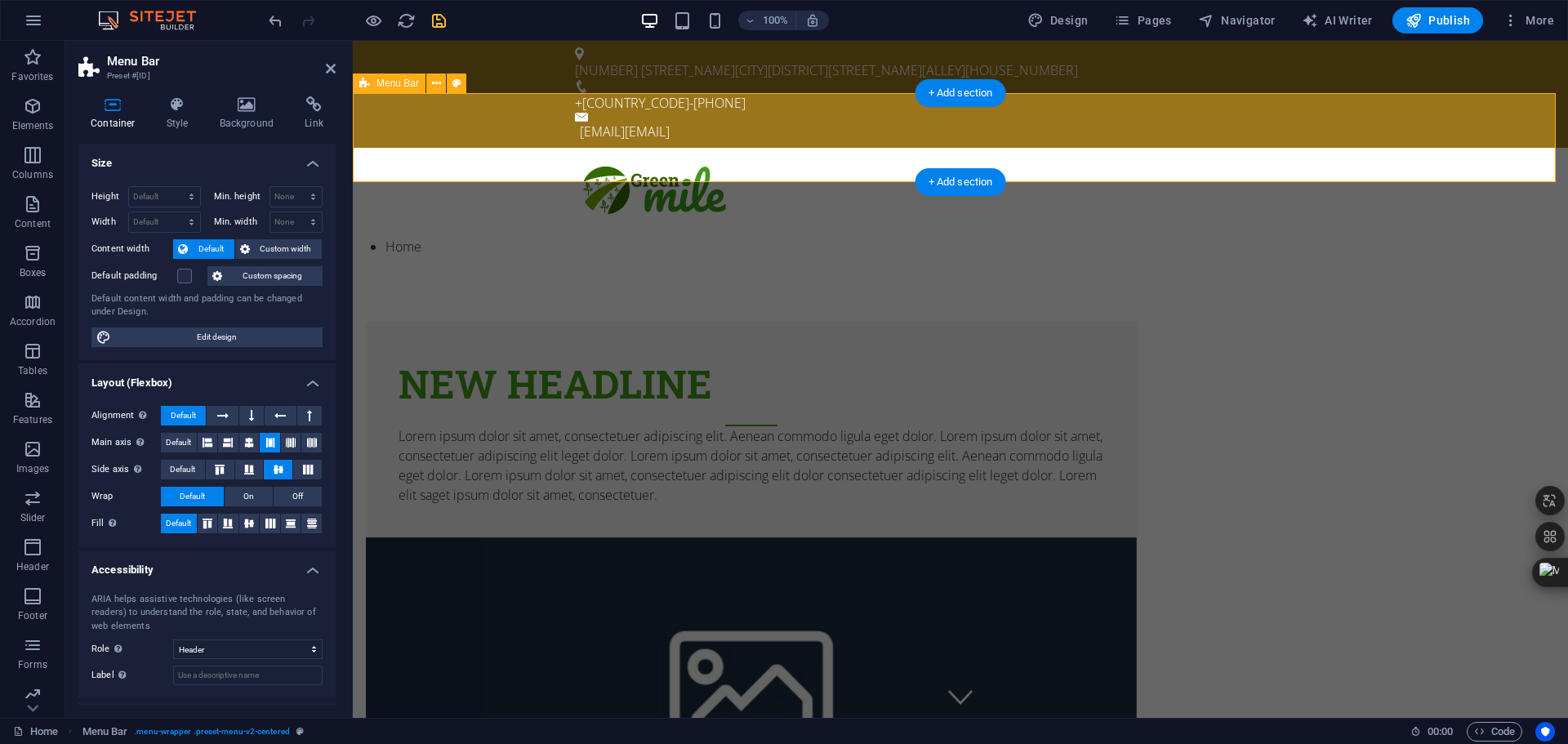 click on "Menu" at bounding box center [960, 192] 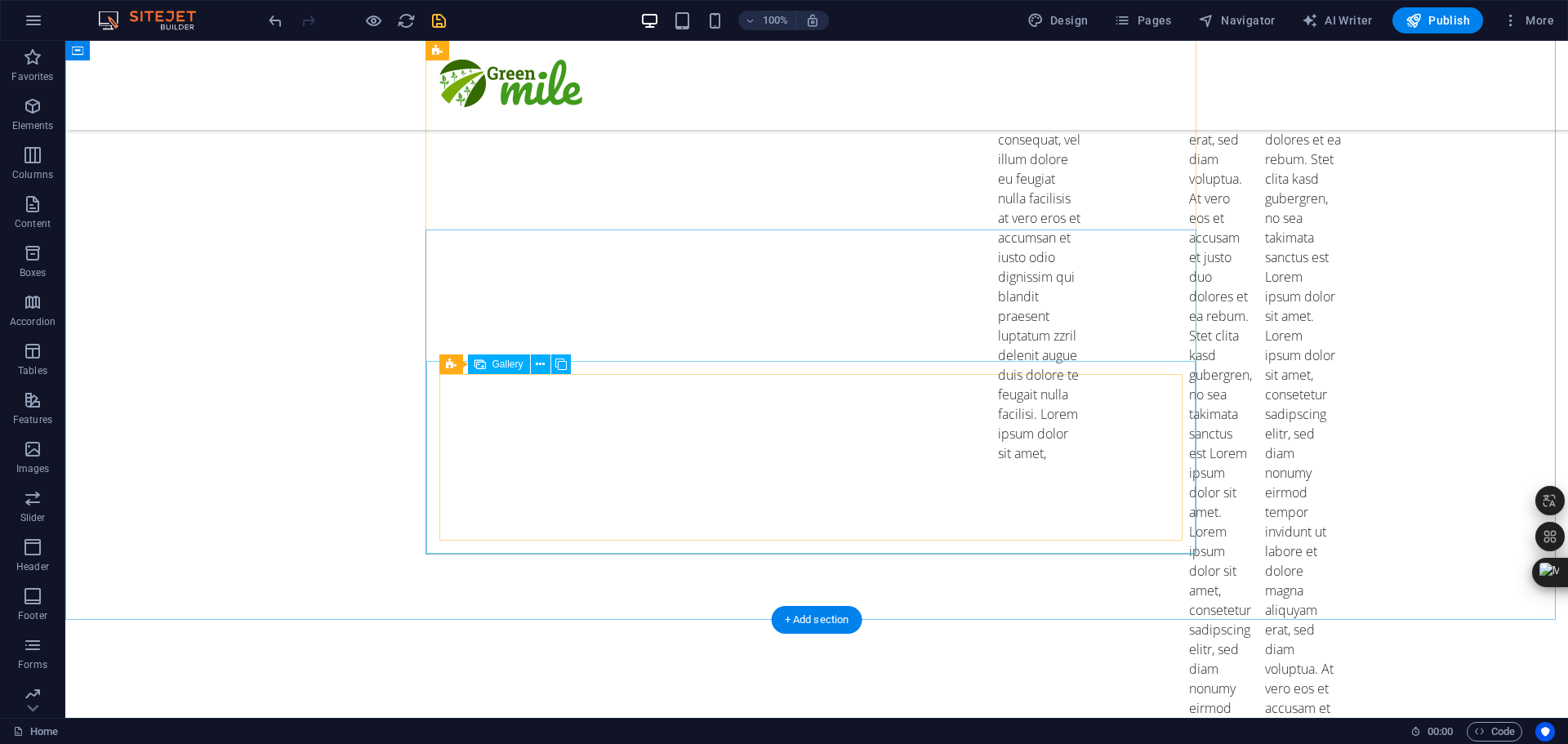 scroll, scrollTop: 6207, scrollLeft: 0, axis: vertical 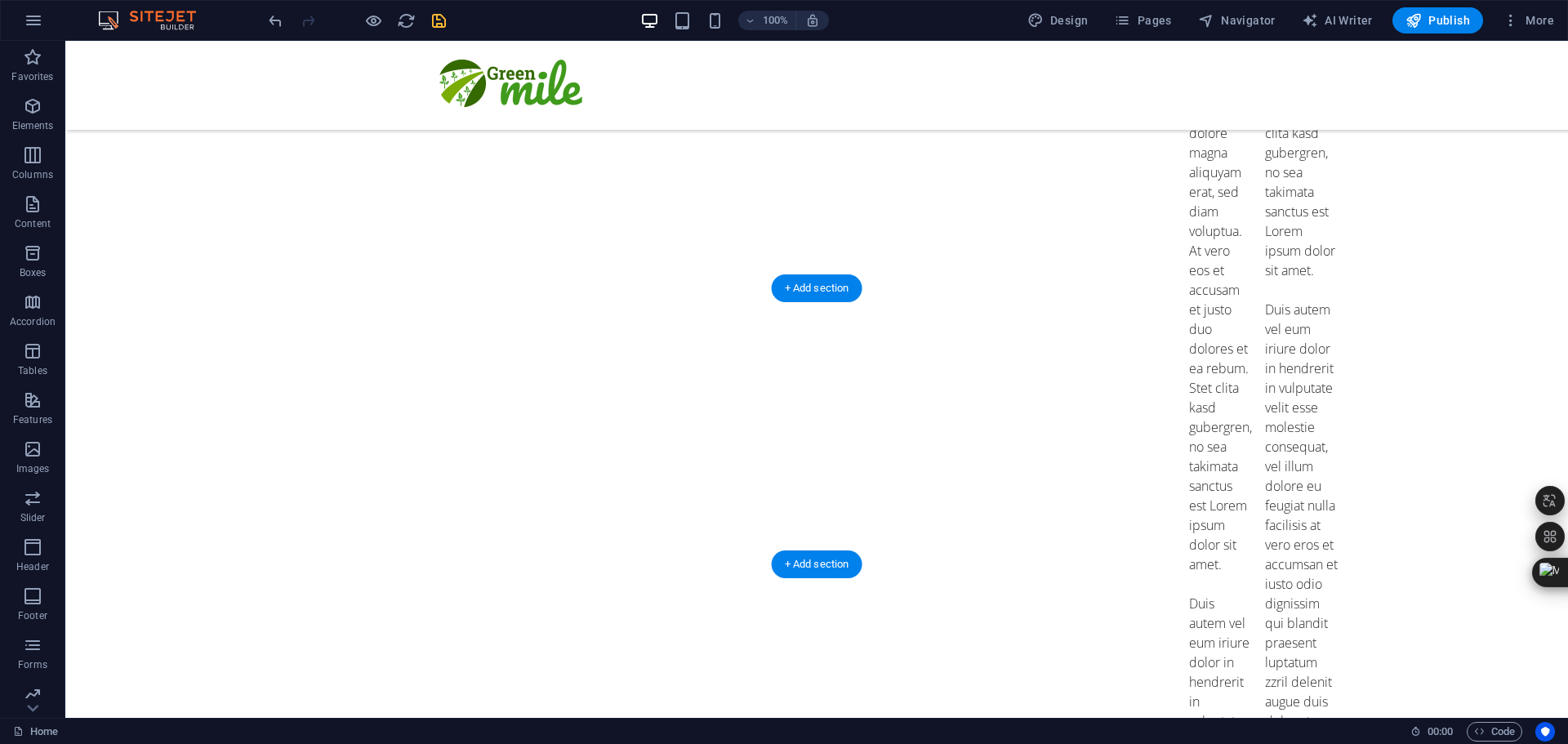 click at bounding box center [817, 5602] 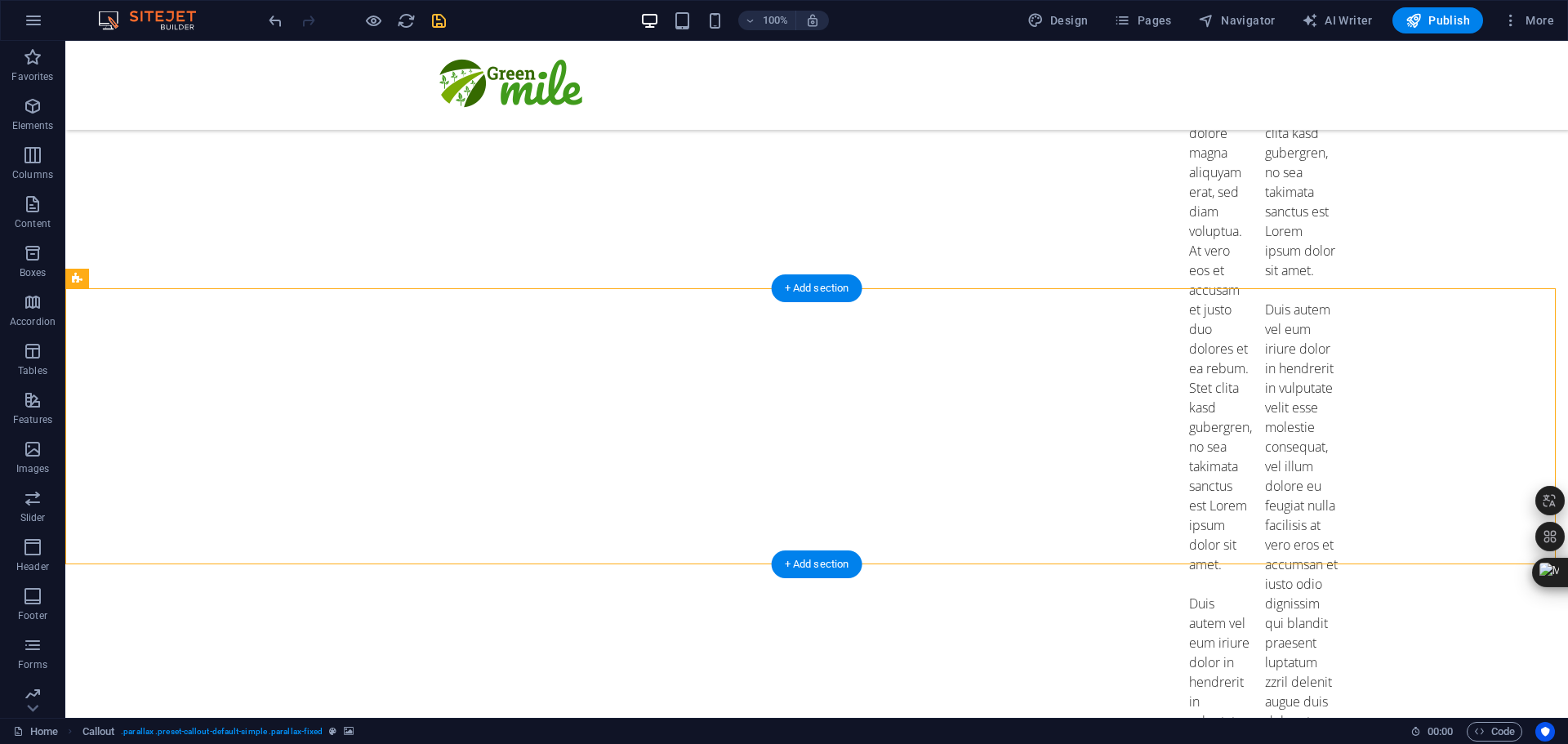 click at bounding box center (817, 5602) 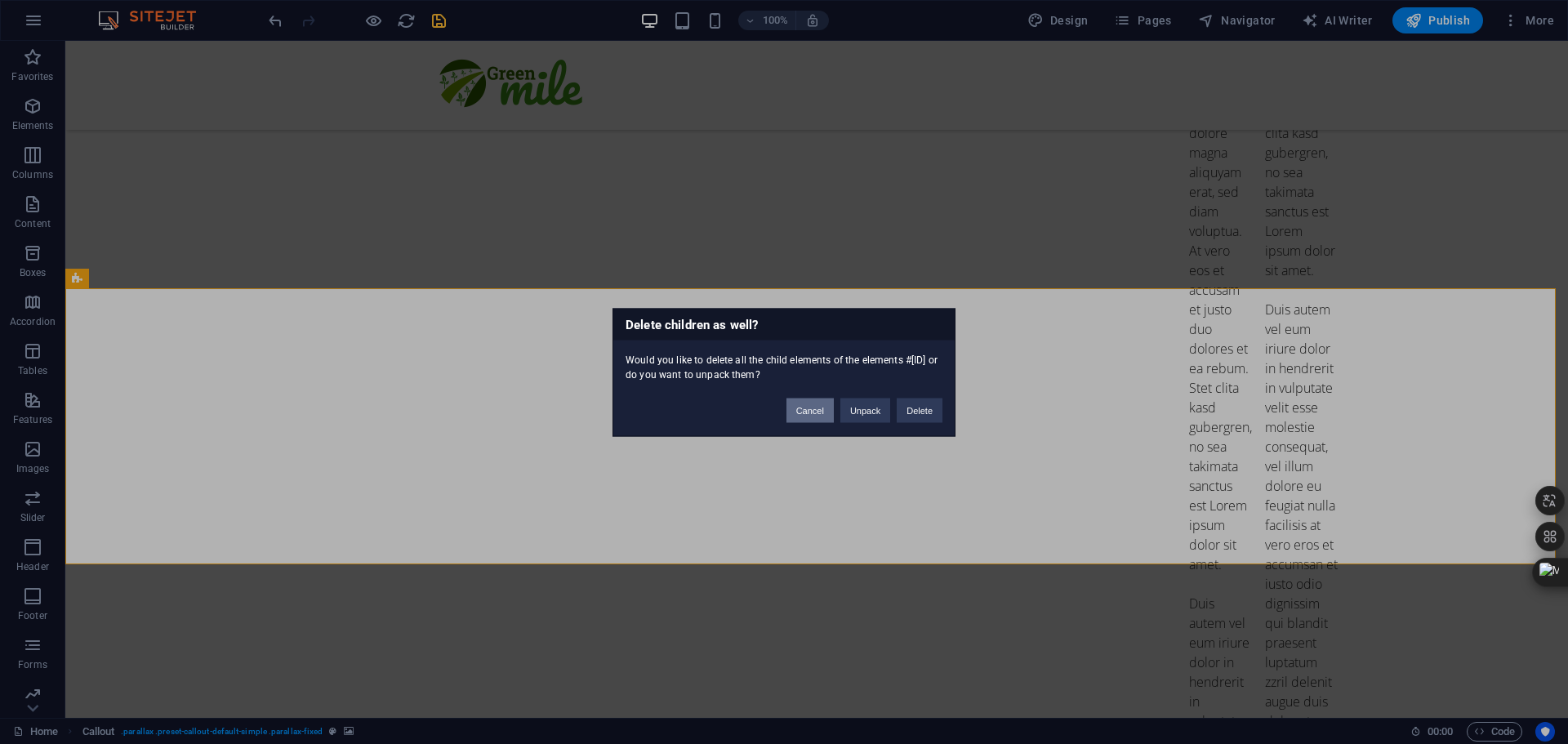 click on "Cancel" at bounding box center (810, 410) 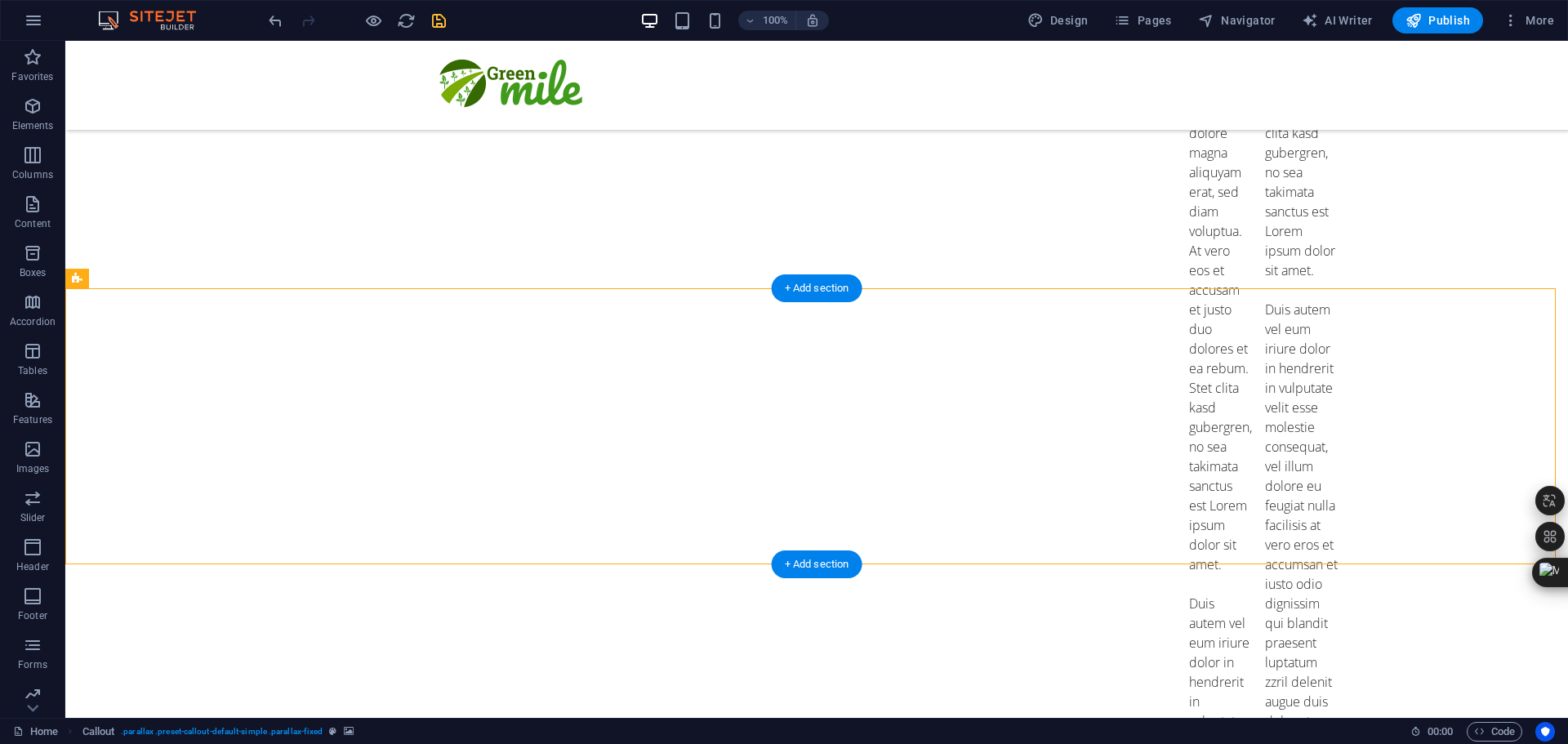 click at bounding box center (817, 5602) 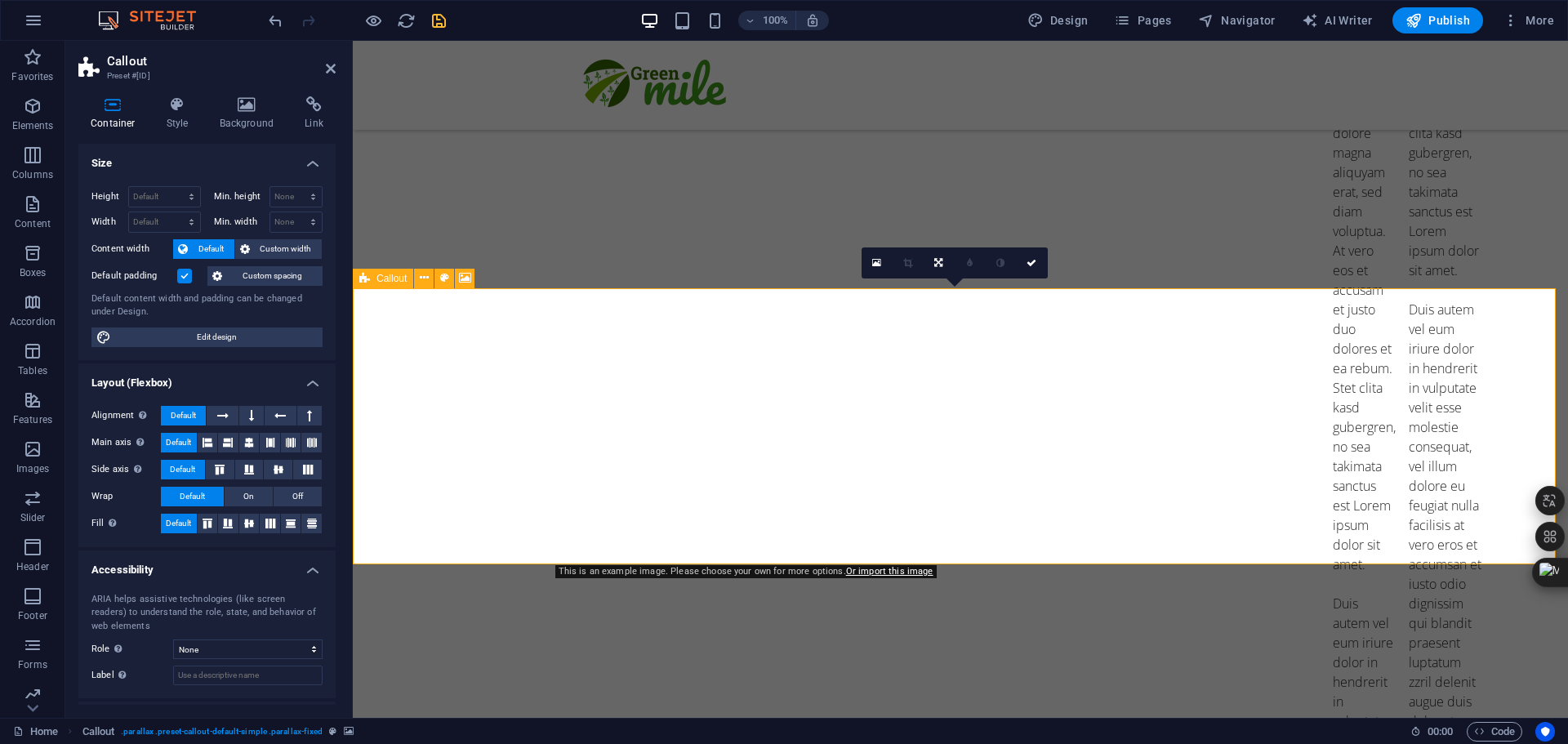 click on "Callout" at bounding box center (391, 278) 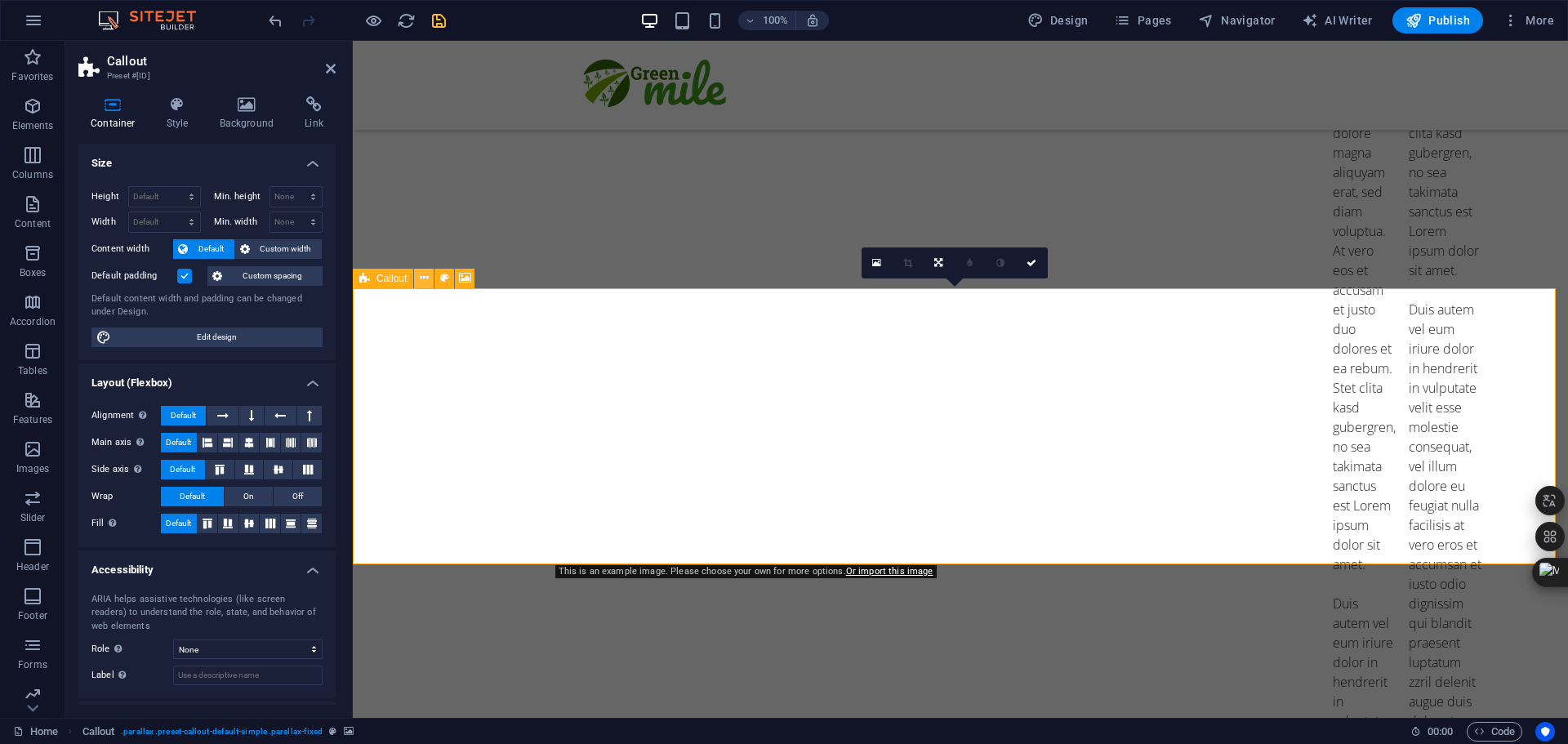 click at bounding box center (424, 278) 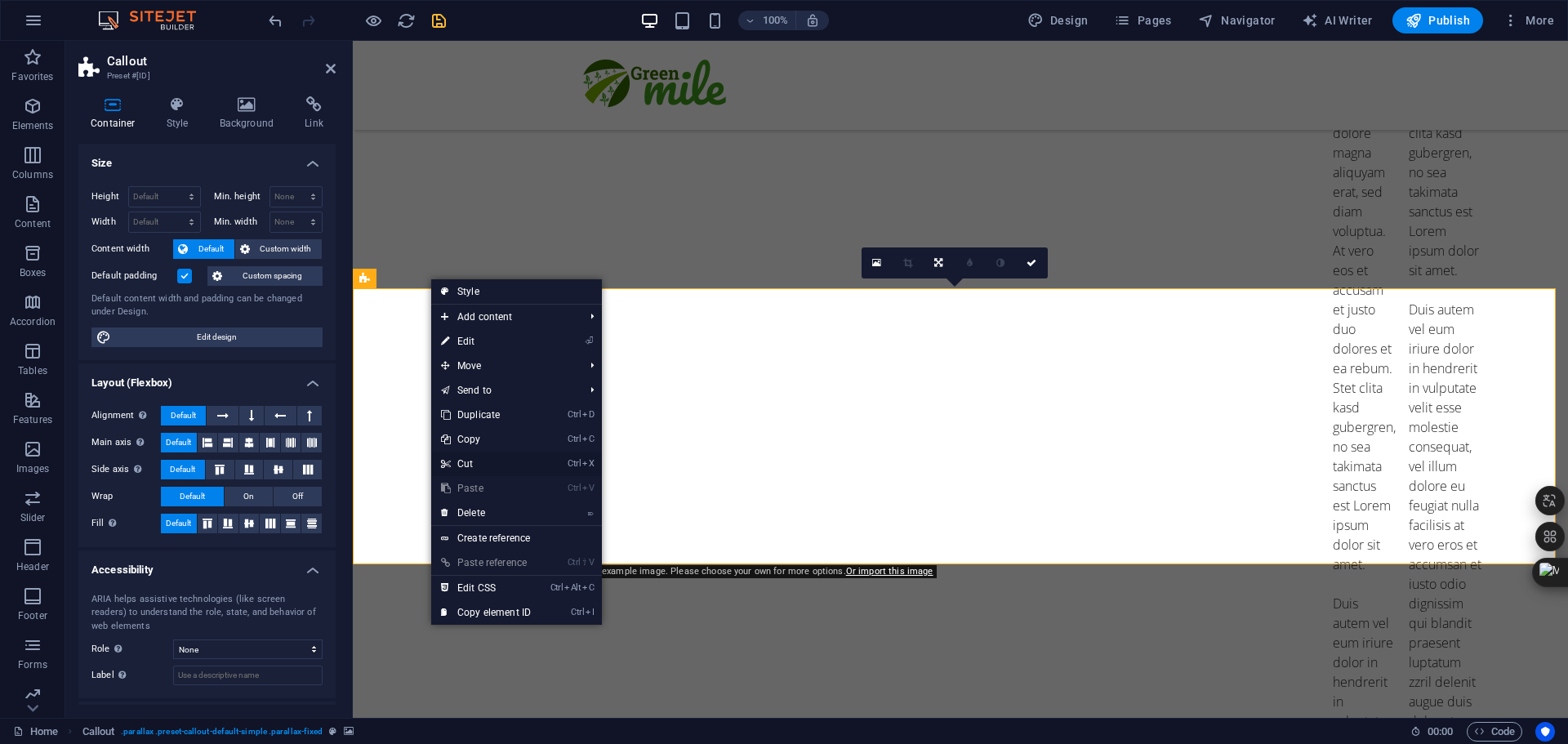 click on "Ctrl X  Cut" at bounding box center [486, 464] 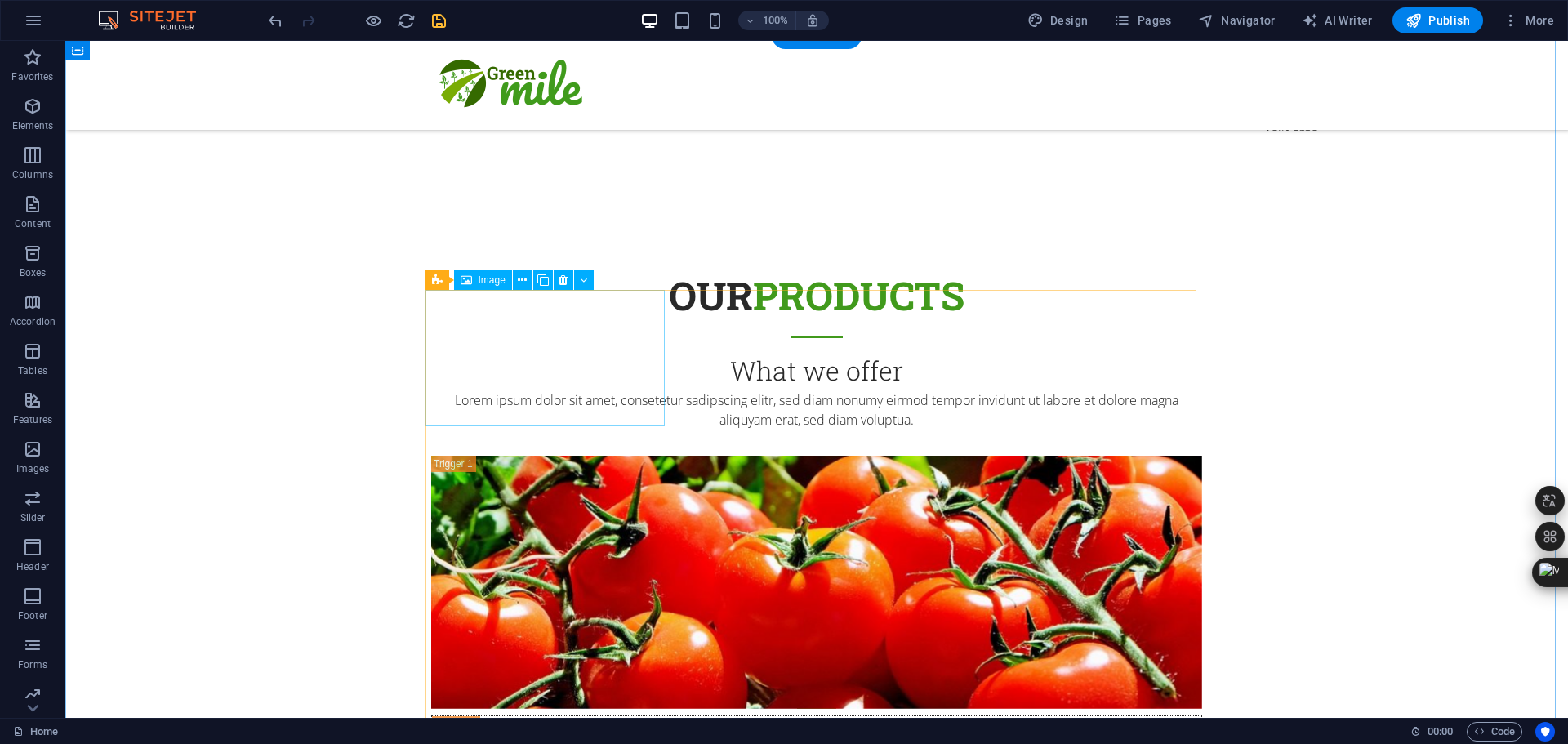 scroll, scrollTop: 7514, scrollLeft: 0, axis: vertical 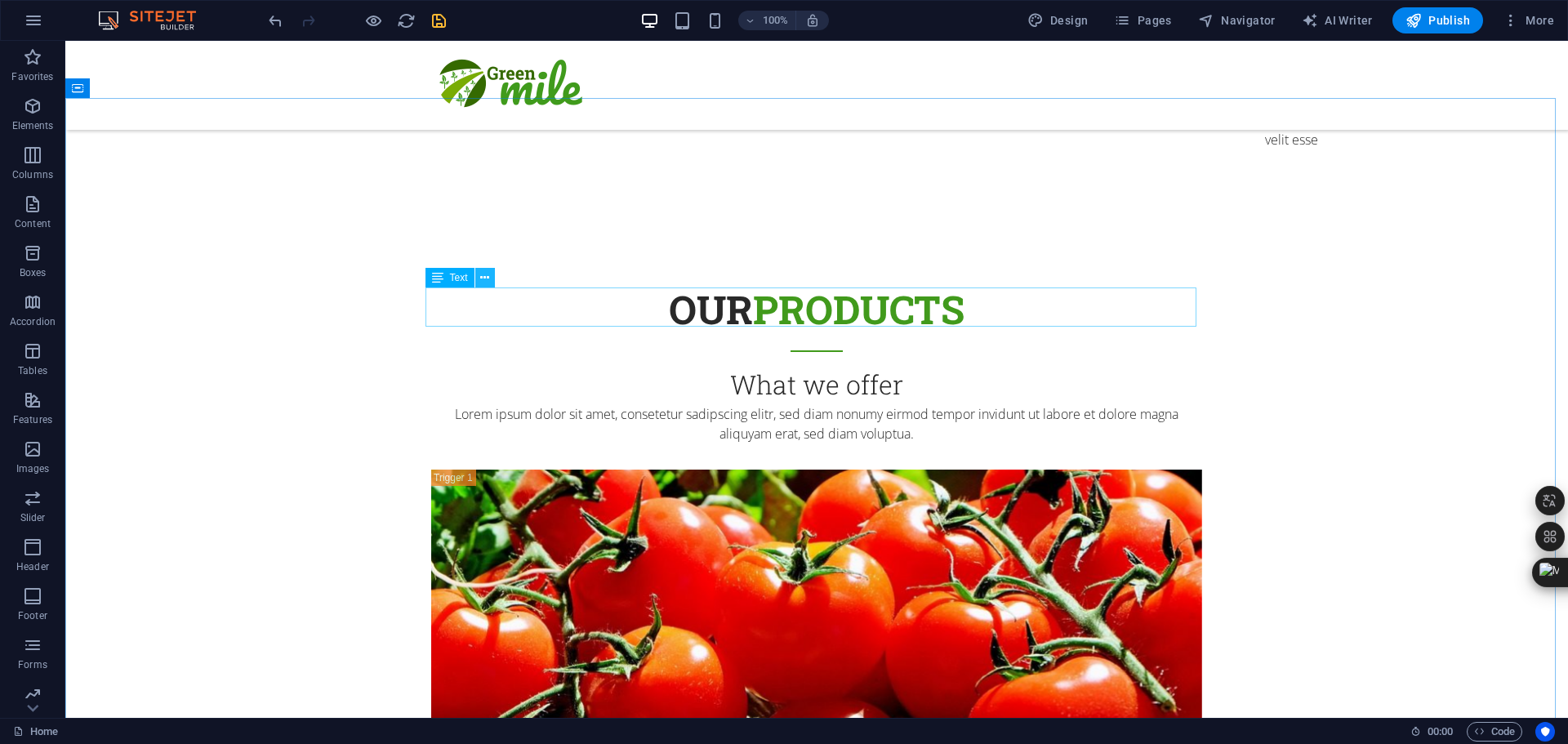 click at bounding box center (484, 278) 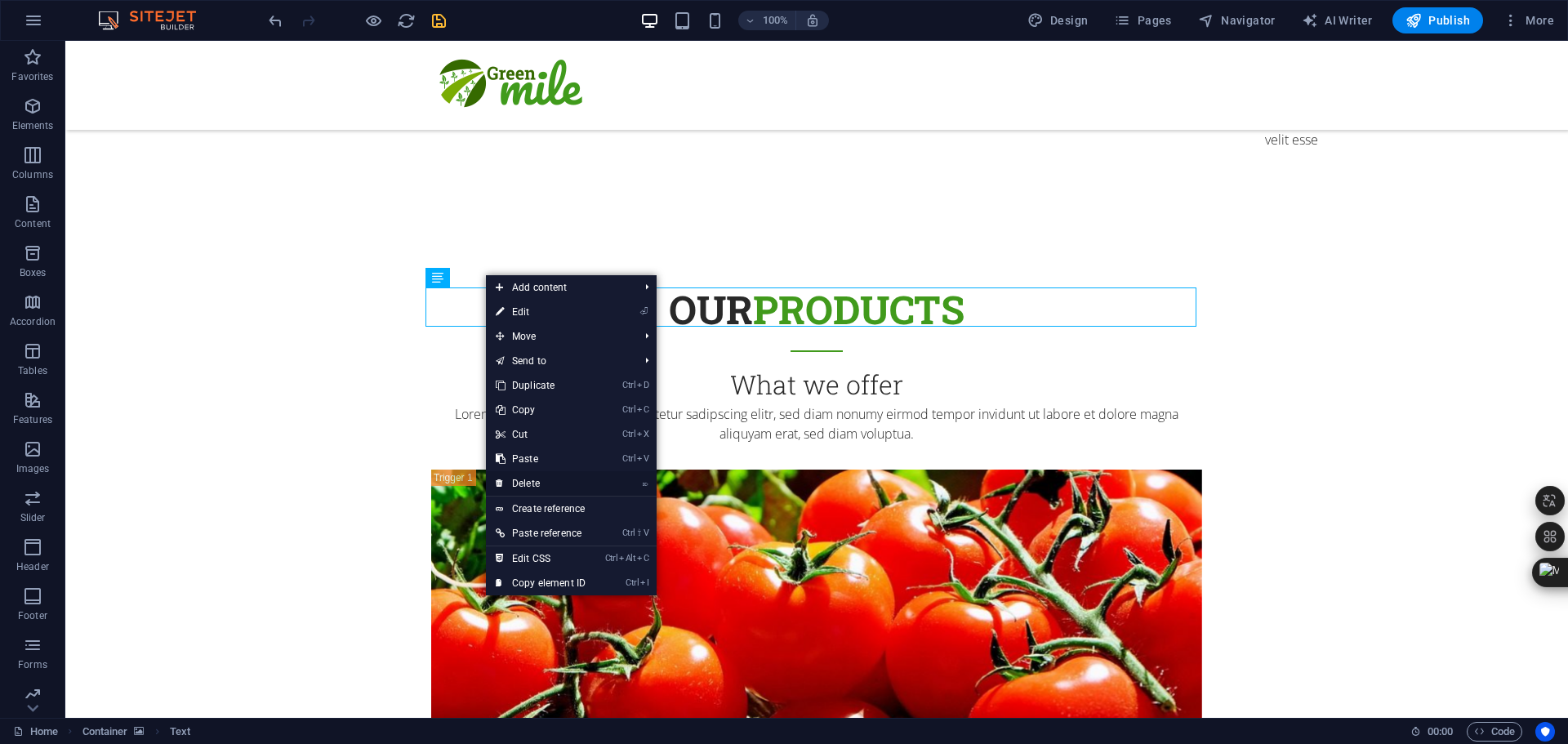 click on "⌦  Delete" at bounding box center (541, 483) 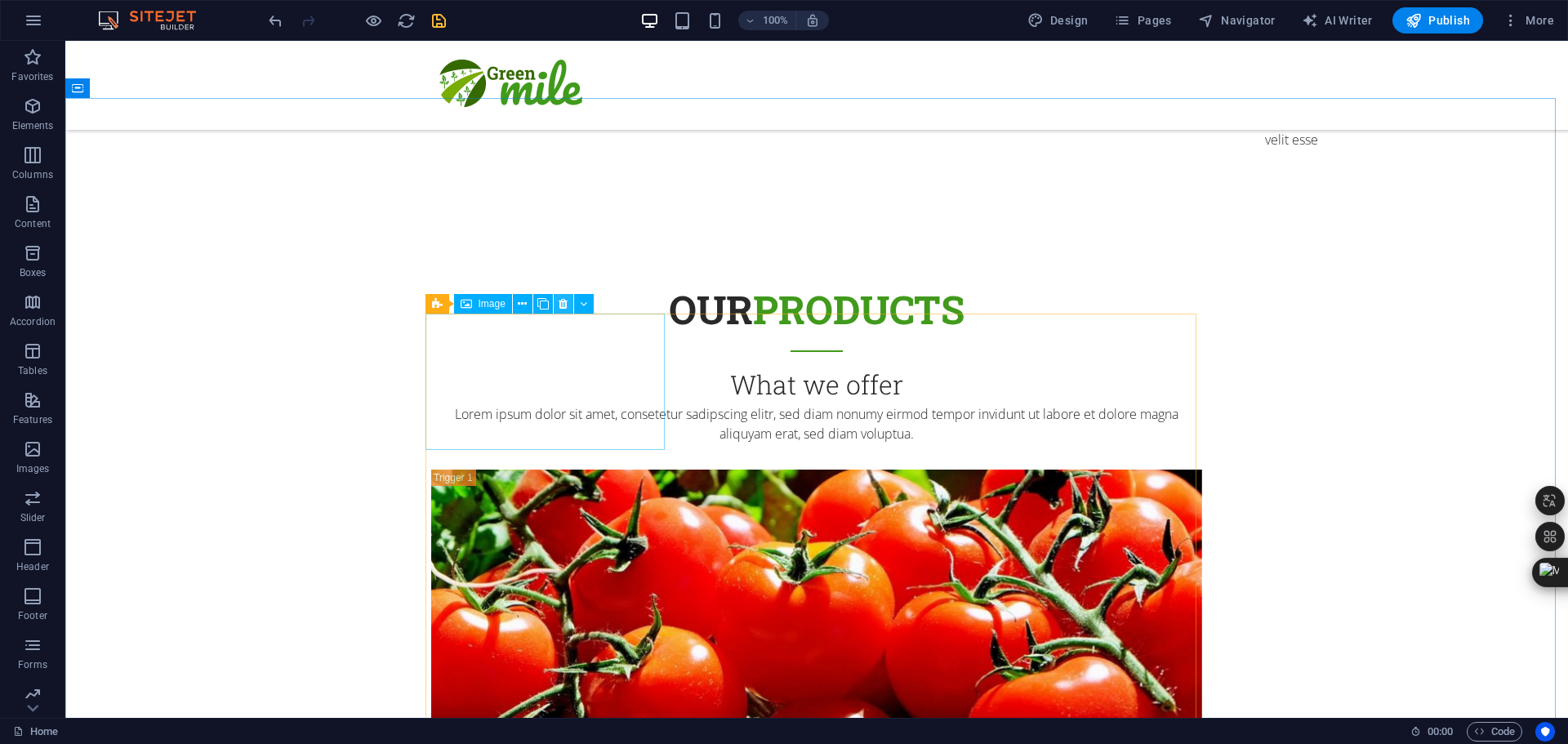 click at bounding box center [563, 304] 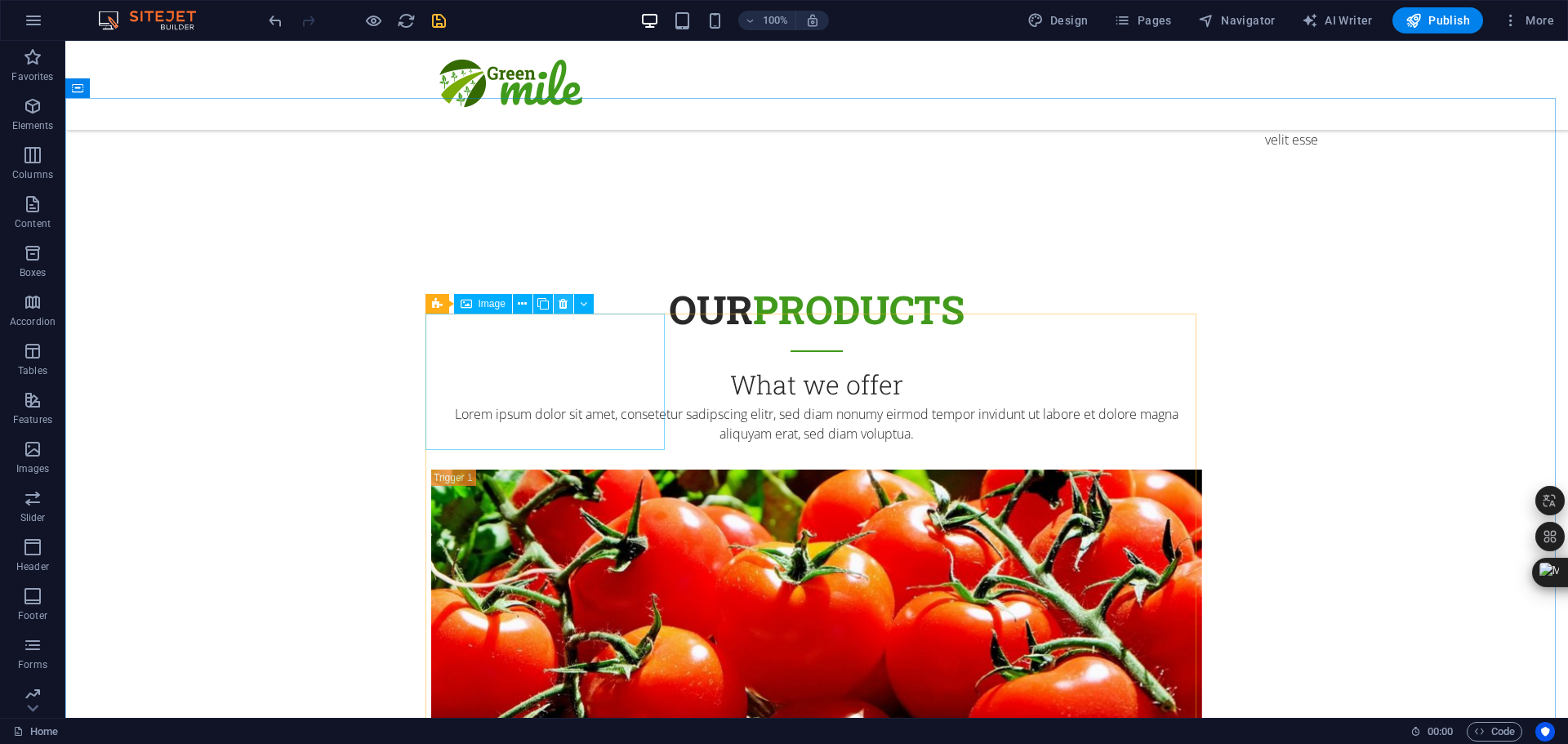 click at bounding box center (564, 304) 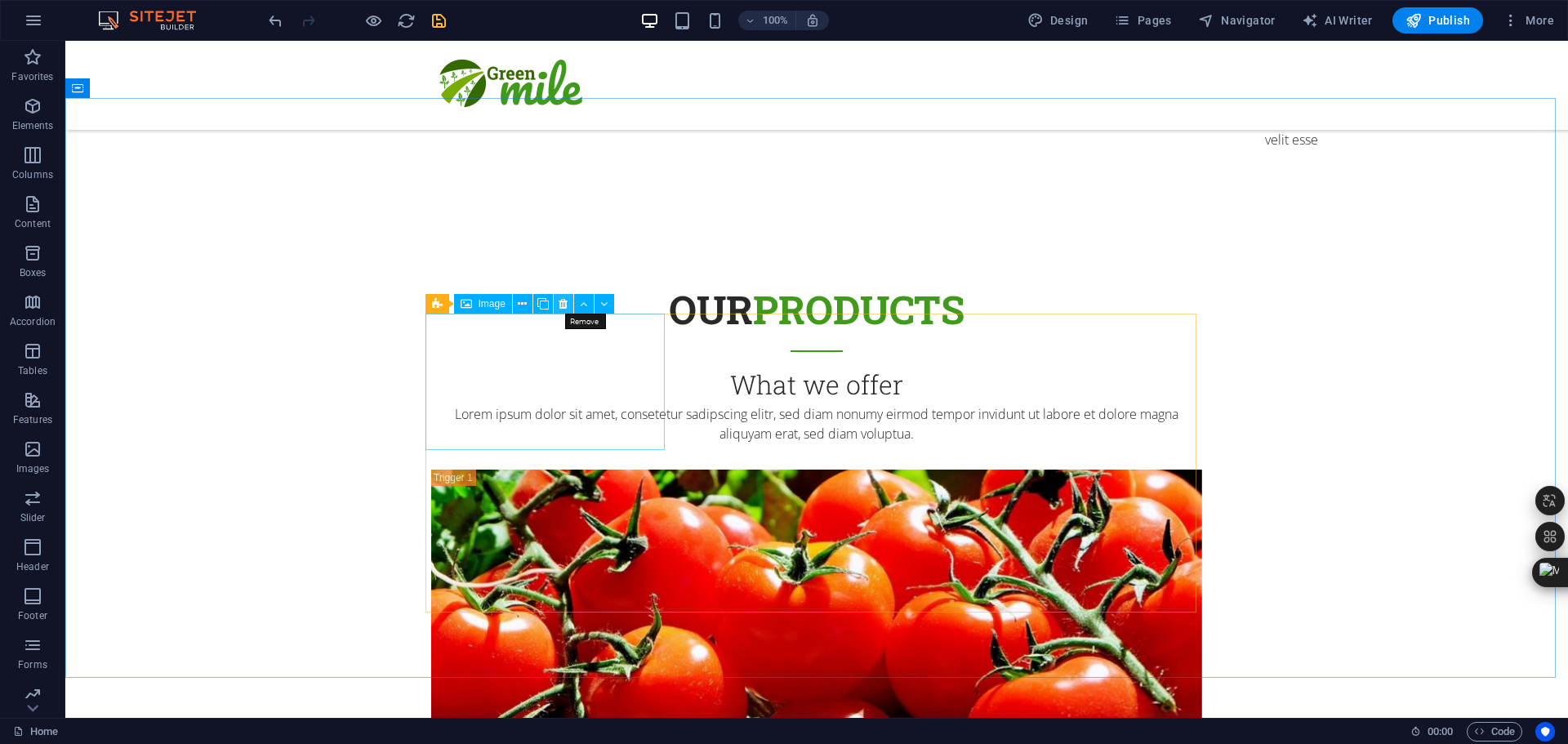 click at bounding box center [563, 304] 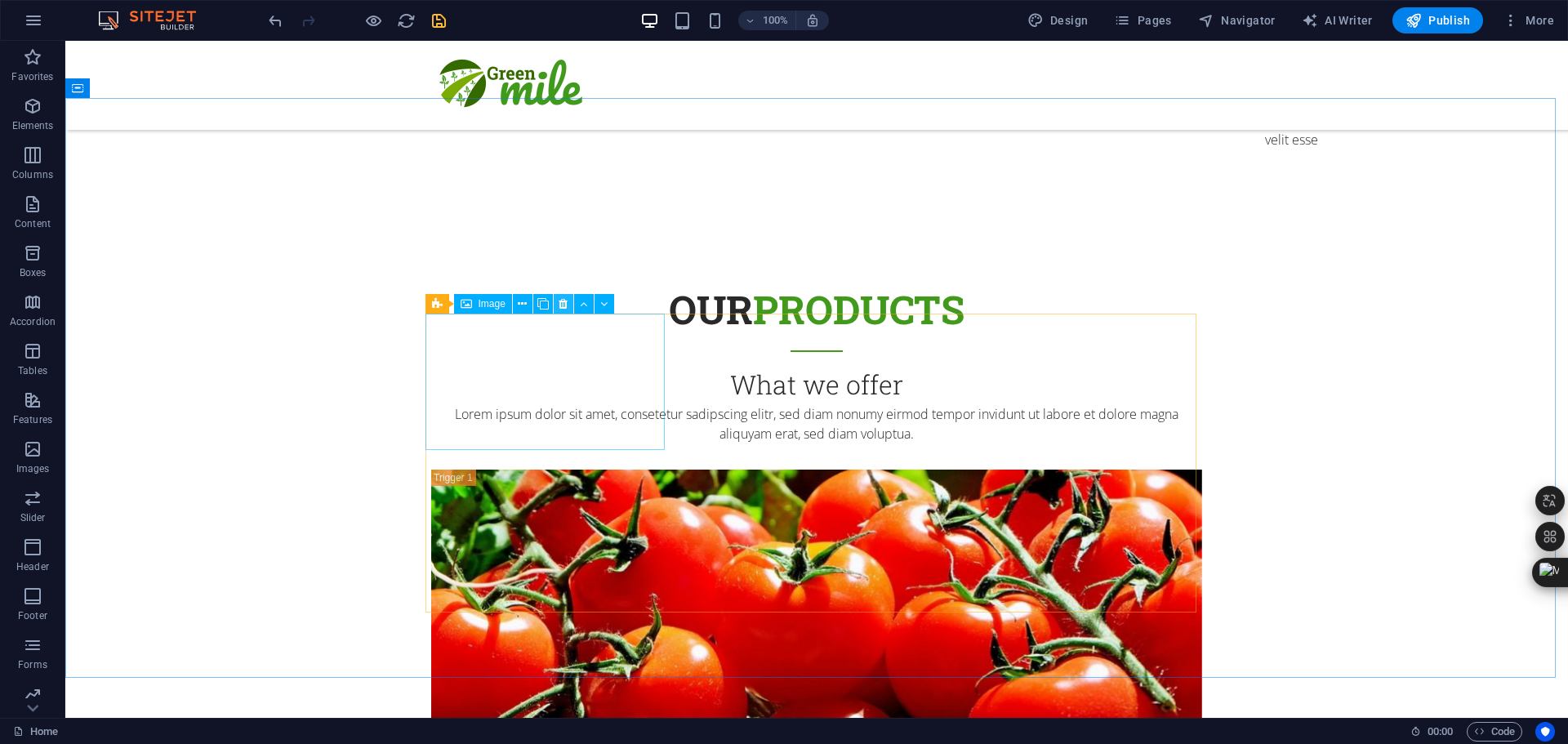 click at bounding box center [563, 304] 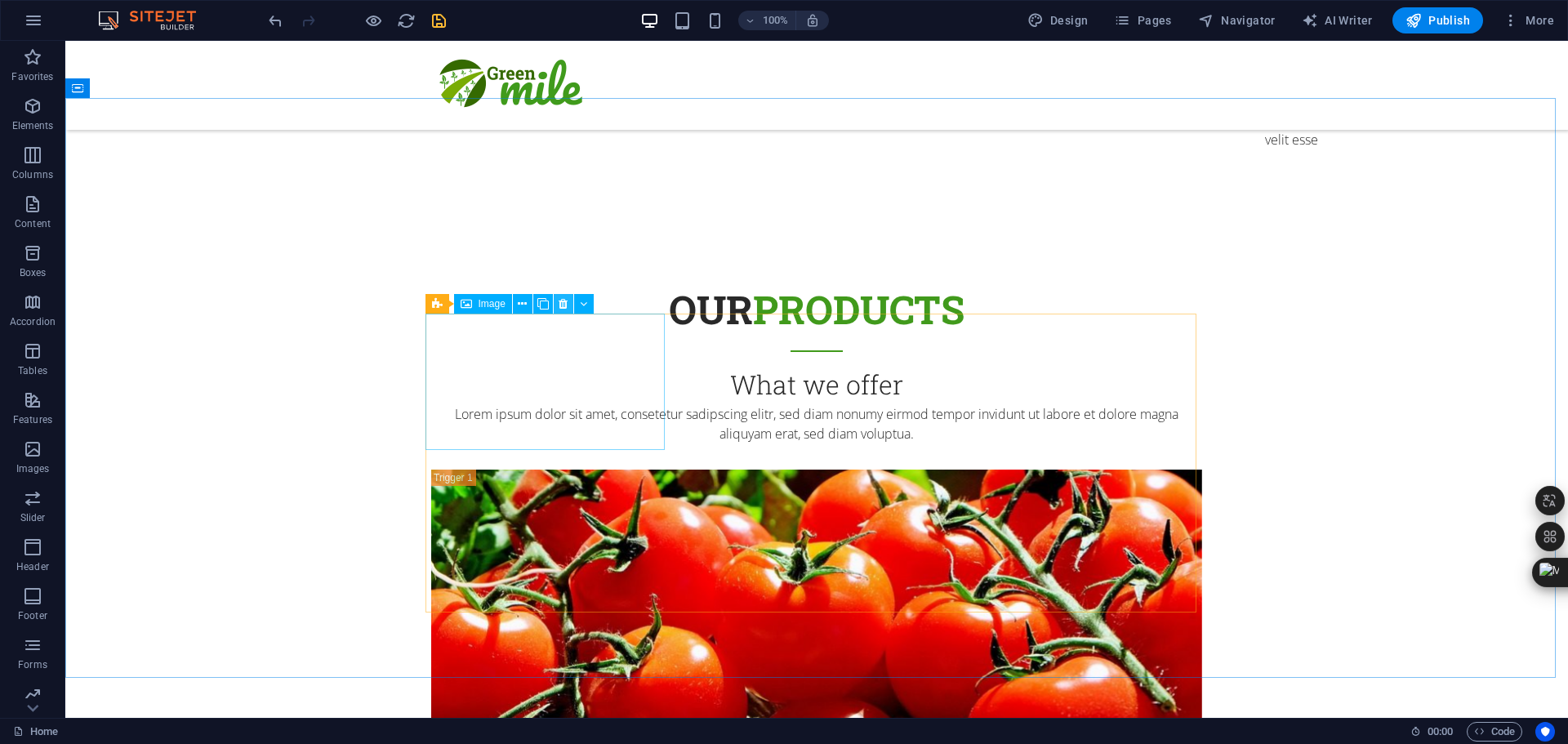click at bounding box center [563, 304] 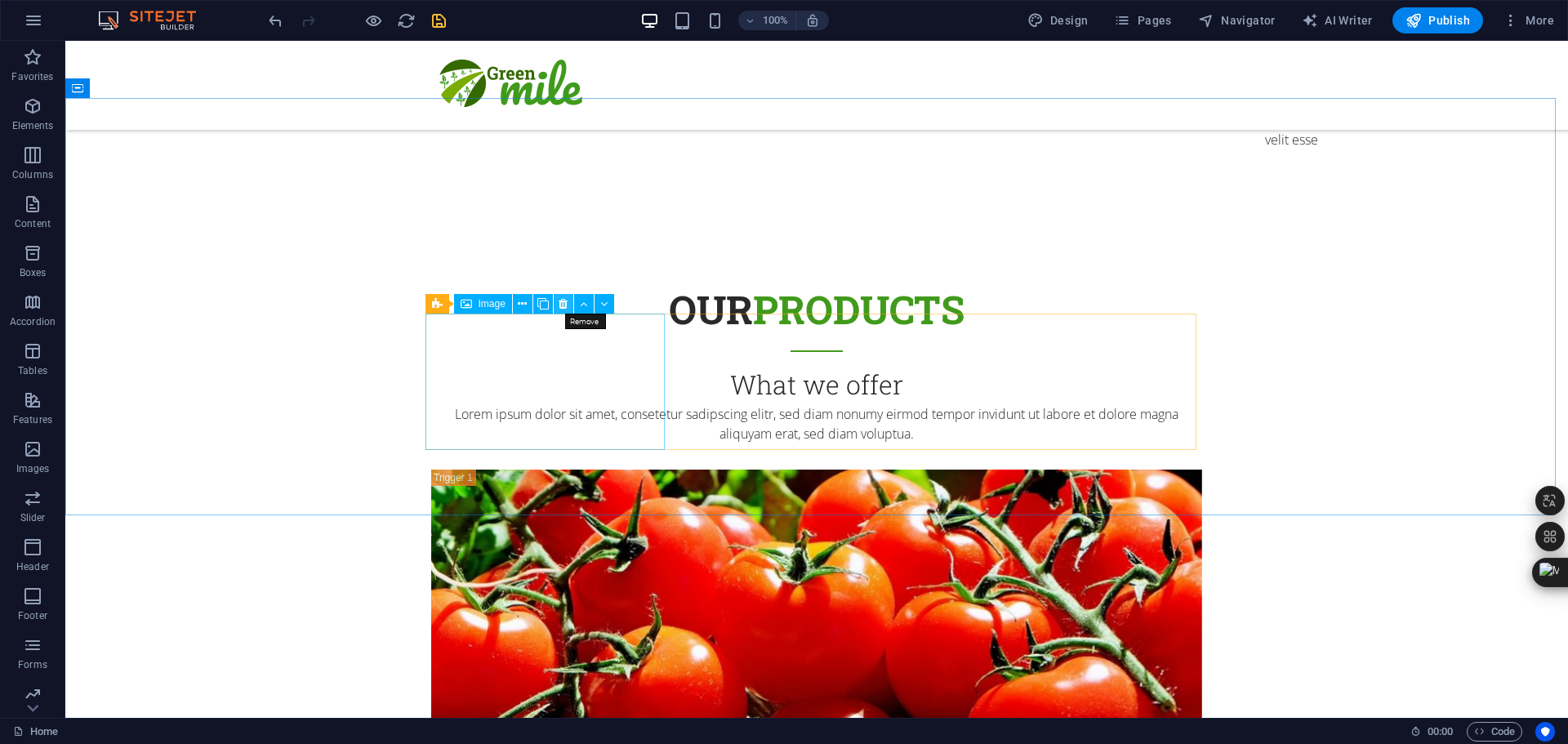 click at bounding box center [563, 304] 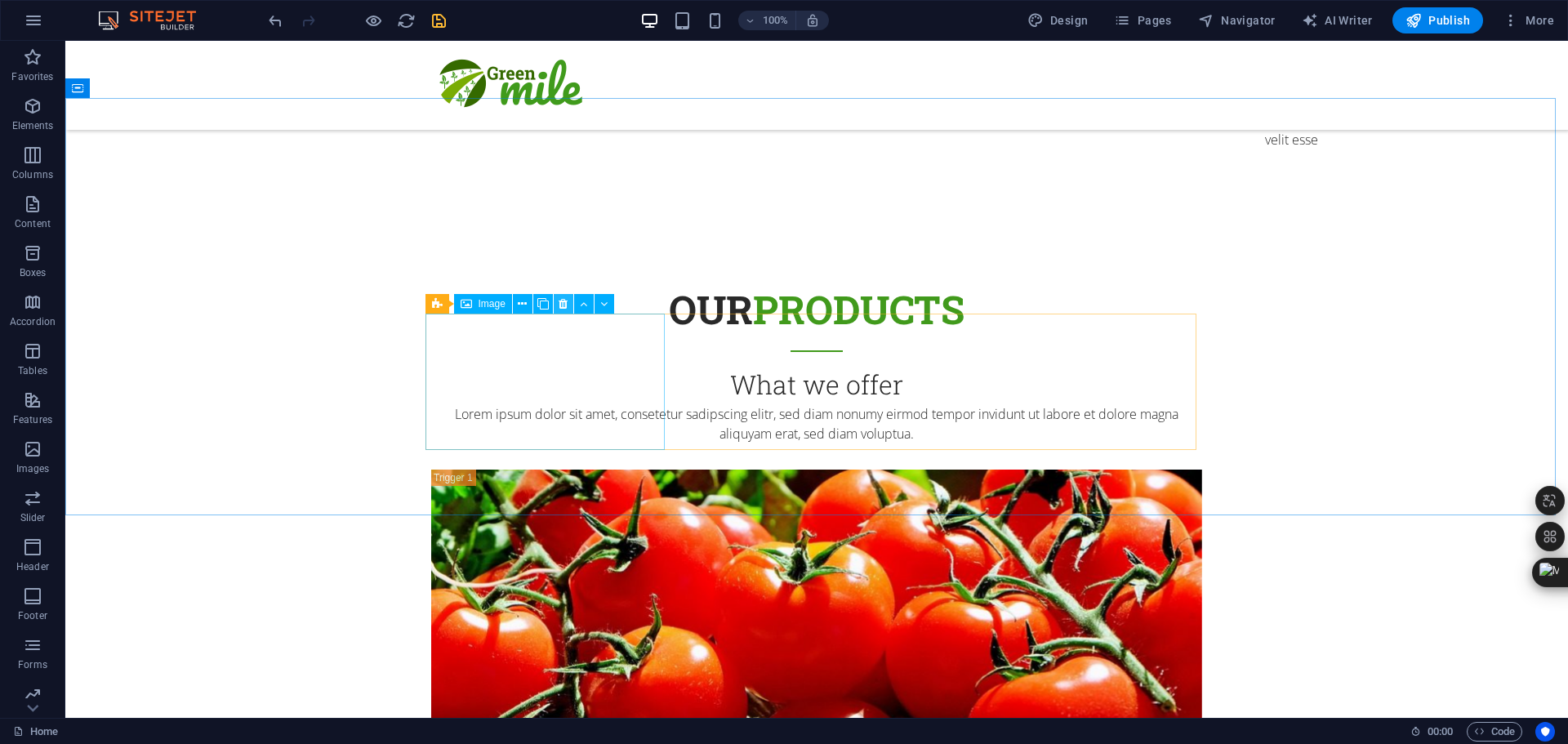 click at bounding box center (563, 304) 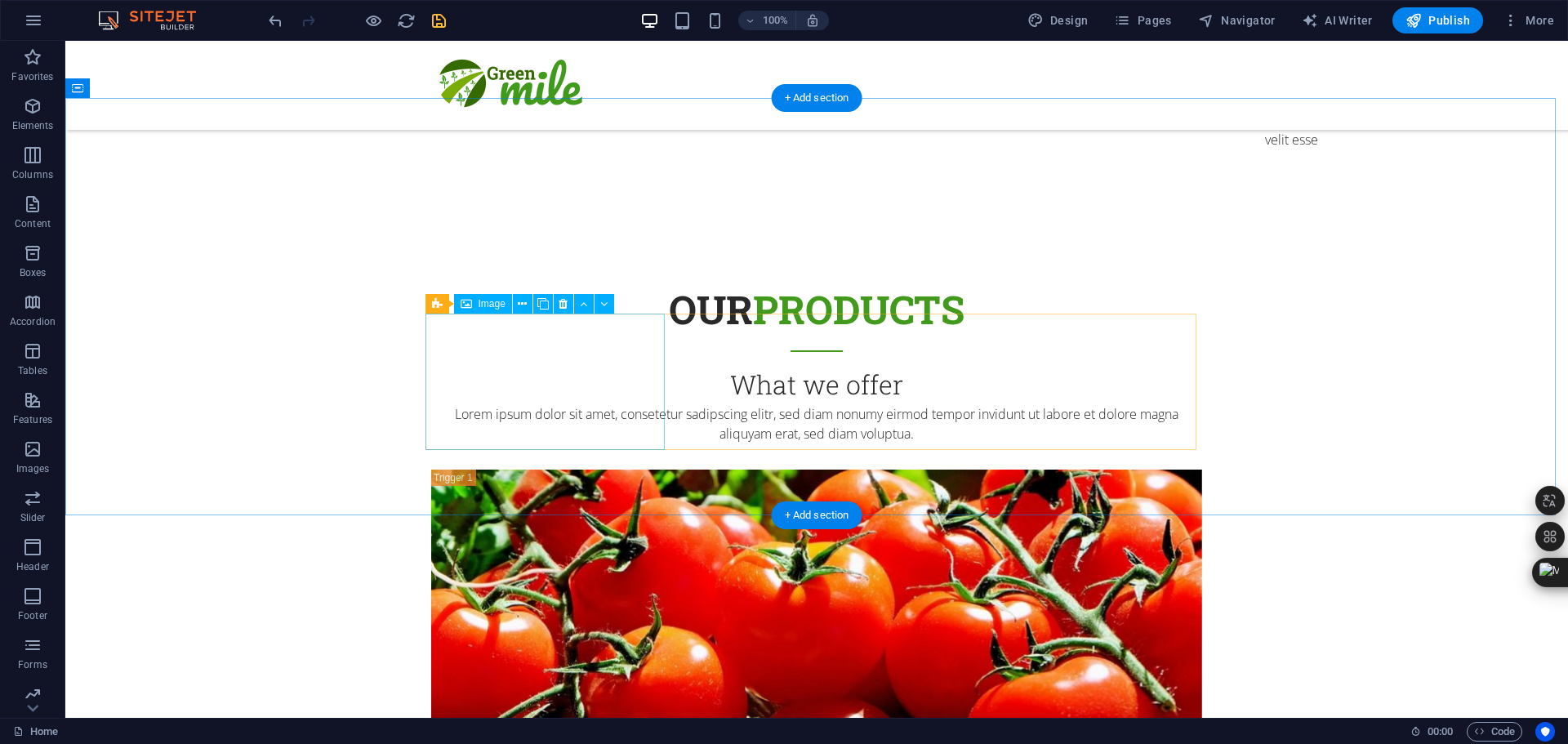 click at bounding box center [550, 7401] 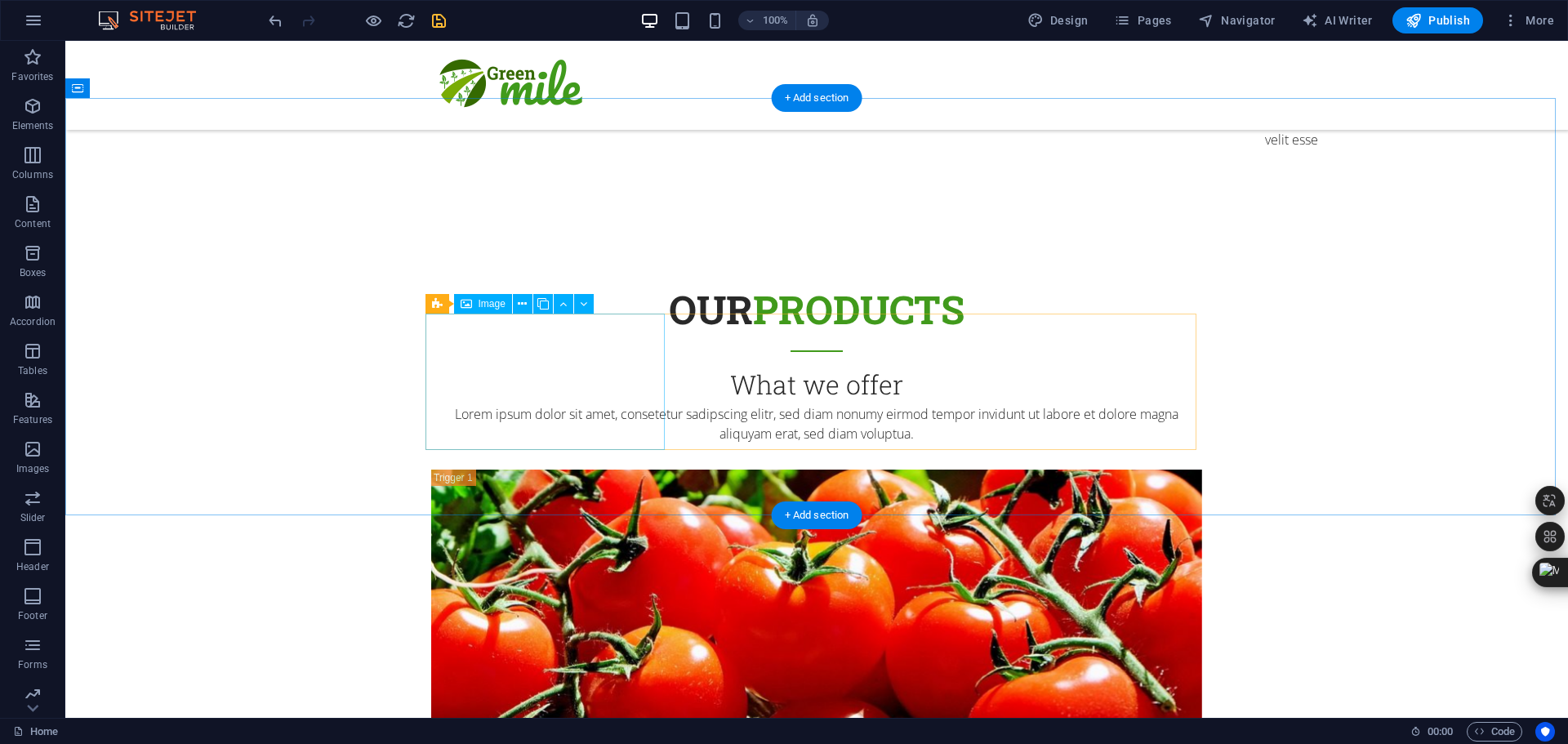 click at bounding box center [550, 7401] 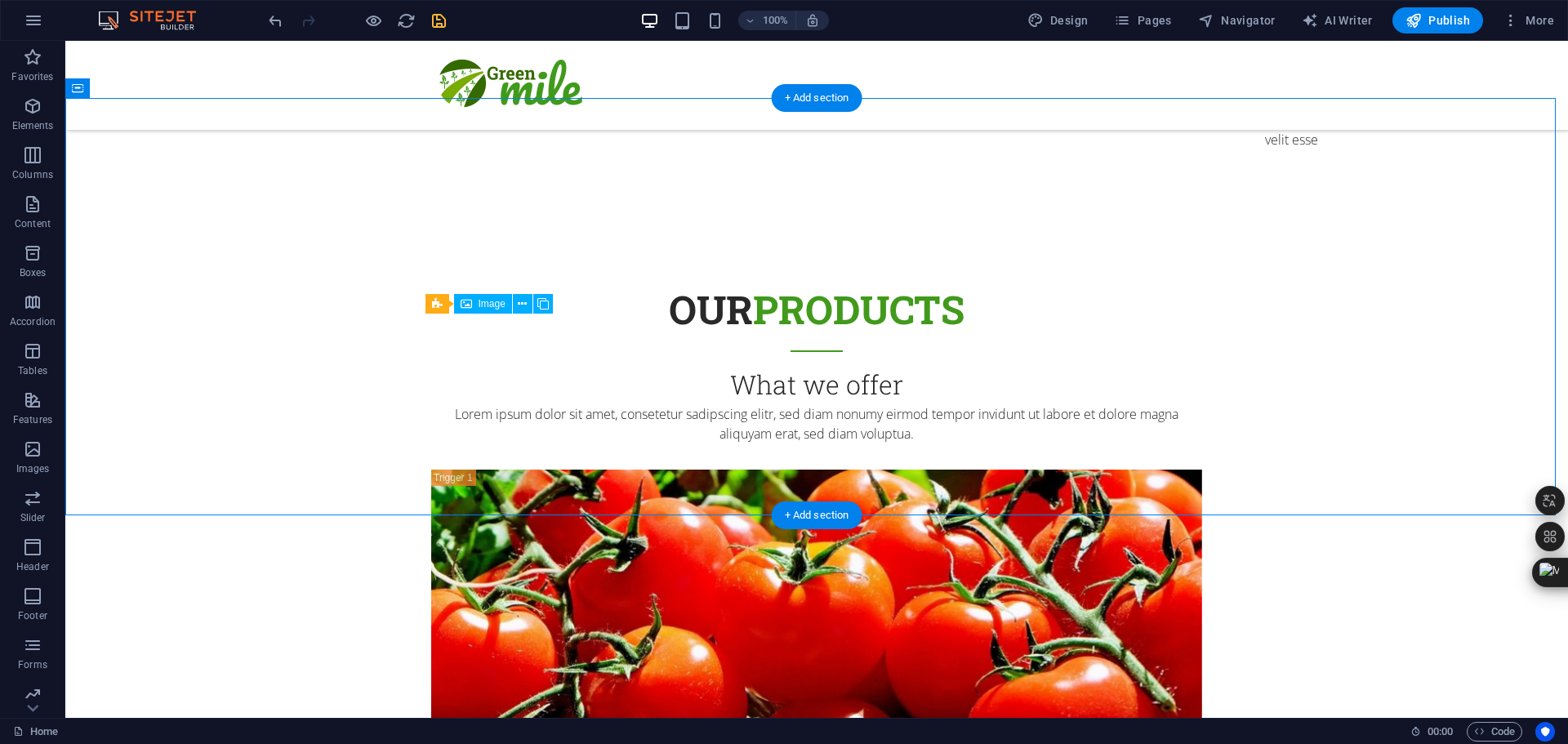 click at bounding box center [550, 7401] 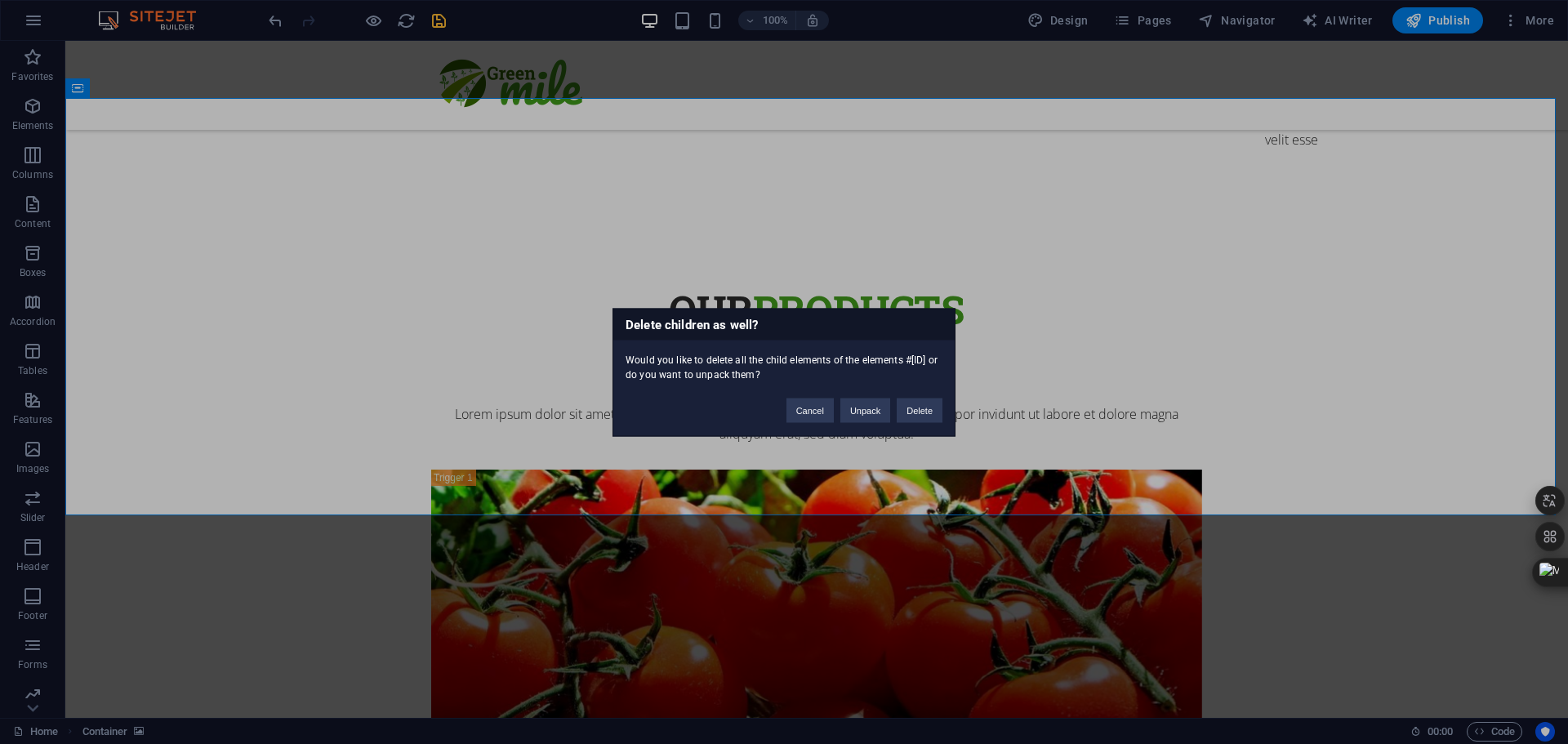 type 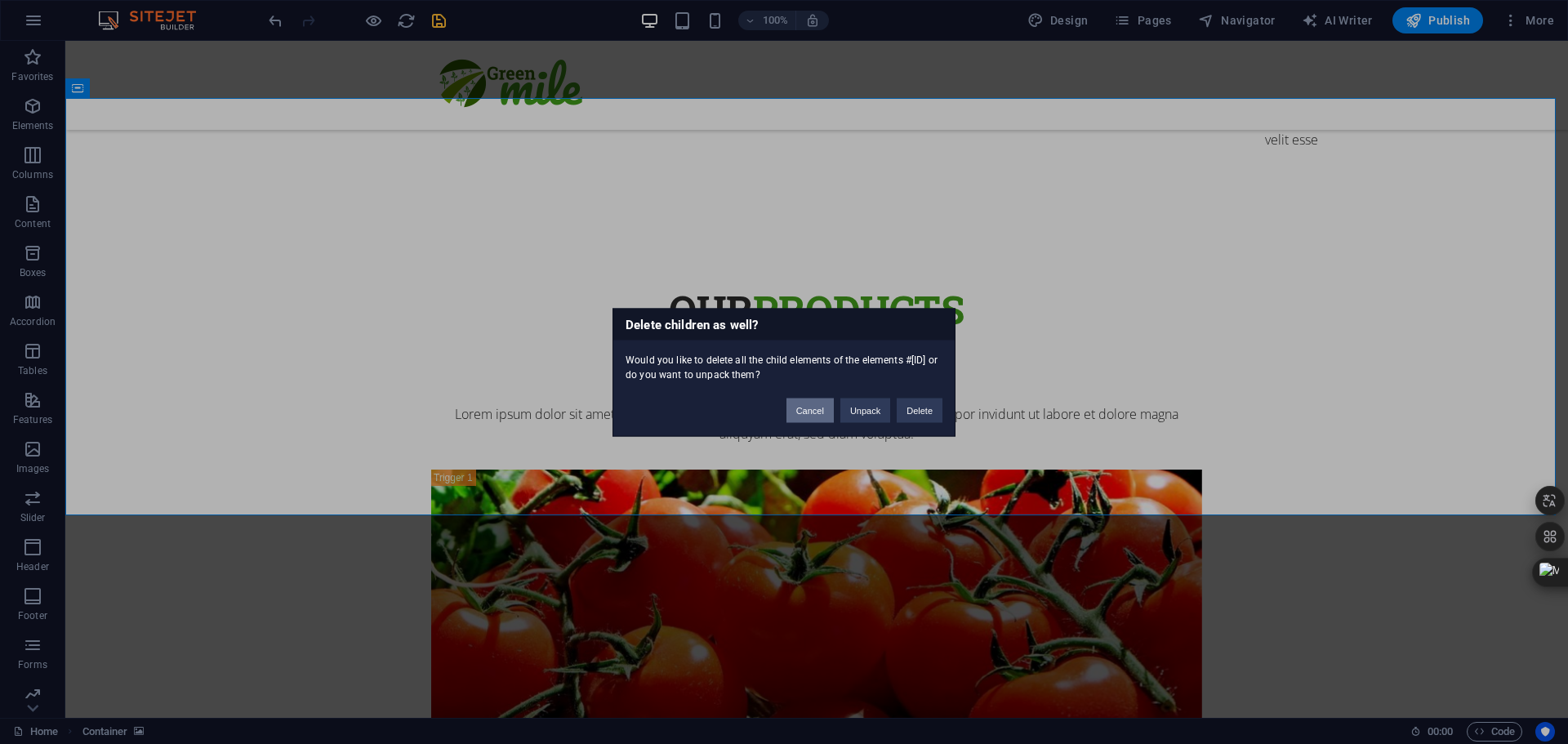 click on "Cancel" at bounding box center [810, 410] 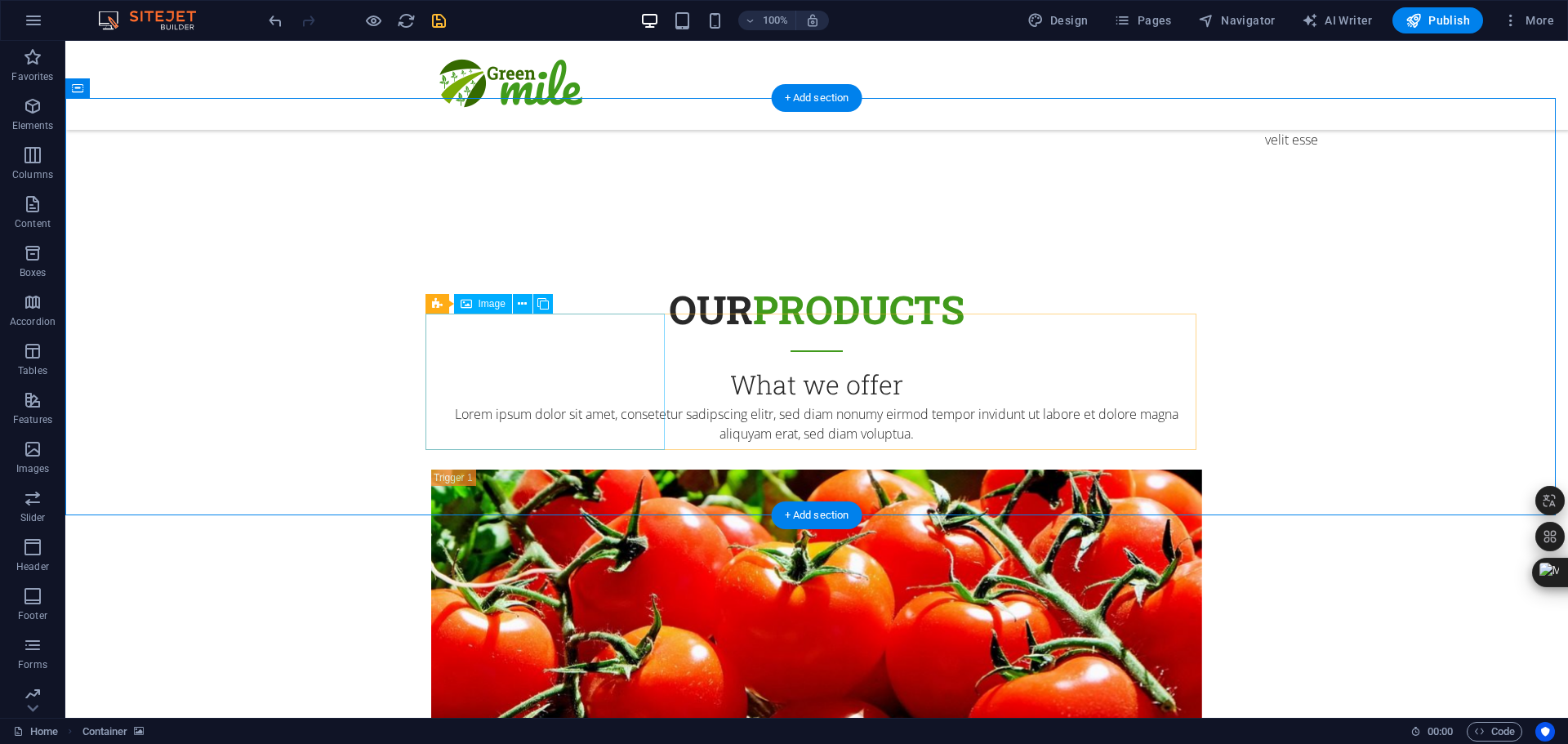 click at bounding box center [550, 7401] 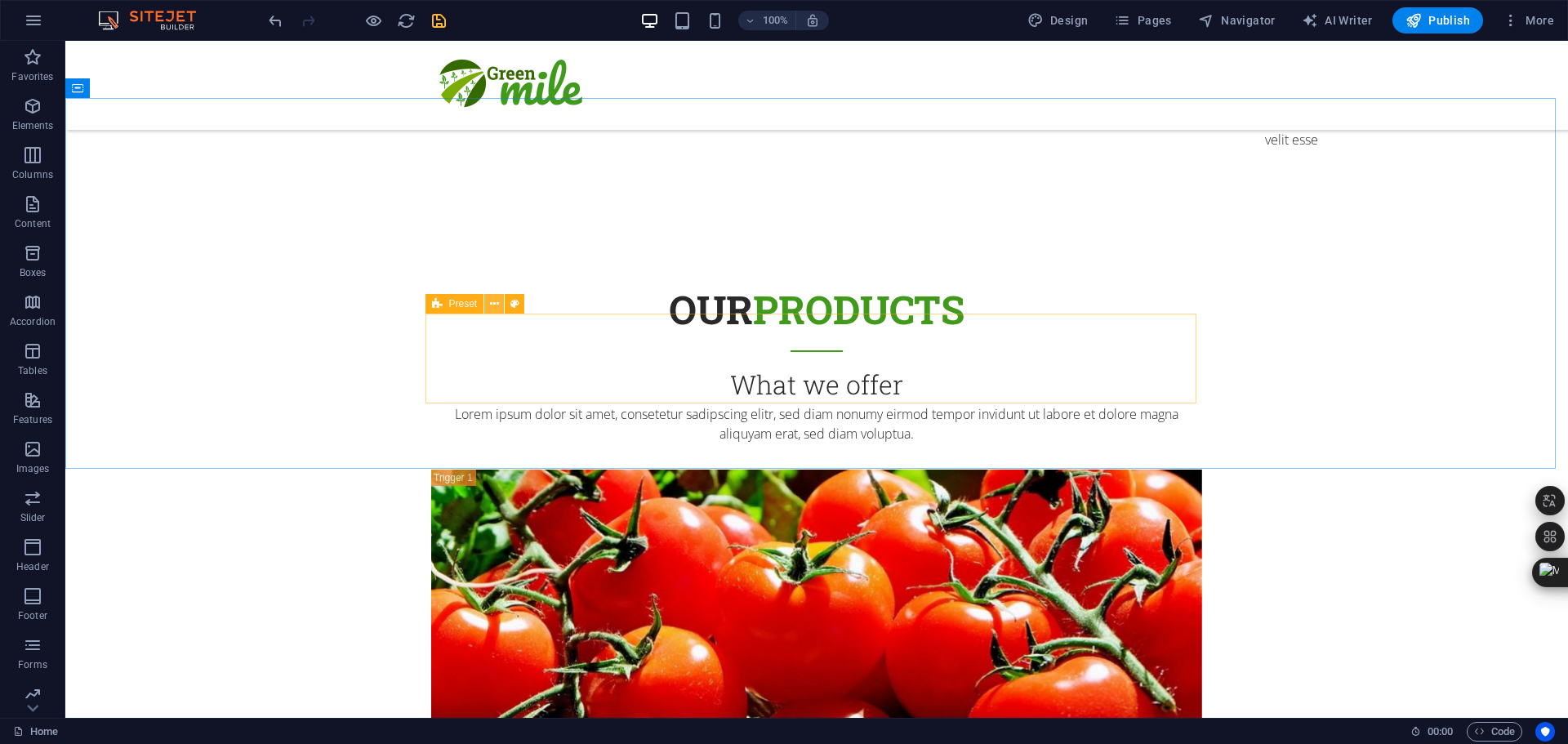 click at bounding box center [494, 304] 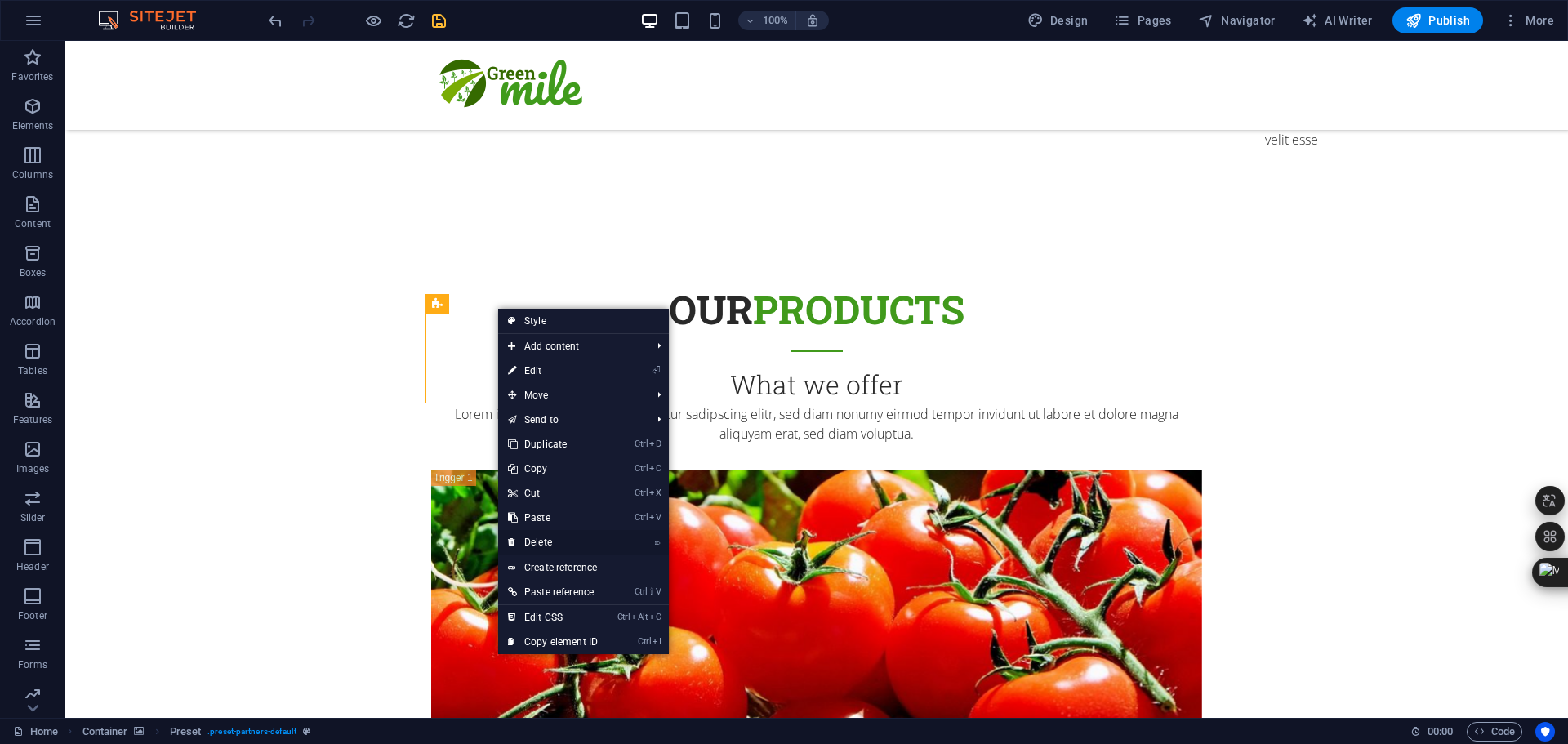 click on "⌦  Delete" at bounding box center (553, 542) 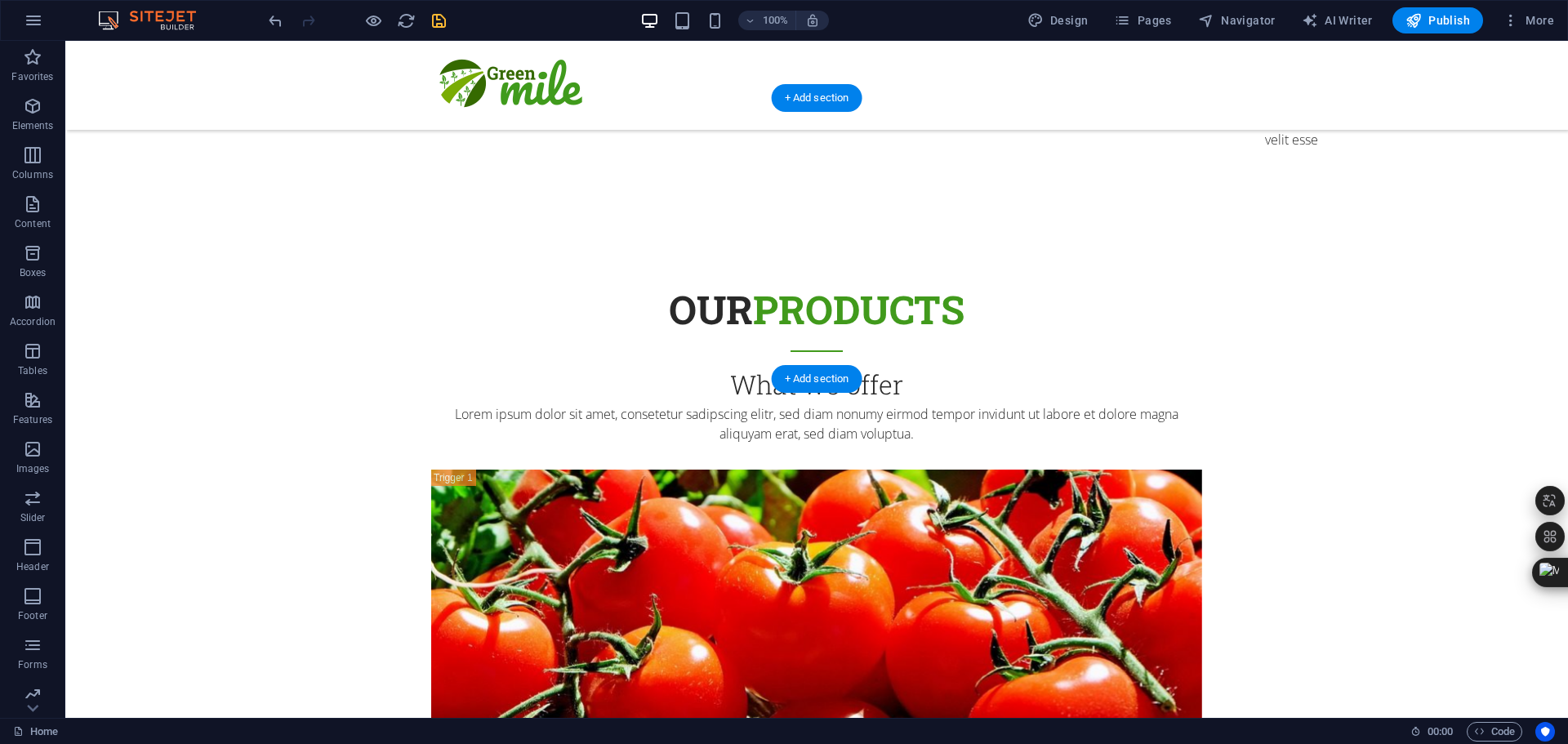 click at bounding box center (817, 6841) 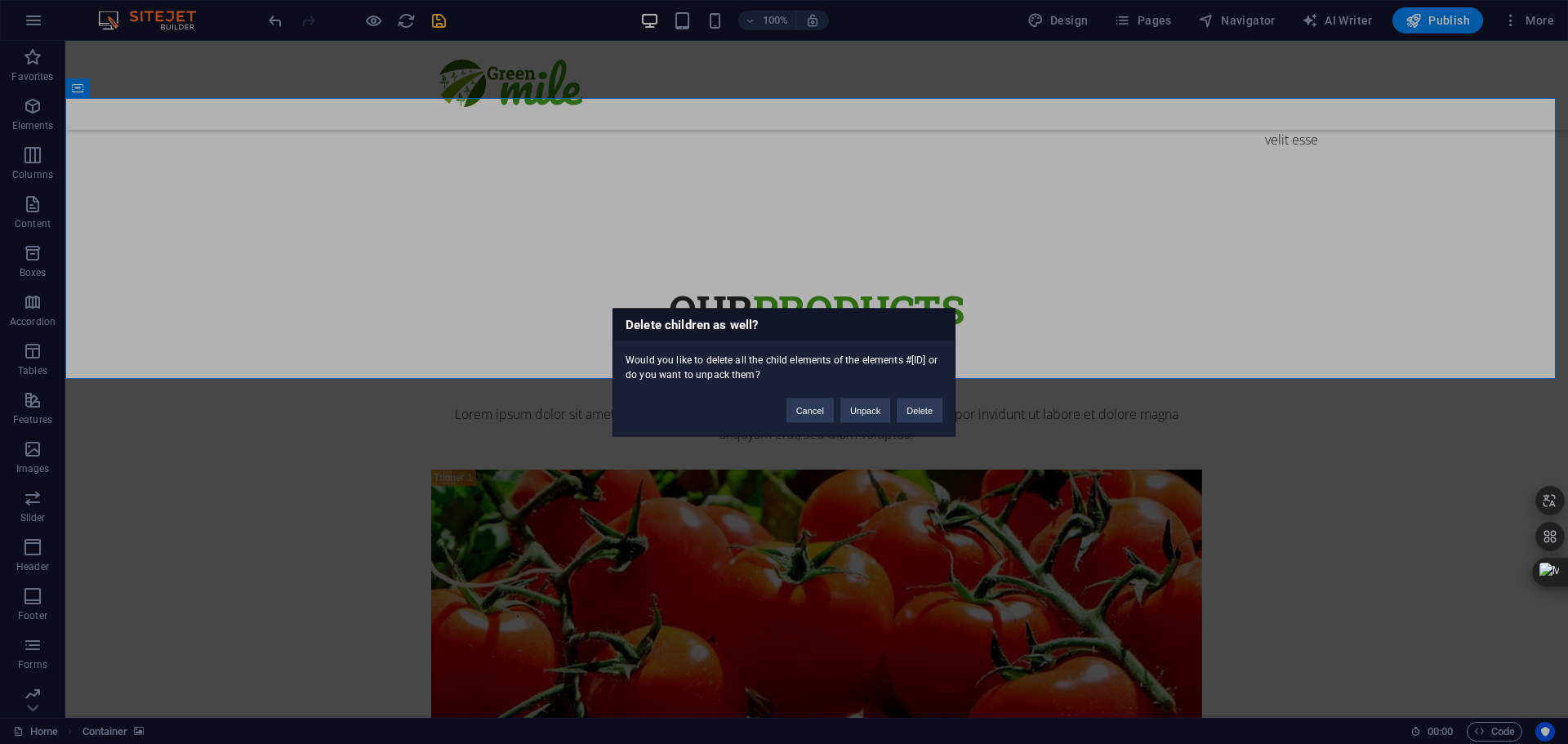 type 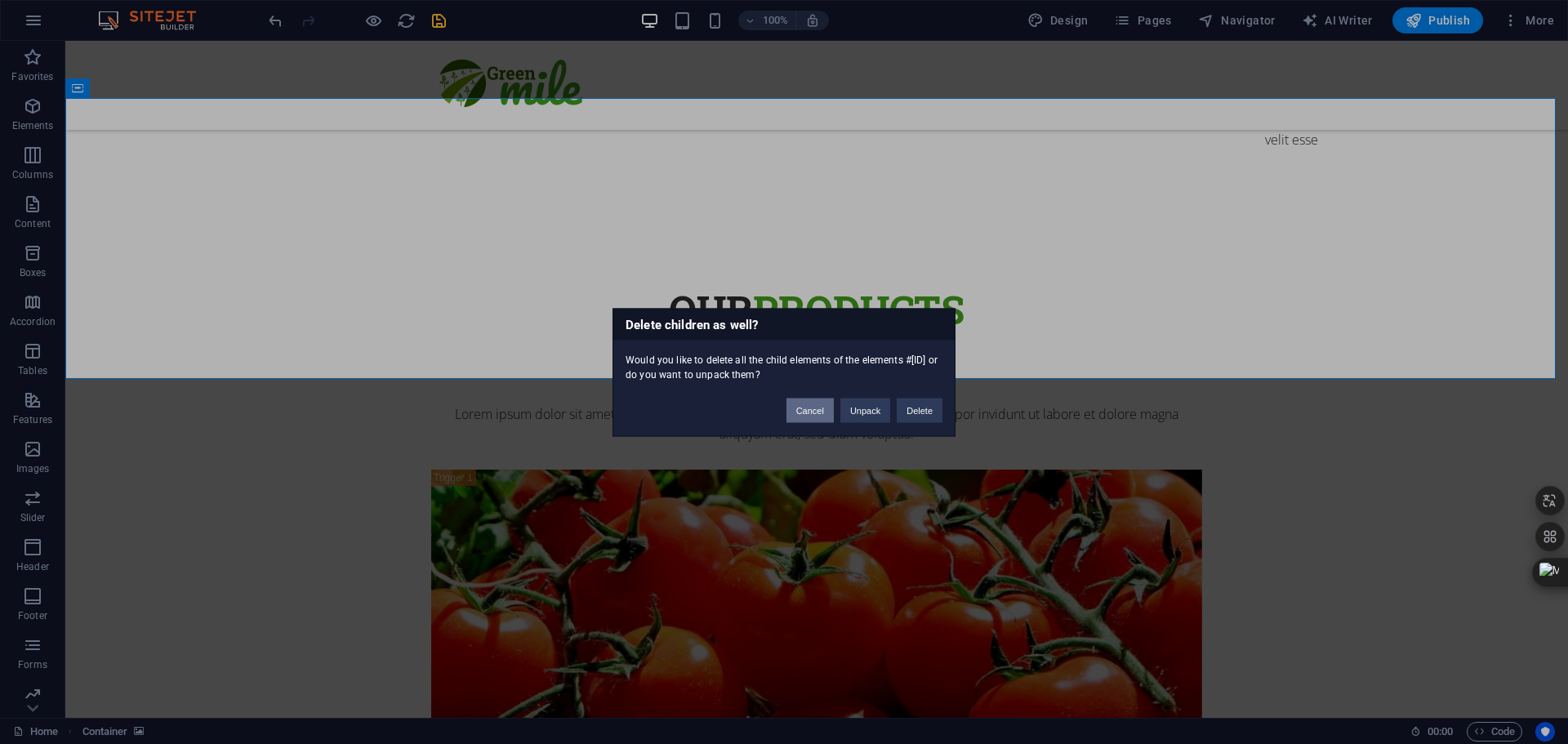 click on "Cancel" at bounding box center (810, 410) 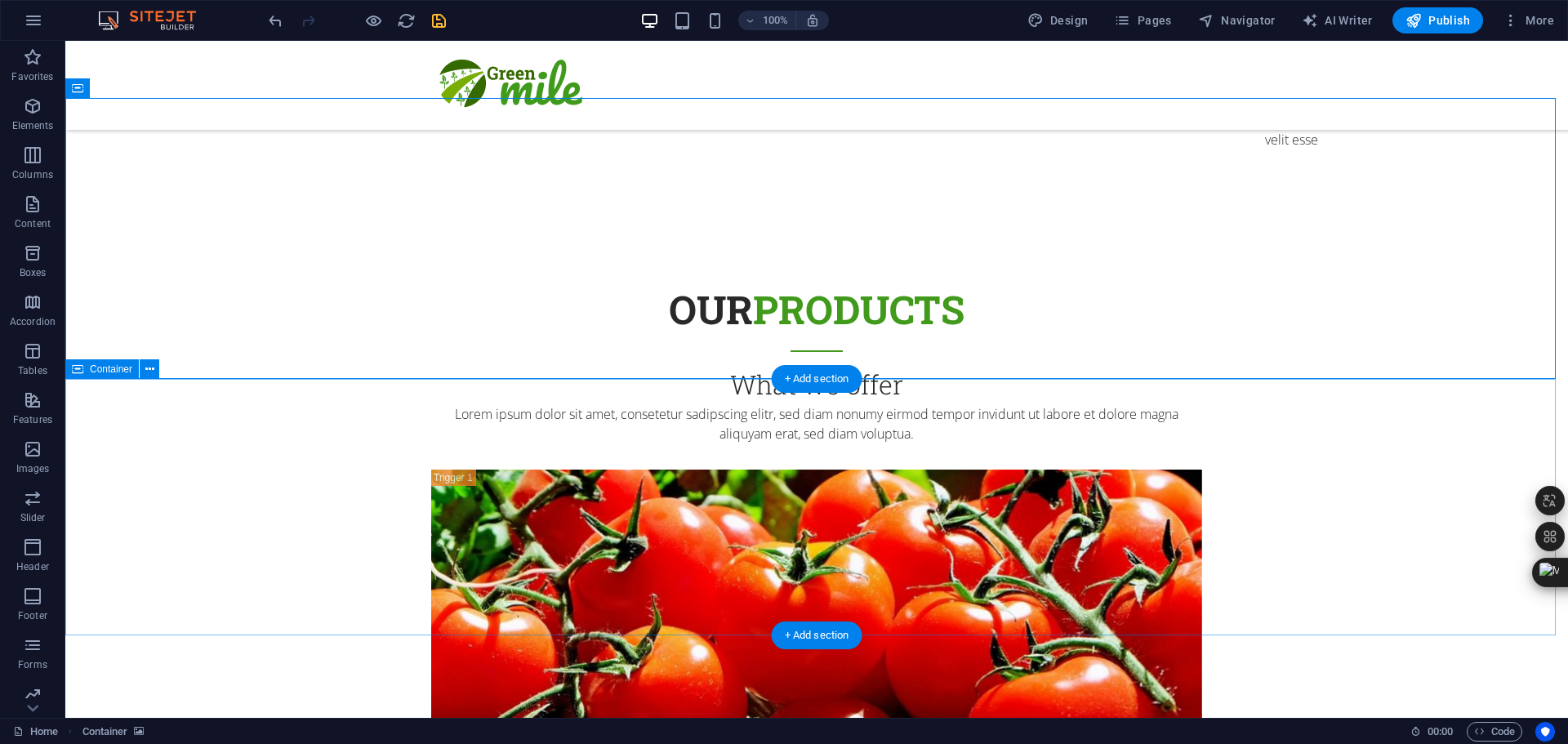 scroll, scrollTop: 7840, scrollLeft: 0, axis: vertical 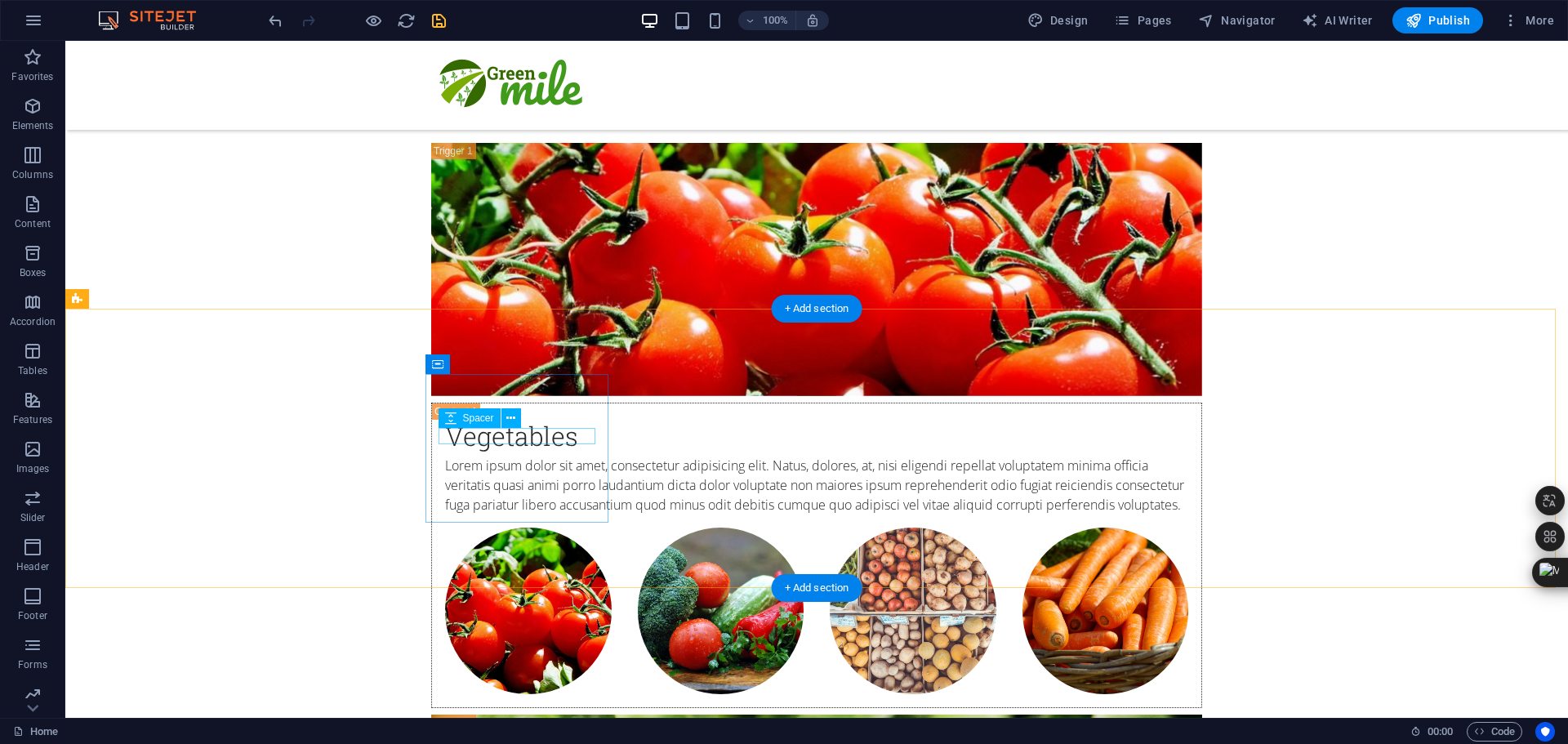 click at bounding box center [464, 7803] 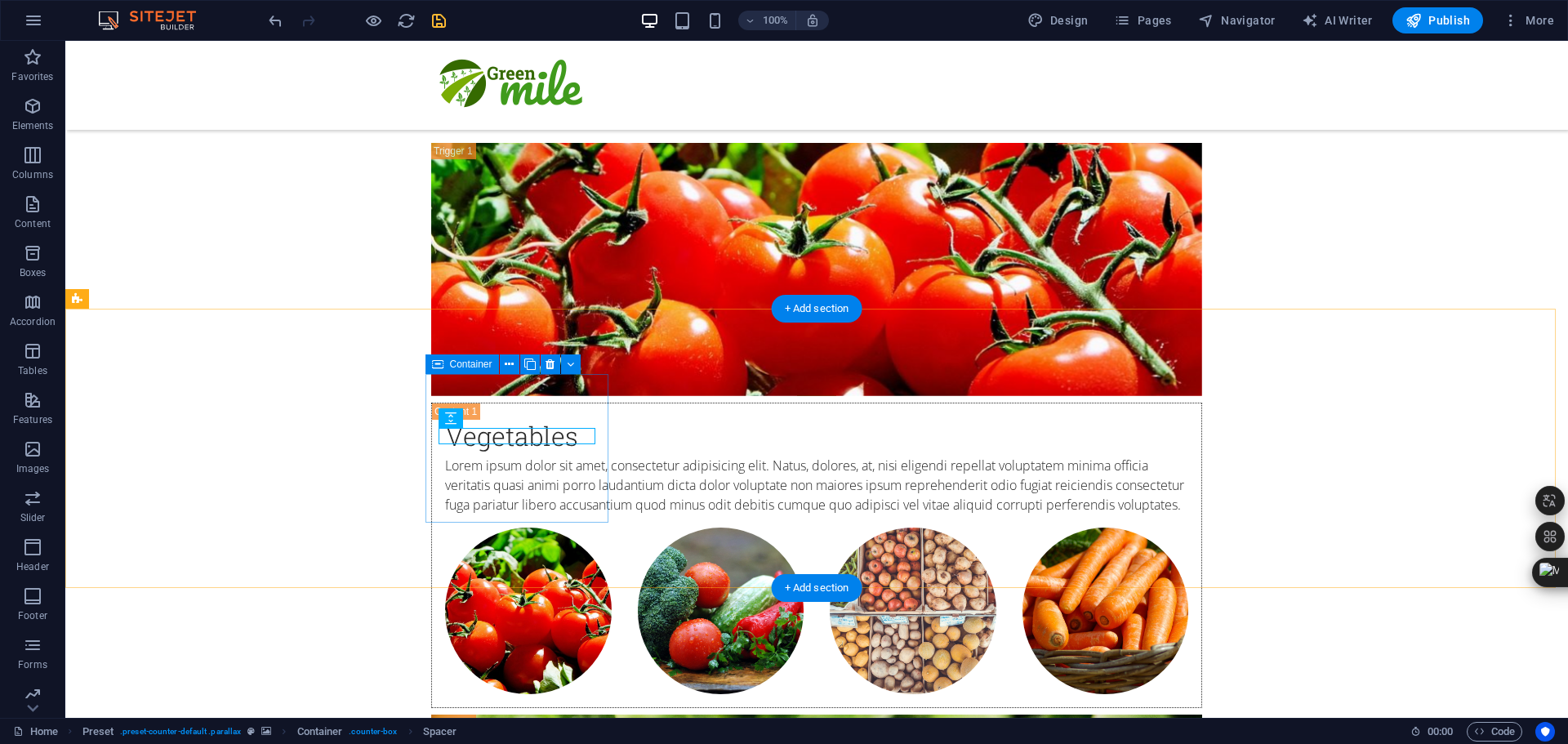 click on "1200 Per year" at bounding box center (464, 7812) 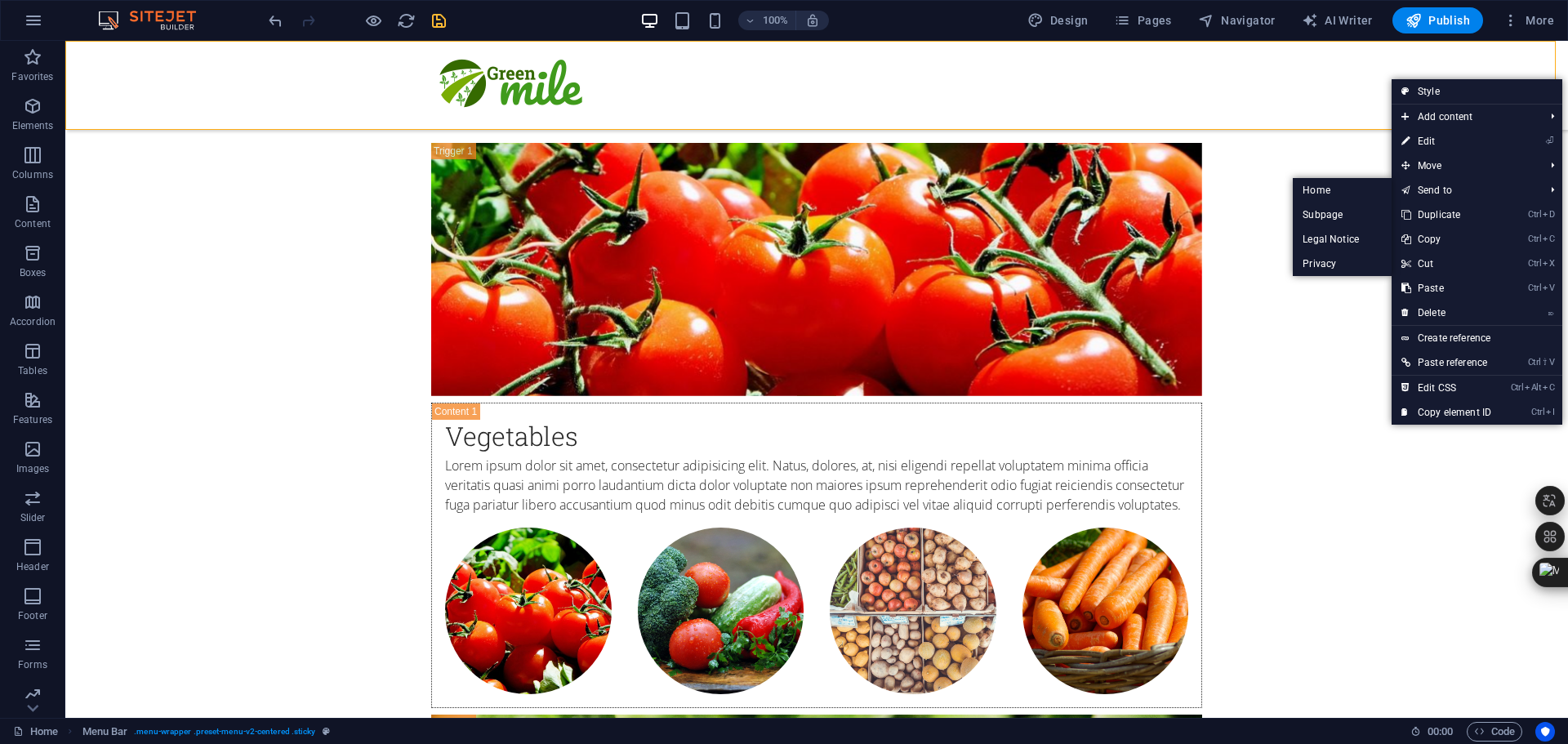 drag, startPoint x: 1390, startPoint y: 262, endPoint x: 1233, endPoint y: 217, distance: 163.3218 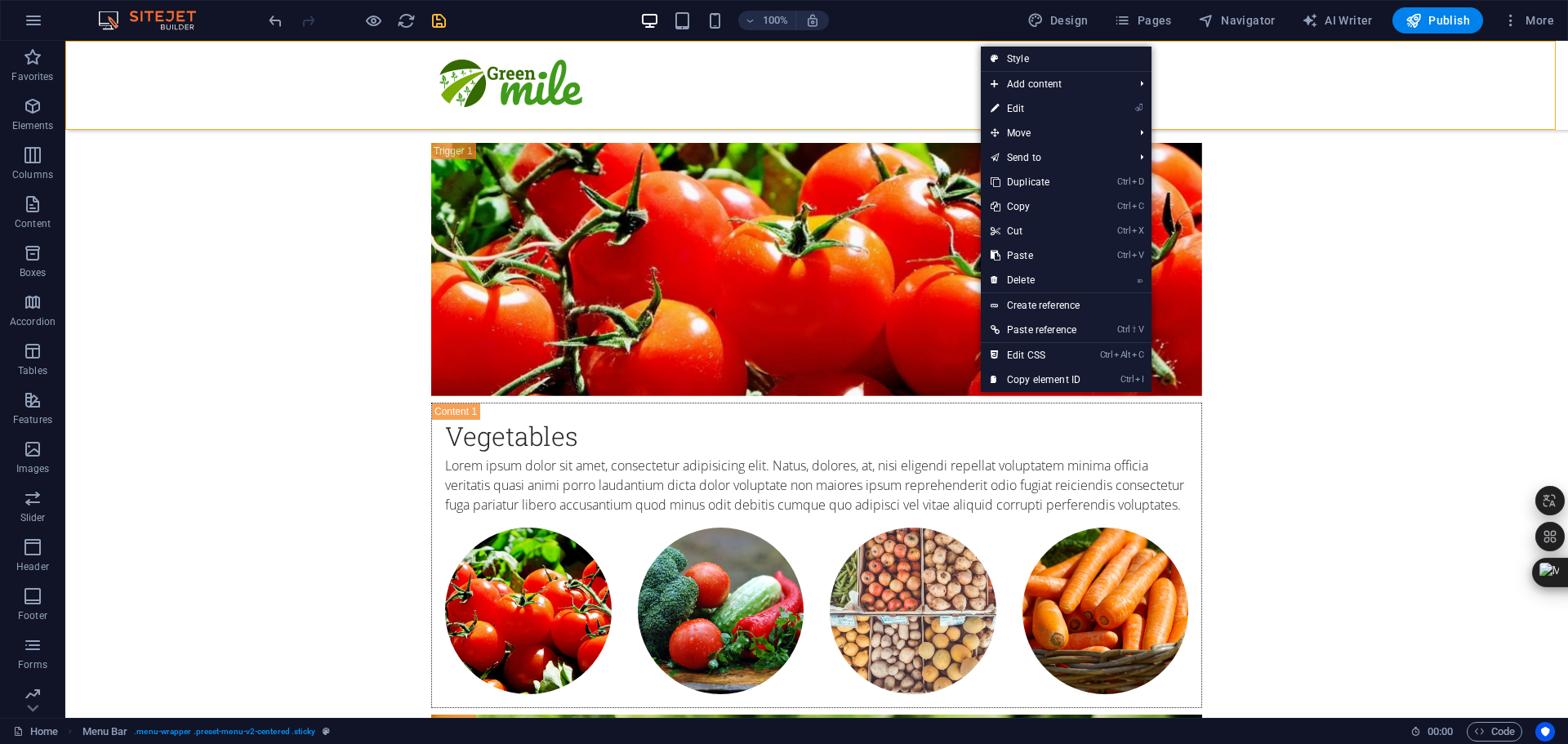 click at bounding box center (439, 20) 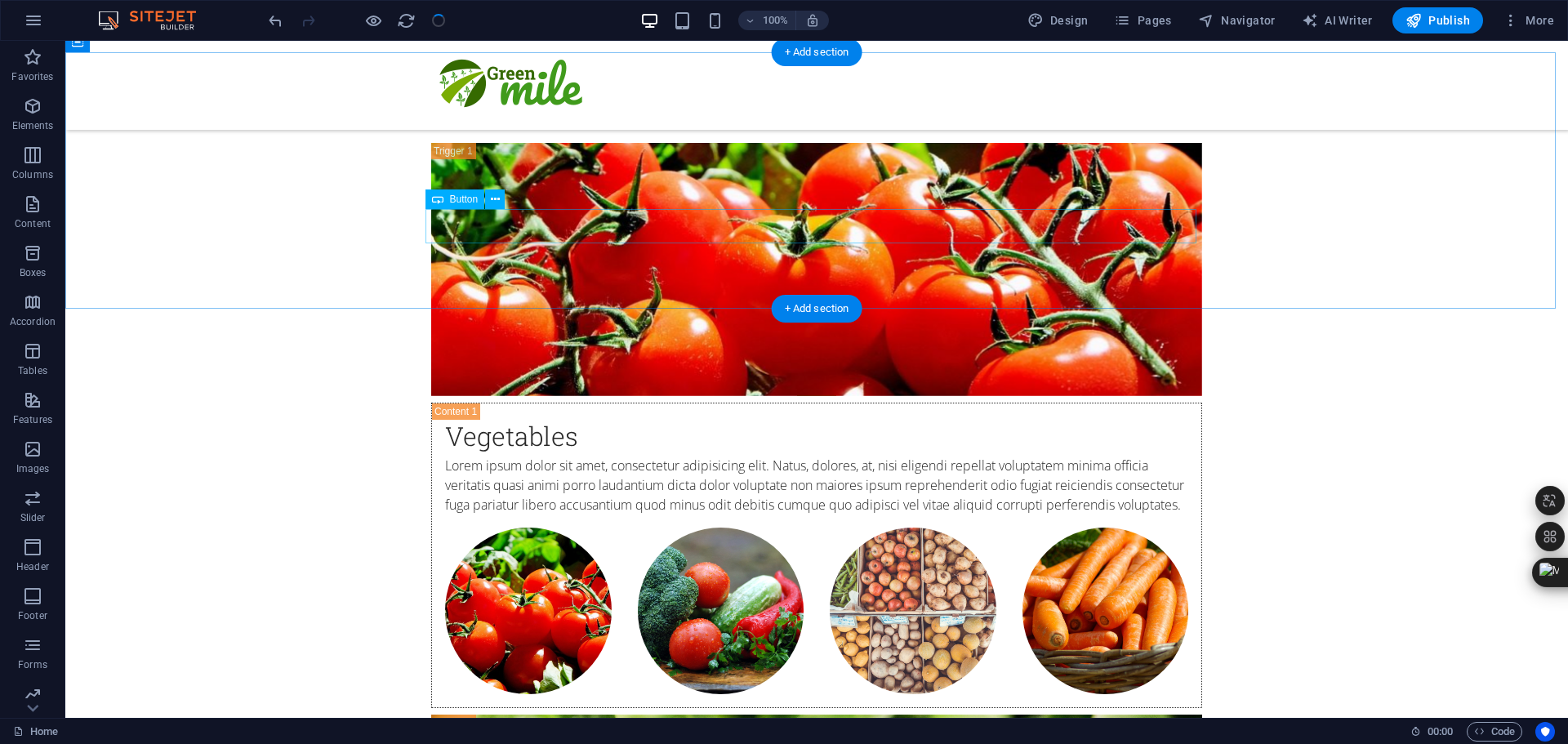 click on "Contact us now" at bounding box center (817, 7109) 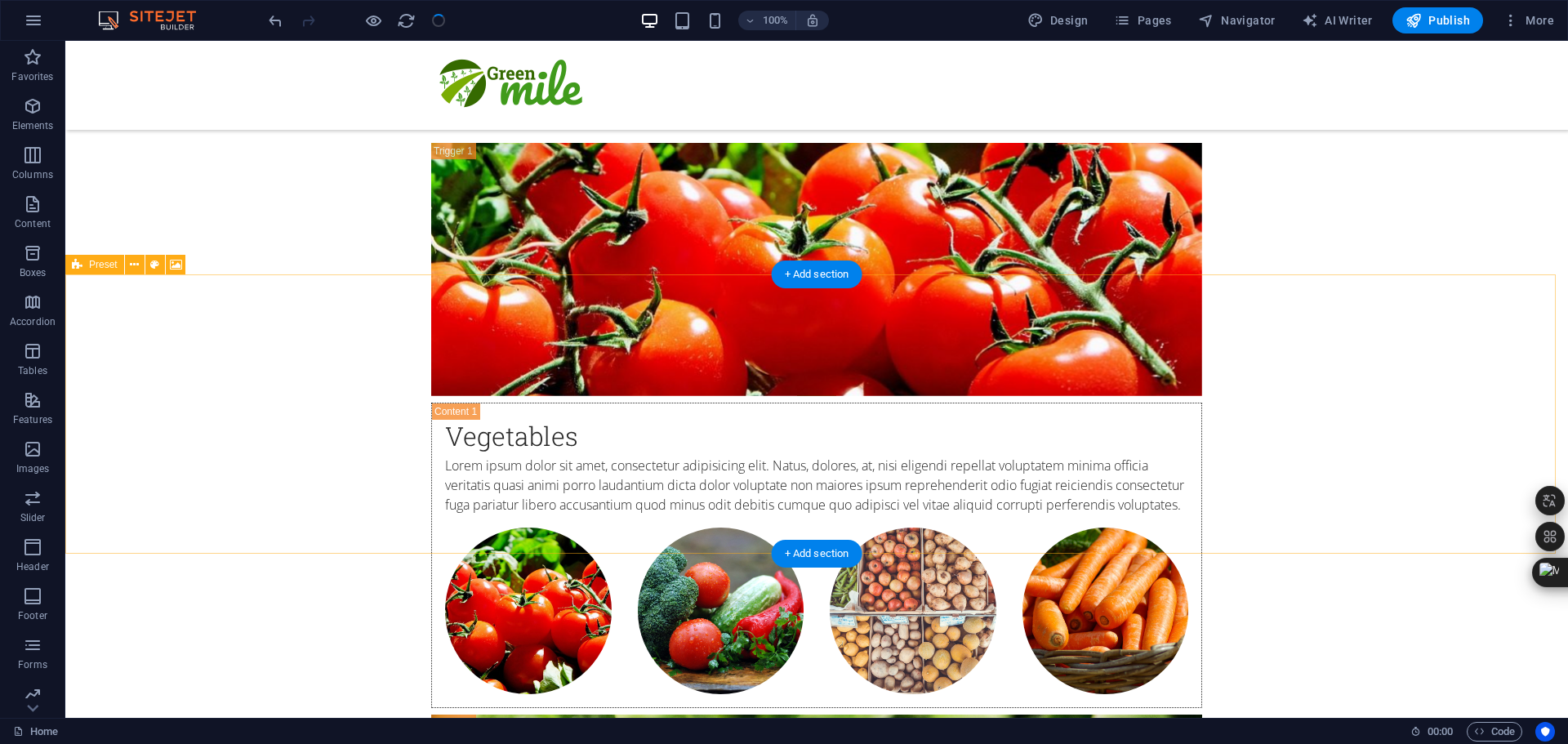 click at bounding box center (817, 7280) 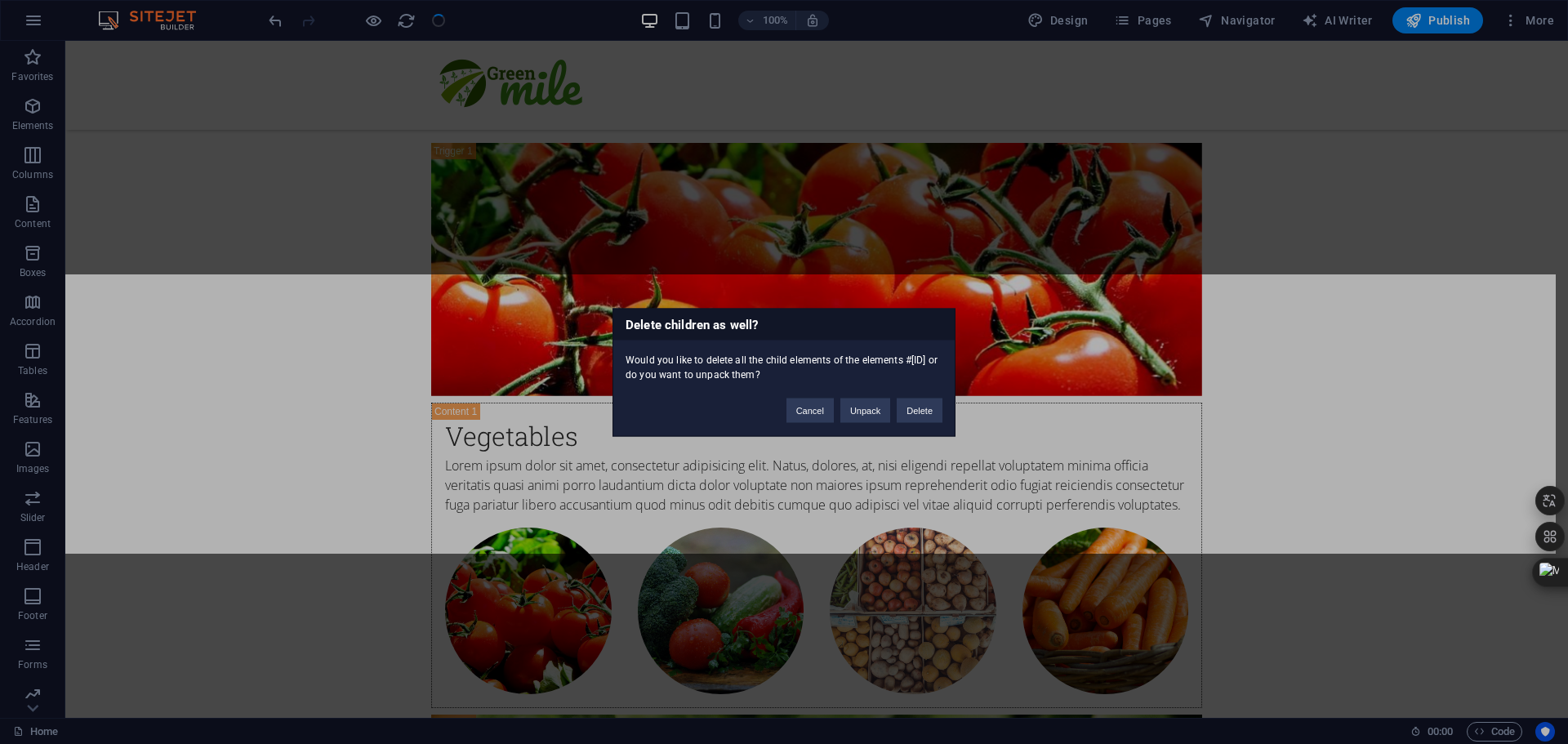 click on "Cancel Unpack Delete" at bounding box center [864, 402] 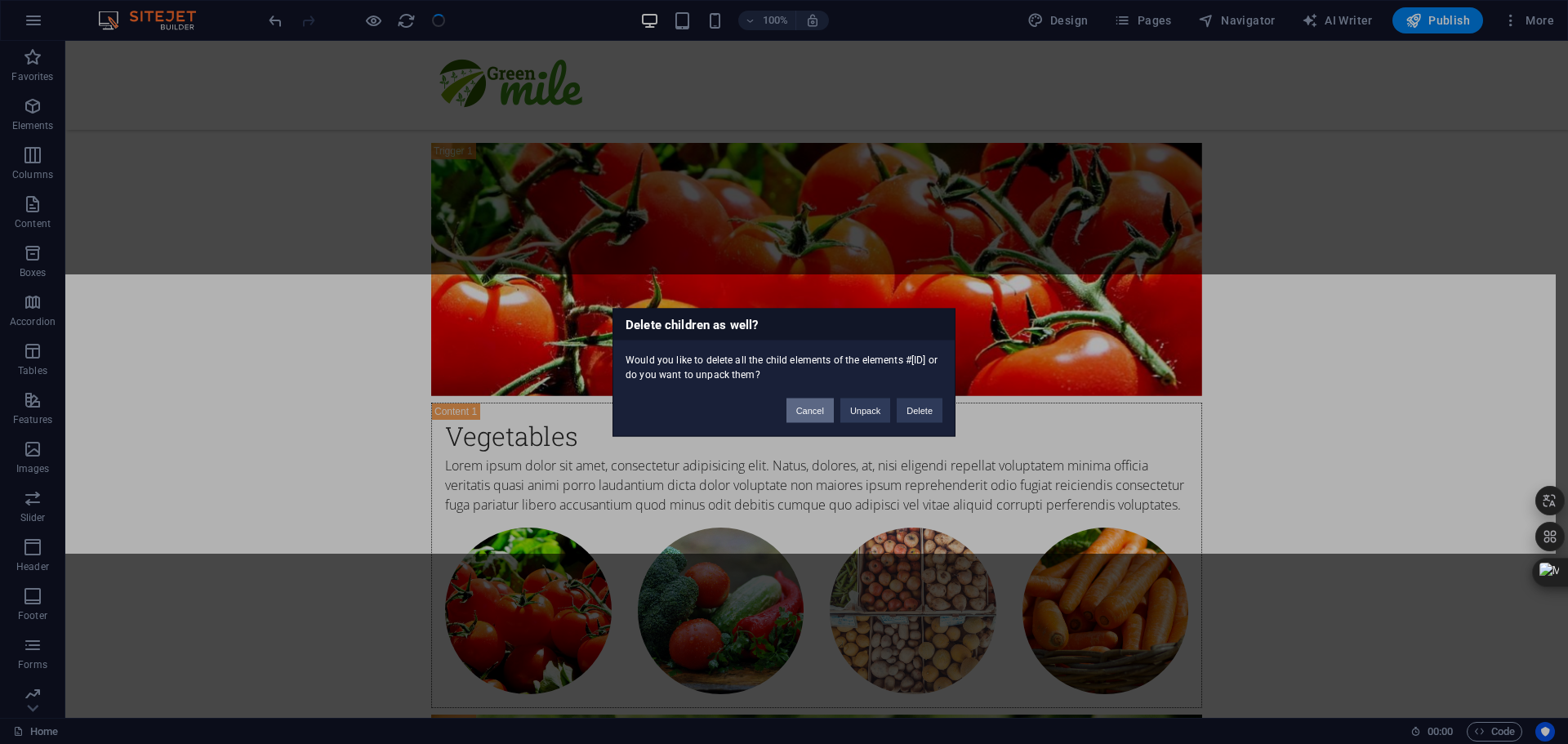 click on "Cancel" at bounding box center (810, 410) 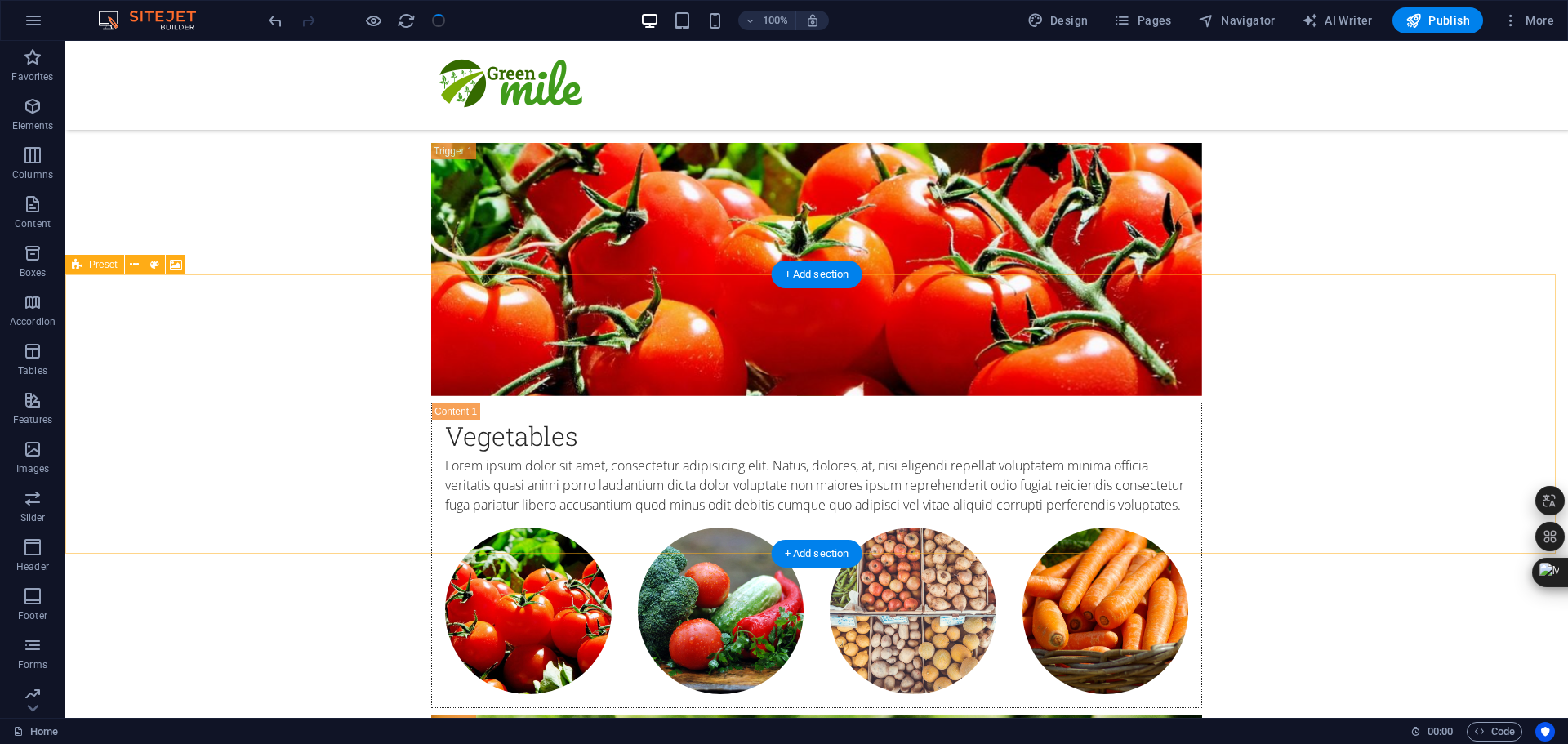 click at bounding box center [817, 7280] 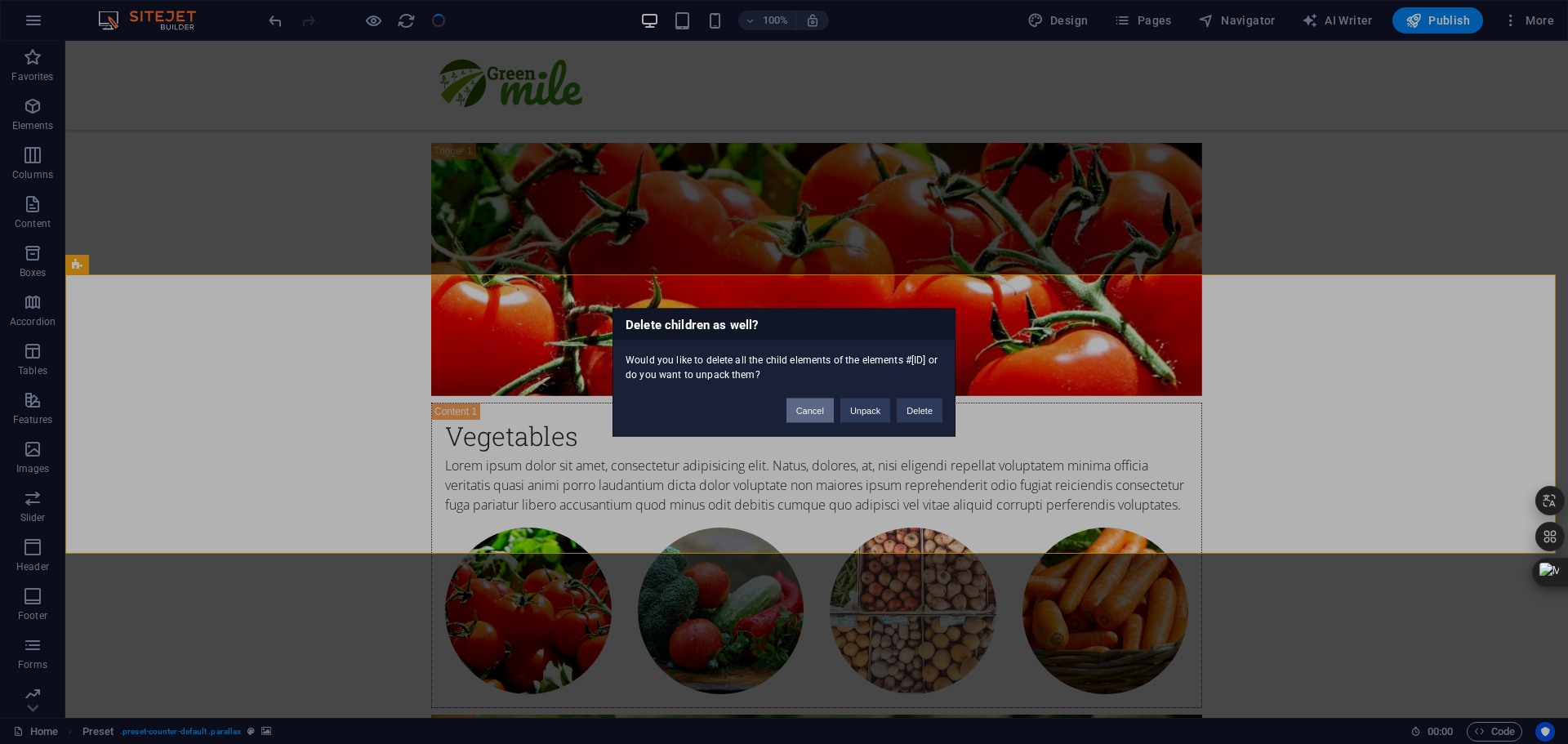 click on "Cancel" at bounding box center (810, 410) 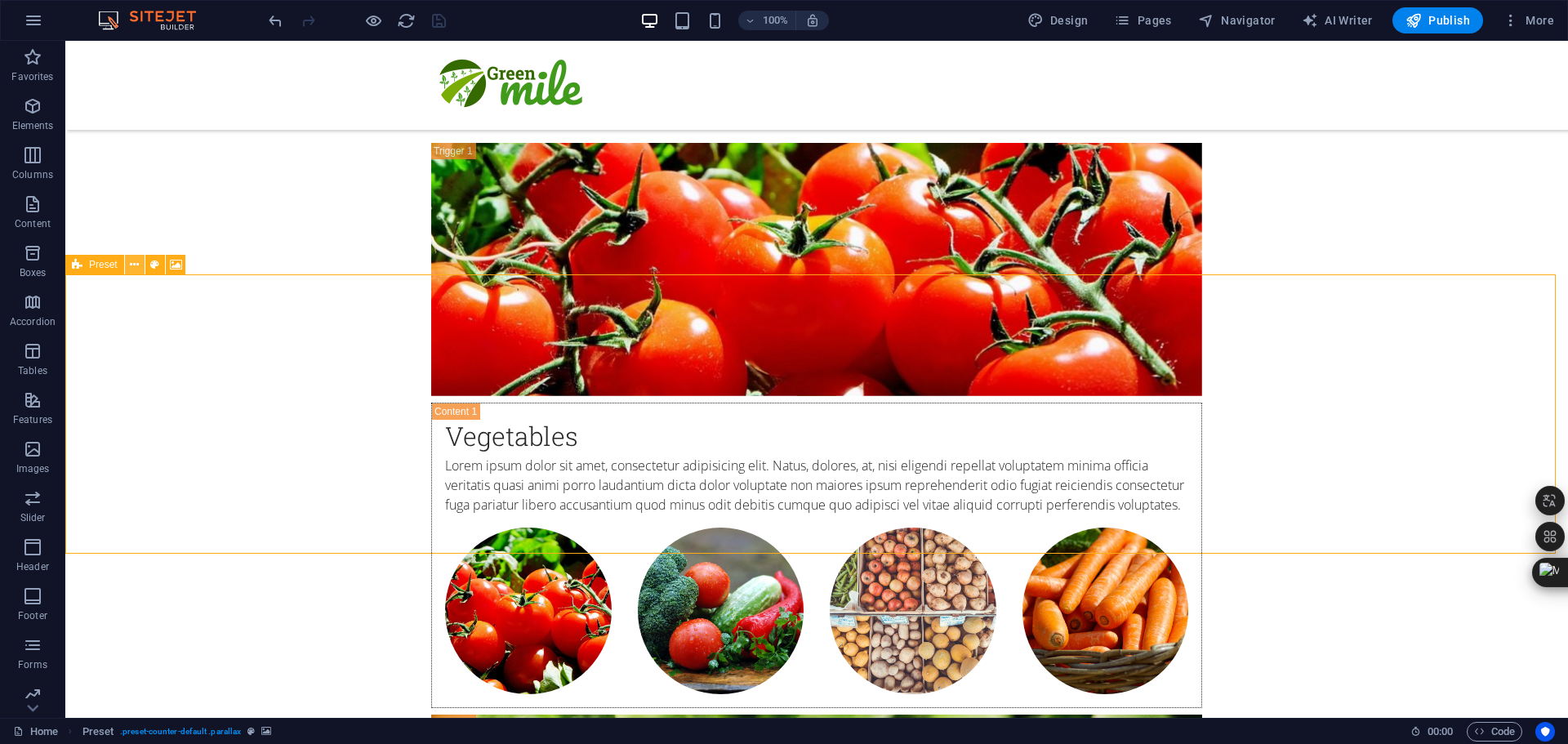 click at bounding box center (134, 265) 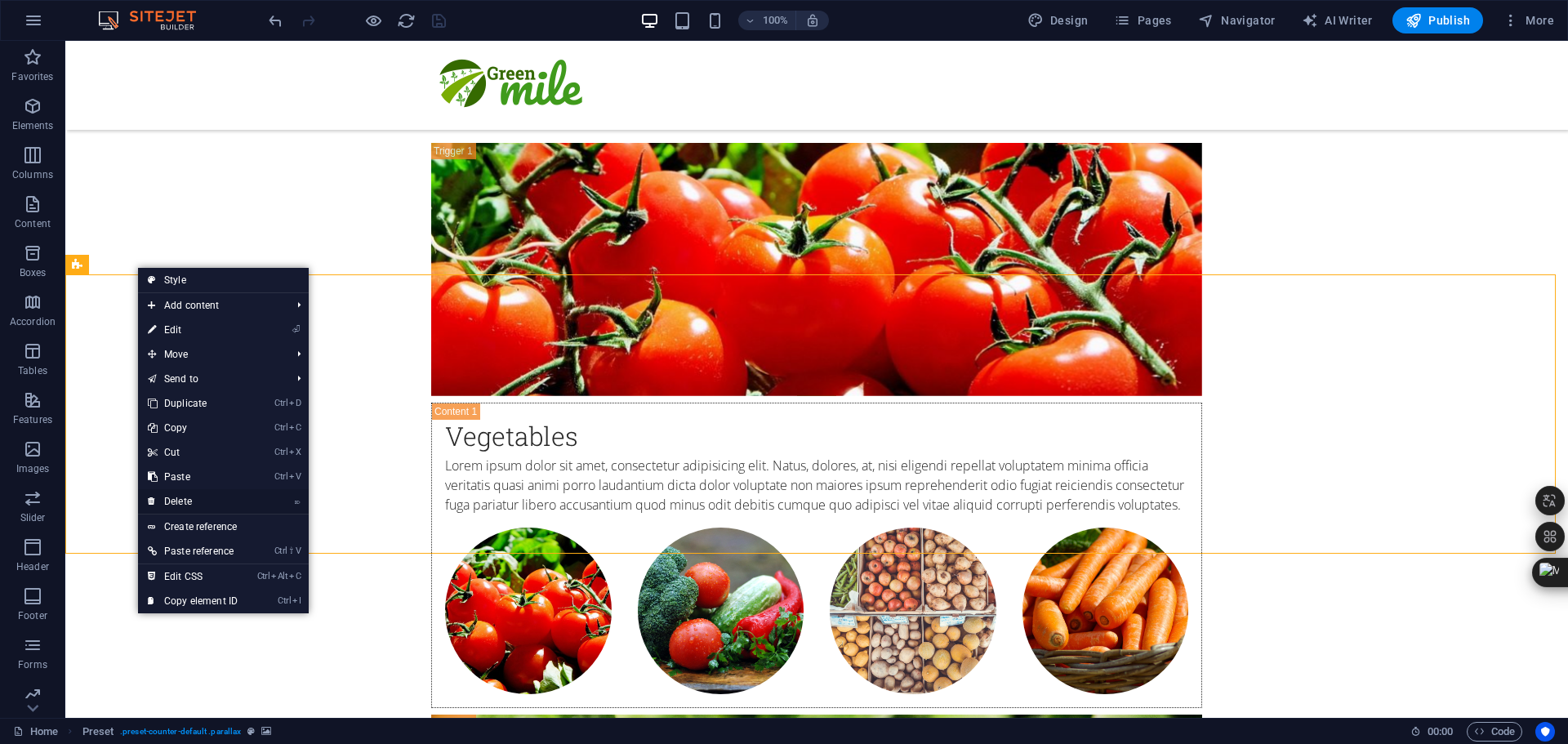 click on "⌦  Delete" at bounding box center [193, 501] 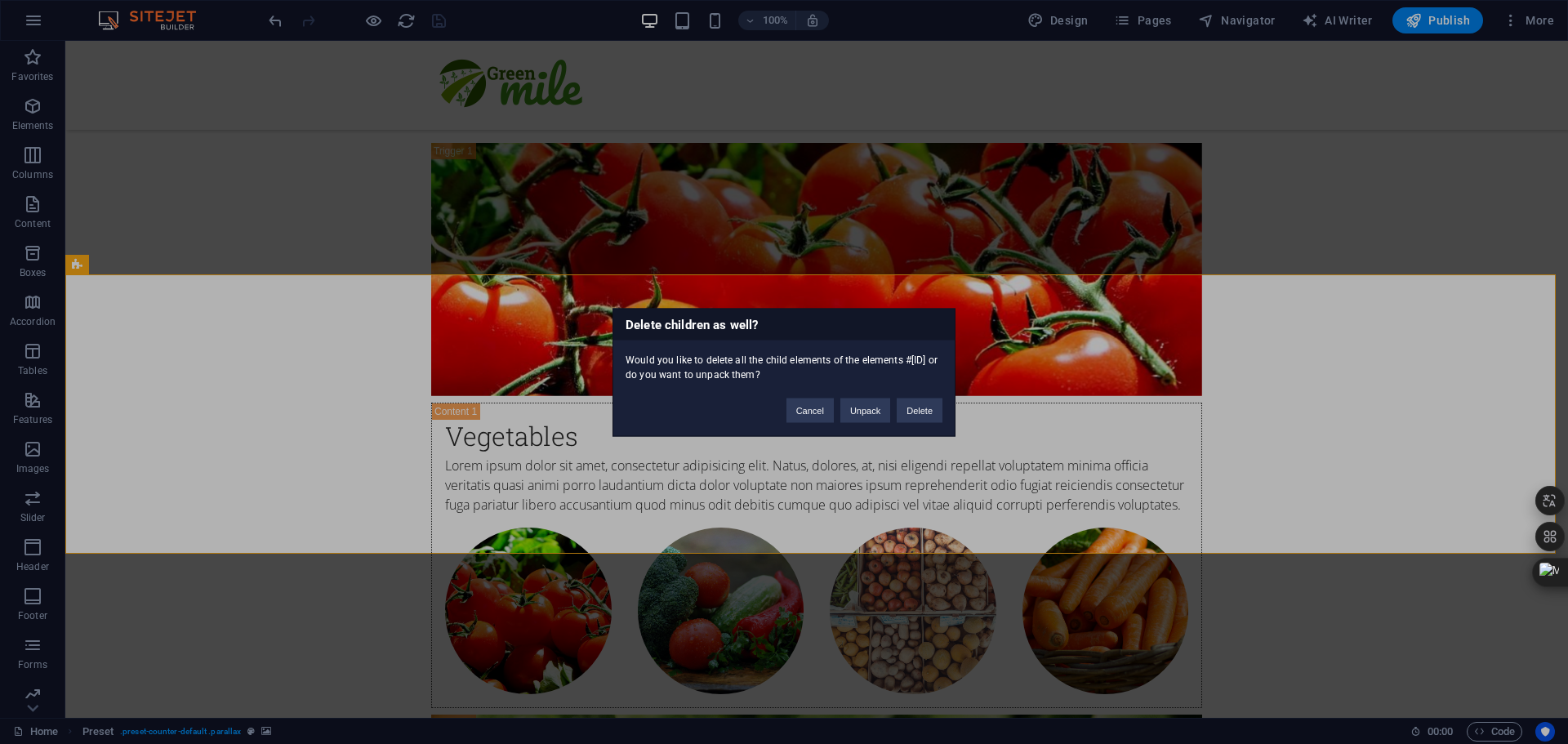 click on "Cancel Unpack Delete" at bounding box center (864, 402) 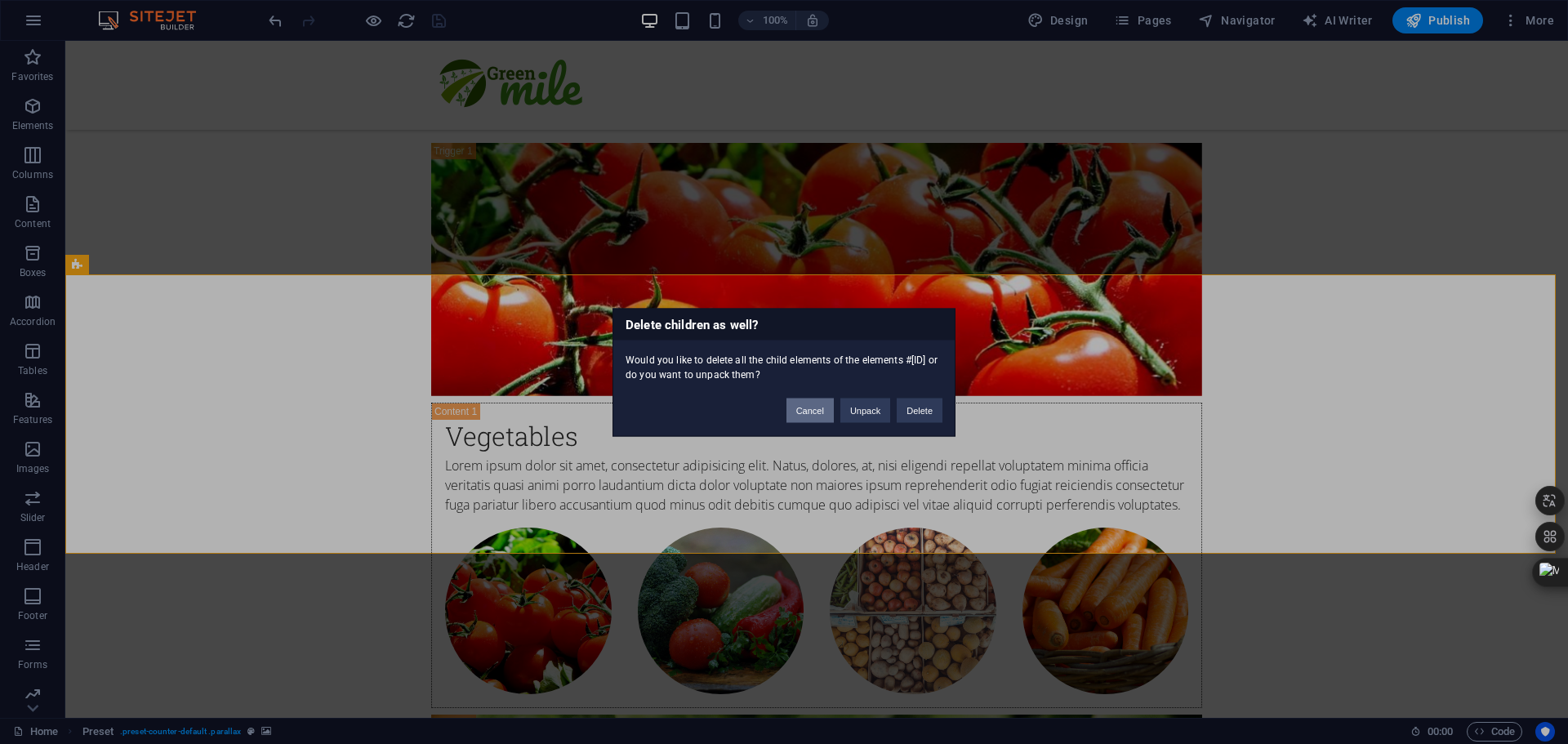 drag, startPoint x: 792, startPoint y: 407, endPoint x: 727, endPoint y: 366, distance: 76.8505 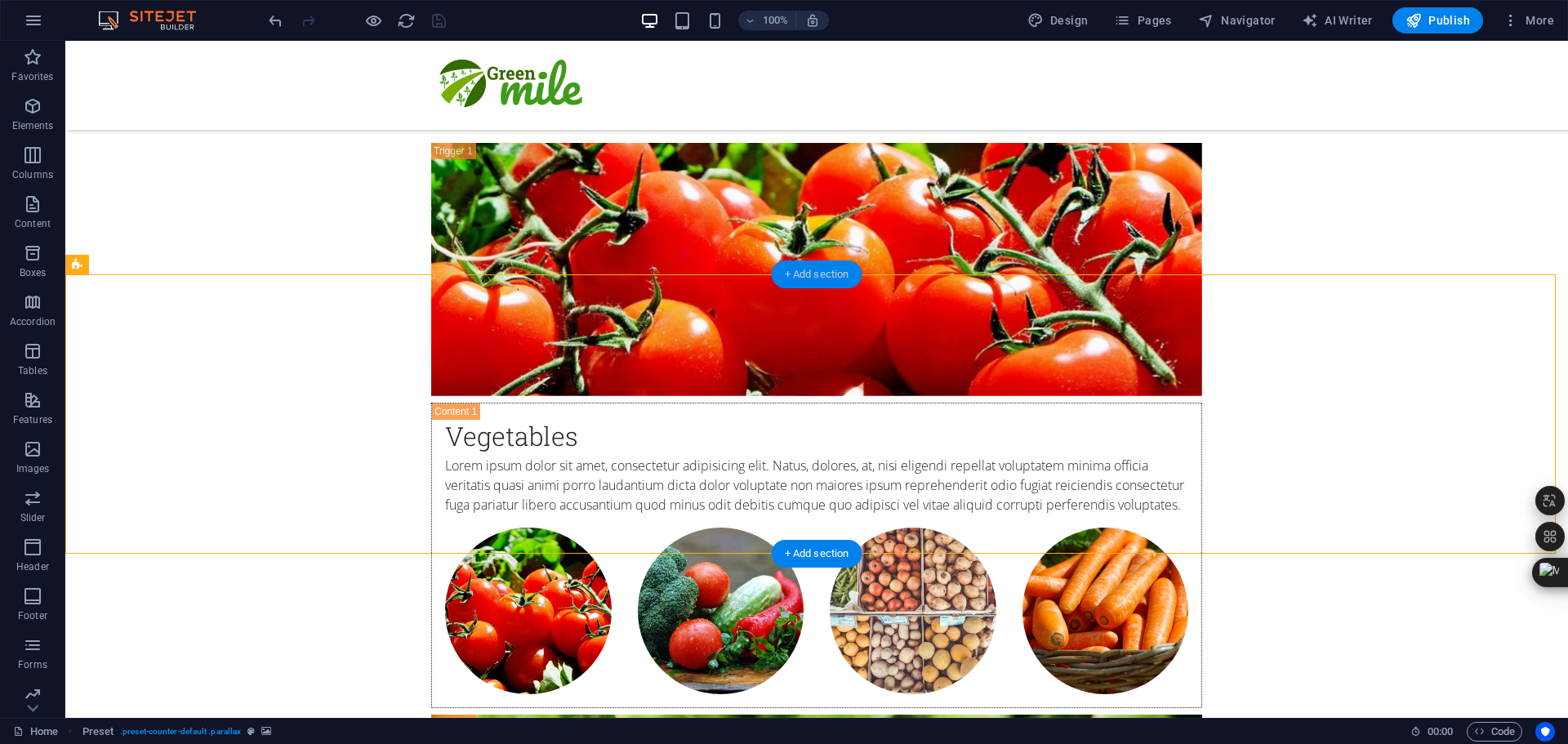 click on "+ Add section" at bounding box center (817, 274) 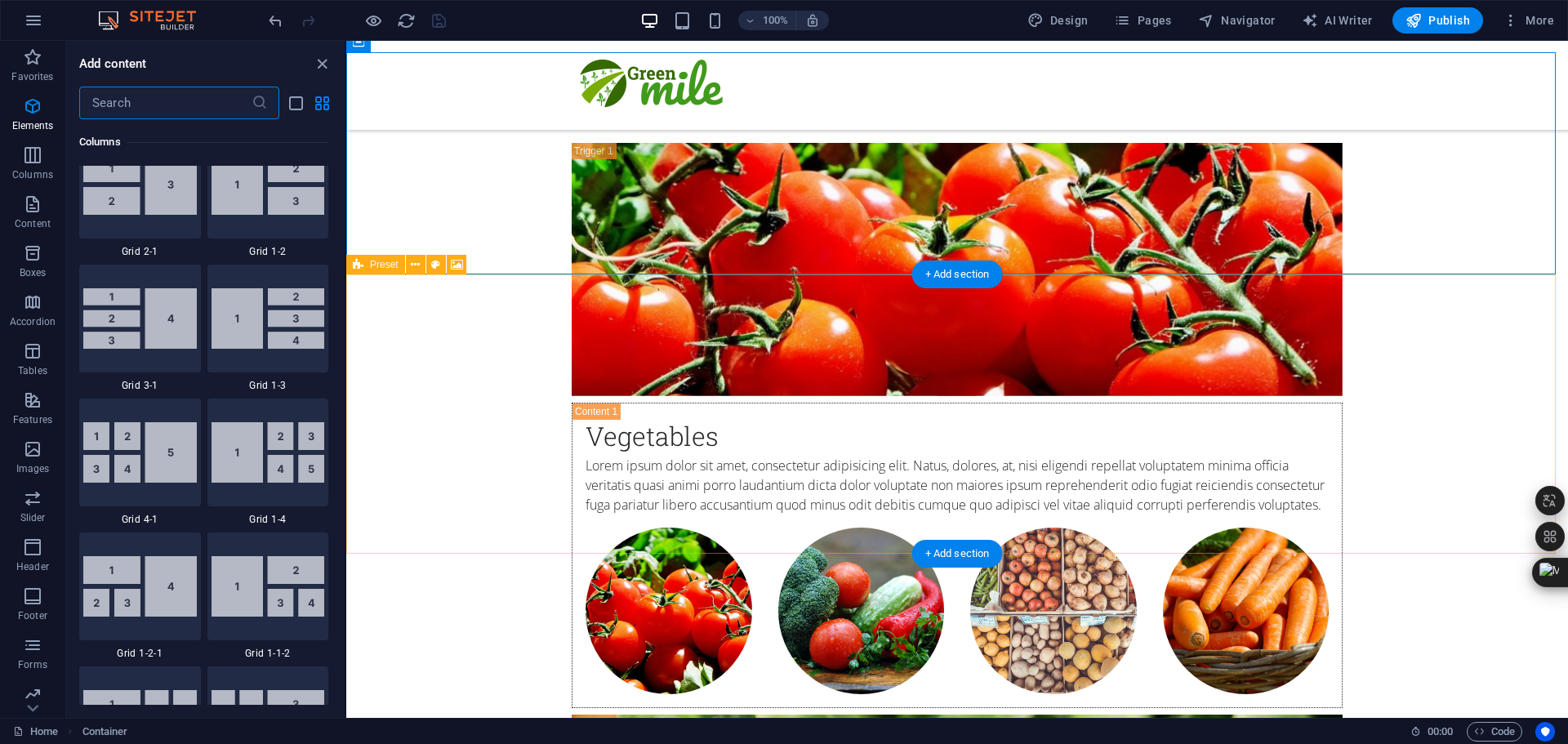 scroll, scrollTop: 2858, scrollLeft: 0, axis: vertical 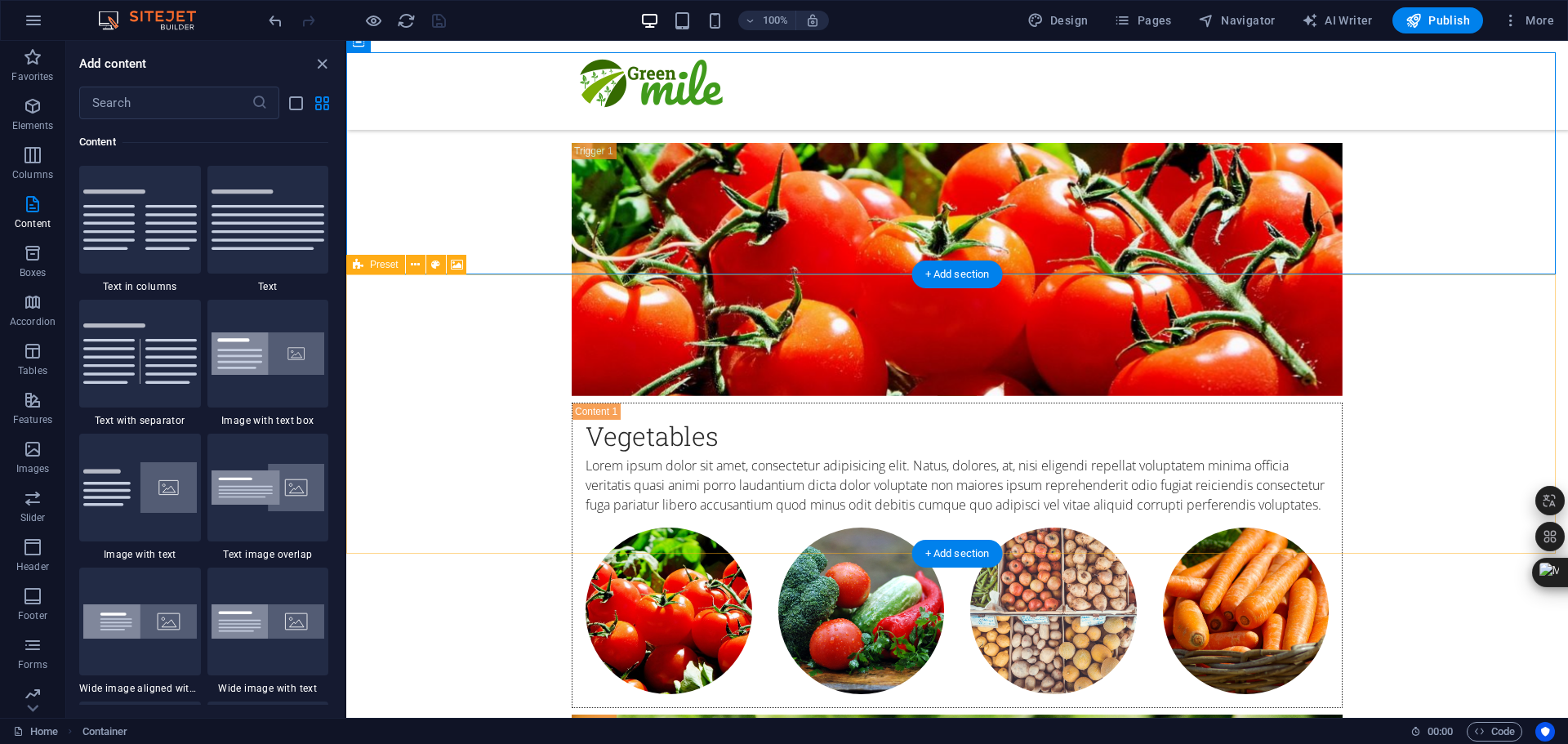 click at bounding box center (957, 7280) 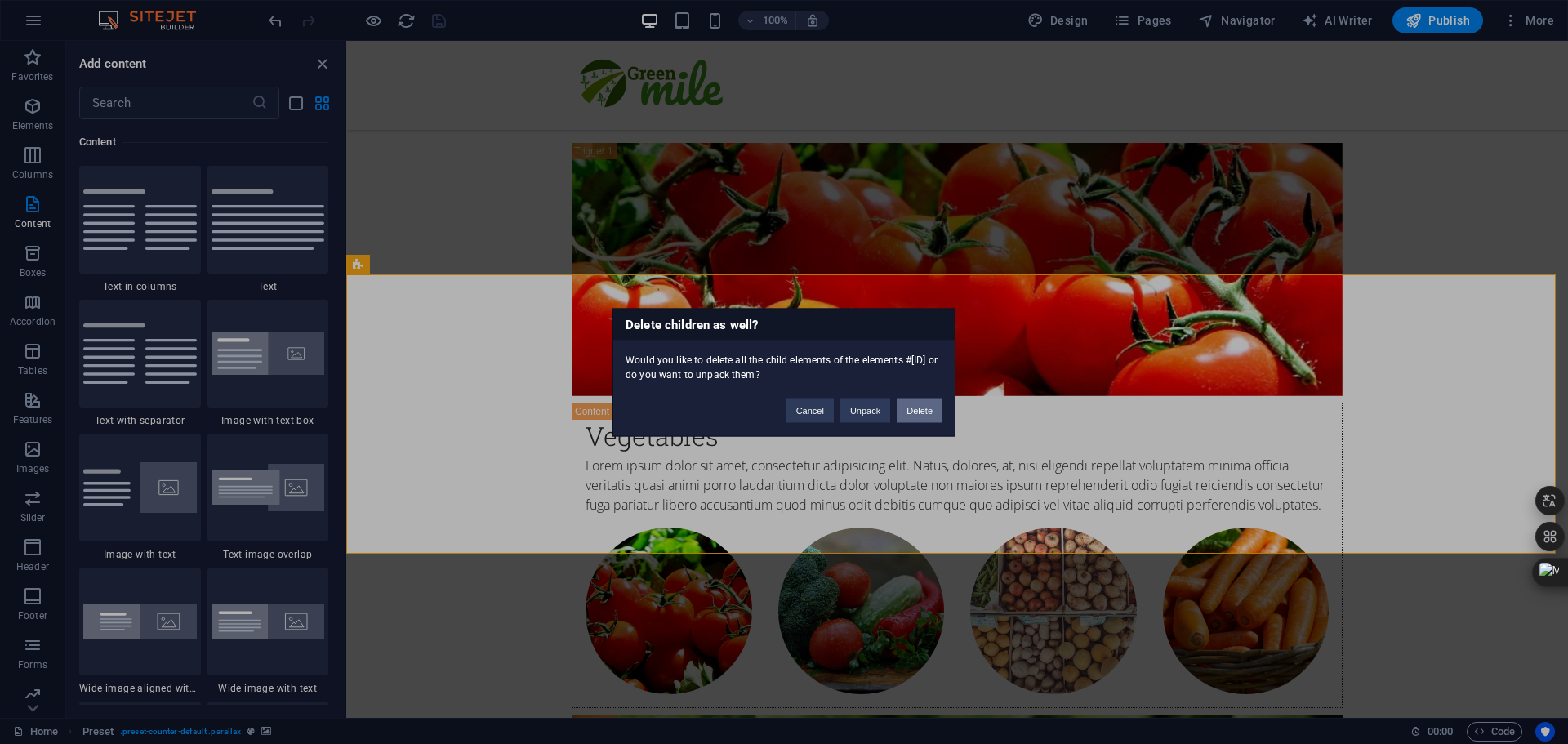 type 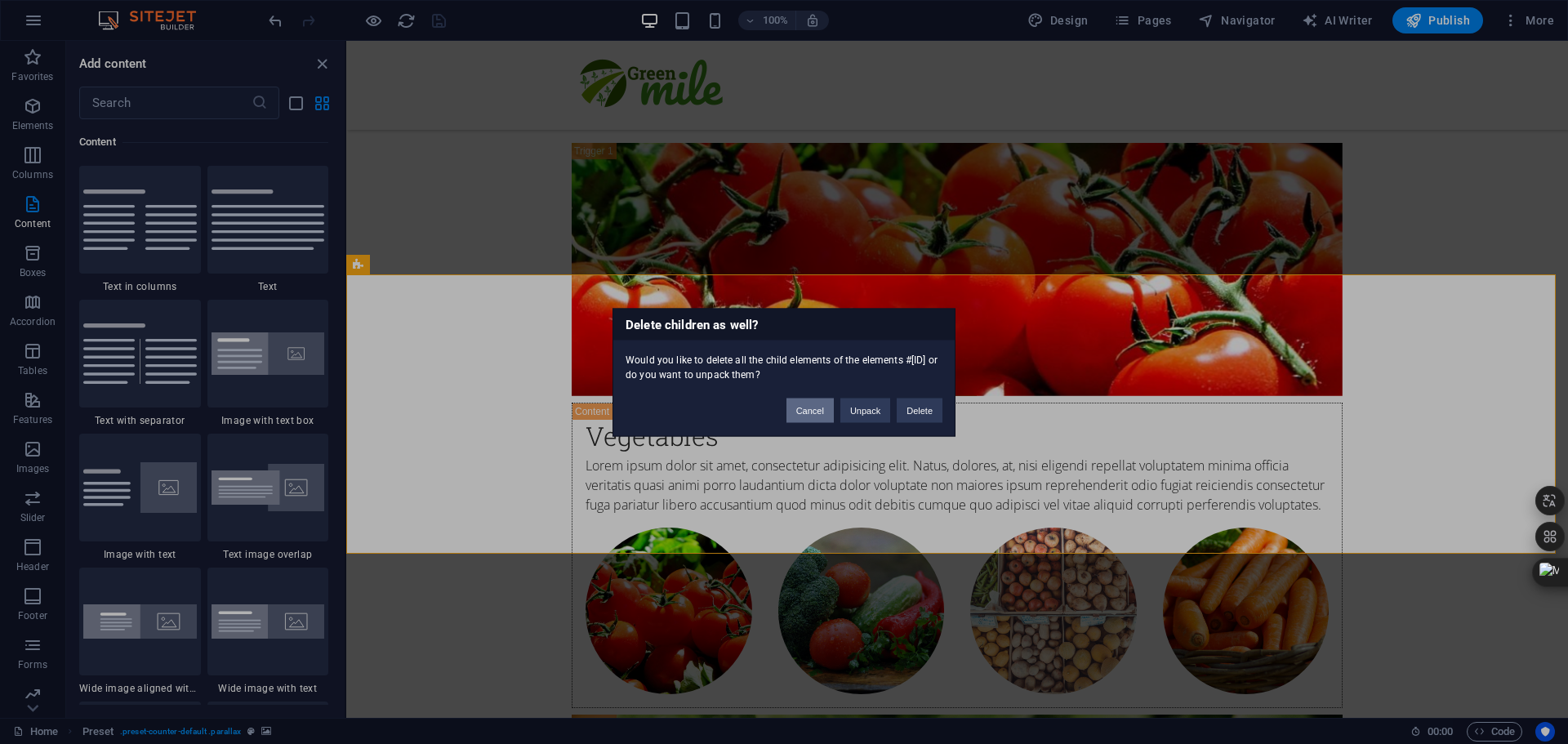 click on "Cancel" at bounding box center [810, 410] 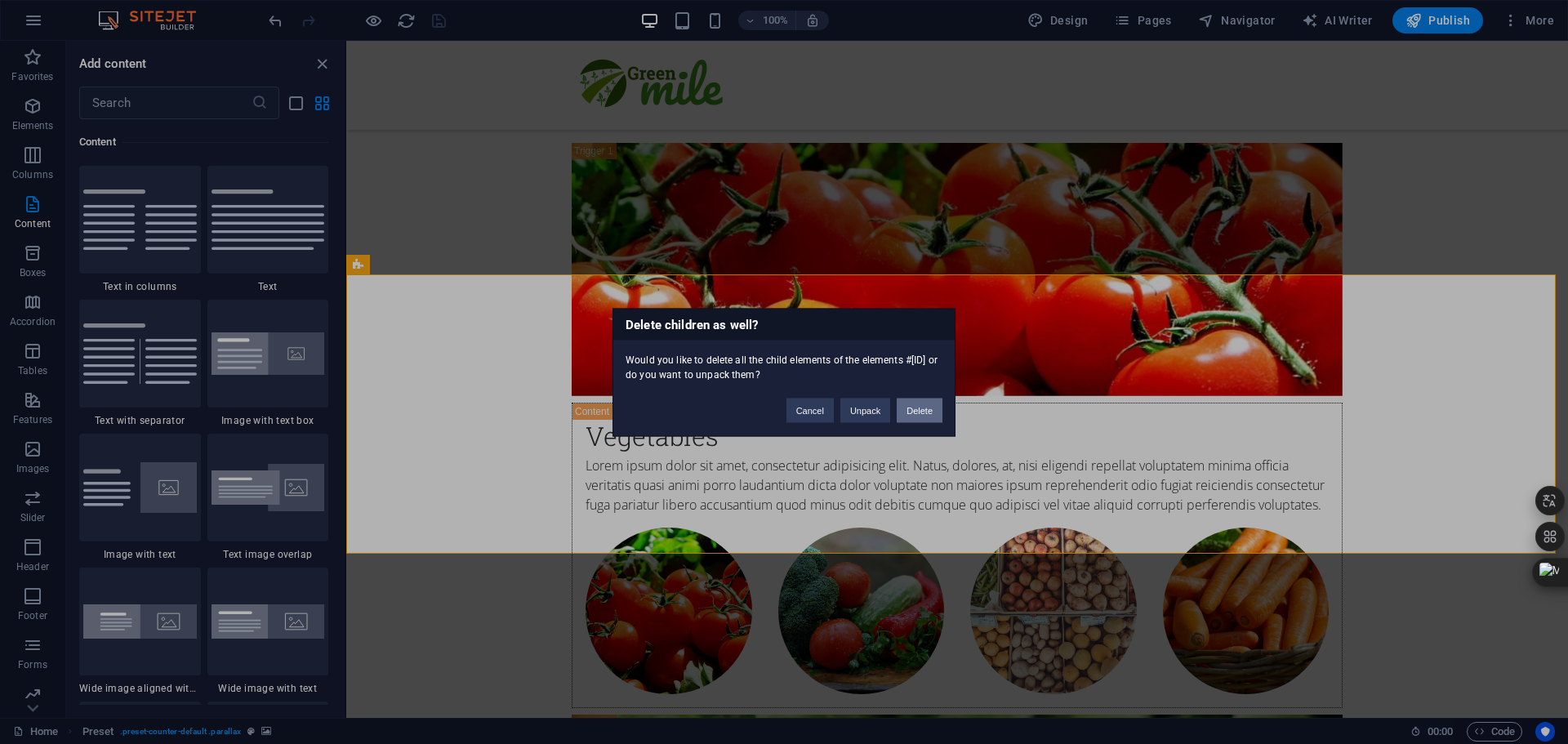 click on "Delete" at bounding box center [920, 410] 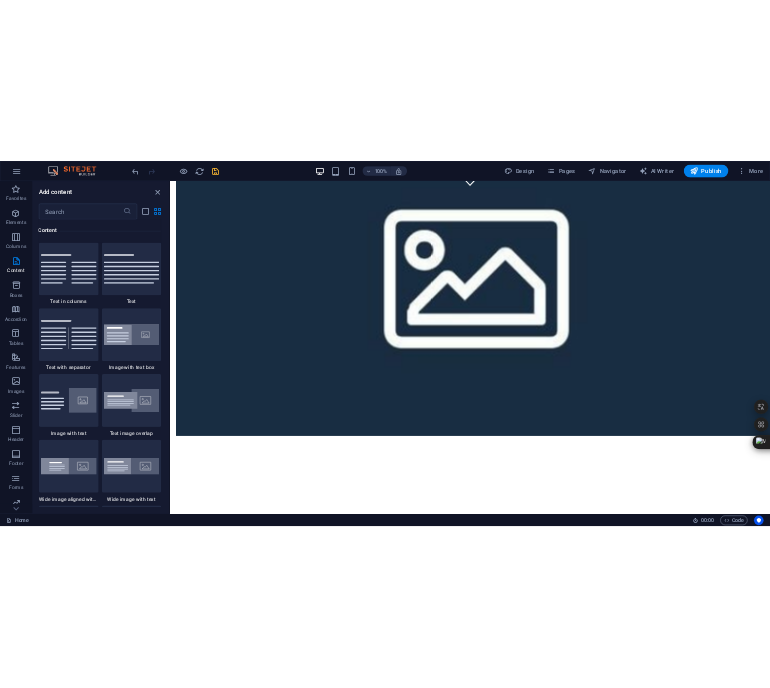 scroll, scrollTop: 0, scrollLeft: 0, axis: both 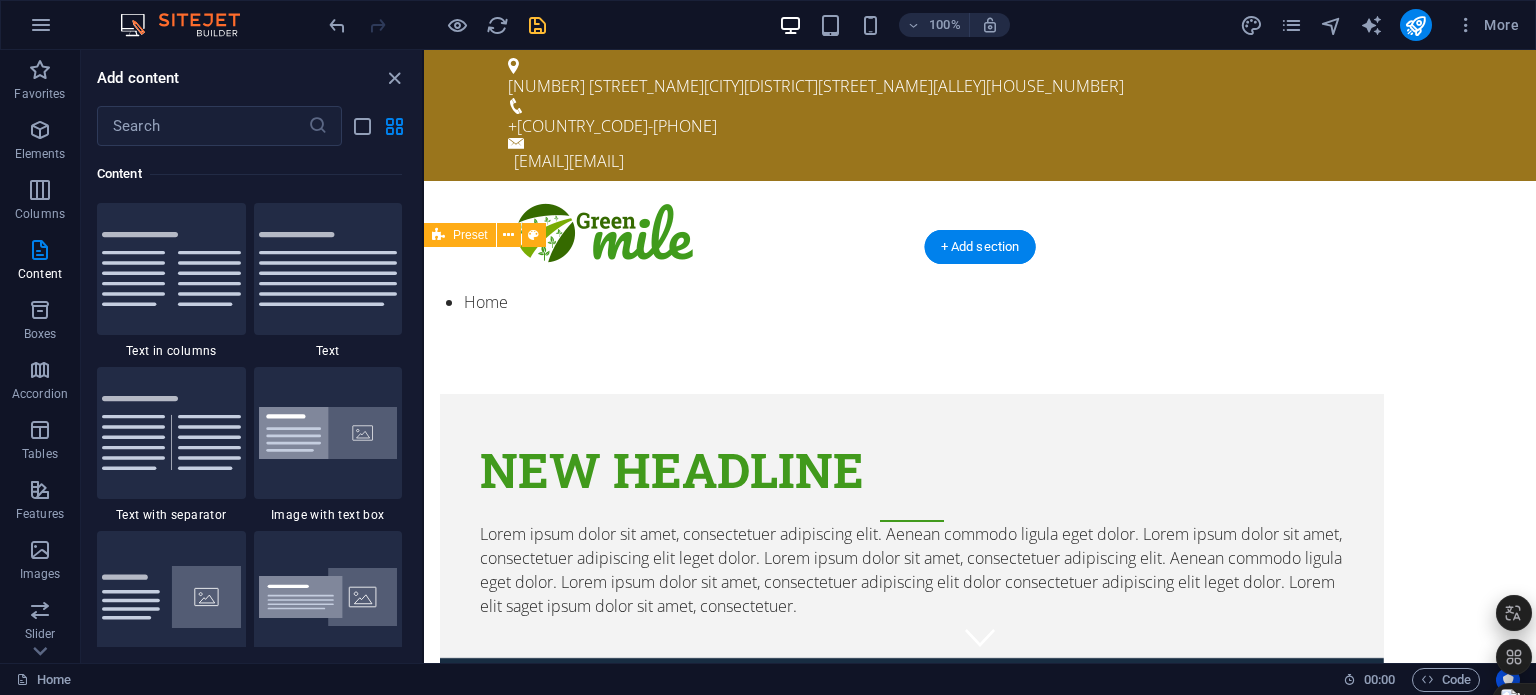 click at bounding box center [912, 838] 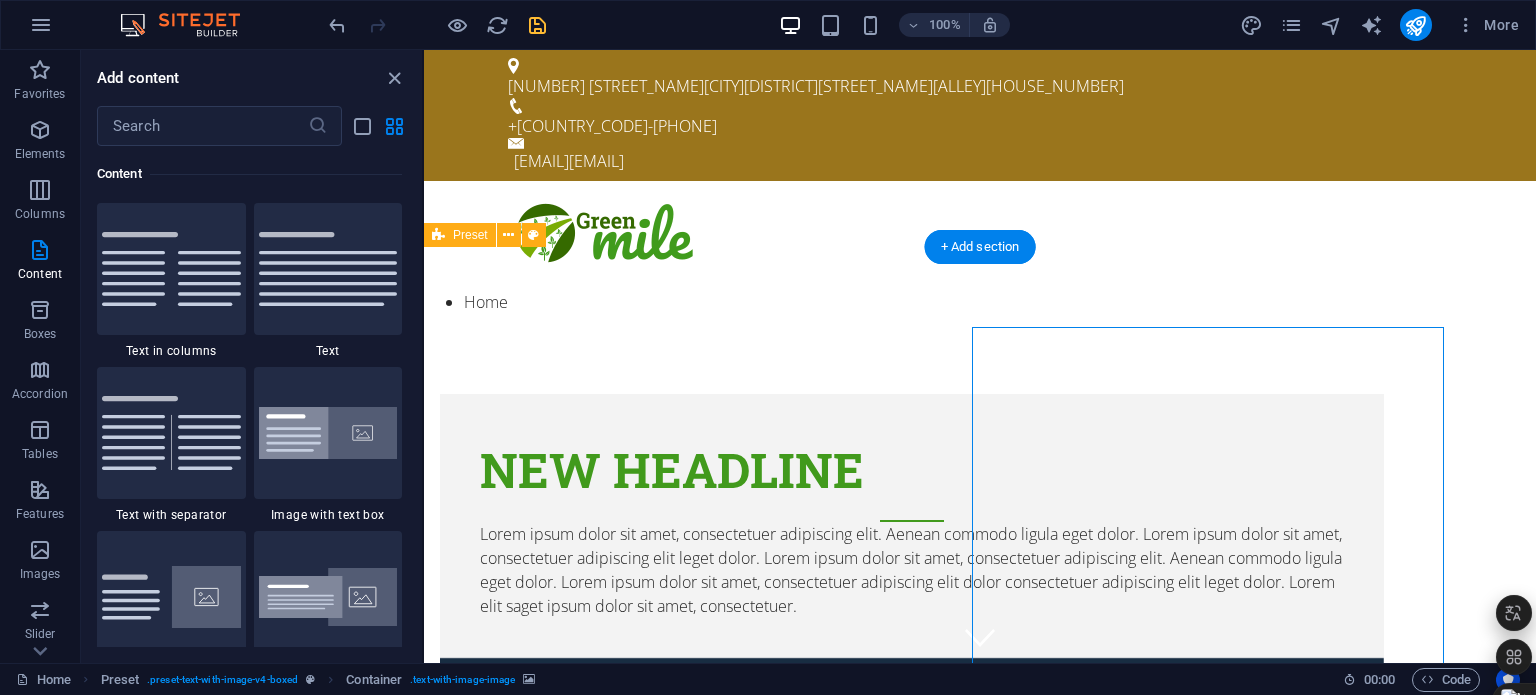 click at bounding box center (912, 838) 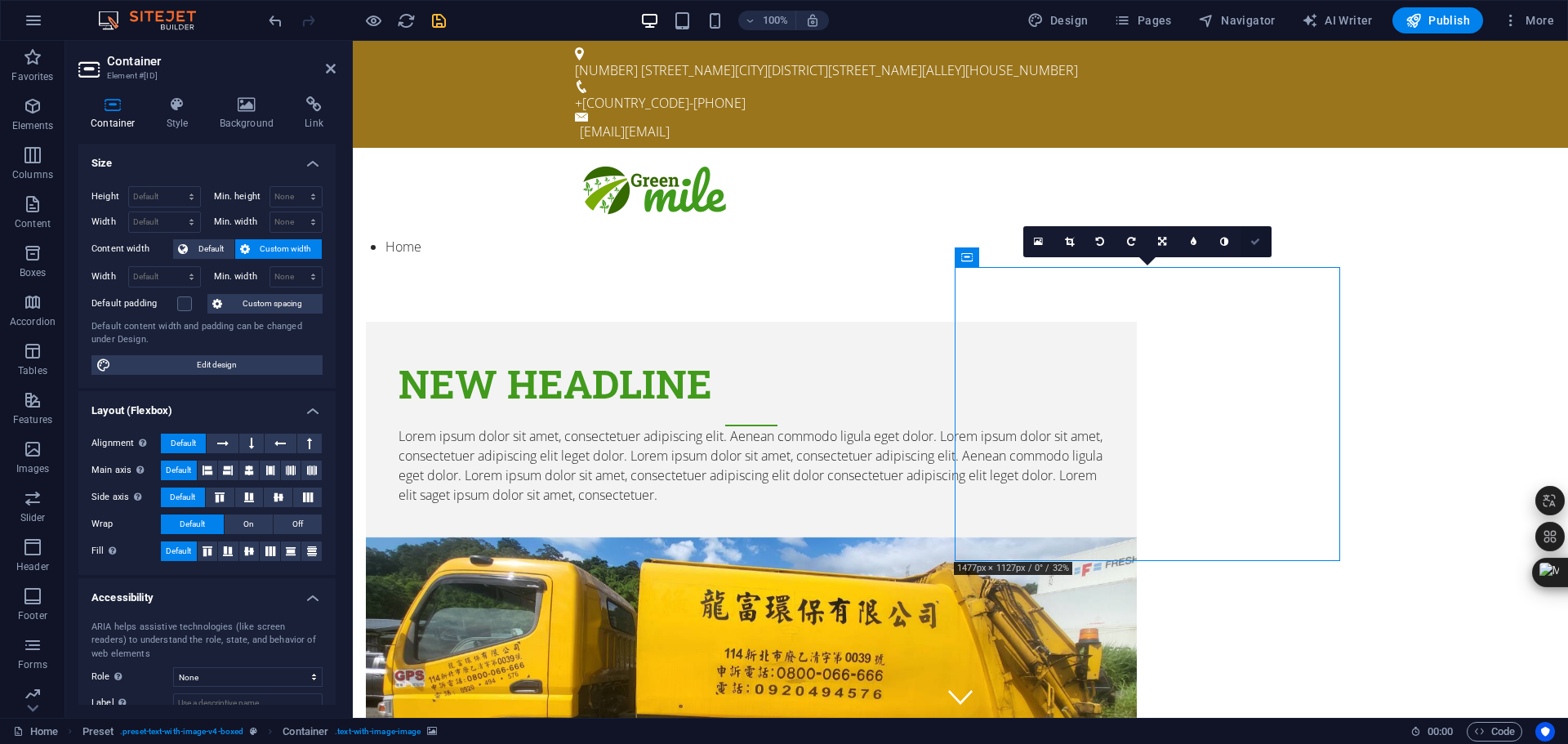 click at bounding box center (1256, 242) 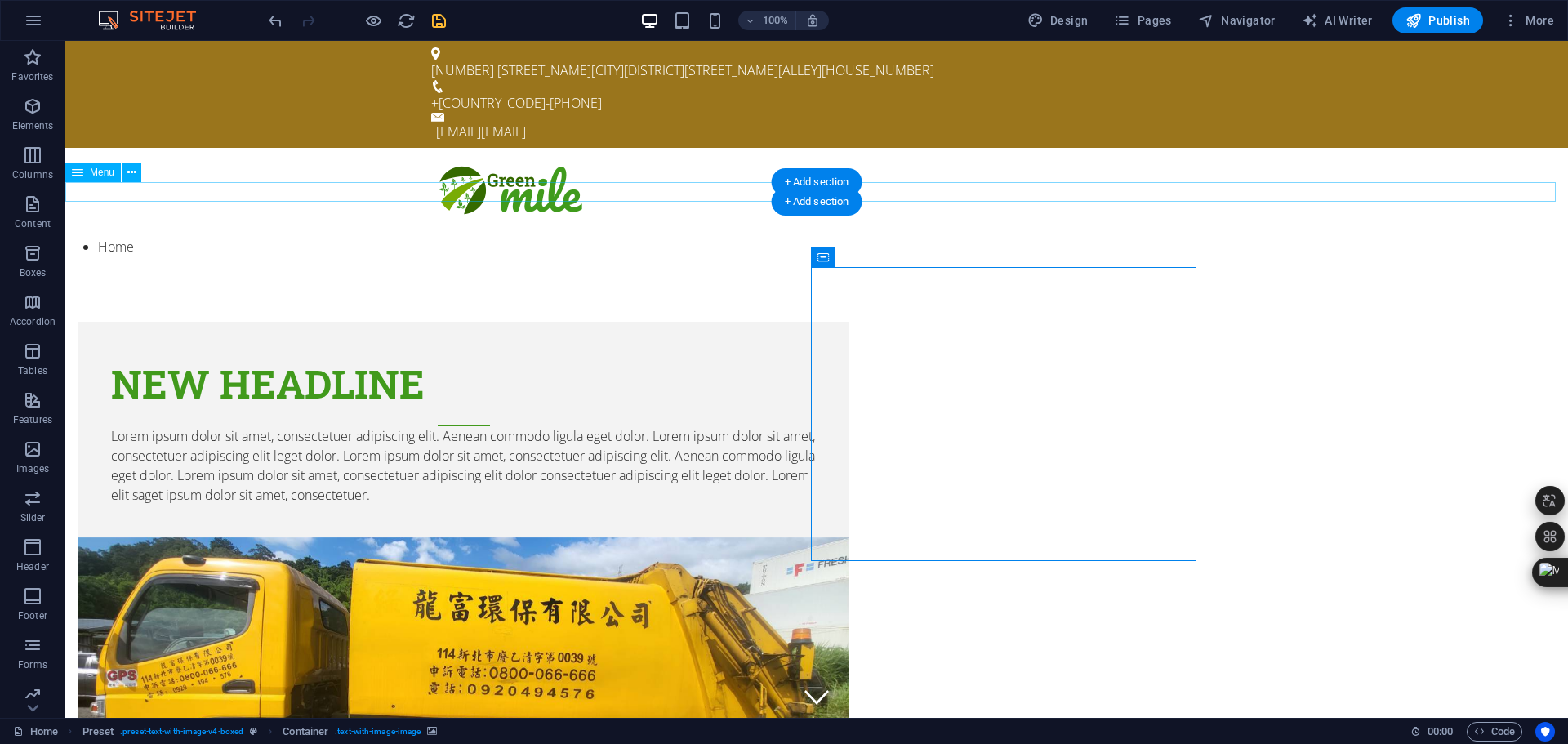 click on "Menu" at bounding box center (817, 192) 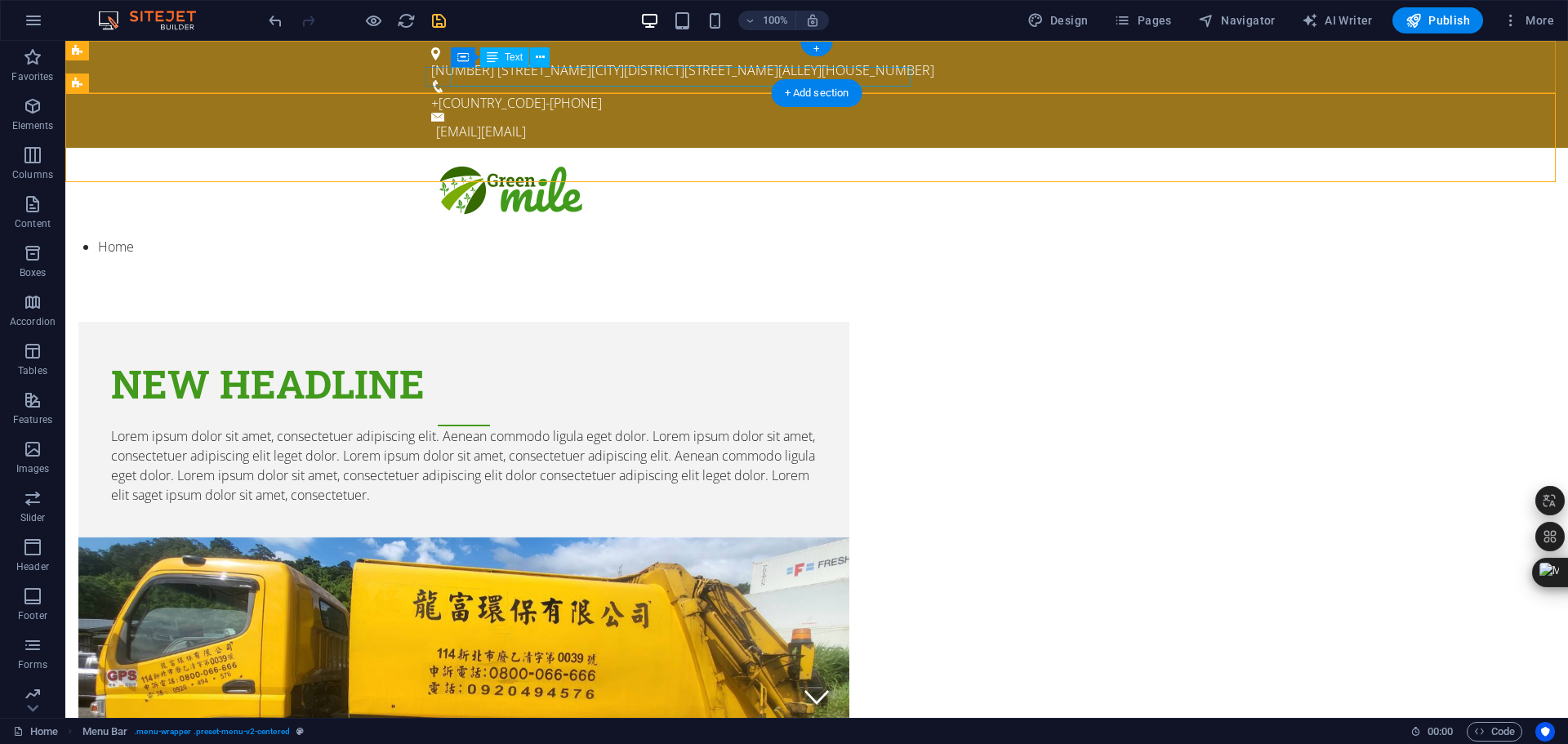 click on "Leo124805290@gmail.com 021c89c5706aead2ec3d238769d0b1@cpanel.local" at bounding box center (819, 131) 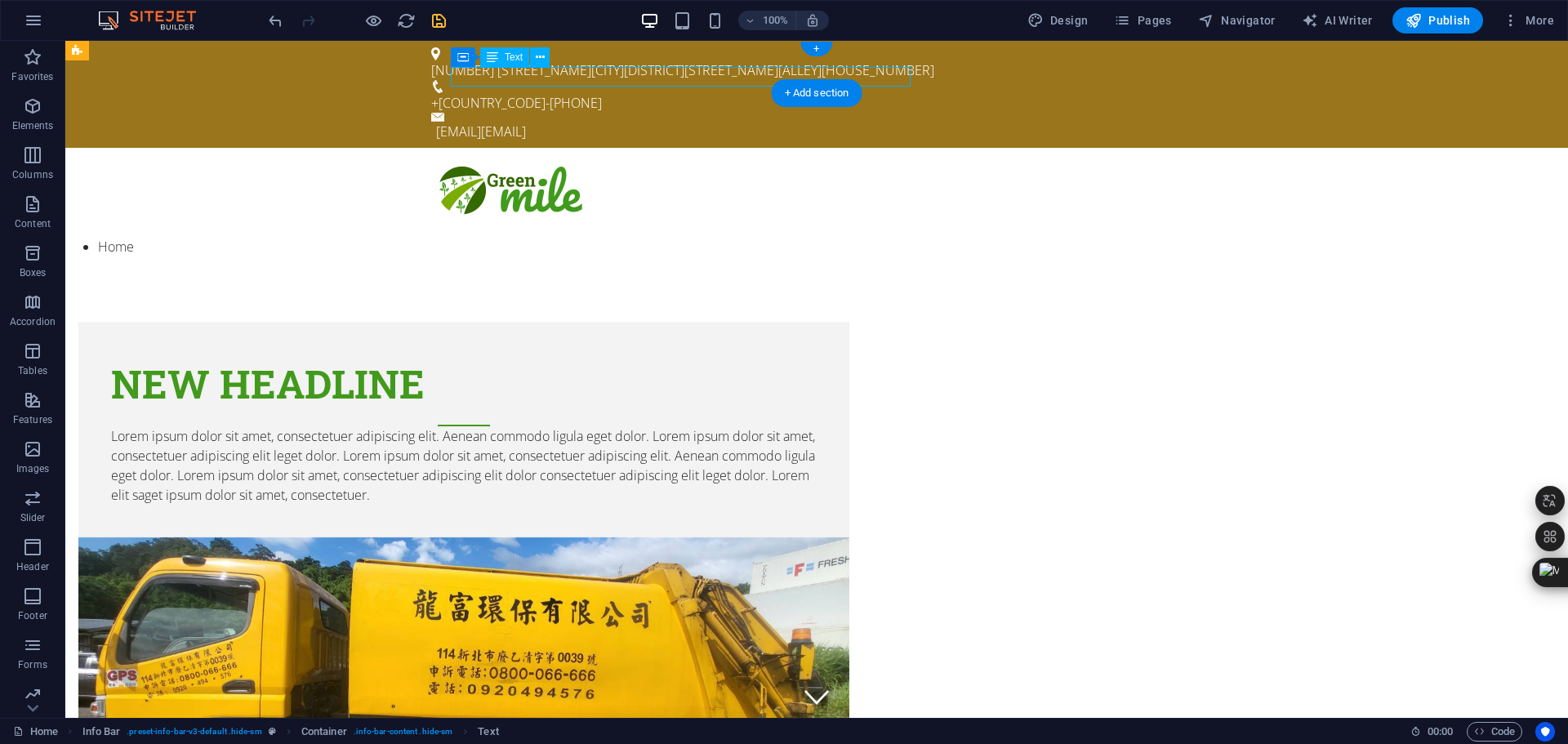 click on "Leo124805290@gmail.com 021c89c5706aead2ec3d238769d0b1@cpanel.local" at bounding box center [819, 131] 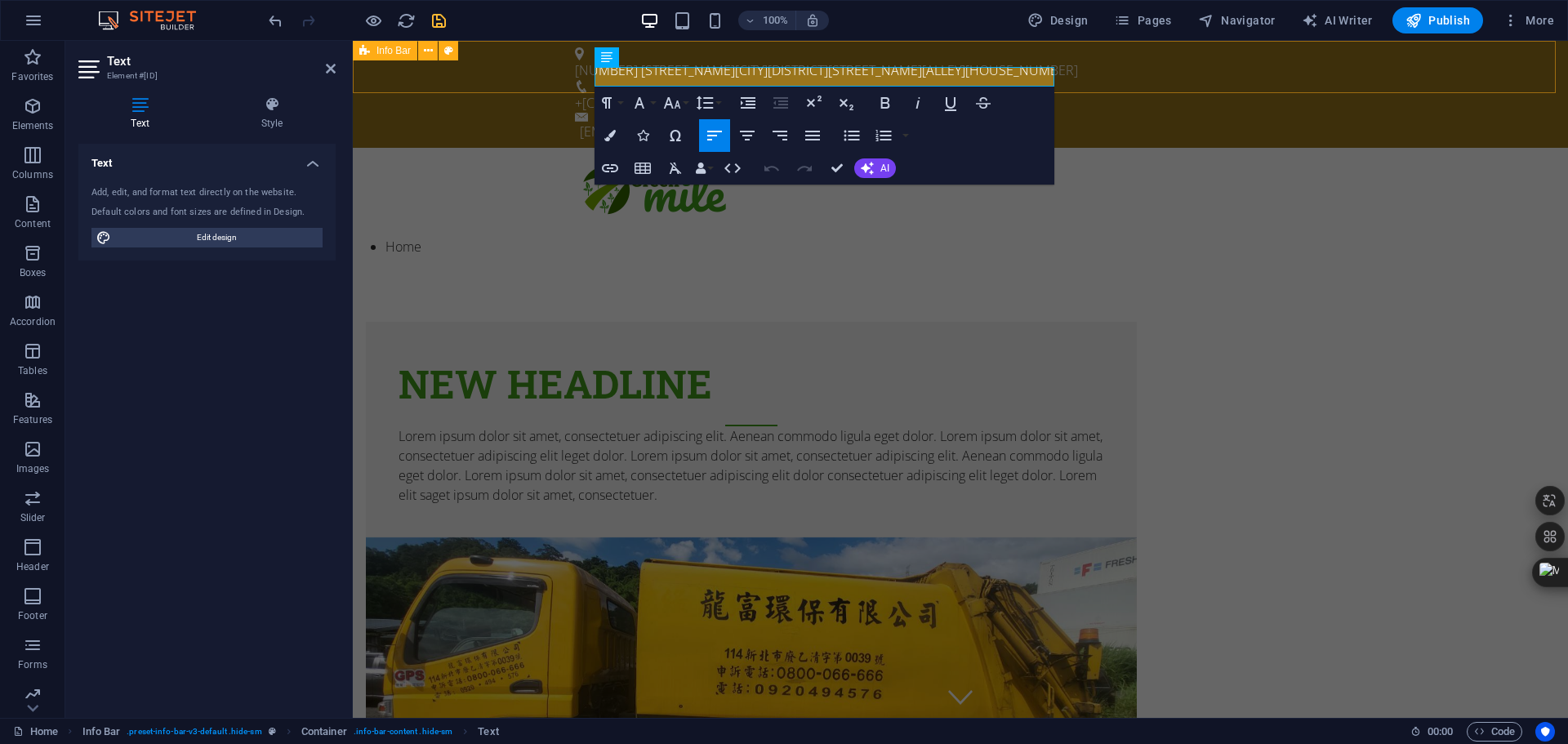 drag, startPoint x: 755, startPoint y: 77, endPoint x: 1064, endPoint y: 81, distance: 309.026 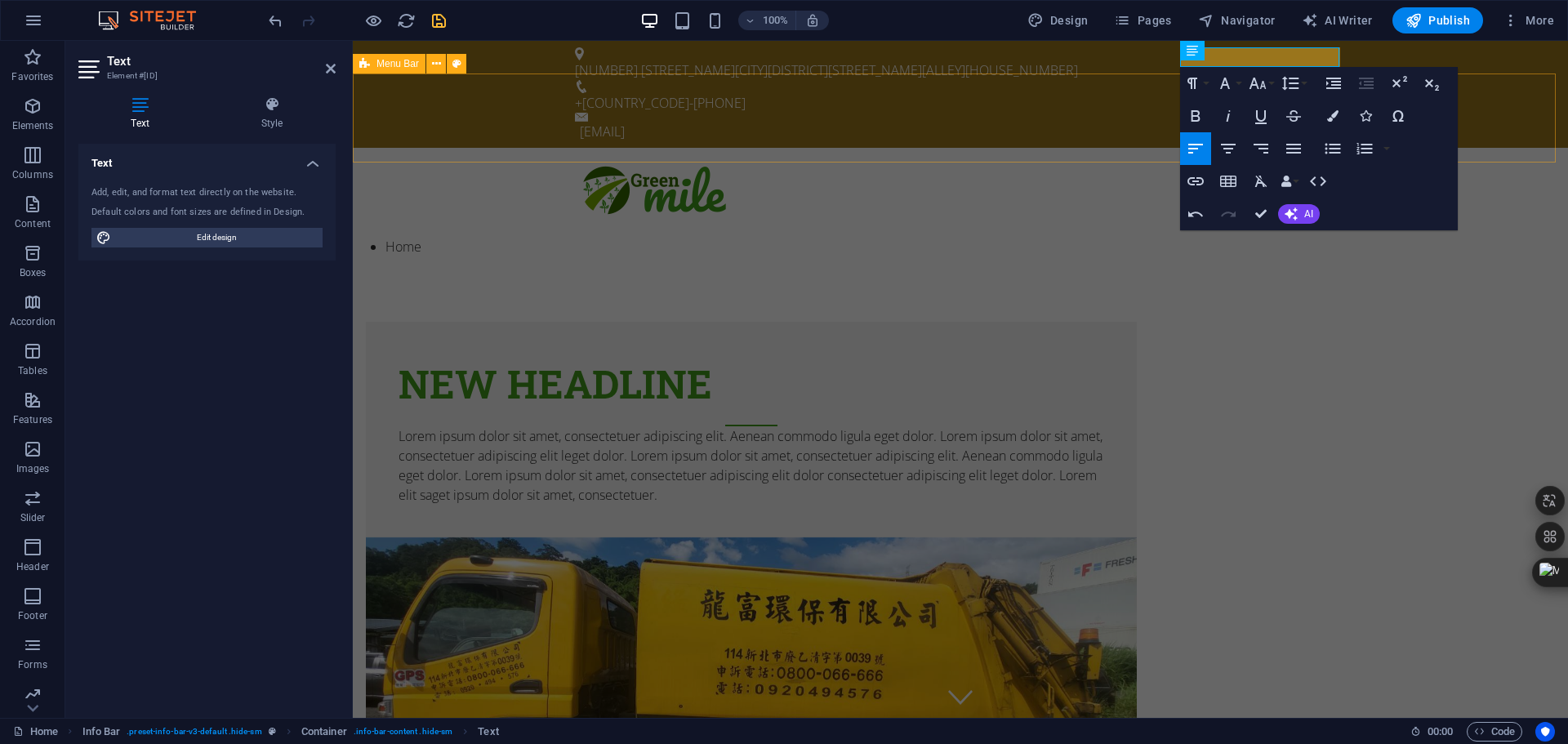 click on "Menu" at bounding box center [960, 192] 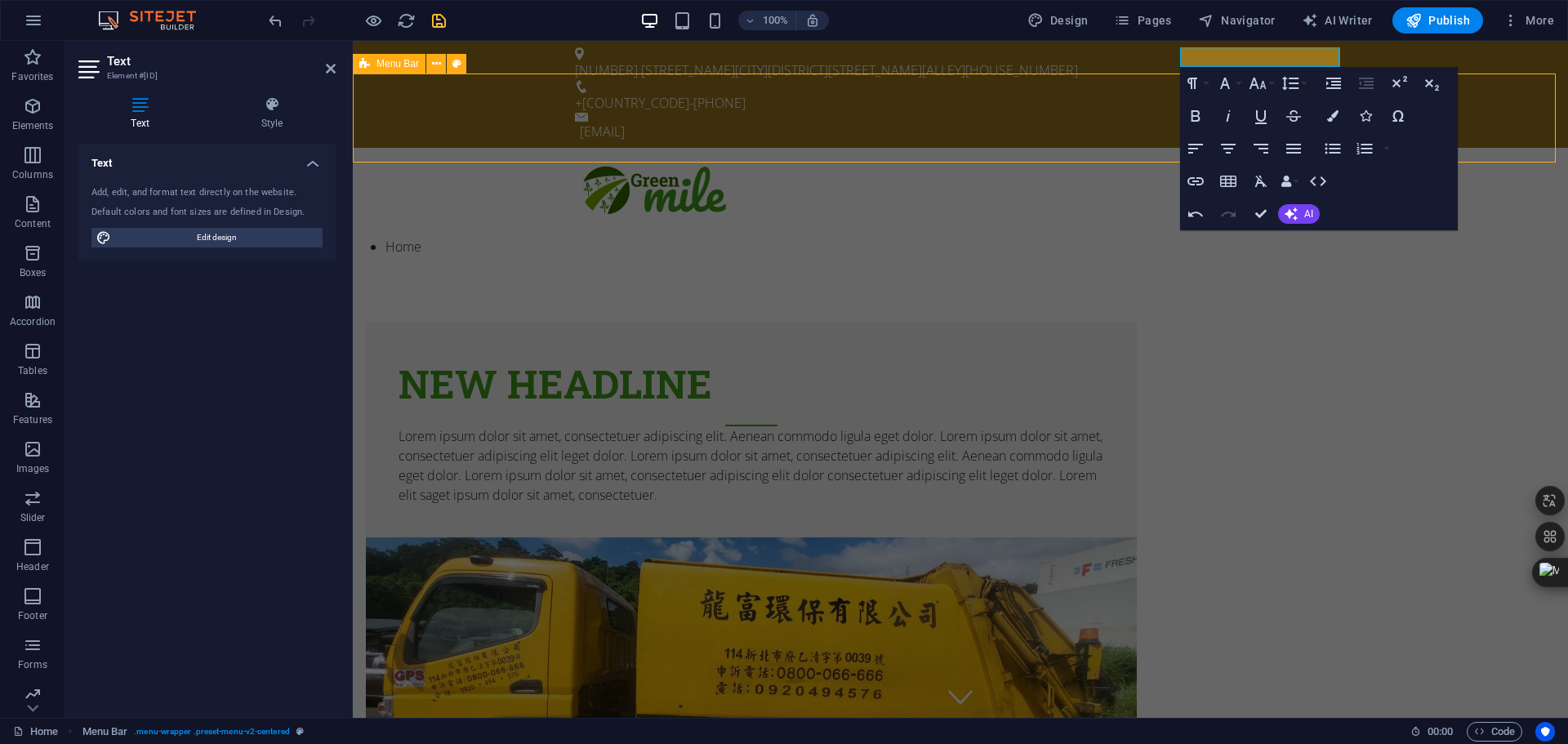 click on "Menu" at bounding box center (960, 192) 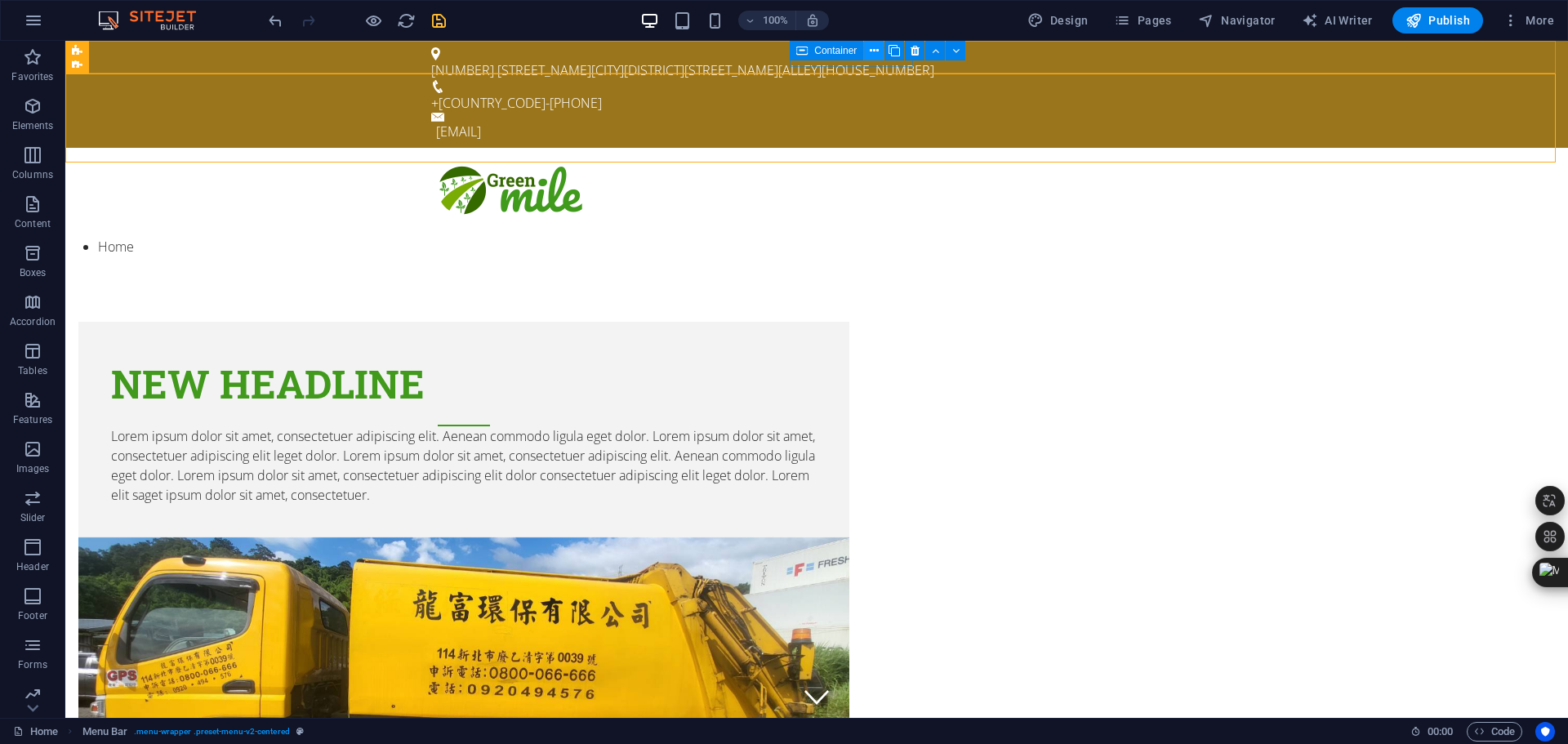 click at bounding box center (874, 51) 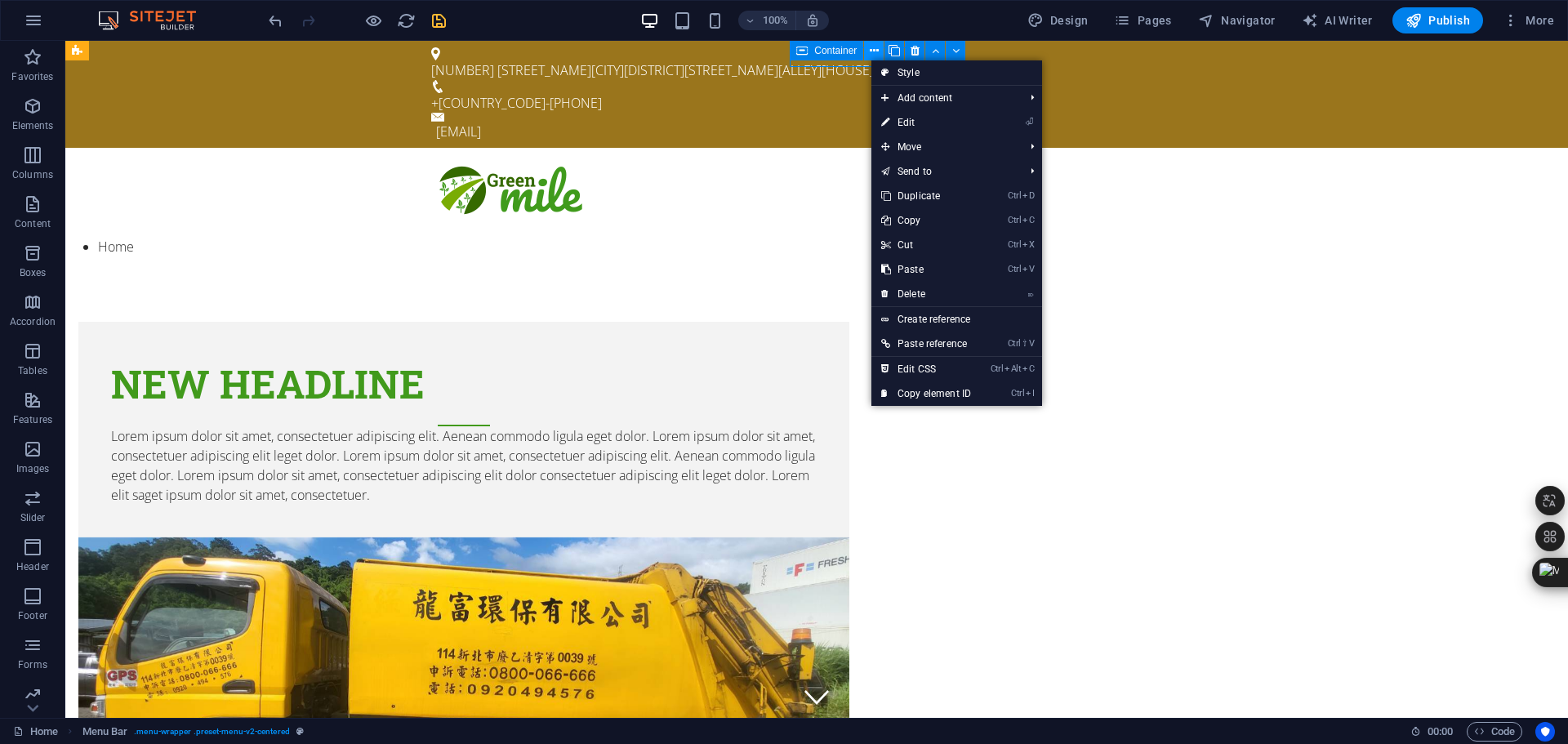 click at bounding box center (874, 51) 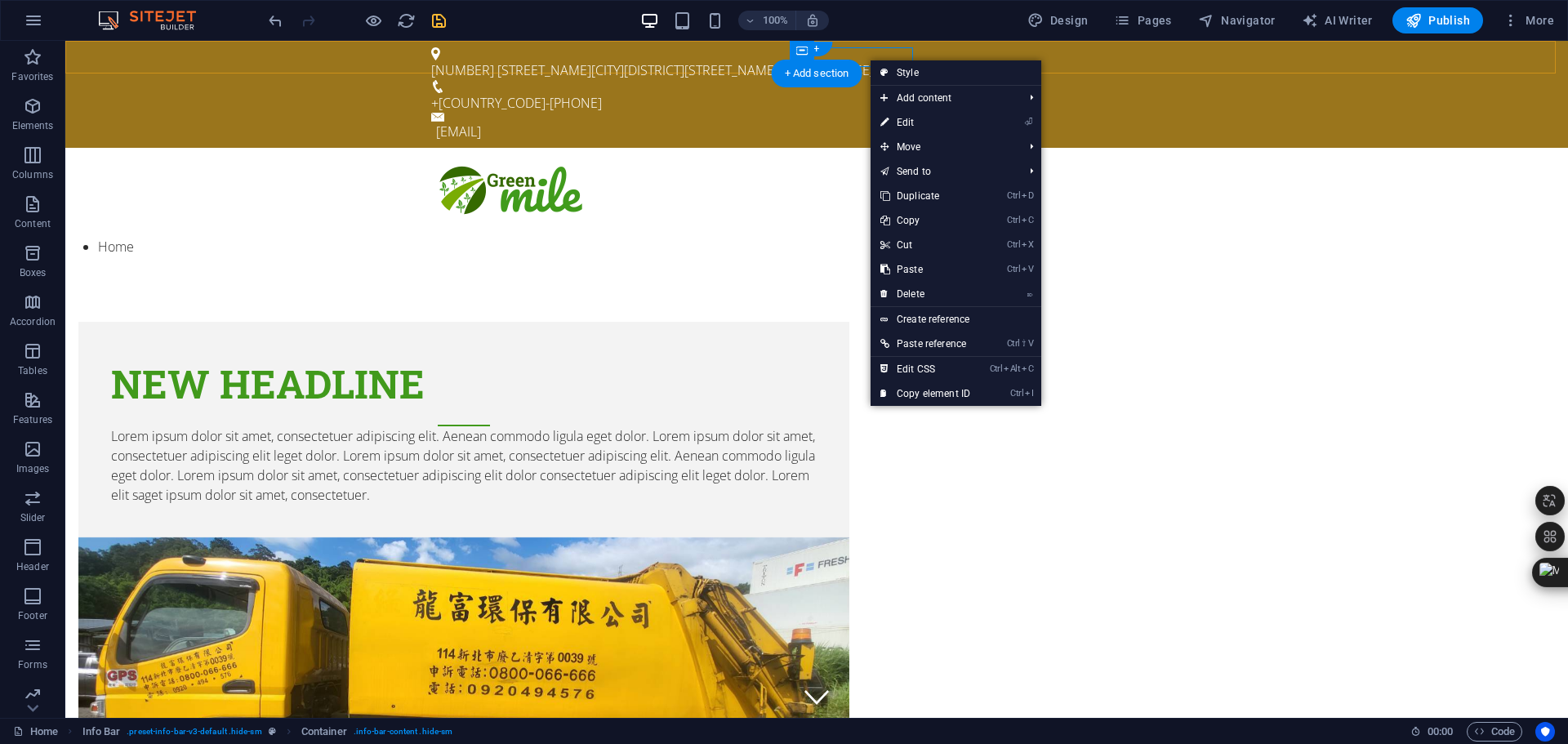 click on "+ Add section" at bounding box center [817, 74] 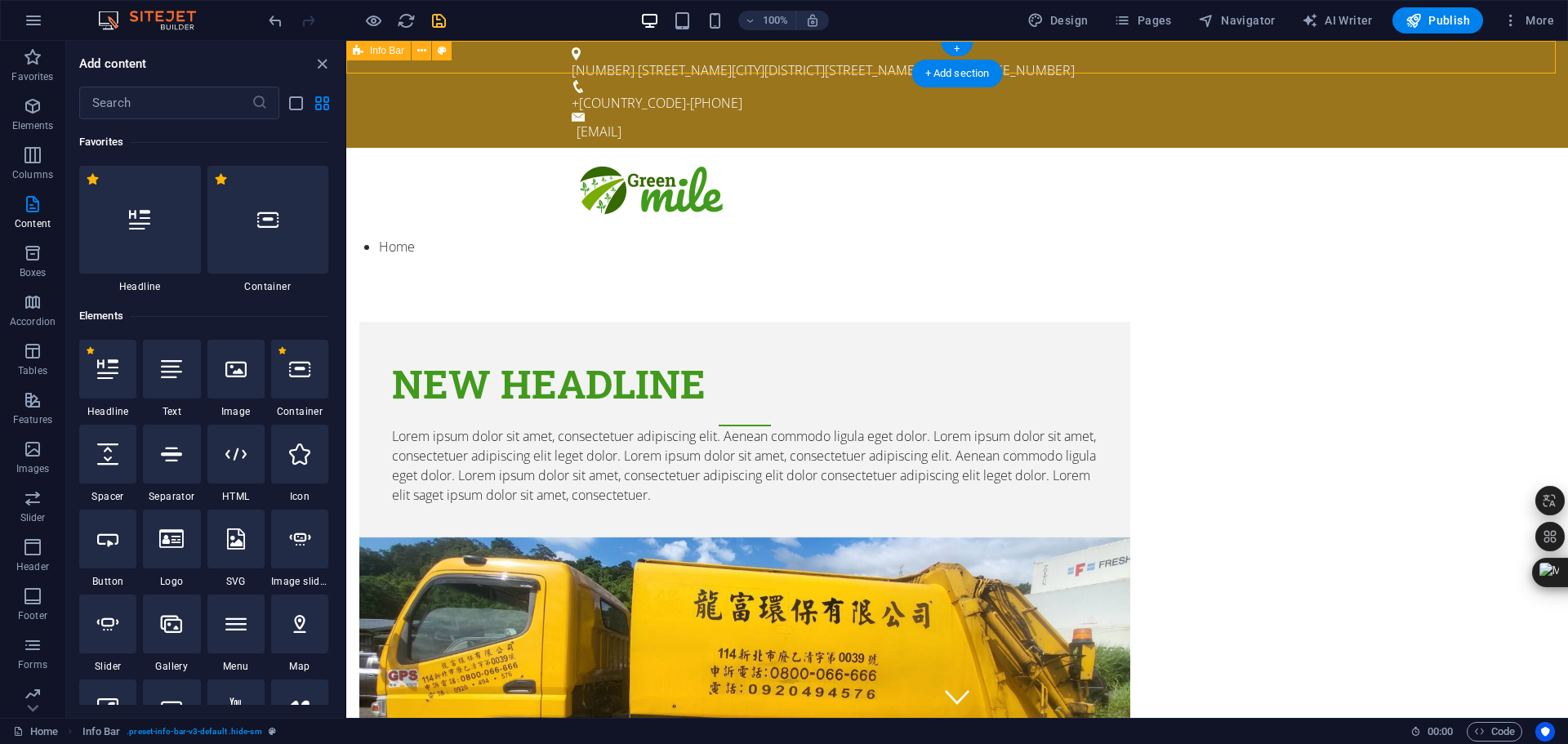 click on "50 Scotland Rd 新北市汐止區保一街8巷6號 +1-123-456-7890 Leo124805290@gmail.com" at bounding box center [957, 94] 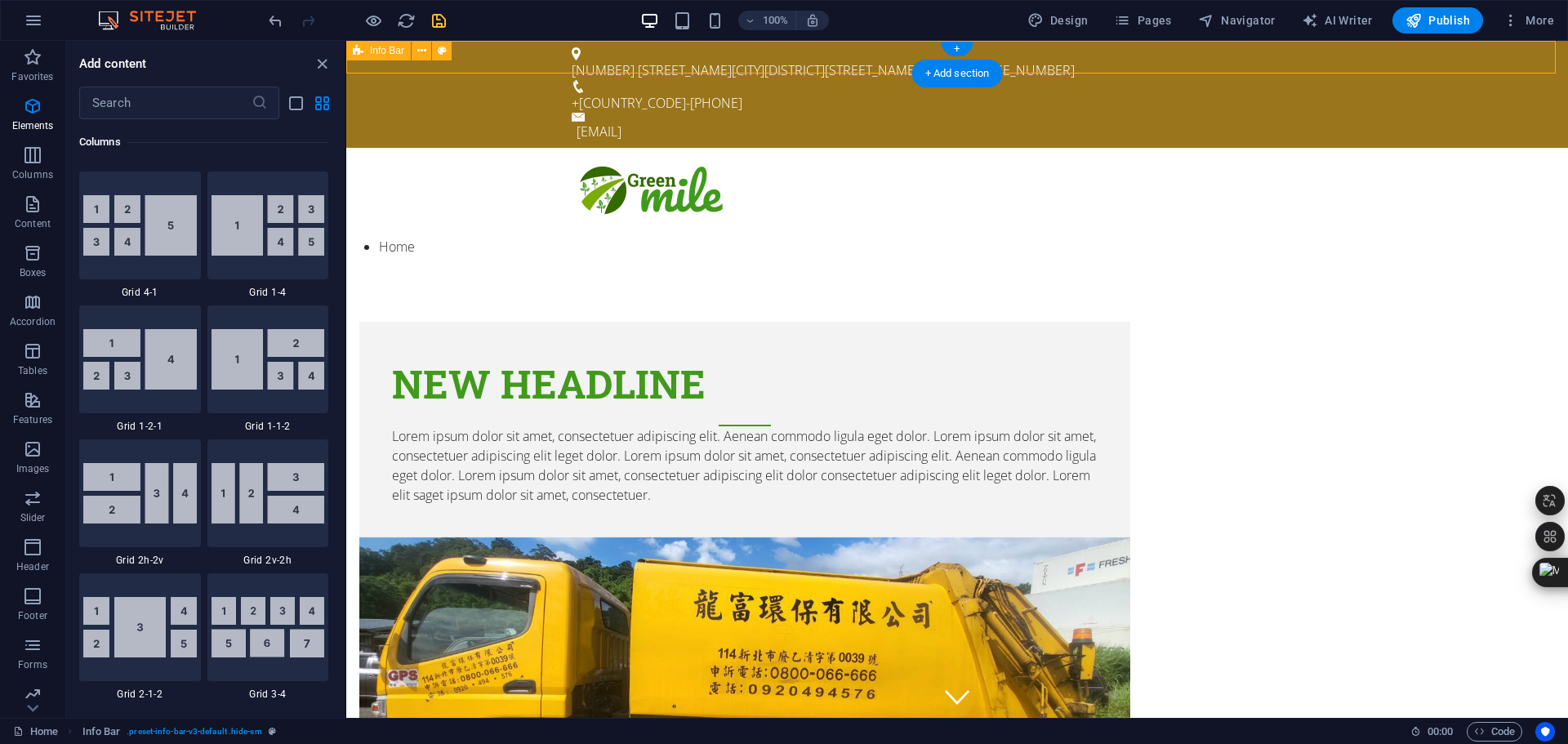 scroll, scrollTop: 2858, scrollLeft: 0, axis: vertical 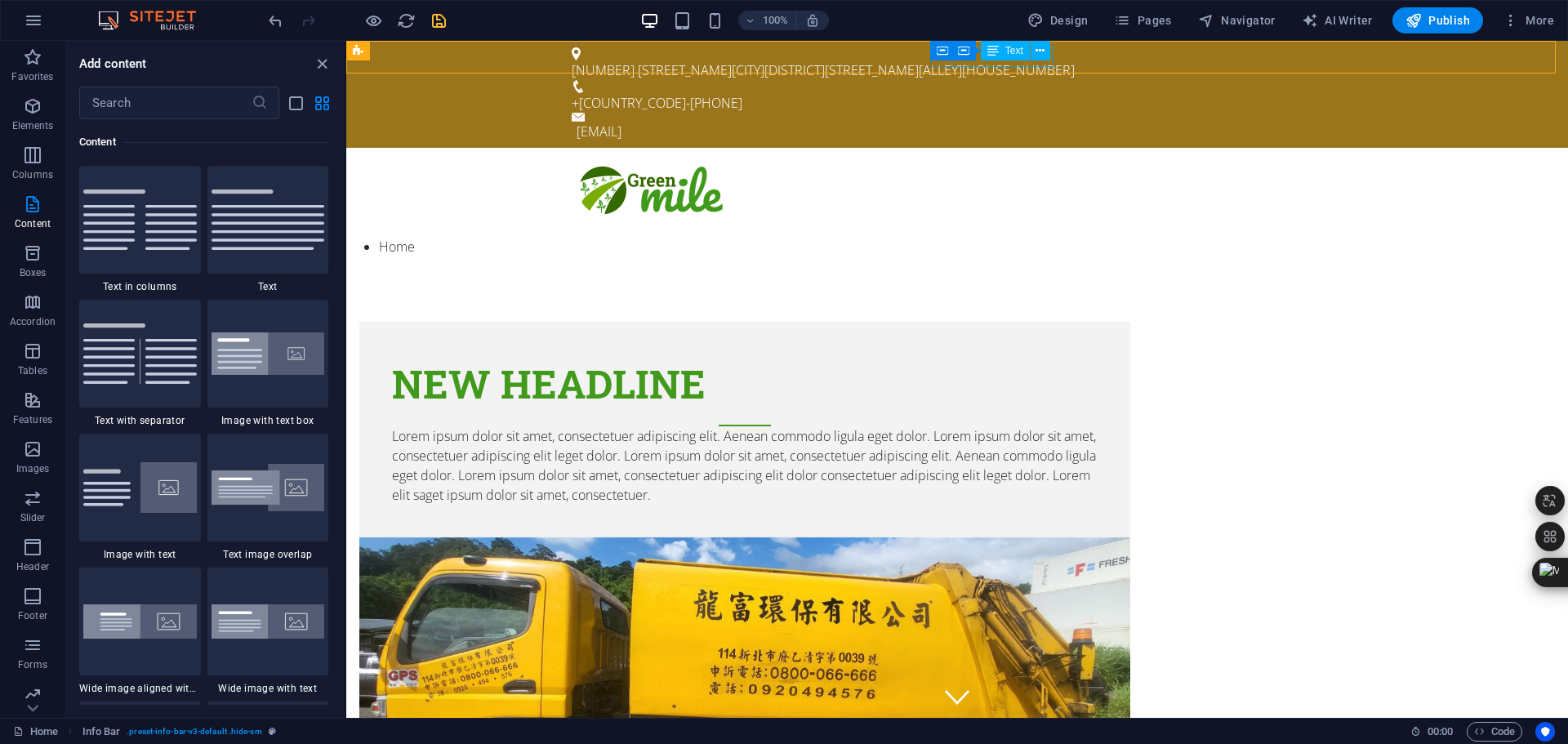 click on "Container   Text" at bounding box center (1006, 51) 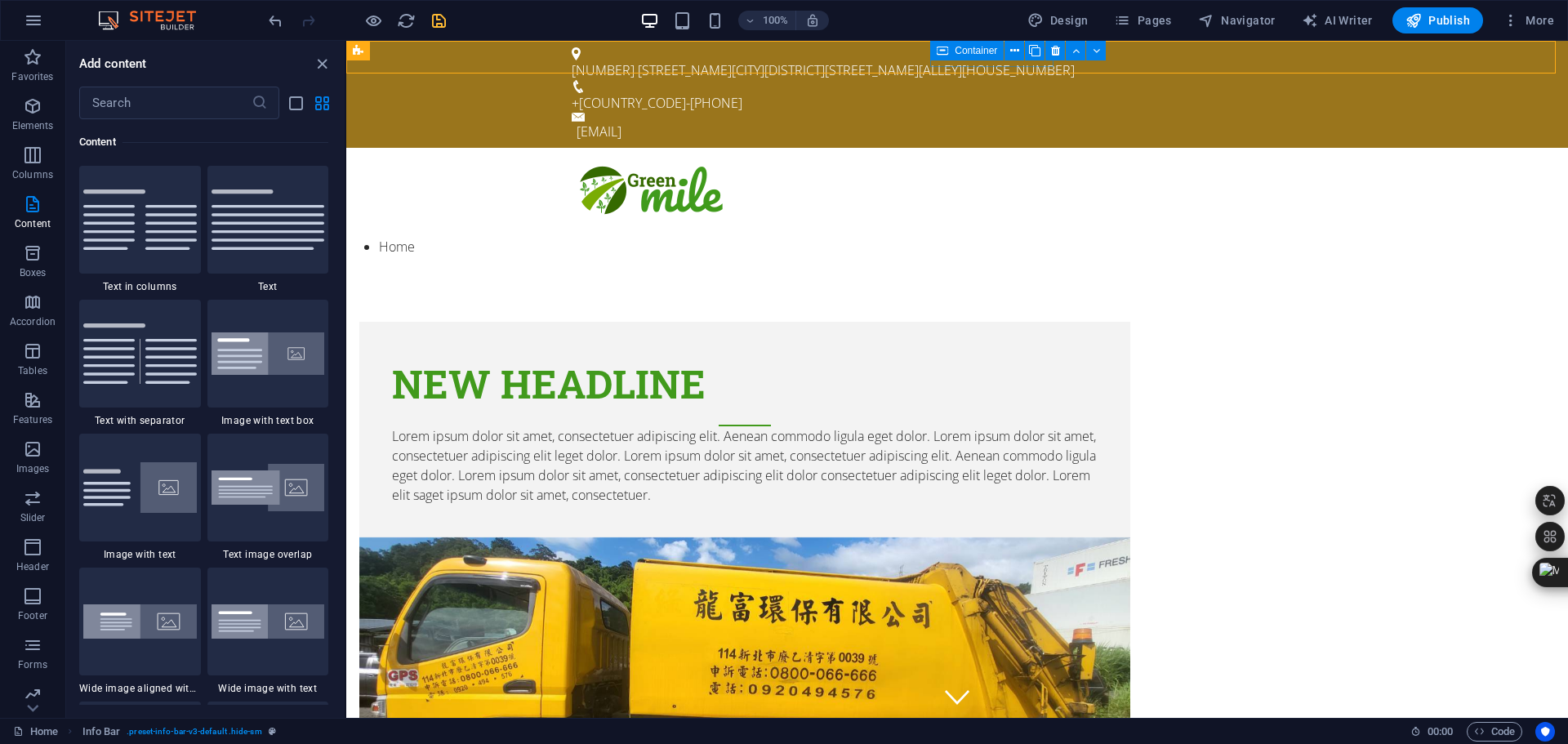 click on "Container" at bounding box center (976, 51) 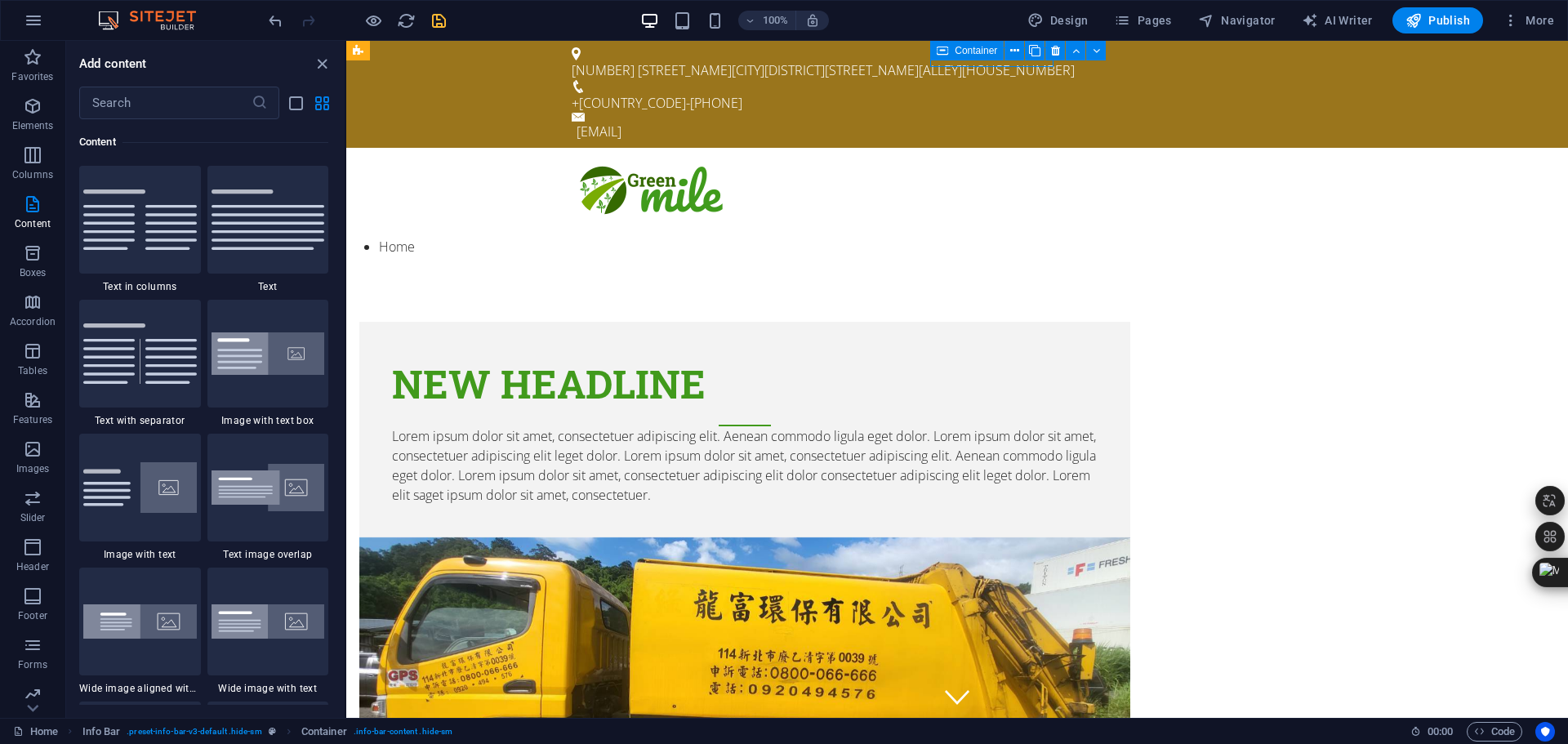 click at bounding box center [942, 51] 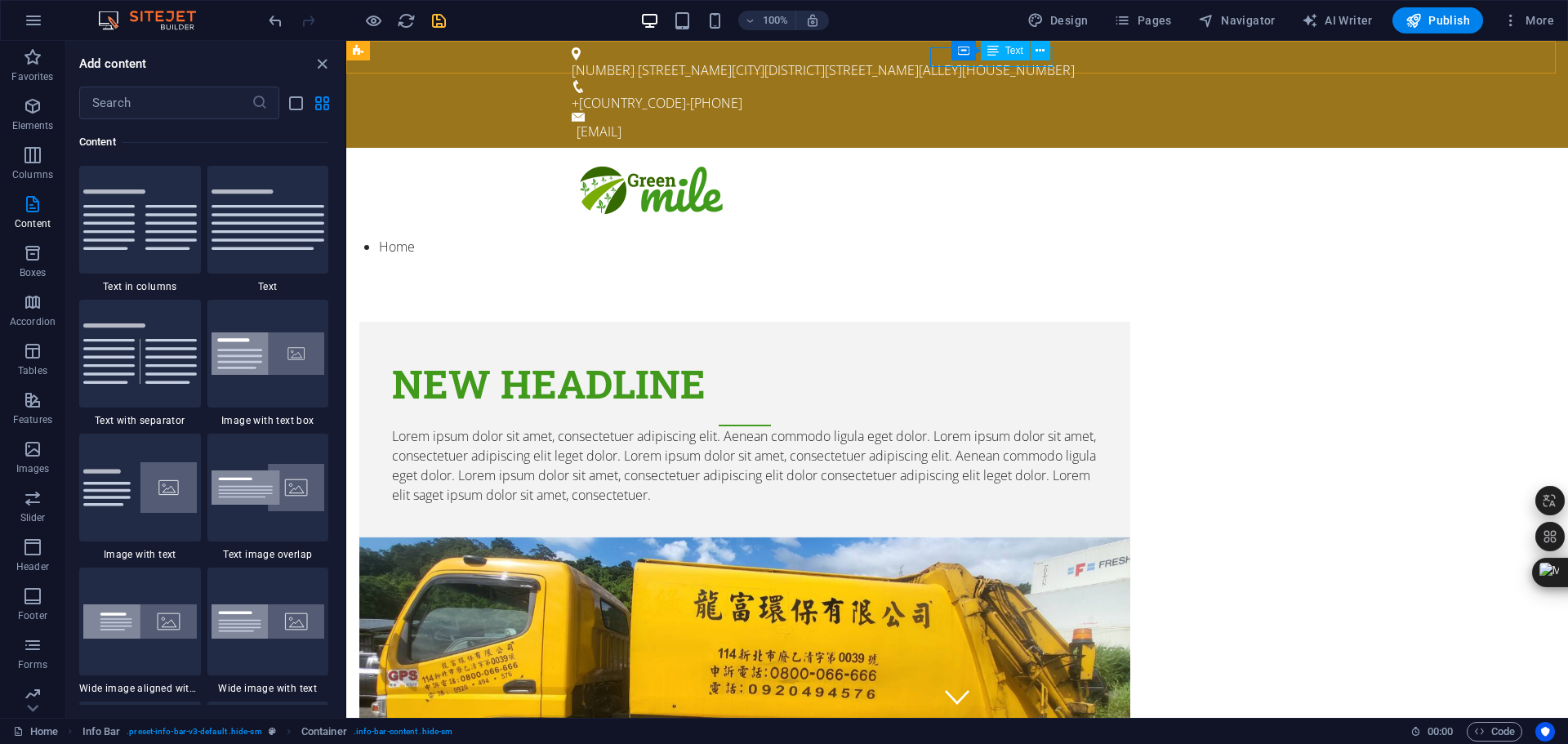 click on "Text" at bounding box center (1005, 51) 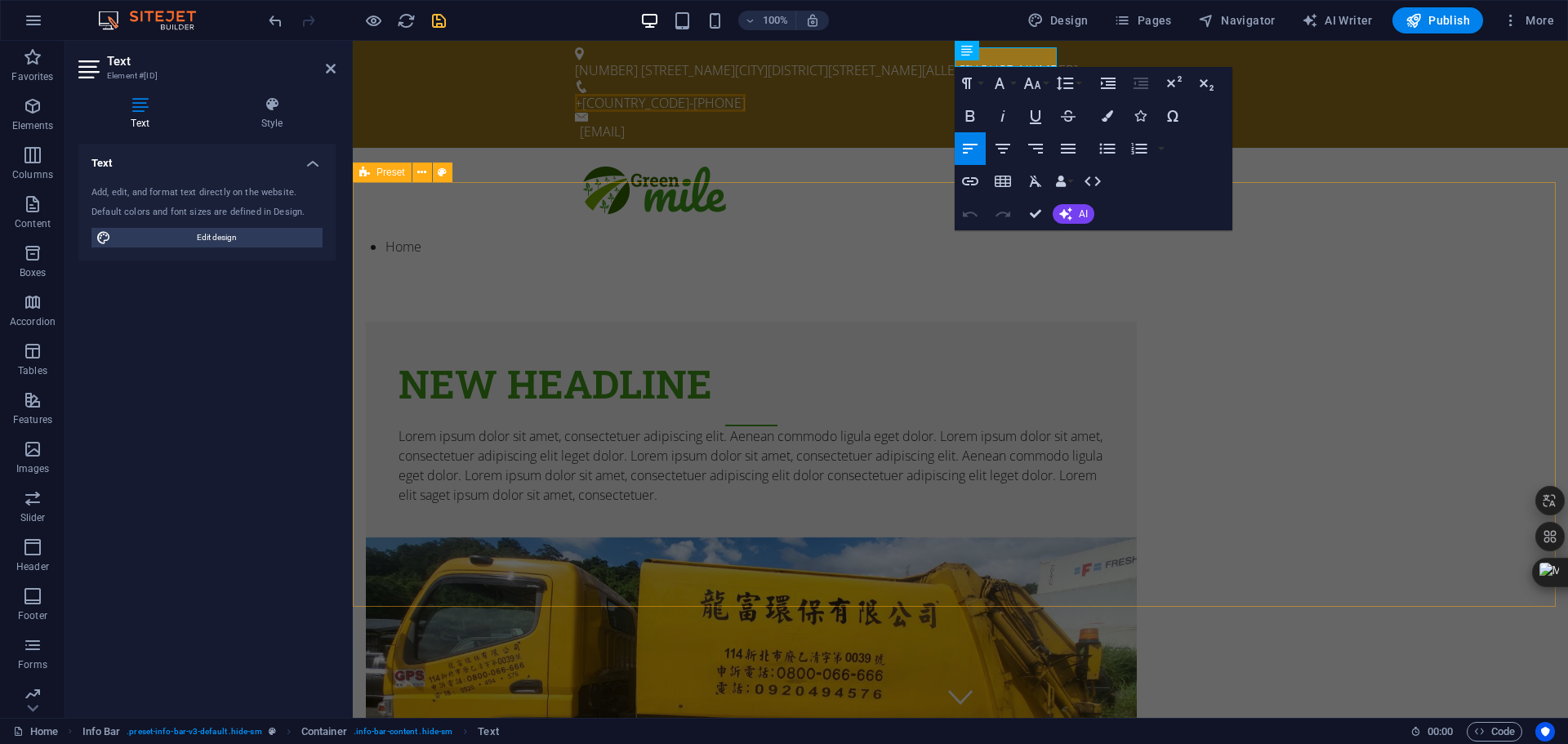type 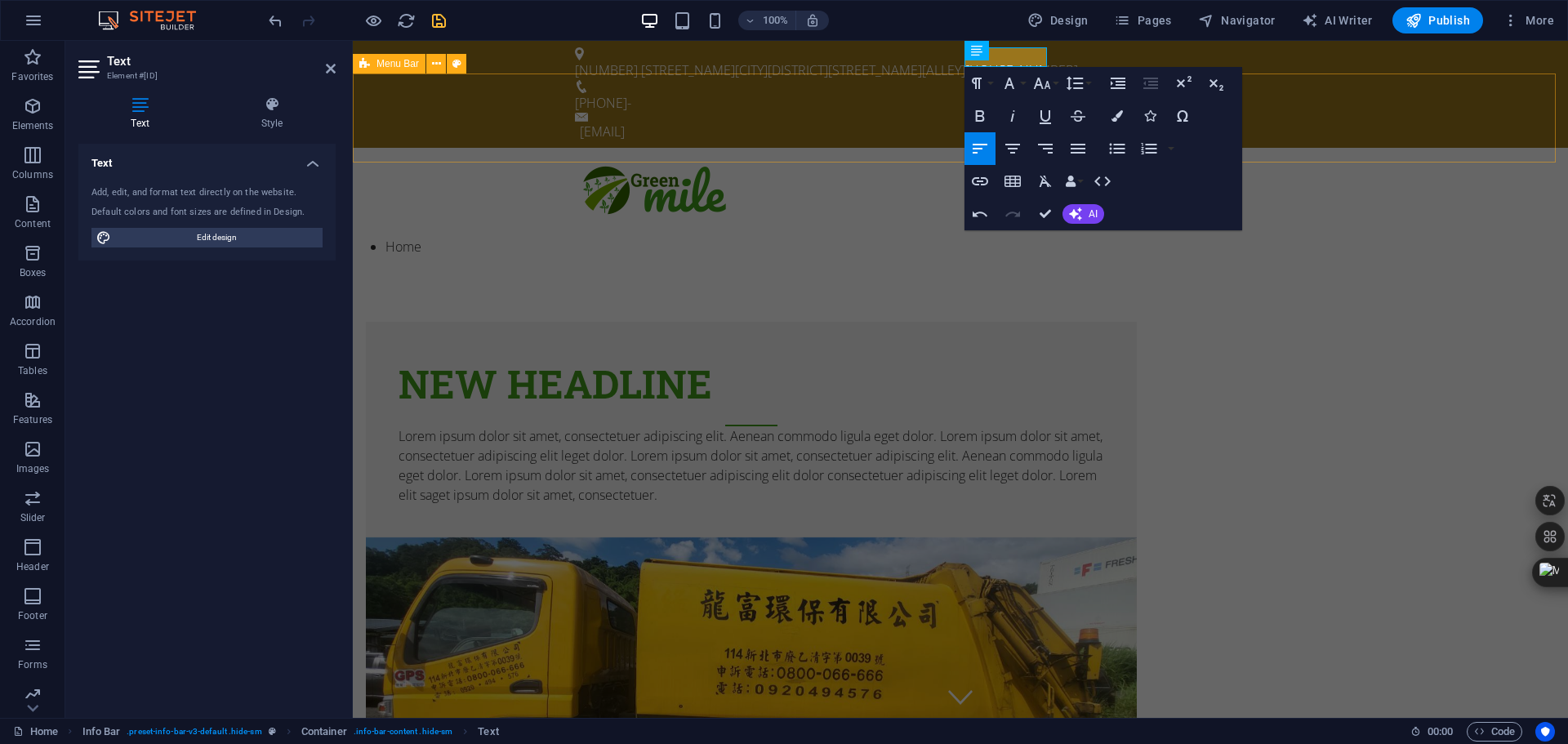 click on "Menu" at bounding box center (960, 192) 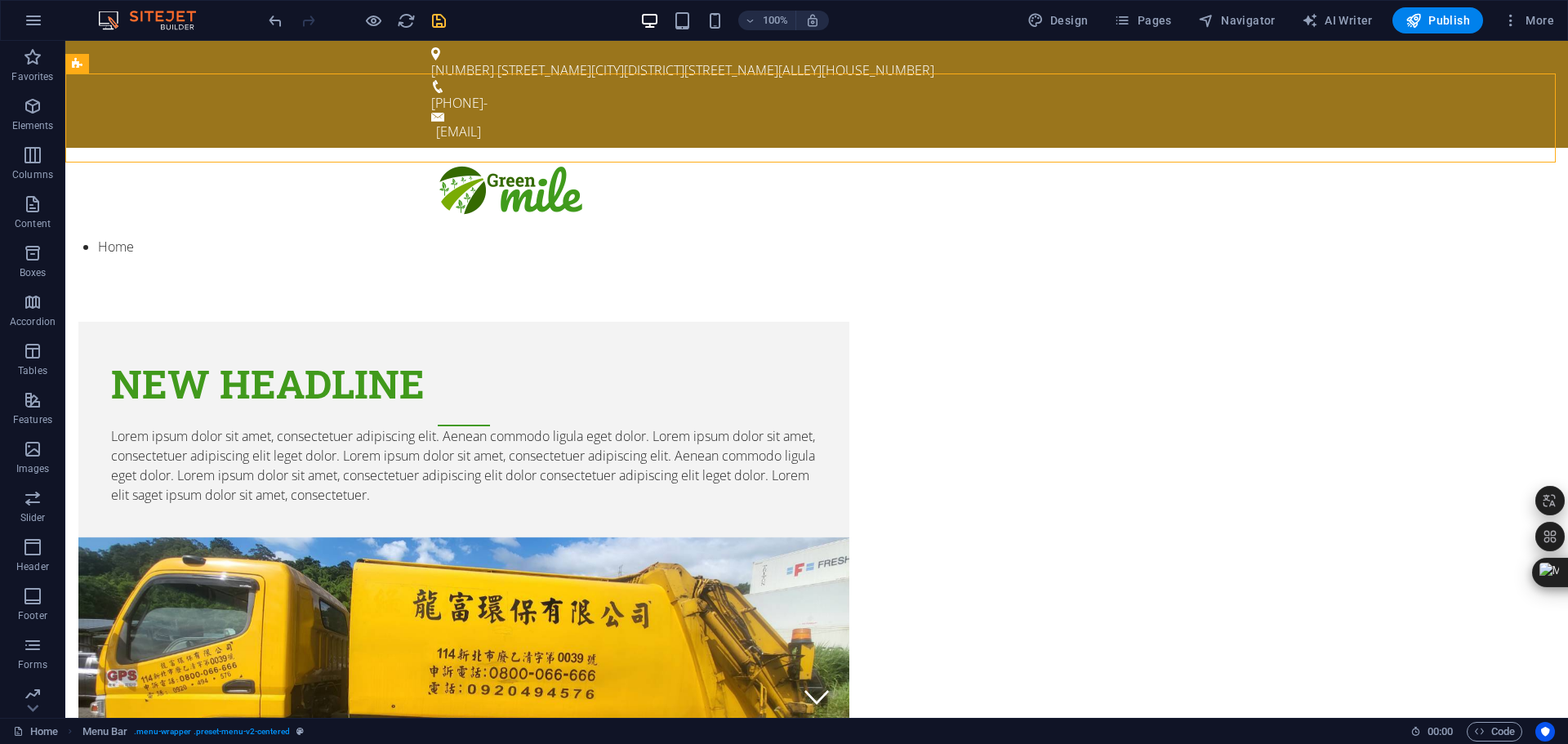 click at bounding box center (439, 20) 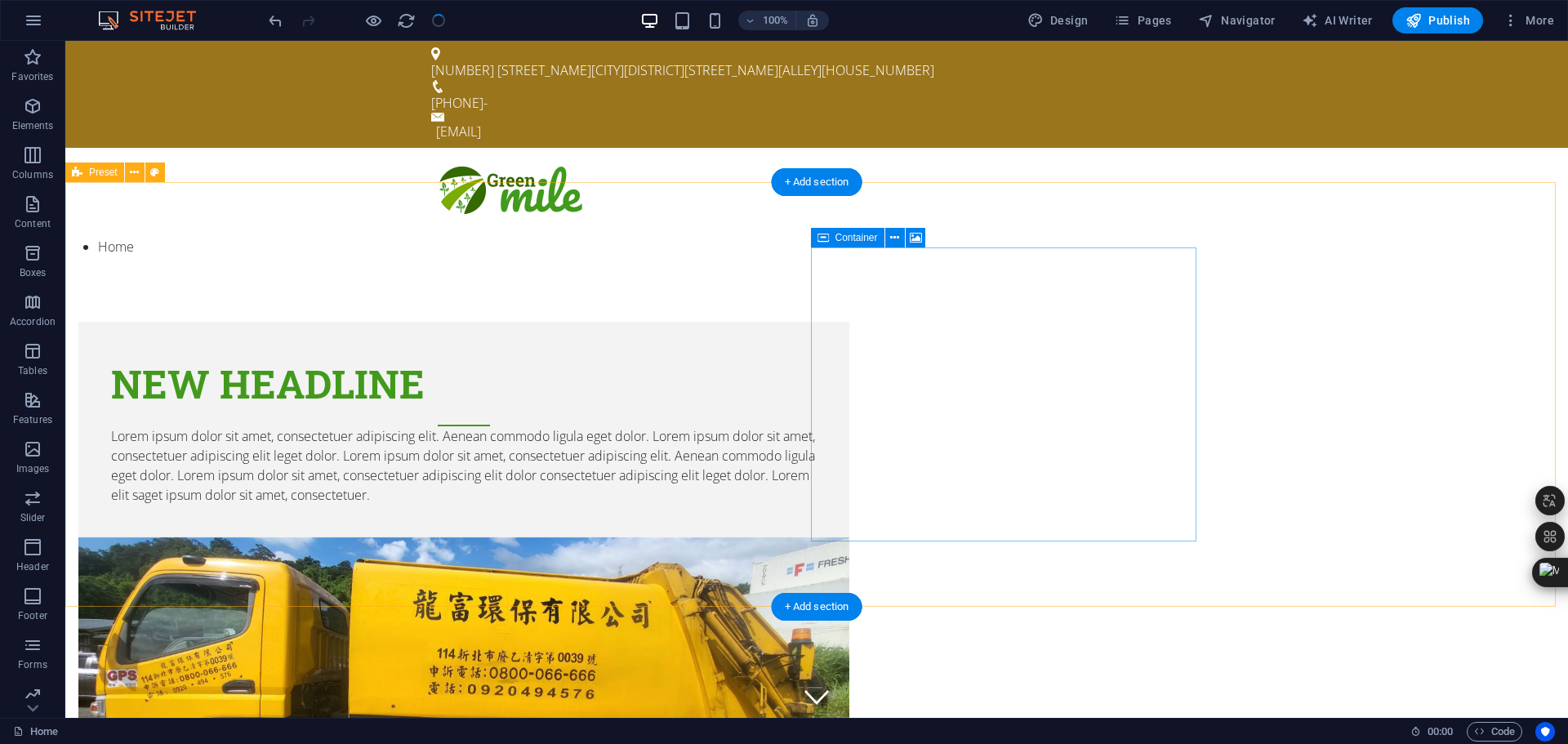 click on "Drop content here or  Add elements  Paste clipboard" at bounding box center [464, 889] 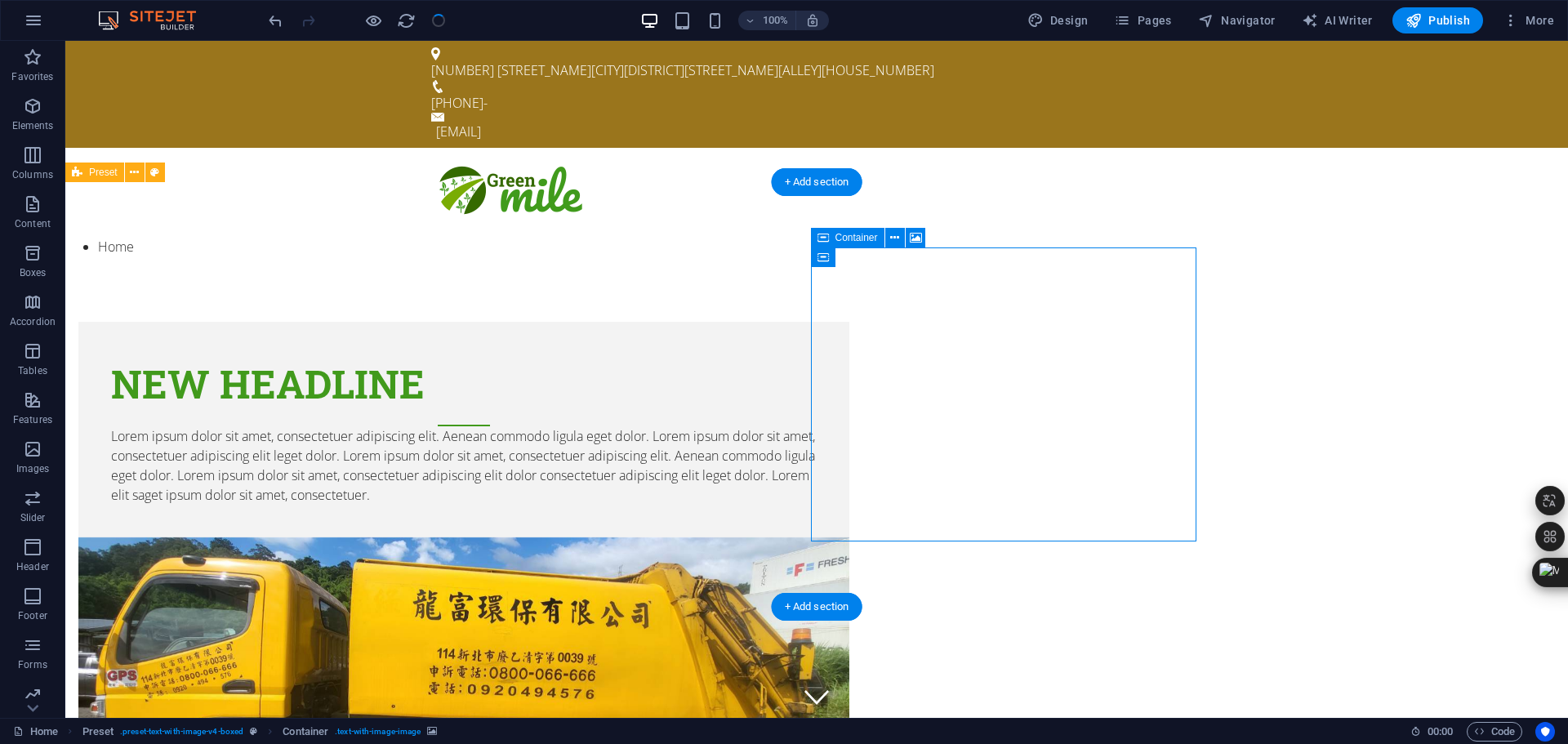 click on "Drop content here or  Add elements  Paste clipboard" at bounding box center [464, 889] 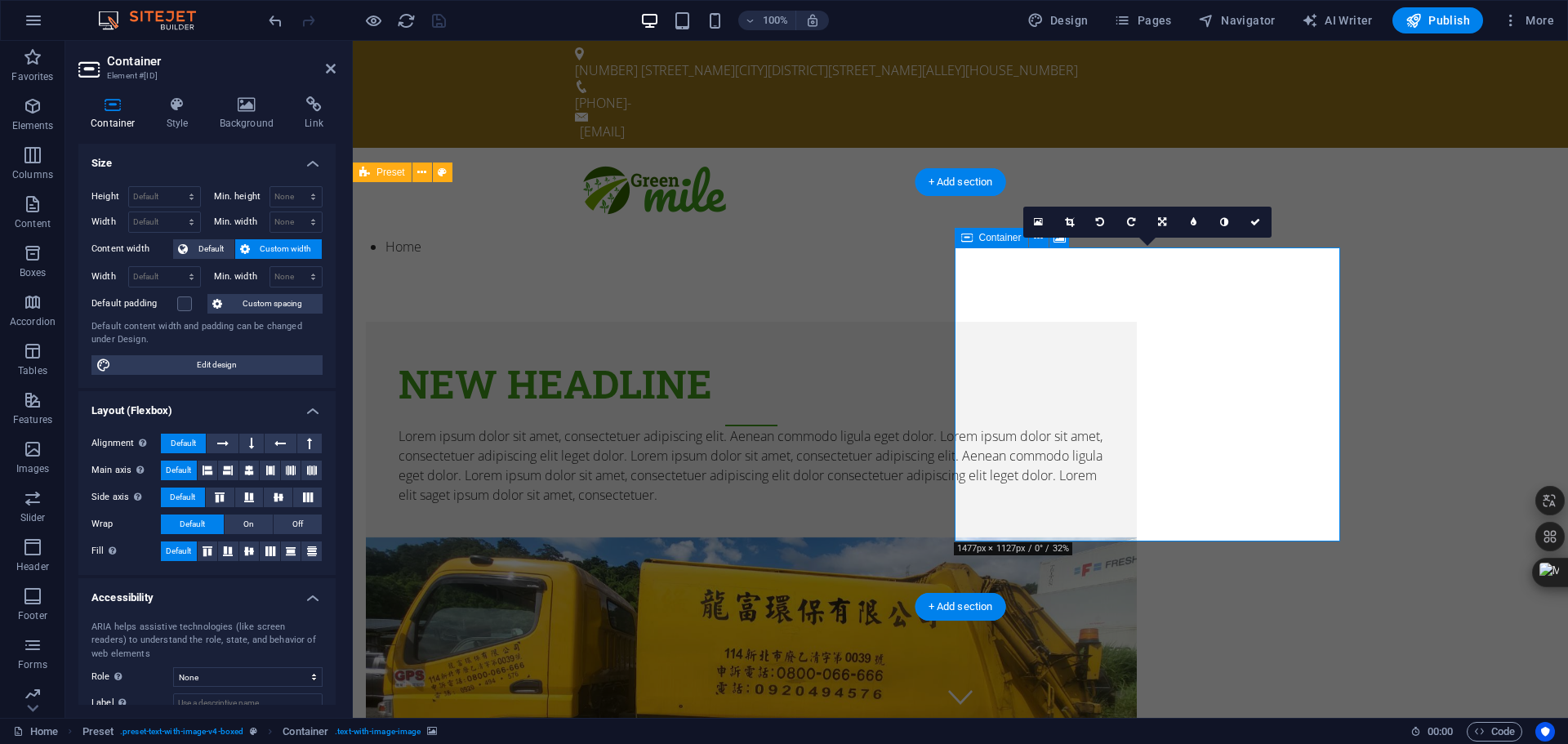 click on "Drop content here or  Add elements  Paste clipboard" at bounding box center (751, 889) 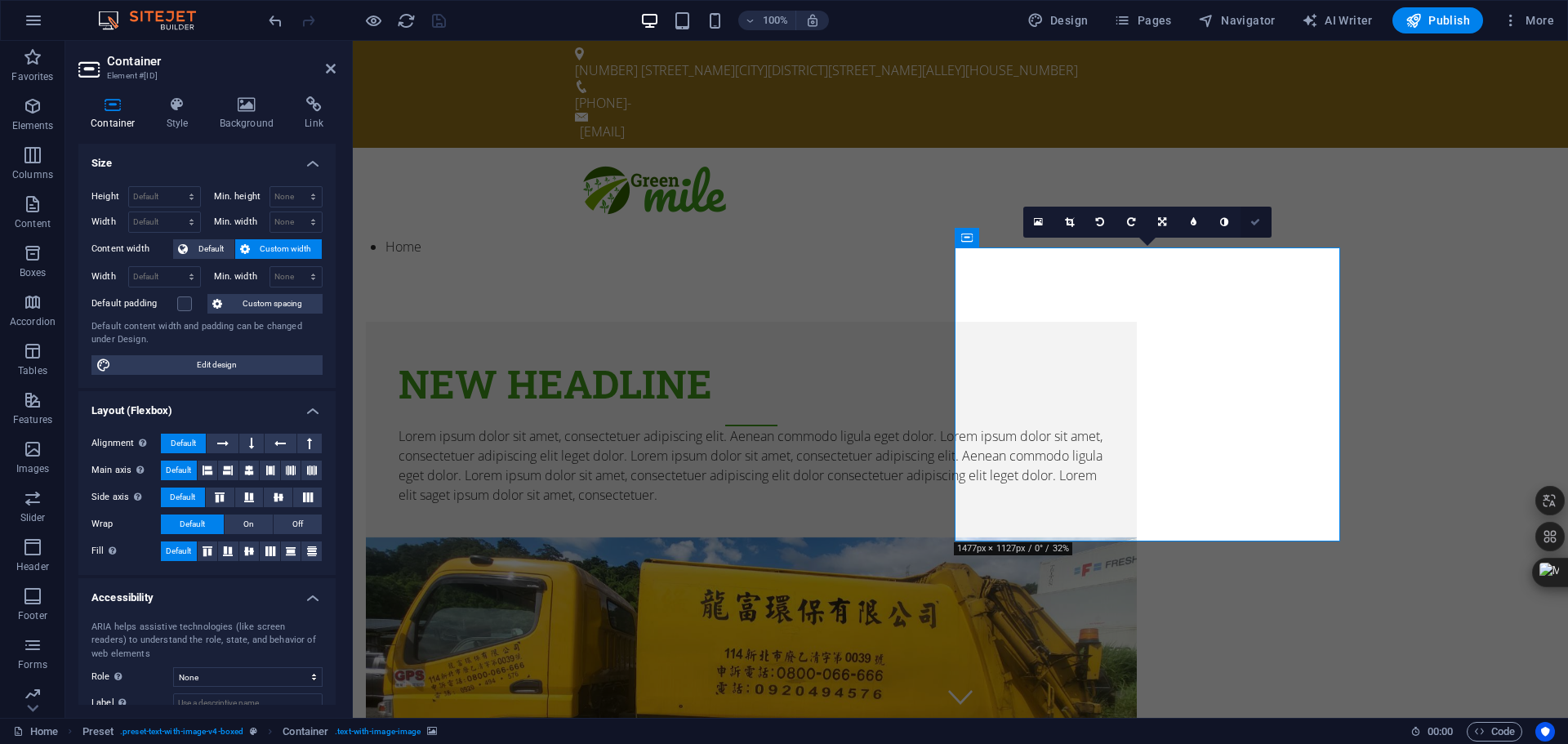 click at bounding box center (1256, 222) 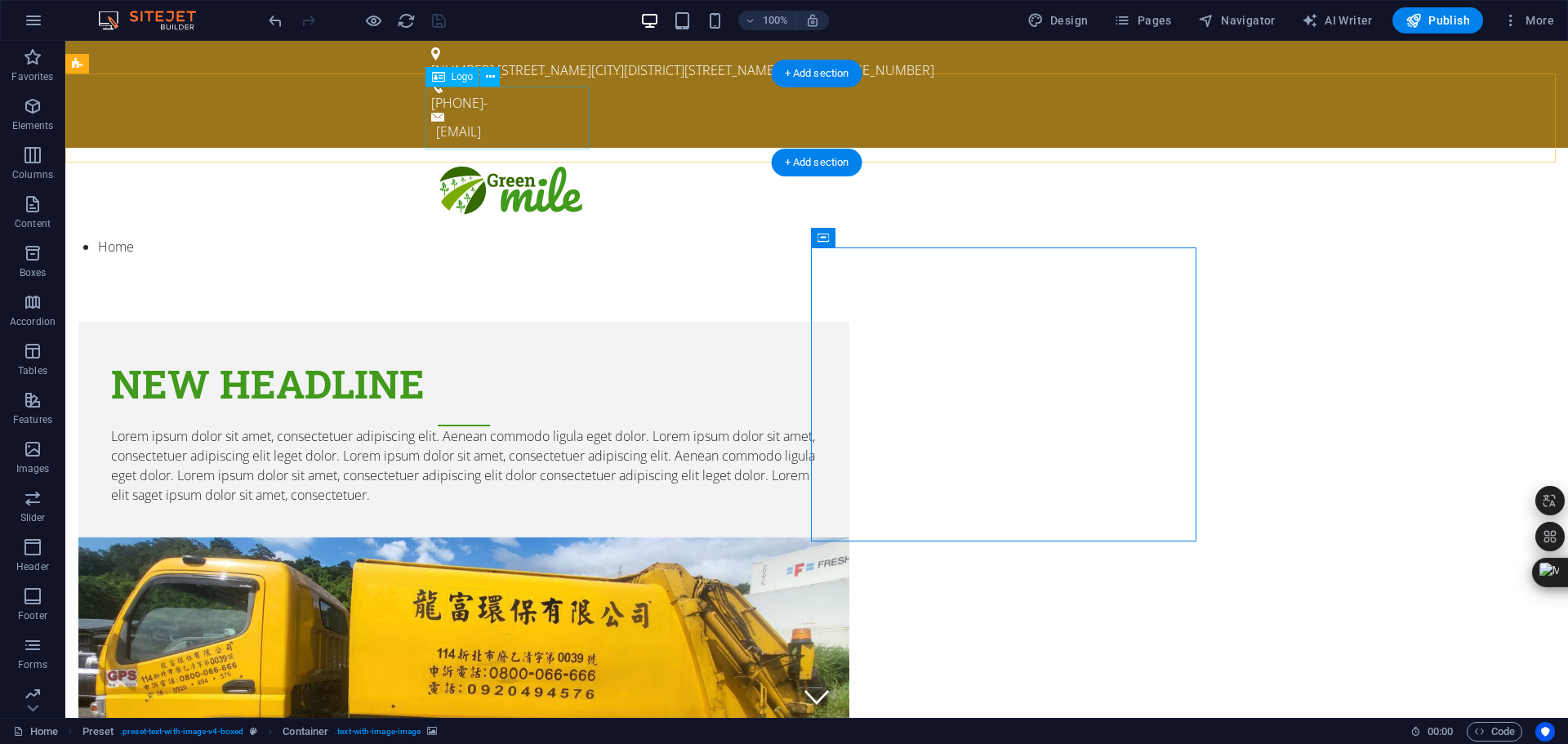 click at bounding box center (817, 192) 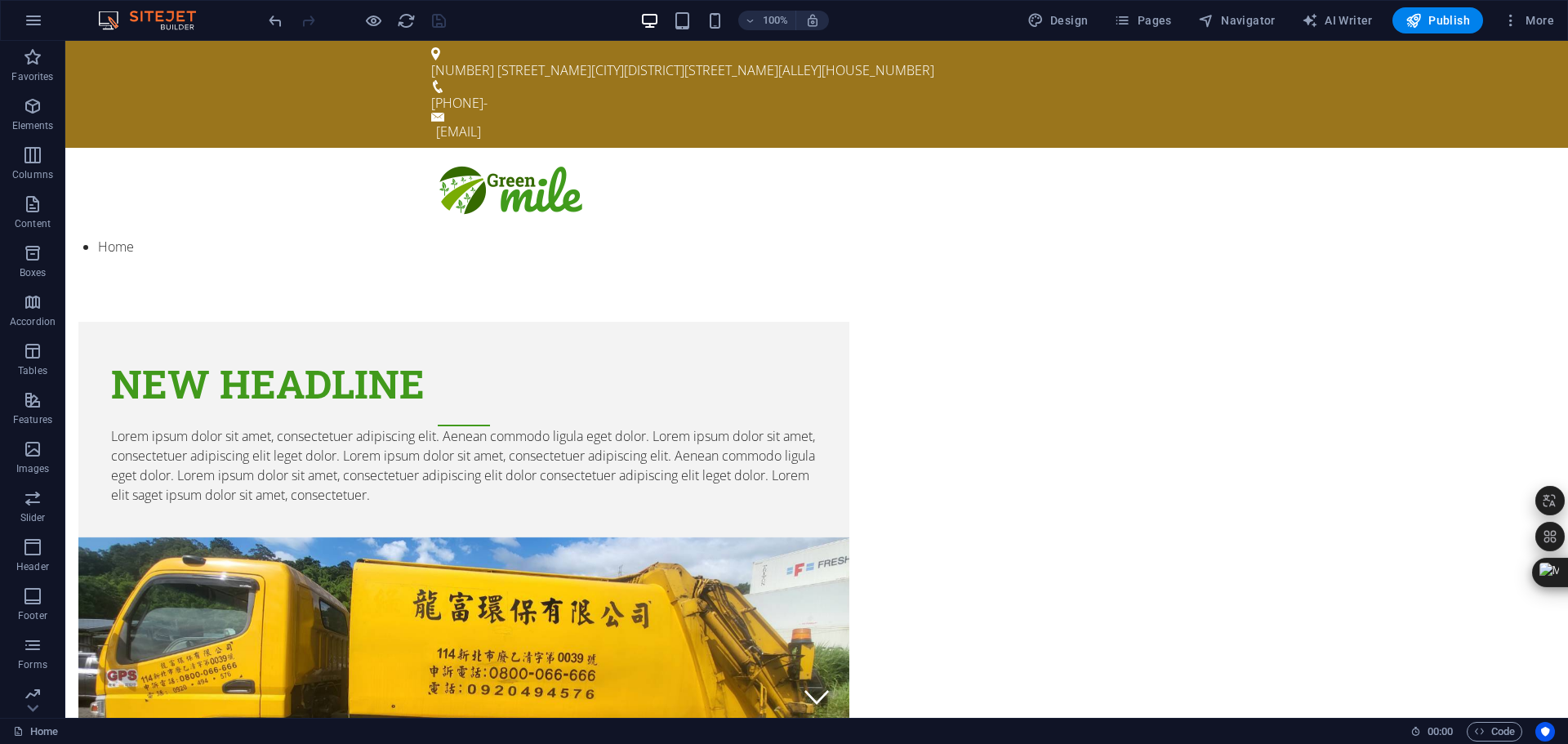 click at bounding box center (155, 20) 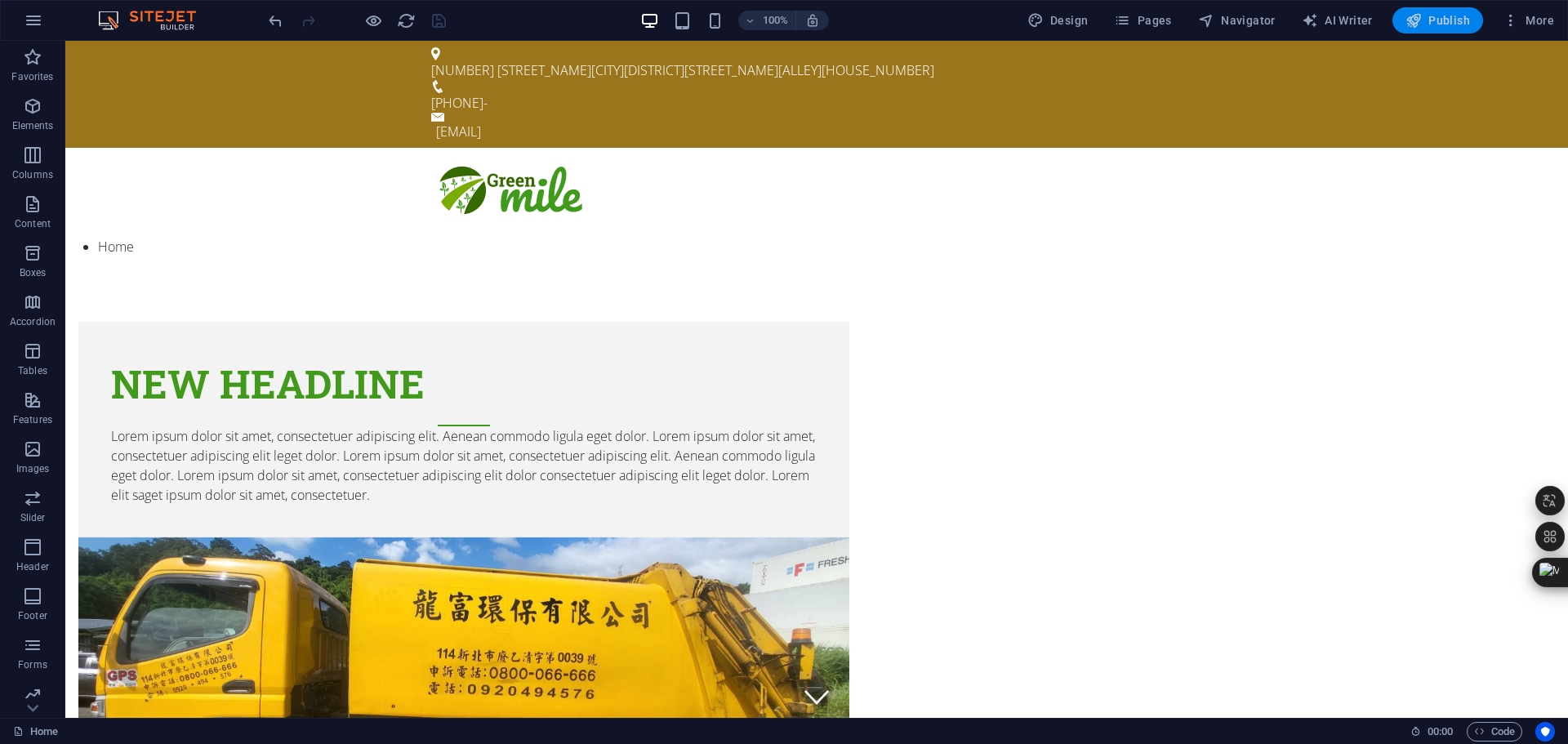 click on "Publish" at bounding box center (1437, 20) 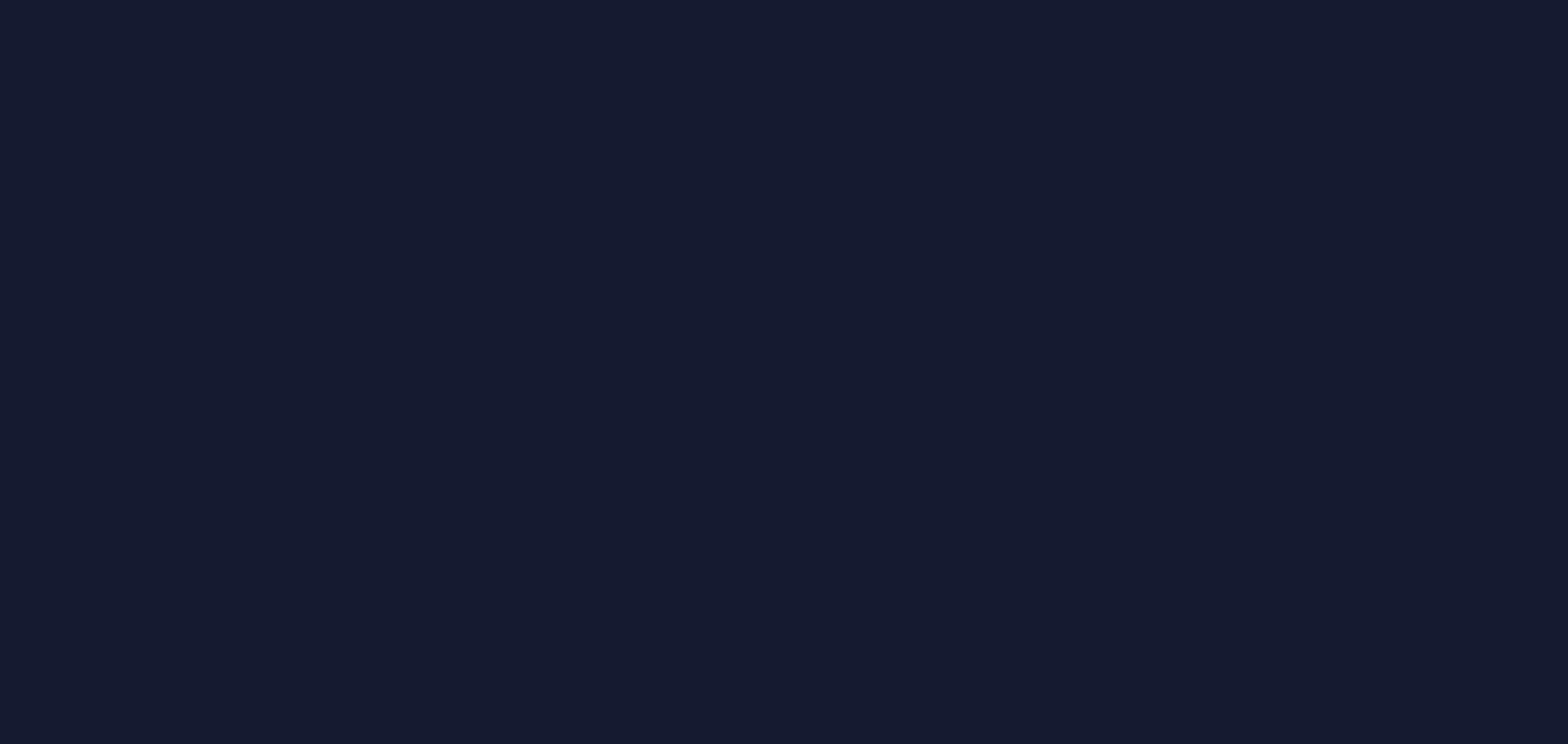 scroll, scrollTop: 0, scrollLeft: 0, axis: both 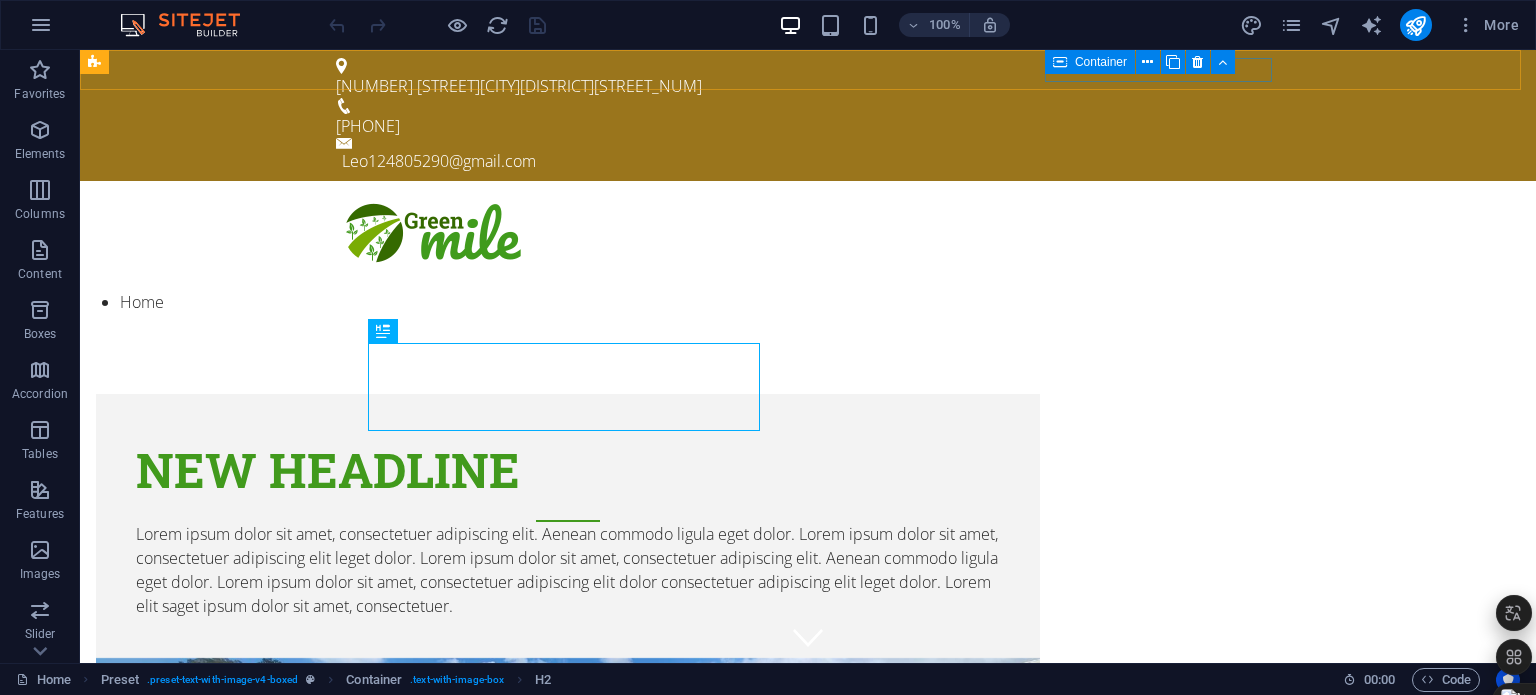 click on "100% More" at bounding box center [768, 25] 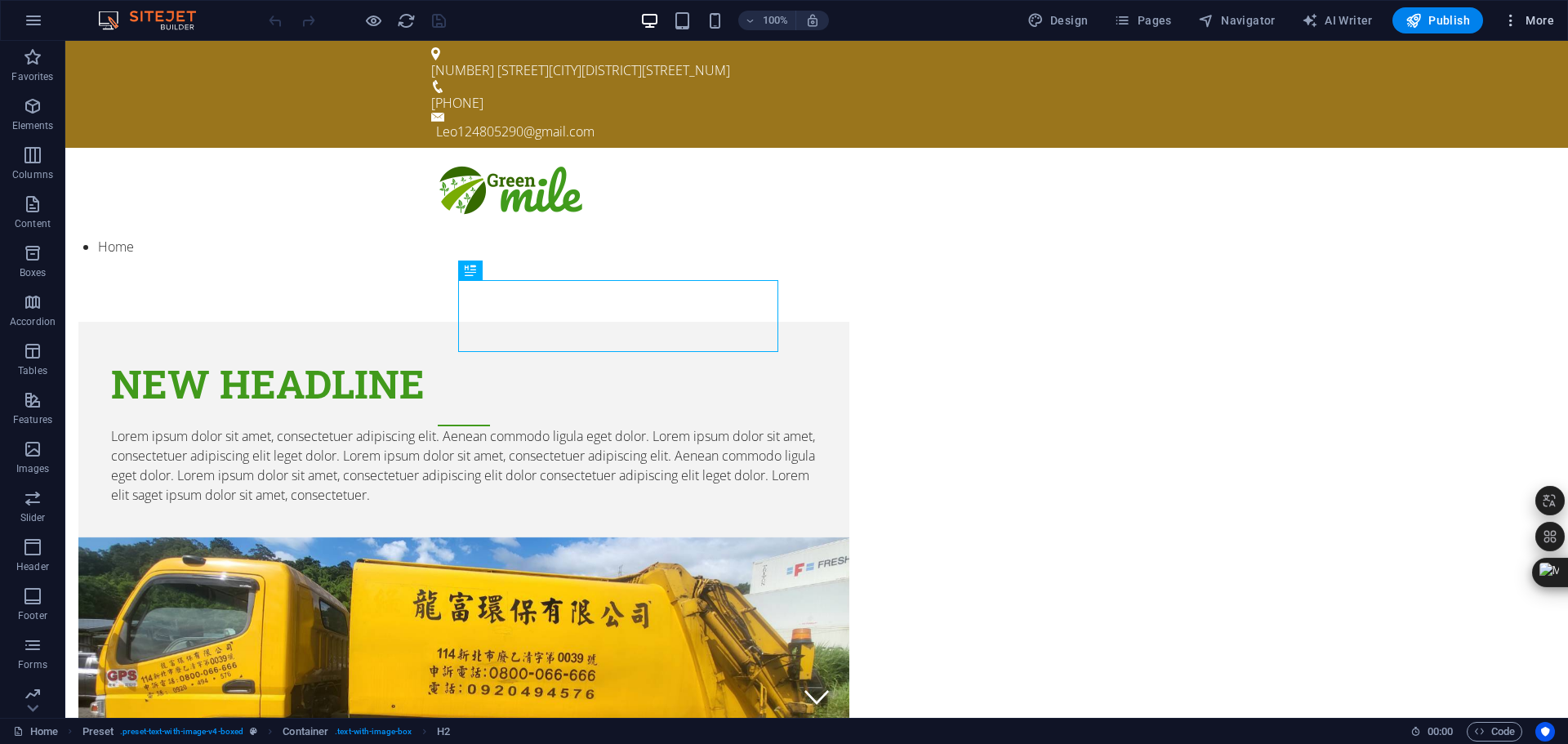 click on "More" at bounding box center (1528, 20) 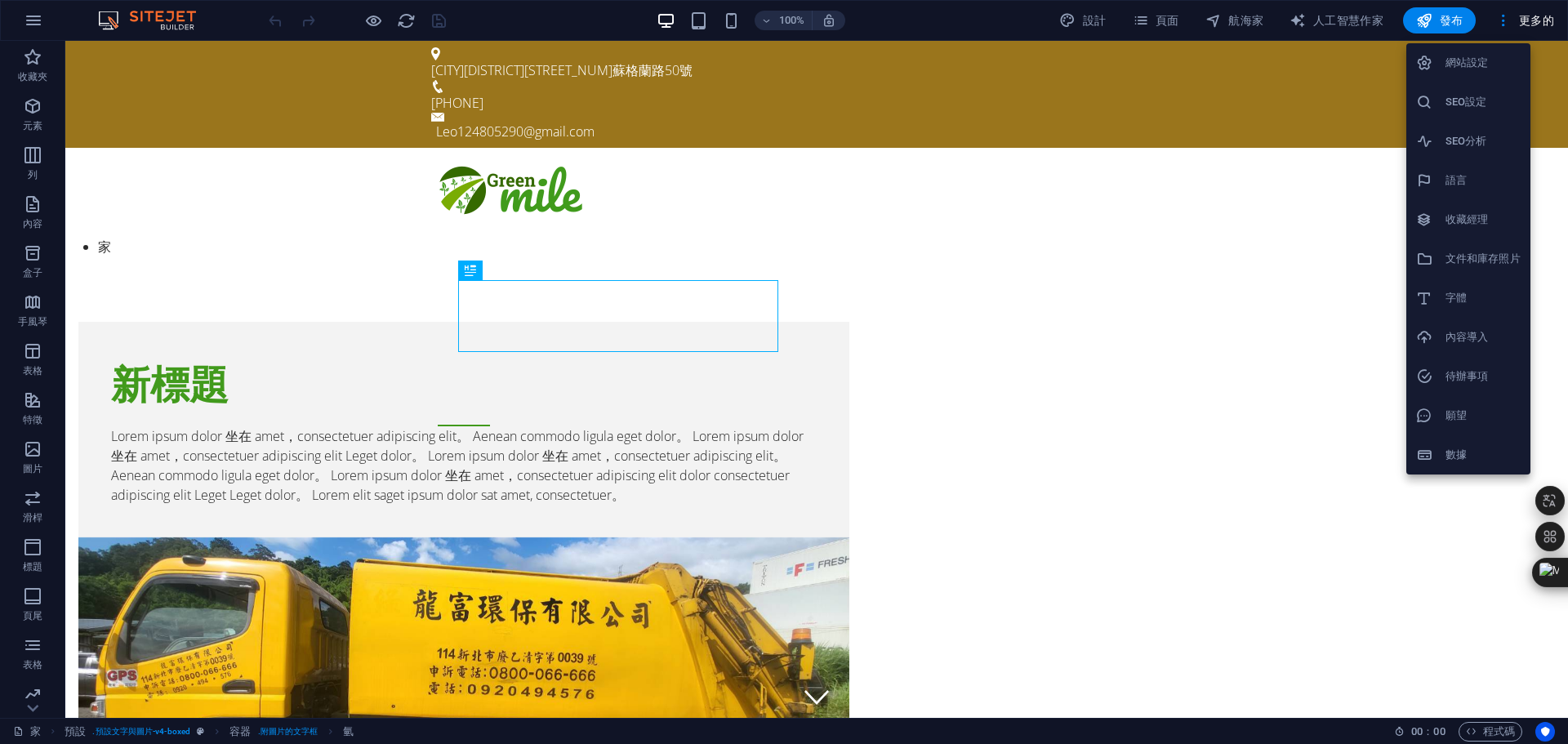 click on "語言" at bounding box center [1456, 180] 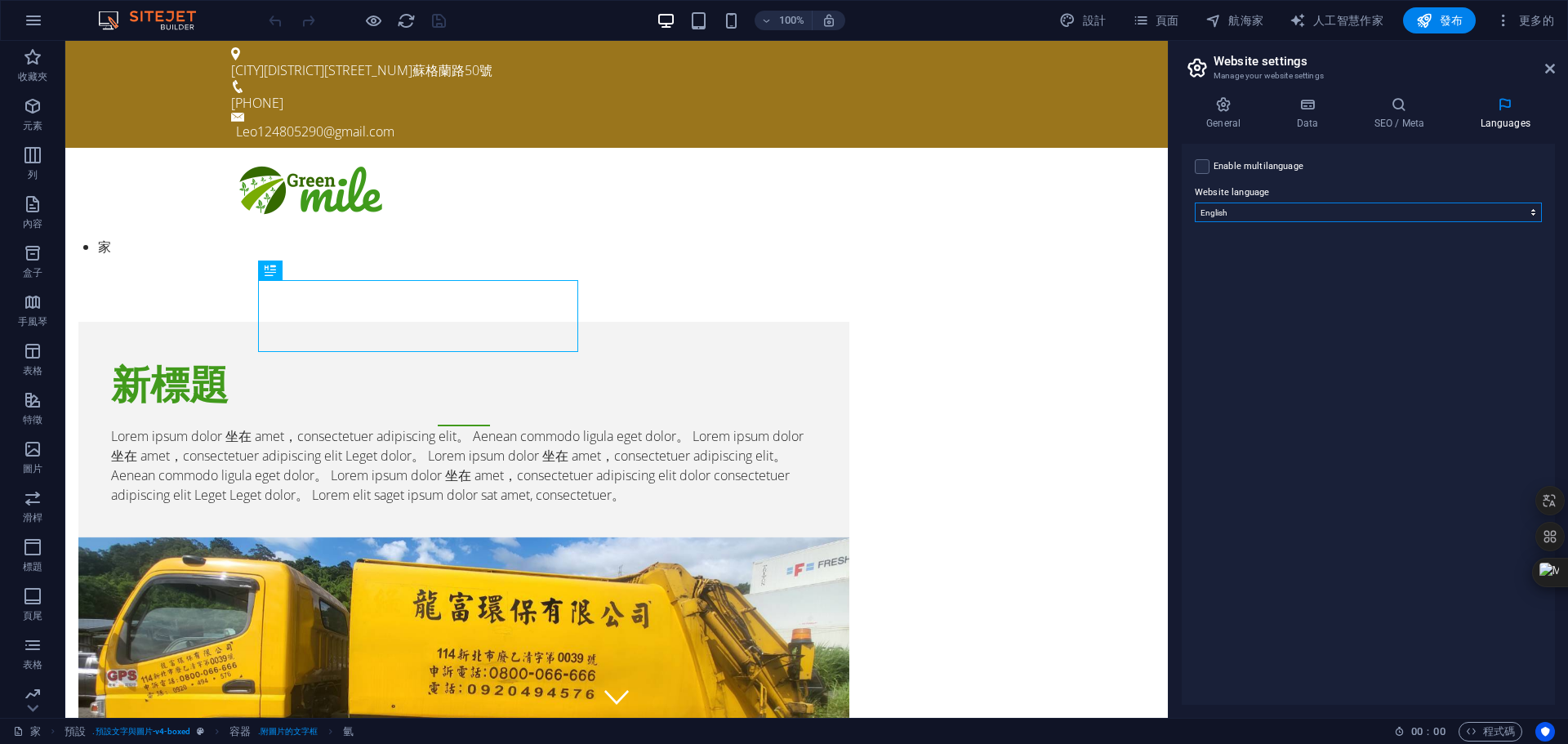 click on "Abkhazian Afar Afrikaans Akan Albanian Amharic Arabic Aragonese Armenian Assamese Avaric Avestan Aymara Azerbaijani Bambara Bashkir Basque Belarusian Bengali Bihari languages Bislama Bokmål Bosnian Breton Bulgarian Burmese Catalan Central Khmer Chamorro Chechen Chinese Church Slavic Chuvash Cornish Corsican Cree Croatian Czech Danish Dutch Dzongkha English Esperanto Estonian Ewe Faroese Farsi (Persian) Fijian Finnish French Fulah Gaelic Galician Ganda Georgian German Greek Greenlandic Guaraní Gujarati Haitian Creole Hausa Hebrew Herero Hindi Hiri Motu Hungarian Icelandic Ido Igbo Indonesian Interlingua Interlingue Inuktitut Inupiaq Irish Italian Japanese Javanese Kannada Kanuri Kashmiri Kazakh Kikuyu Kinyarwanda Komi Kongo Korean Kurdish Kwanyama Kyrgyz Lao Latin Latvian Limburgish Lingala Lithuanian Luba-Katanga Luxembourgish Macedonian Malagasy Malay Malayalam Maldivian Maltese Manx Maori Marathi Marshallese Mongolian Nauru Navajo Ndonga Nepali North Ndebele Northern Sami Norwegian Norwegian Nynorsk Nuosu" at bounding box center [1368, 212] 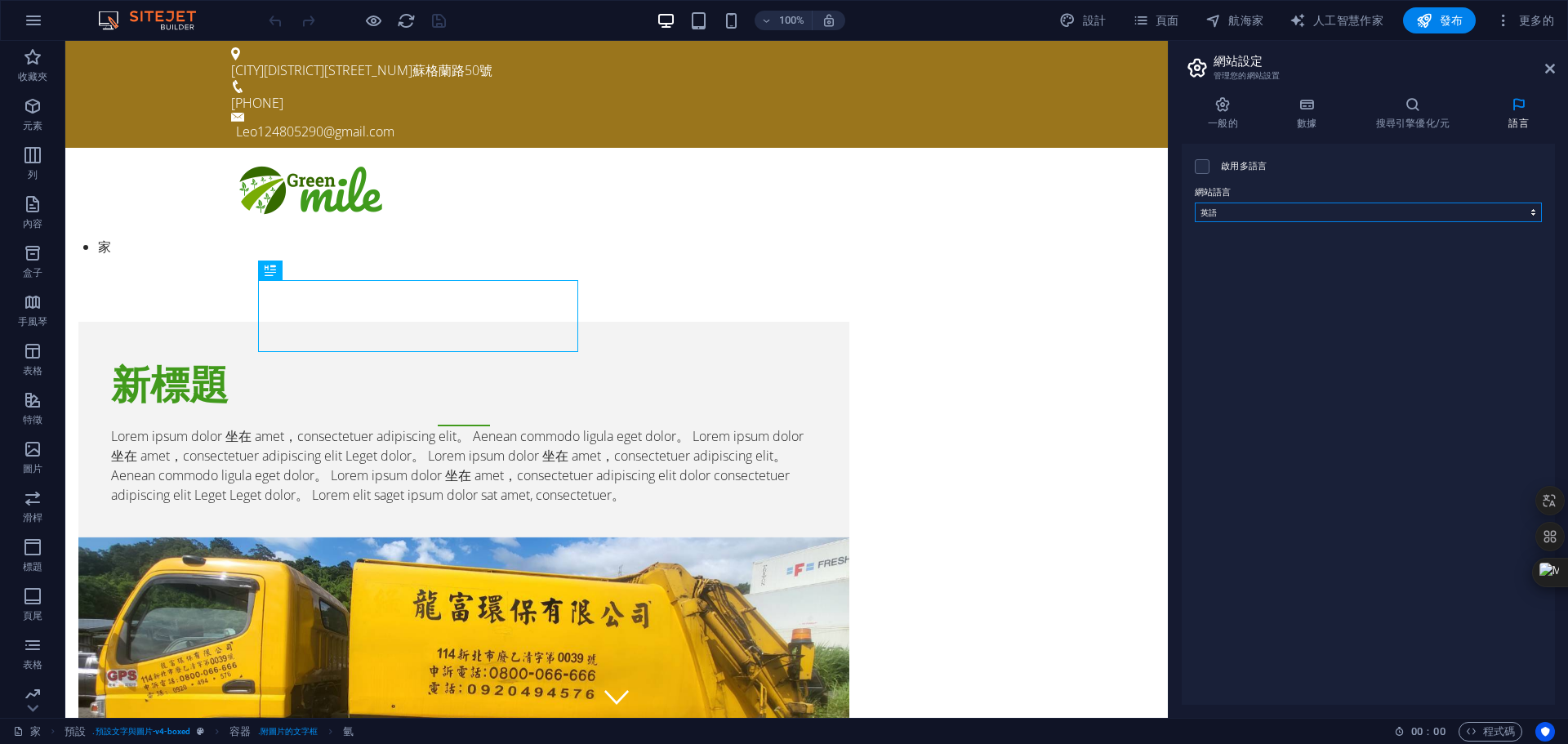 select on "30" 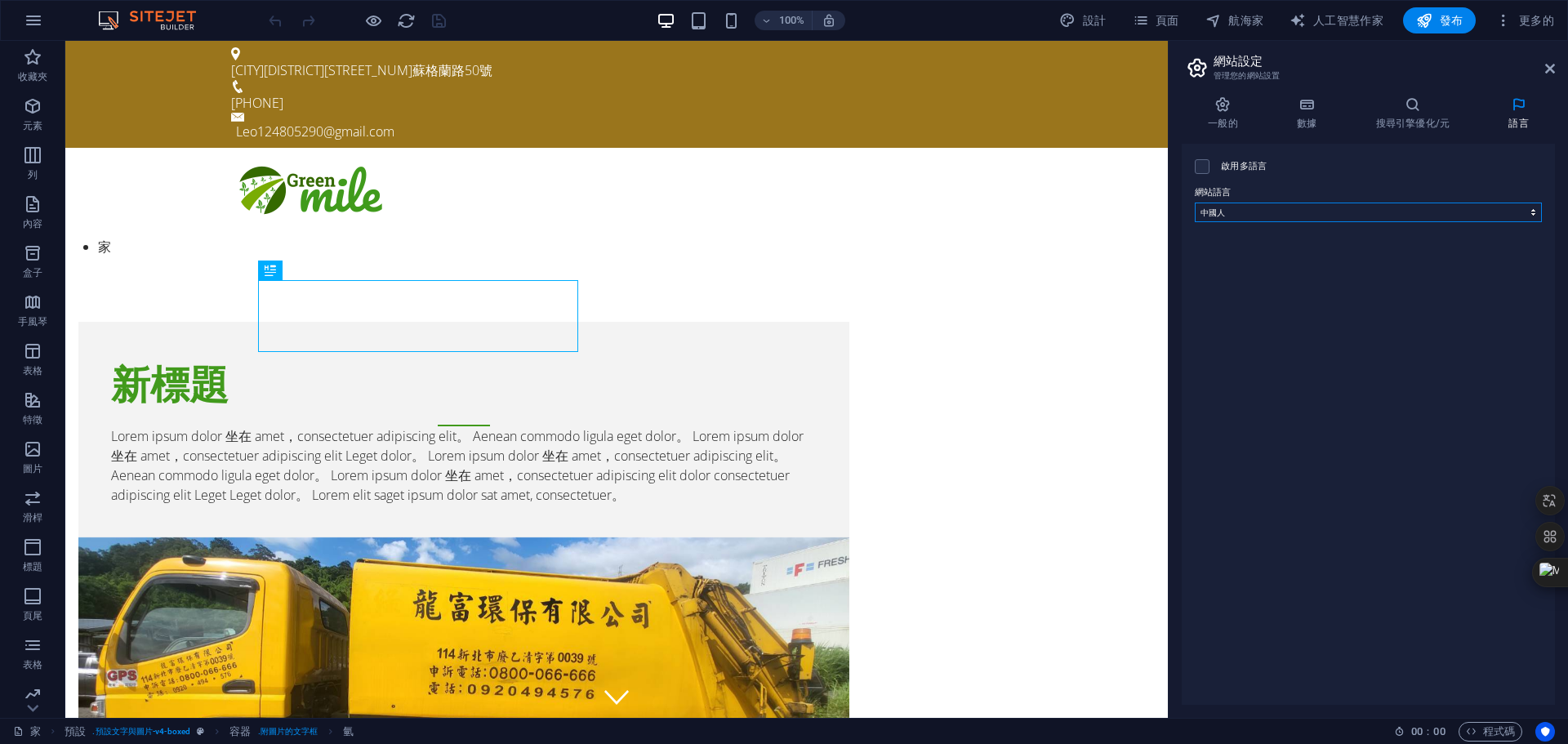 click on "阿布哈茲 阿法爾 南非荷蘭語 阿寒 阿爾巴尼亞語 阿姆哈拉語 阿拉伯 阿拉貢人 亞美尼亞語 阿薩姆語 阿瓦里克 阿維斯陀語 艾馬拉語 亞塞拜然 班巴拉巴什基爾語 巴斯克 白俄羅斯語 孟加拉 比哈里語 比斯拉馬 博克馬爾語 波士尼亞語 布列塔尼人 保加利亞語 緬甸語 加泰隆尼亞語 中部高棉語 查莫羅 車臣 中國人 教會斯拉夫語 楚瓦什人 康沃爾郡 科西嘉 克里 克羅埃西亞語 捷克語 丹麥語 荷蘭語 宗卡語 英語 世界語 愛沙尼亞語 母羊 法羅群島 波斯語（波斯語） 斐濟 芬蘭 法語 富拉 蓋爾語 加利西亞語 甘達 喬治亞 德文 希臘文 格陵蘭語 瓜拉尼語 古吉拉特語 海地克里奧爾語 豪薩語 希伯來文 赫雷羅 印地語 希里·莫圖 匈牙利 冰島語 我願意 伊博語 印尼 國際語 國際語 因紐特語 因紐皮克語 愛爾蘭語 義大利語 日本人 爪哇語 卡納達語 卡努里 克什米爾 哈薩克 基庫尤語" at bounding box center [1368, 212] 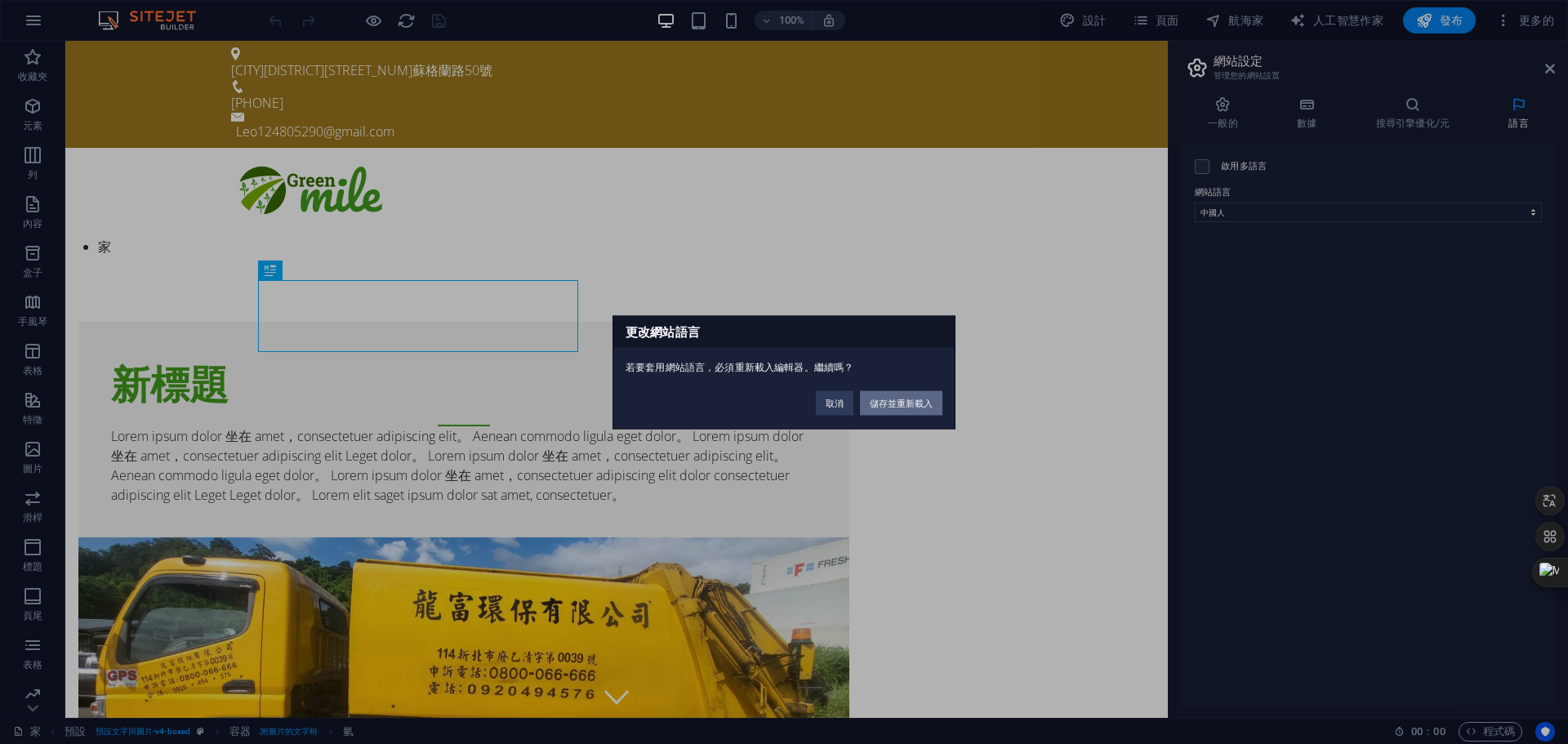 click on "儲存並重新載入" at bounding box center (901, 403) 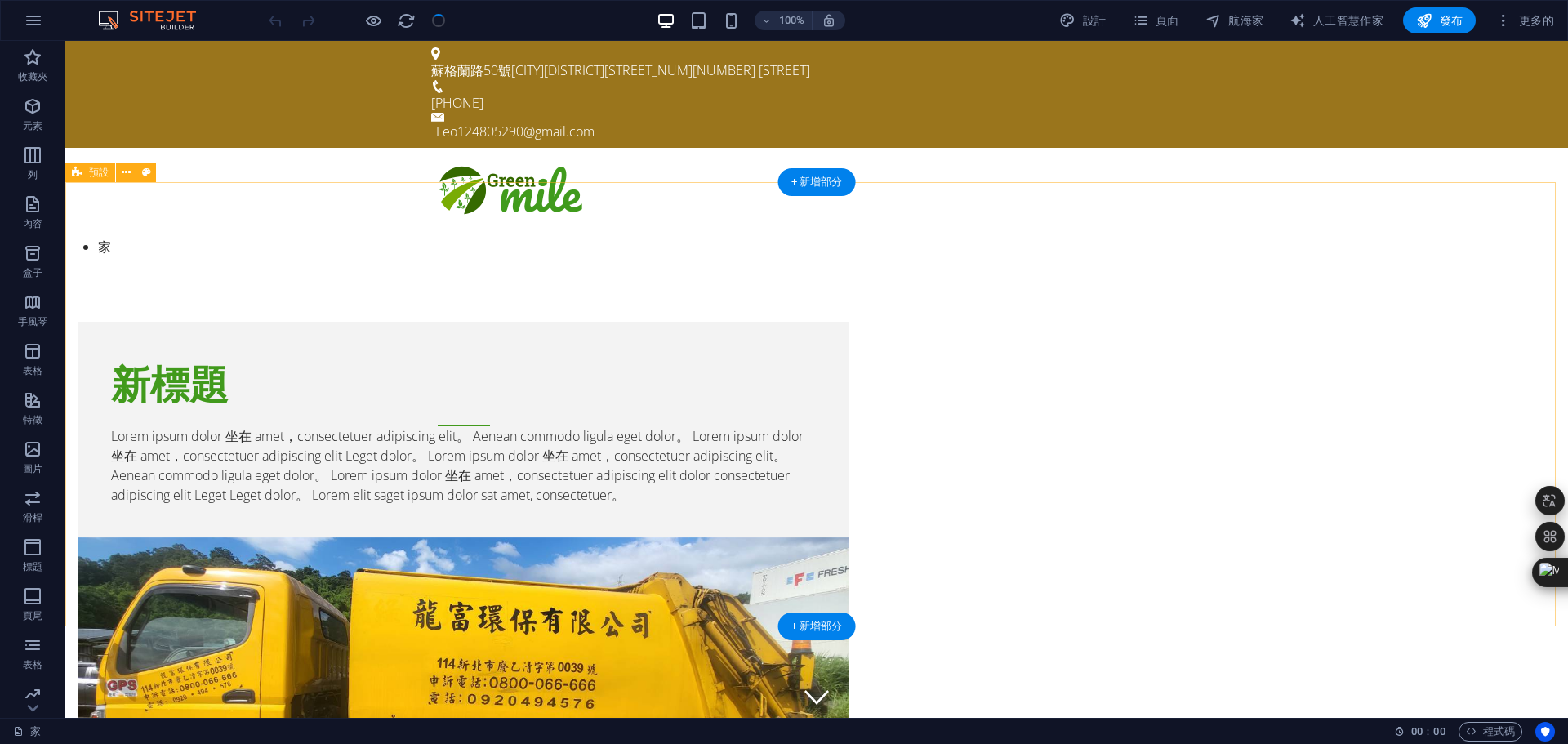 click on "新標題 Lorem ipsum dolor 坐在 amet，consectetuer adipiscing elit。 Aenean commodo ligula eget dolor。 Lorem ipsum dolor 坐在 amet，consectetuer adipiscing elit Leget dolor。 Lorem ipsum dolor 坐在 amet，consectetuer adipiscing elit。 Aenean commodo ligula eget dolor。 Lorem ipsum dolor 坐在 amet，consectetuer adipiscing elit dolor consectetuer adipiscing elit Leget Leget dolor。 Lorem elit saget ipsum dolor sat amet, consectetuer。 將內容拖放到此處 或者  新增元素  貼上剪貼簿" at bounding box center [817, 644] 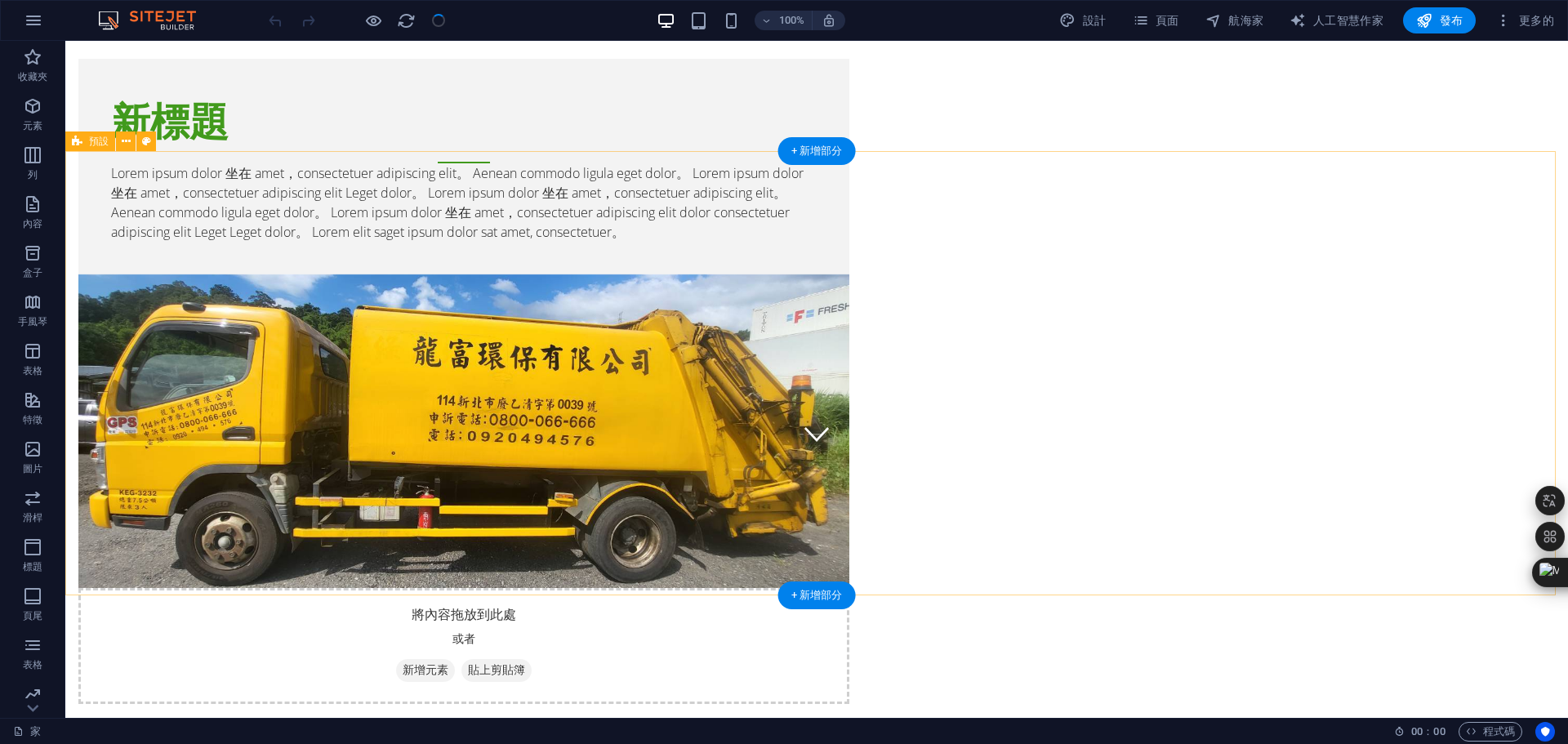 scroll, scrollTop: 653, scrollLeft: 0, axis: vertical 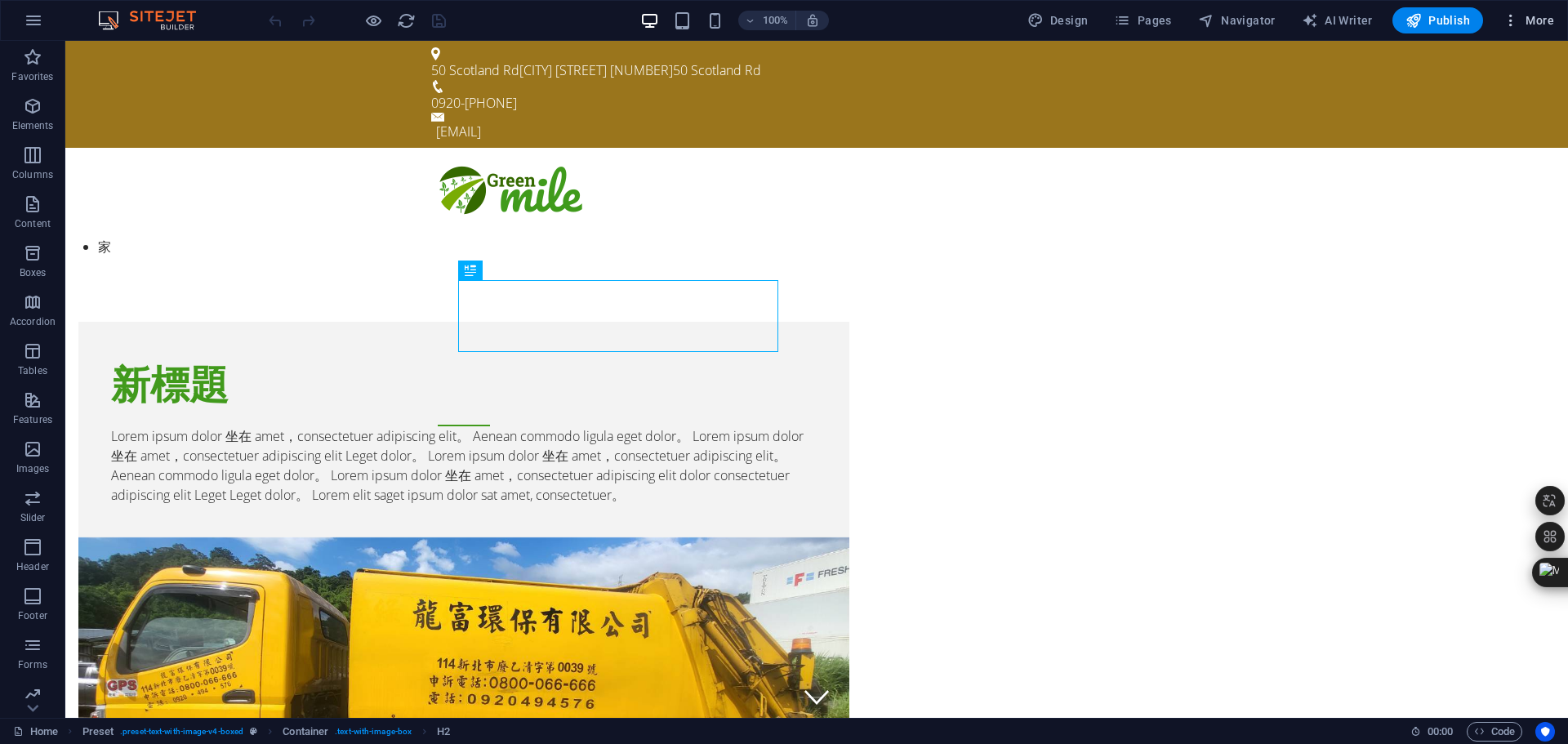 click on "More" at bounding box center [1528, 20] 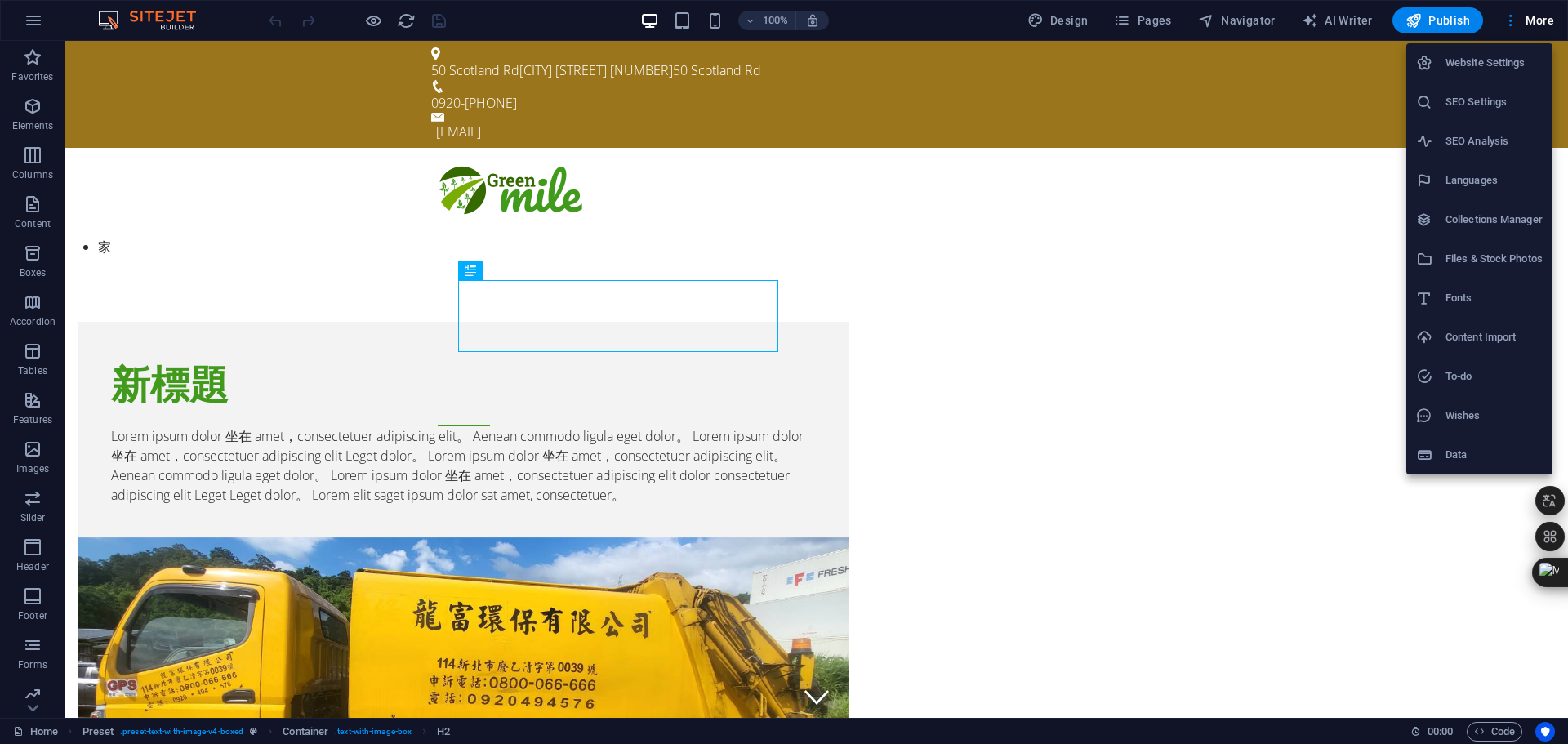 click on "Languages" at bounding box center (1479, 180) 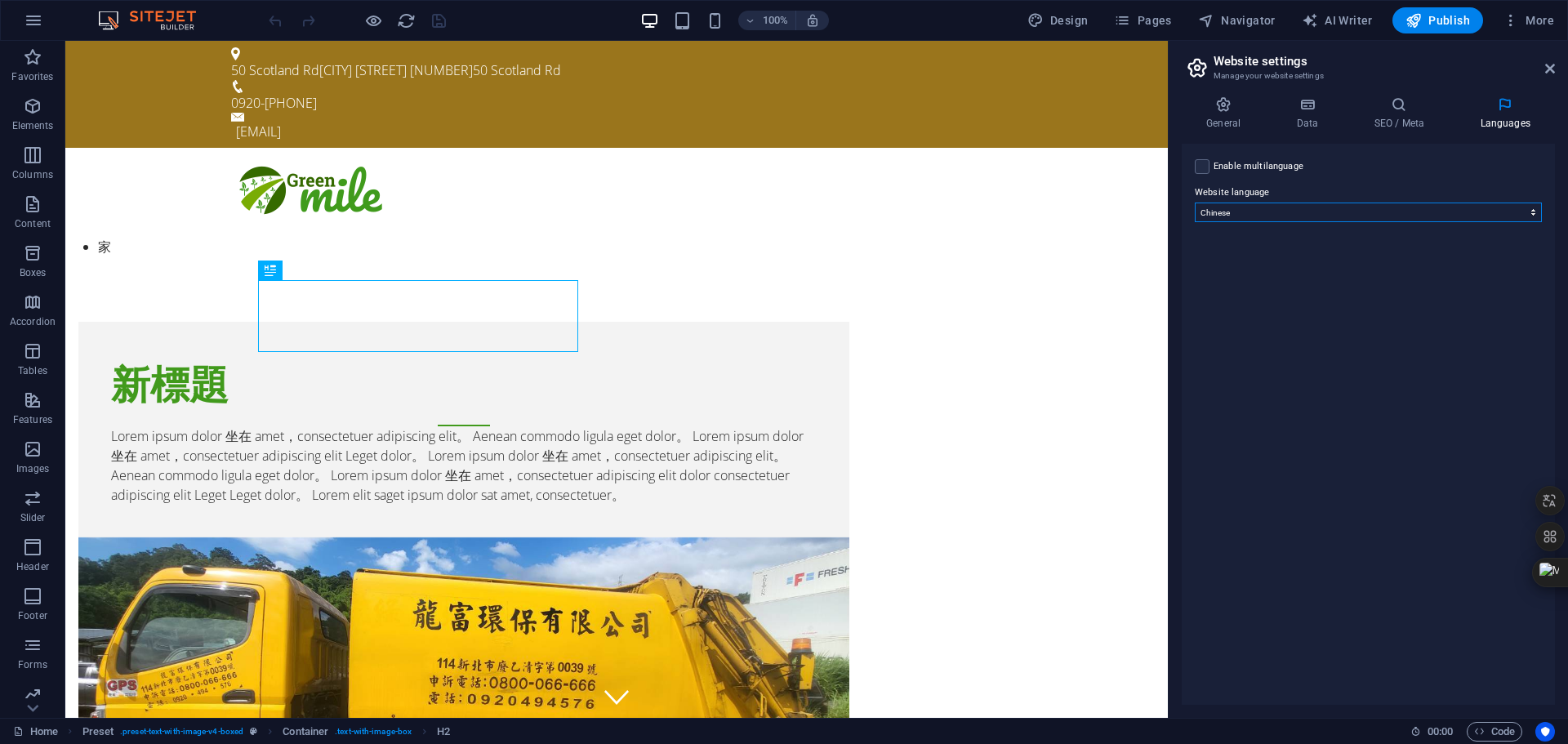 click on "Abkhazian Afar Afrikaans Akan Albanian Amharic Arabic Aragonese Armenian Assamese Avaric Avestan Aymara Azerbaijani Bambara Bashkir Basque Belarusian Bengali Bihari languages Bislama Bokmål Bosnian Breton Bulgarian Burmese Catalan Central Khmer Chamorro Chechen Chinese Church Slavic Chuvash Cornish Corsican Cree Croatian Czech Danish Dutch Dzongkha English Esperanto Estonian Ewe Faroese Farsi (Persian) Fijian Finnish French Fulah Gaelic Galician Ganda Georgian German Greek Greenlandic Guaraní Gujarati Haitian Creole Hausa Hebrew Herero Hindi Hiri Motu Hungarian Icelandic Ido Igbo Indonesian Interlingua Interlingue Inuktitut Inupiaq Irish Italian Japanese Javanese Kannada Kanuri Kashmiri Kazakh Kikuyu Kinyarwanda Komi Kongo Korean Kurdish Kwanyama Kyrgyz Lao Latin Latvian Limburgish Lingala Lithuanian Luba-Katanga Luxembourgish Macedonian Malagasy Malay Malayalam Maldivian Maltese Manx Maori Marathi Marshallese Mongolian Nauru Navajo Ndonga Nepali North Ndebele Northern Sami Norwegian Norwegian Nynorsk Nuosu" at bounding box center [1368, 212] 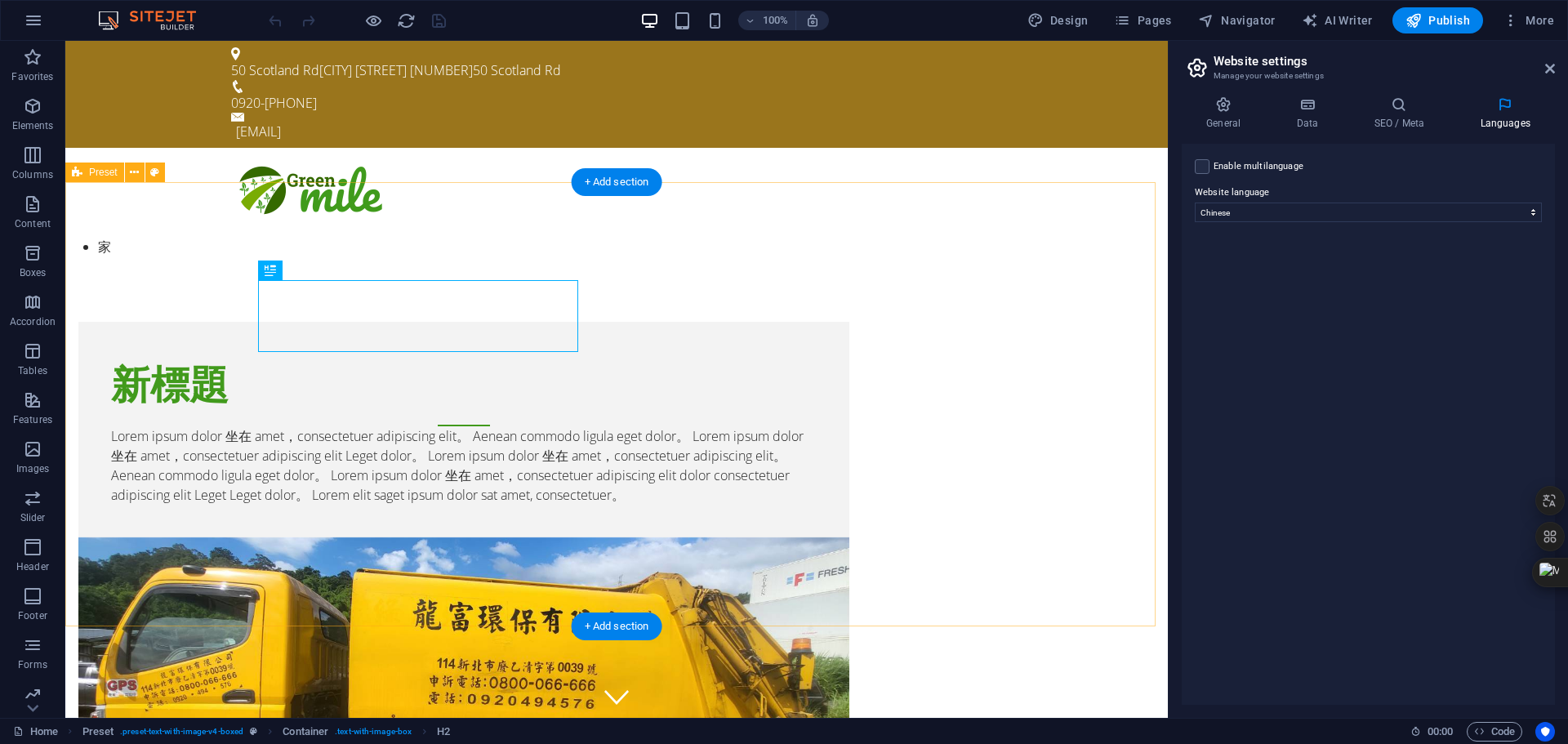 click on "新標題 Lorem ipsum dolor 坐在 amet，consectetuer adipiscing elit。 Aenean commodo ligula eget dolor。 Lorem ipsum dolor 坐在 amet，consectetuer adipiscing elit Leget dolor。 Lorem ipsum dolor 坐在 amet，consectetuer adipiscing elit。 Aenean commodo ligula eget dolor。 Lorem ipsum dolor 坐在 amet，consectetuer adipiscing elit dolor consectetuer adipiscing elit Leget Leget dolor。 Lorem elit saget ipsum dolor sat amet, consectetuer。 Drop content here or  Add elements  Paste clipboard" at bounding box center [617, 644] 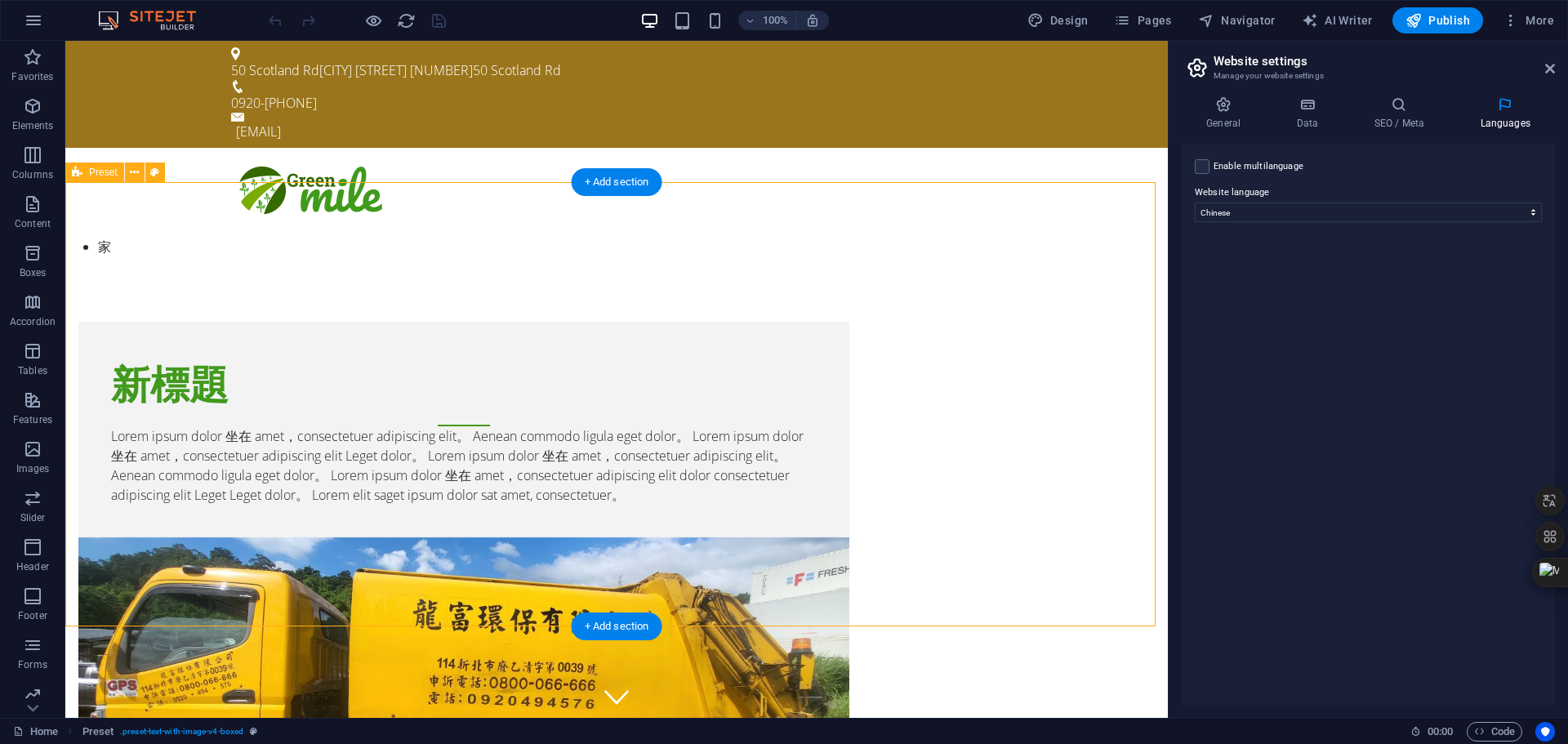 click on "新標題 Lorem ipsum dolor 坐在 amet，consectetuer adipiscing elit。 Aenean commodo ligula eget dolor。 Lorem ipsum dolor 坐在 amet，consectetuer adipiscing elit Leget dolor。 Lorem ipsum dolor 坐在 amet，consectetuer adipiscing elit。 Aenean commodo ligula eget dolor。 Lorem ipsum dolor 坐在 amet，consectetuer adipiscing elit dolor consectetuer adipiscing elit Leget Leget dolor。 Lorem elit saget ipsum dolor sat amet, consectetuer。 Drop content here or  Add elements  Paste clipboard" at bounding box center (617, 644) 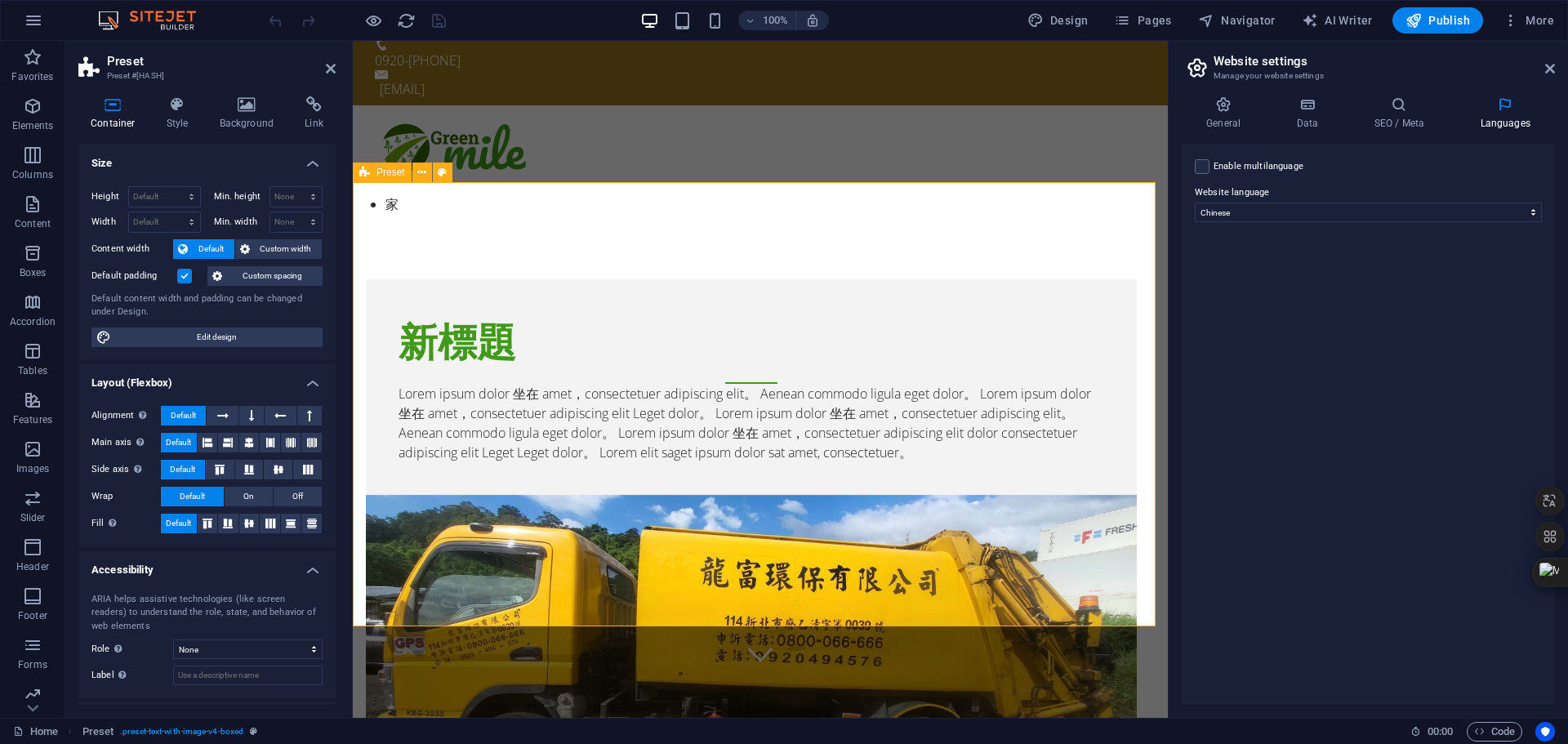 scroll, scrollTop: 592, scrollLeft: 0, axis: vertical 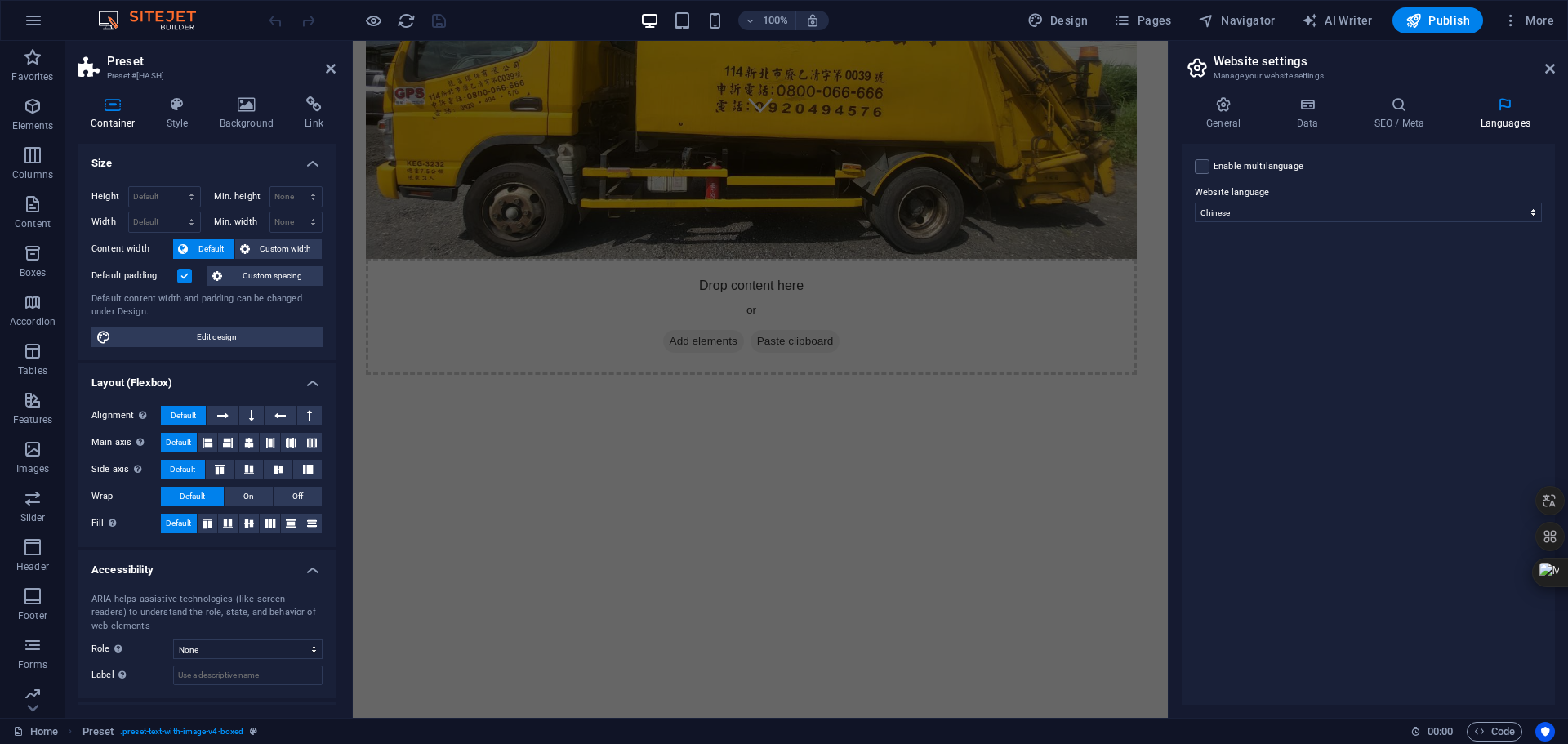 click at bounding box center (760, 1054) 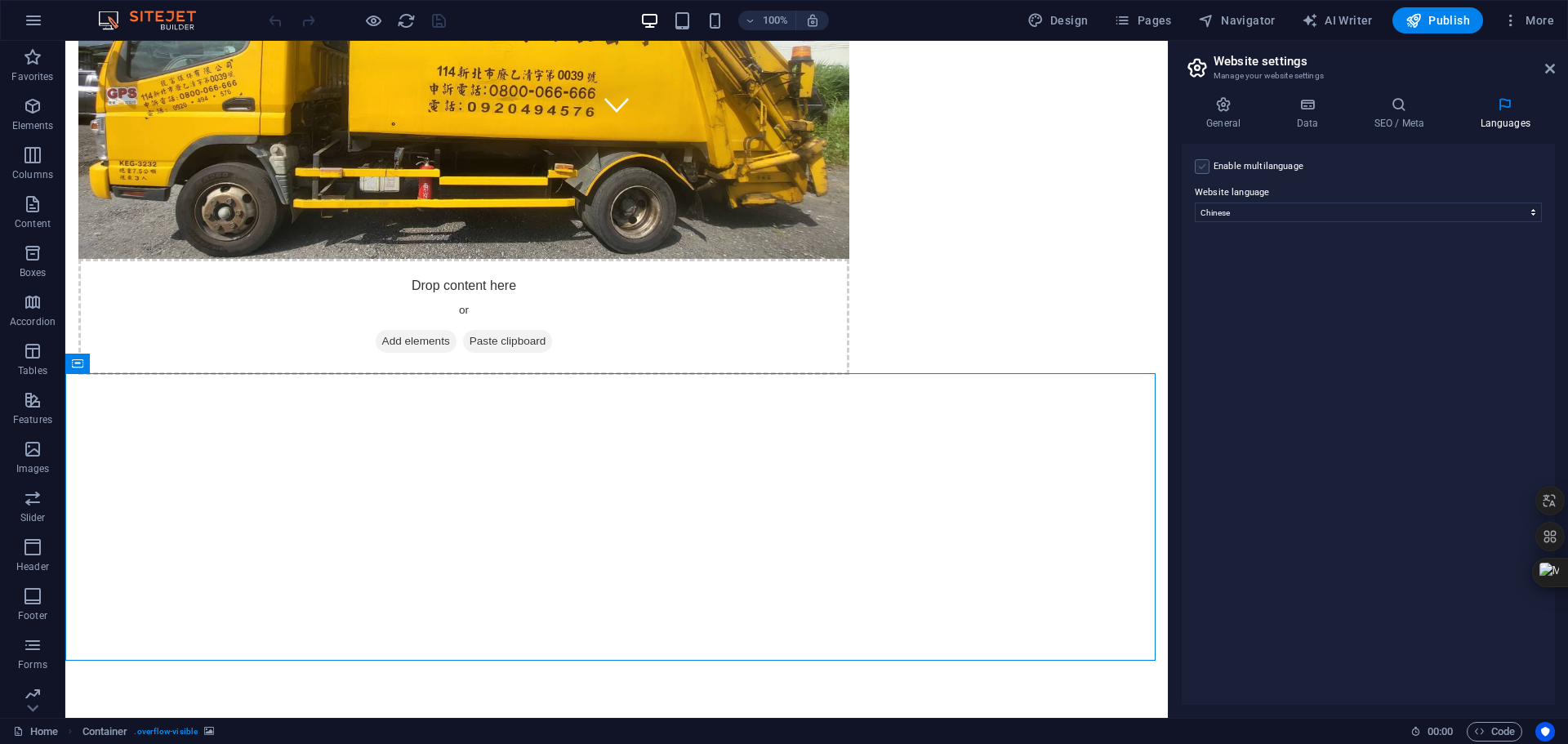 click at bounding box center [1202, 167] 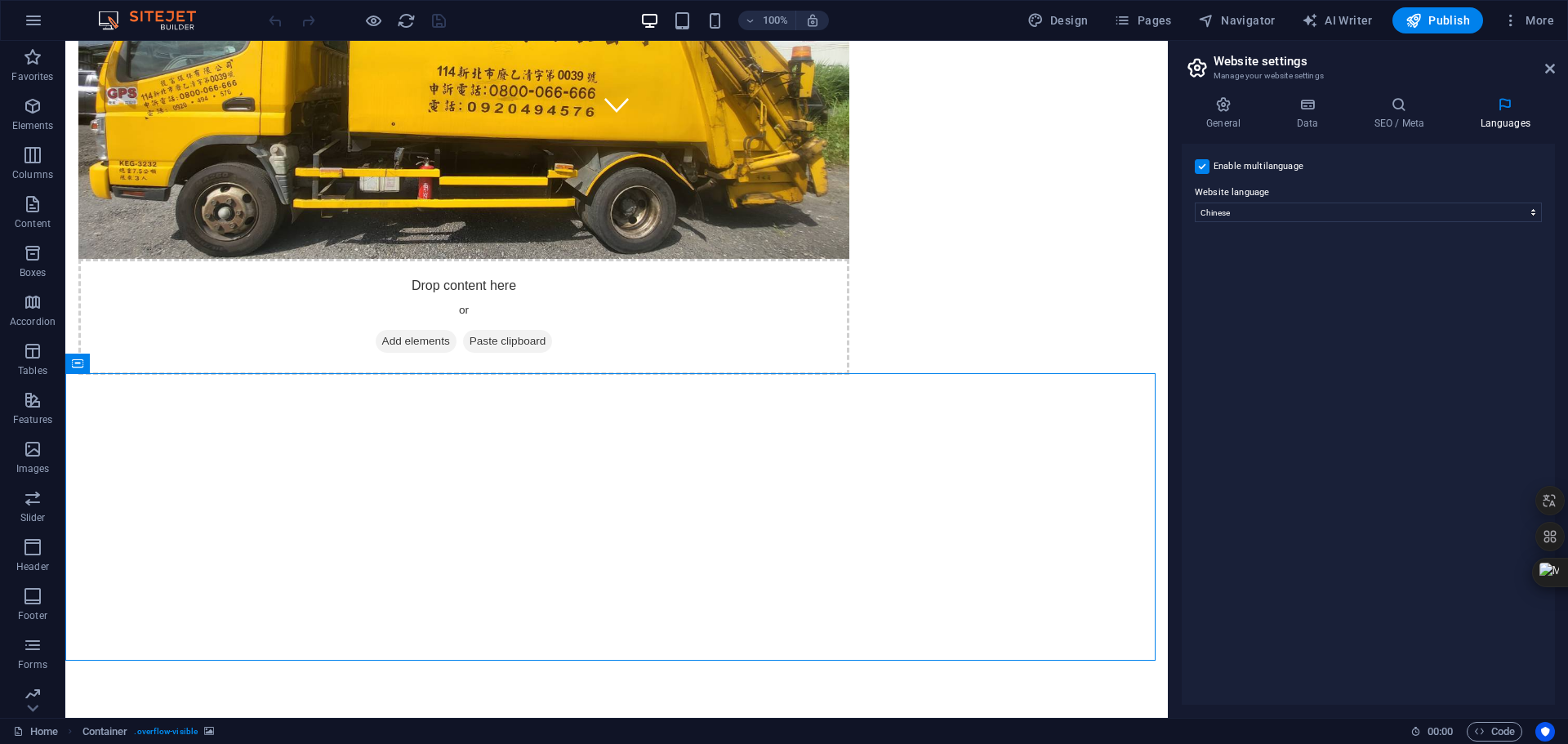 select 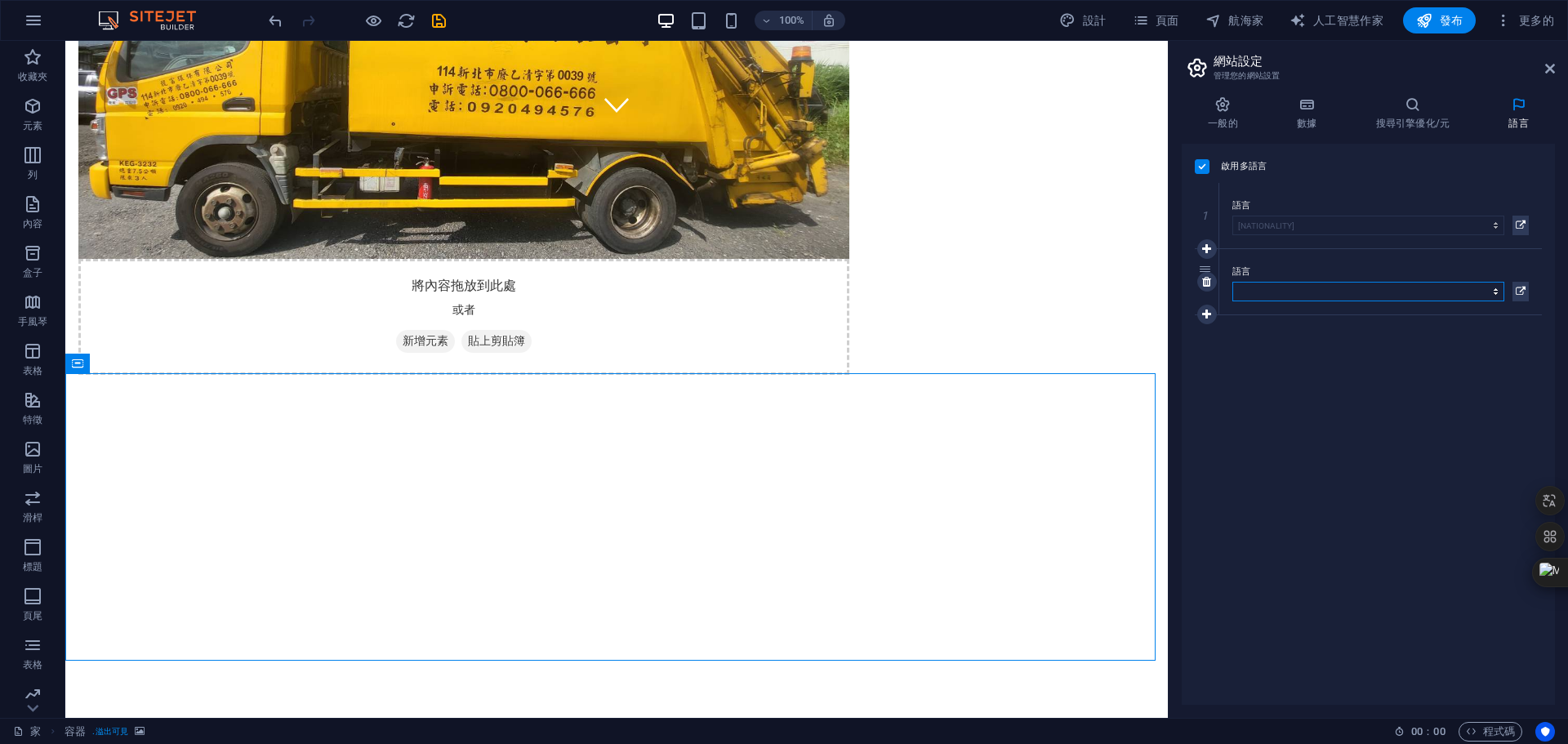 click on "阿布哈茲 阿法爾 南非荷蘭語 阿寒 阿爾巴尼亞語 阿姆哈拉語 阿拉伯 阿拉貢人 亞美尼亞語 阿薩姆語 阿瓦里克 阿維斯陀語 艾馬拉語 亞塞拜然 班巴拉 巴什基爾語 巴斯克 白俄羅斯語 孟加拉 比哈里語 比斯拉馬 博克馬爾語 波士尼亞語 布列塔尼人 保加利亞語 緬甸語 加泰隆尼亞語 中部高棉語 查莫羅 車臣 中國人 教會斯拉夫語 楚瓦什人 康沃爾郡 科西嘉 克里 克羅埃西亞語 捷克語 丹麥語 荷蘭語 宗卡語 英語 世界語 愛沙尼亞語 母羊 法羅群島 波斯語（波斯語） 斐濟 芬蘭 法語 富拉 蓋爾語 加利西亞語 甘達 喬治亞 德文 希臘文 格陵蘭語 瓜拉尼語 古吉拉特語 海地克里奧爾語 豪薩語 希伯來文 赫雷羅 印地語 希里·莫圖 匈牙利 冰島語 我願意 伊博語 印尼 國際語 國際語 因紐特語 因紐皮克語 愛爾蘭語 義大利語 日本人 爪哇語 卡納達語 卡努里 克什米爾 哈薩克 基庫尤語" at bounding box center (1368, 292) 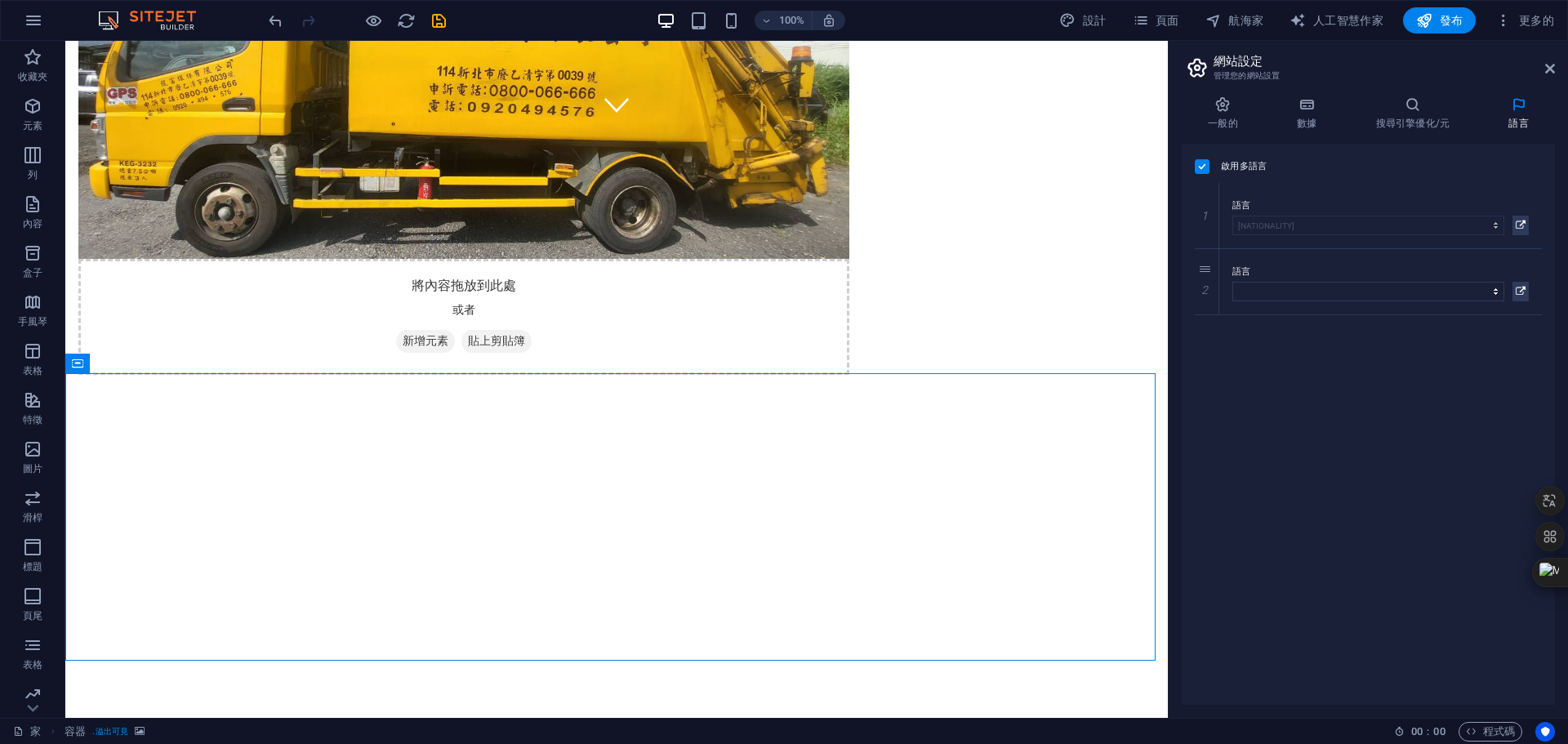 click on "啟用多語言 To disable multilanguage delete all languages until only one language remains. Website language Abkhazian Afar Afrikaans Akan Albanian Amharic Arabic Aragonese Armenian Assamese Avaric Avestan Aymara Azerbaijani Bambara Bashkir Basque Belarusian Bengali Bihari languages Bislama Bokmål Bosnian Breton Bulgarian Burmese Catalan Central Khmer Chamorro Chechen Chinese Church Slavic Chuvash Cornish Corsican Cree Croatian Czech Danish Dutch Dzongkha English Esperanto Estonian Ewe Faroese Farsi (Persian) Fijian Finnish French Fulah Gaelic Galician Ganda Georgian German Greek Greenlandic Guaraní Gujarati Haitian Creole Hausa Hebrew Herero Hindi Hiri Motu Hungarian Icelandic Ido Igbo Indonesian Interlingua Interlingue Inuktitut Inupiaq Irish Italian Japanese Javanese Kannada Kanuri Kashmiri Kazakh Kikuyu Kinyarwanda Komi Kongo Korean Kurdish Kwanyama Kyrgyz Lao Latin Latvian Limburgish Lingala Lithuanian Luba-Katanga Luxembourgish Macedonian Malagasy Malay Malayalam Maldivian Maltese Manx Maori Nauru" at bounding box center [1368, 424] 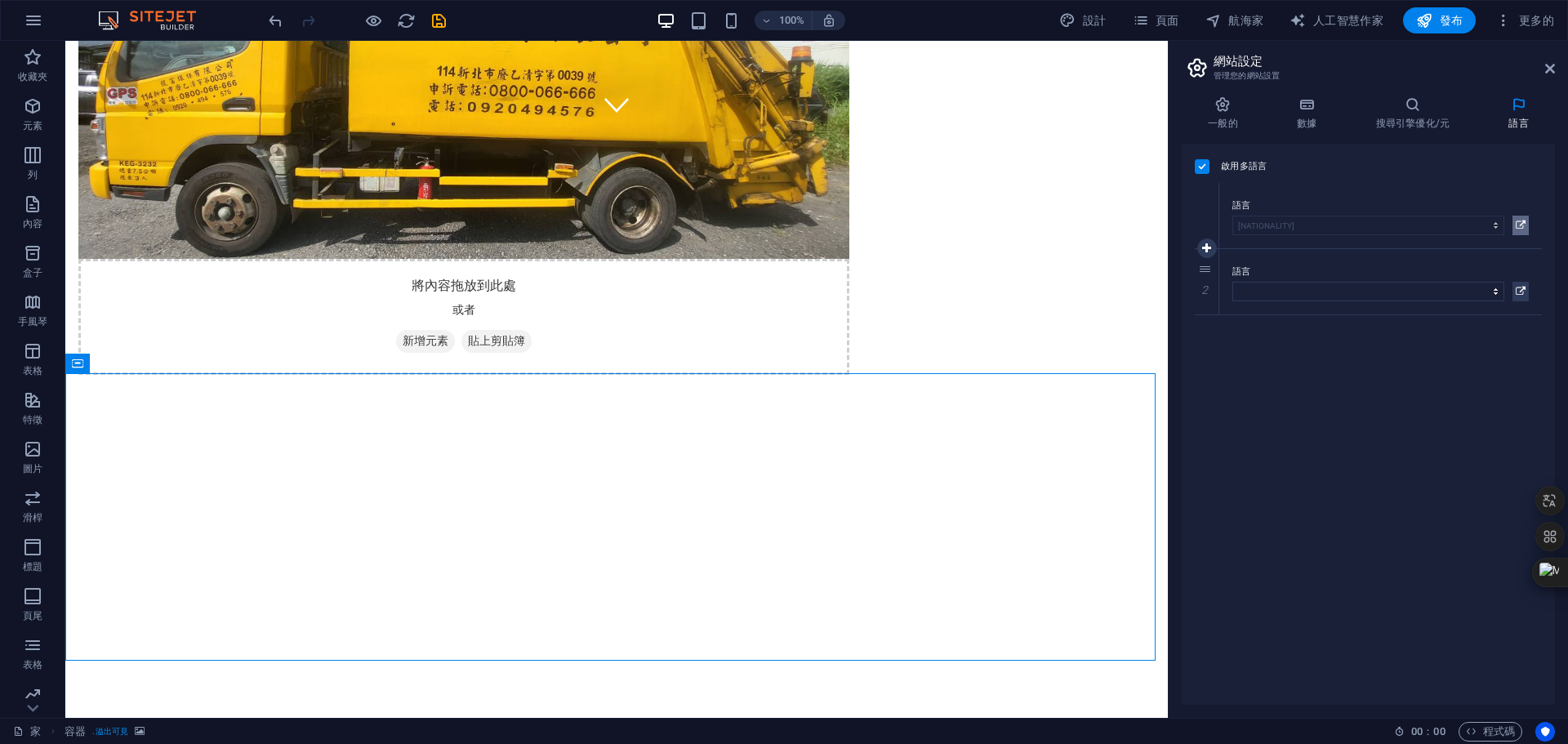 click at bounding box center (1521, 225) 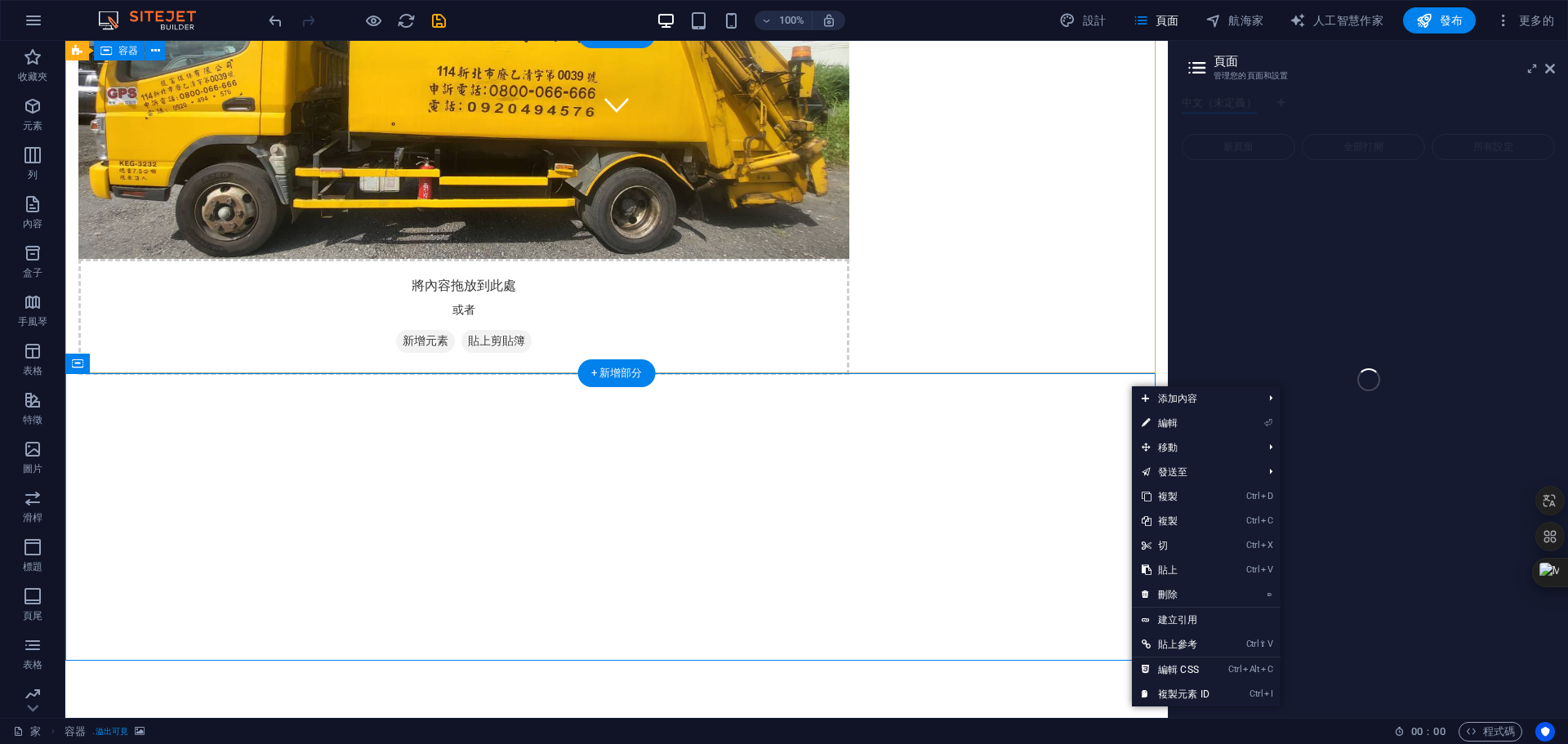 click at bounding box center [617, 844] 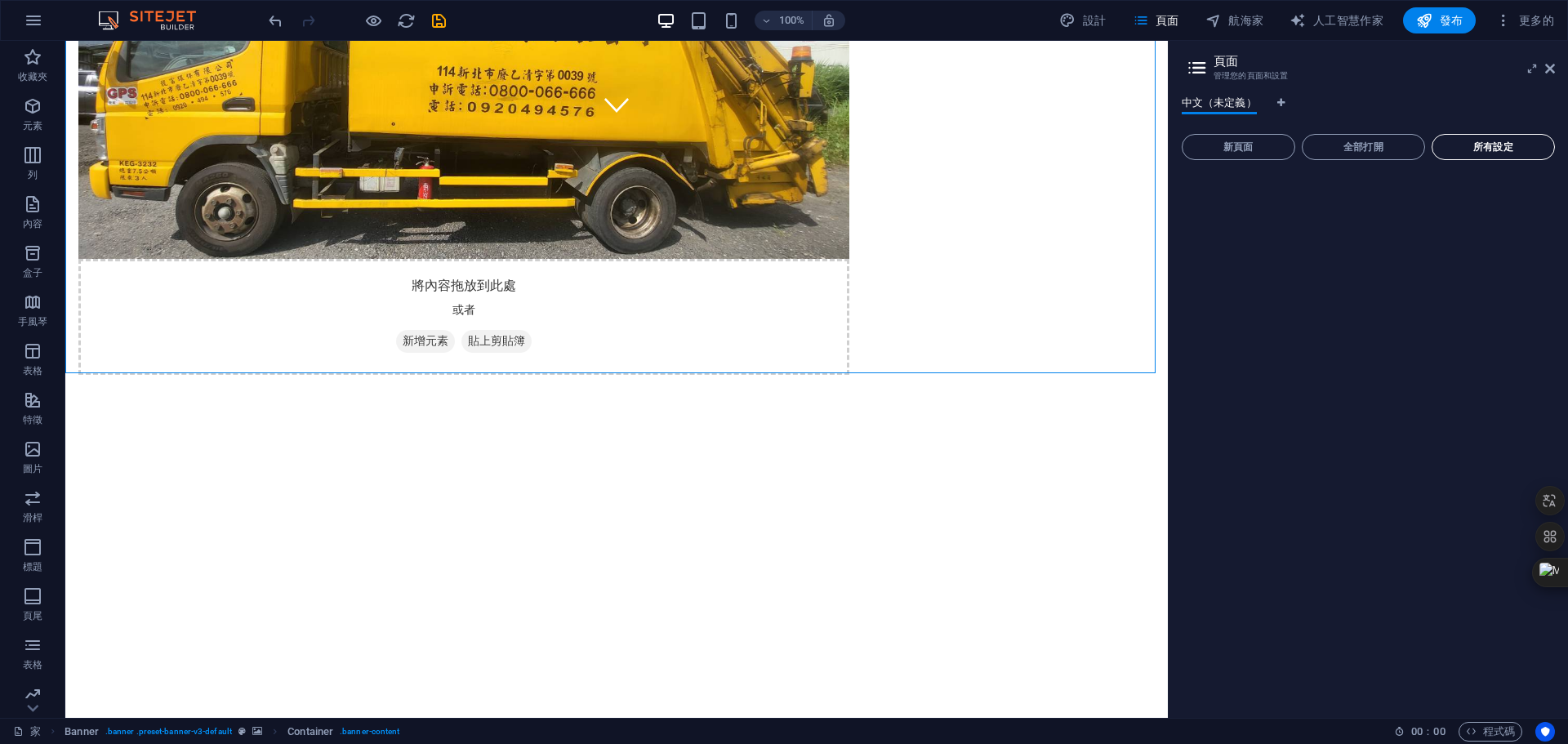 click on "所有設定" at bounding box center [1493, 147] 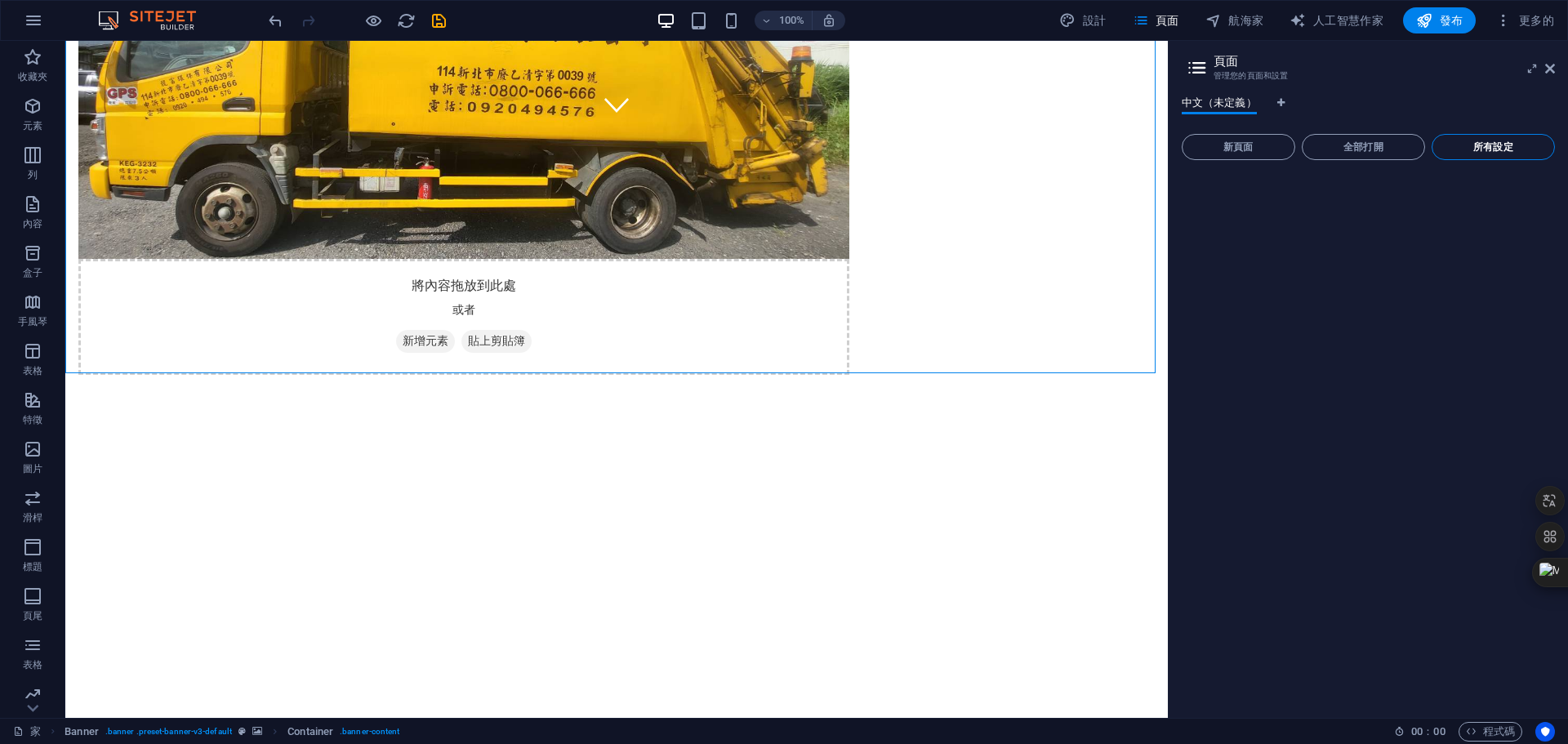 click on "所有設定" at bounding box center (1493, 147) 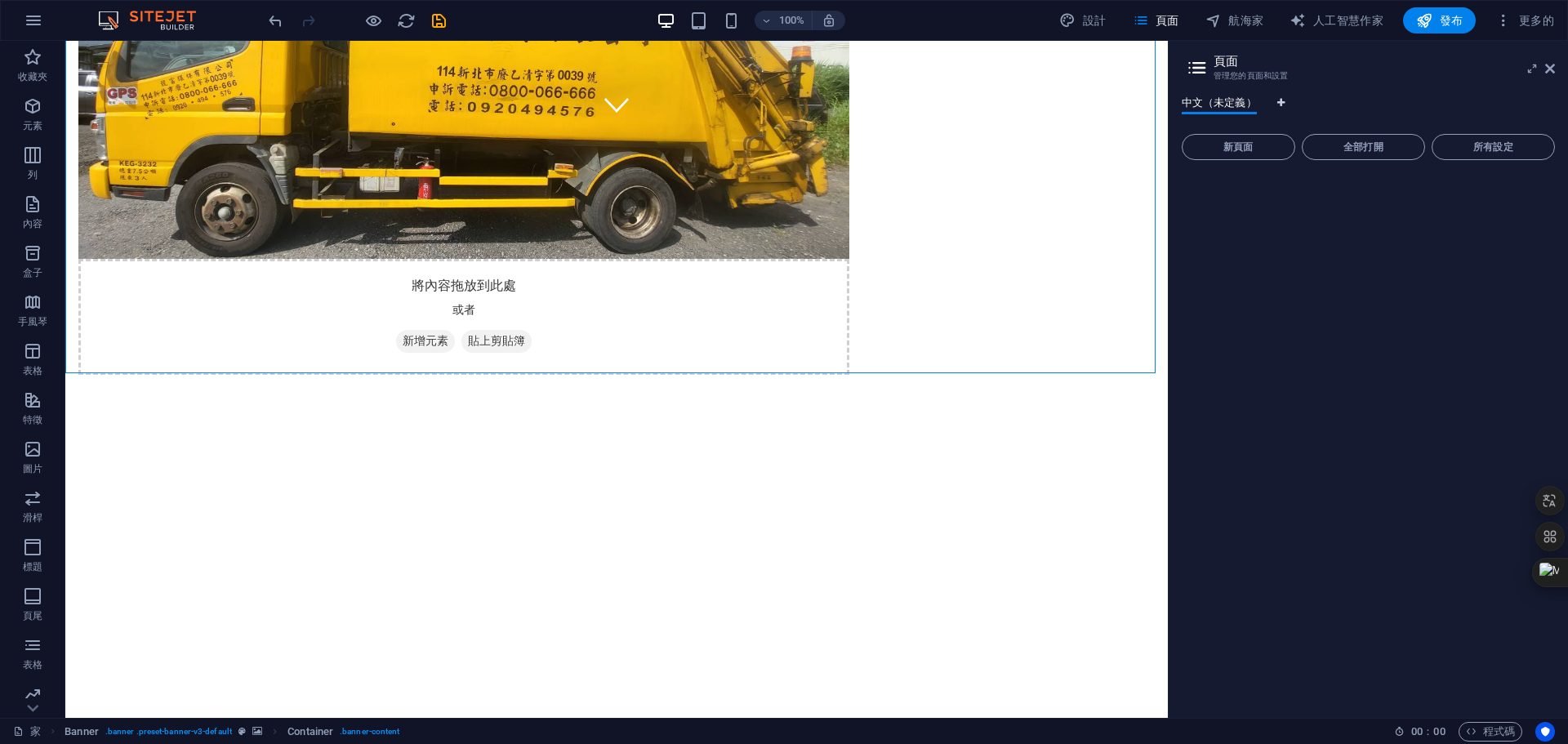 click at bounding box center (1281, 103) 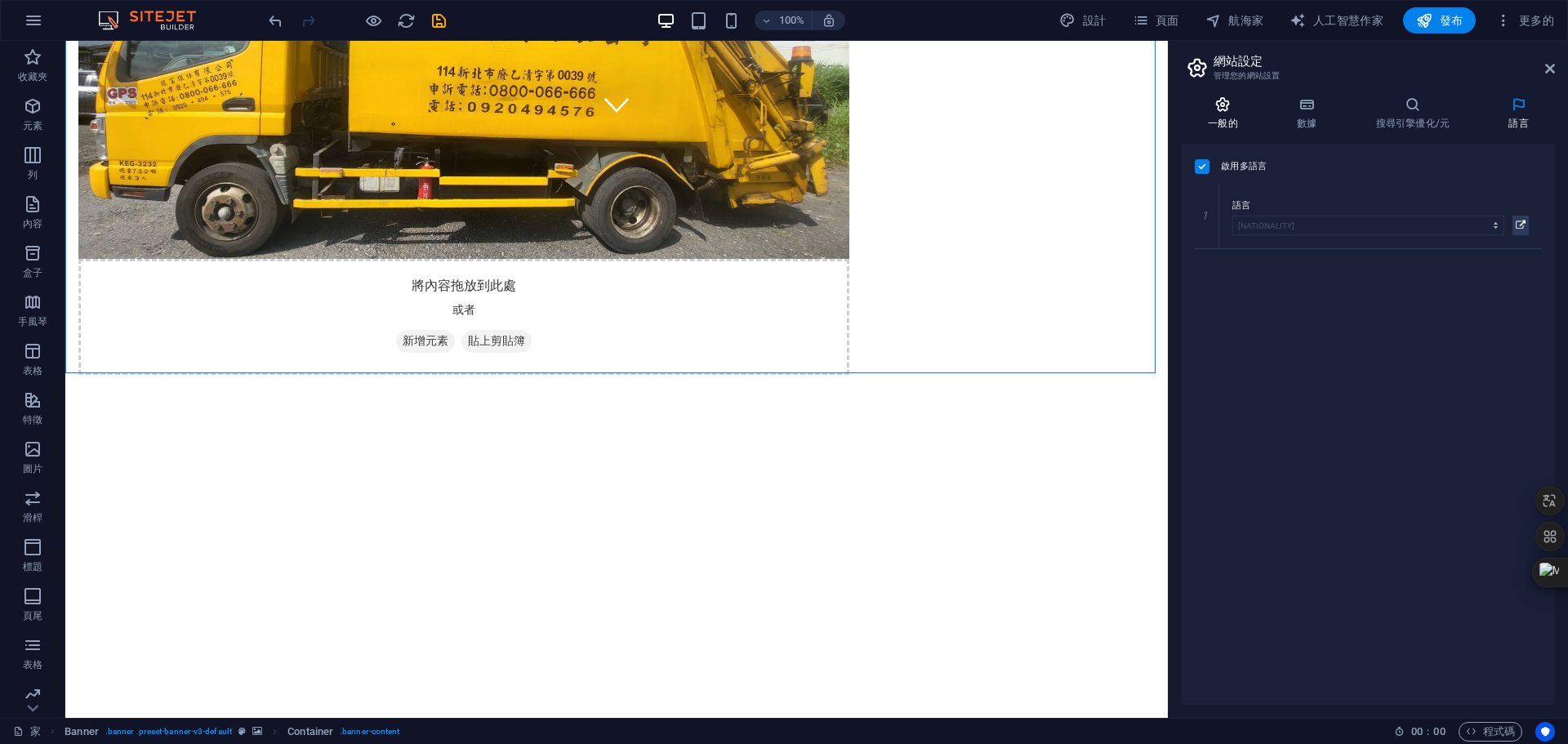 click at bounding box center (1223, 105) 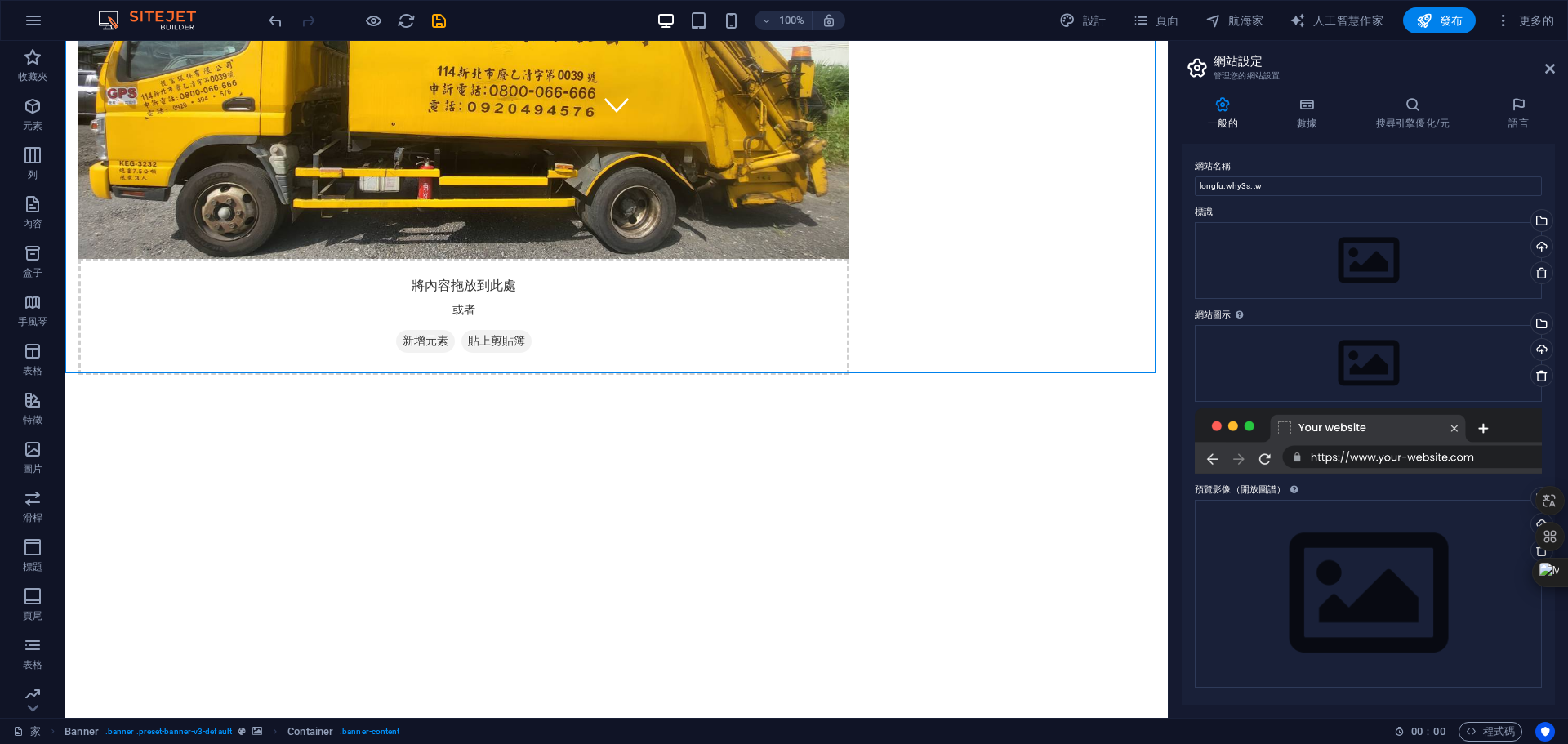 click on "網站設定 管理您的網站設置 一般的 數據 搜尋引擎優化/元 語言 網站名稱 longfu.why3s.tw 標識 將文件拖曳到此處，點擊選擇文件或 從文件或我們的免費庫存照片和影片中選擇文件 從文件管理器、庫存照片中選擇文件，或上傳文件 上傳 網站圖示 在此處設定您網站的圖示。圖示是瀏覽器標籤頁中網站標題旁邊的一個小圖示。它可以幫助訪客識別您的網站。 將文件拖曳到此處，點擊選擇文件或 從文件或我們的免費庫存照片和影片中選擇文件 從文件管理器、庫存照片中選擇文件，或上傳文件 上傳 預覽影像（開放圖譜） 當網站在社交網路上分享時將顯示此圖像 將文件拖曳到此處，點擊選擇文件或 從文件或我們的免費庫存照片和影片中選擇文件 從文件管理器、庫存照片中選擇文件，或上傳文件 上傳 本網站的聯絡資訊。此資訊可在網站各處使用，並會自動更新。 公司 名" at bounding box center [1368, 379] 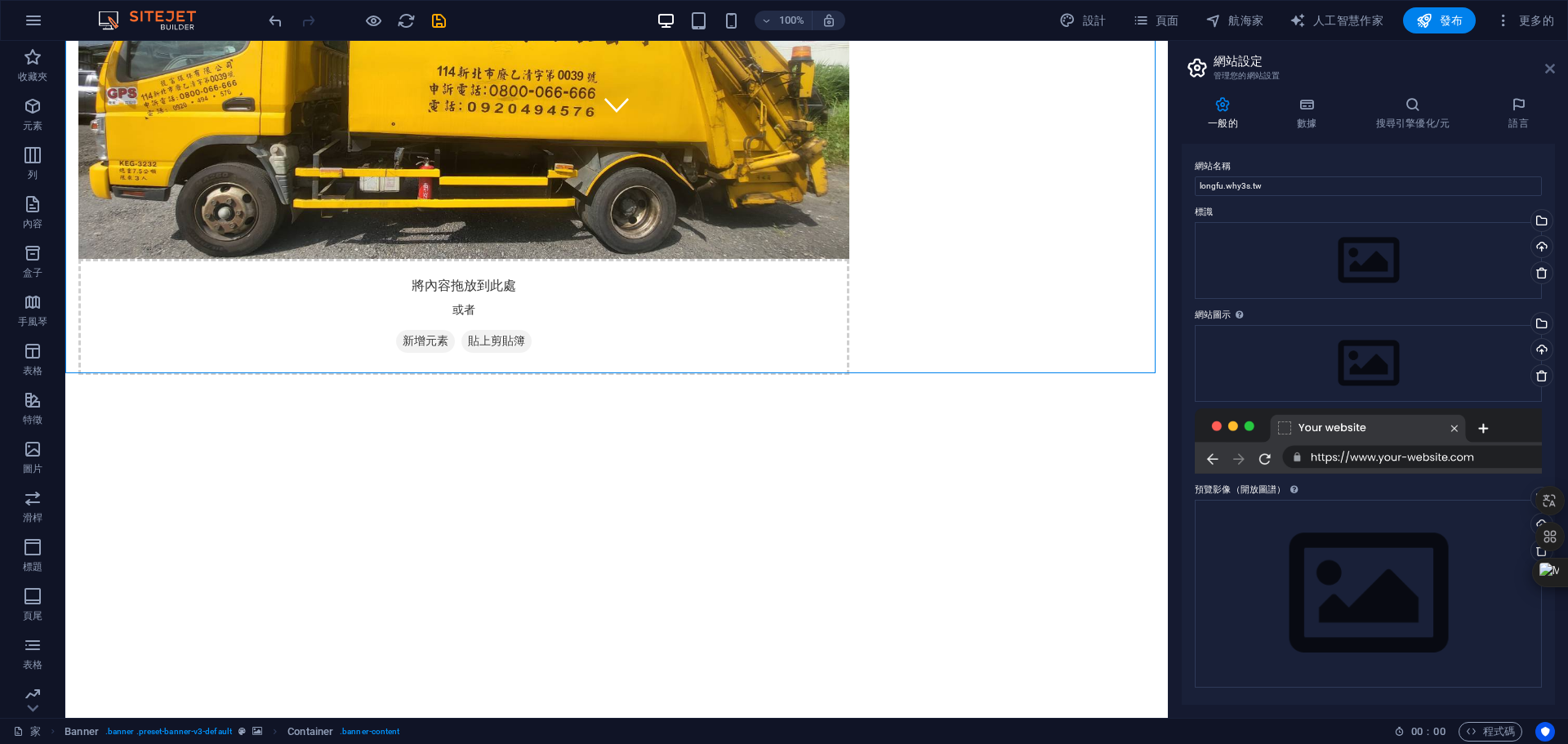click at bounding box center [1550, 69] 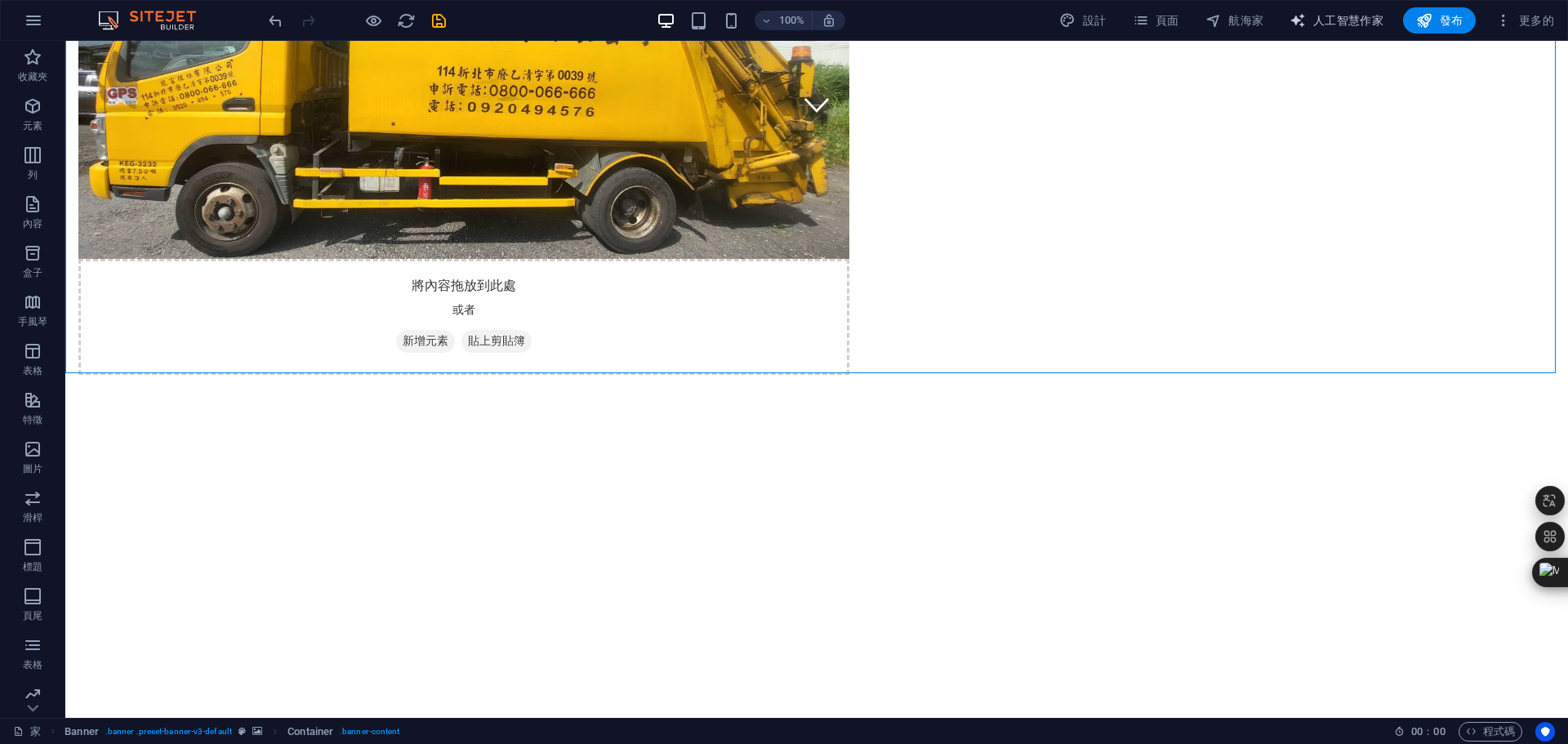 click on "人工智慧作家" at bounding box center [1348, 20] 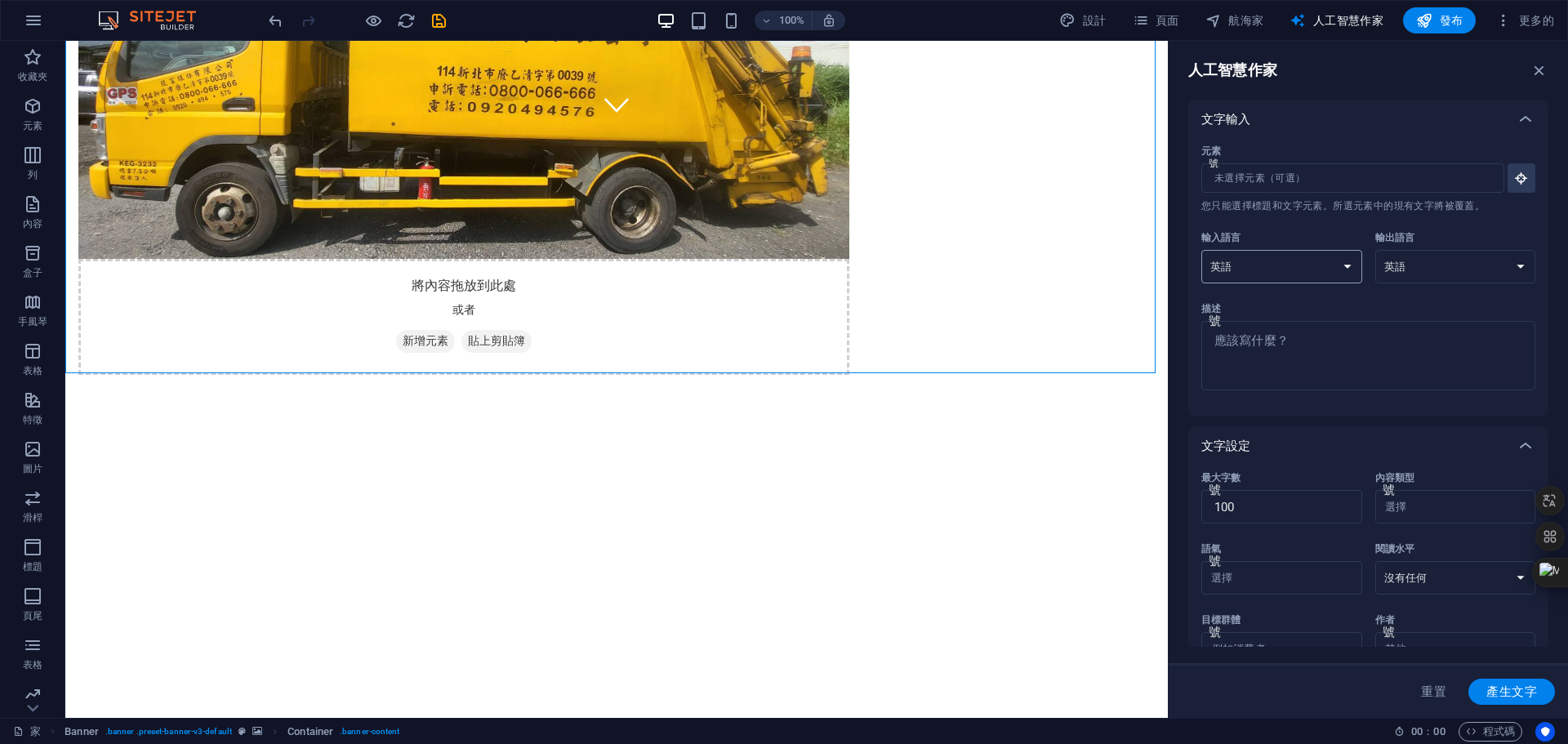 click on "阿爾巴尼亞語 阿拉伯 亞美尼亞語 阿瓦德語 亞塞拜然 巴什基爾語 巴斯克 白俄羅斯語 孟加拉 博傑普爾語 波士尼亞語 巴西葡萄牙語 保加利亞語 粵語 加泰隆尼亞語 恰蒂斯加爾邦 中國人 克羅埃西亞語 捷克語 丹麥語 多格里 荷蘭語 英語 愛沙尼亞語 法羅群島 芬蘭 法語 加利西亞語 喬治亞 德文 希臘文 古吉拉特語 哈里亞納邦 印地語 匈牙利 印尼 愛爾蘭語 義大利語 日本人 爪哇語 卡納達語 克什米爾 哈薩克 孔卡尼語 韓國人 吉爾吉斯斯坦 拉脫維亞語 立陶宛語 馬其頓語 邁蒂利 馬來語 馬爾他語 國語 國語 馬拉地語 馬爾瓦里 閩南 摩爾多瓦 蒙 蒙特內哥羅 尼泊爾語 挪威 奧裡亞語 普什圖語 波斯語（波斯語） 拋光 葡萄牙語 旁遮普語 拉賈斯坦邦 羅馬尼亞語 俄文 梵文 桑塔利 塞爾維亞 信德語 僧伽羅語 斯洛伐克語 斯洛維尼亞語 斯洛維尼亞語 西班牙語 烏克蘭 烏爾都語 吳" at bounding box center [1281, 266] 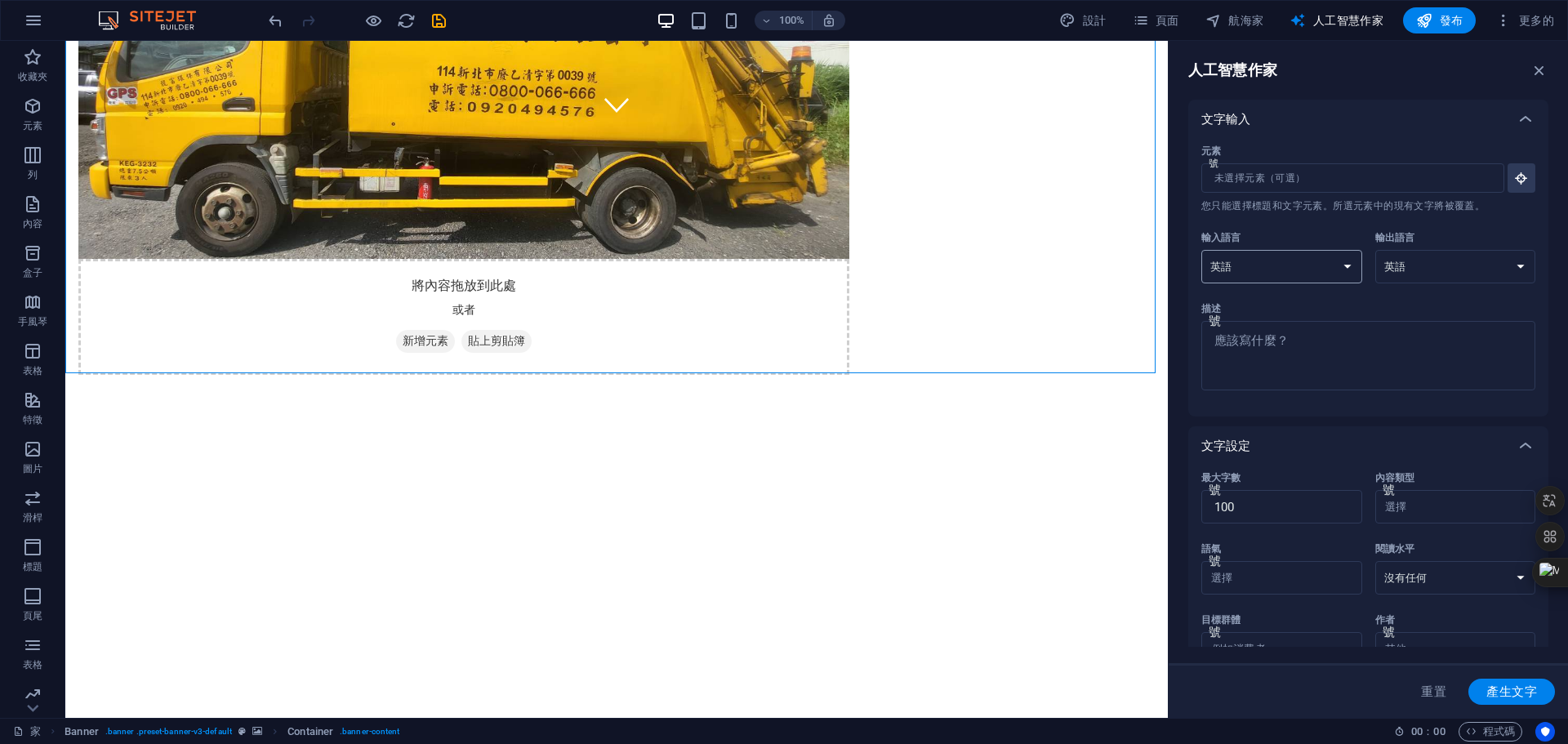 select on "Chinese" 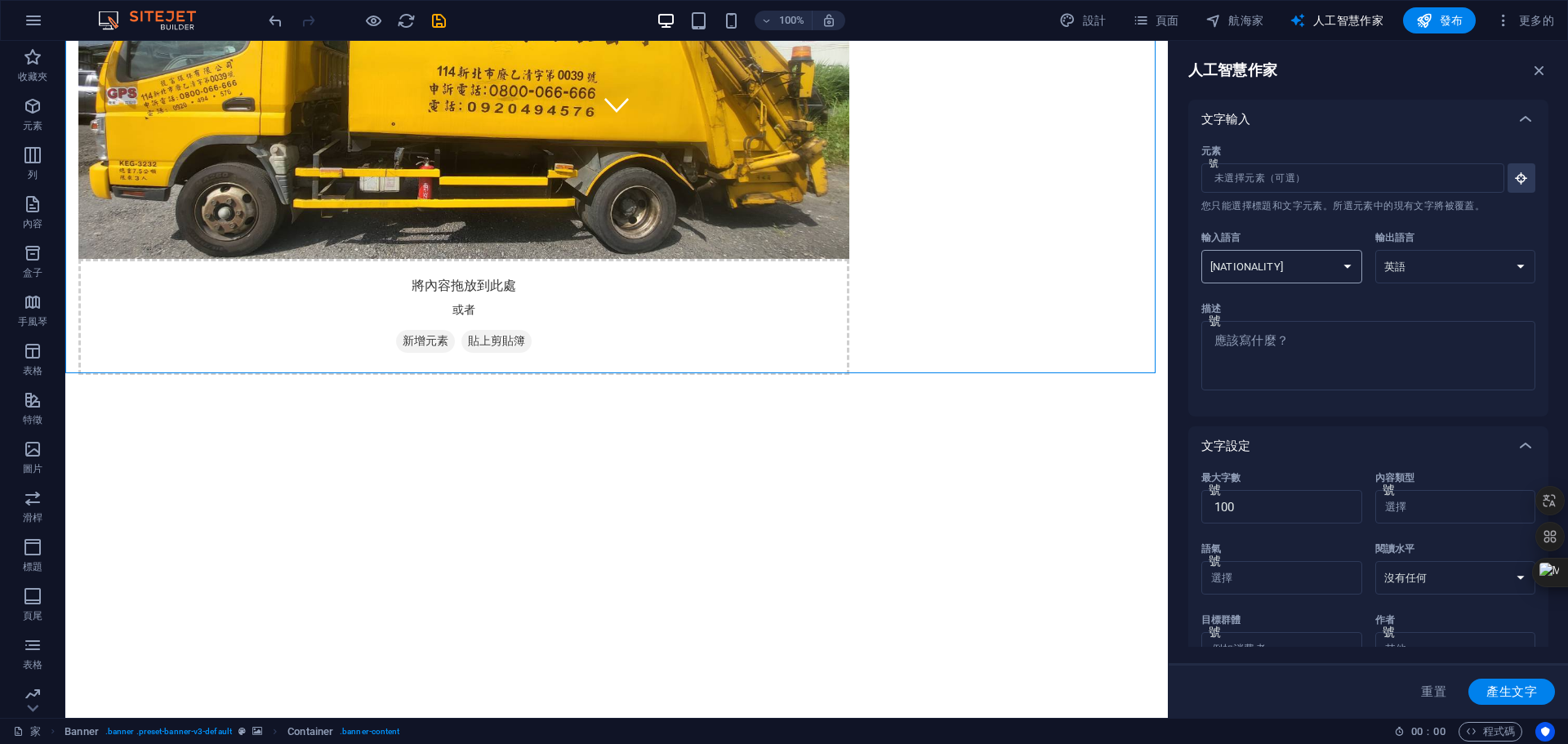 click on "阿爾巴尼亞語 阿拉伯 亞美尼亞語 阿瓦德語 亞塞拜然 巴什基爾語 巴斯克 白俄羅斯語 孟加拉 博傑普爾語 波士尼亞語 巴西葡萄牙語 保加利亞語 粵語 加泰隆尼亞語 恰蒂斯加爾邦 中國人 克羅埃西亞語 捷克語 丹麥語 多格里 荷蘭語 英語 愛沙尼亞語 法羅群島 芬蘭 法語 加利西亞語 喬治亞 德文 希臘文 古吉拉特語 哈里亞納邦 印地語 匈牙利 印尼 愛爾蘭語 義大利語 日本人 爪哇語 卡納達語 克什米爾 哈薩克 孔卡尼語 韓國人 吉爾吉斯斯坦 拉脫維亞語 立陶宛語 馬其頓語 邁蒂利 馬來語 馬爾他語 國語 國語 馬拉地語 馬爾瓦里 閩南 摩爾多瓦 蒙 蒙特內哥羅 尼泊爾語 挪威 奧裡亞語 普什圖語 波斯語（波斯語） 拋光 葡萄牙語 旁遮普語 拉賈斯坦邦 羅馬尼亞語 俄文 梵文 桑塔利 塞爾維亞 信德語 僧伽羅語 斯洛伐克語 斯洛維尼亞語 斯洛維尼亞語 西班牙語 烏克蘭 烏爾都語 吳" at bounding box center (1281, 266) 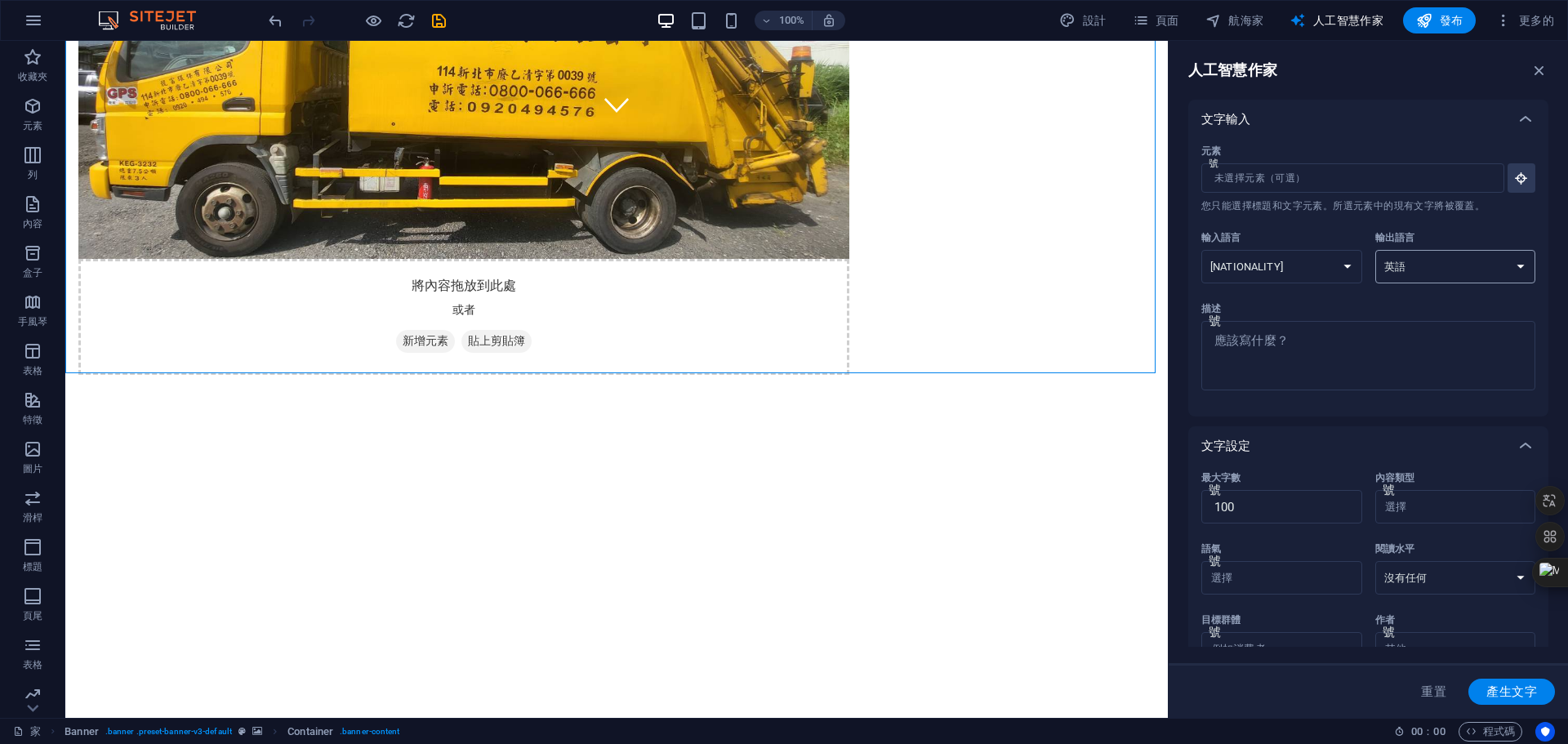 click on "阿爾巴尼亞語 阿拉伯 亞美尼亞語 阿瓦德語 亞塞拜然 巴什基爾語 巴斯克 白俄羅斯語 孟加拉 博傑普爾語 波士尼亞語 巴西葡萄牙語 保加利亞語 粵語 加泰隆尼亞語 恰蒂斯加爾邦 中國人 克羅埃西亞語 捷克語 丹麥語 多格里 荷蘭語 英語 愛沙尼亞語 法羅群島 芬蘭 法語 加利西亞語 喬治亞 德文 希臘文 古吉拉特語 哈里亞納邦 印地語 匈牙利 印尼 愛爾蘭語 義大利語 日本人 爪哇語 卡納達語 克什米爾 哈薩克 孔卡尼語 韓國人 吉爾吉斯斯坦 拉脫維亞語 立陶宛語 馬其頓語 邁蒂利 馬來語 馬爾他語 國語 國語 馬拉地語 馬爾瓦里 閩南 摩爾多瓦 蒙 蒙特內哥羅 尼泊爾語 挪威 奧裡亞語 普什圖語 波斯語（波斯語） 拋光 葡萄牙語 旁遮普語 拉賈斯坦邦 羅馬尼亞語 俄文 梵文 桑塔利 塞爾維亞 信德語 僧伽羅語 斯洛伐克語 斯洛維尼亞語 斯洛維尼亞語 西班牙語 烏克蘭 烏爾都語 吳" at bounding box center [1455, 266] 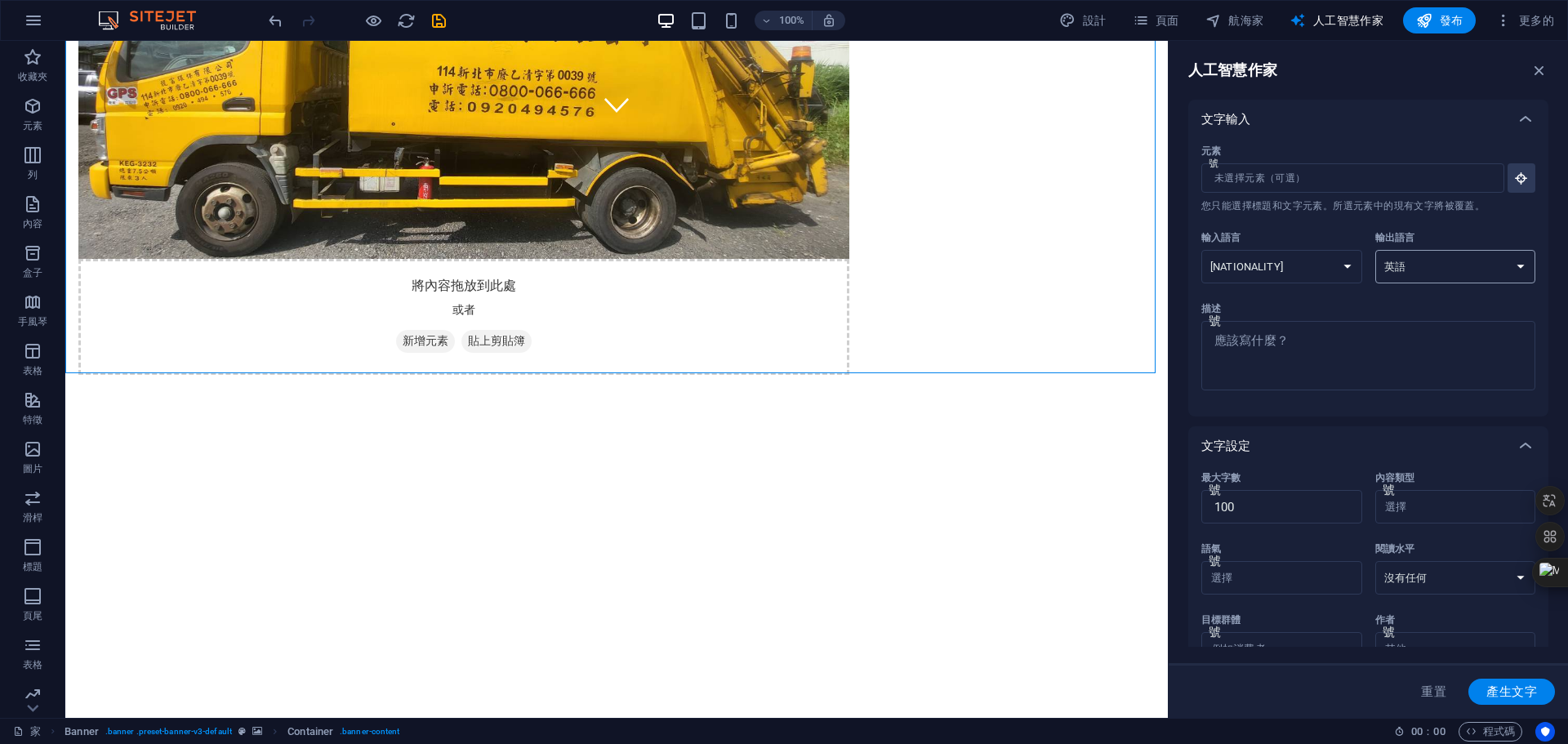 select on "Chinese" 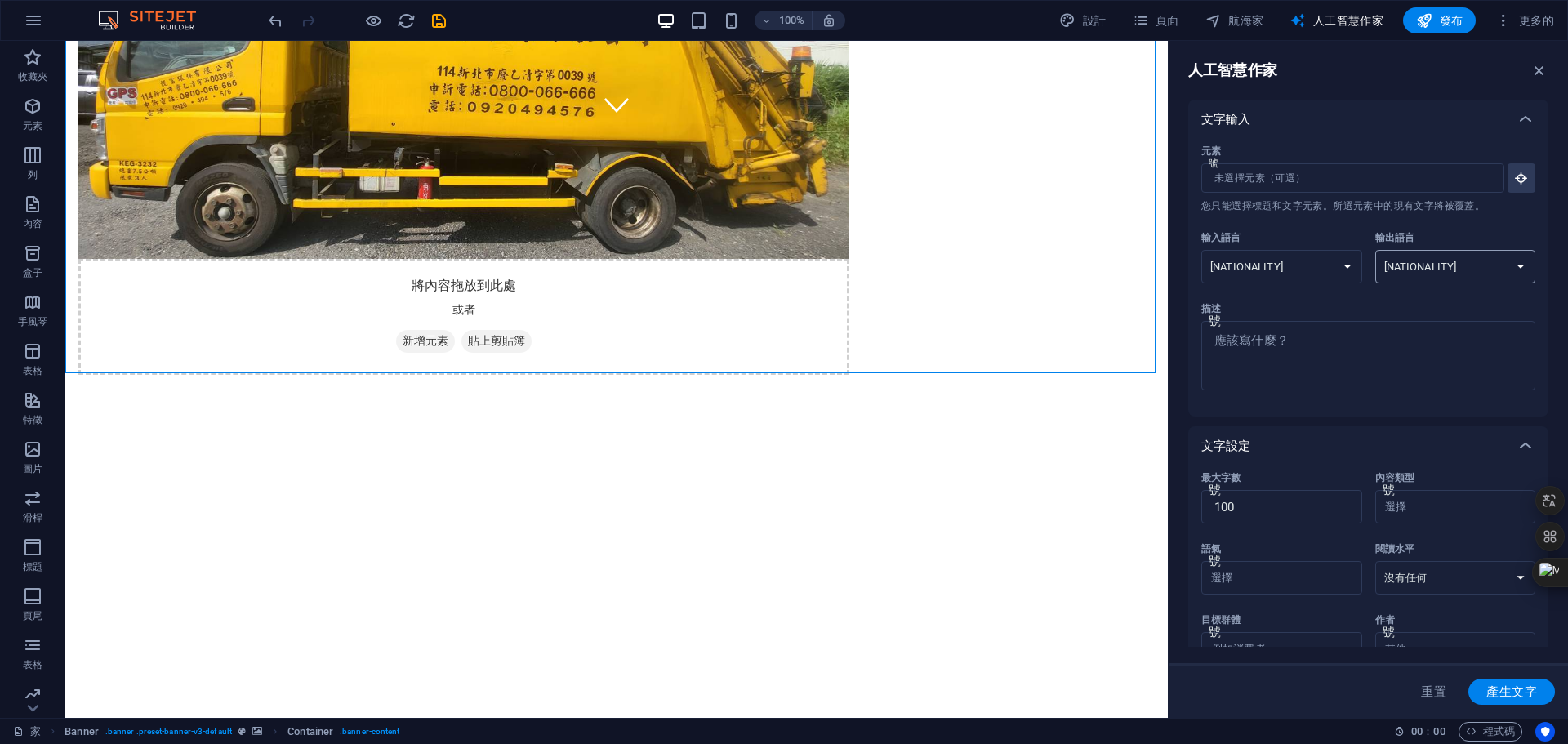 click on "阿爾巴尼亞語 阿拉伯 亞美尼亞語 阿瓦德語 亞塞拜然 巴什基爾語 巴斯克 白俄羅斯語 孟加拉 博傑普爾語 波士尼亞語 巴西葡萄牙語 保加利亞語 粵語 加泰隆尼亞語 恰蒂斯加爾邦 中國人 克羅埃西亞語 捷克語 丹麥語 多格里 荷蘭語 英語 愛沙尼亞語 法羅群島 芬蘭 法語 加利西亞語 喬治亞 德文 希臘文 古吉拉特語 哈里亞納邦 印地語 匈牙利 印尼 愛爾蘭語 義大利語 日本人 爪哇語 卡納達語 克什米爾 哈薩克 孔卡尼語 韓國人 吉爾吉斯斯坦 拉脫維亞語 立陶宛語 馬其頓語 邁蒂利 馬來語 馬爾他語 國語 國語 馬拉地語 馬爾瓦里 閩南 摩爾多瓦 蒙 蒙特內哥羅 尼泊爾語 挪威 奧裡亞語 普什圖語 波斯語（波斯語） 拋光 葡萄牙語 旁遮普語 拉賈斯坦邦 羅馬尼亞語 俄文 梵文 桑塔利 塞爾維亞 信德語 僧伽羅語 斯洛伐克語 斯洛維尼亞語 斯洛維尼亞語 西班牙語 烏克蘭 烏爾都語 吳" at bounding box center [1455, 266] 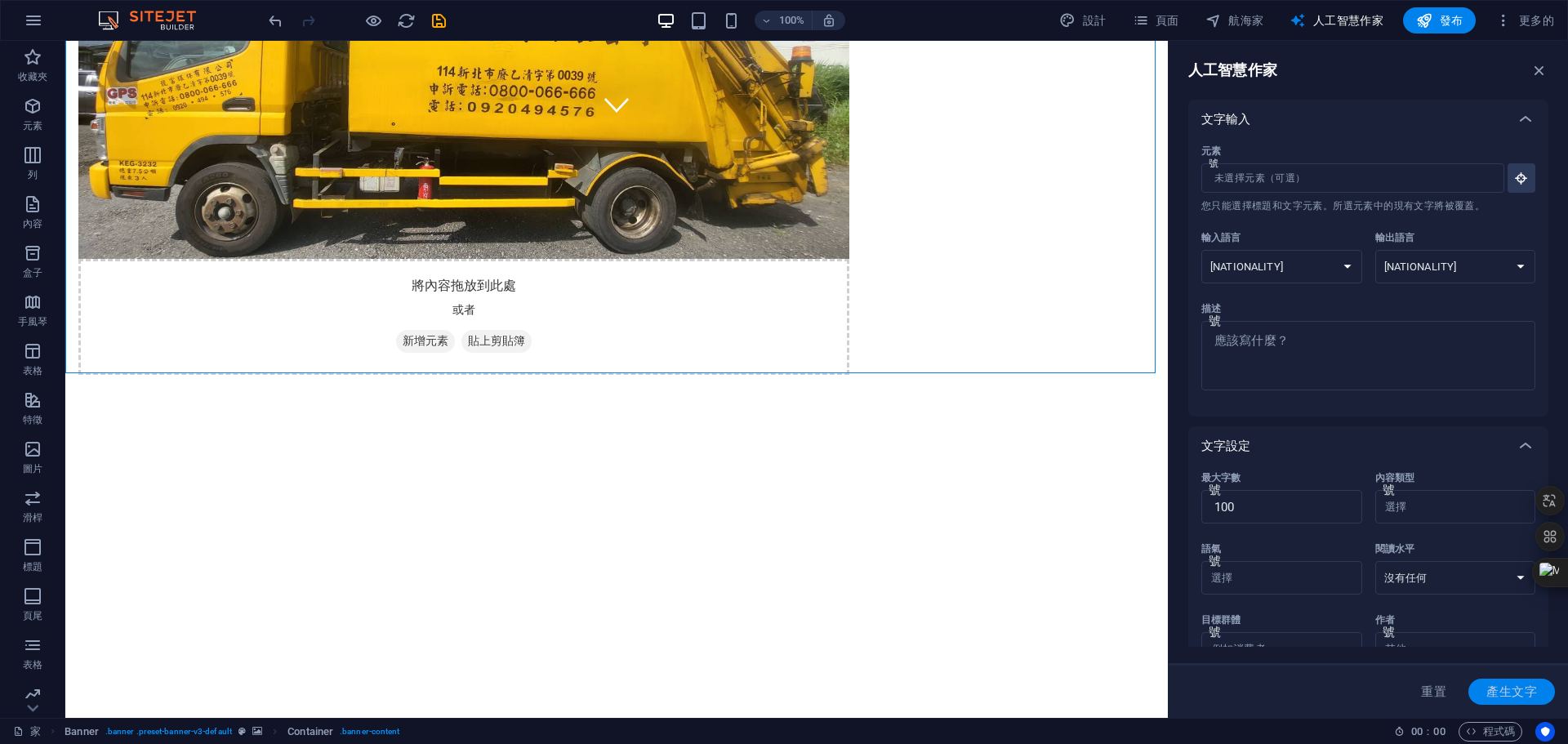 click on "產生文字" at bounding box center [1512, 692] 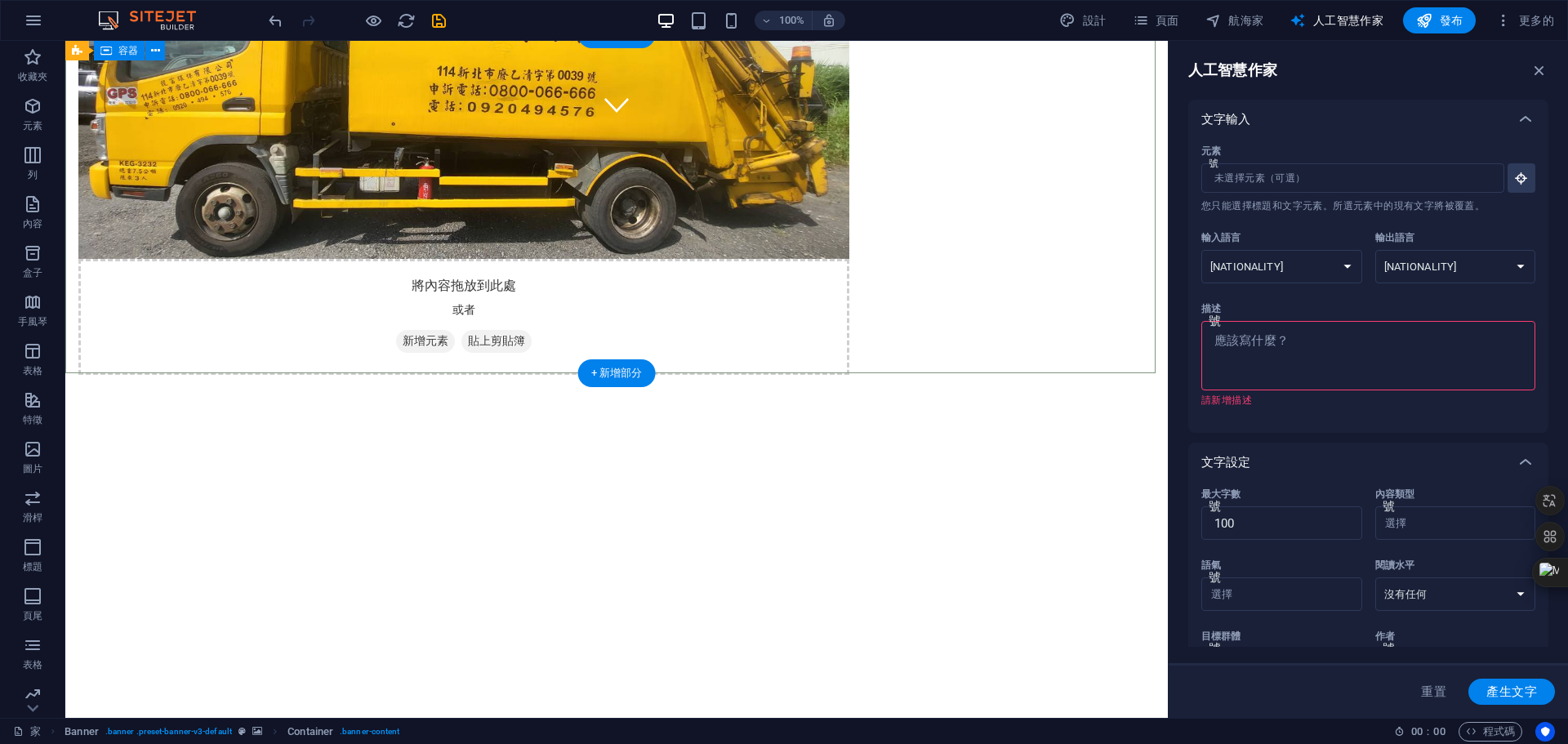 click at bounding box center (617, 844) 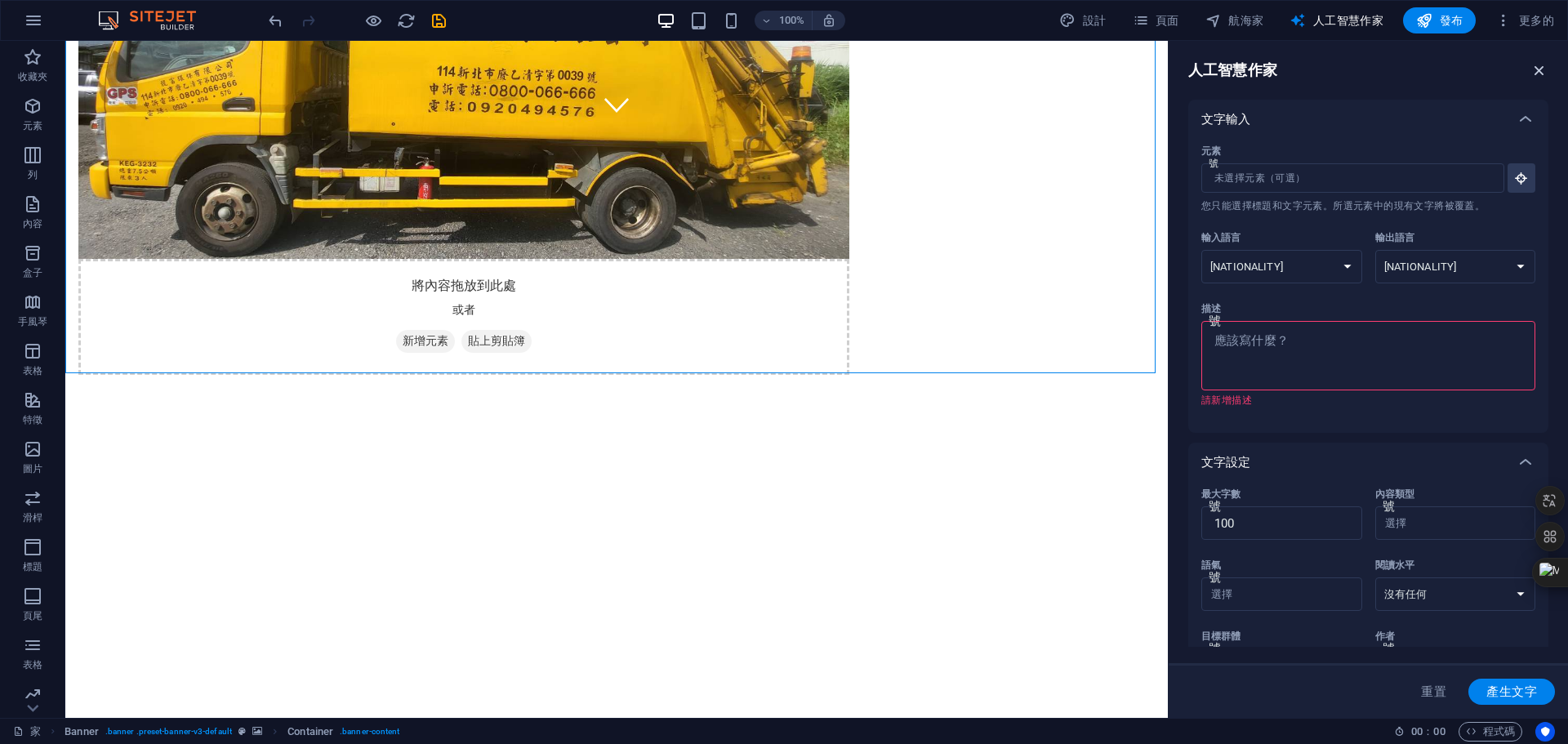 click at bounding box center [1539, 70] 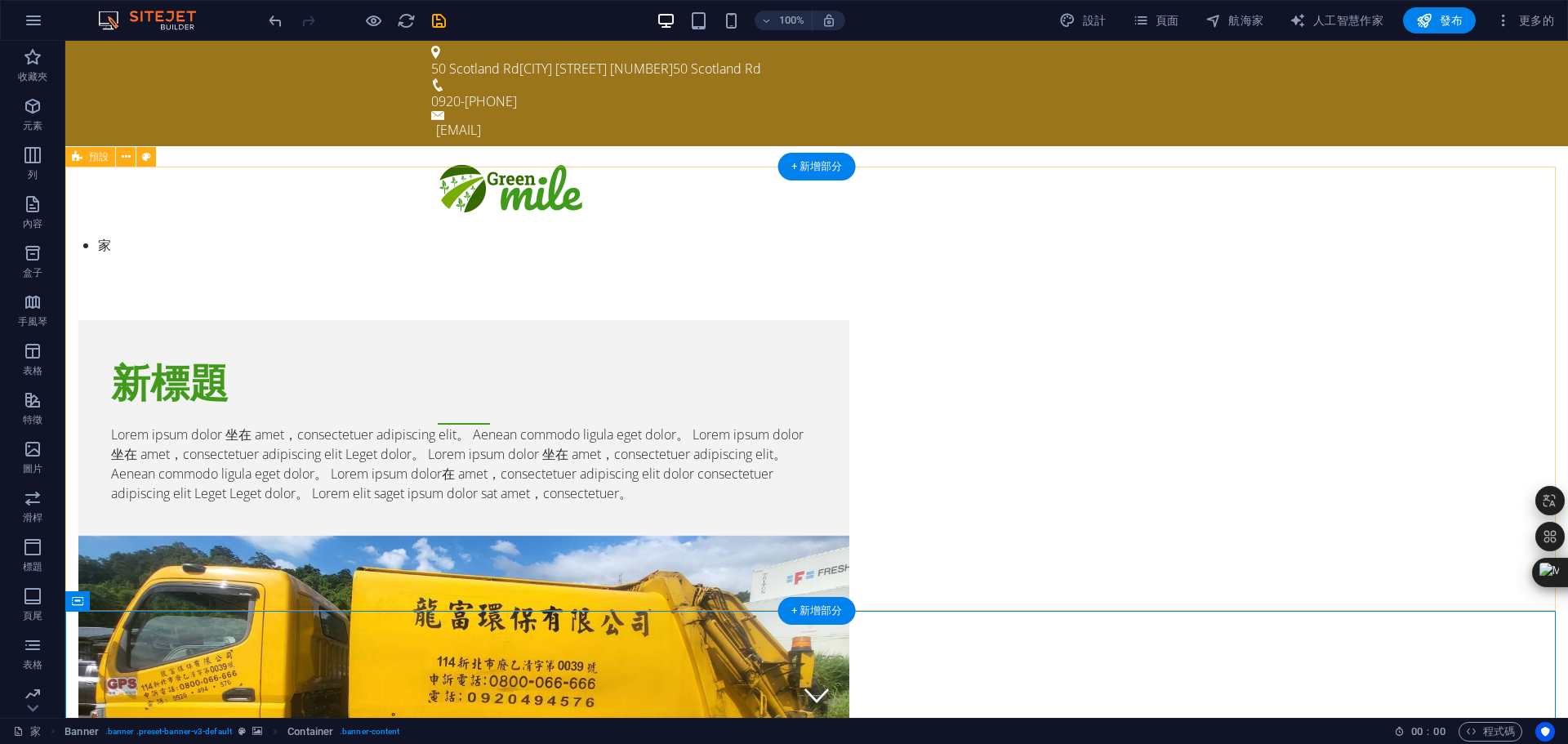 scroll, scrollTop: 0, scrollLeft: 0, axis: both 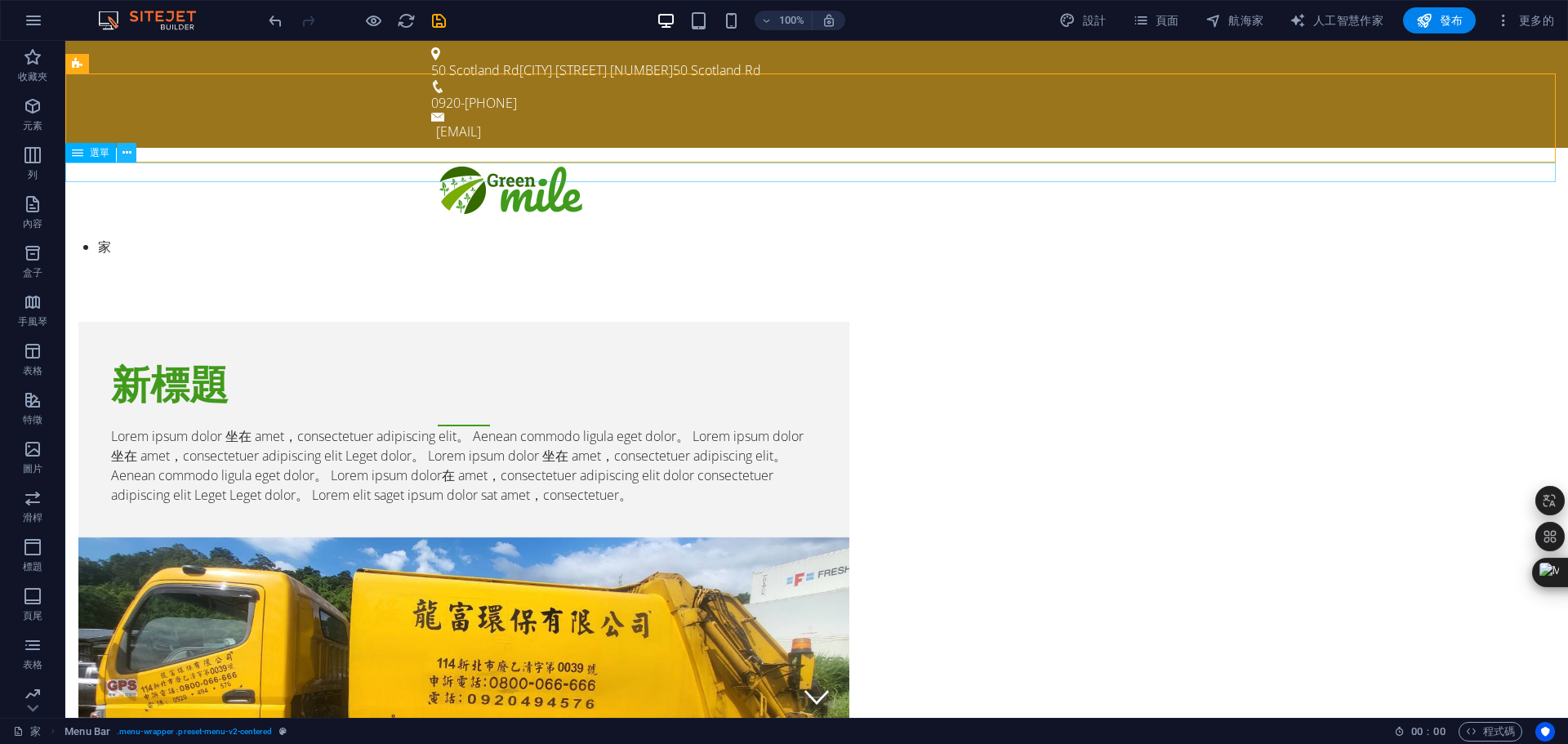 click at bounding box center [127, 153] 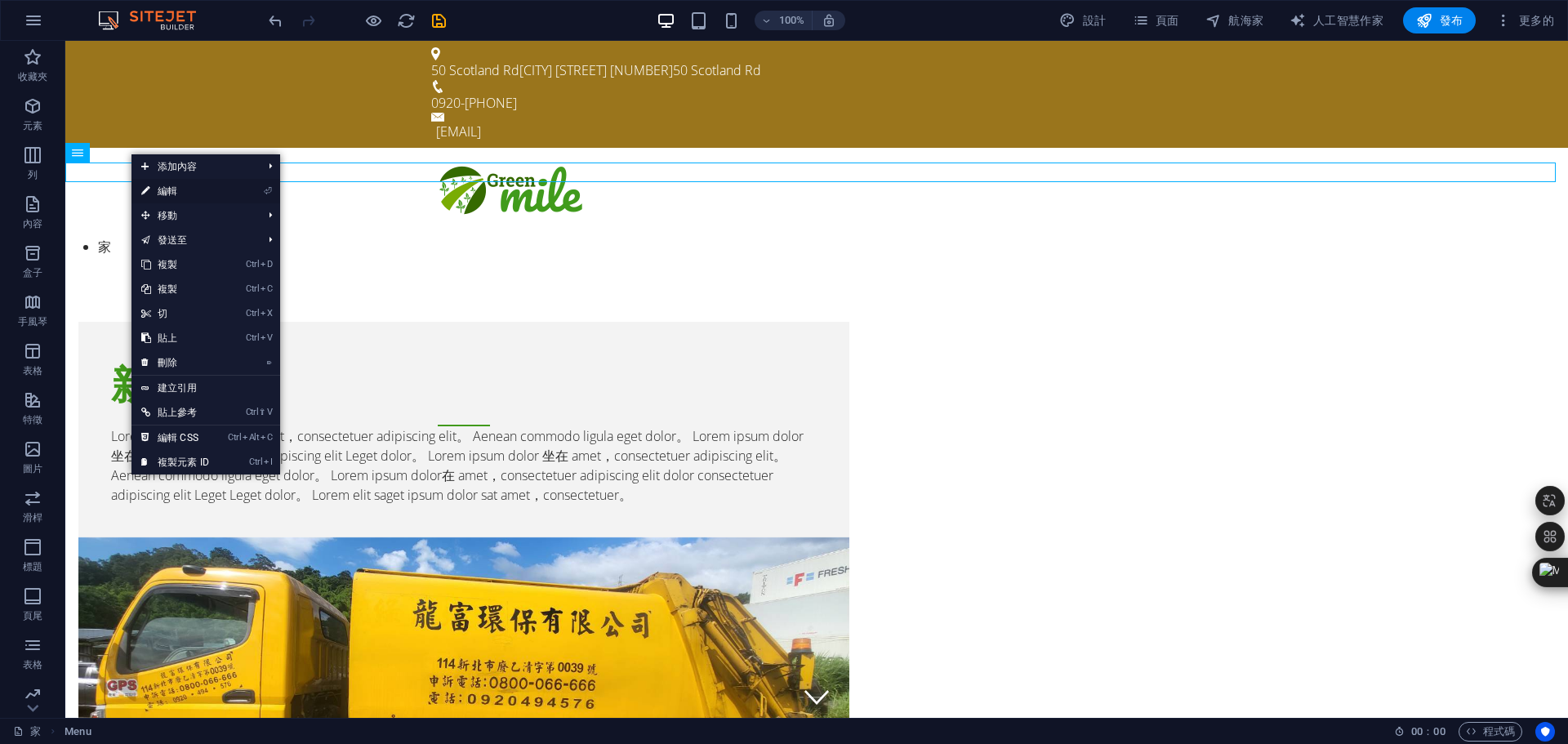 click on "編輯" at bounding box center [167, 191] 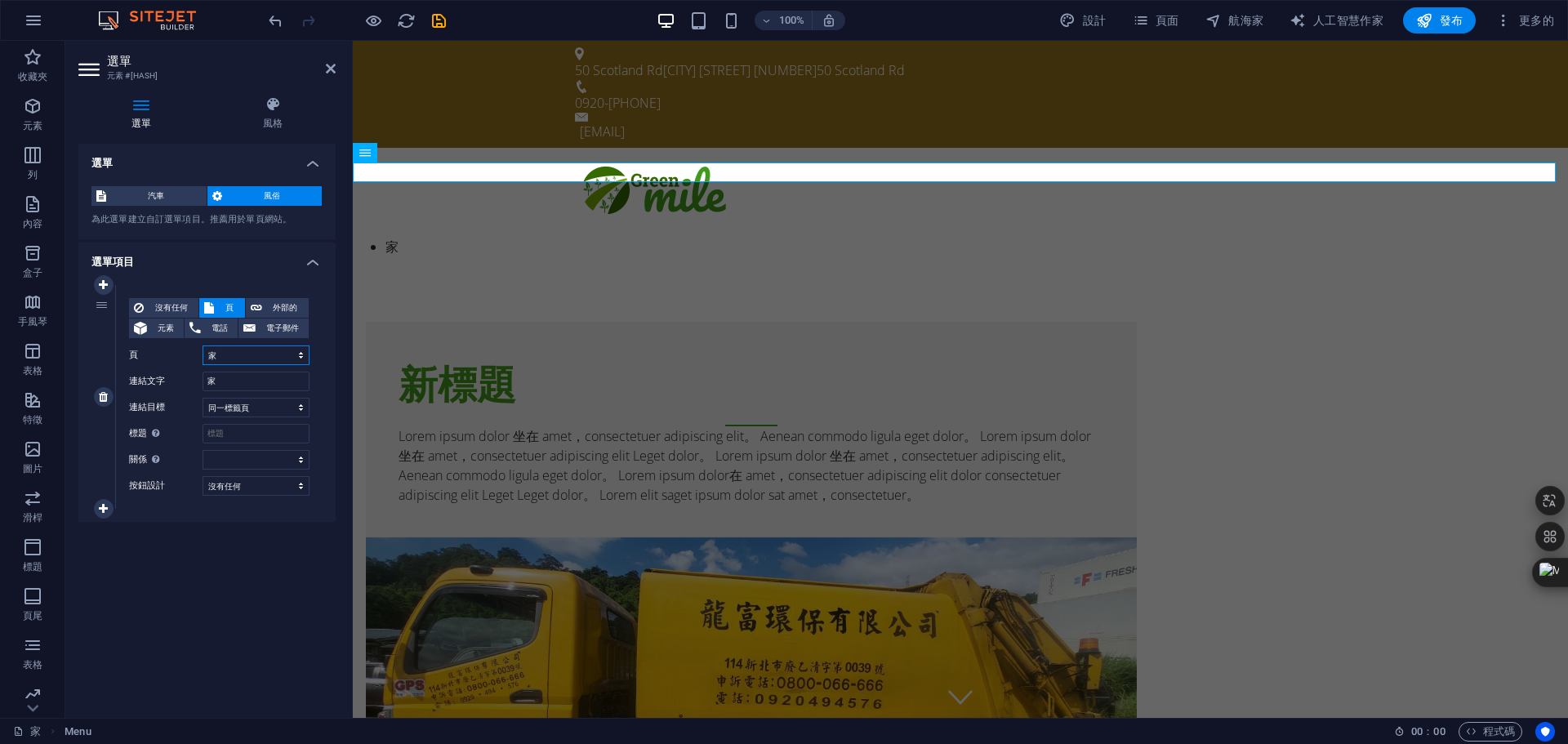 click on "家 子頁面 法律聲明 隱私" at bounding box center (256, 355) 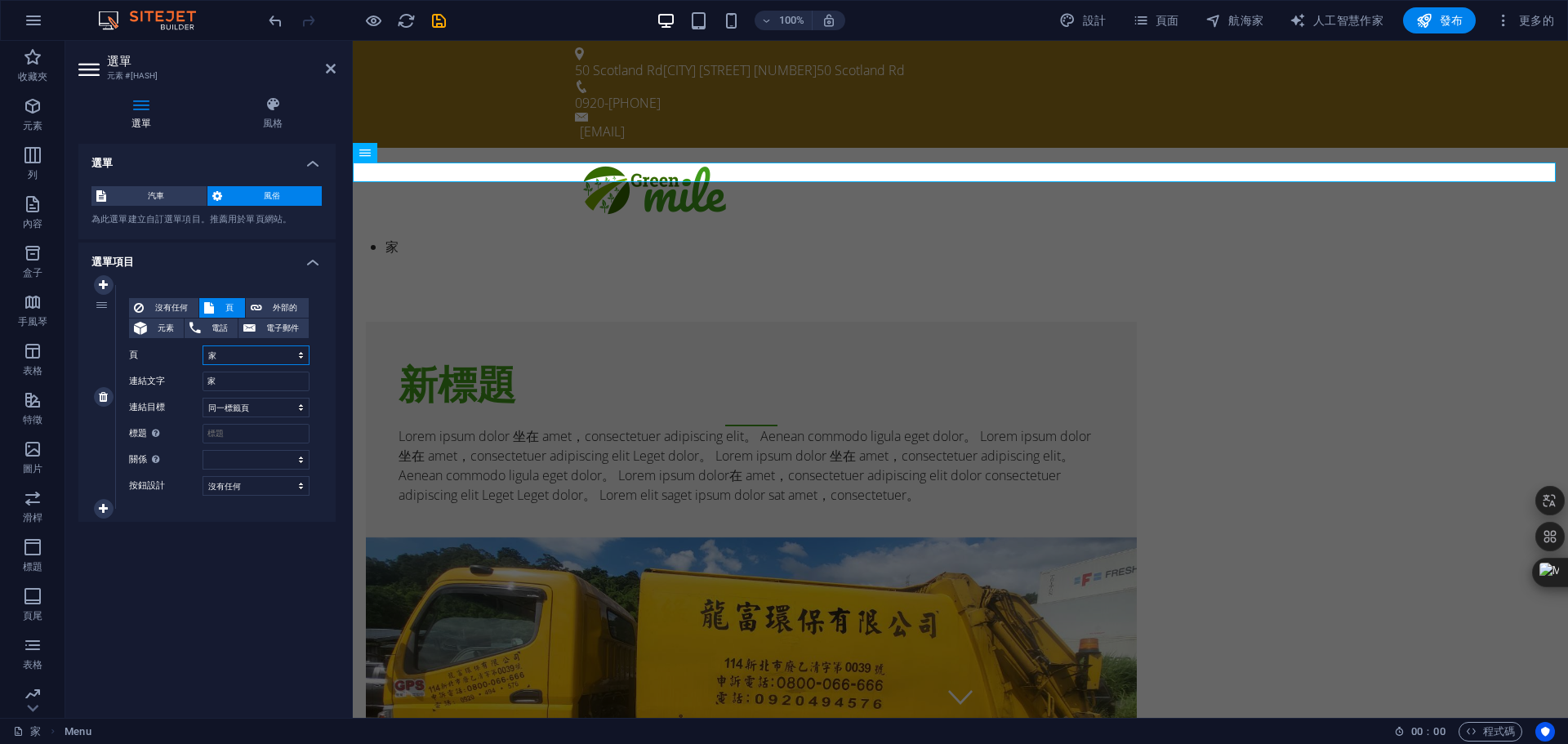 click on "家 子頁面 法律聲明 隱私" at bounding box center (256, 355) 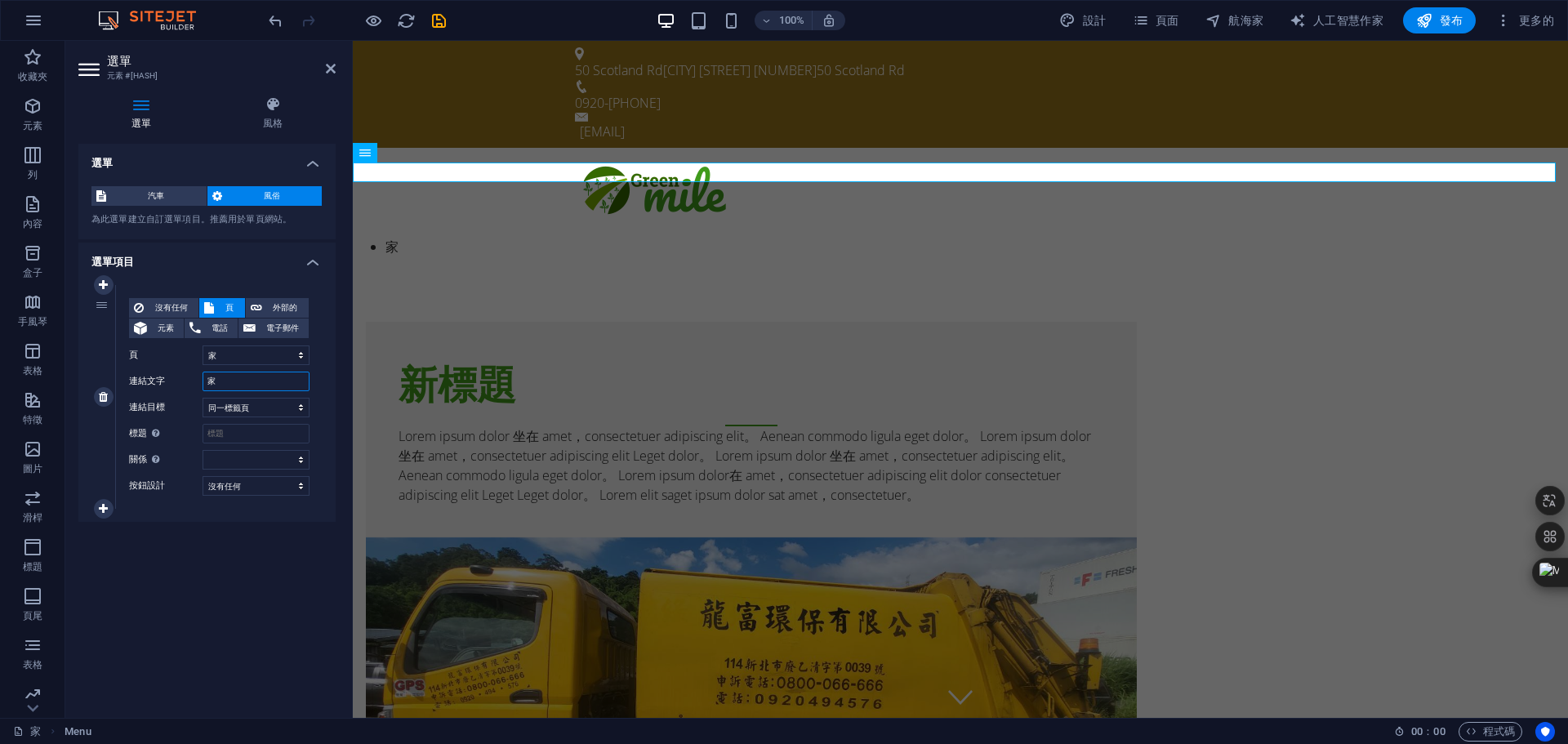 drag, startPoint x: 230, startPoint y: 384, endPoint x: 188, endPoint y: 377, distance: 42.579338 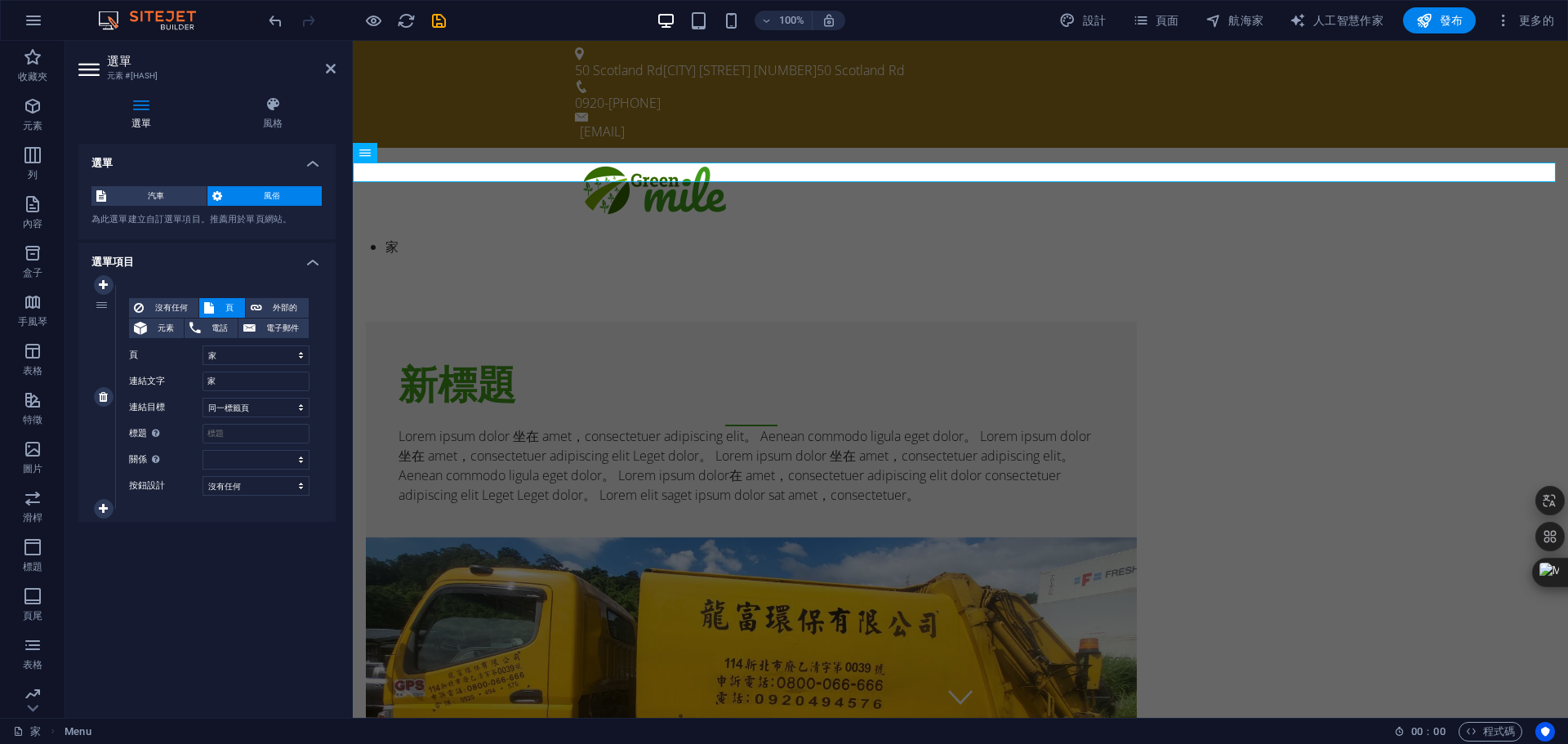 click on "沒有任何 頁 外部的 元素 電話 電子郵件 頁 家 子頁面 法律聲明 隱私 元素
網址 /15976746 電話 電子郵件 連結文字 家 連結目標 新標籤頁 同一標籤頁 覆蓋 標題 附加連結描述，不應與連結文字相同。標題通常在滑鼠移到元素上時顯示為工具提示文字。如果不確定，請留空。 關係 設定 此連結與連結目標的關係 。例如，值“nofollow”指示搜尋引擎不追蹤此連結。可以留空。 備用 作者 書籤 外部的 幫助 執照 下一個 nofollow 無引用 無開啟器 上一頁 搜尋 標籤" at bounding box center [219, 384] 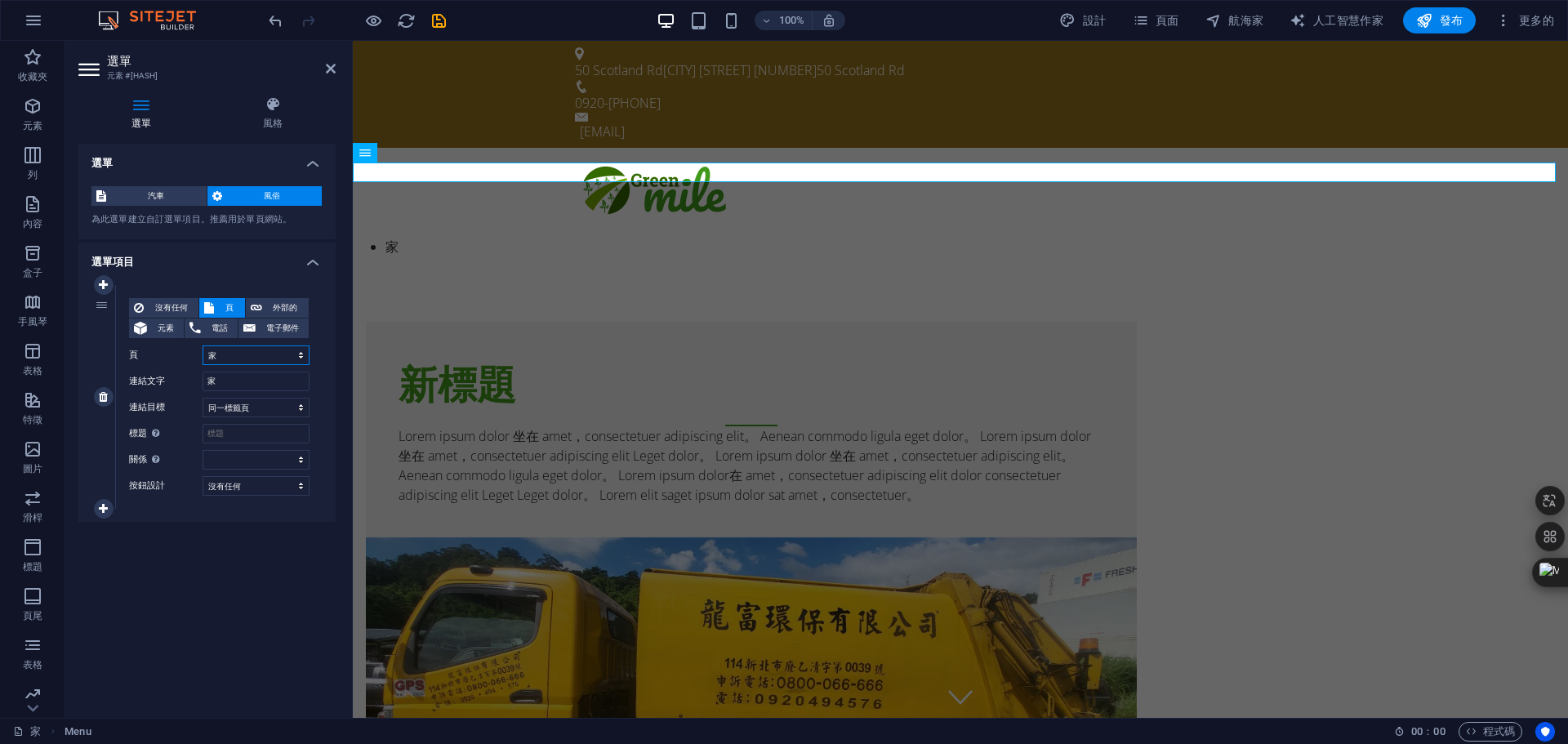 click on "家 子頁面 法律聲明 隱私" at bounding box center (256, 355) 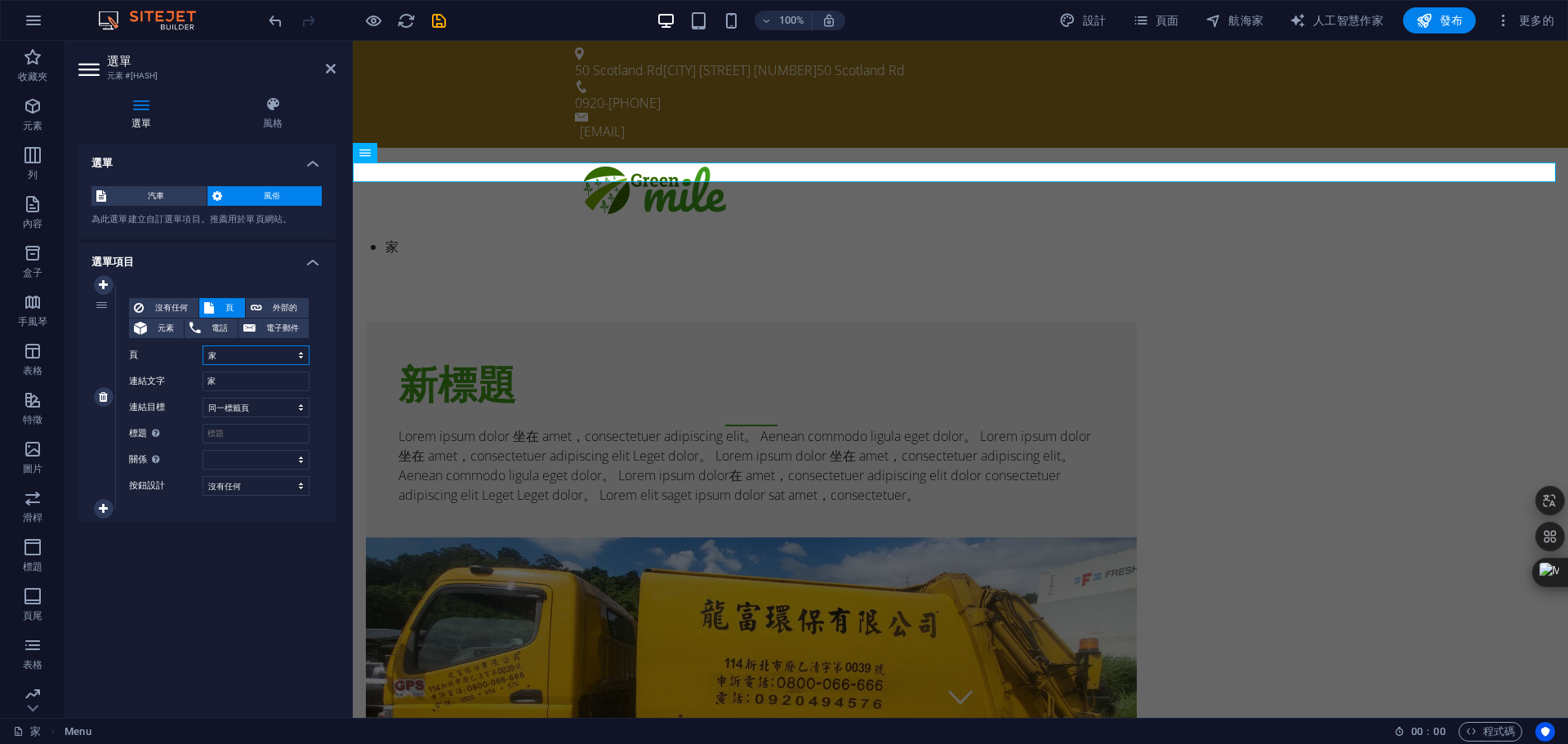 click on "家 子頁面 法律聲明 隱私" at bounding box center [256, 355] 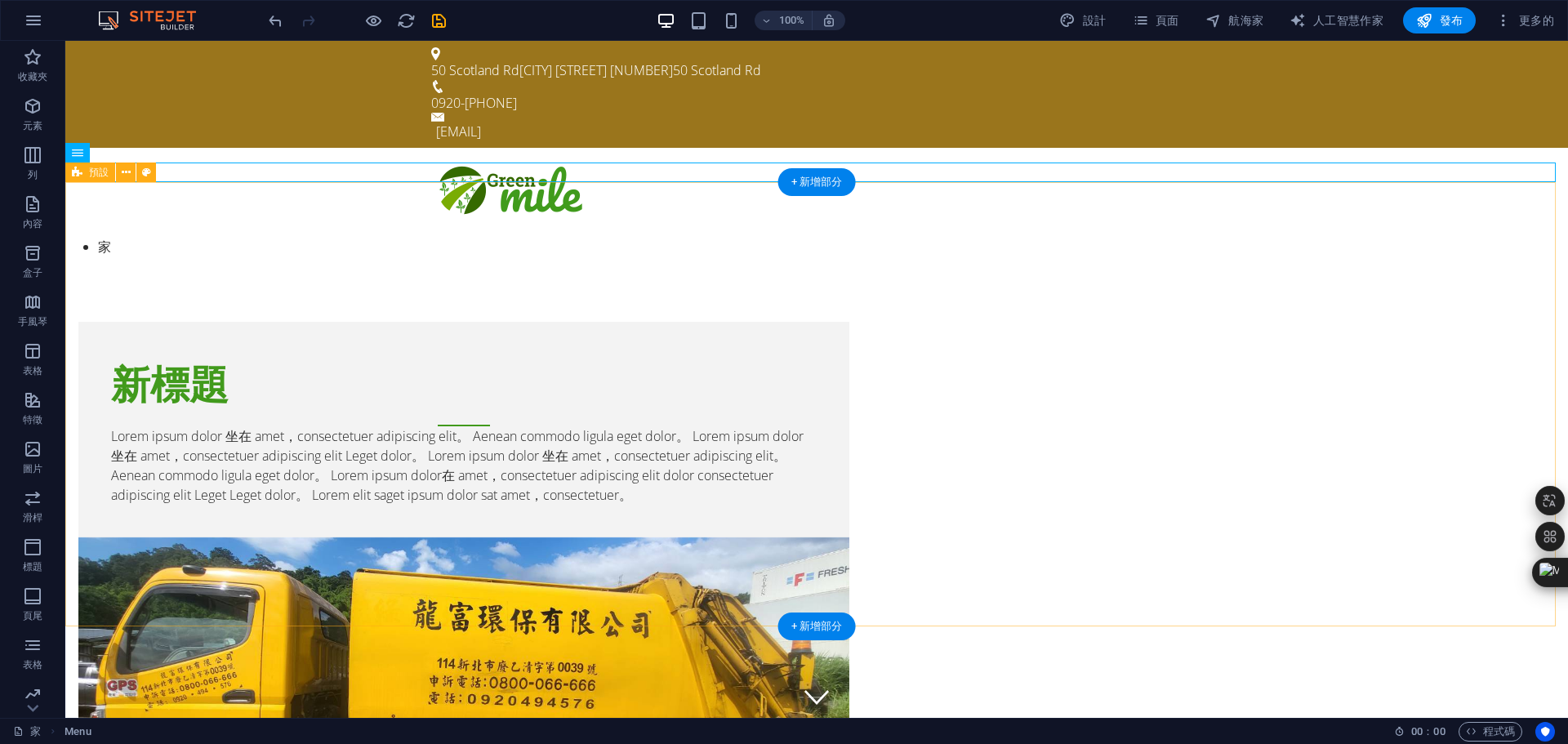 click on "新標題 Lorem ipsum dolor 坐在 amet，consectetuer adipiscing elit。 Aenean commodo ligula eget dolor。 Lorem ipsum dolor 坐在 amet，consectetuer adipiscing elit Leget dolor。 Lorem ipsum dolor 坐在 amet，consectetuer adipiscing elit。 Aenean commodo ligula eget dolor。 Lorem ipsum dolor在 amet，consectetuer adipiscing elit dolor consectetuer adipiscing elit Leget Leget dolor。 Lorem elit saget ipsum dolor sat amet，consectetuer。 將內容拖放到此處 或者  新增元素  貼上剪貼簿" at bounding box center (817, 644) 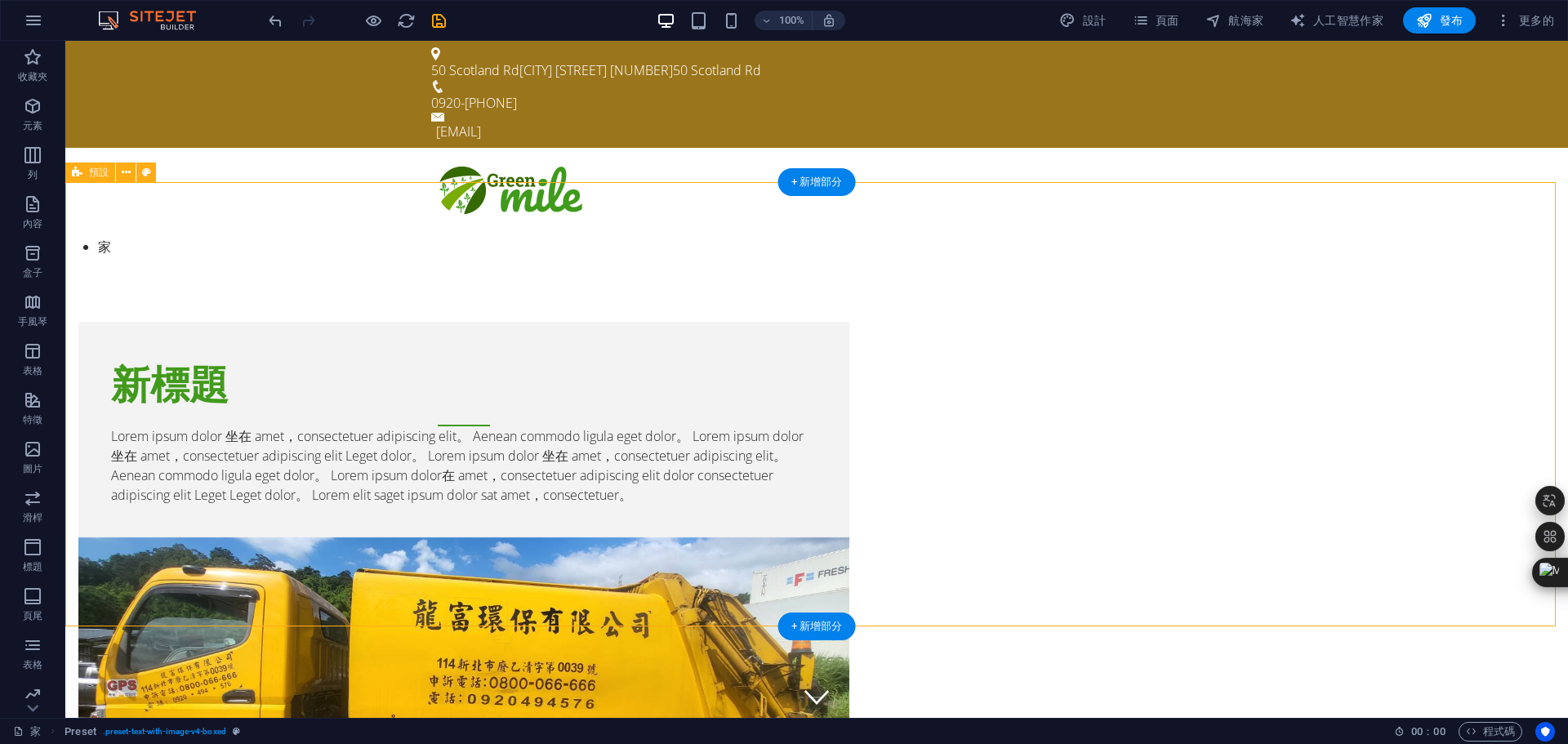 click on "新標題 Lorem ipsum dolor 坐在 amet，consectetuer adipiscing elit。 Aenean commodo ligula eget dolor。 Lorem ipsum dolor 坐在 amet，consectetuer adipiscing elit Leget dolor。 Lorem ipsum dolor 坐在 amet，consectetuer adipiscing elit。 Aenean commodo ligula eget dolor。 Lorem ipsum dolor在 amet，consectetuer adipiscing elit dolor consectetuer adipiscing elit Leget Leget dolor。 Lorem elit saget ipsum dolor sat amet，consectetuer。 將內容拖放到此處 或者  新增元素  貼上剪貼簿" at bounding box center [817, 644] 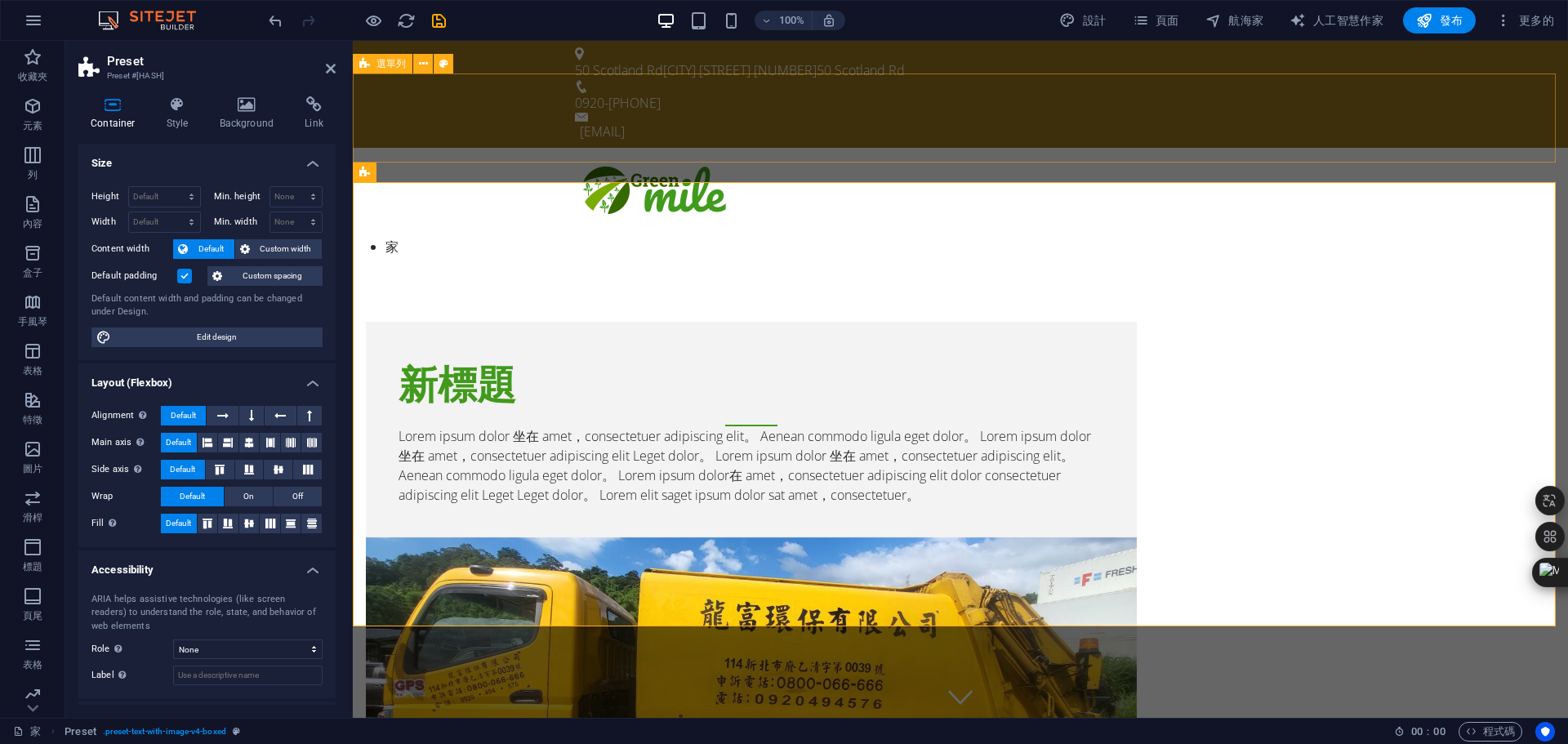 click on "選單" at bounding box center [960, 192] 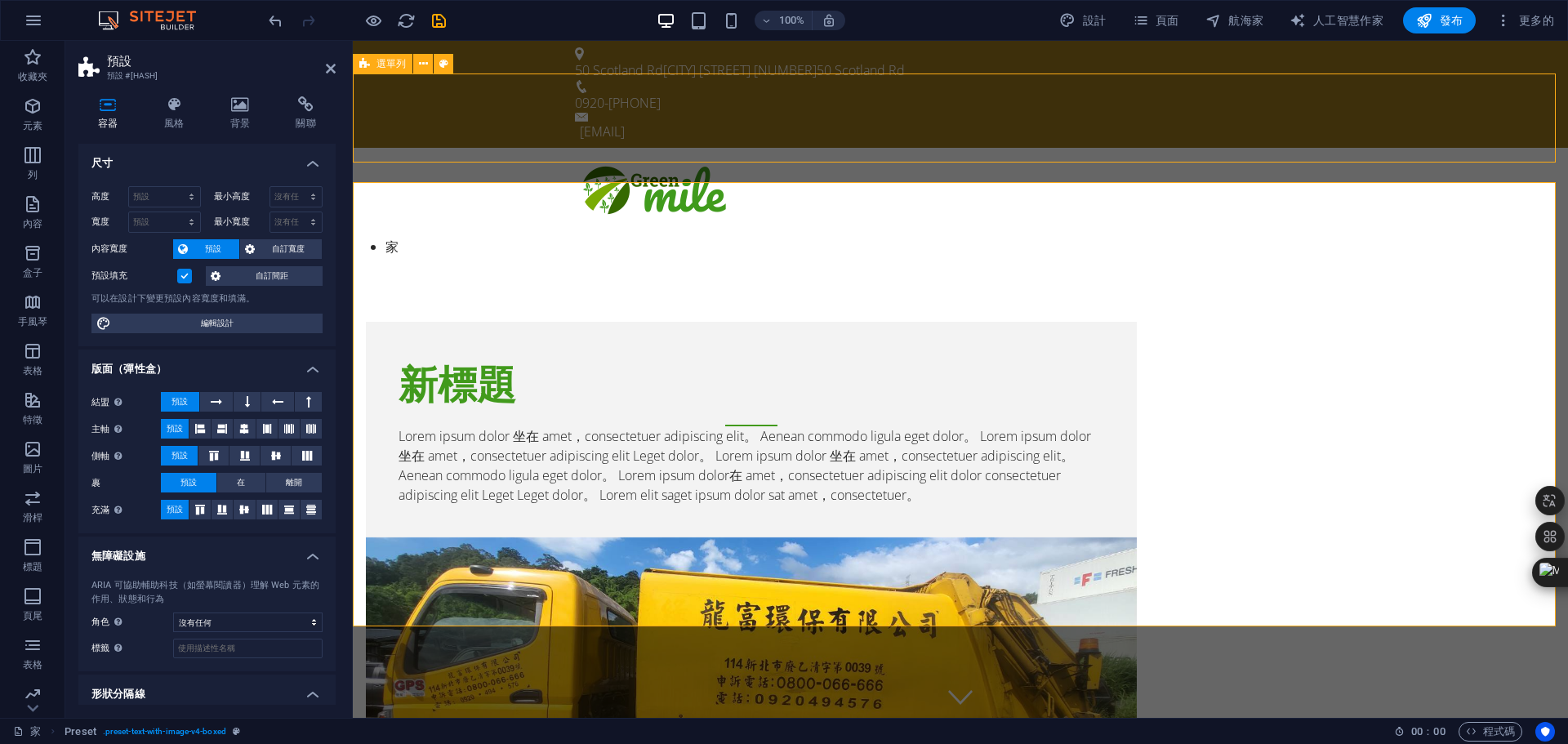 click on "選單" at bounding box center (960, 192) 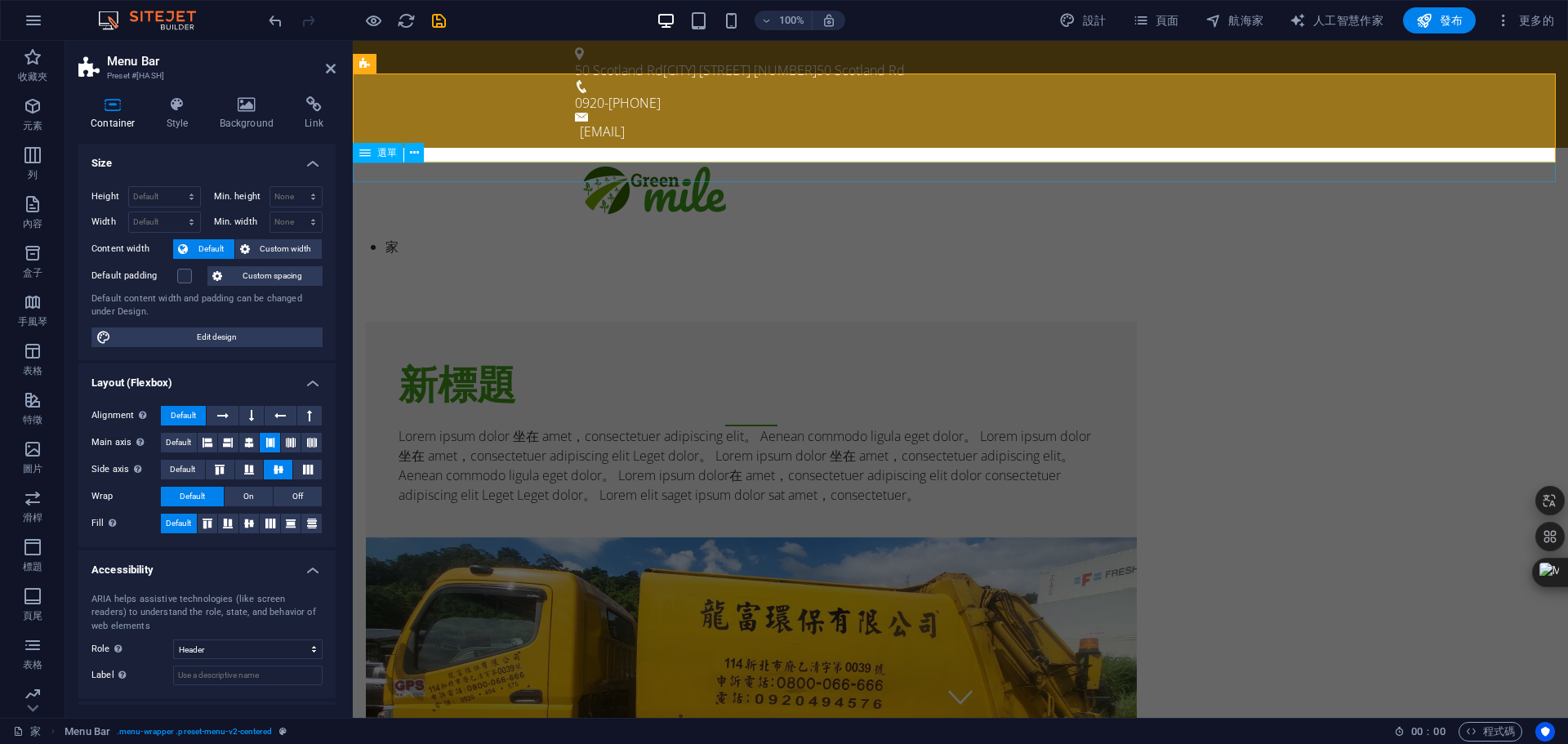 click on "家" at bounding box center (960, 247) 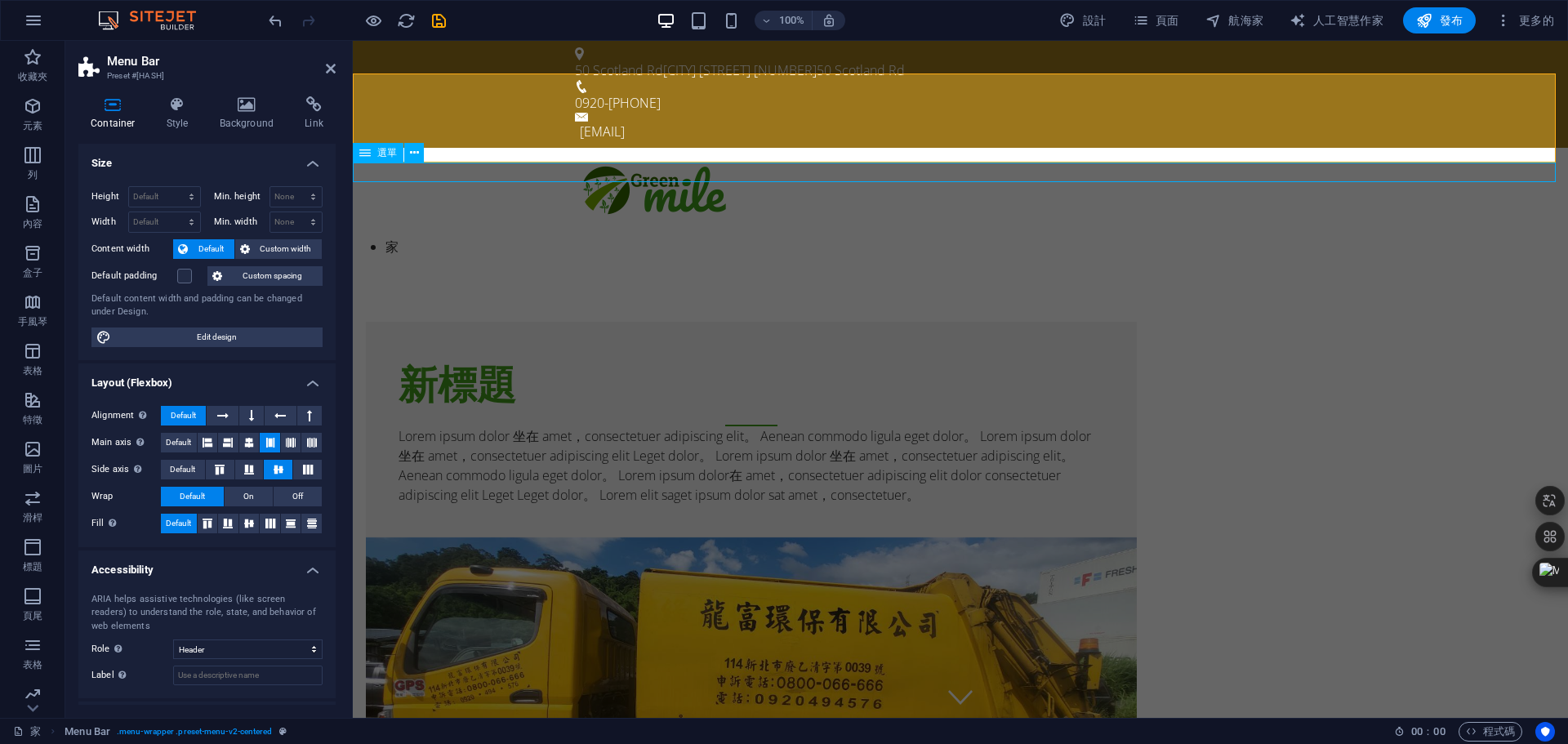 click on "家" at bounding box center [960, 247] 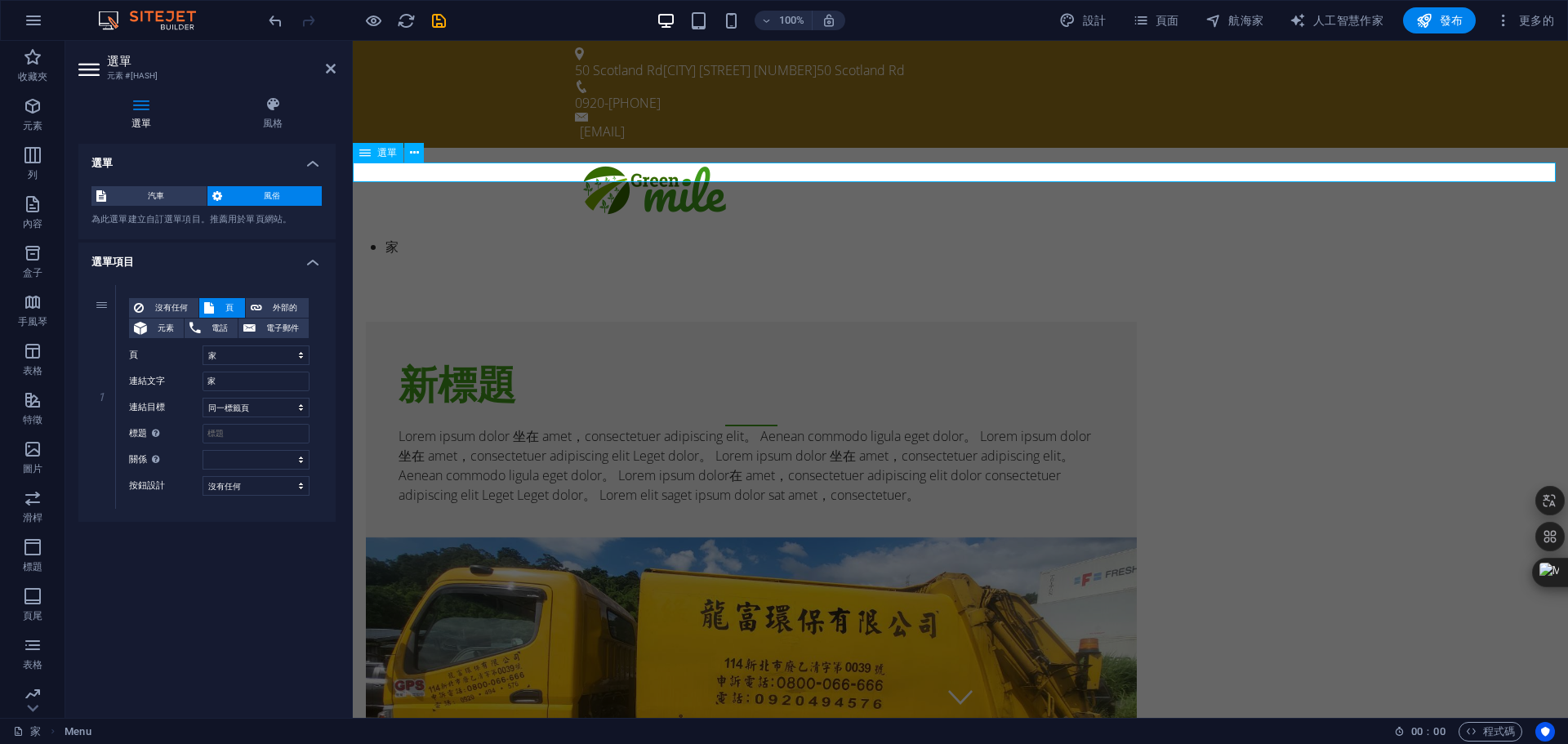 click on "家" at bounding box center (960, 247) 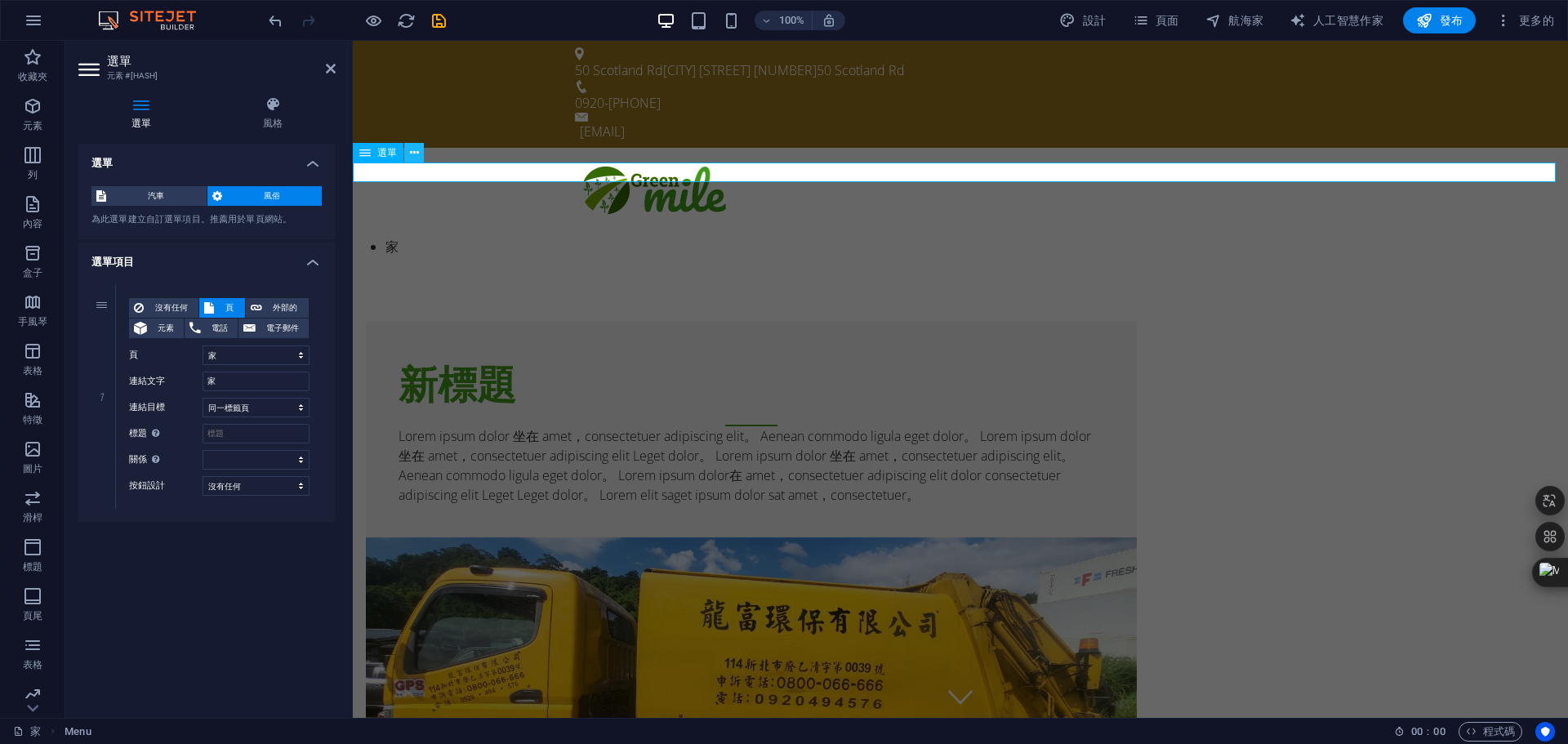 click at bounding box center [414, 153] 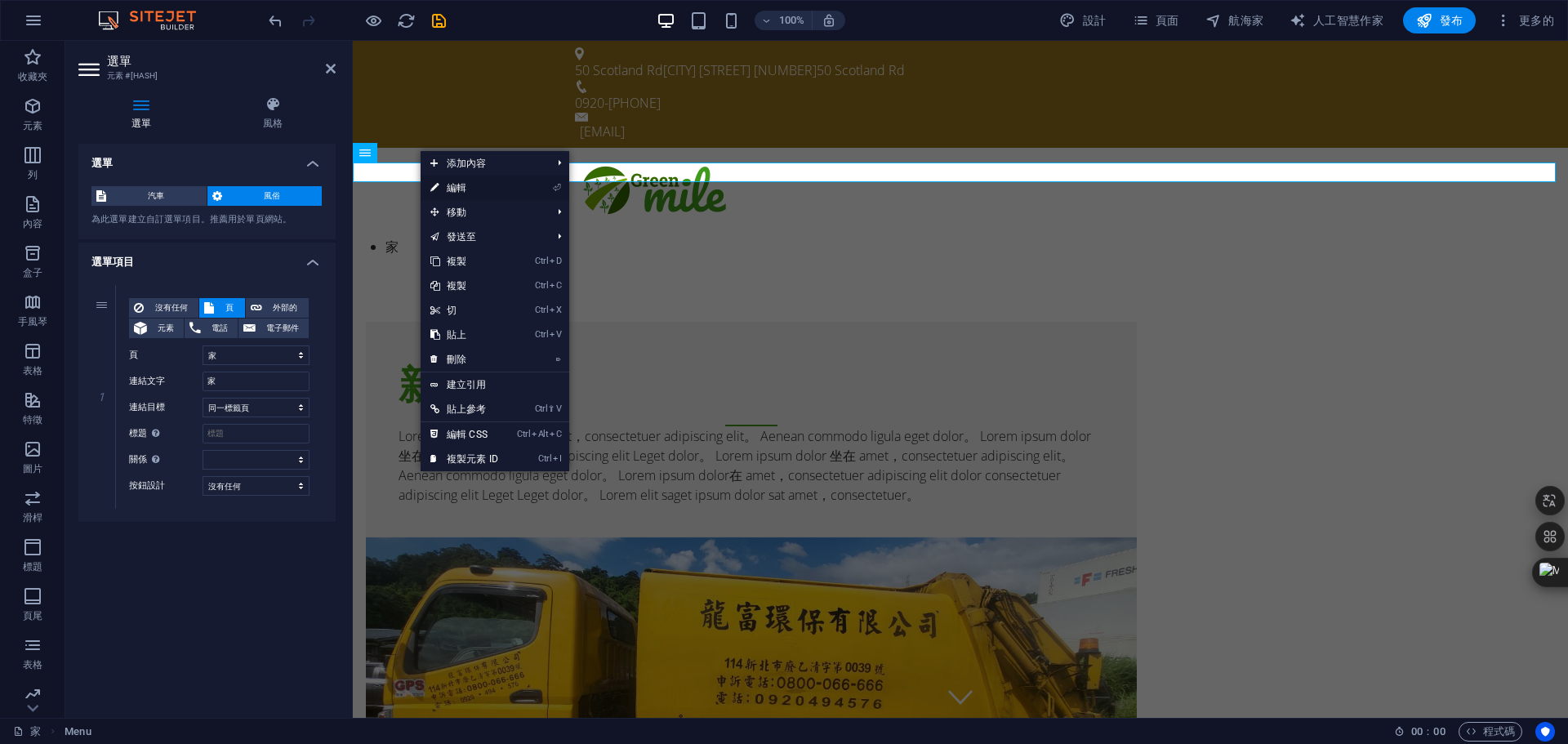 click on "⏎ 編輯" at bounding box center (464, 188) 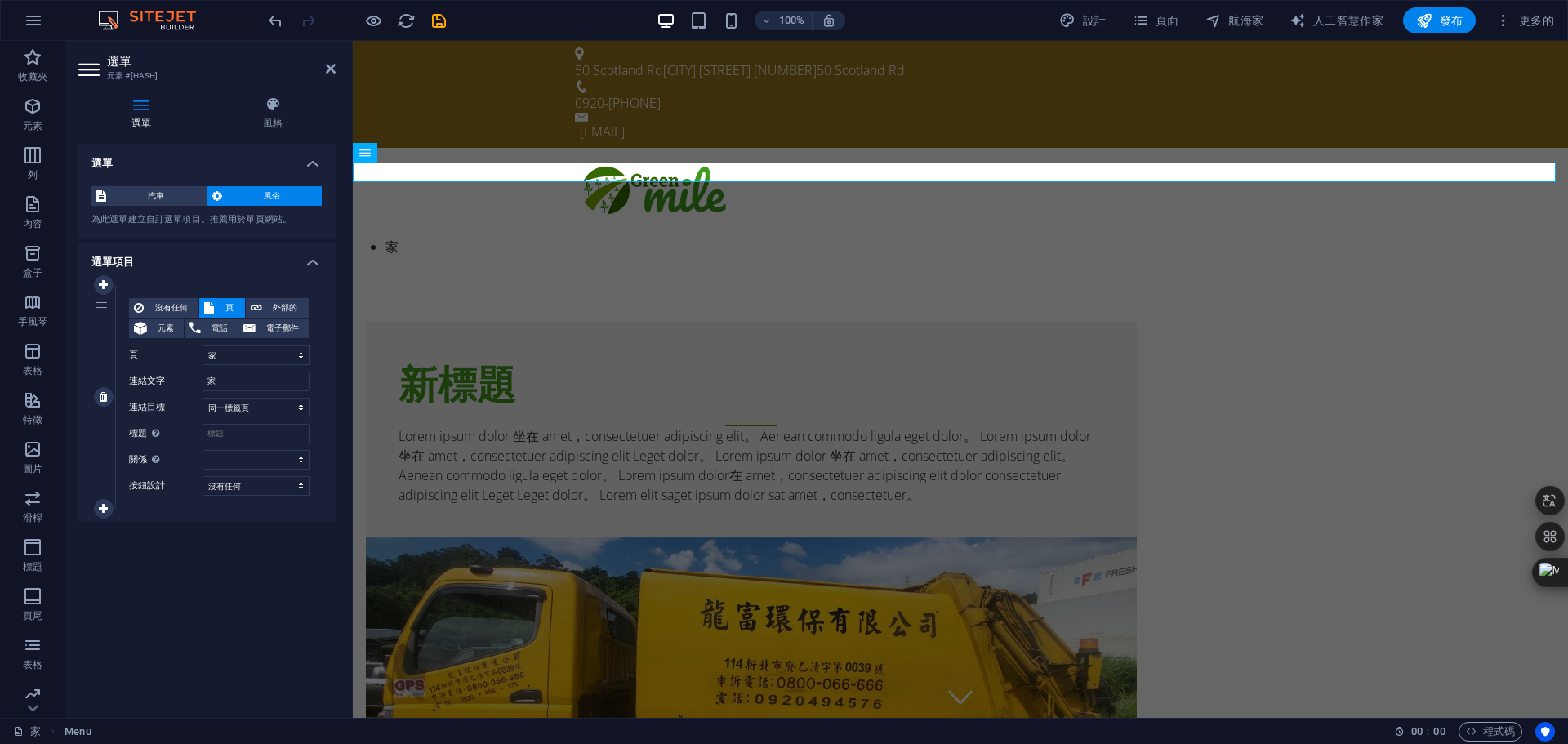 click on "1" at bounding box center [104, 397] 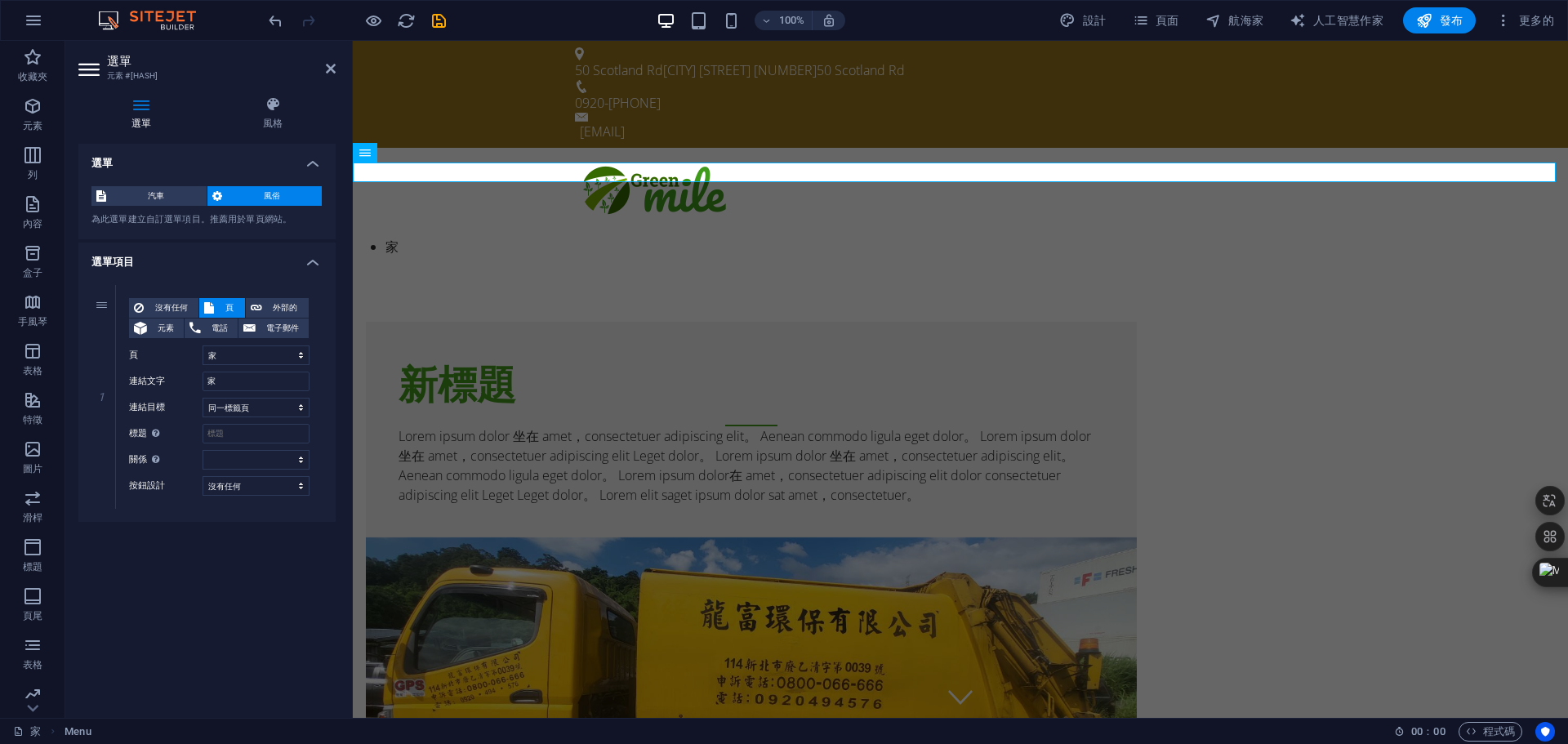 click on "選單項目" at bounding box center (207, 257) 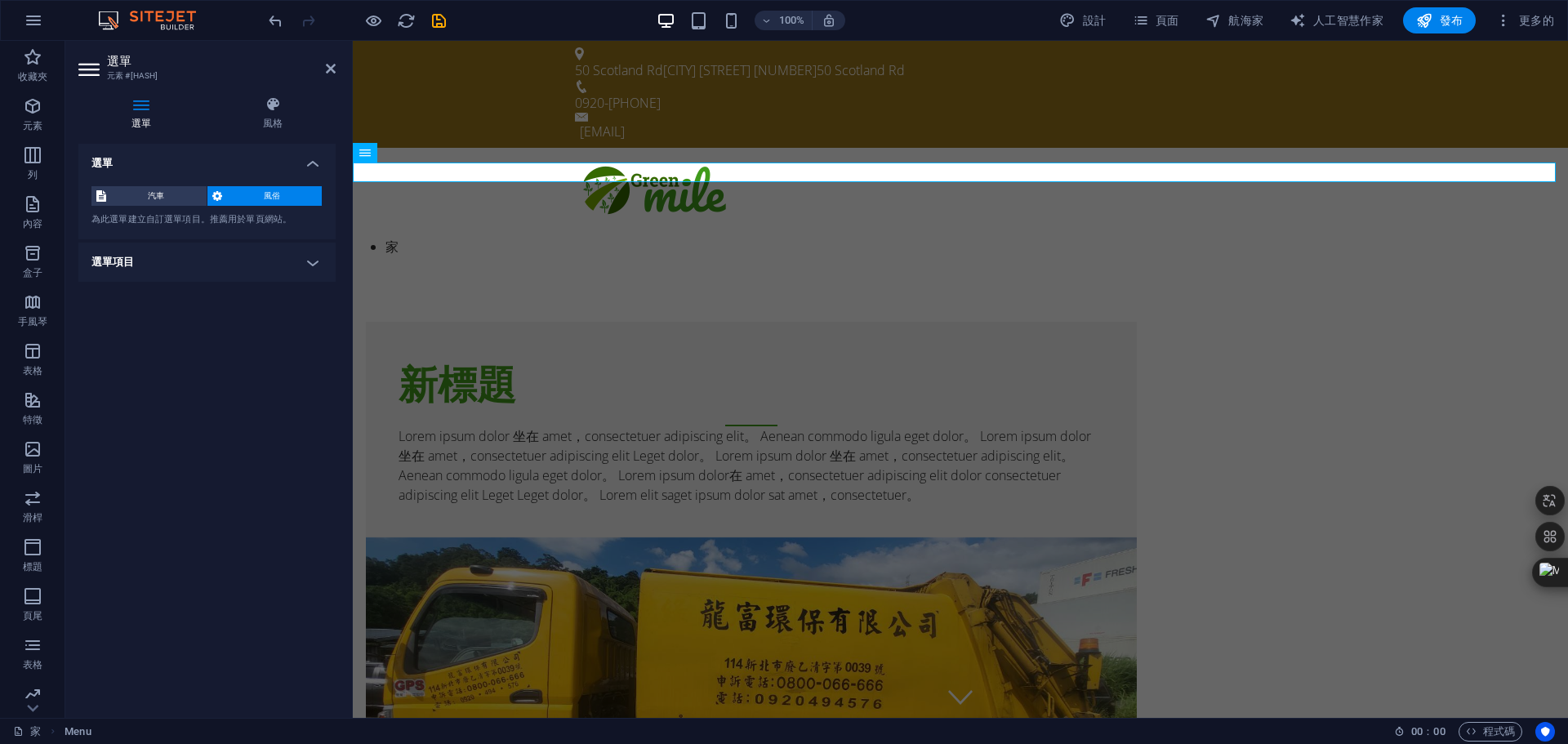 click on "選單項目" at bounding box center [207, 262] 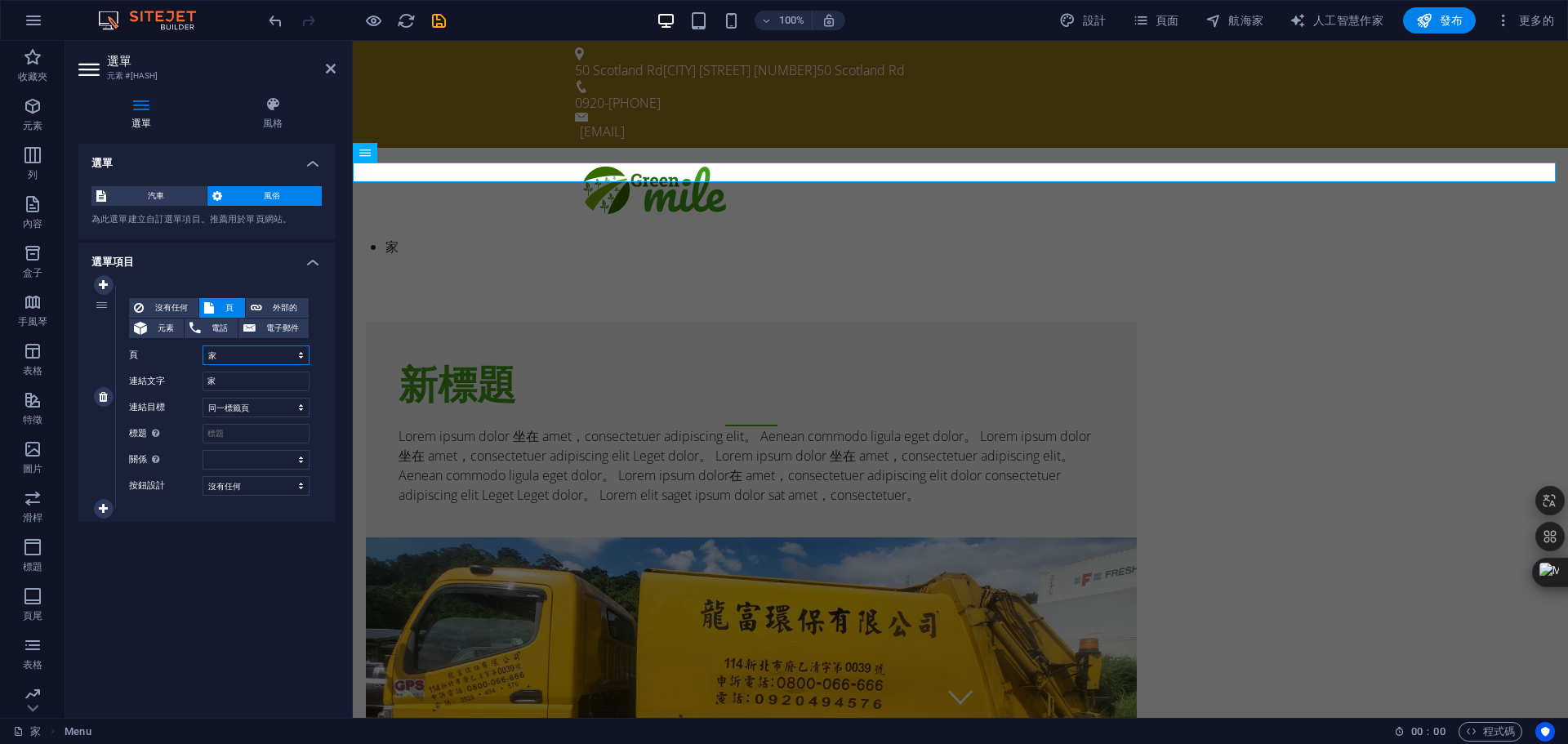 click on "家 子頁面 法律聲明 隱私" at bounding box center (256, 355) 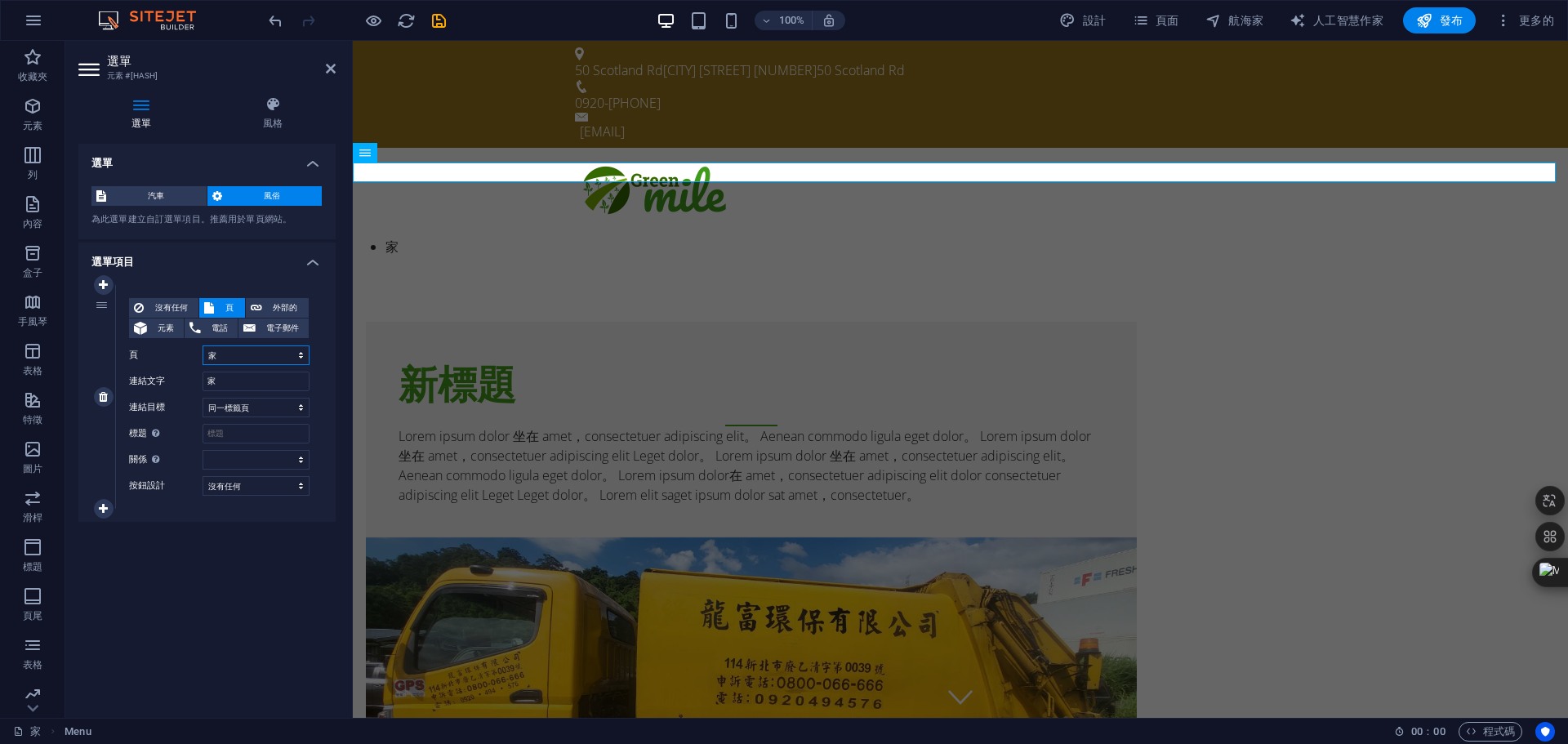 click on "家 子頁面 法律聲明 隱私" at bounding box center [256, 355] 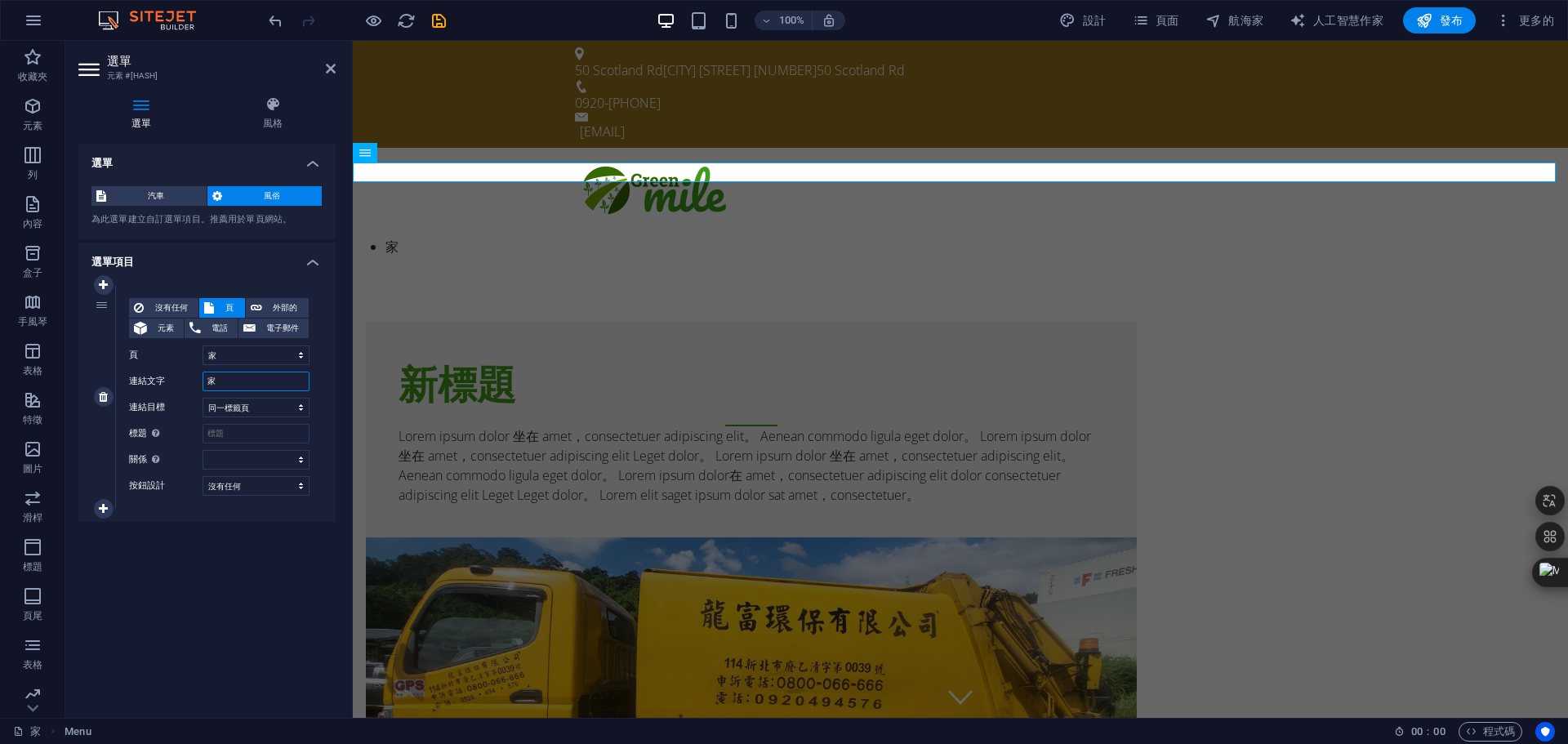 click on "家" at bounding box center (256, 381) 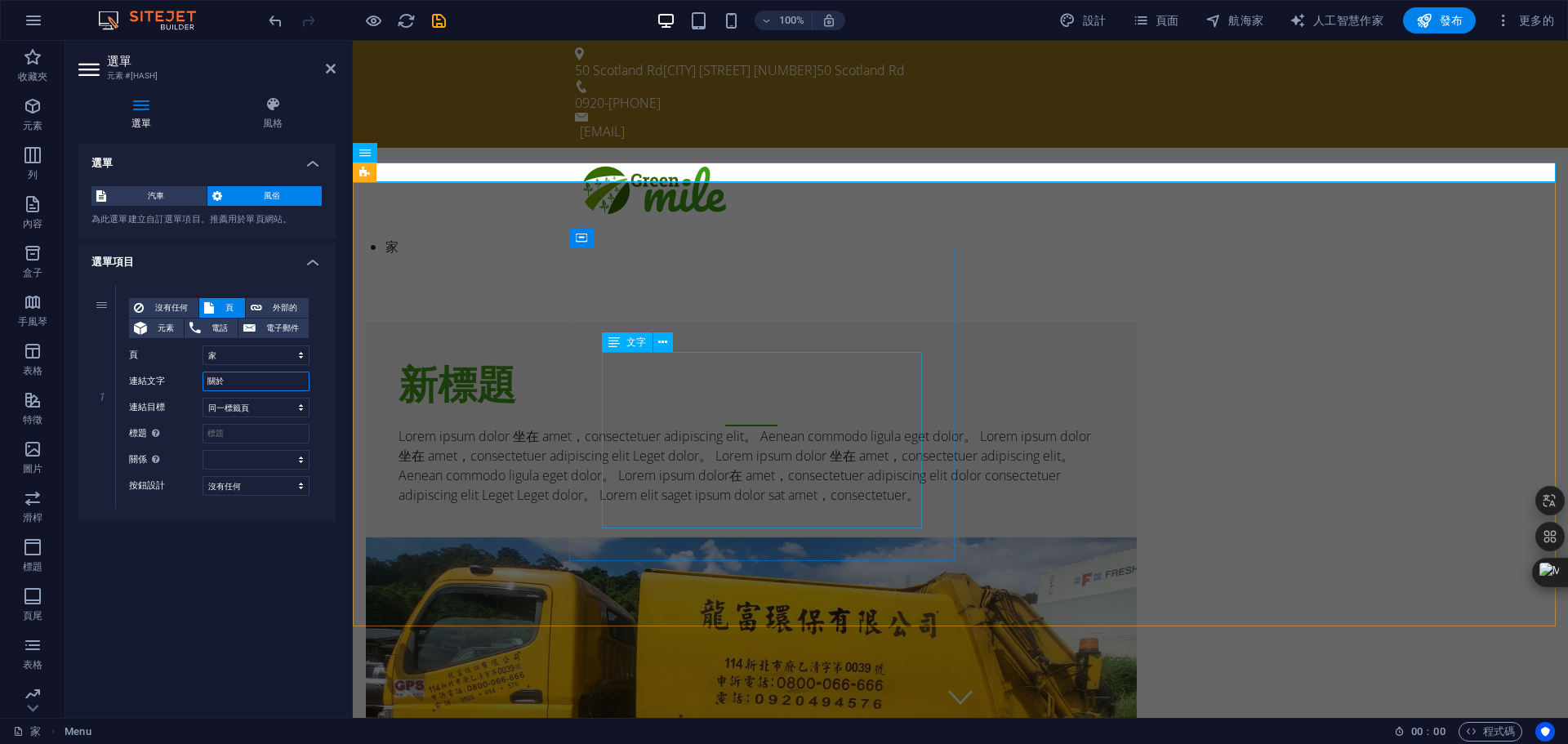 type on "關於ㄨ" 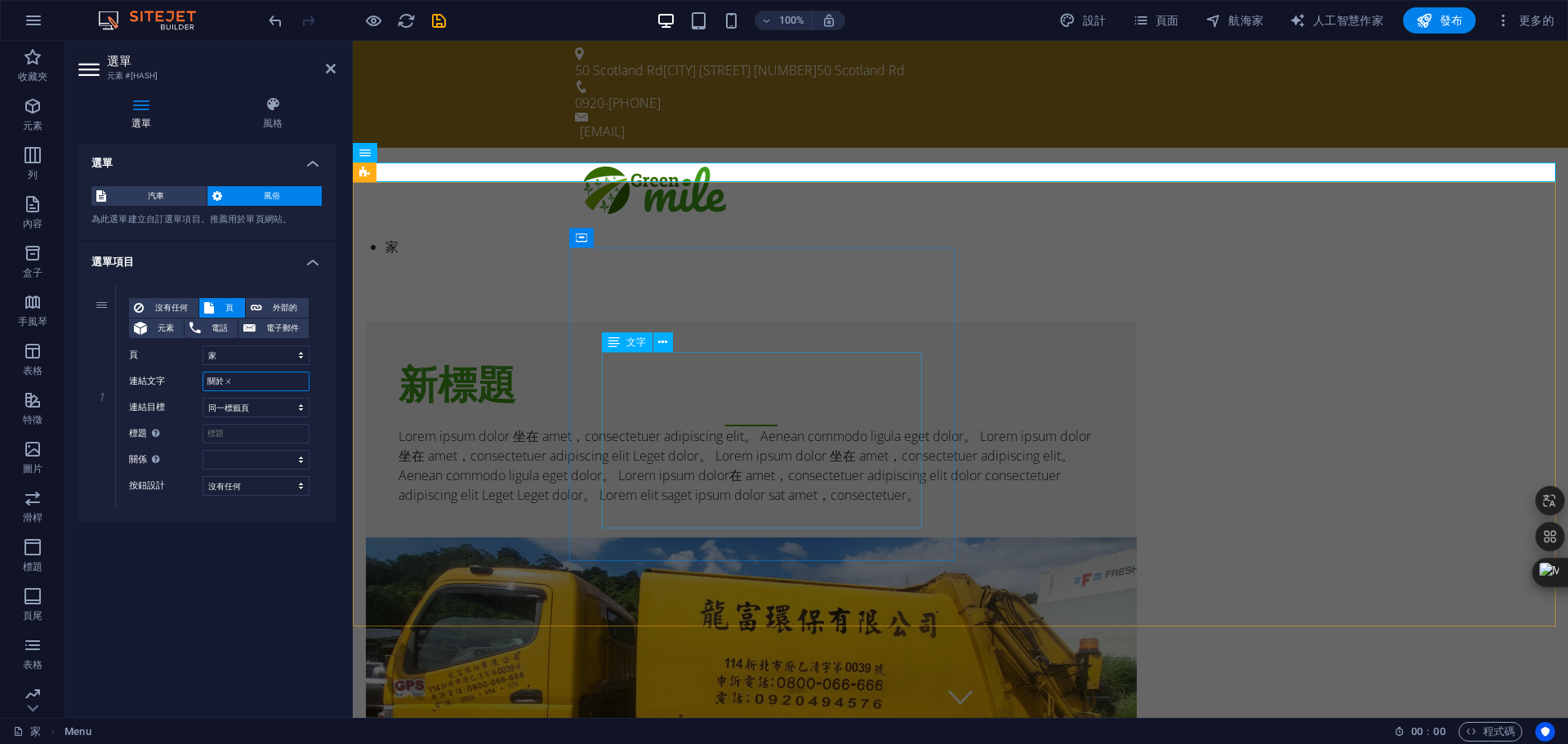 select 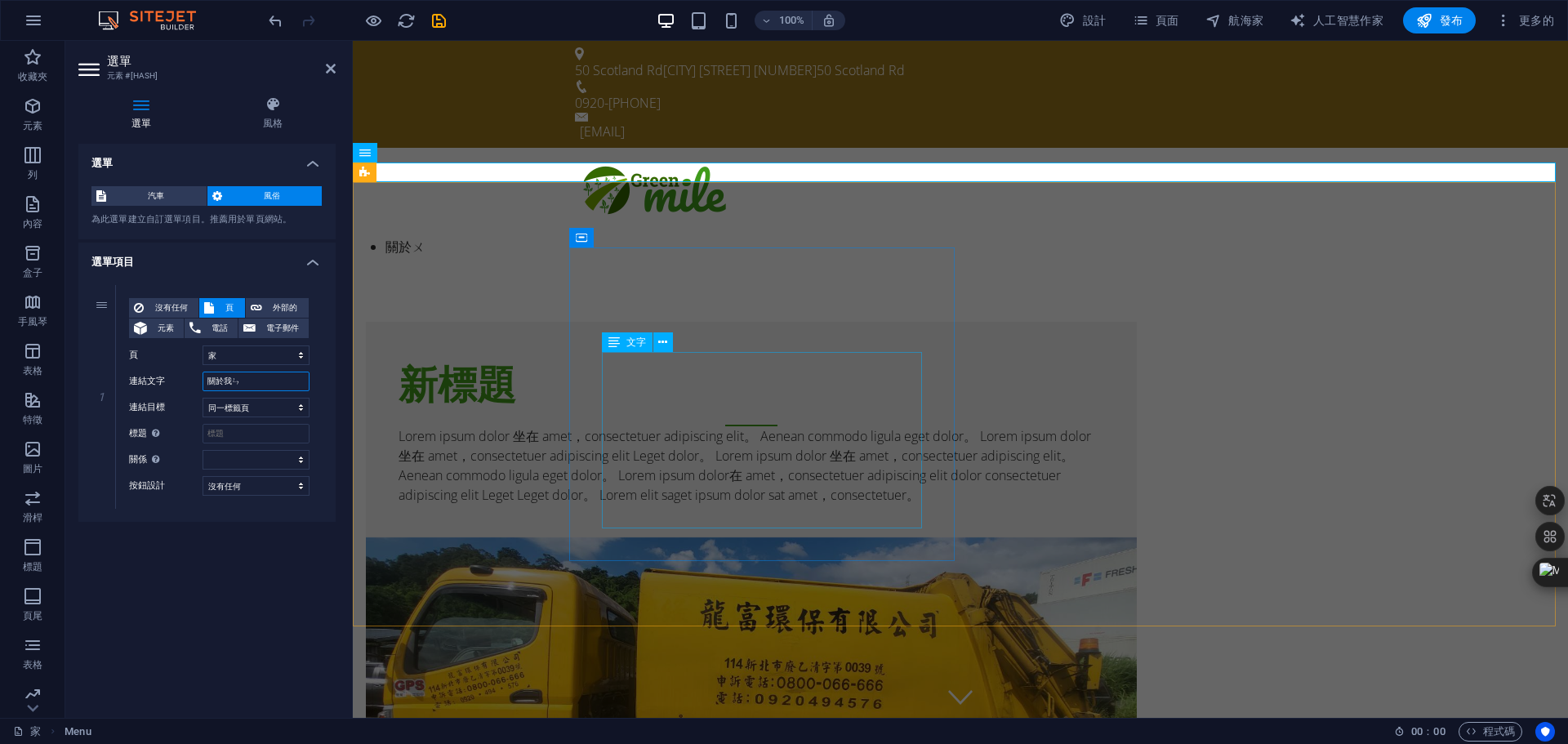 type on "關於我ㄇㄣ" 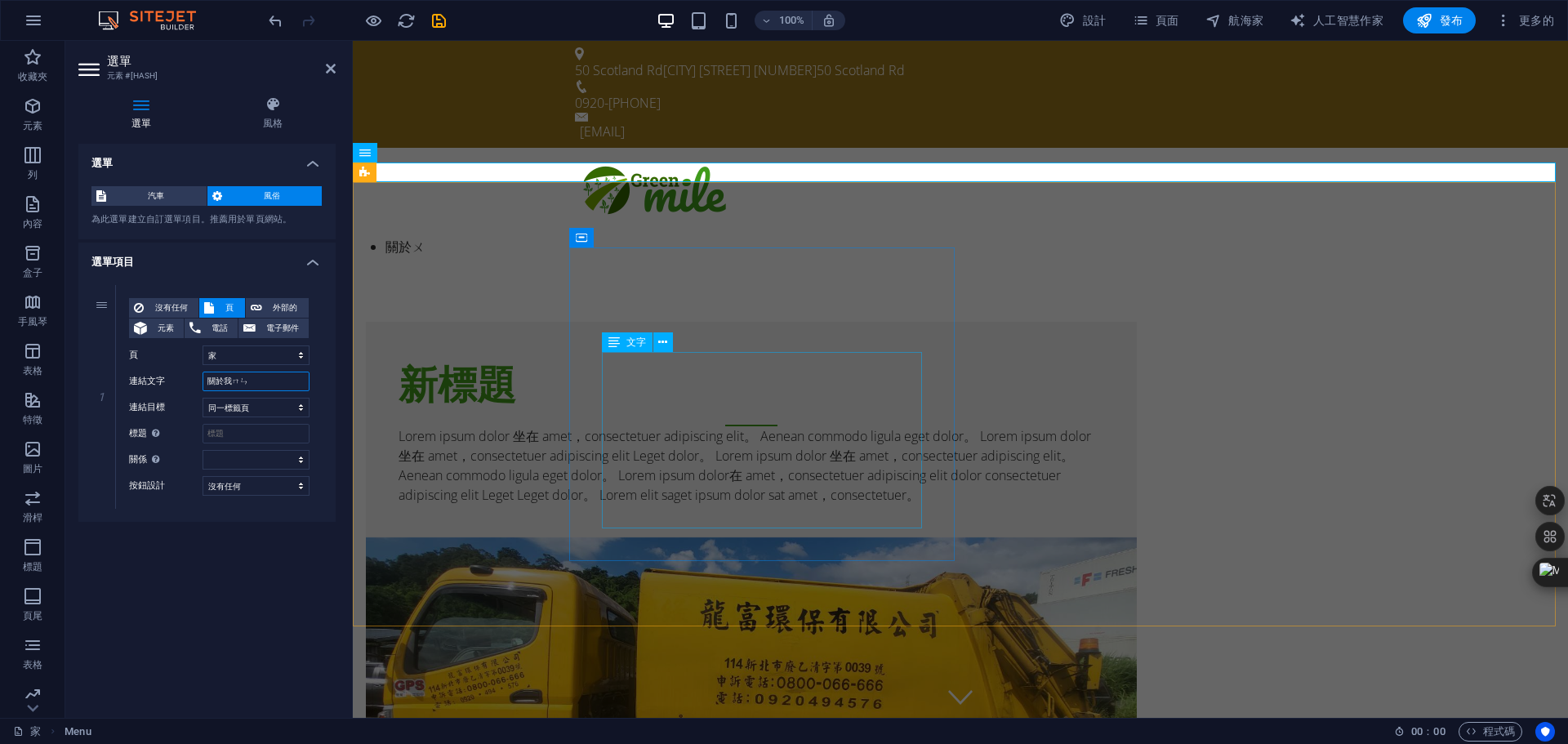 select 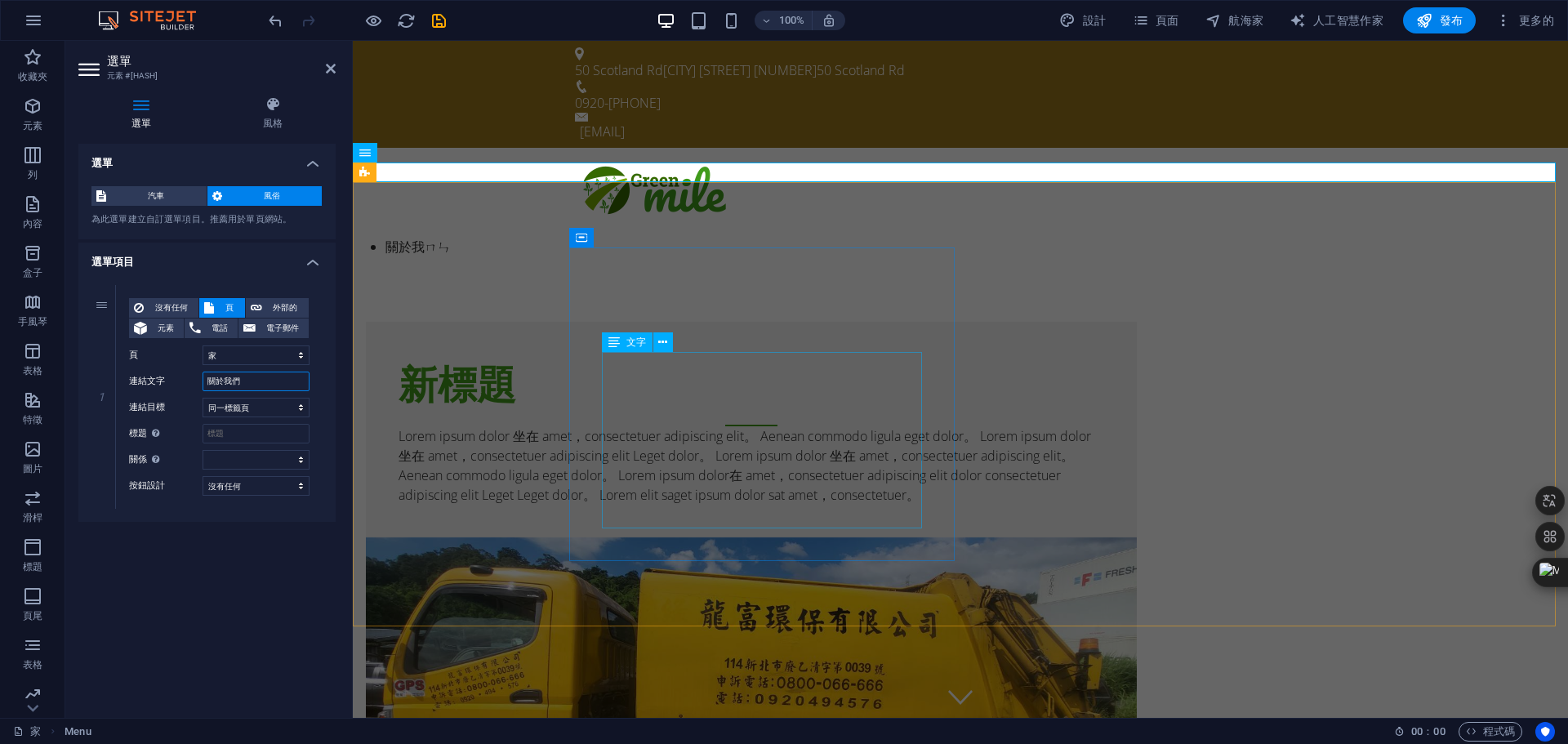 select 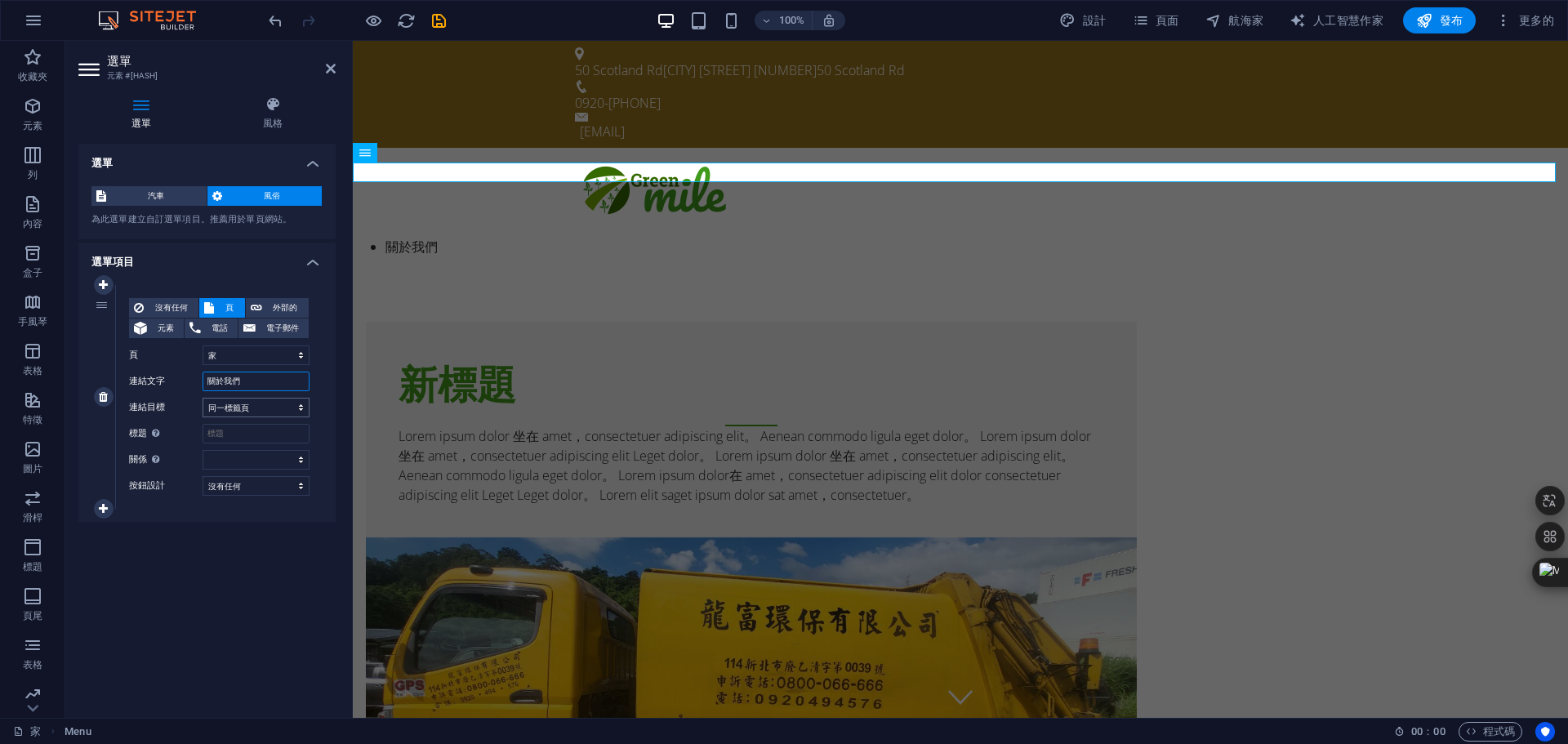 type on "關於我們" 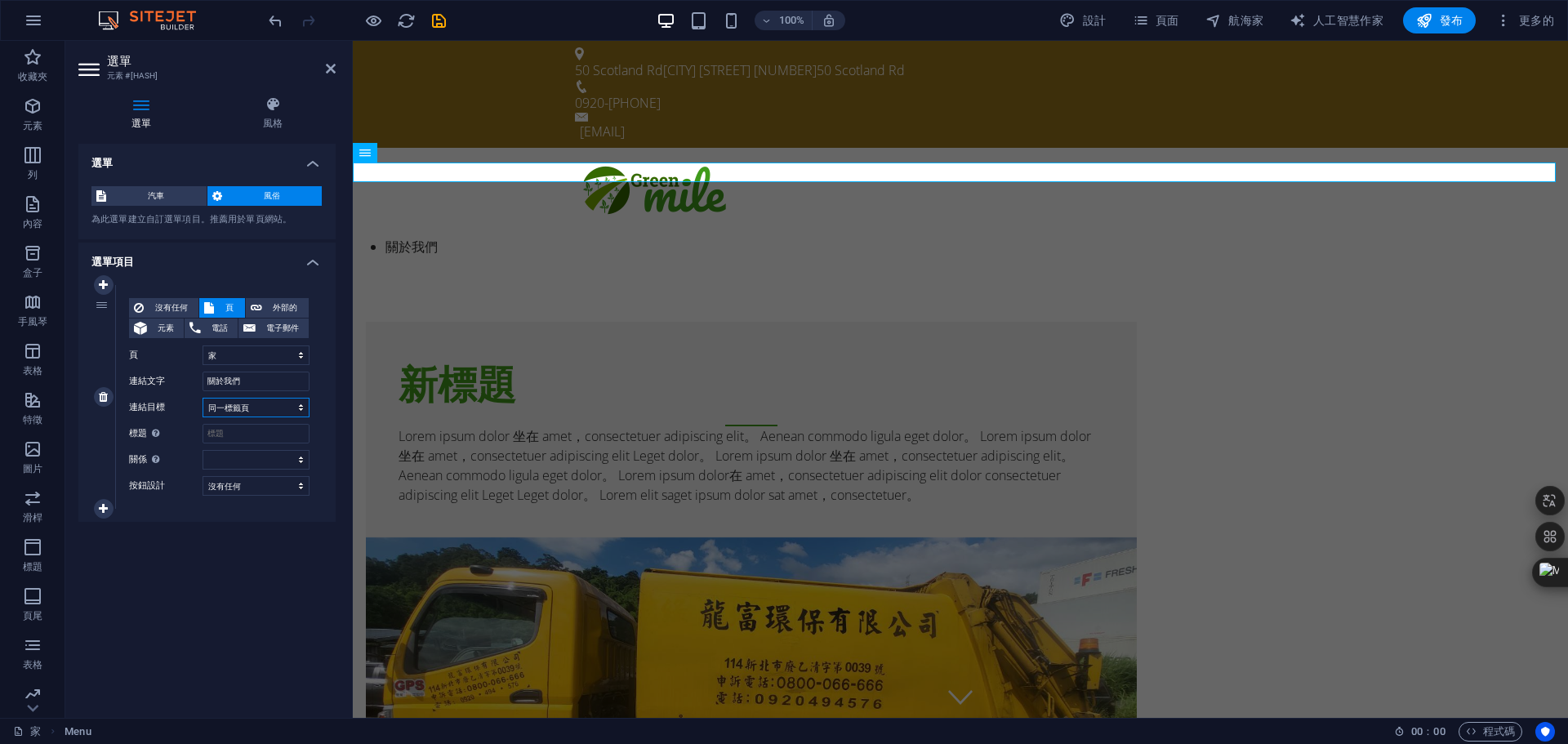click on "新標籤頁 同一標籤頁 覆蓋" at bounding box center (256, 408) 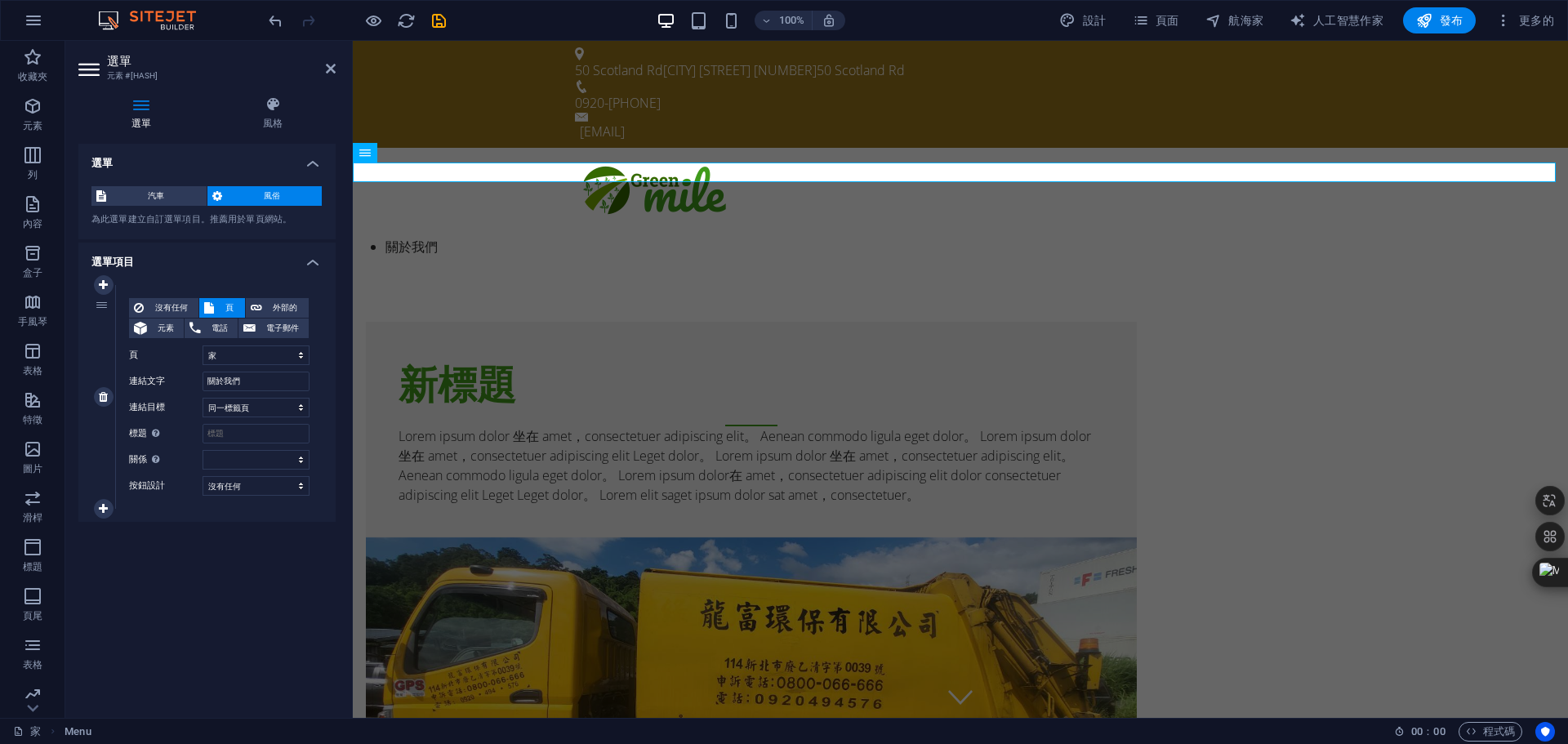 click on "沒有任何 頁 外部的 元素 電話 電子郵件 頁 家 子頁面 法律聲明 隱私 元素
網址 /15976746 電話 電子郵件 連結文字 關於我們 連結目標 新標籤頁 同一標籤頁 覆蓋 標題 附加連結描述，不應與連結文字相同。標題通常在滑鼠移到元素上時顯示為工具提示文字。如果不確定，請留空。 關係 設定 此連結與連結目標的關係 。例如，值“nofollow”指示搜尋引擎不追蹤此連結。可以留空。 備用 作者 書籤 外部的 幫助 執照 下一個 nofollow 無引用 無開啟器 上一頁 搜尋 標籤 按鈕設計 沒有任何 預設 基本的 次要" at bounding box center [219, 397] 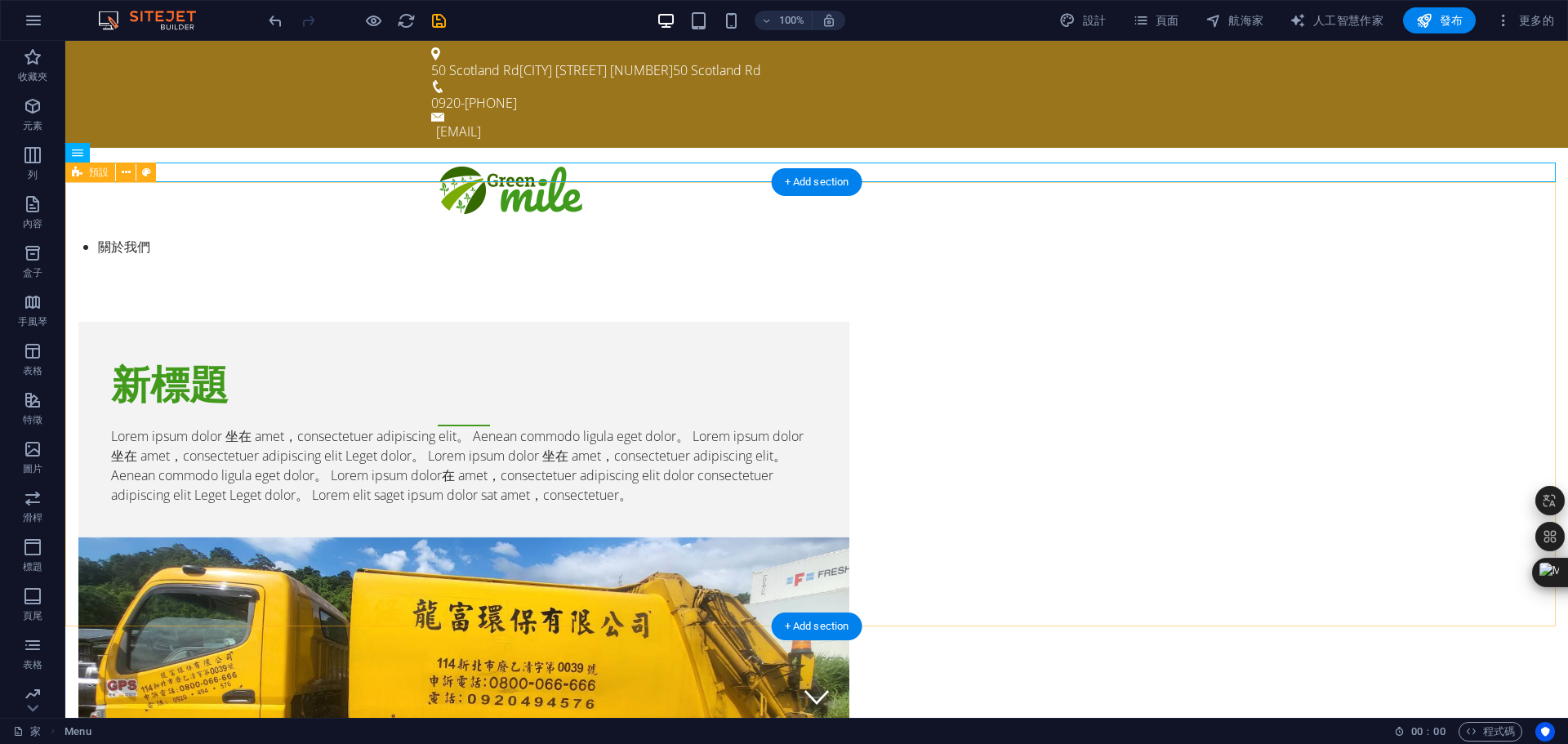 click on "新標題 Lorem ipsum dolor 坐在 amet，consectetuer adipiscing elit。 Aenean commodo ligula eget dolor。 Lorem ipsum dolor 坐在 amet，consectetuer adipiscing elit Leget dolor。 Lorem ipsum dolor 坐在 amet，consectetuer adipiscing elit。 Aenean commodo ligula eget dolor。 Lorem ipsum dolor在 amet，consectetuer adipiscing elit dolor consectetuer adipiscing elit Leget Leget dolor。 Lorem elit saget ipsum dolor sat amet，consectetuer。 將內容拖放到此處 或者  新增元素  貼上剪貼簿" at bounding box center (817, 644) 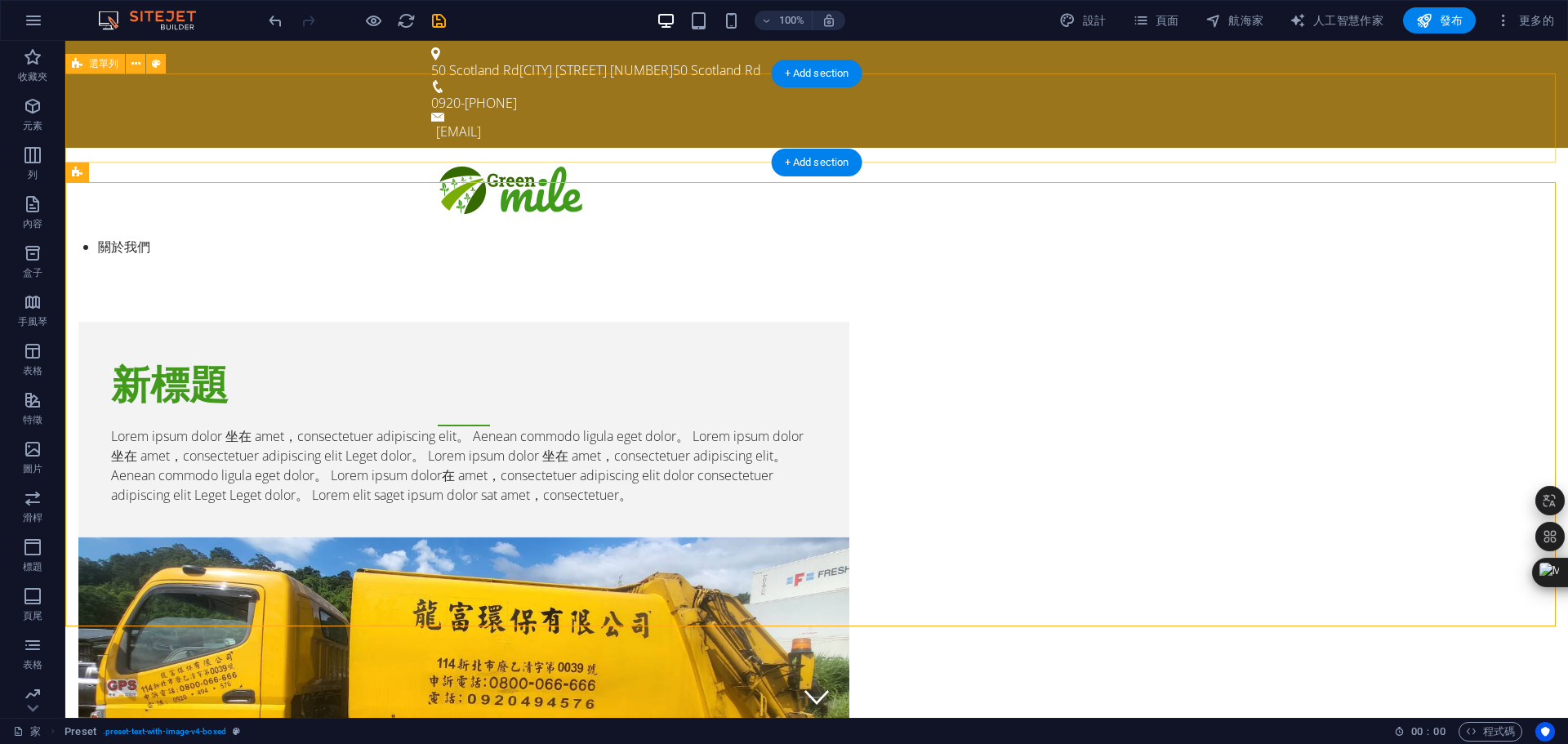 click on "選單" at bounding box center (817, 192) 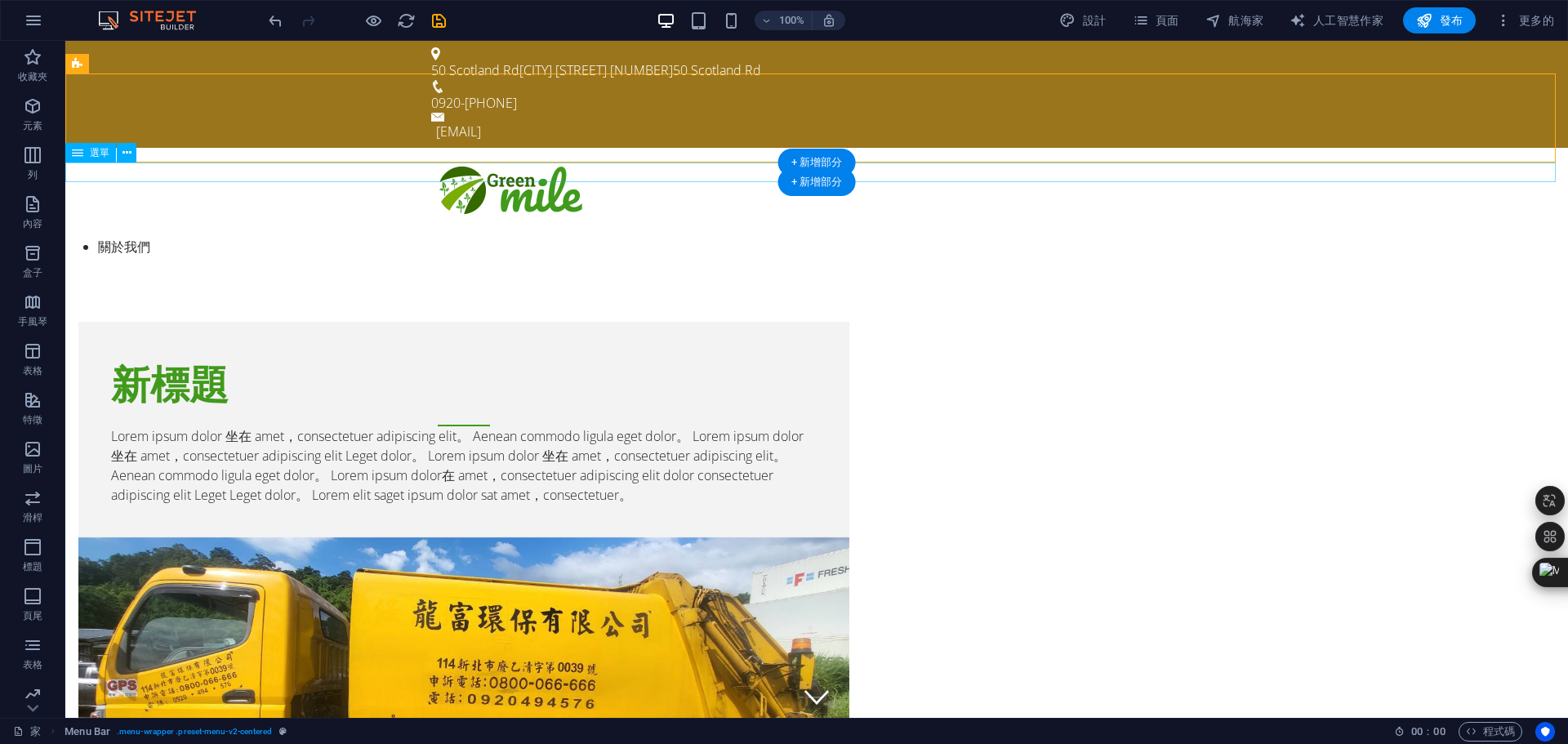 click on "關於我們" at bounding box center (817, 247) 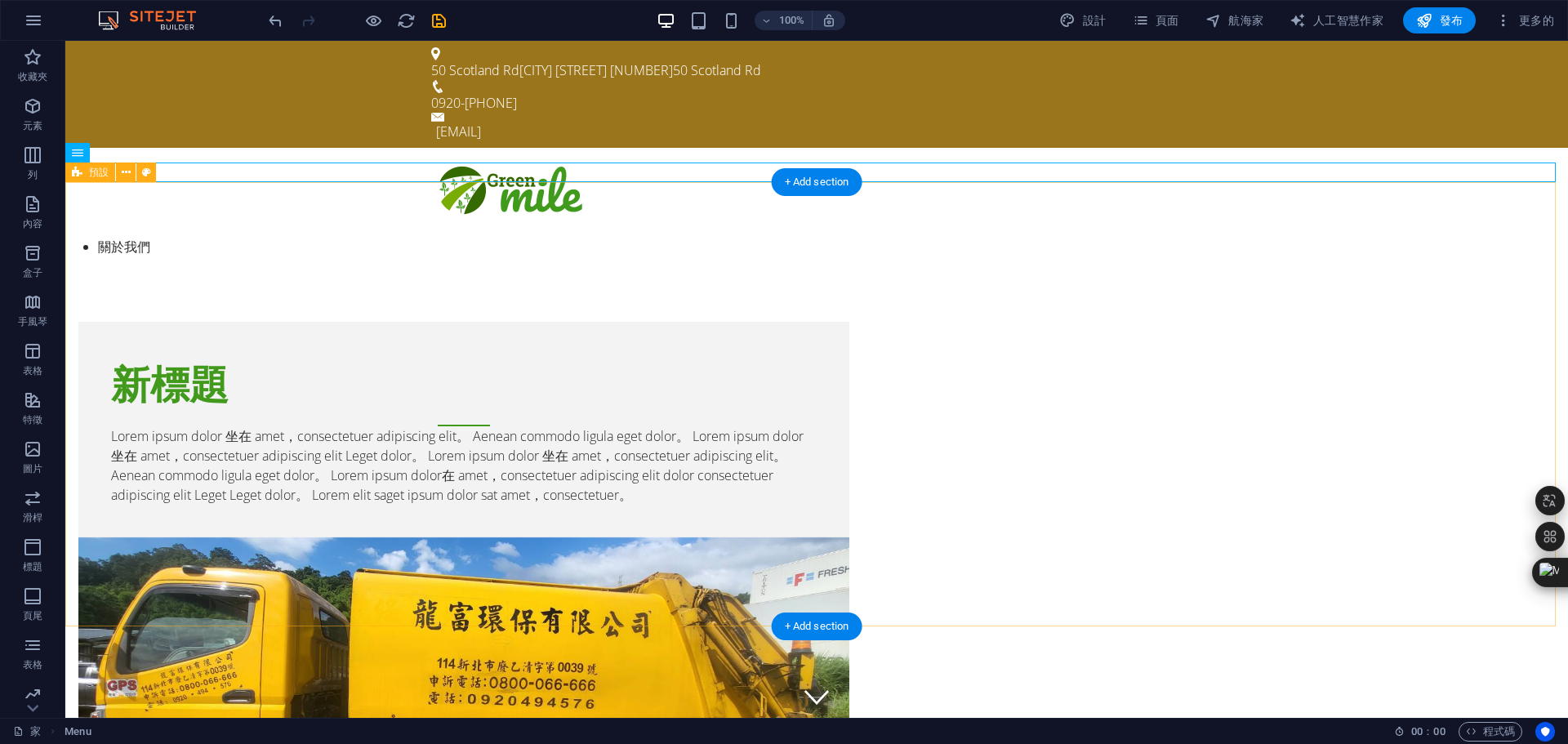click on "新標題 Lorem ipsum dolor 坐在 amet，consectetuer adipiscing elit。 Aenean commodo ligula eget dolor。 Lorem ipsum dolor 坐在 amet，consectetuer adipiscing elit Leget dolor。 Lorem ipsum dolor 坐在 amet，consectetuer adipiscing elit。 Aenean commodo ligula eget dolor。 Lorem ipsum dolor在 amet，consectetuer adipiscing elit dolor consectetuer adipiscing elit Leget Leget dolor。 Lorem elit saget ipsum dolor sat amet，consectetuer。 將內容拖放到此處 或者  新增元素  貼上剪貼簿" at bounding box center [817, 644] 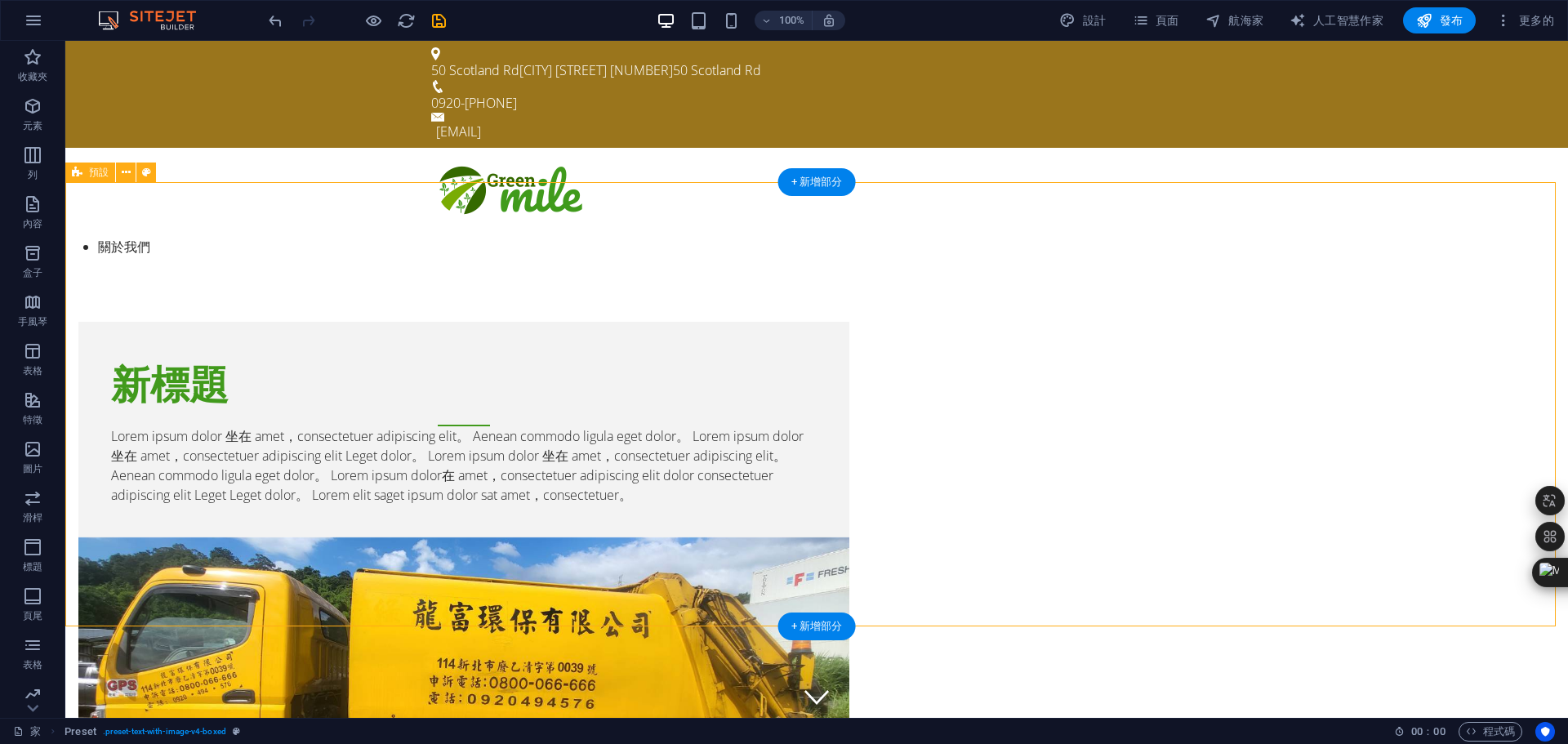 click on "新標題 Lorem ipsum dolor 坐在 amet，consectetuer adipiscing elit。 Aenean commodo ligula eget dolor。 Lorem ipsum dolor 坐在 amet，consectetuer adipiscing elit Leget dolor。 Lorem ipsum dolor 坐在 amet，consectetuer adipiscing elit。 Aenean commodo ligula eget dolor。 Lorem ipsum dolor在 amet，consectetuer adipiscing elit dolor consectetuer adipiscing elit Leget Leget dolor。 Lorem elit saget ipsum dolor sat amet，consectetuer。 將內容拖放到此處 或者  新增元素  貼上剪貼簿" at bounding box center [817, 644] 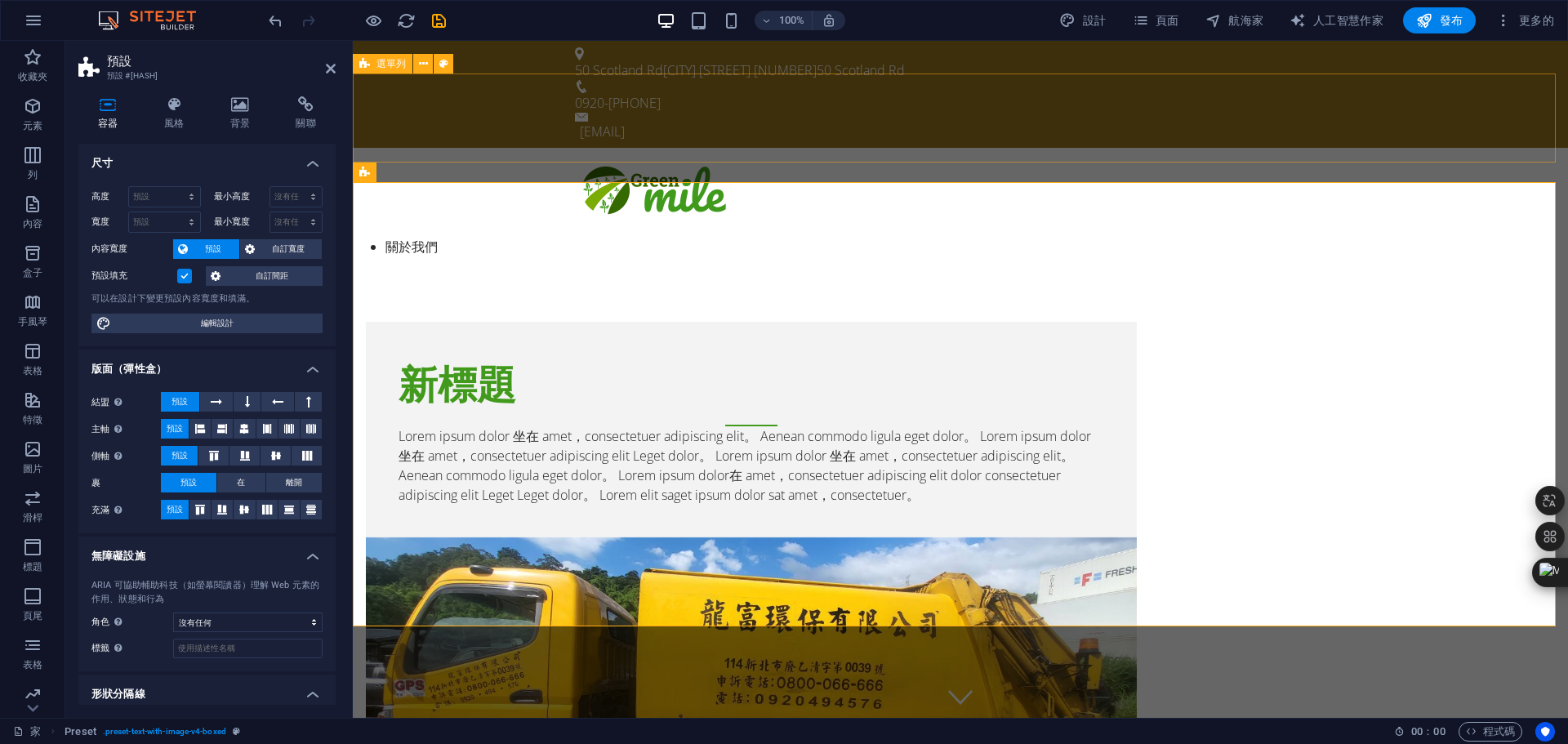 click on "選單" at bounding box center [960, 192] 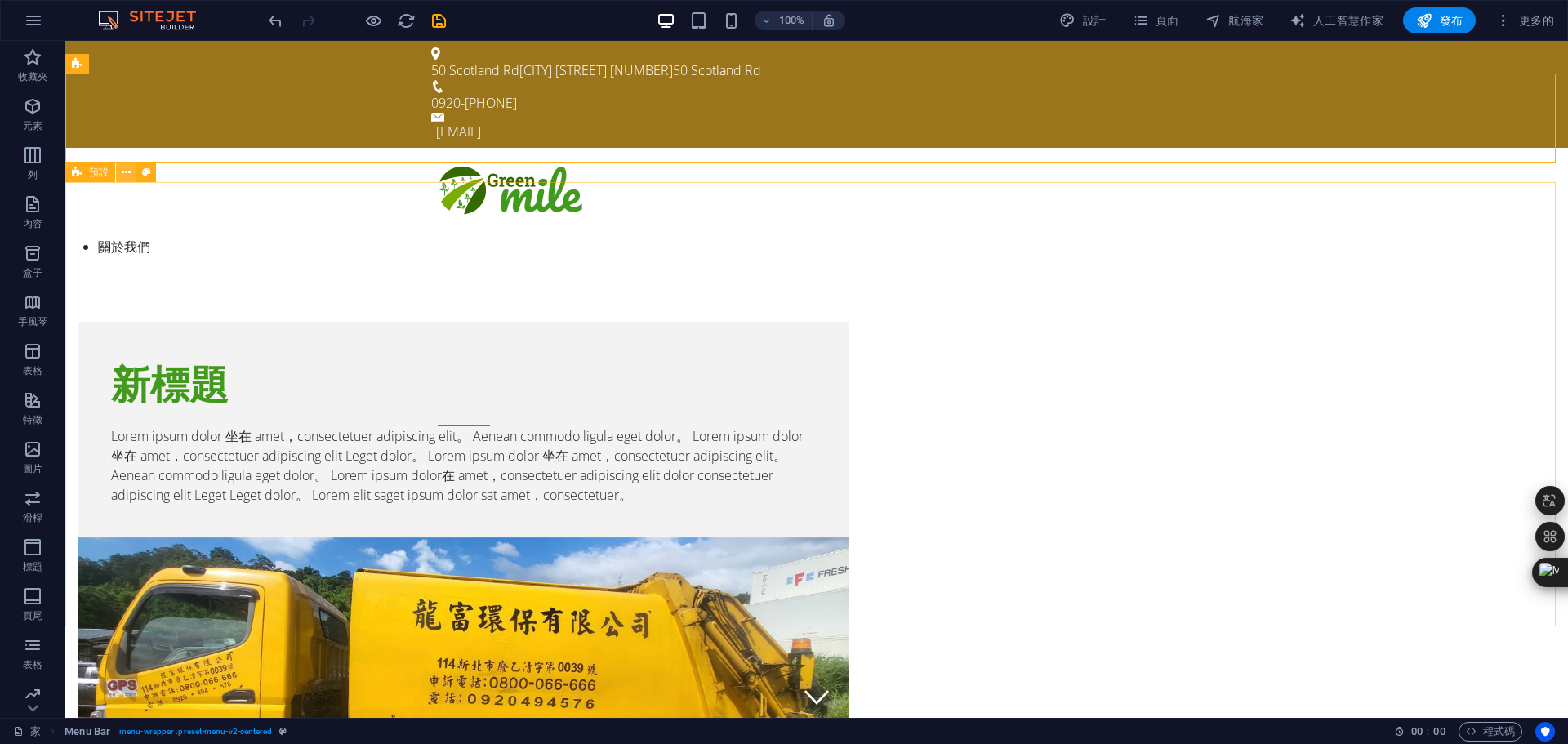 click at bounding box center (126, 172) 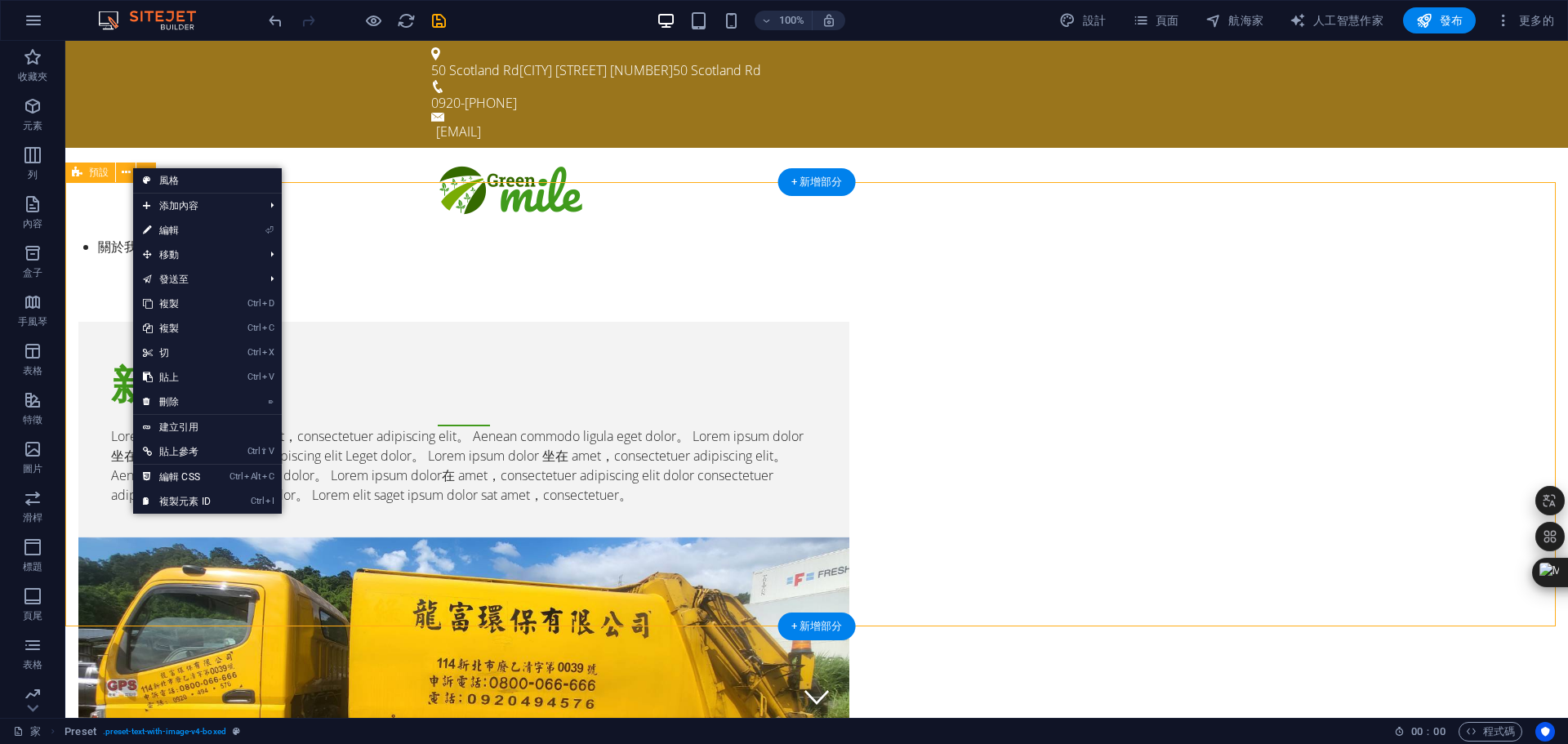 click on "新標題 Lorem ipsum dolor 坐在 amet，consectetuer adipiscing elit。 Aenean commodo ligula eget dolor。 Lorem ipsum dolor 坐在 amet，consectetuer adipiscing elit Leget dolor。 Lorem ipsum dolor 坐在 amet，consectetuer adipiscing elit。 Aenean commodo ligula eget dolor。 Lorem ipsum dolor在 amet，consectetuer adipiscing elit dolor consectetuer adipiscing elit Leget Leget dolor。 Lorem elit saget ipsum dolor sat amet，consectetuer。 將內容拖放到此處 或者  新增元素  貼上剪貼簿" at bounding box center (817, 644) 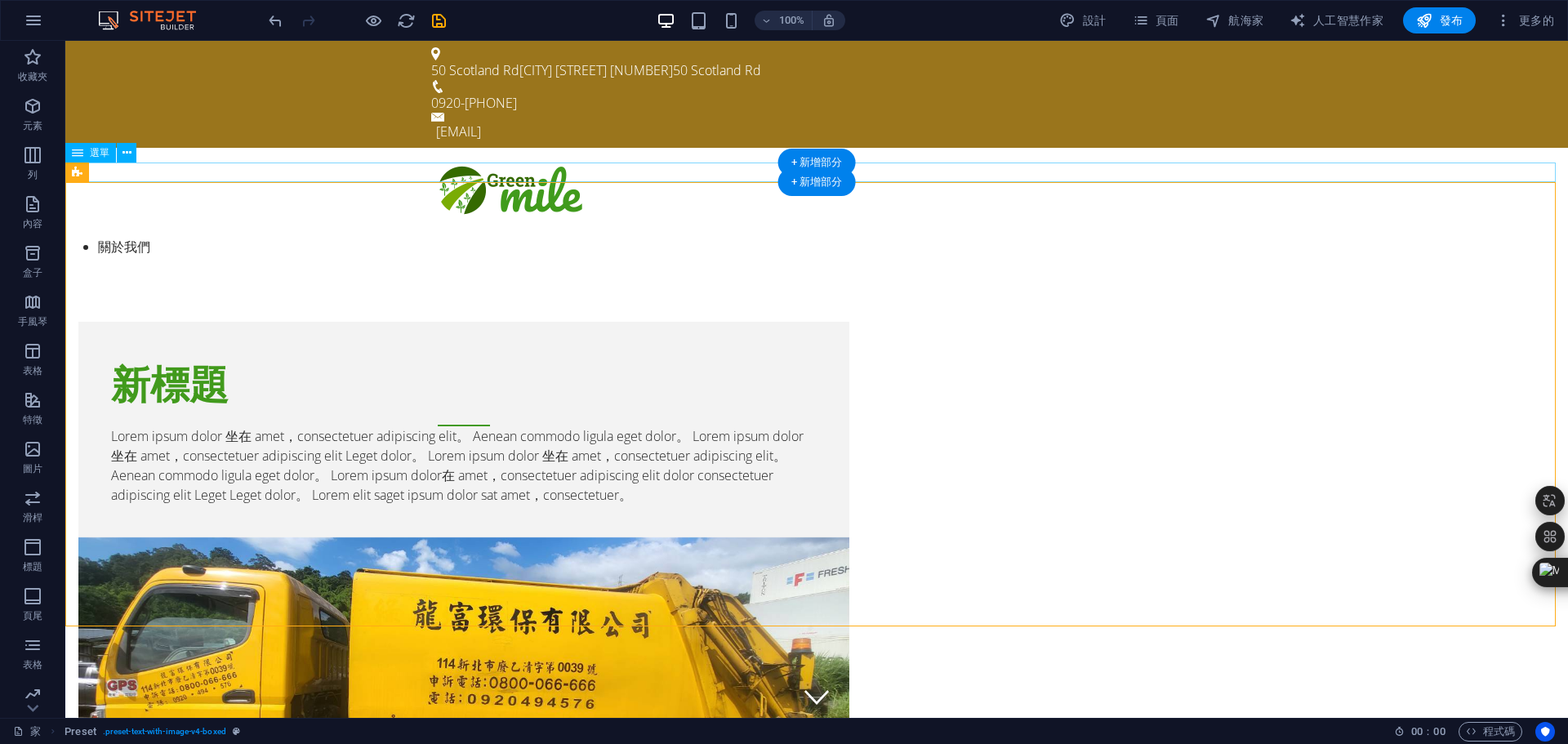 click on "關於我們" at bounding box center (817, 247) 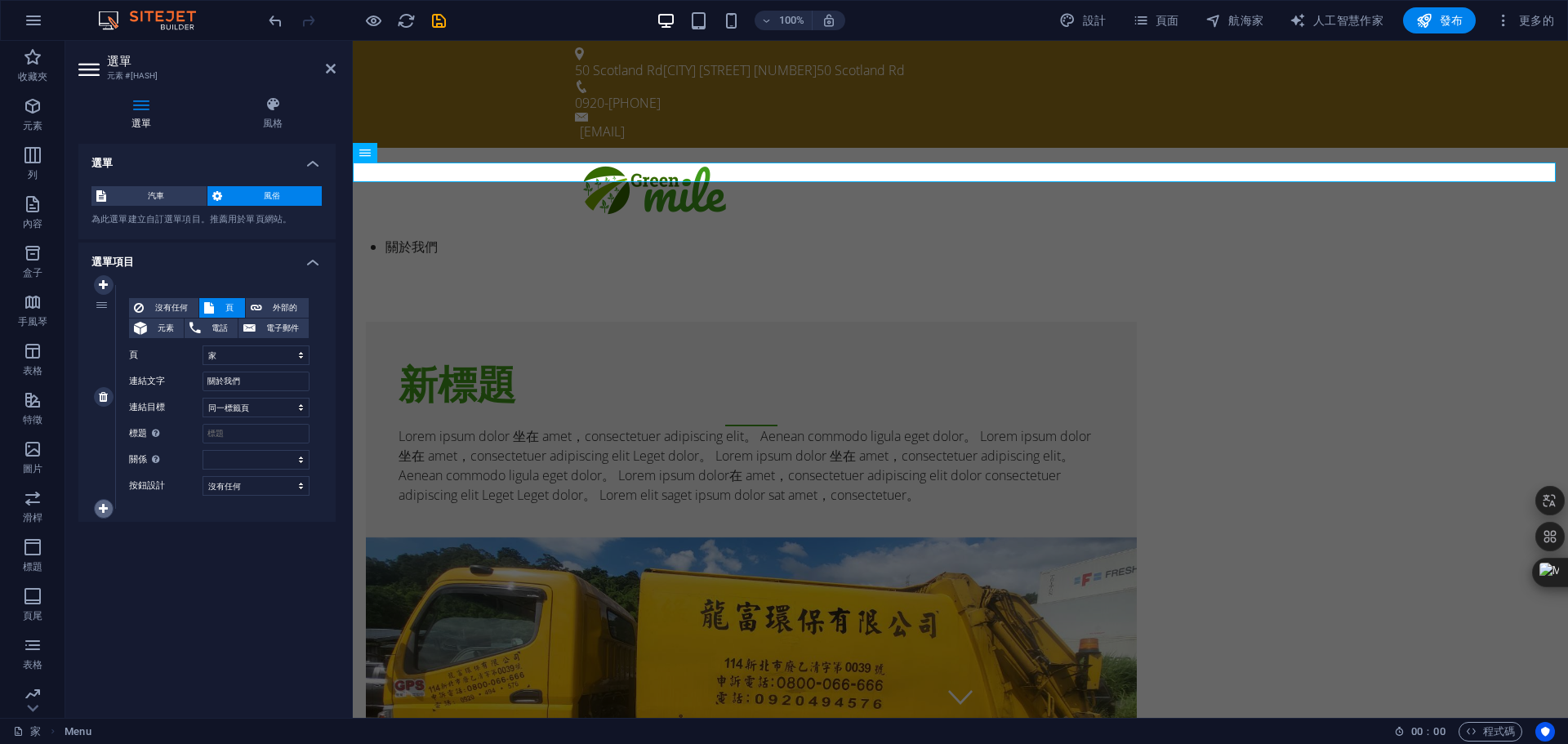click at bounding box center (103, 509) 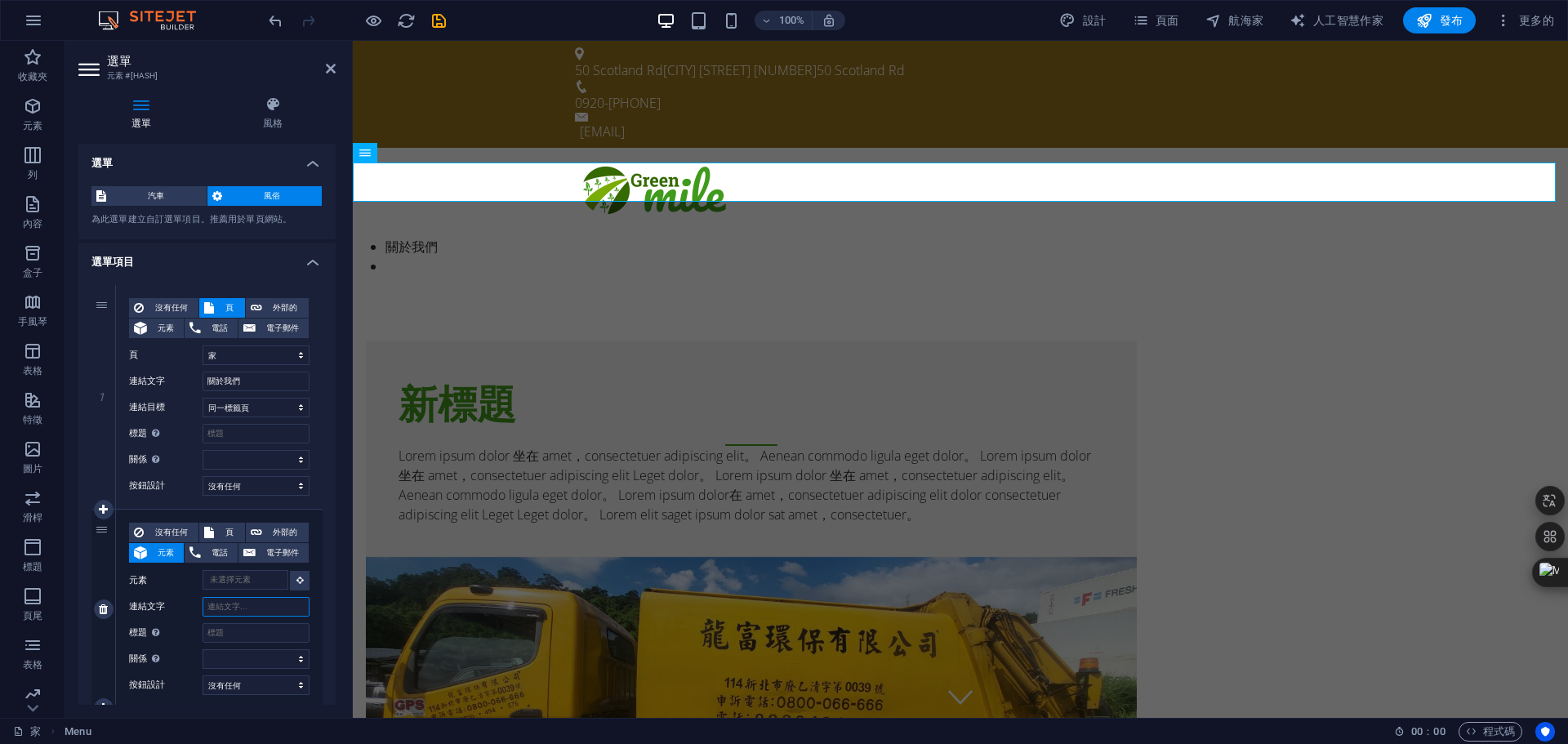 click on "連結文字" at bounding box center (256, 607) 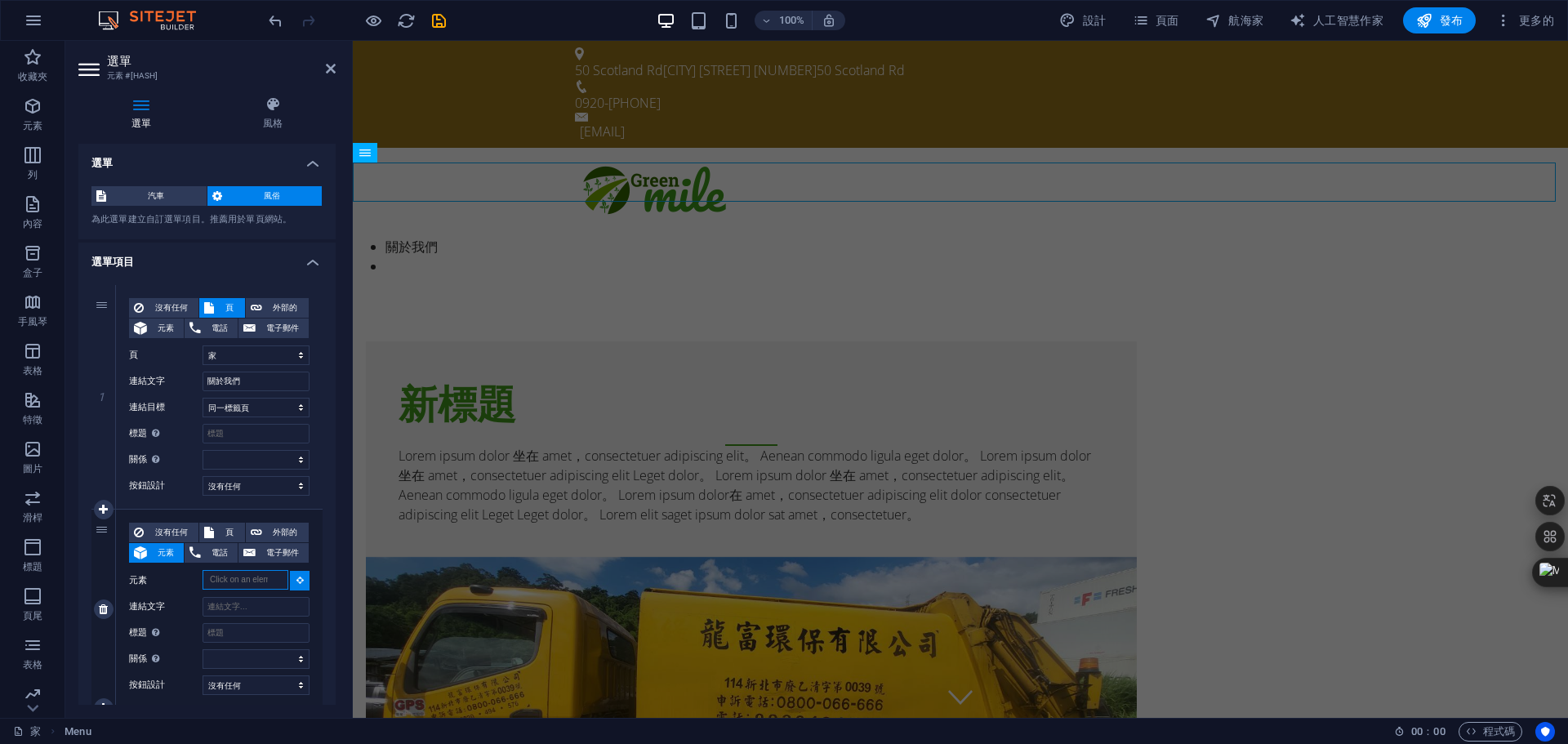click on "元素" at bounding box center (245, 580) 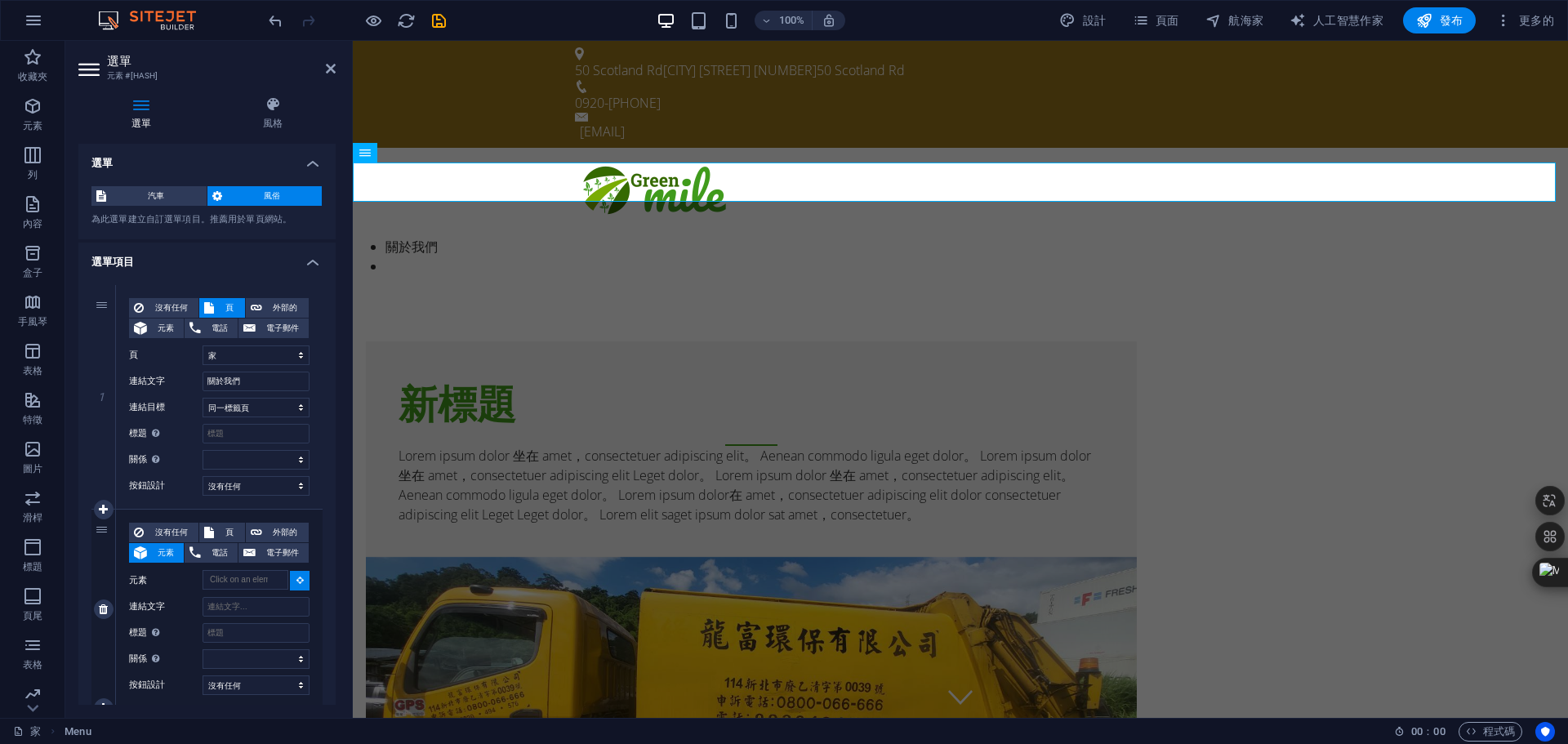 click at bounding box center (300, 580) 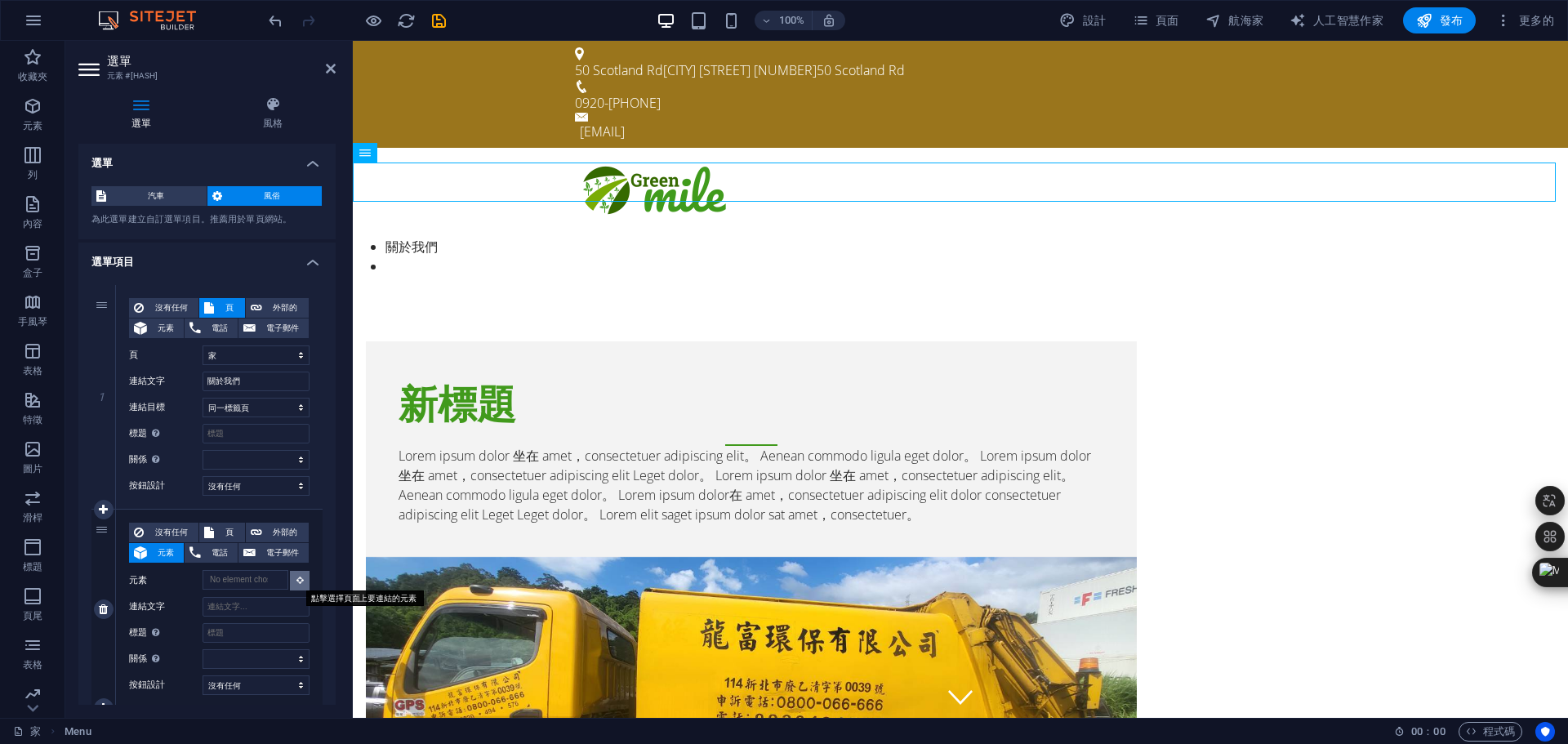 click at bounding box center (300, 580) 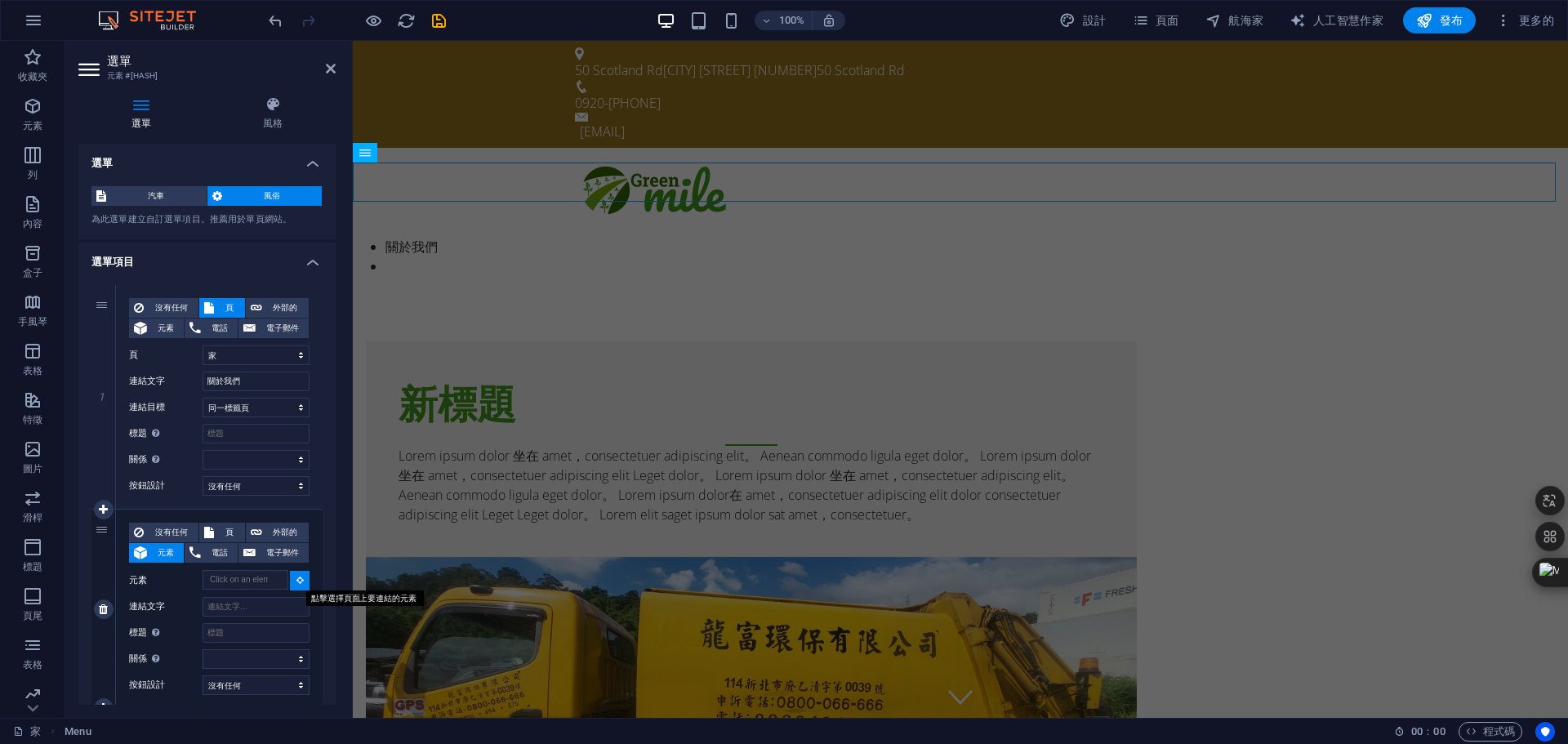 click at bounding box center [300, 580] 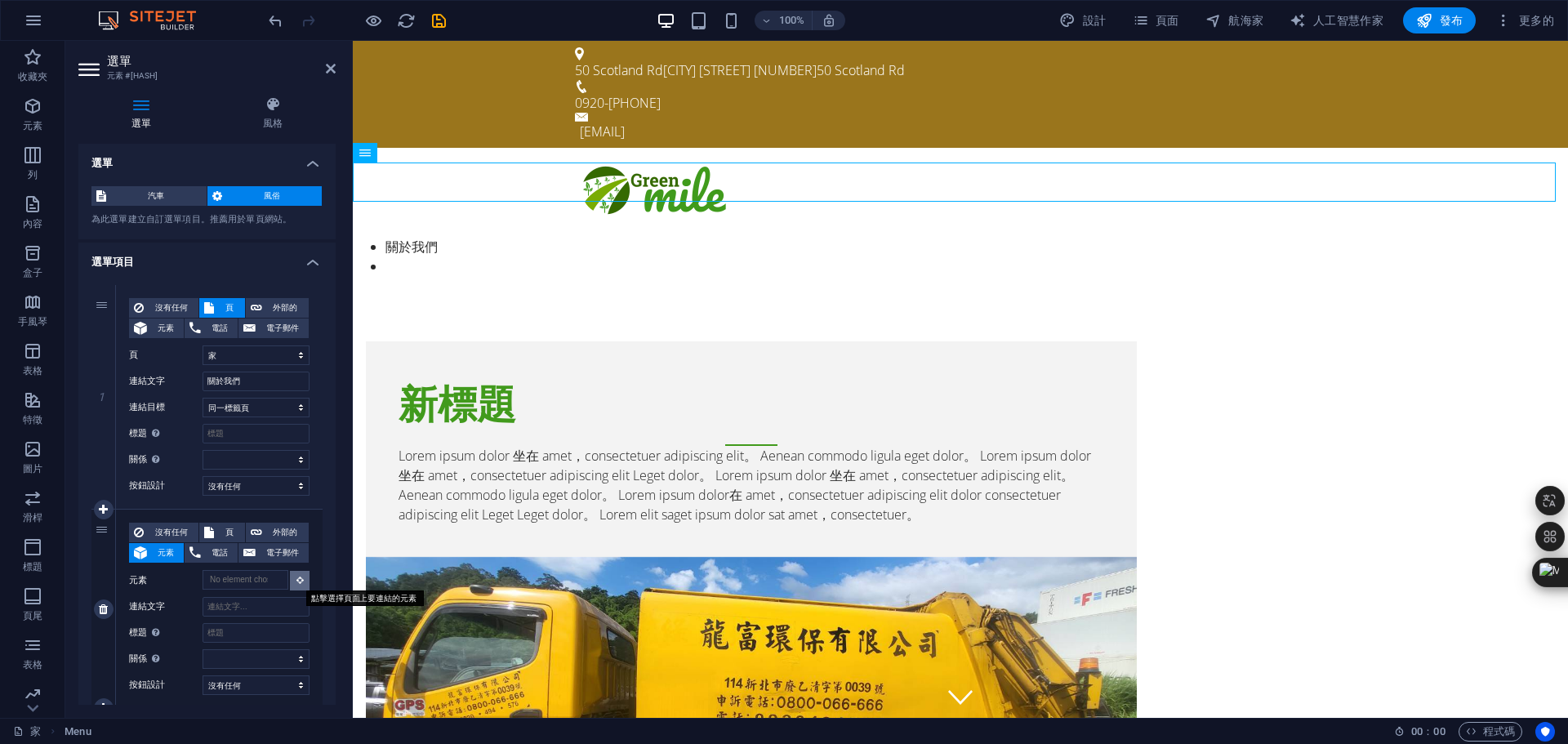 click at bounding box center [300, 580] 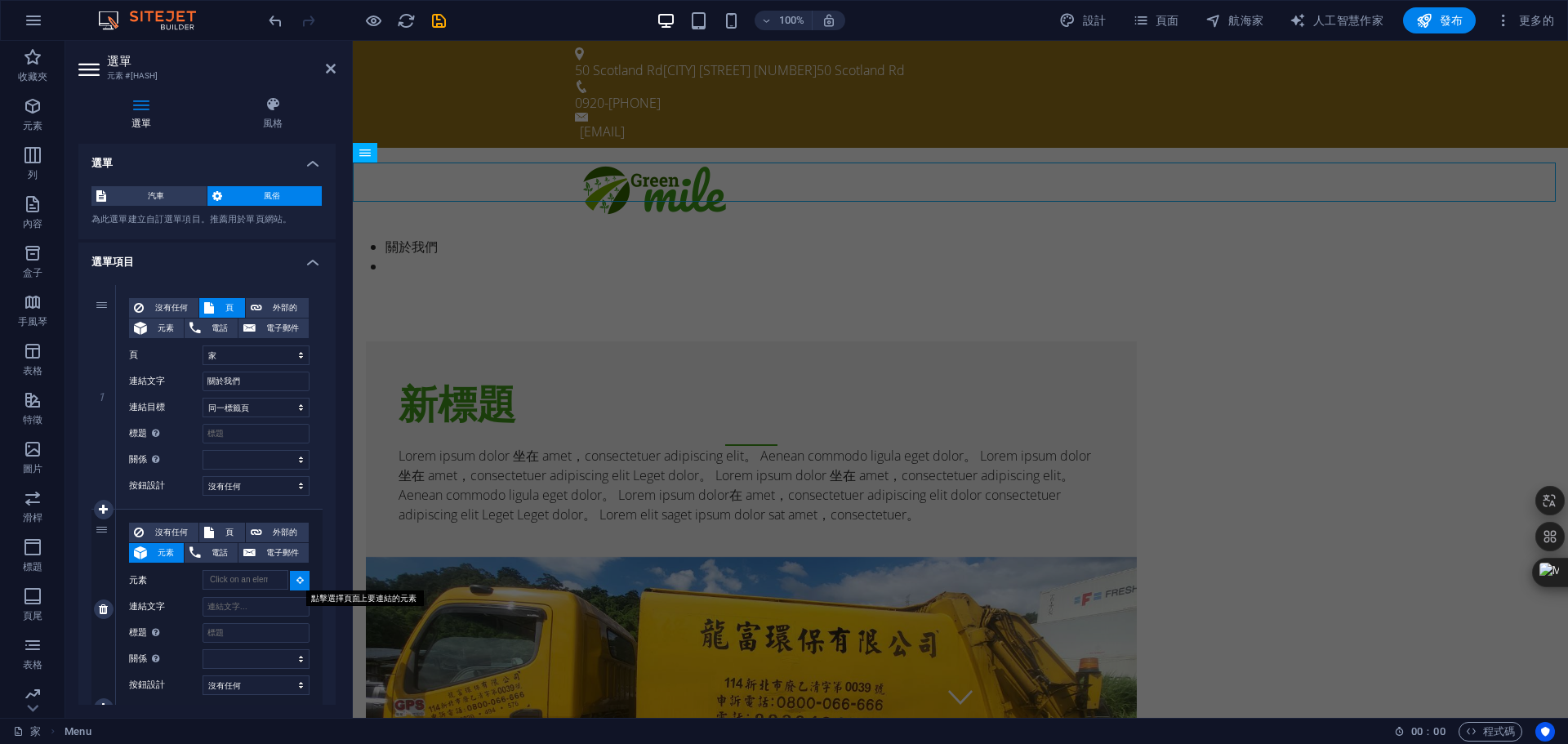 click at bounding box center (300, 580) 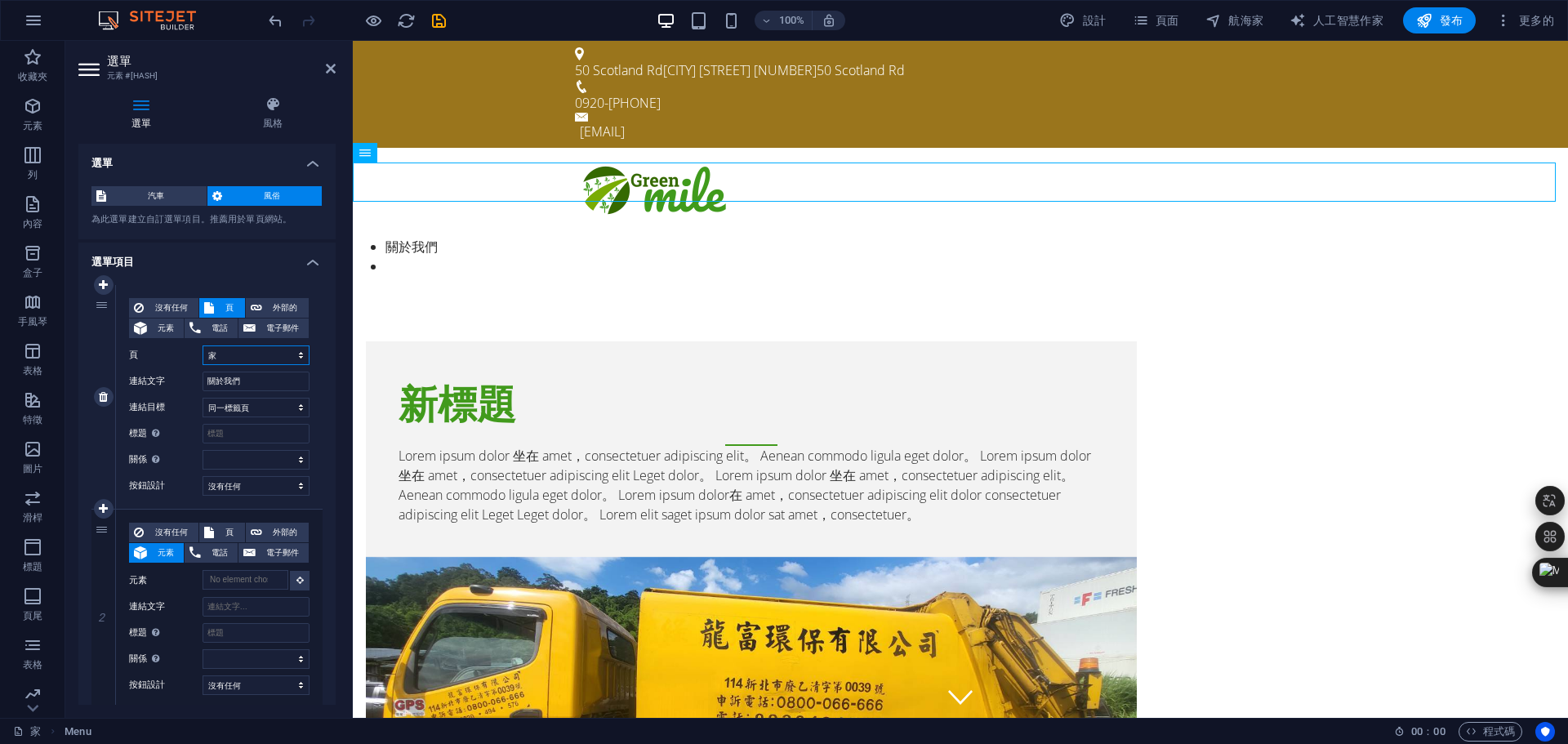 click on "家 子頁面 法律聲明 隱私" at bounding box center (256, 355) 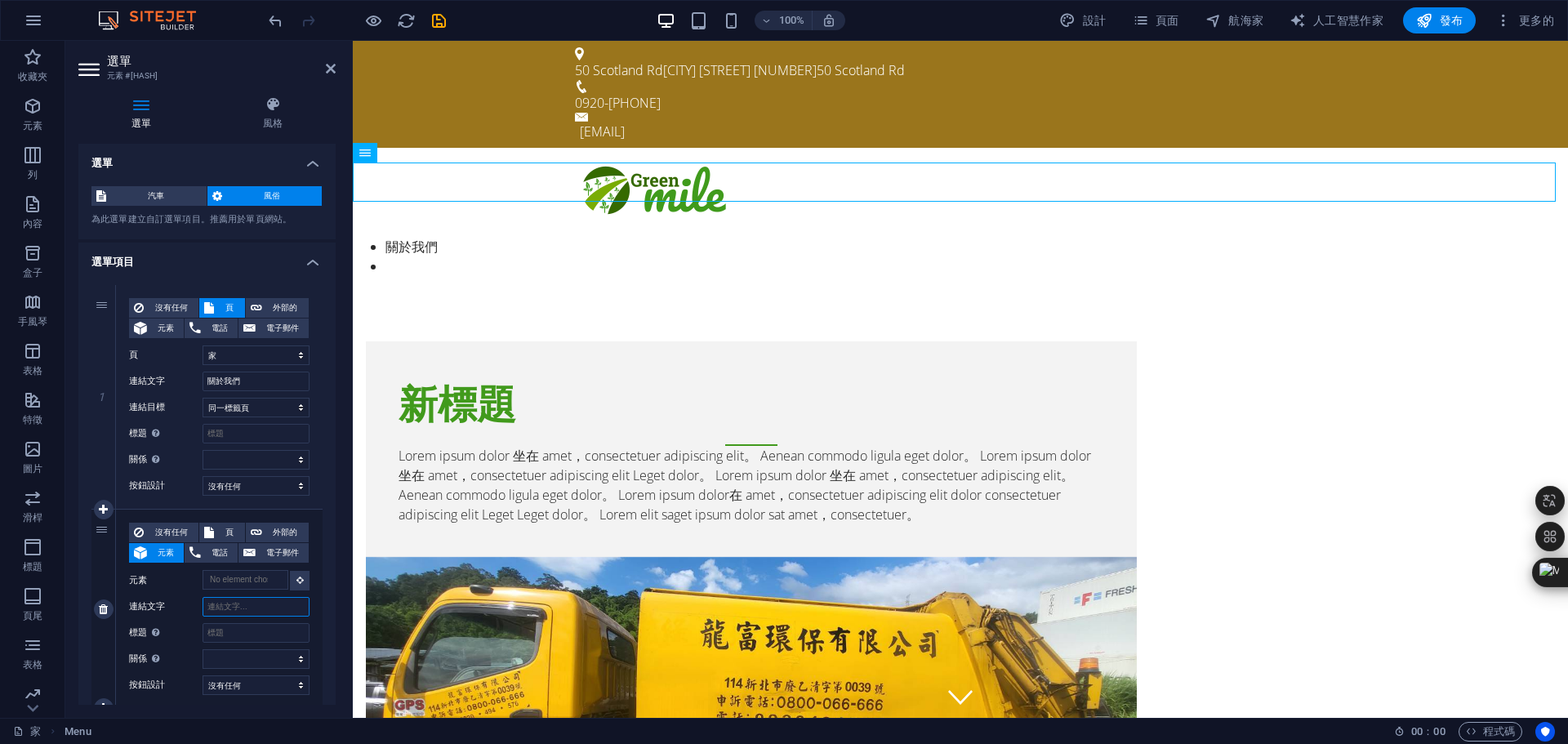 click on "連結文字" at bounding box center [256, 607] 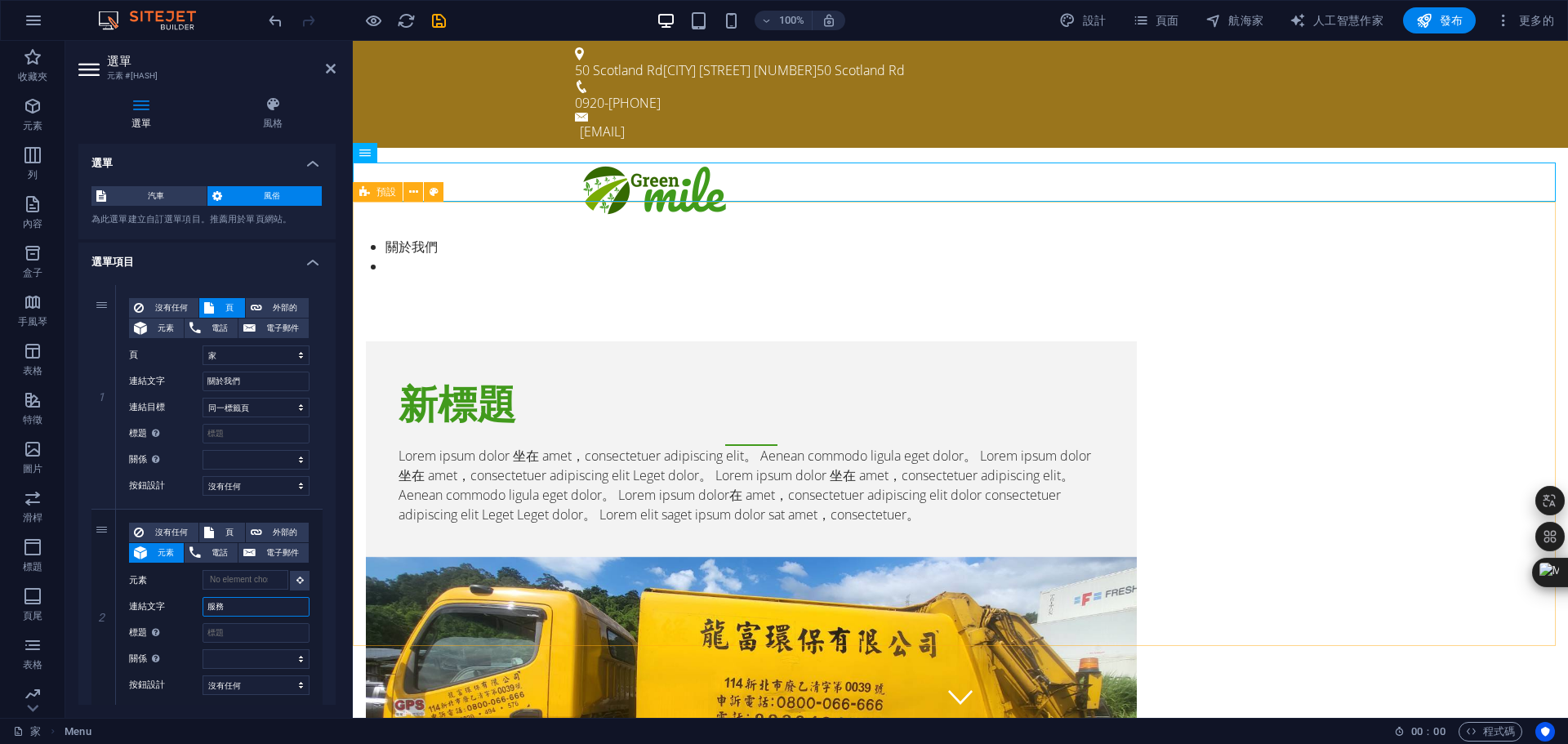 type on "服務ㄒ" 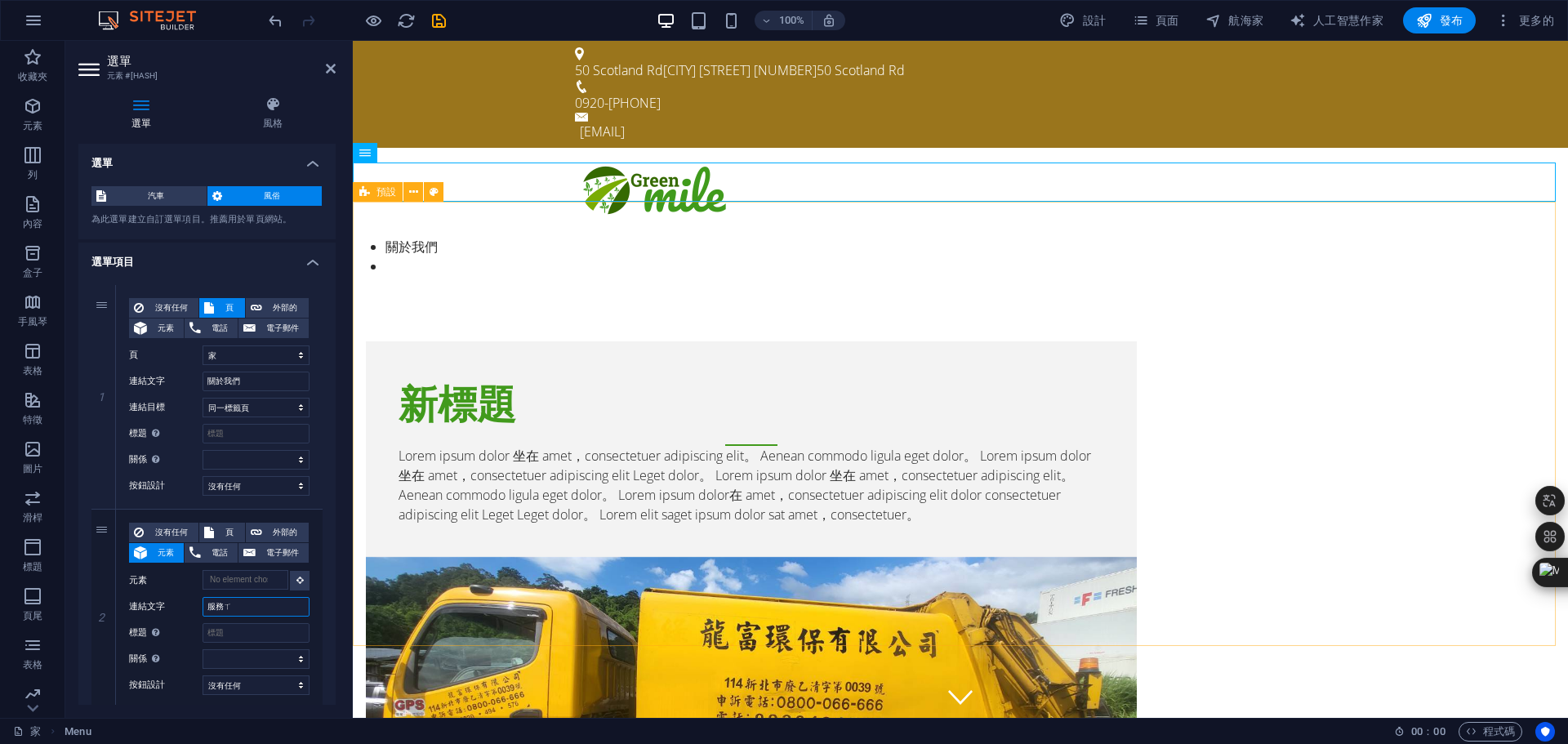 select 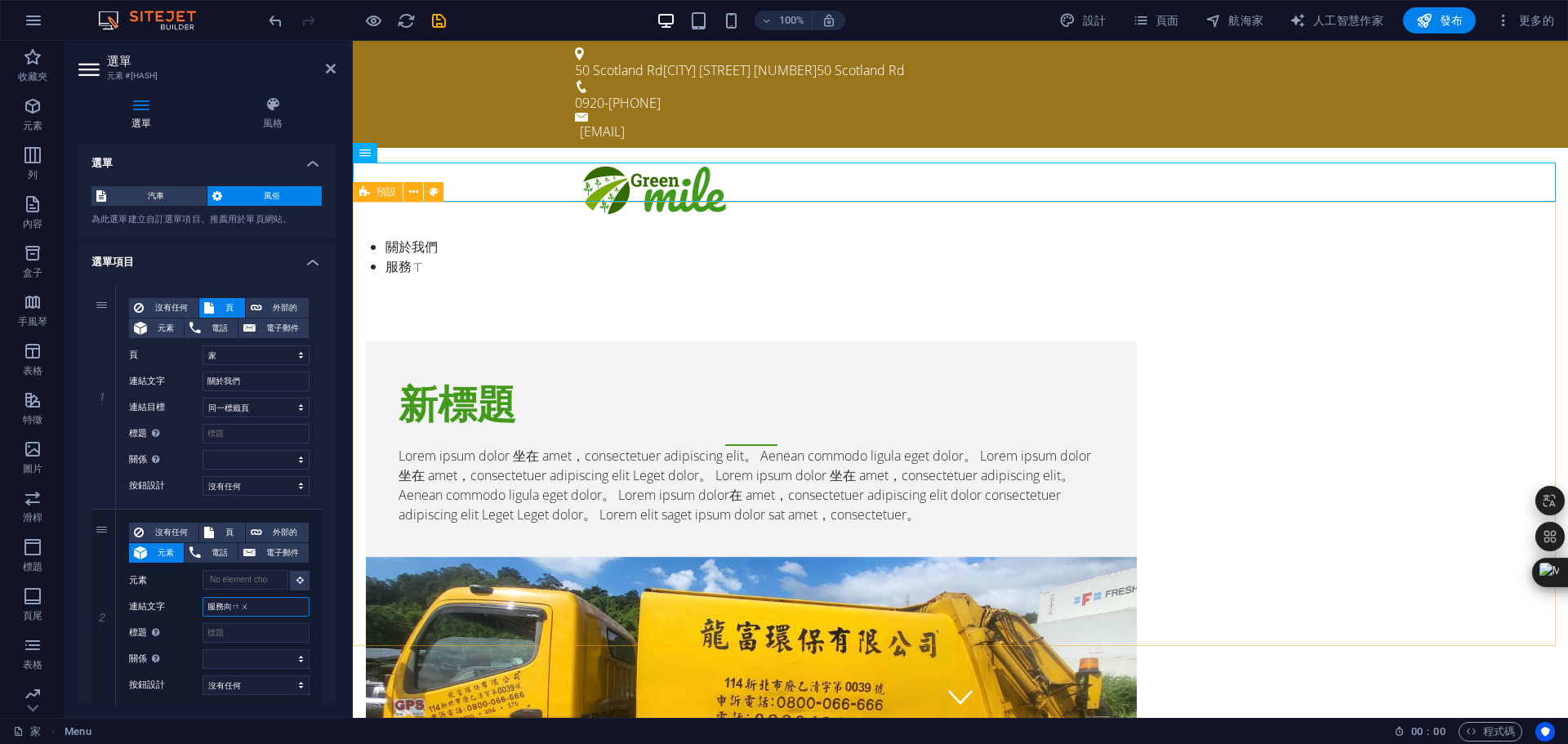 type on "服務項目" 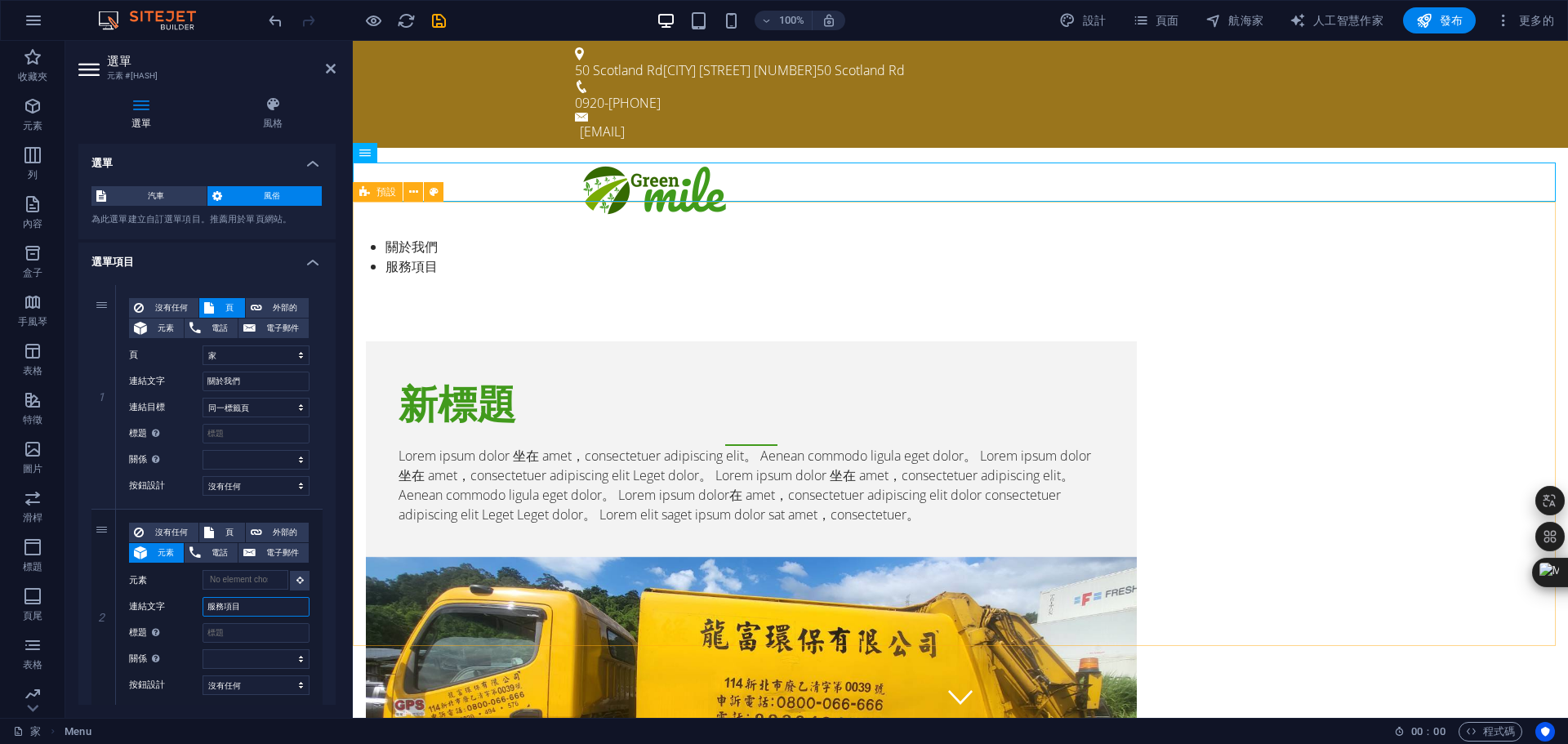select 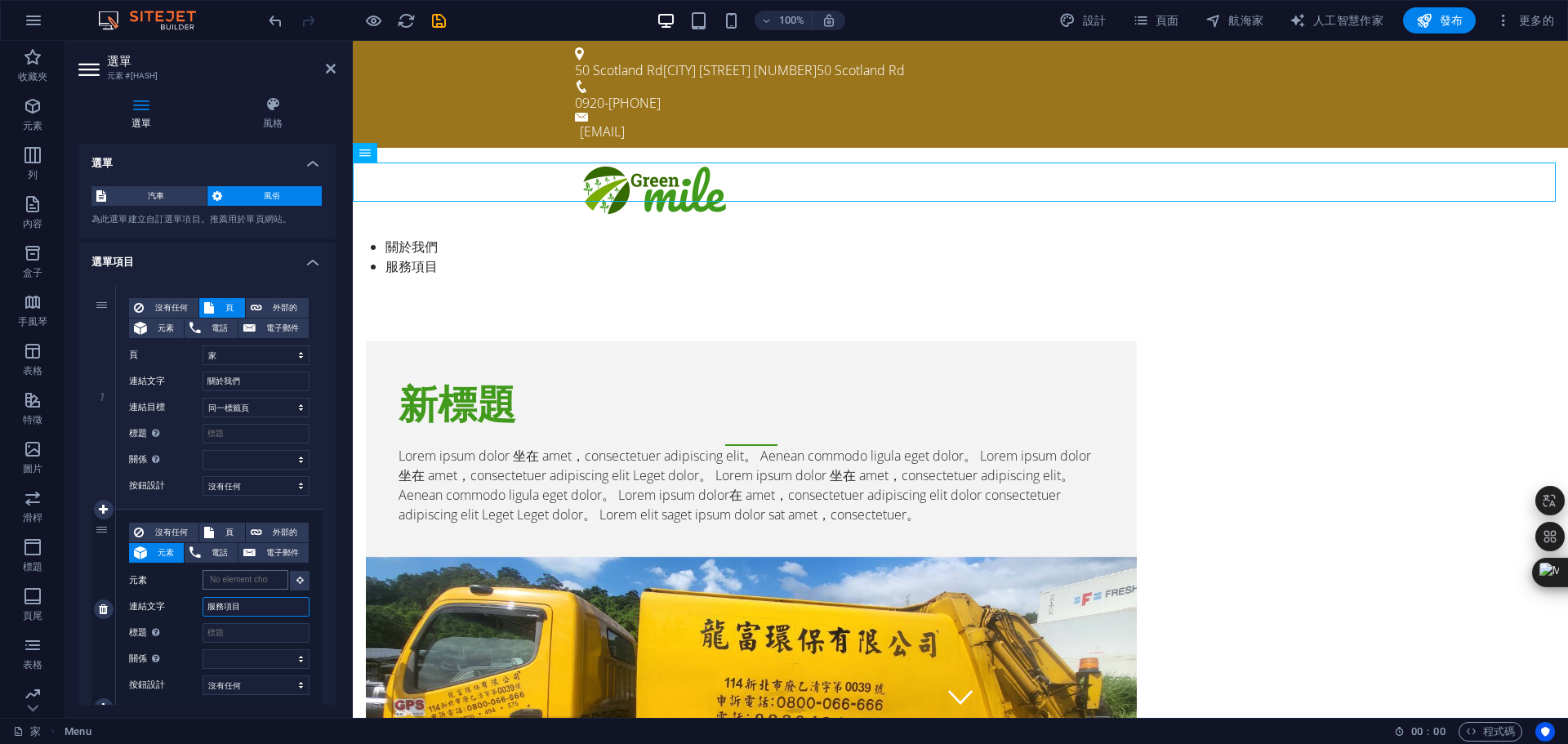 scroll, scrollTop: 25, scrollLeft: 0, axis: vertical 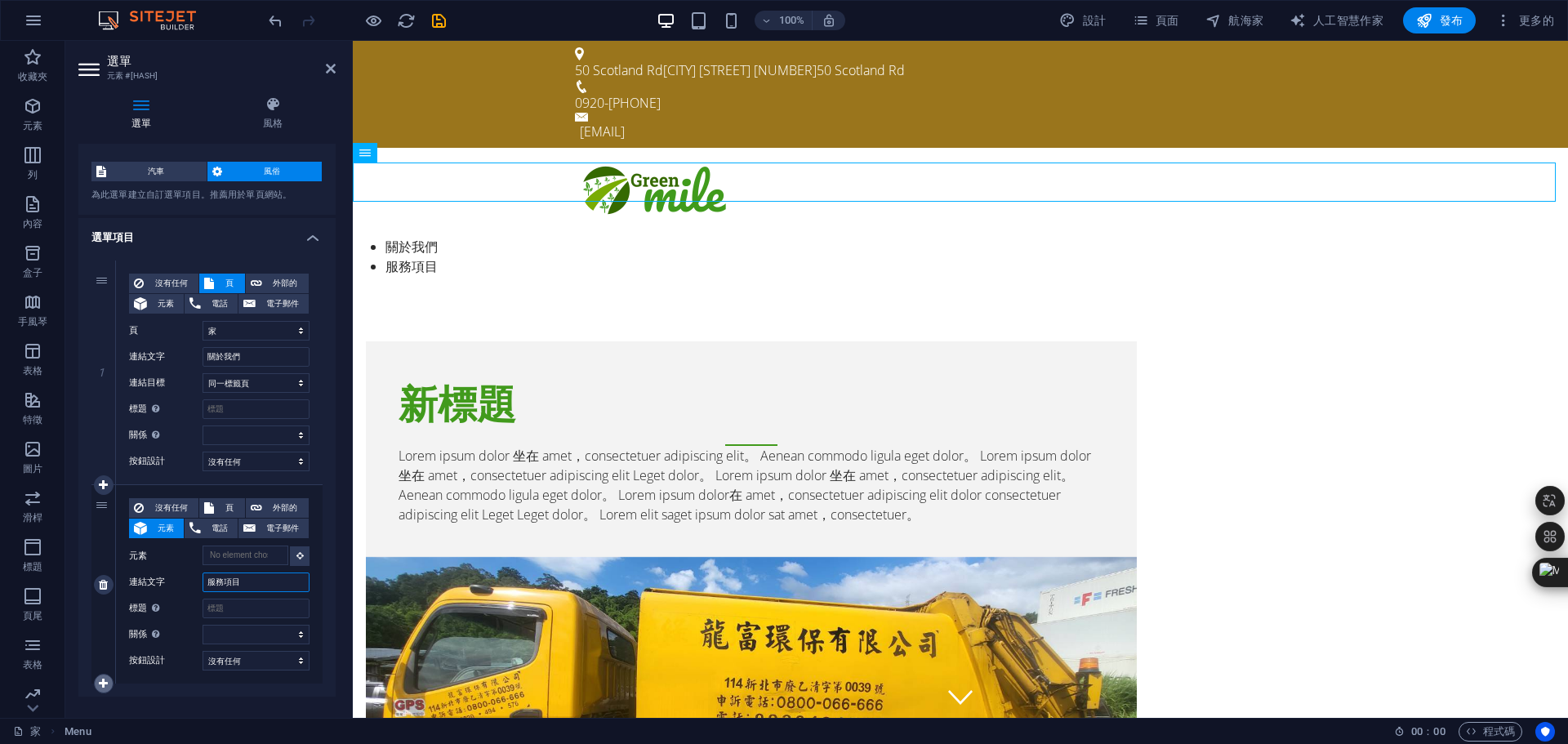 type on "服務項目" 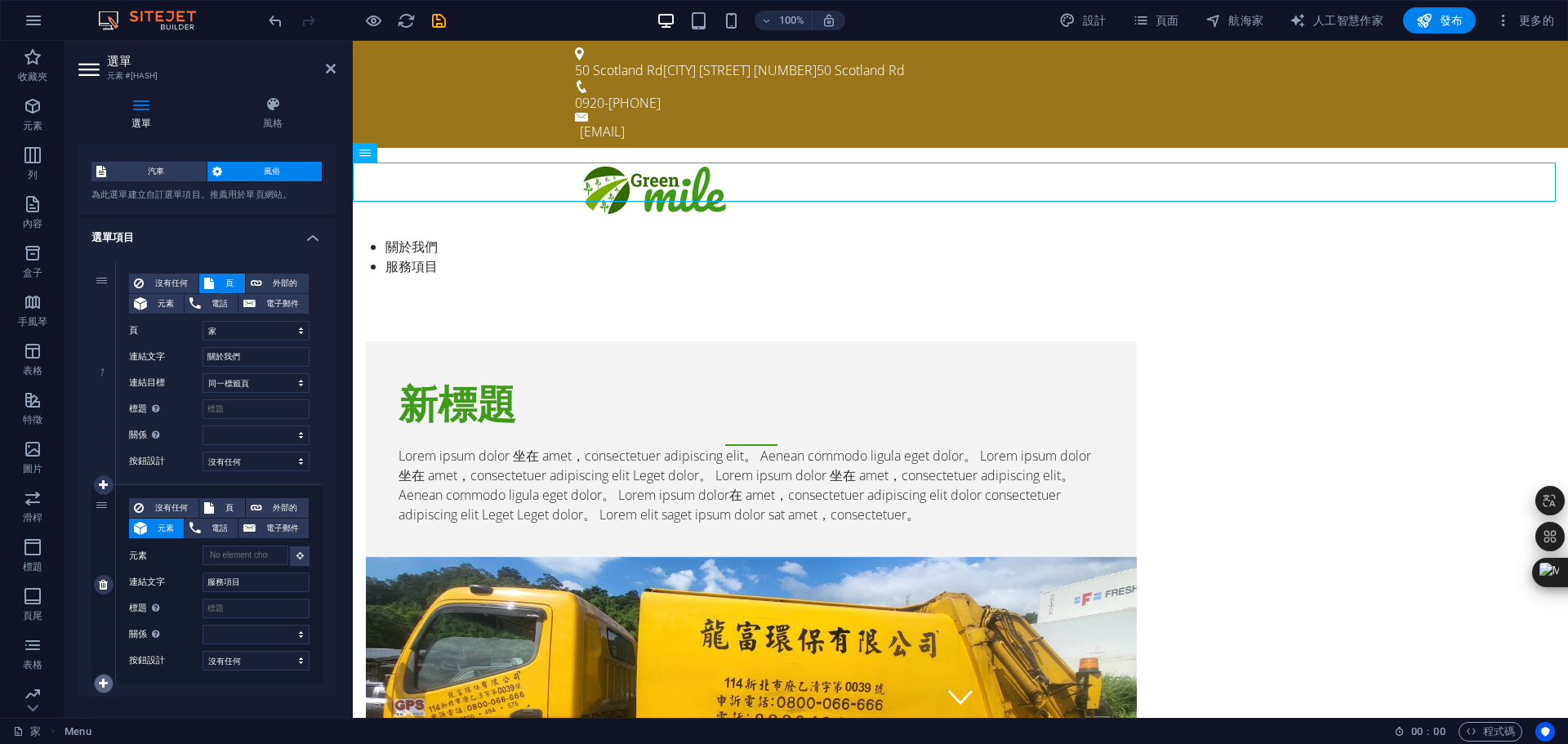 click at bounding box center [103, 684] 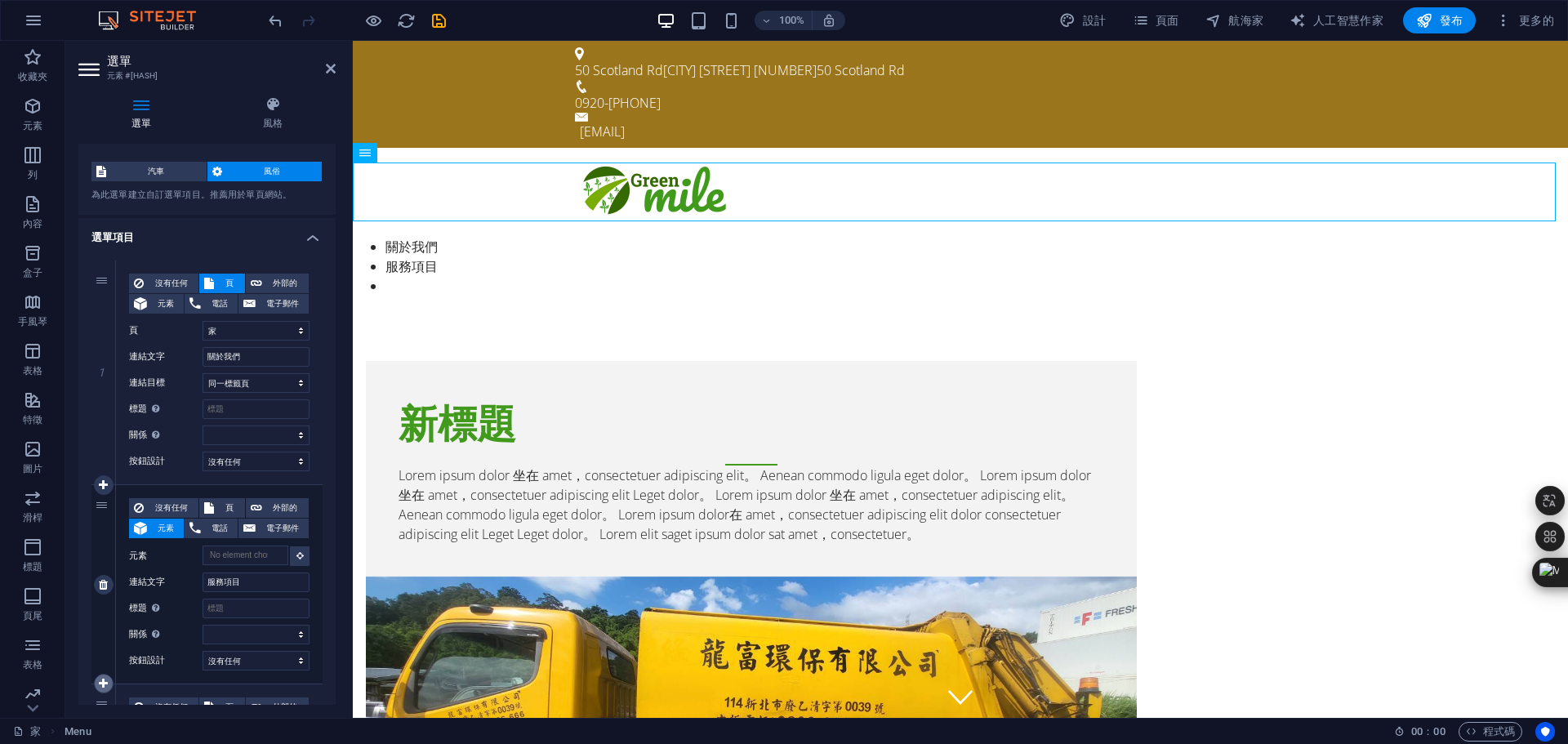 click at bounding box center [103, 684] 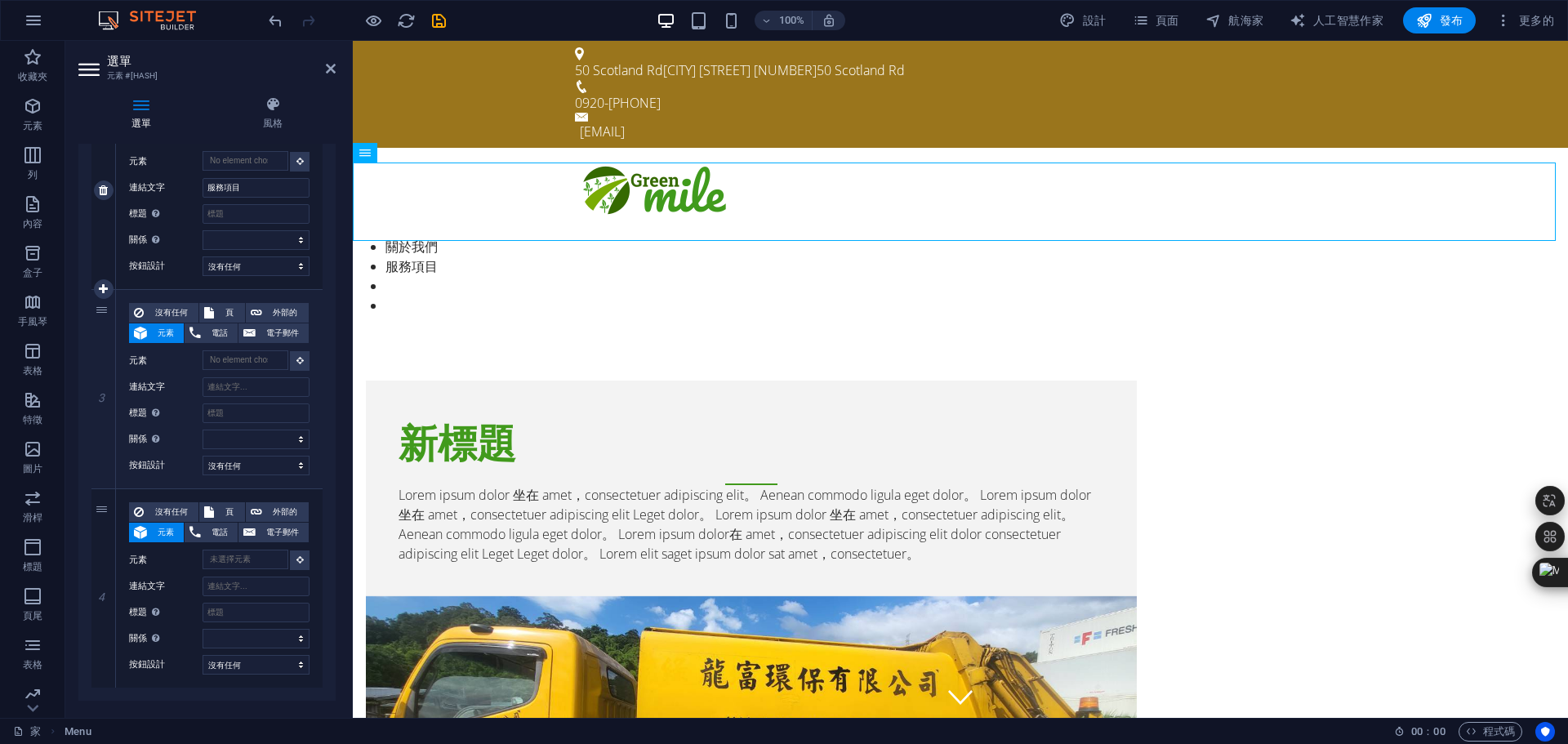 scroll, scrollTop: 423, scrollLeft: 0, axis: vertical 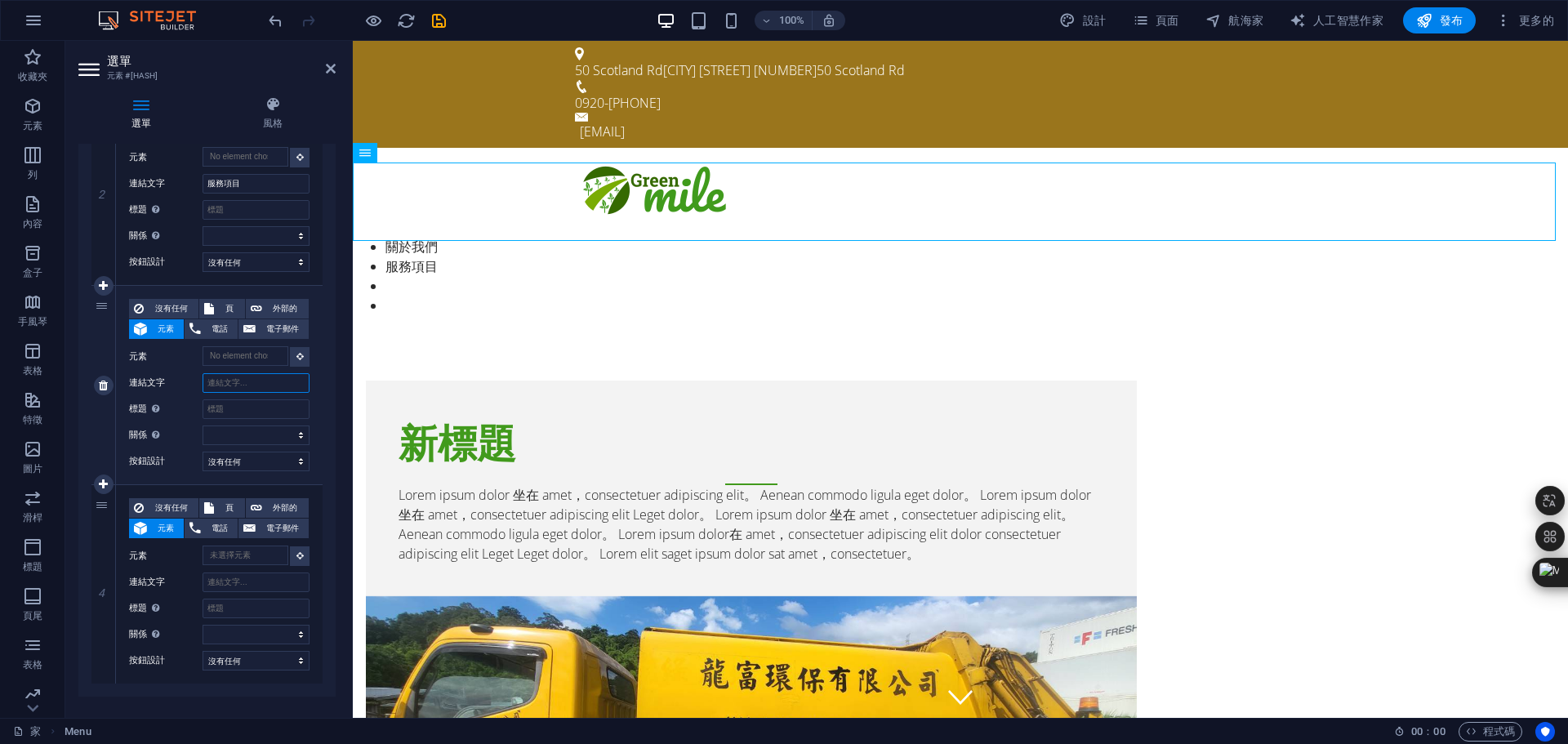 click on "連結文字" at bounding box center (256, 383) 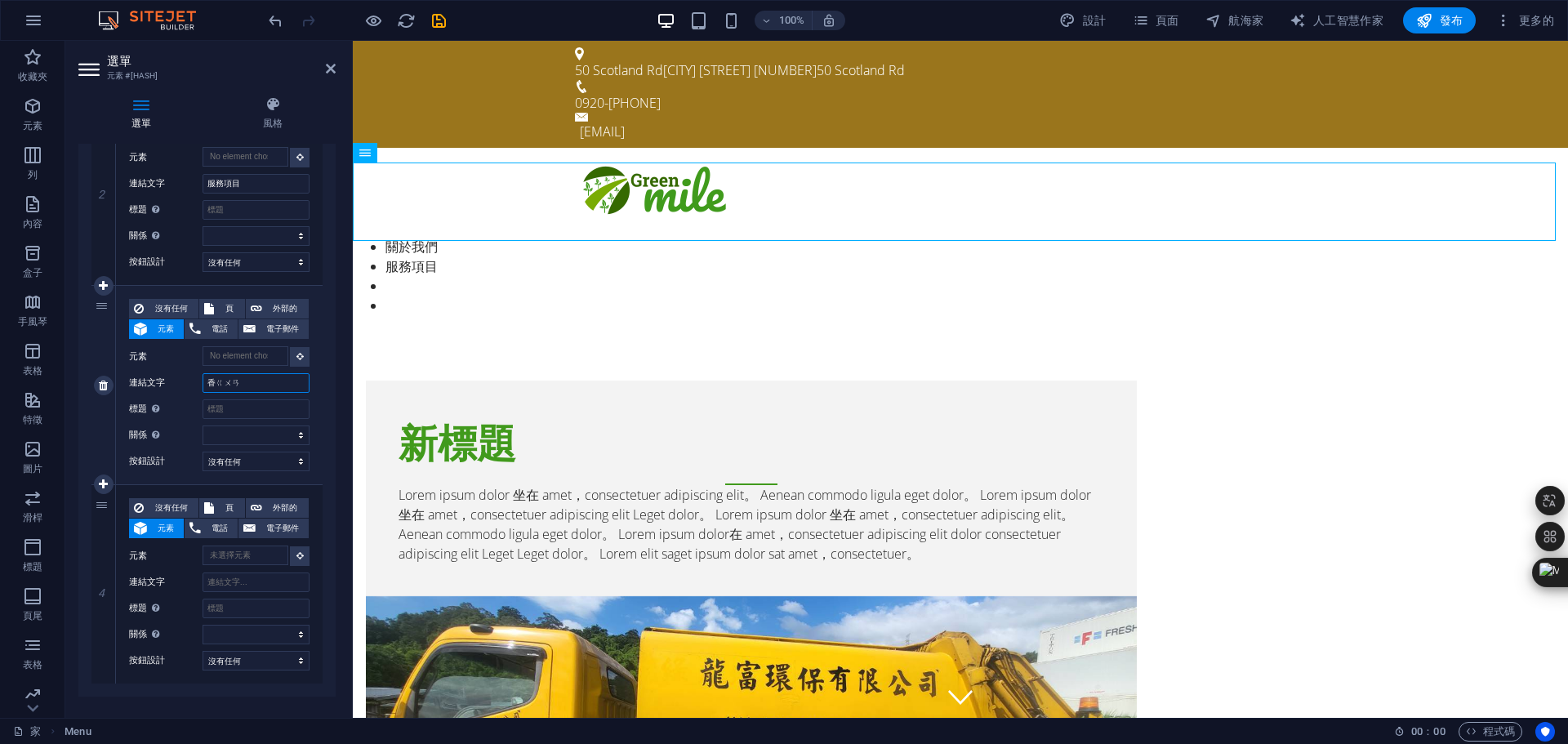 type on "相關" 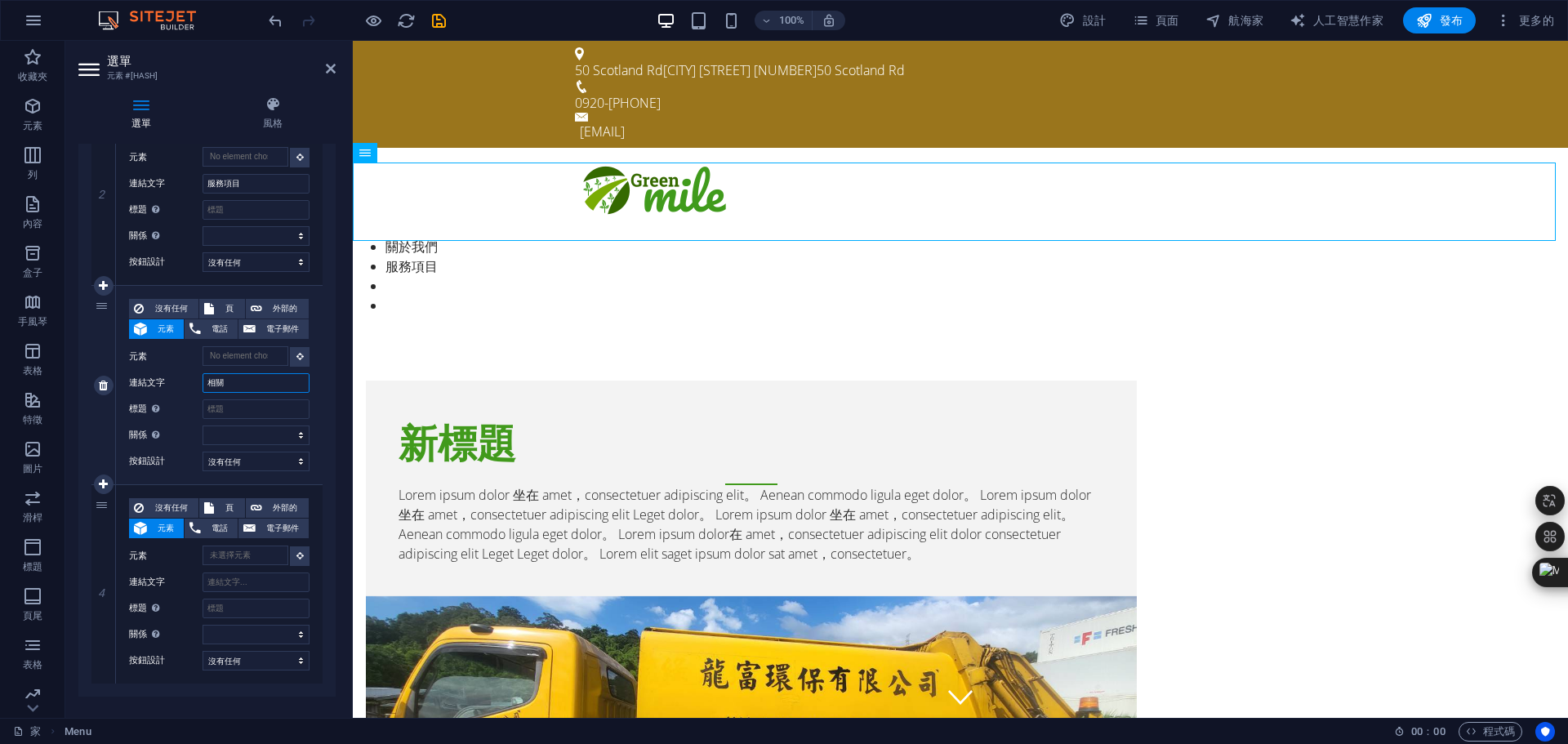 select 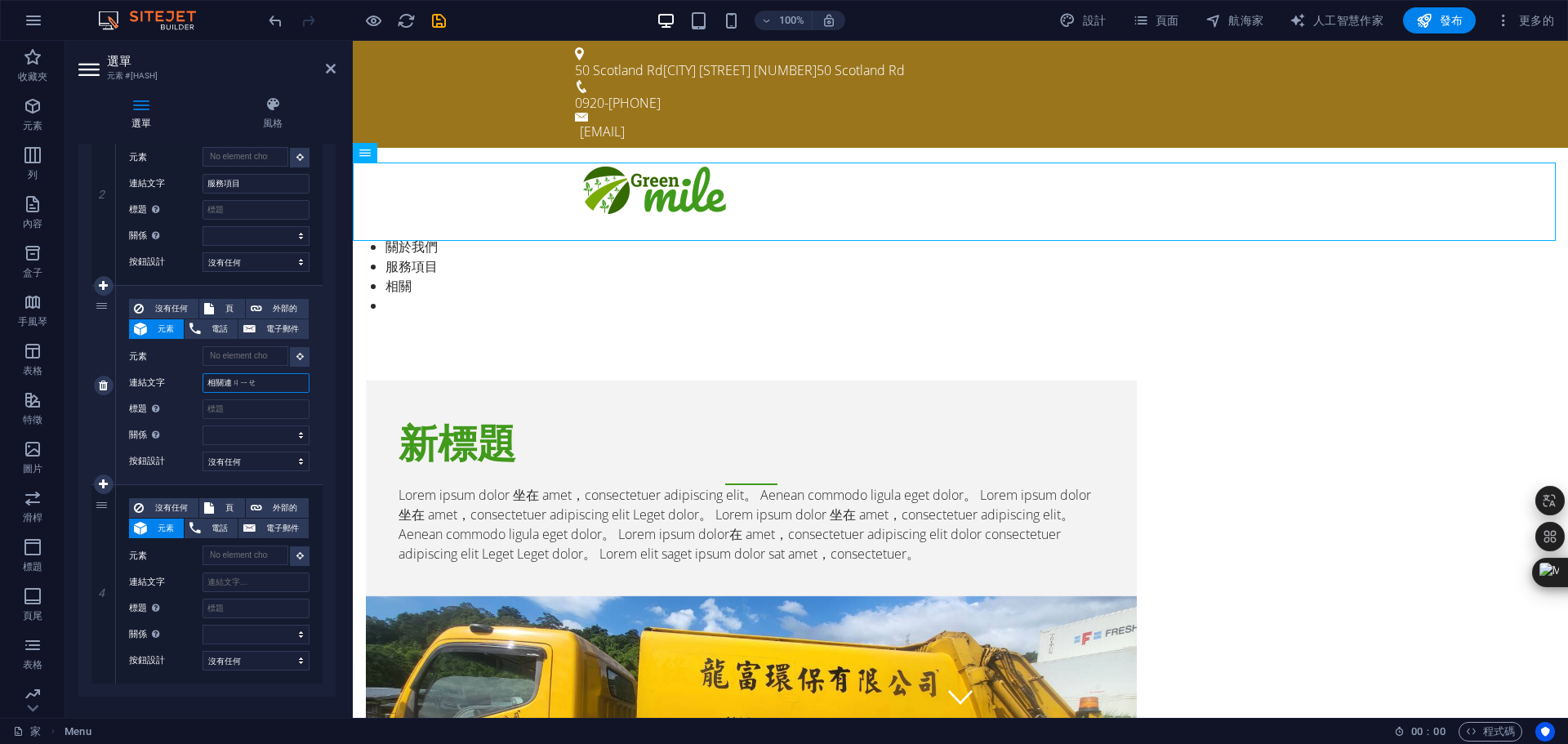 type on "相關連結" 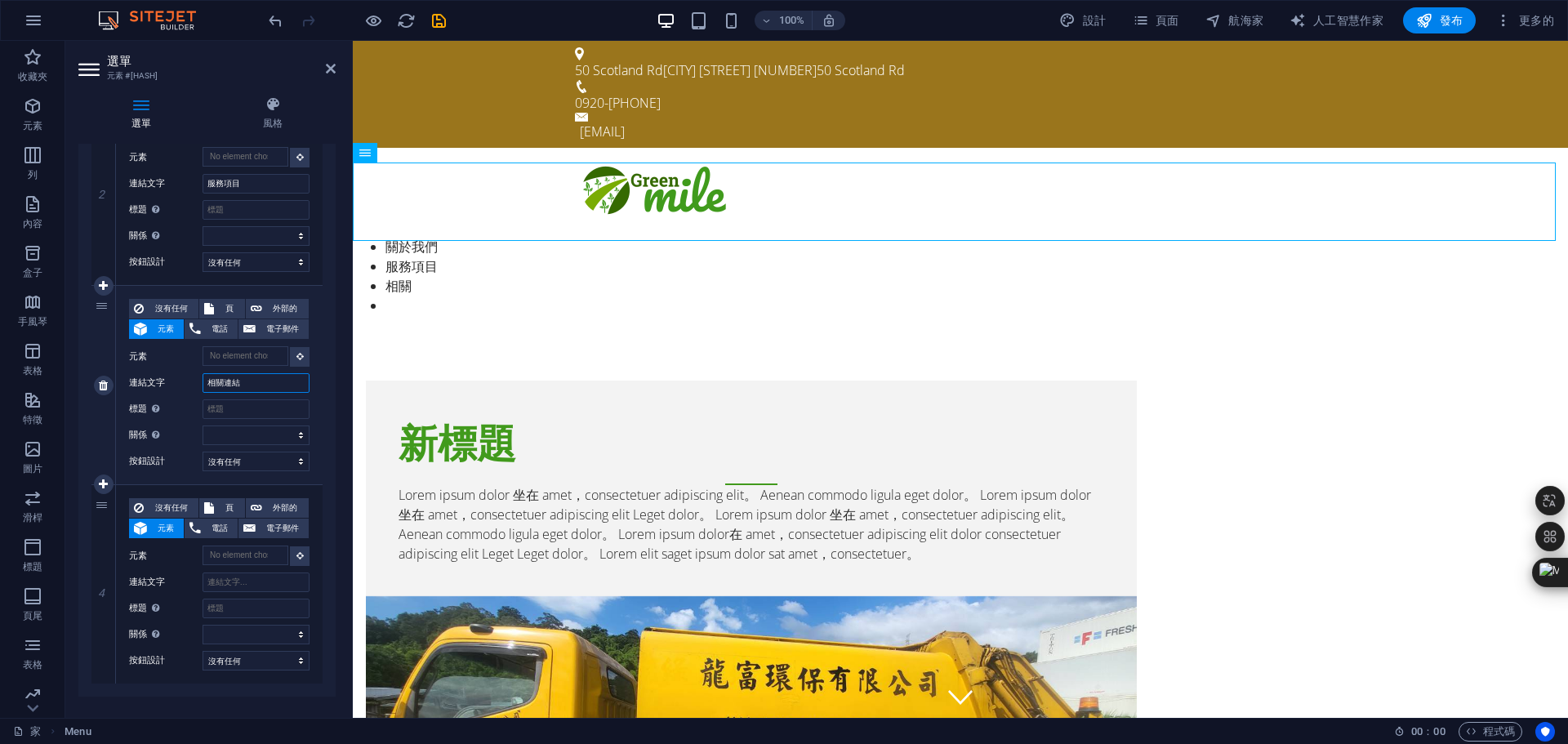 select 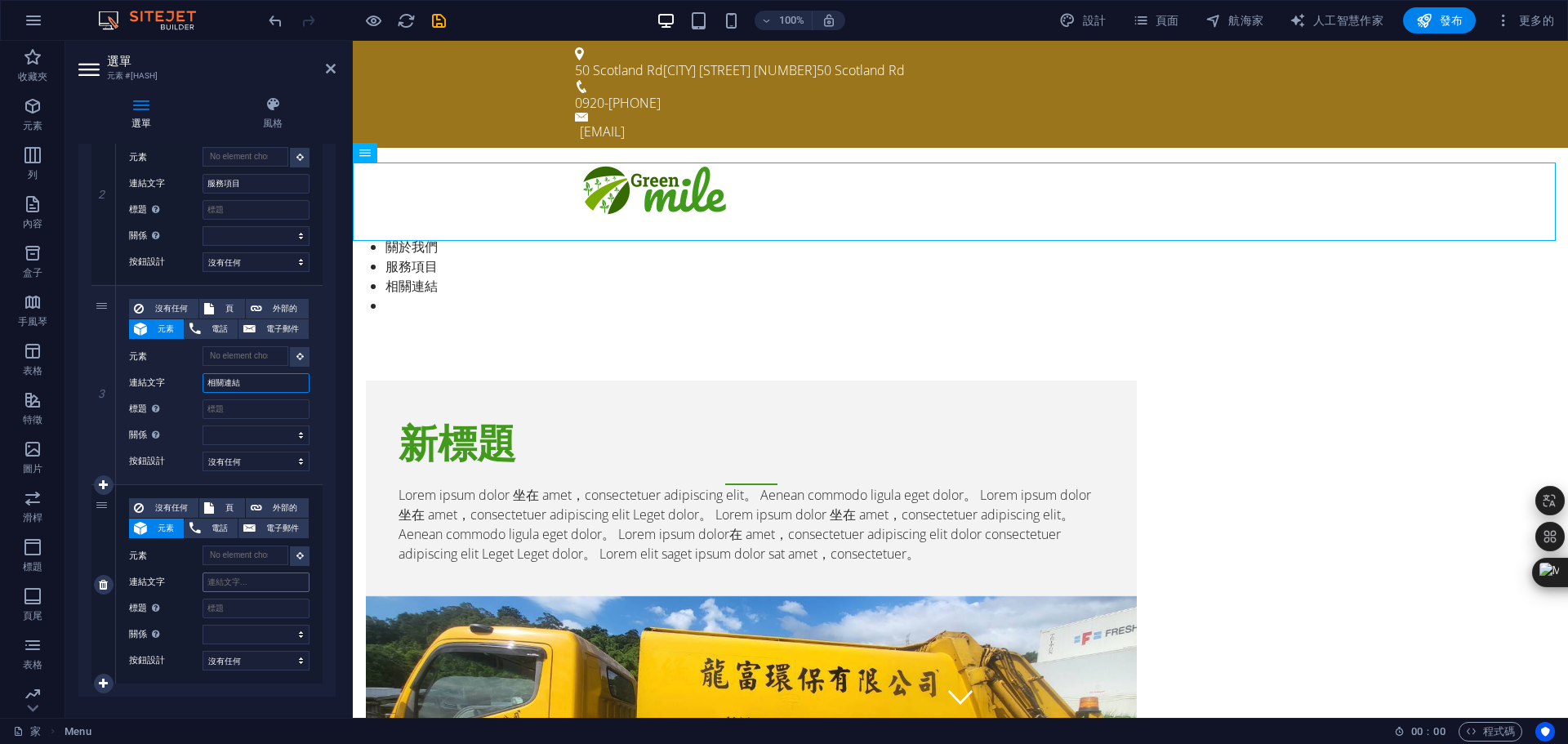 type on "相關連結" 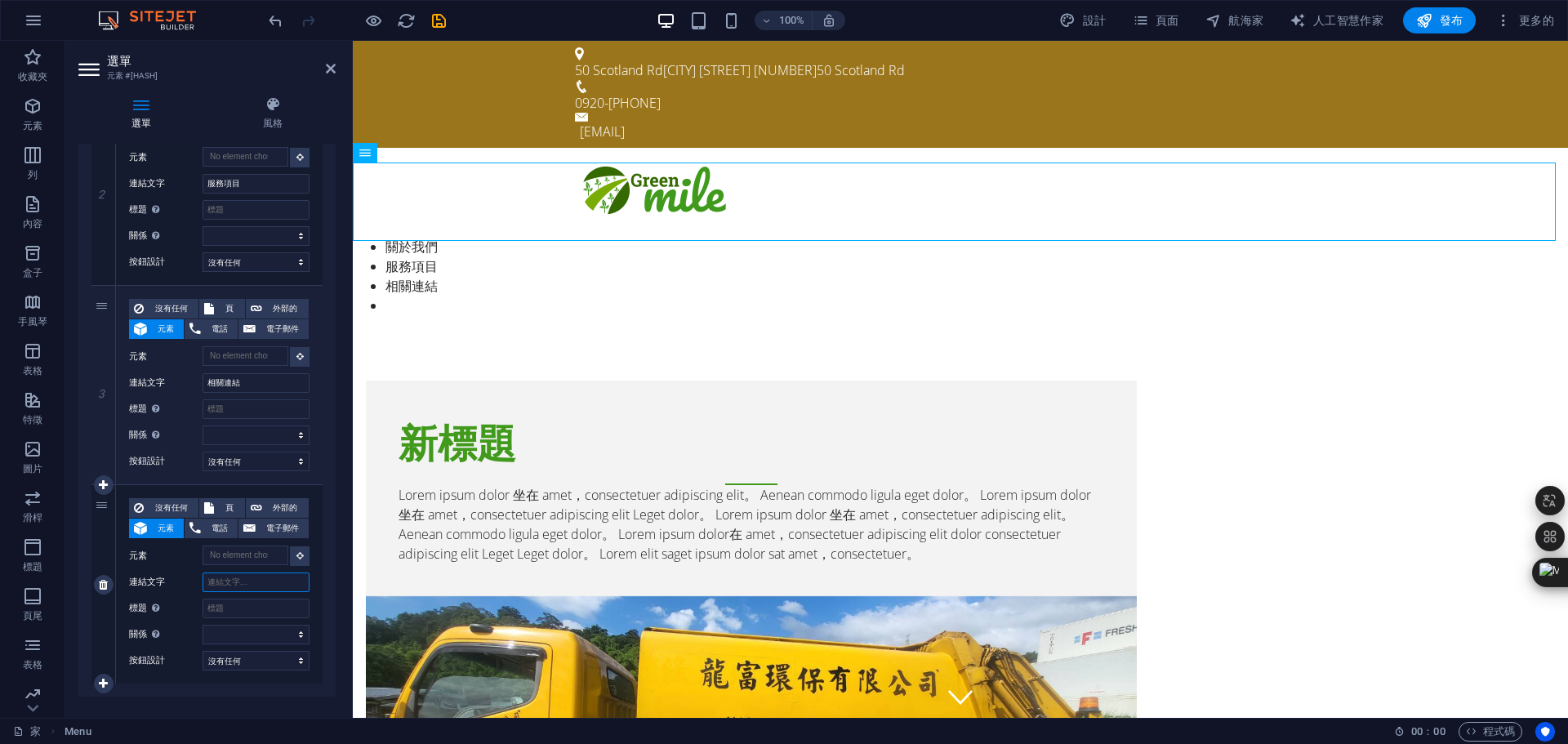 click on "連結文字" at bounding box center [256, 582] 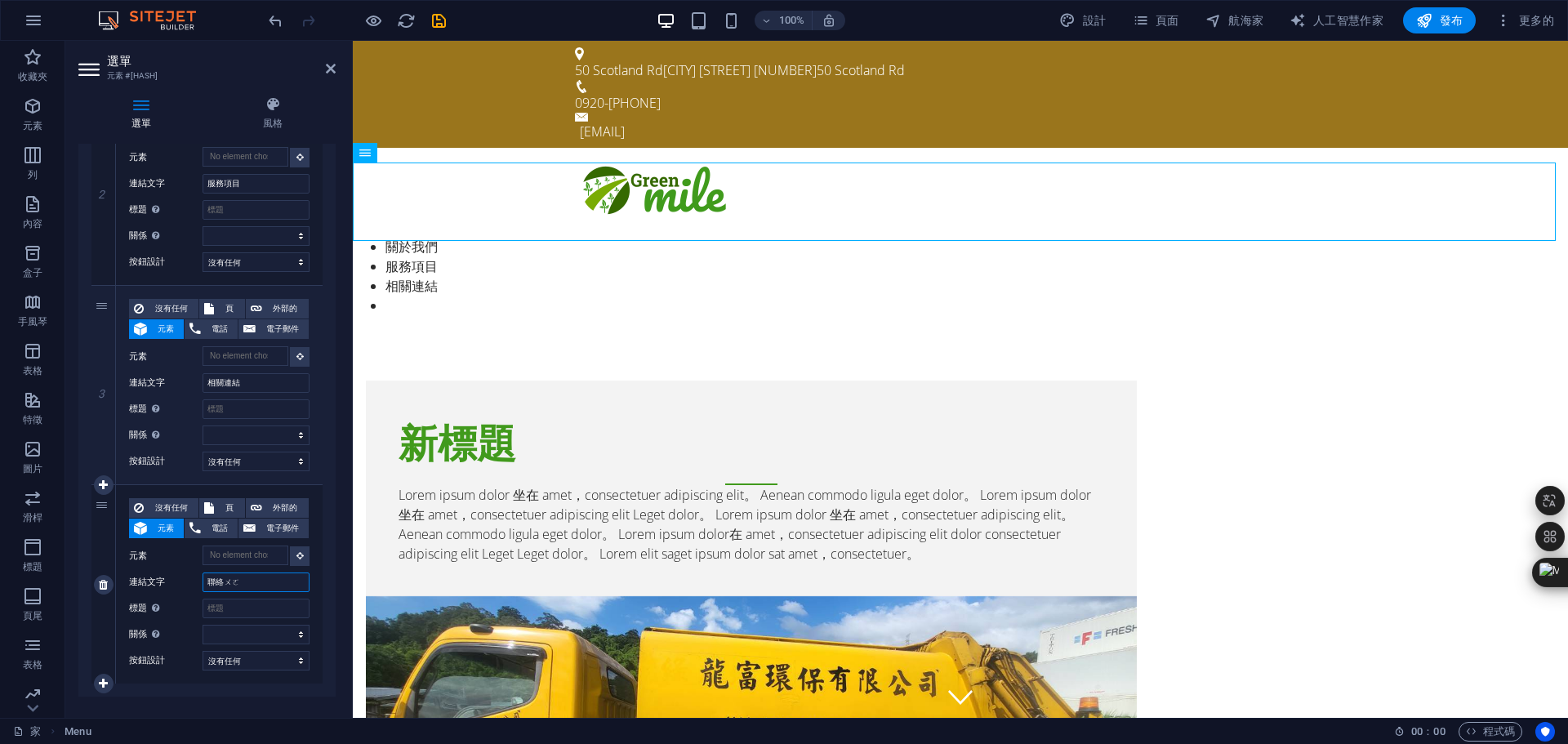 type on "聯絡我" 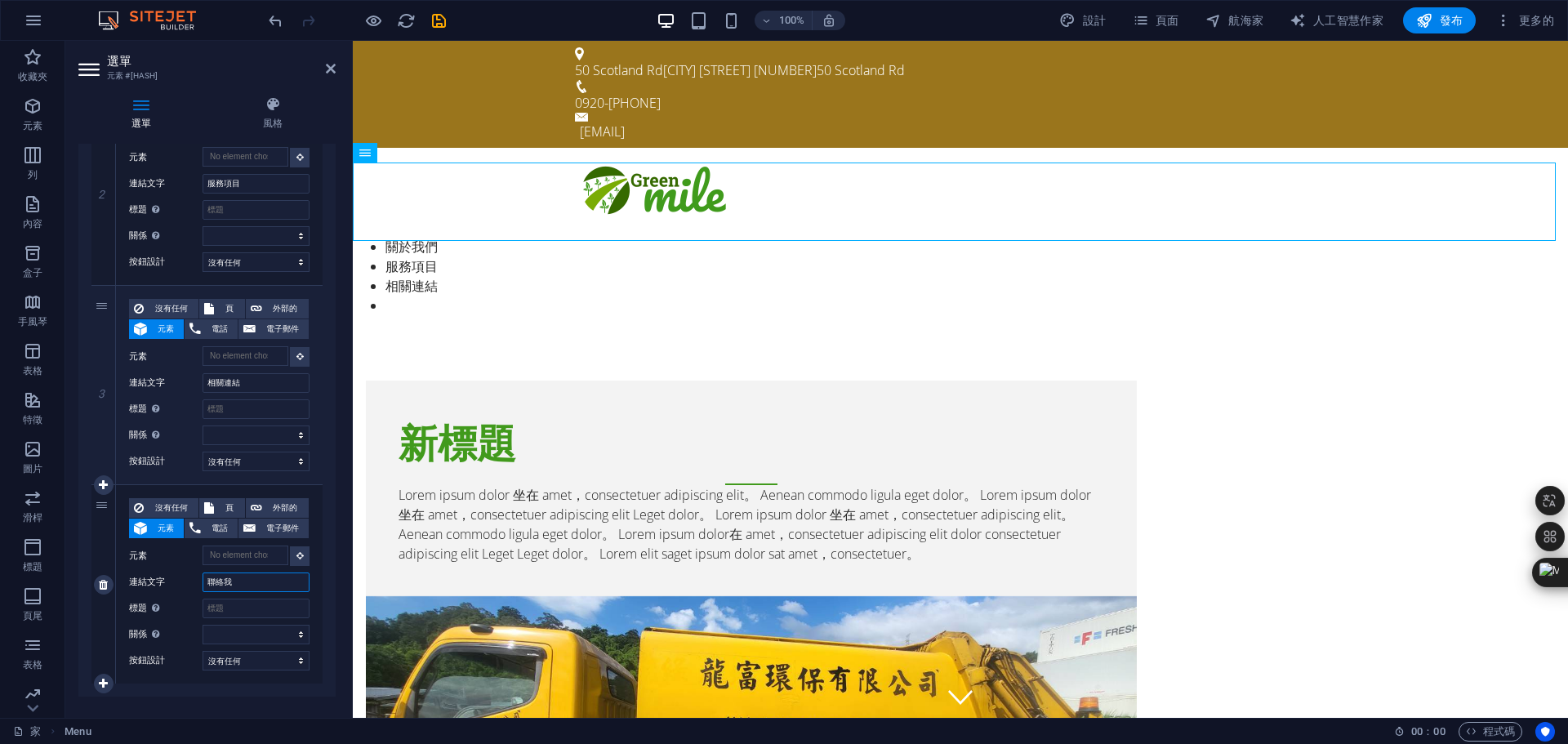 select 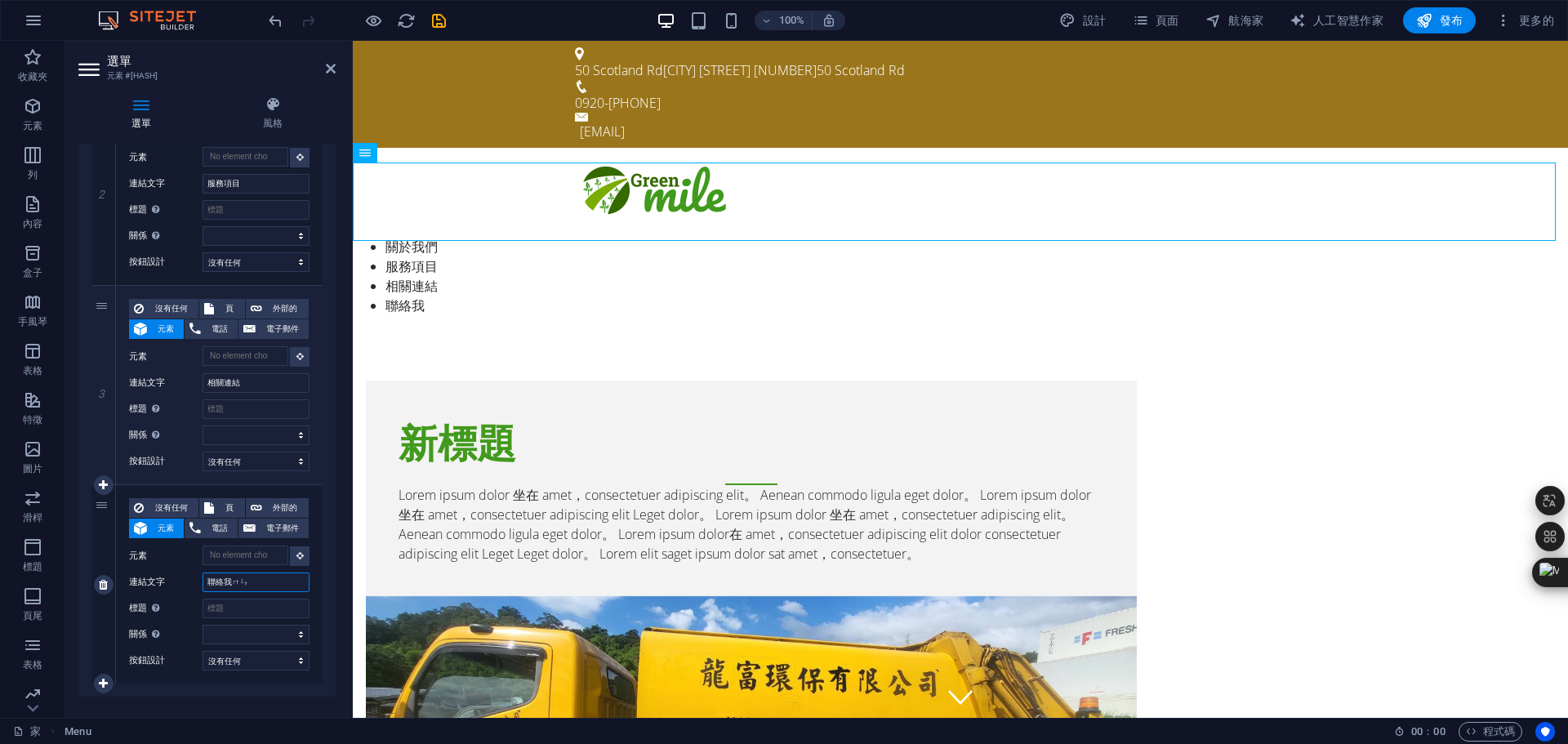 type on "聯絡我們" 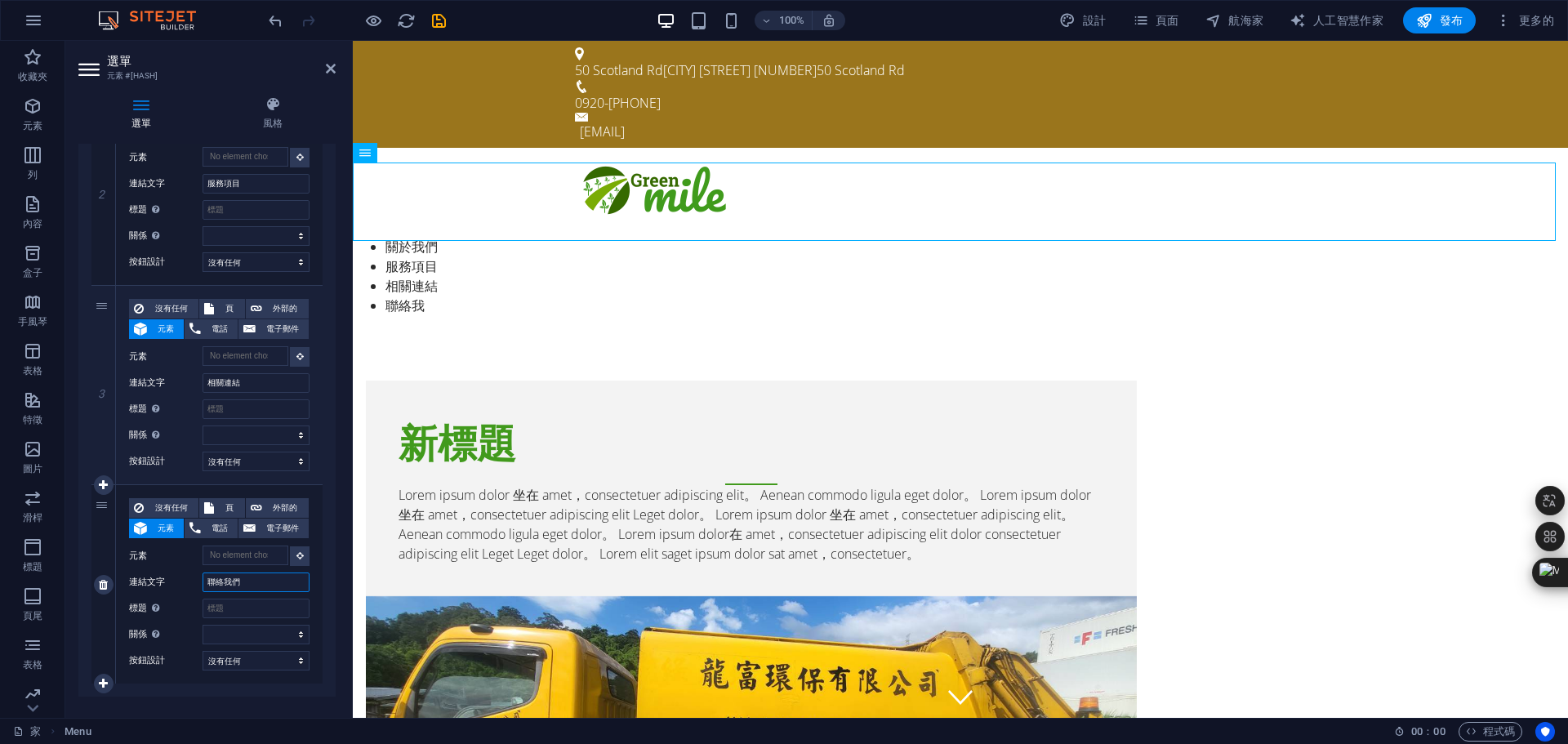 select 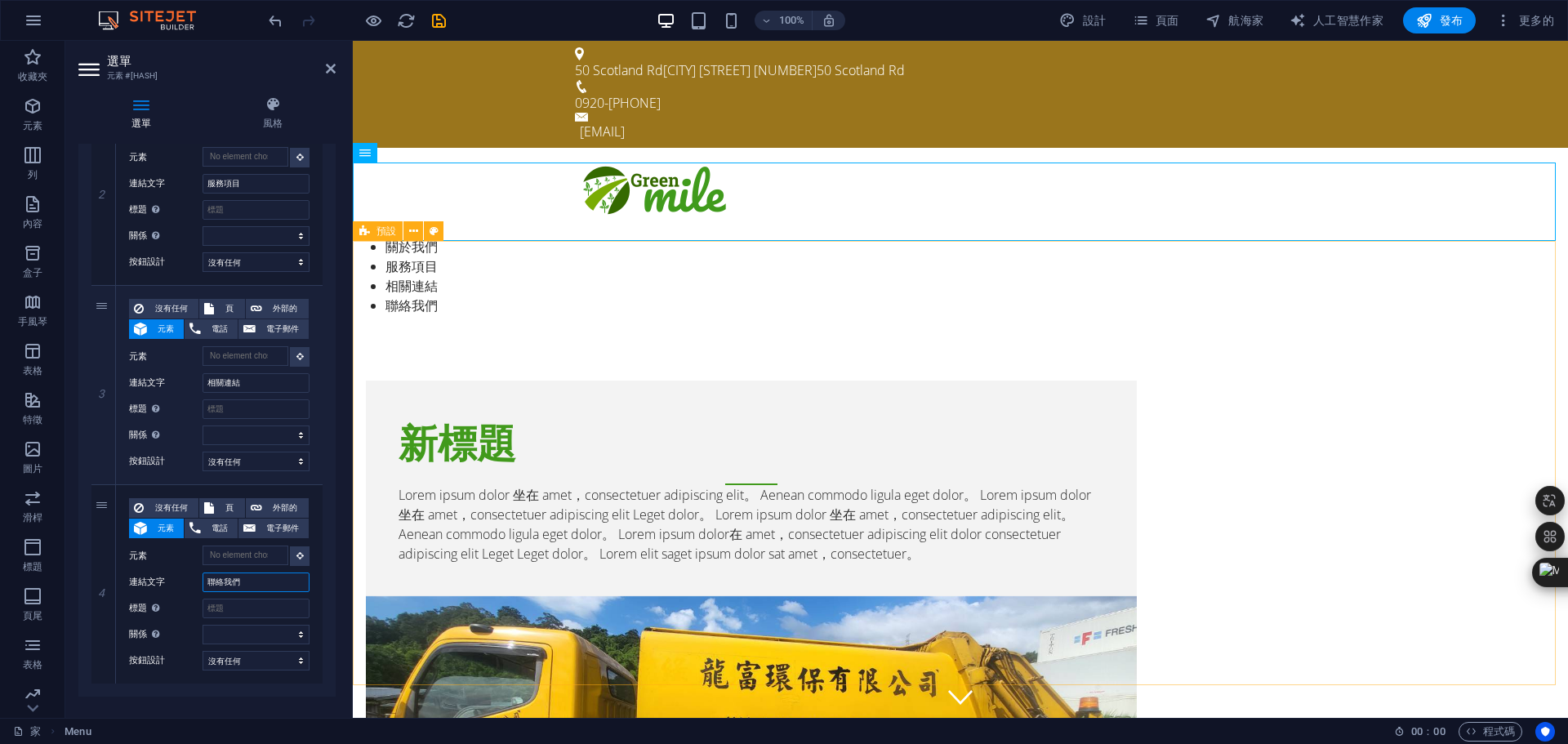 type on "聯絡我們" 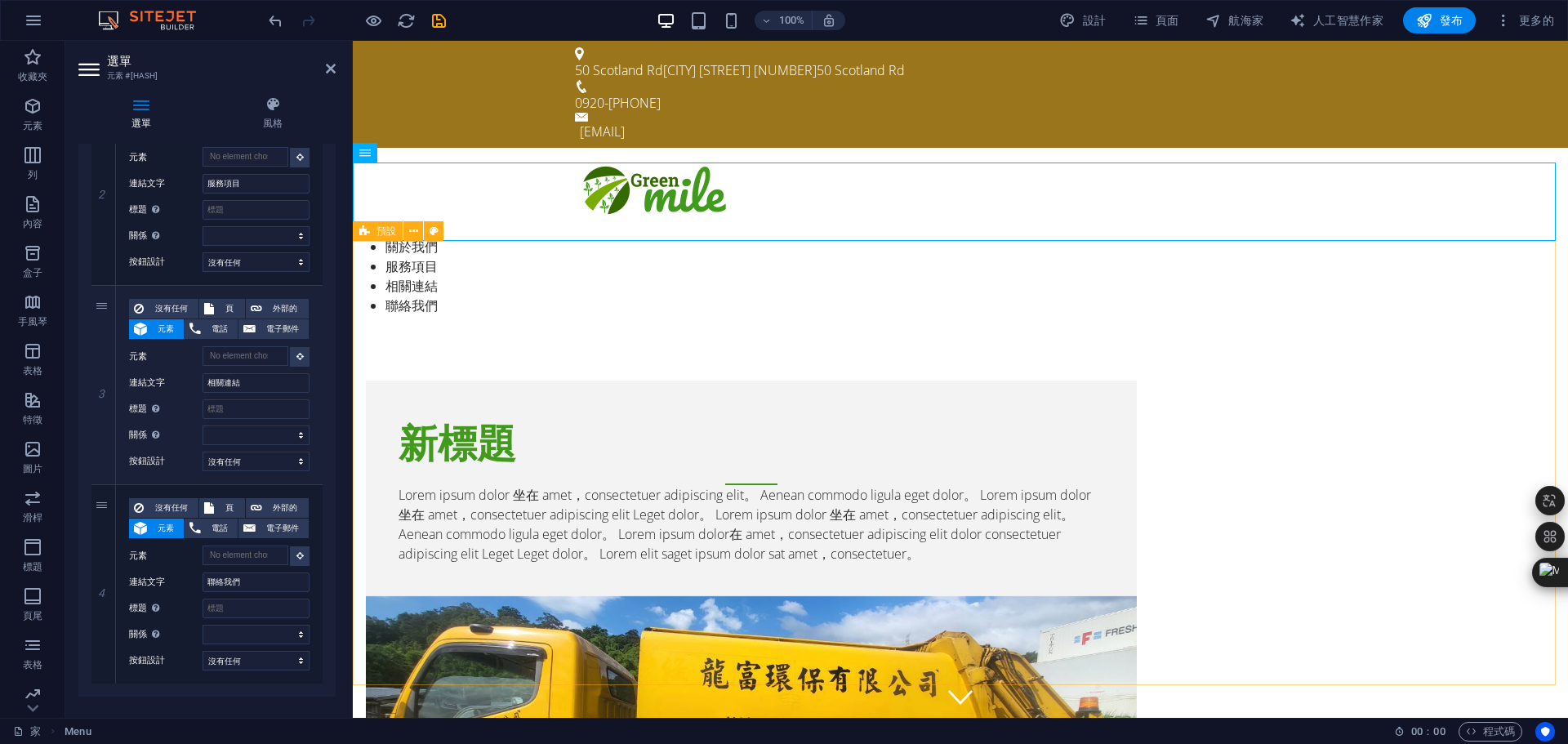 click on "新標題 Lorem ipsum dolor 坐在 amet，consectetuer adipiscing elit。 Aenean commodo ligula eget dolor。 Lorem ipsum dolor 坐在 amet，consectetuer adipiscing elit Leget dolor。 Lorem ipsum dolor 坐在 amet，consectetuer adipiscing elit。 Aenean commodo ligula eget dolor。 Lorem ipsum dolor在 amet，consectetuer adipiscing elit dolor consectetuer adipiscing elit Leget Leget dolor。 Lorem elit saget ipsum dolor sat amet，consectetuer。 將內容拖放到此處 或者  新增元素  貼上剪貼簿" at bounding box center [960, 703] 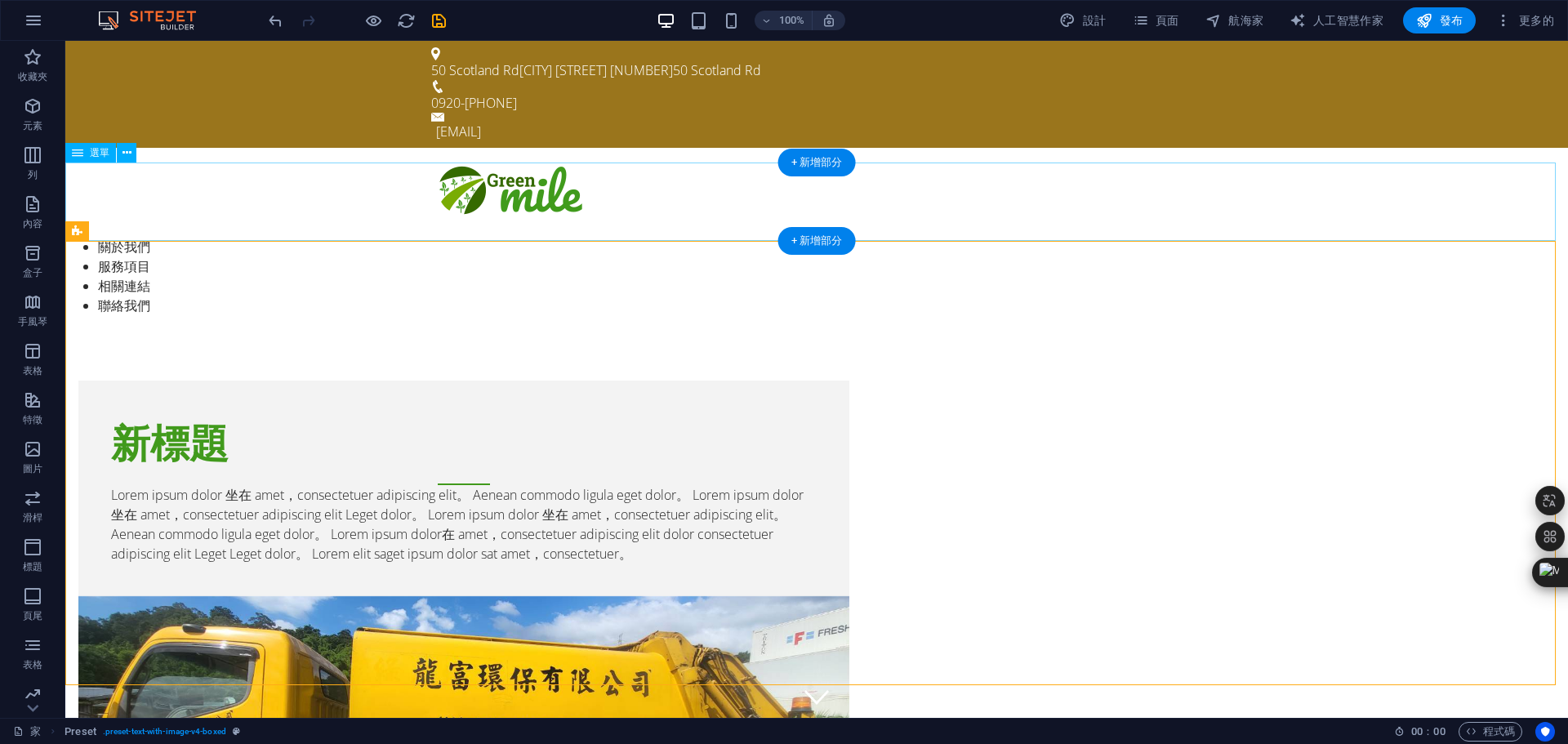 click on "關於我們 服務項目 相關連結 聯絡我們" at bounding box center (817, 276) 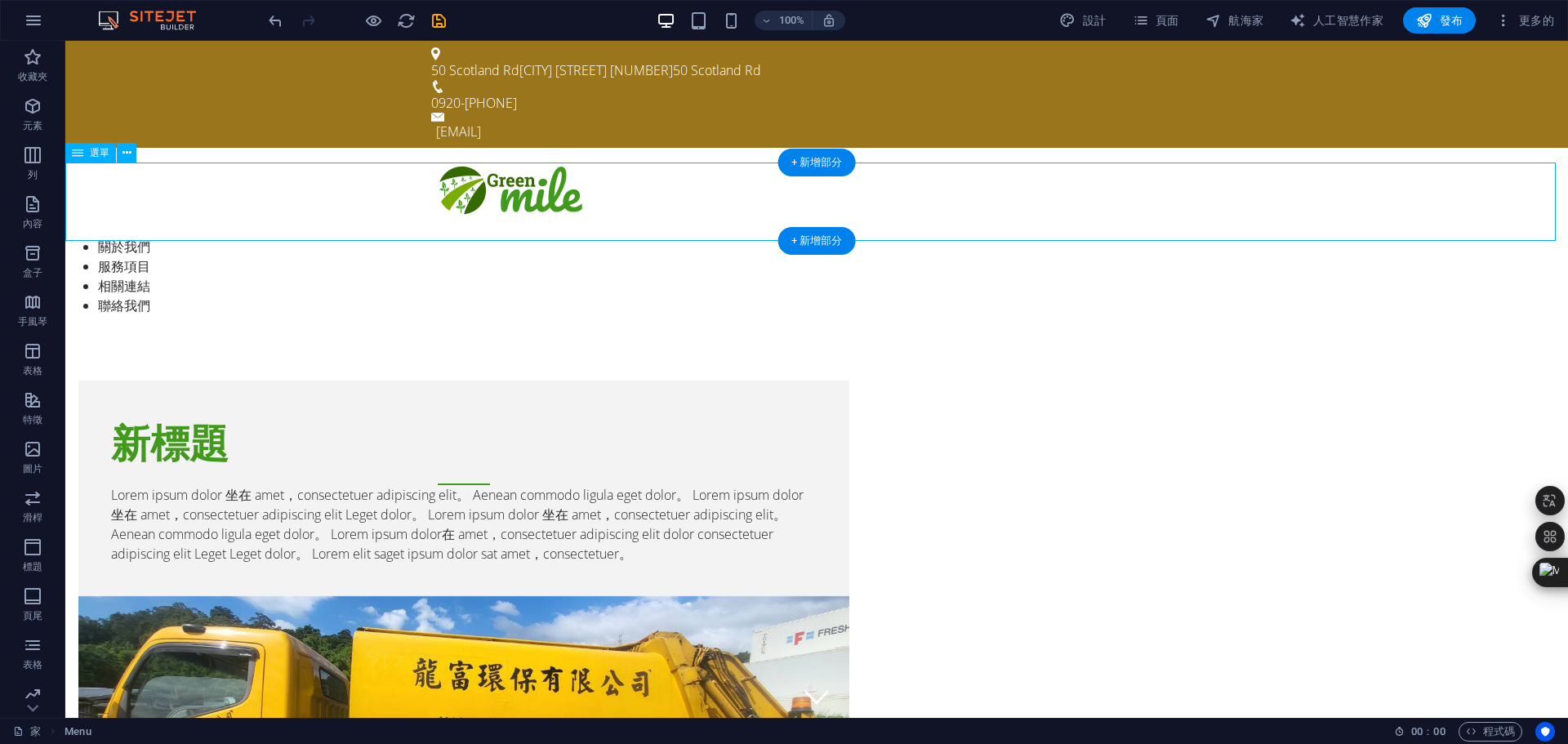 click on "關於我們 服務項目 相關連結 聯絡我們" at bounding box center (817, 276) 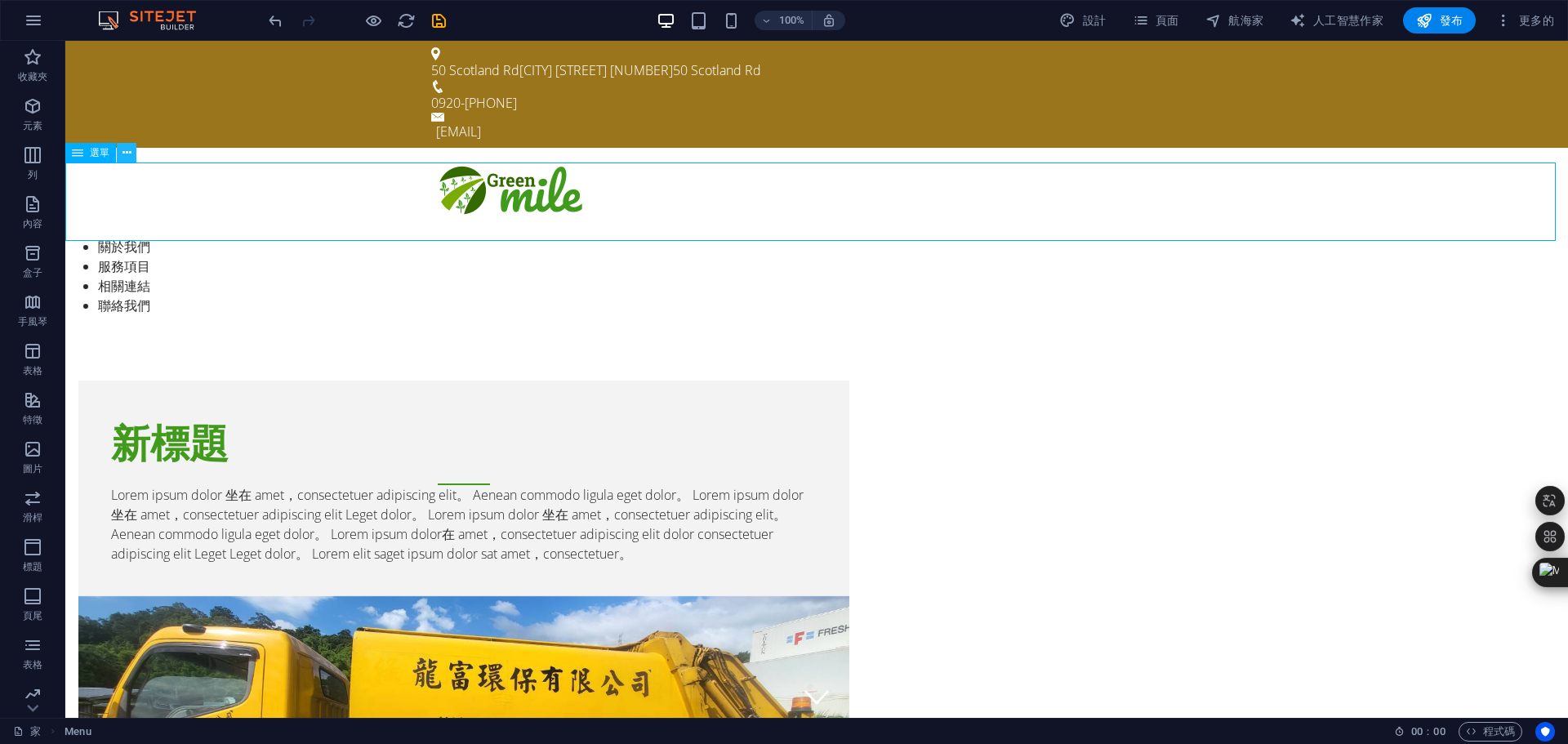 click at bounding box center (127, 153) 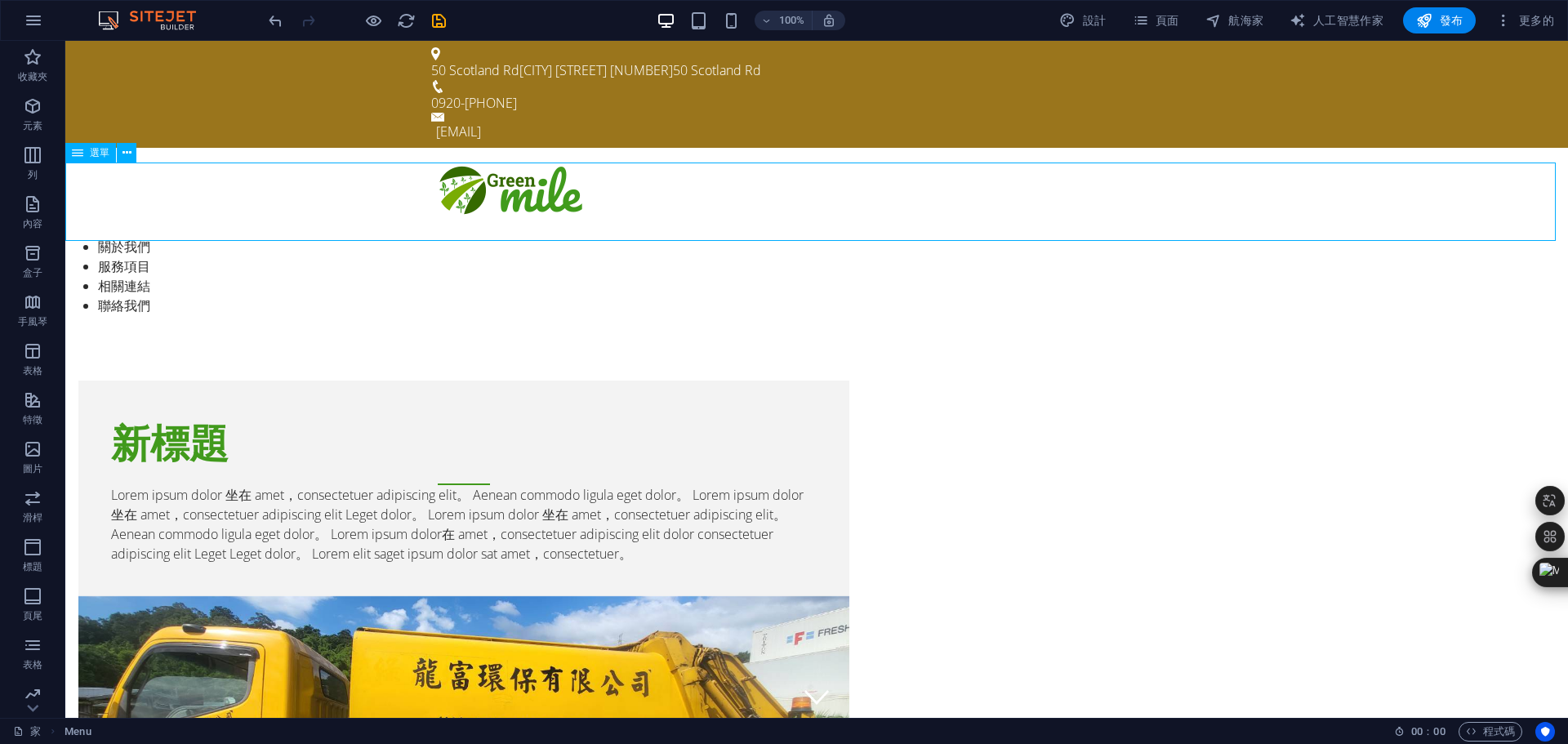 click at bounding box center (78, 153) 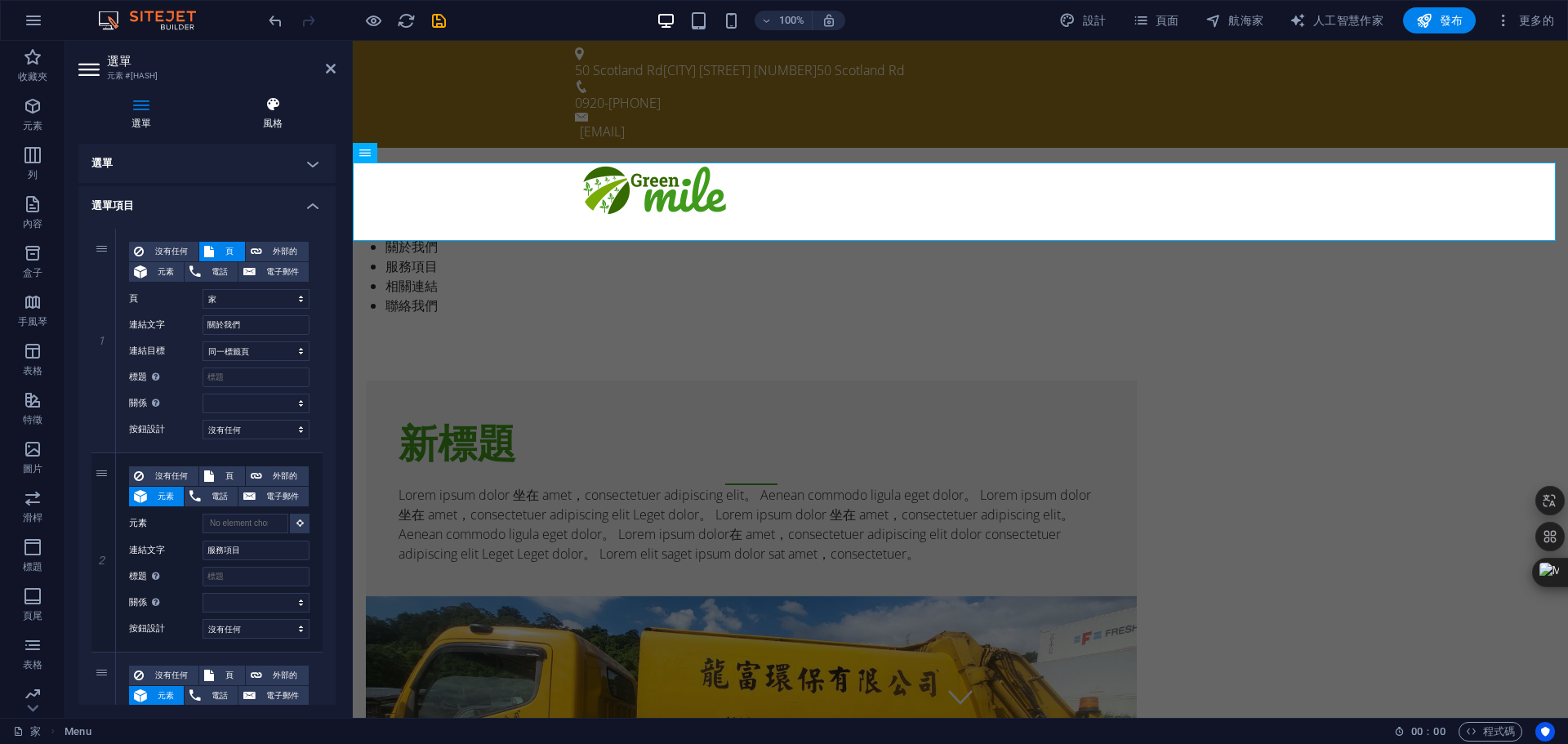 click at bounding box center [274, 105] 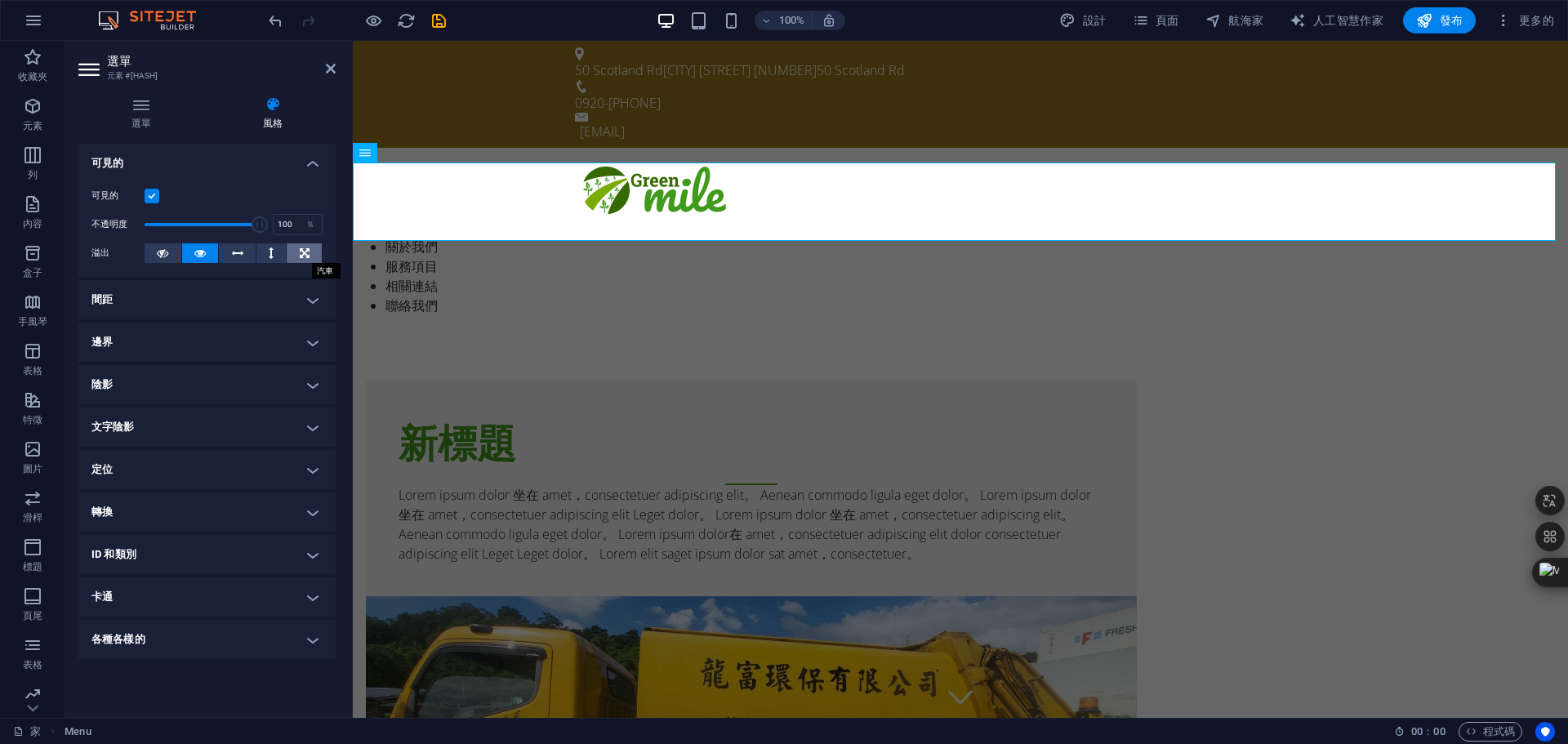 click at bounding box center (305, 253) 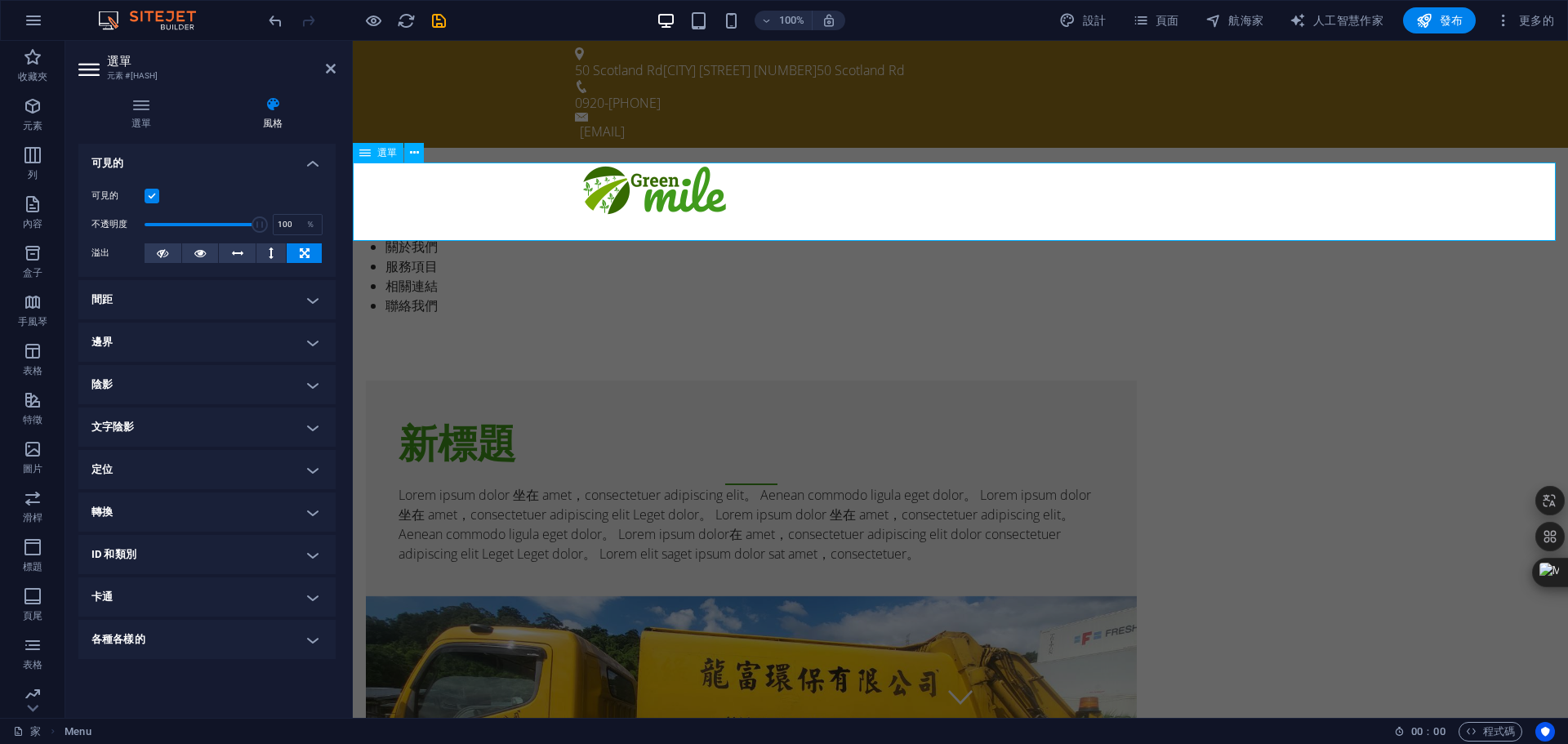 click on "關於我們 服務項目 相關連結 聯絡我們" at bounding box center [960, 276] 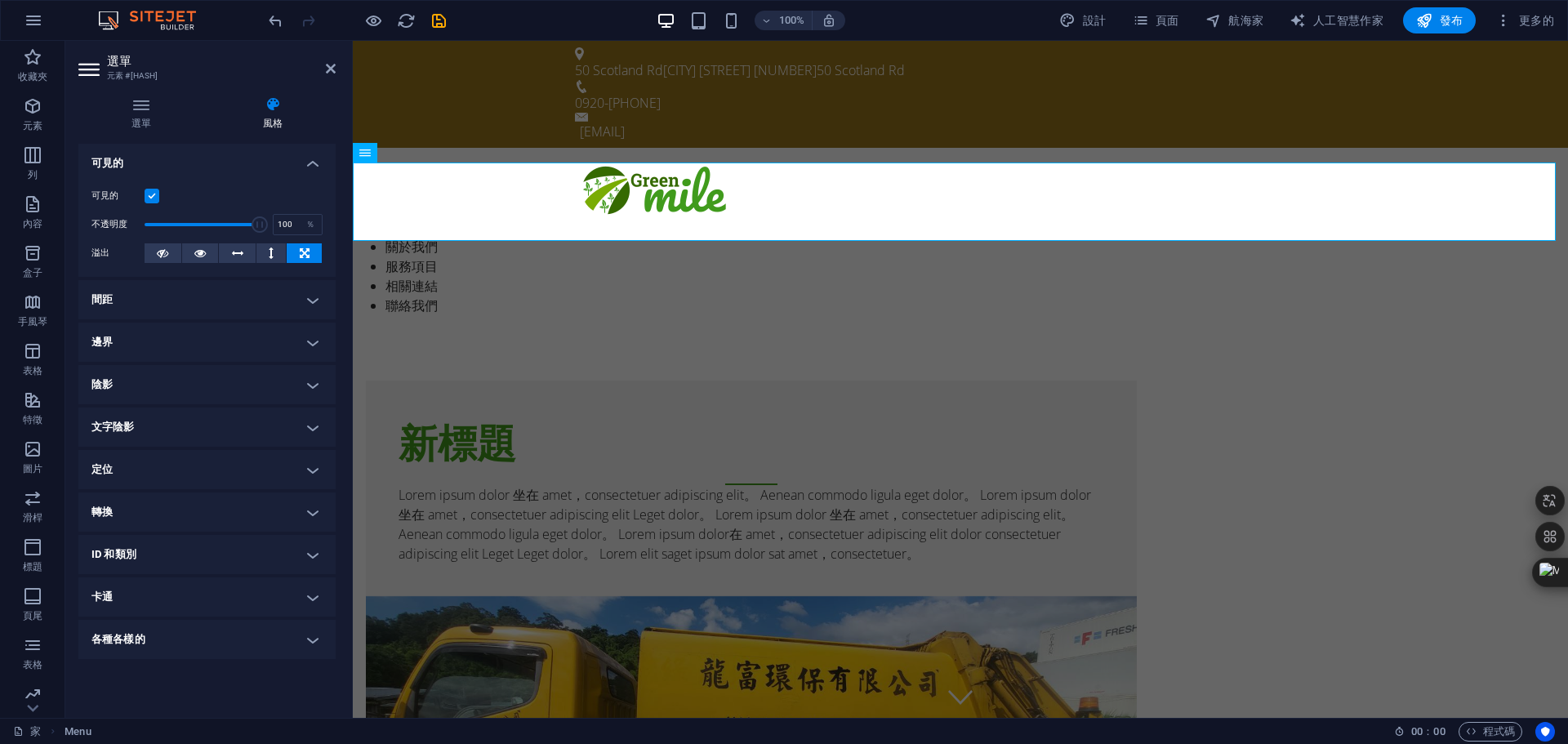 click on "卡通" at bounding box center [207, 597] 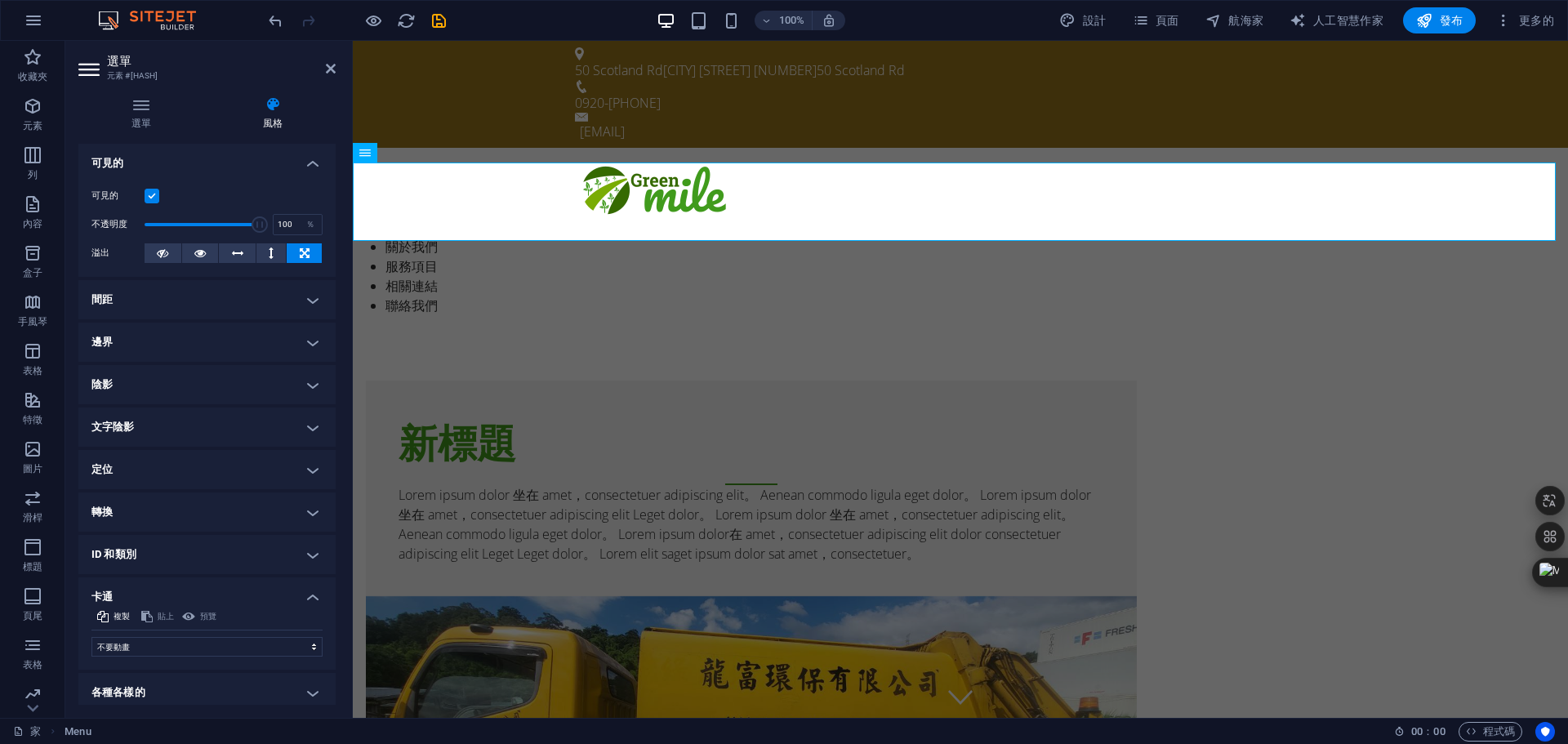 scroll, scrollTop: 7, scrollLeft: 0, axis: vertical 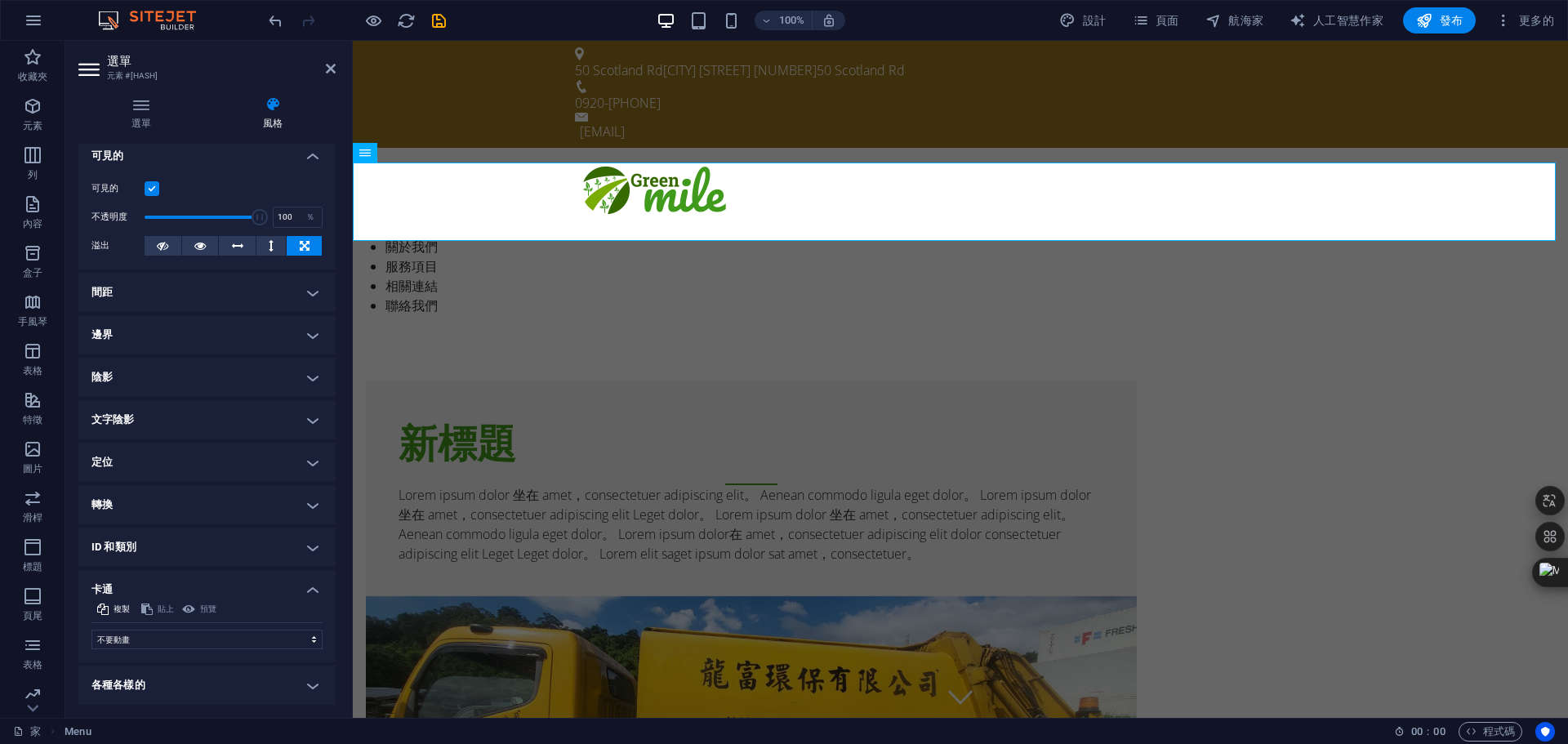 click on "預覽" at bounding box center [199, 609] 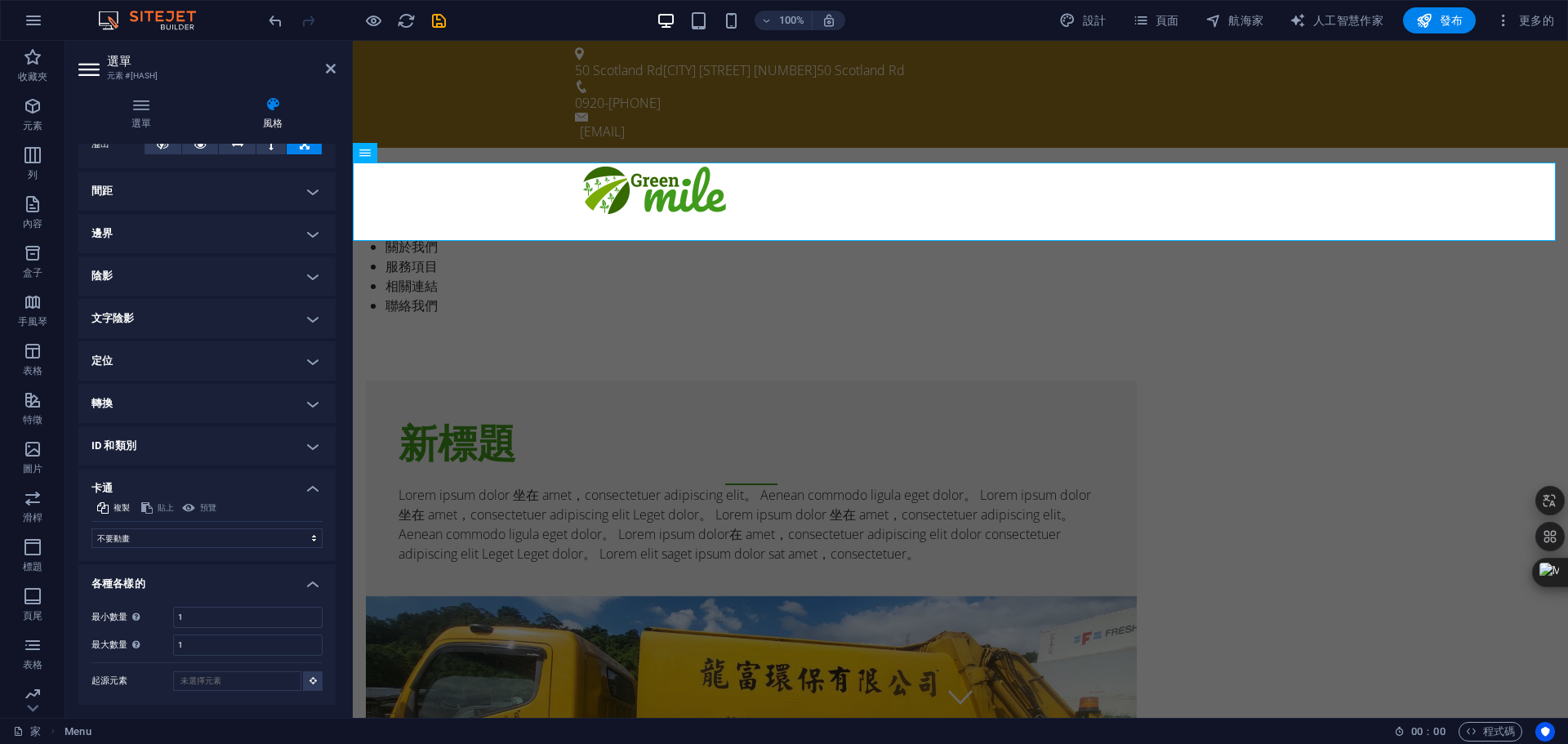 scroll, scrollTop: 0, scrollLeft: 0, axis: both 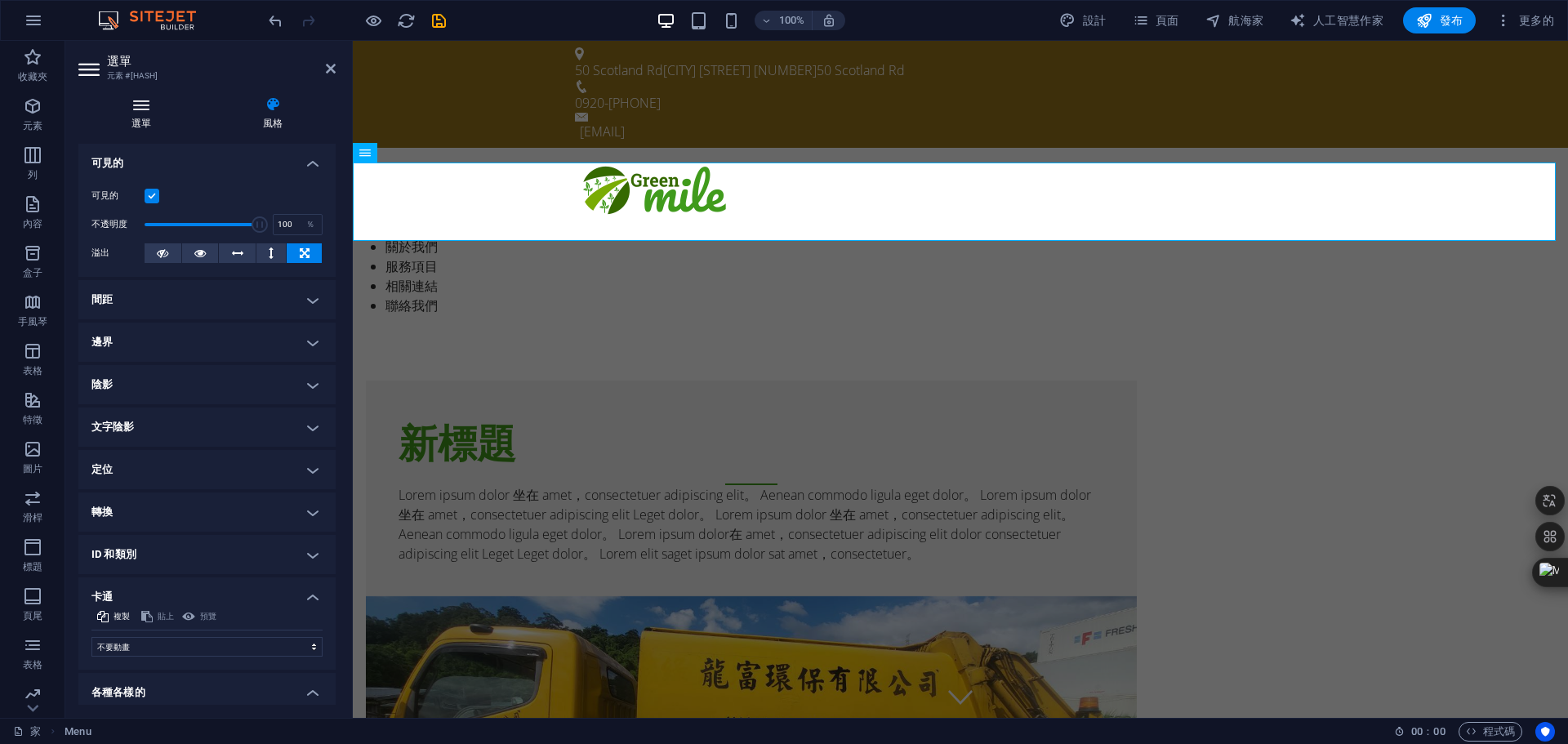 click at bounding box center (141, 105) 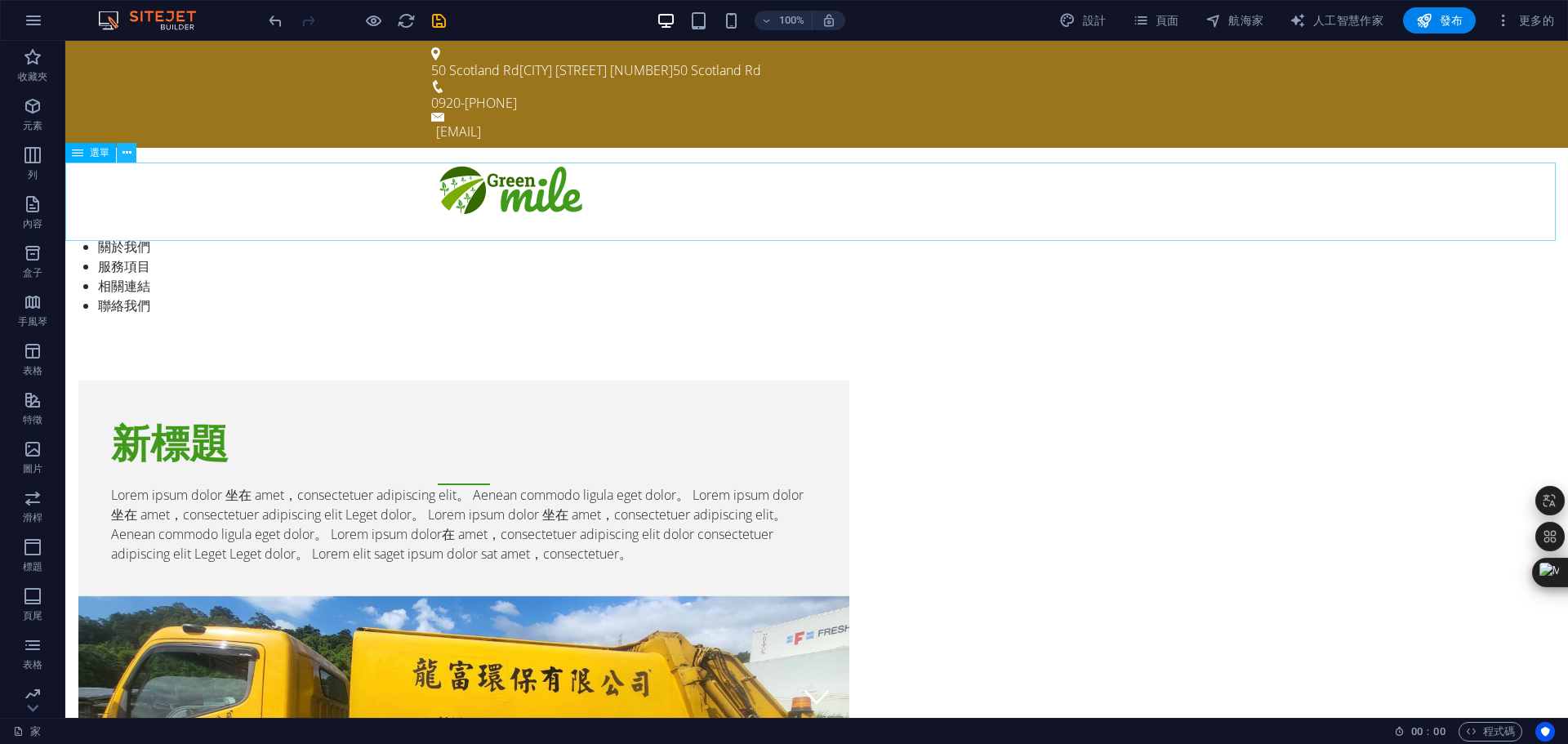 click at bounding box center (127, 153) 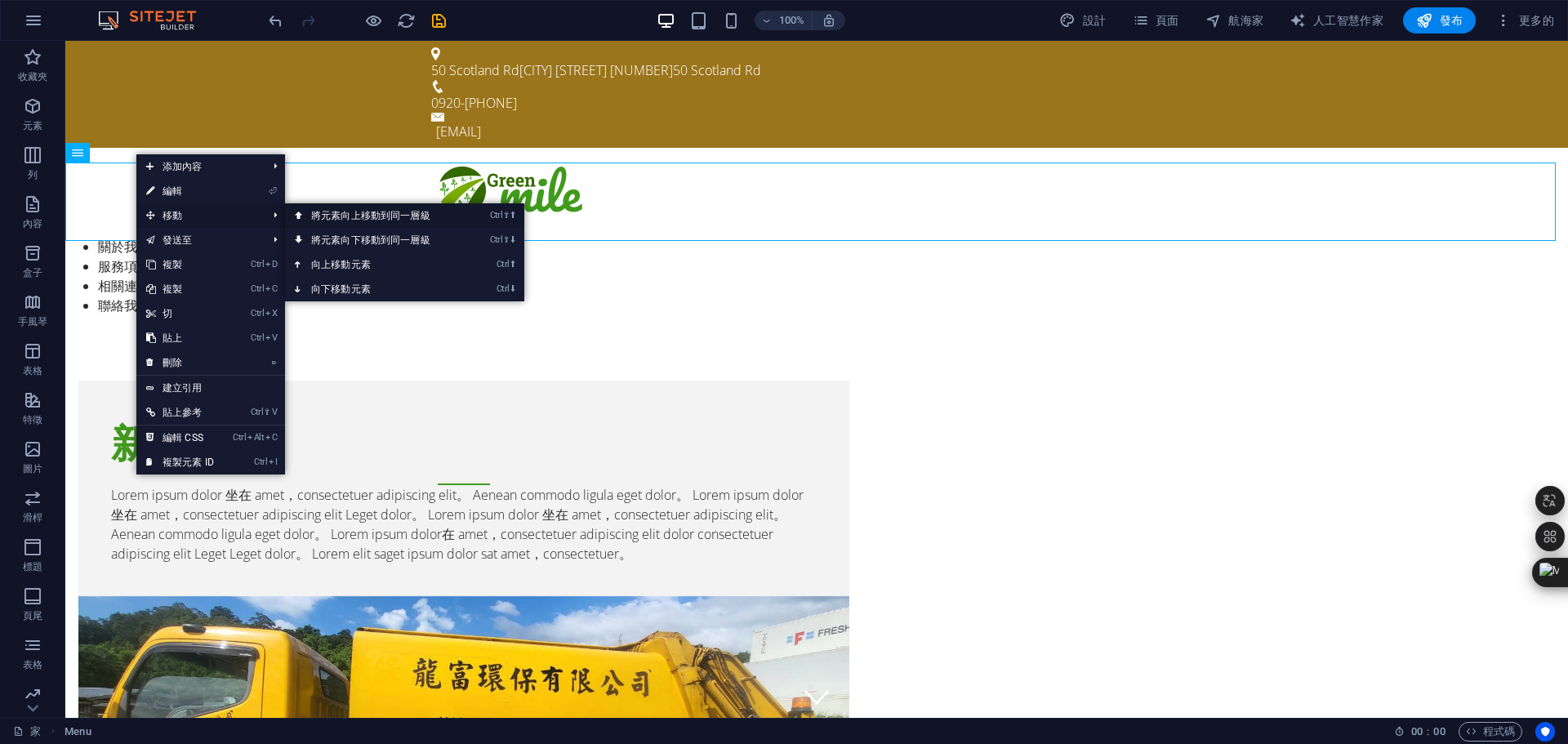 click on "將元素向上移動到同一層級" at bounding box center (371, 216) 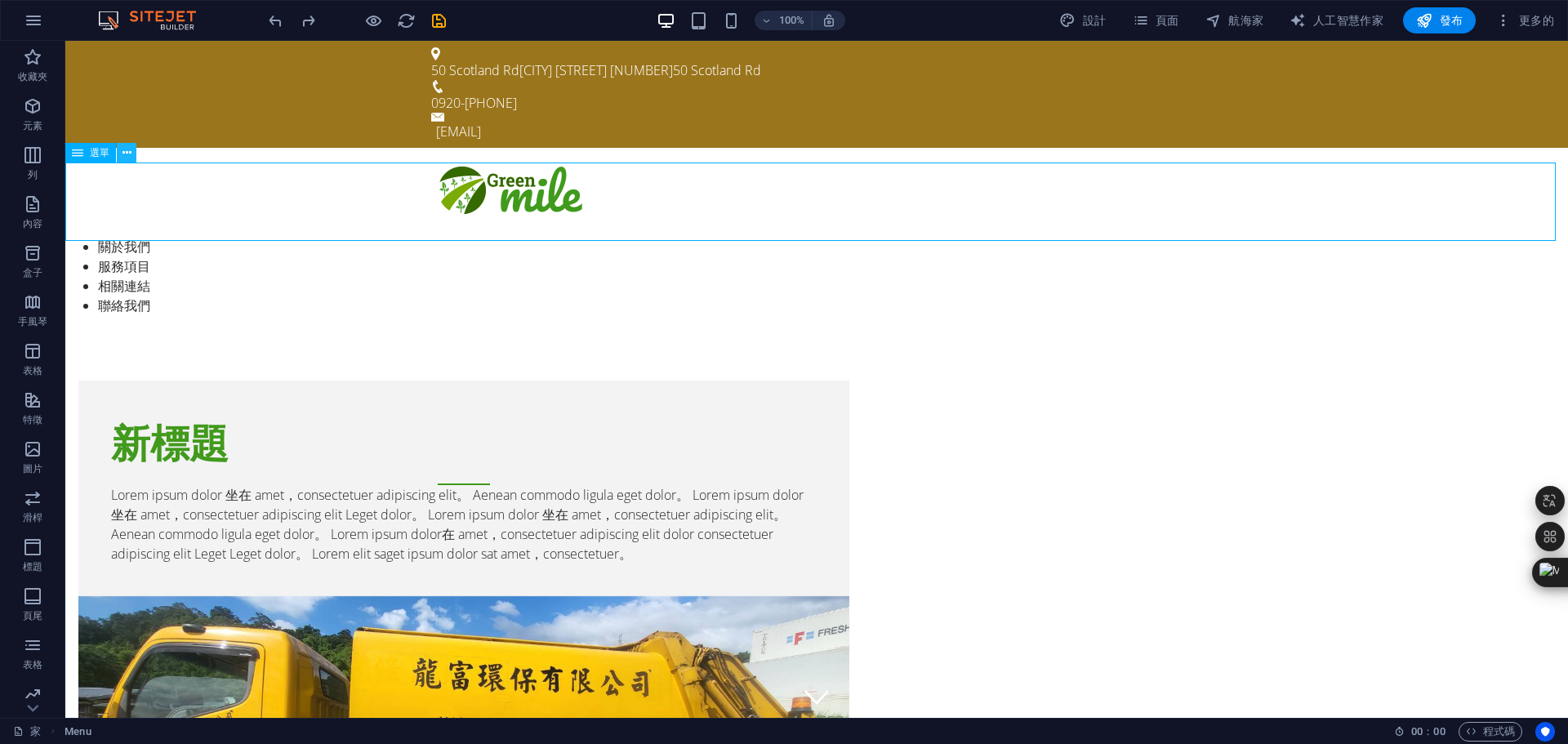 click at bounding box center [127, 153] 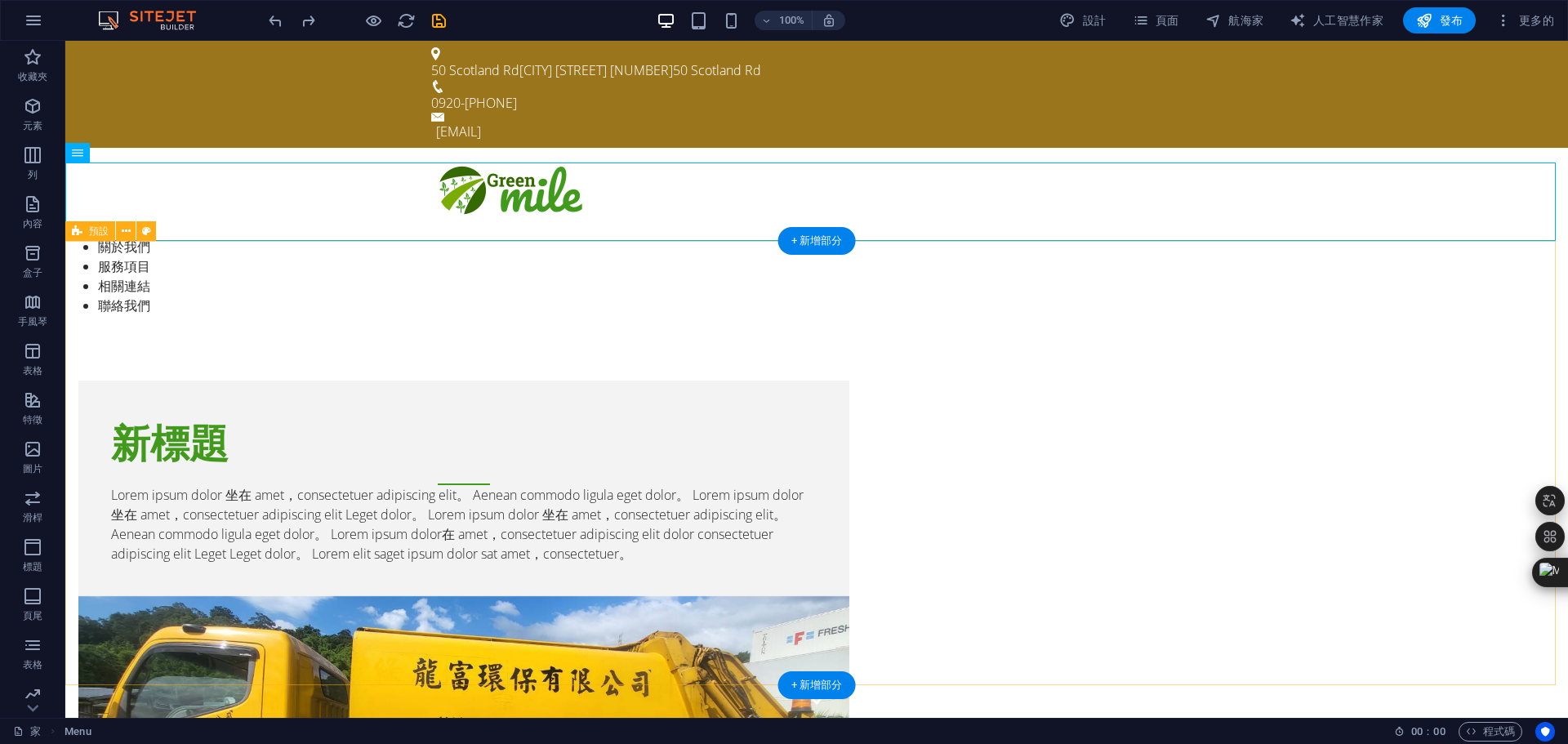 click on "新標題 Lorem ipsum dolor 坐在 amet，consectetuer adipiscing elit。 Aenean commodo ligula eget dolor。 Lorem ipsum dolor 坐在 amet，consectetuer adipiscing elit Leget dolor。 Lorem ipsum dolor 坐在 amet，consectetuer adipiscing elit。 Aenean commodo ligula eget dolor。 Lorem ipsum dolor在 amet，consectetuer adipiscing elit dolor consectetuer adipiscing elit Leget Leget dolor。 Lorem elit saget ipsum dolor sat amet，consectetuer。 將內容拖放到此處 或者  新增元素  貼上剪貼簿" at bounding box center (817, 703) 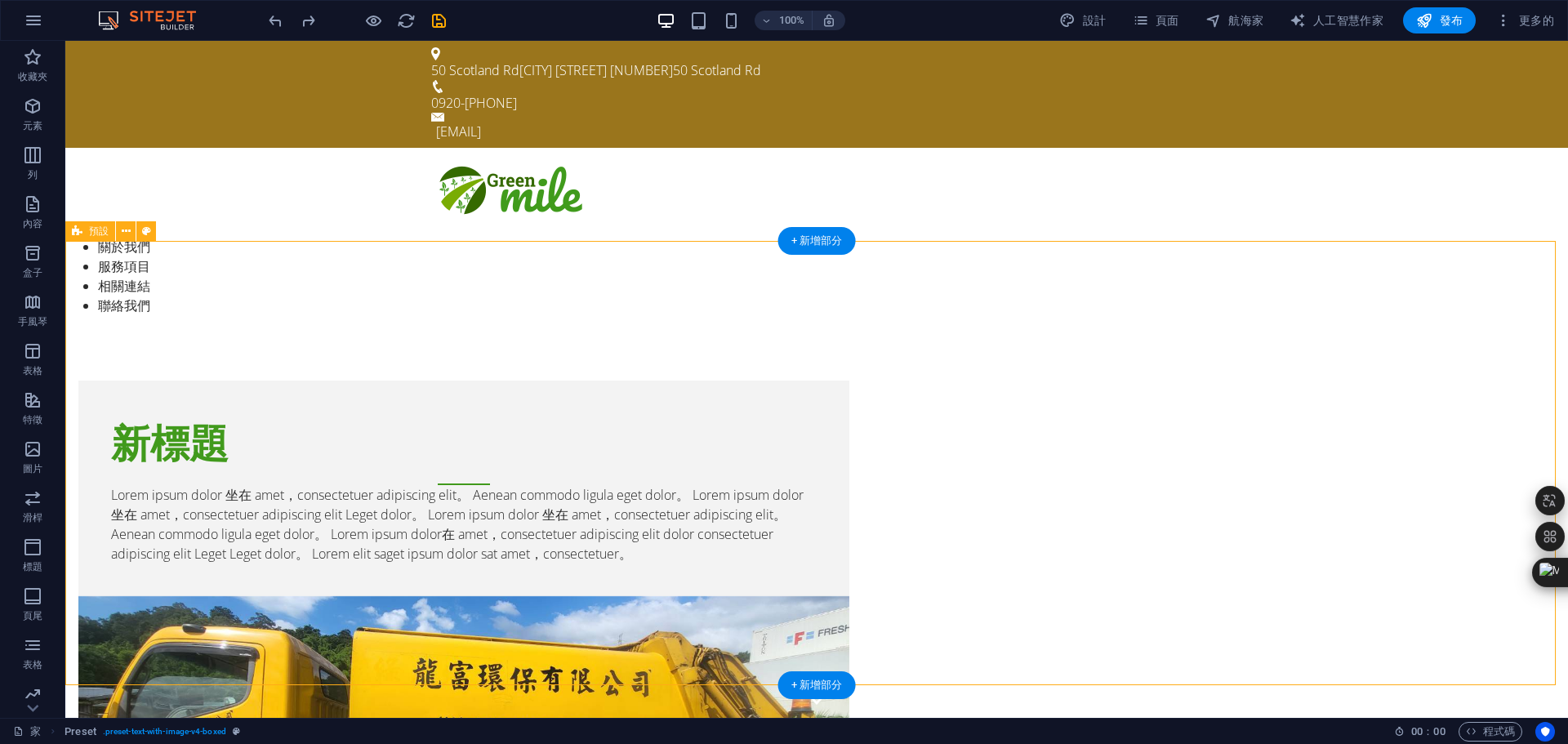 click on "新標題 Lorem ipsum dolor 坐在 amet，consectetuer adipiscing elit。 Aenean commodo ligula eget dolor。 Lorem ipsum dolor 坐在 amet，consectetuer adipiscing elit Leget dolor。 Lorem ipsum dolor 坐在 amet，consectetuer adipiscing elit。 Aenean commodo ligula eget dolor。 Lorem ipsum dolor在 amet，consectetuer adipiscing elit dolor consectetuer adipiscing elit Leget Leget dolor。 Lorem elit saget ipsum dolor sat amet，consectetuer。 將內容拖放到此處 或者  新增元素  貼上剪貼簿" at bounding box center (817, 703) 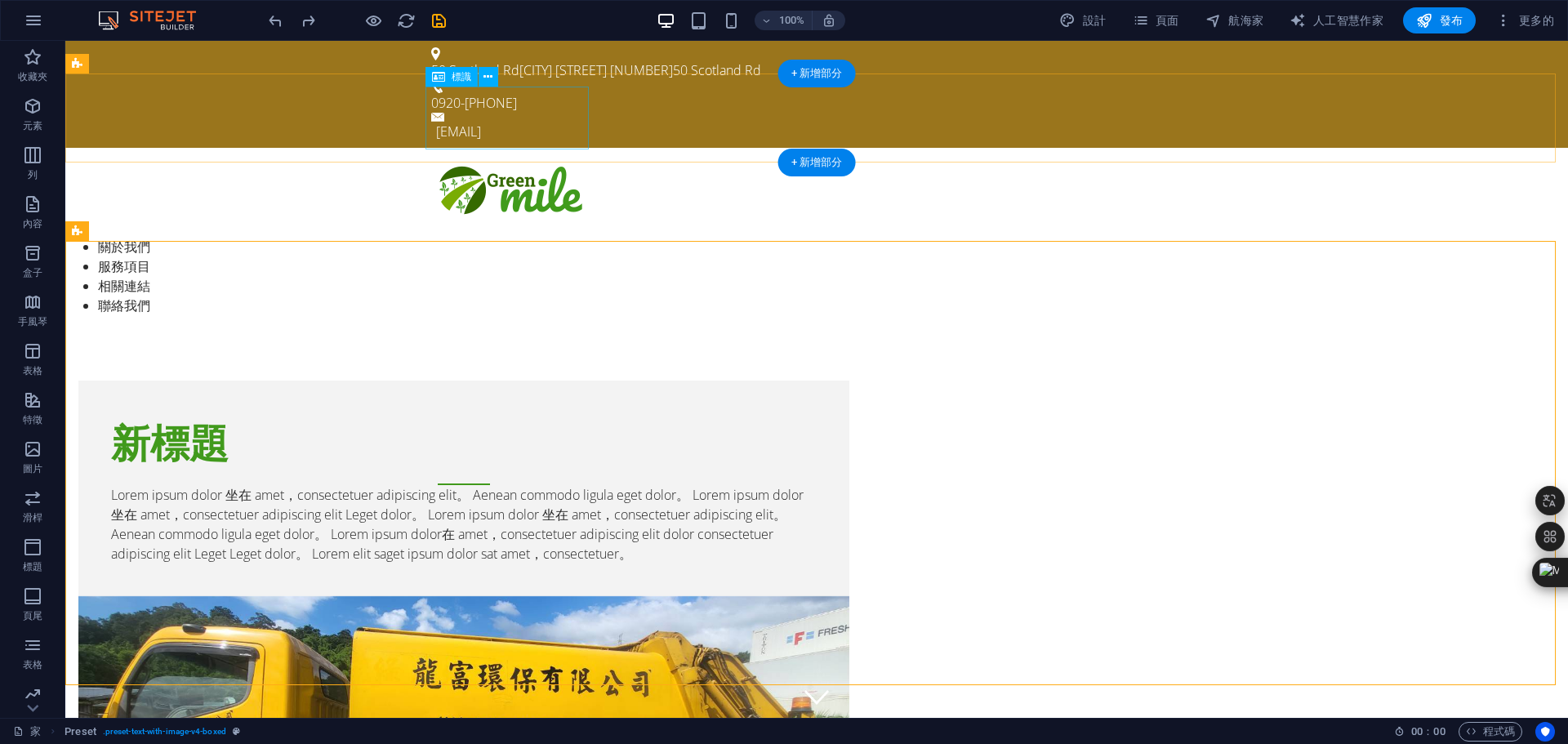 click at bounding box center [817, 192] 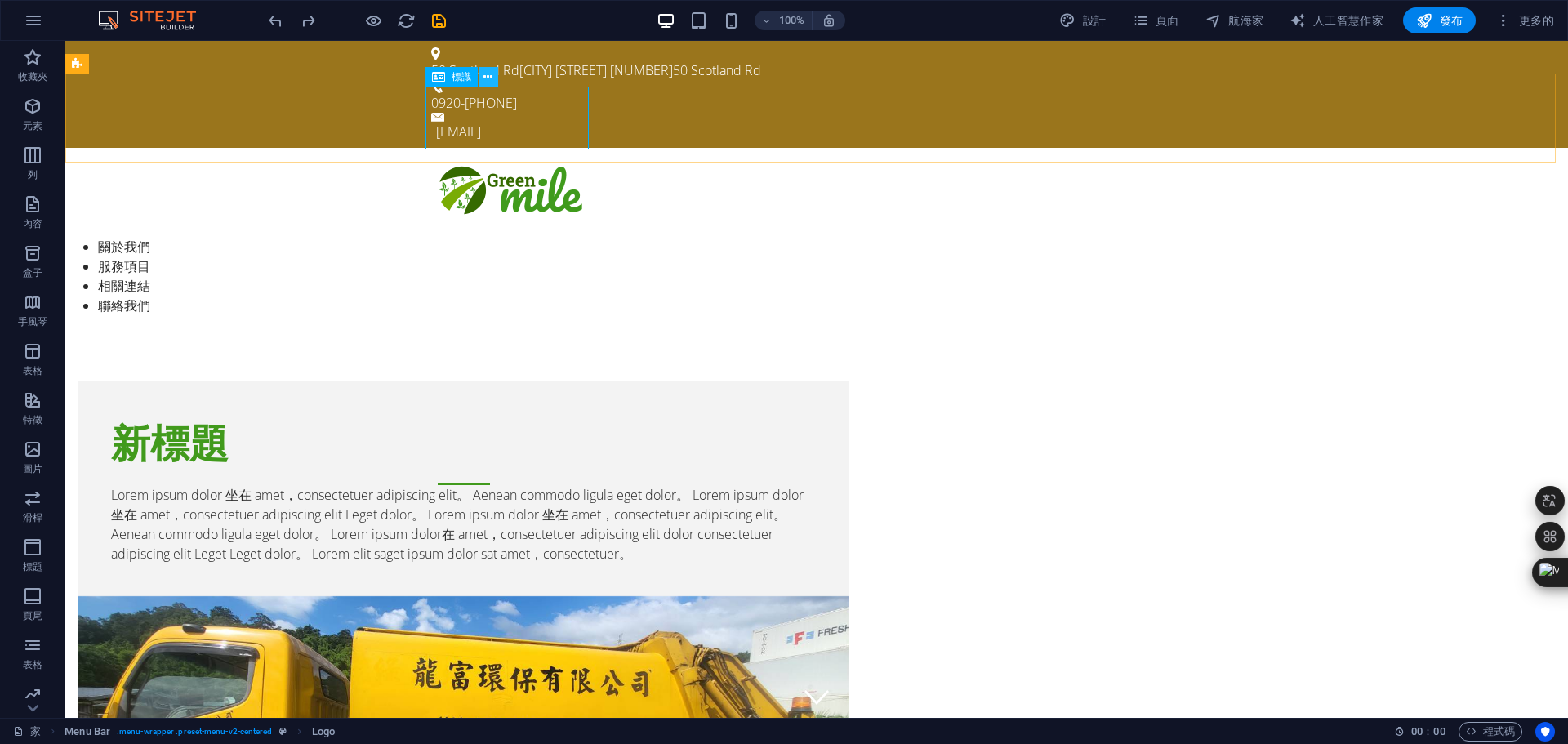 click at bounding box center [488, 77] 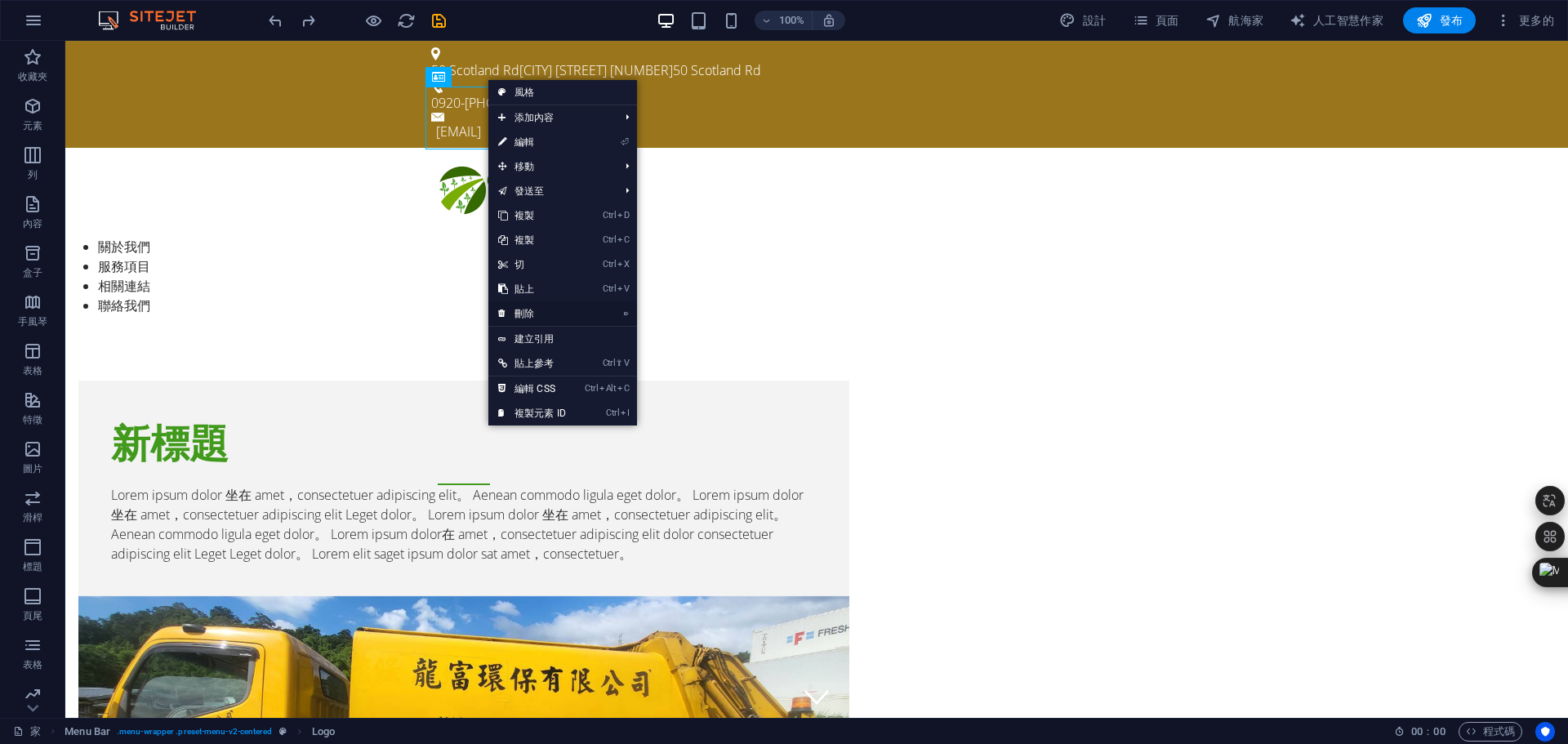 click on "⌦ 刪除" at bounding box center (532, 314) 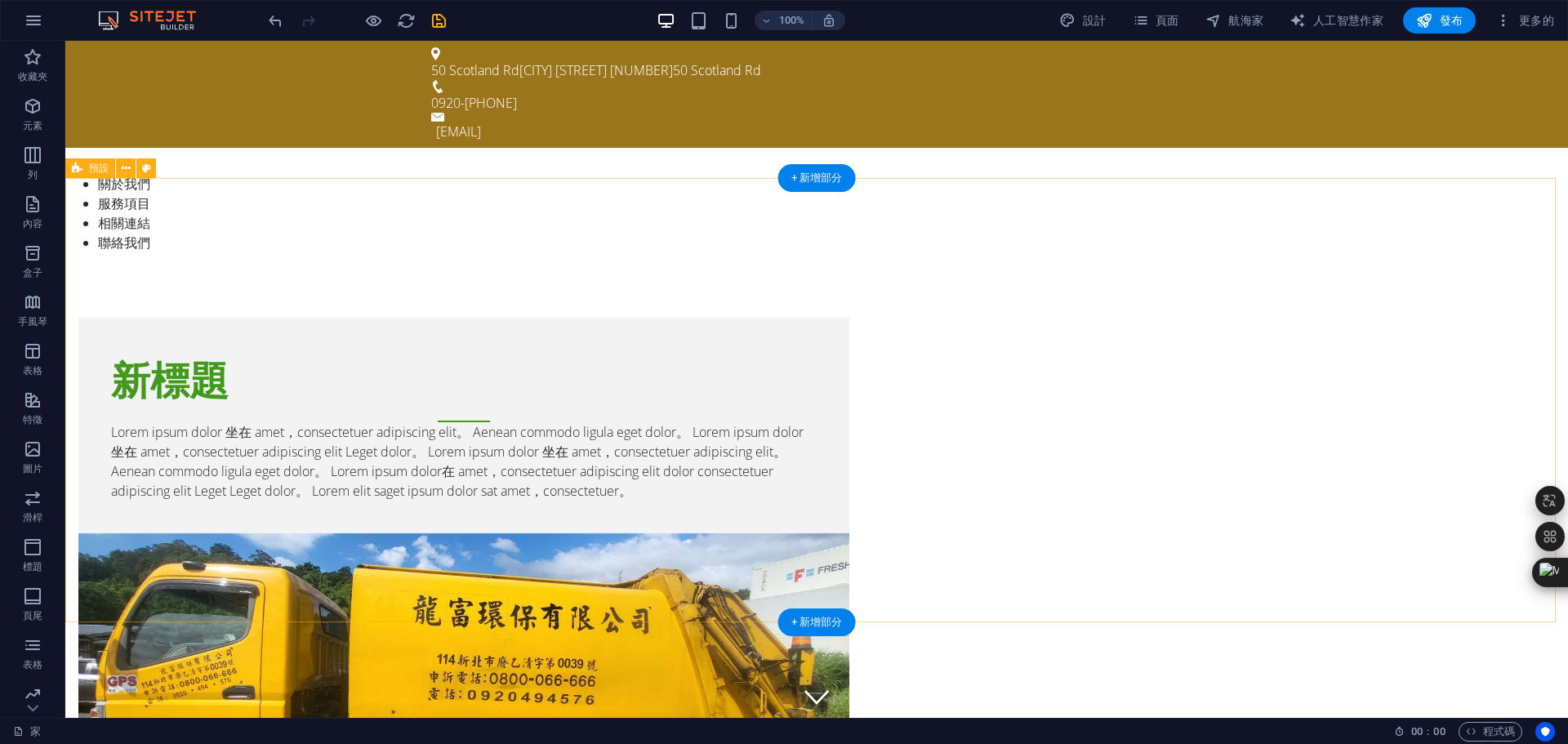 click on "新標題 Lorem ipsum dolor 坐在 amet，consectetuer adipiscing elit。 Aenean commodo ligula eget dolor。 Lorem ipsum dolor 坐在 amet，consectetuer adipiscing elit Leget dolor。 Lorem ipsum dolor 坐在 amet，consectetuer adipiscing elit。 Aenean commodo ligula eget dolor。 Lorem ipsum dolor在 amet，consectetuer adipiscing elit dolor consectetuer adipiscing elit Leget Leget dolor。 Lorem elit saget ipsum dolor sat amet，consectetuer。 將內容拖放到此處 或者  新增元素  貼上剪貼簿" at bounding box center [817, 640] 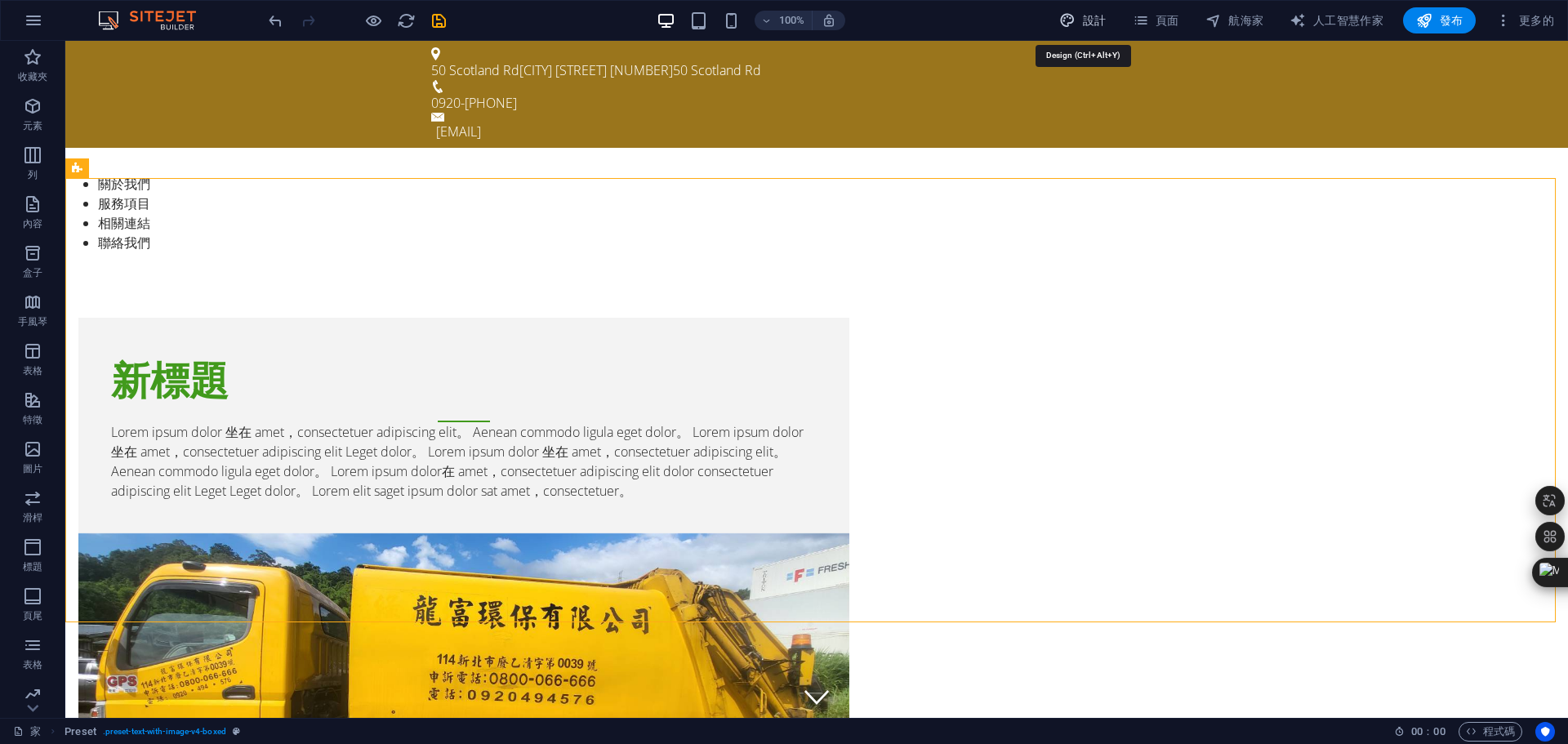 click on "設計" at bounding box center [1094, 20] 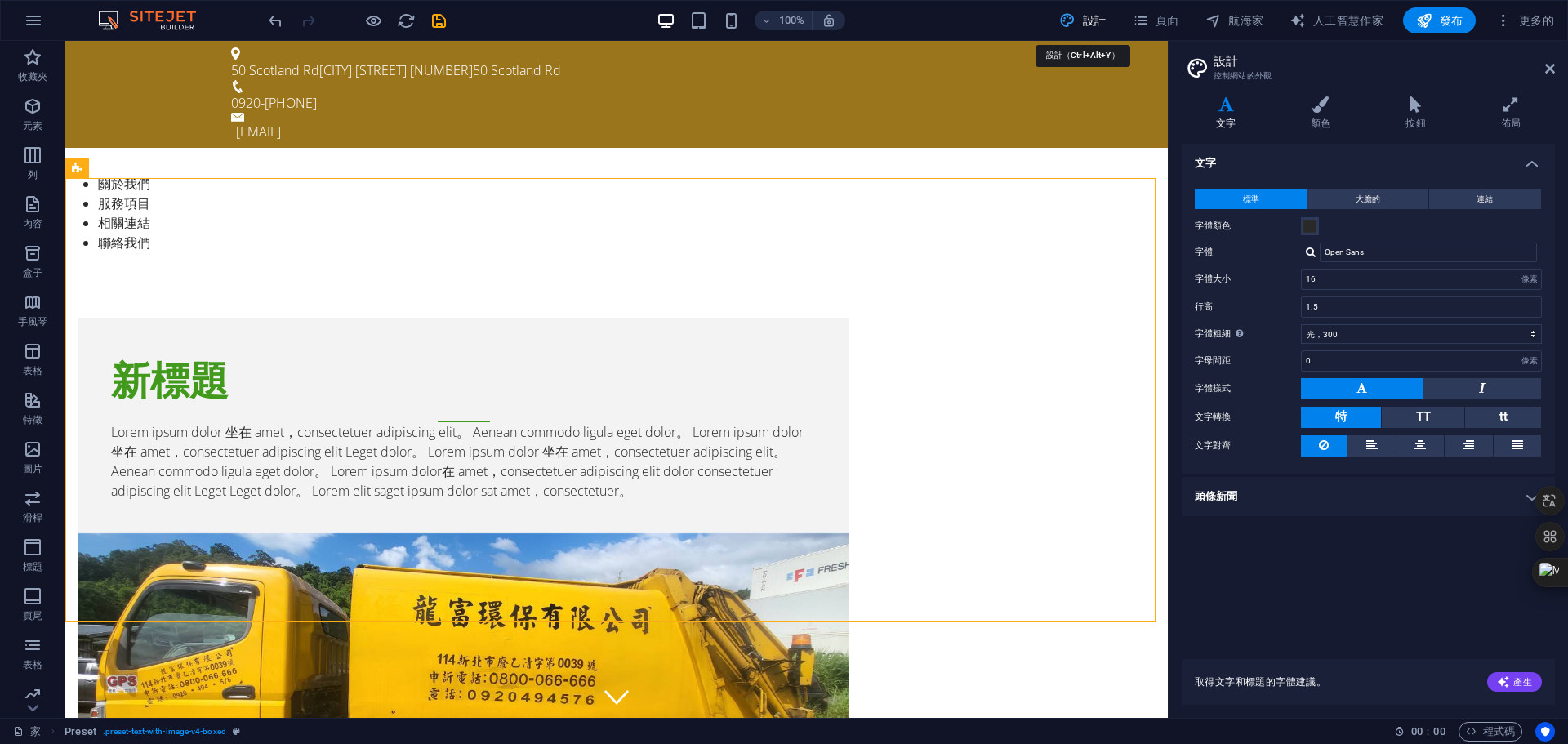 type 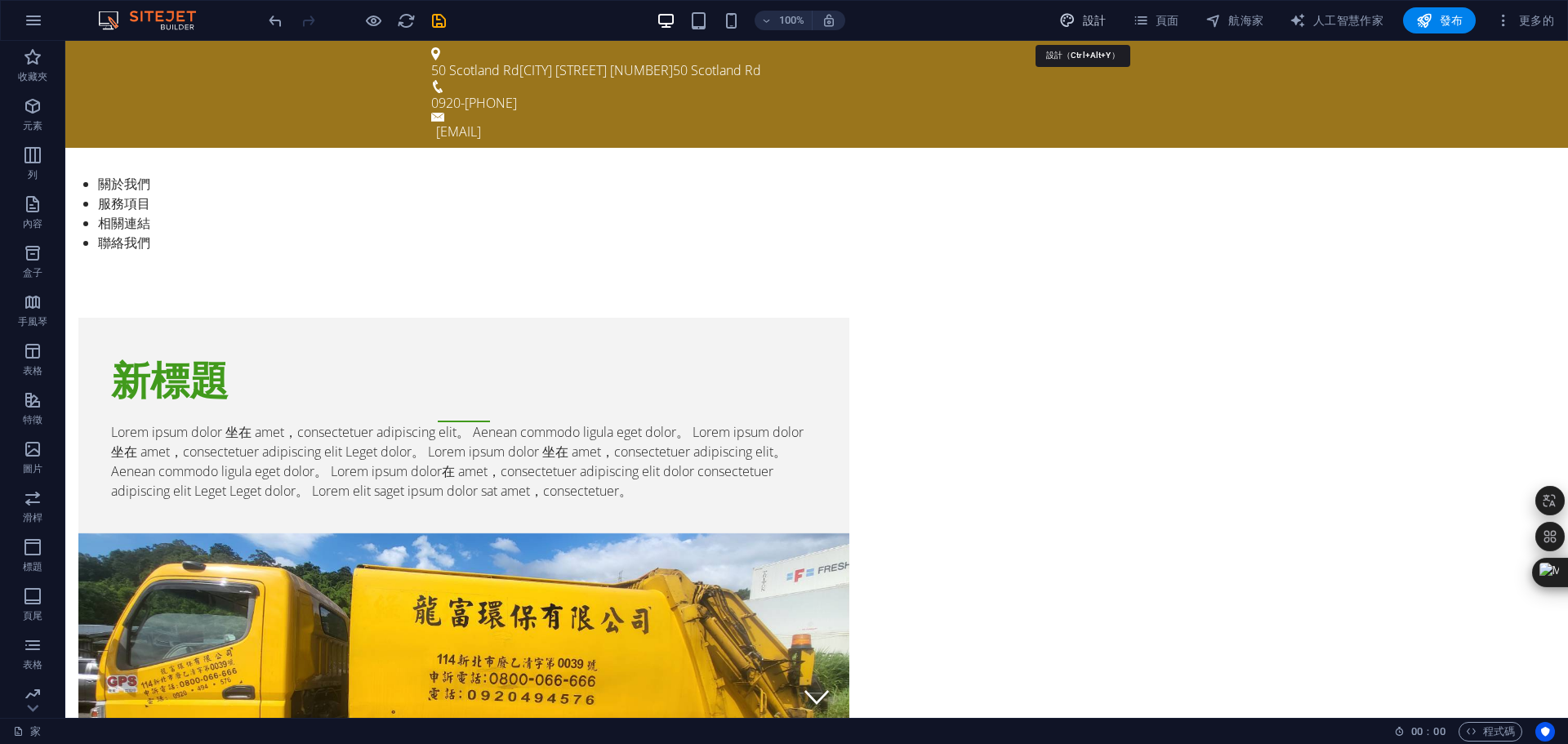 click on "設計" at bounding box center (1082, 20) 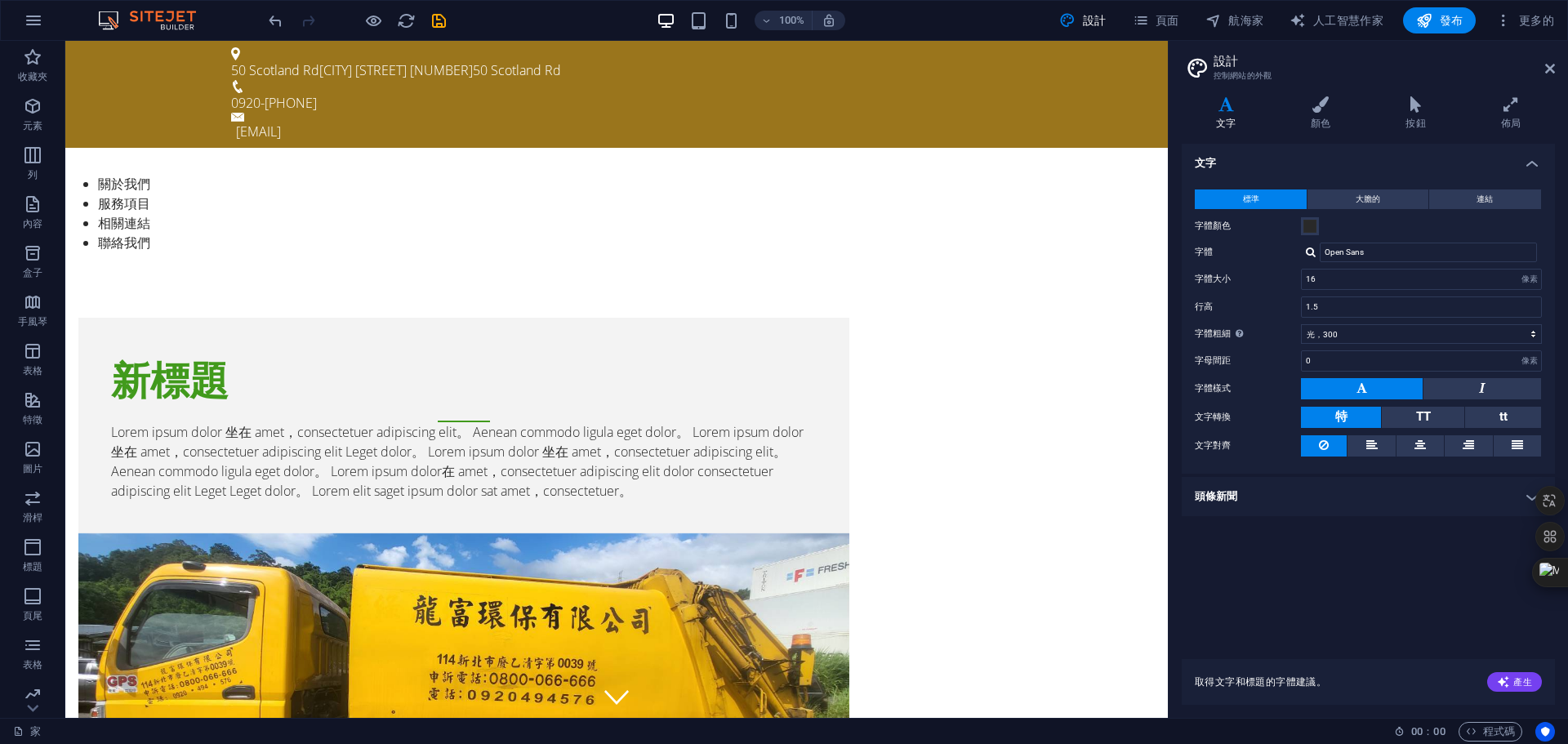 click at bounding box center (1226, 105) 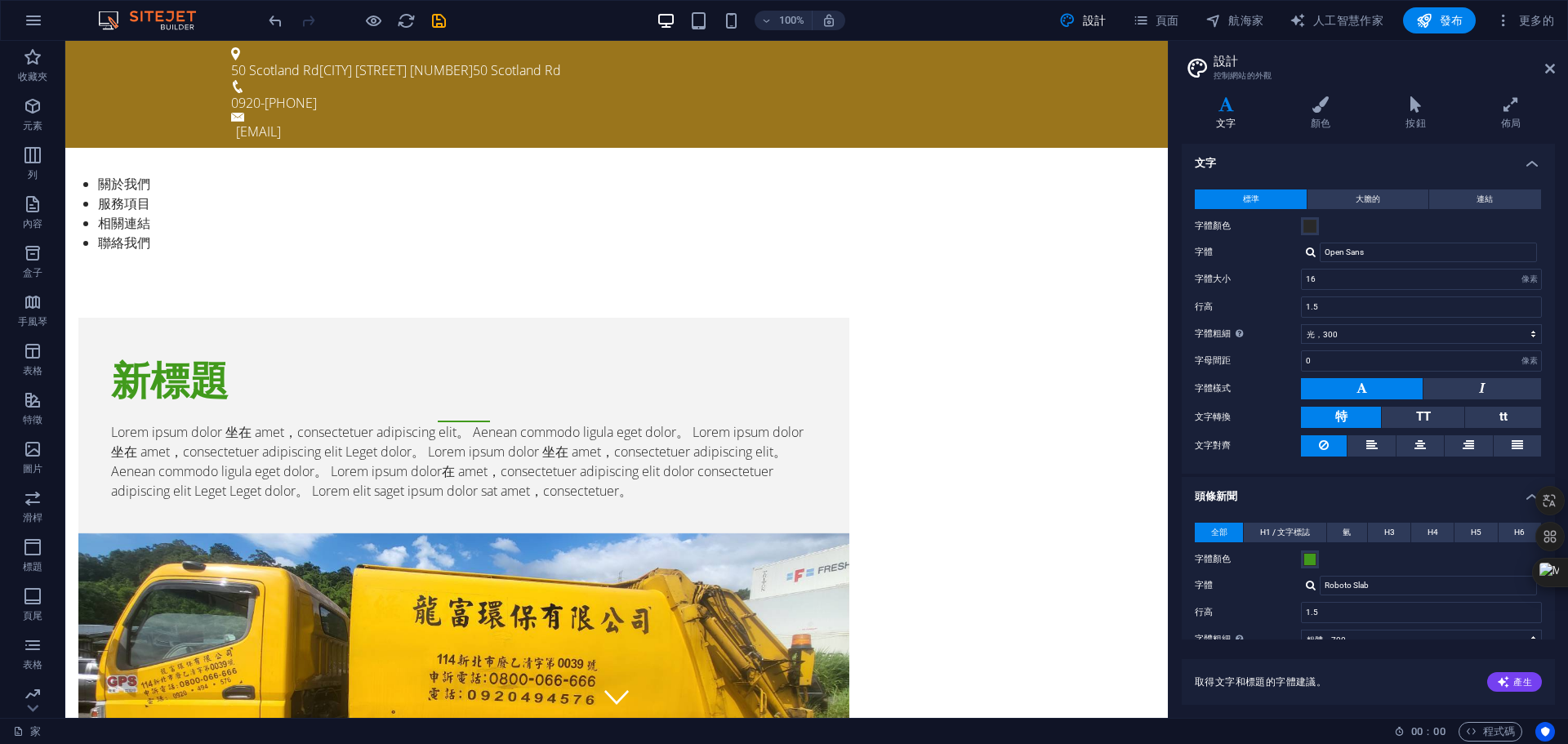 click on "頭條新聞" at bounding box center [1368, 492] 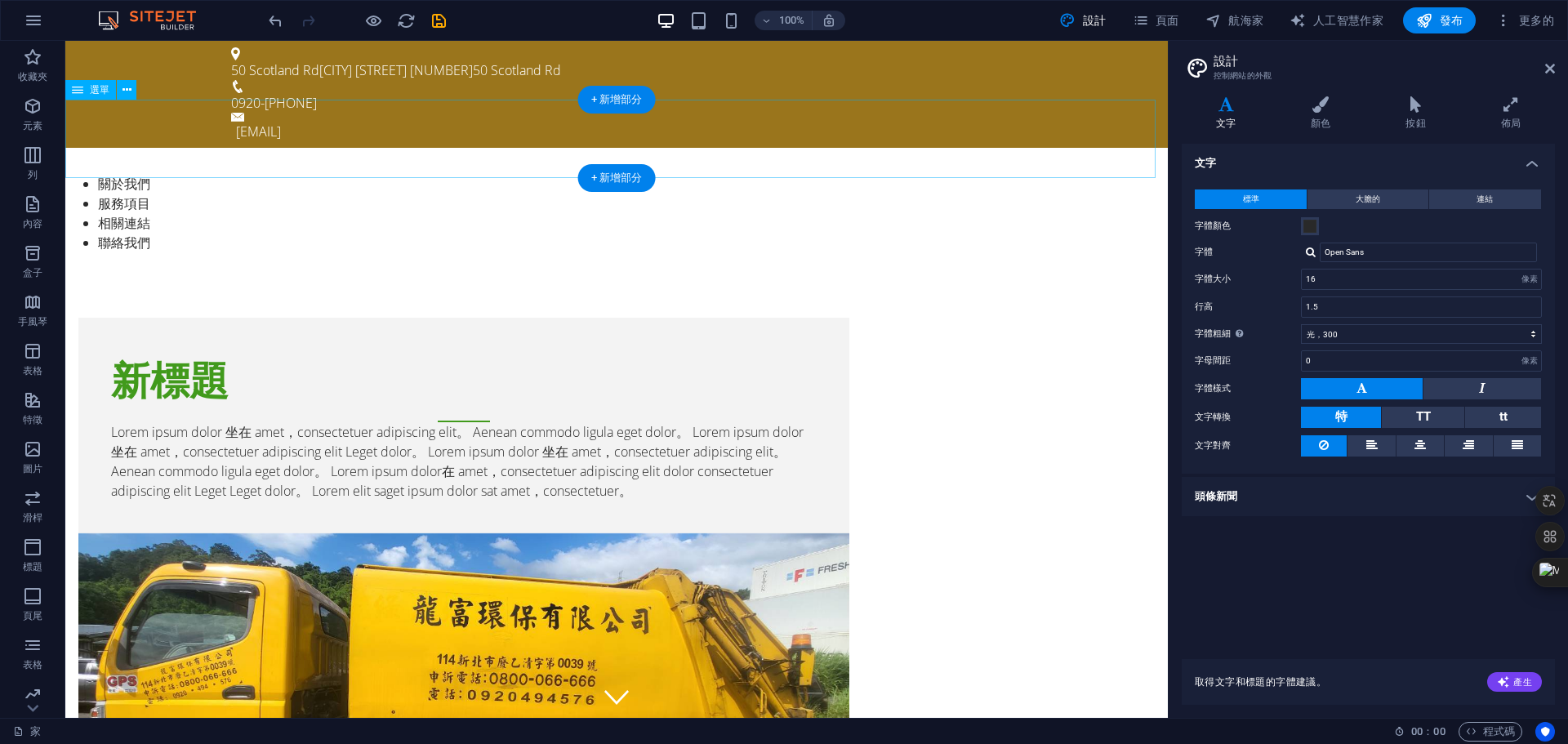 click on "關於我們 服務項目 相關連結 聯絡我們" at bounding box center [617, 213] 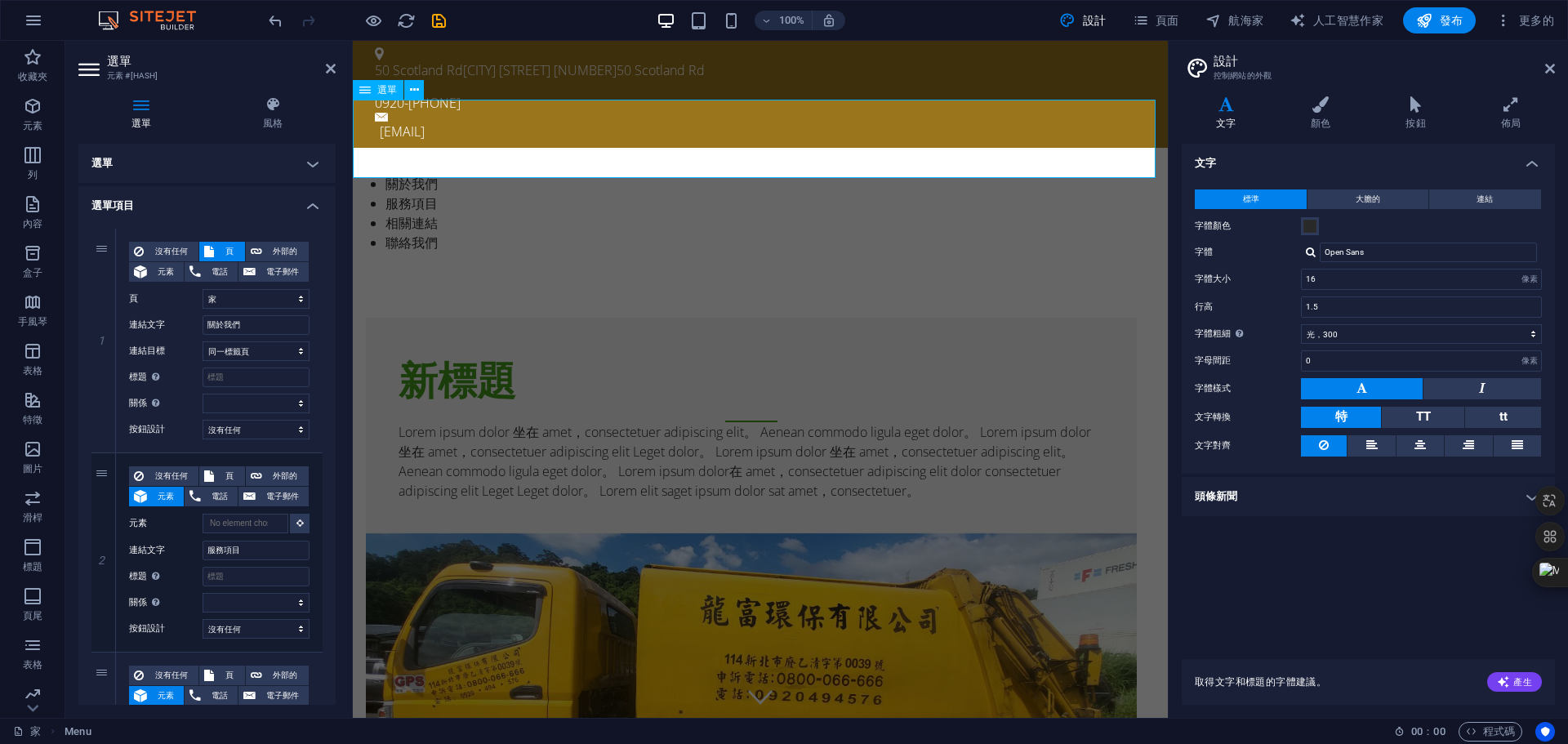 click on "關於我們 服務項目 相關連結 聯絡我們" at bounding box center [760, 213] 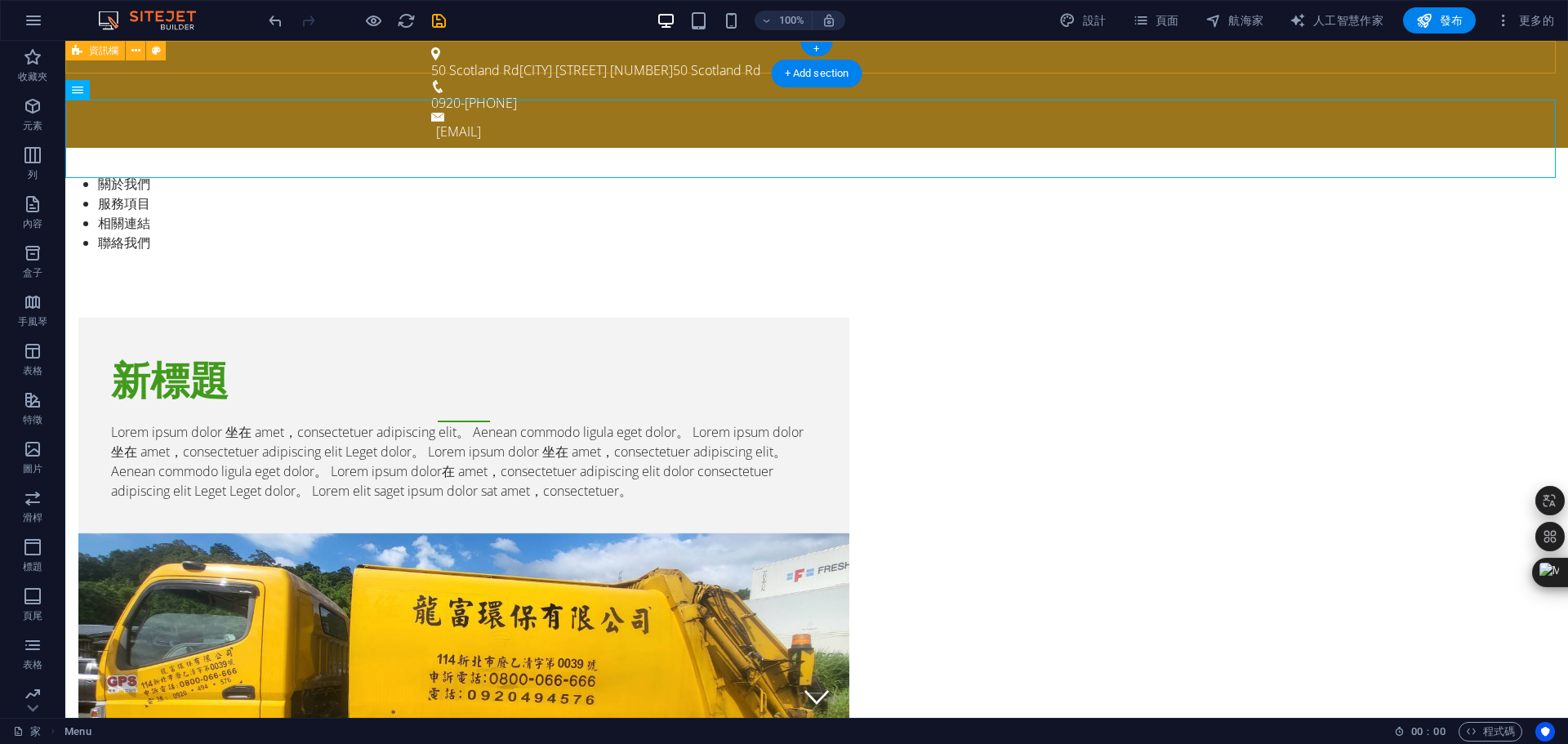 click on "50 Scotland Rd 新北市潮止區保一街8巷6號 50 Scotland Rd 0920-494-576 Leo124805290@gmail.com" at bounding box center (817, 94) 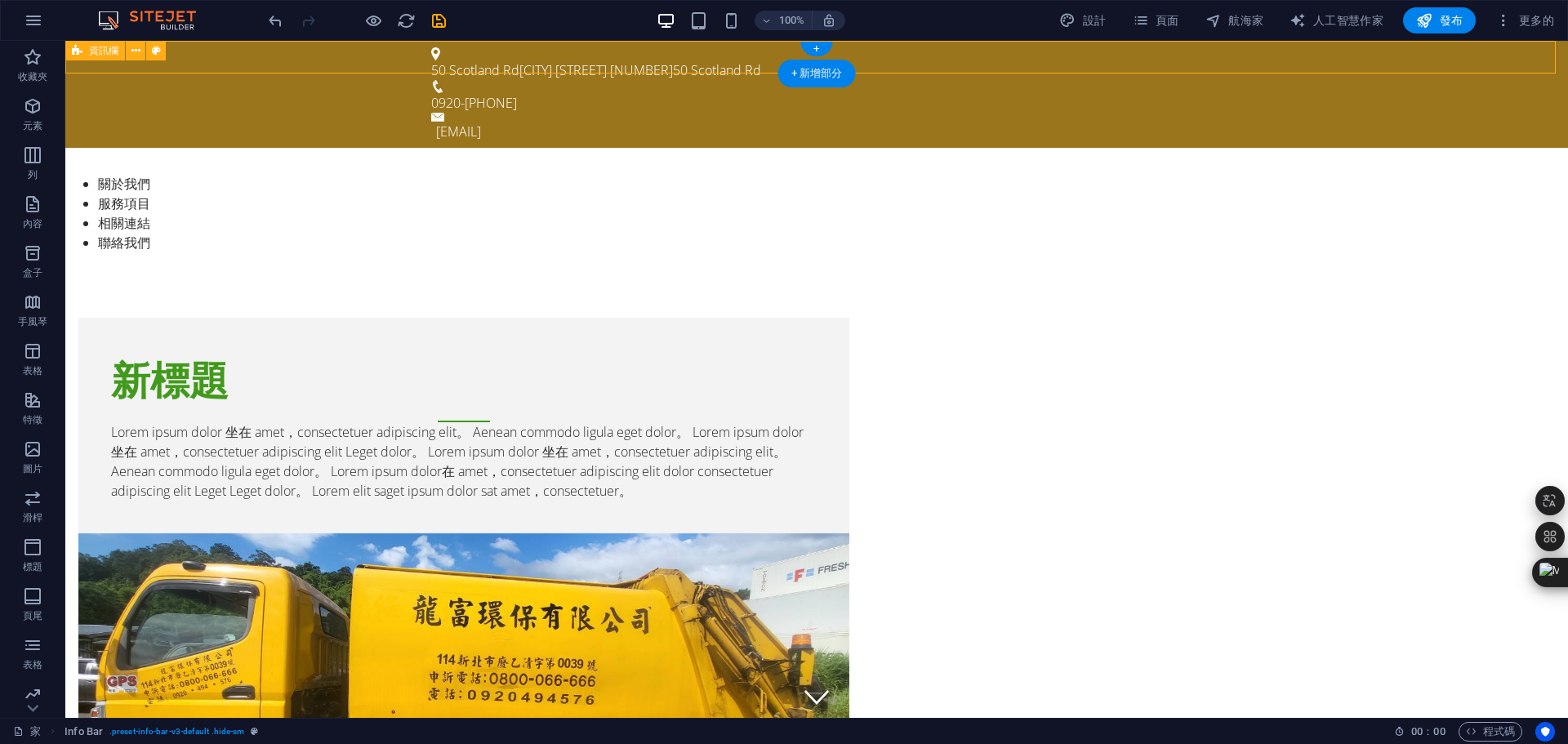 click on "50 Scotland Rd 新北市潮止區保一街8巷6號 50 Scotland Rd 0920-494-576 Leo124805290@gmail.com" at bounding box center [817, 94] 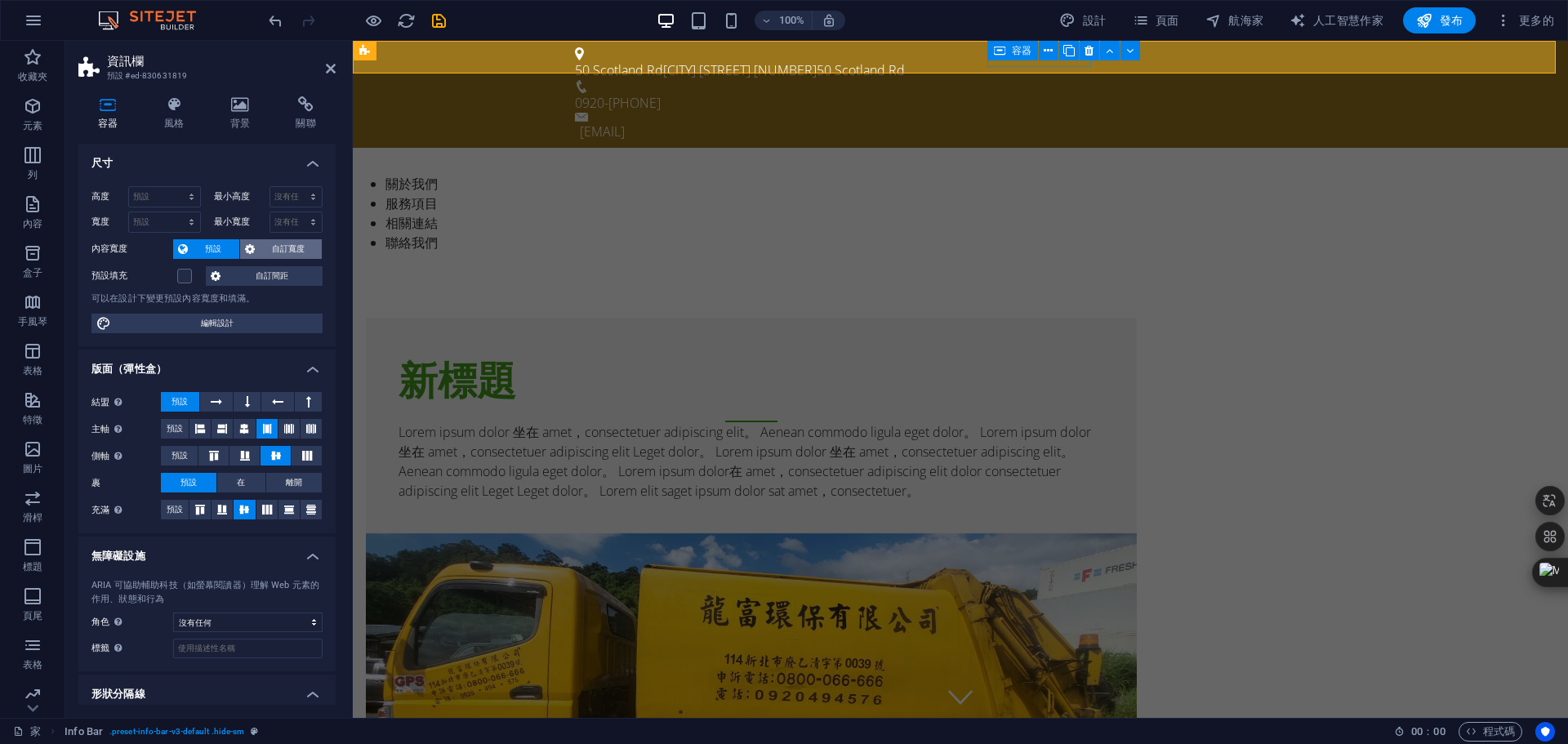 scroll, scrollTop: 45, scrollLeft: 0, axis: vertical 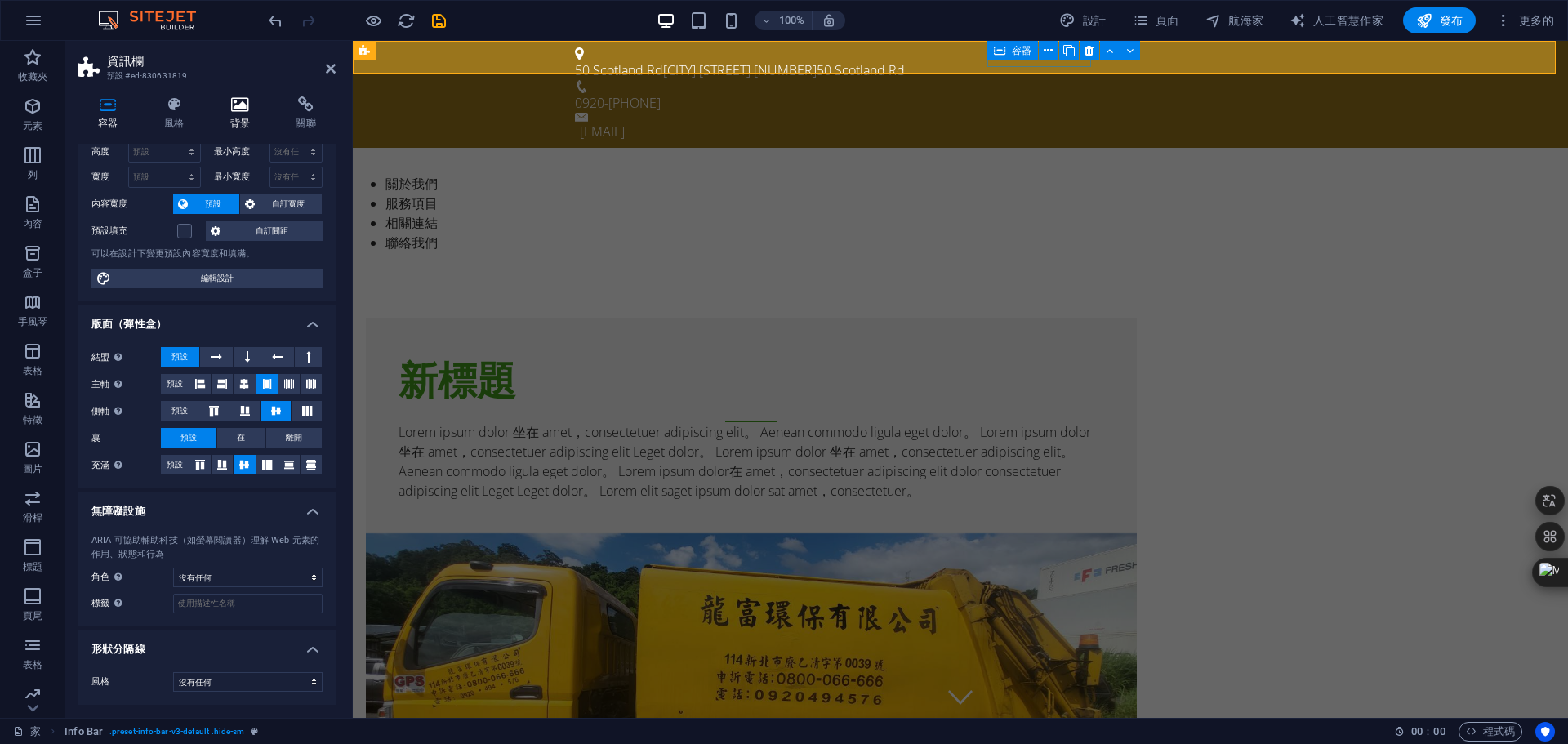 click on "背景" at bounding box center (240, 123) 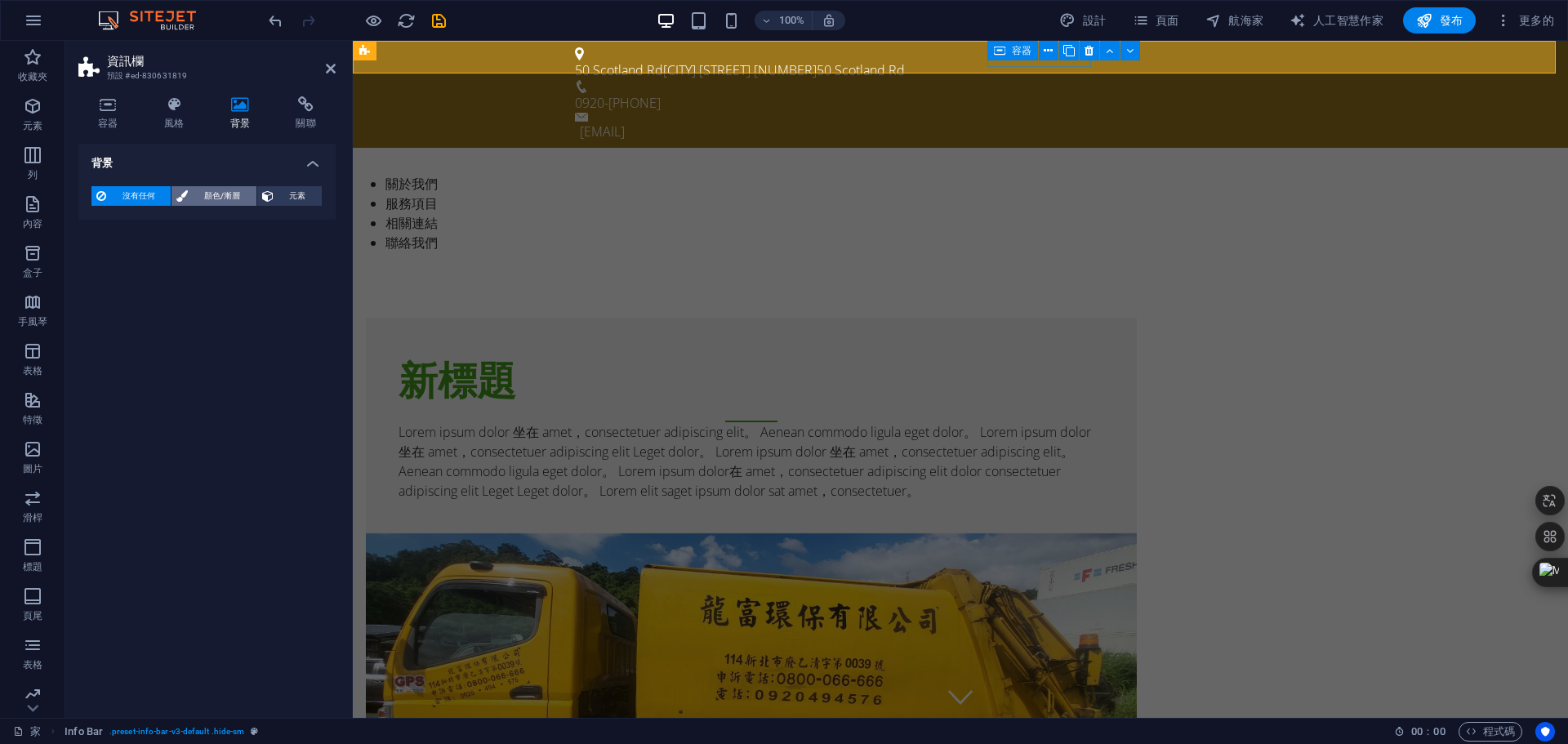 click on "顏色/漸層" at bounding box center [222, 195] 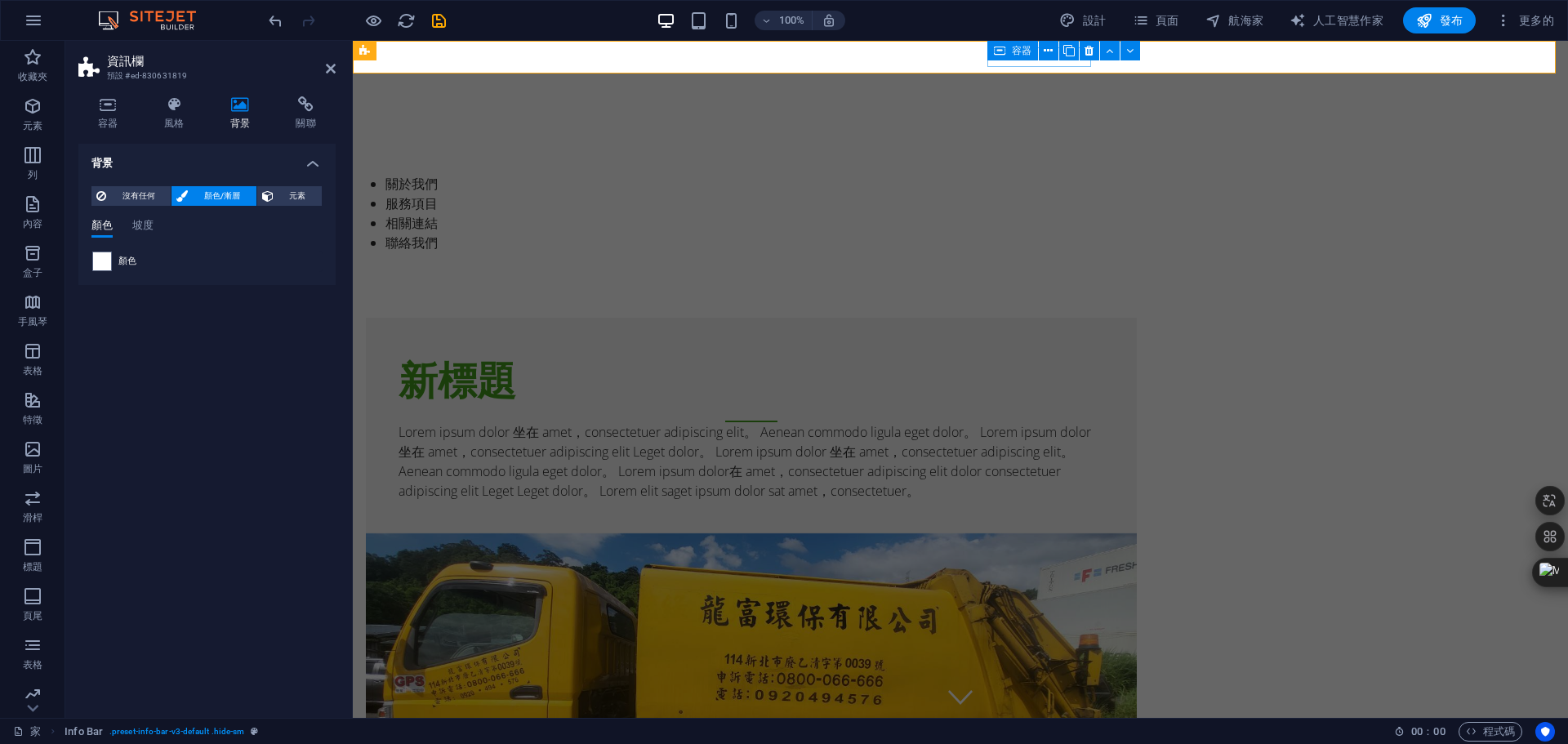 click at bounding box center [102, 261] 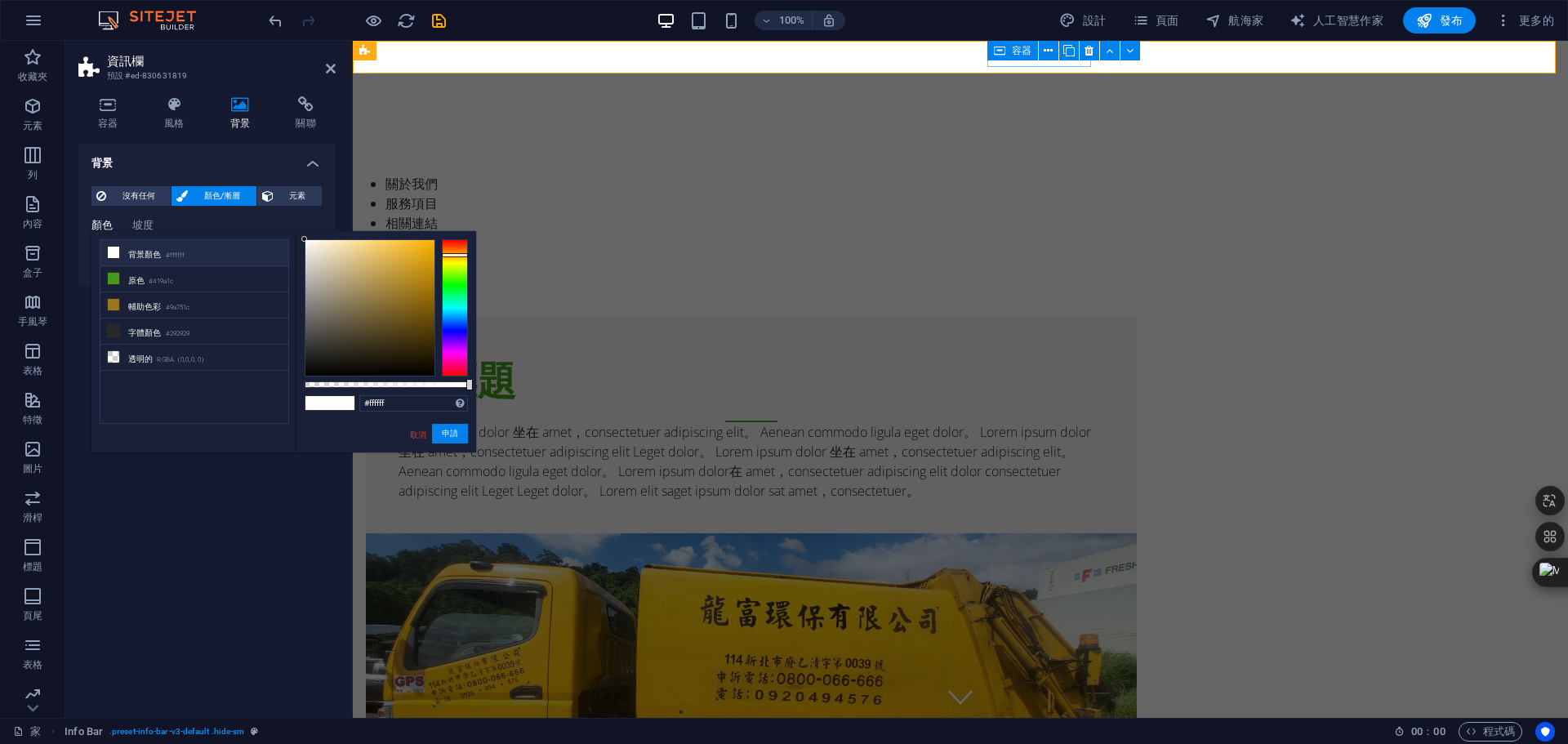 drag, startPoint x: 461, startPoint y: 295, endPoint x: 453, endPoint y: 255, distance: 40.792156 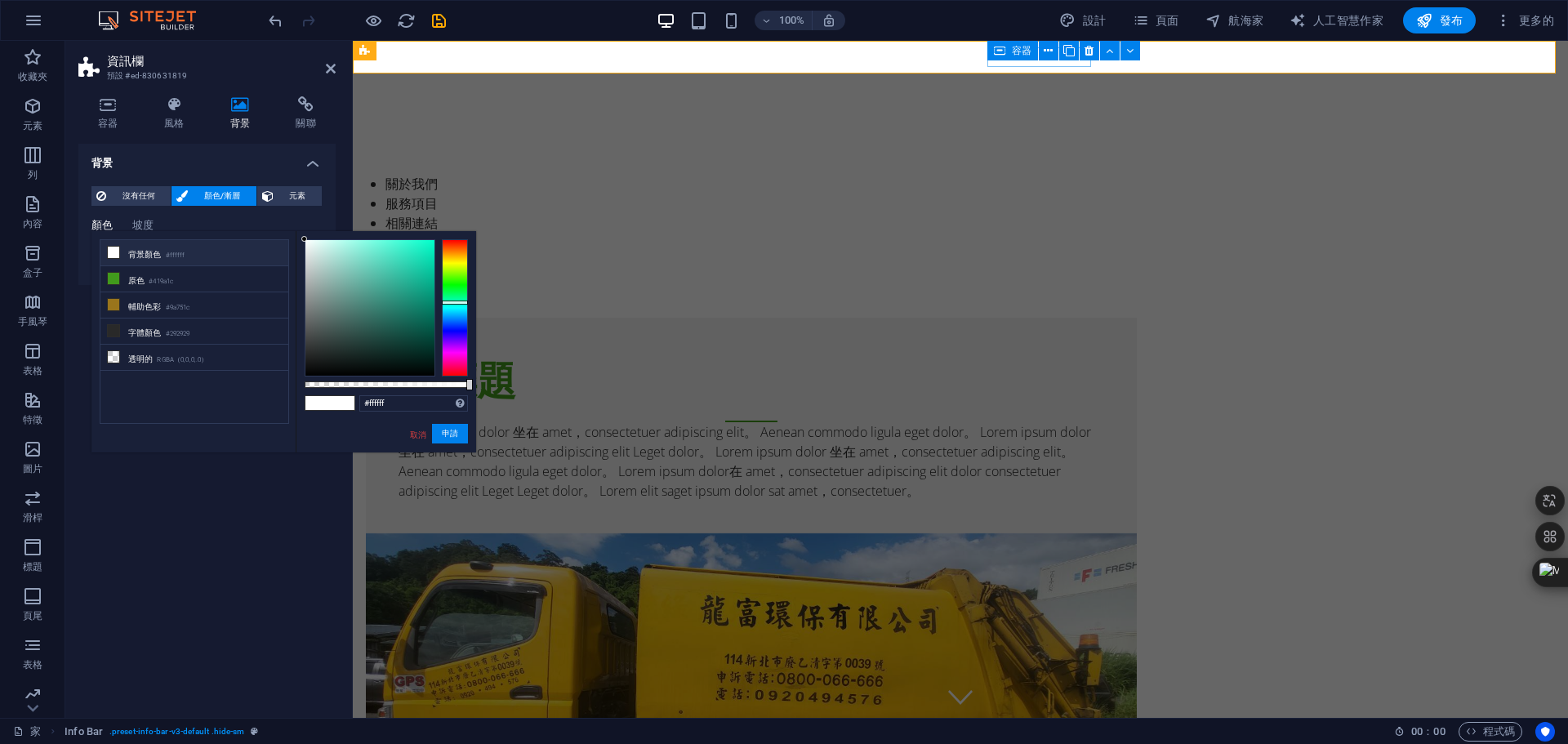 drag, startPoint x: 458, startPoint y: 268, endPoint x: 460, endPoint y: 302, distance: 34.058773 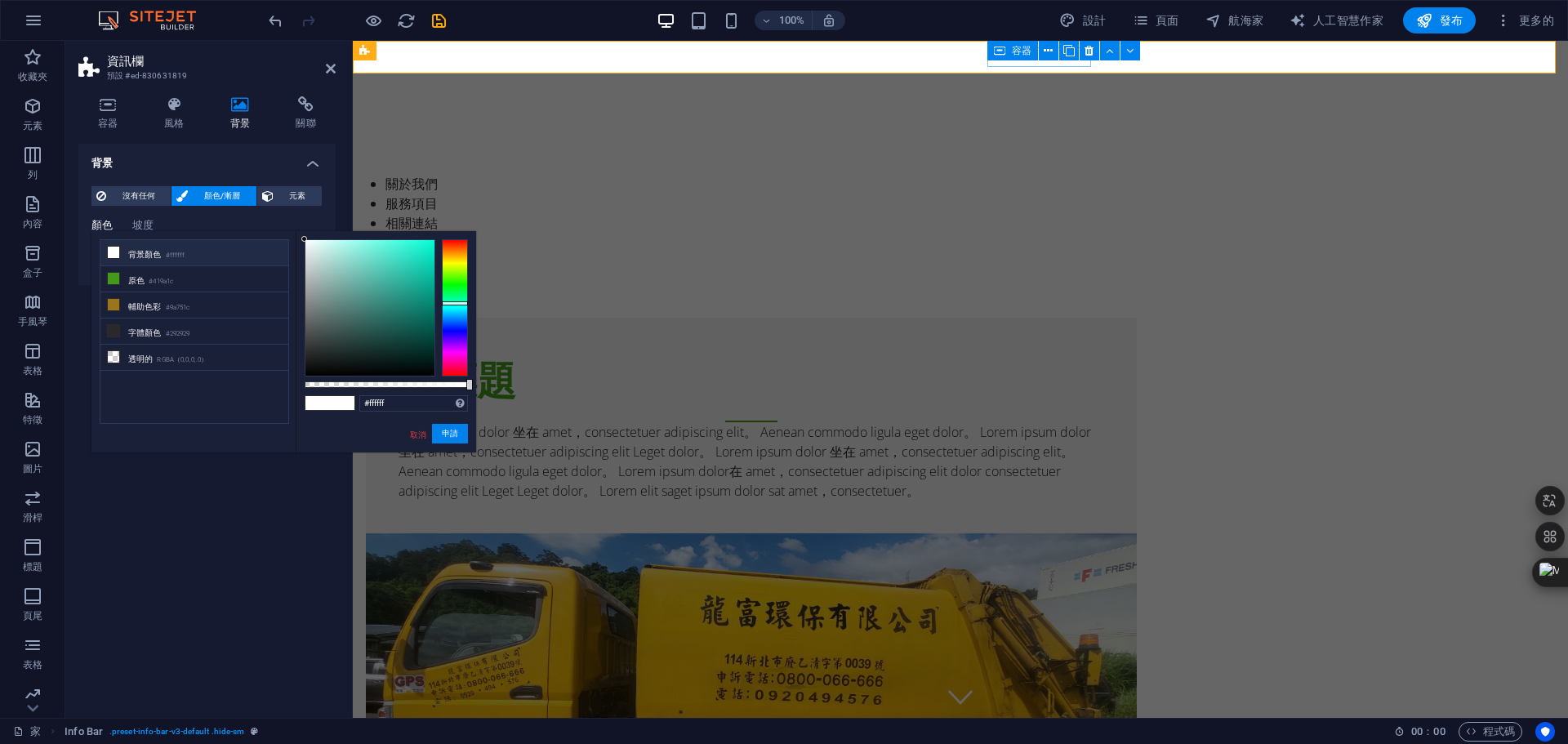 click at bounding box center [455, 303] 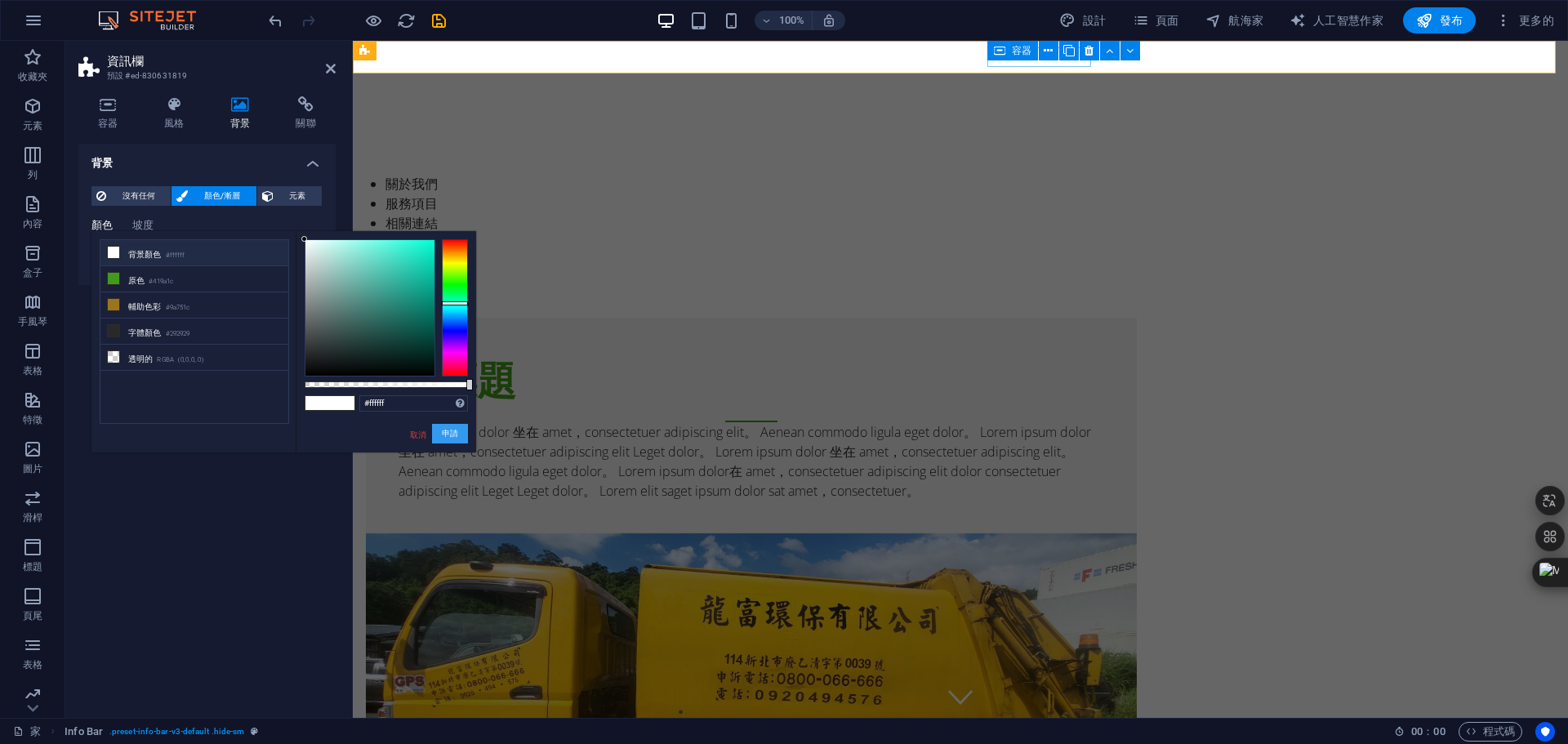 click on "申請" at bounding box center [450, 433] 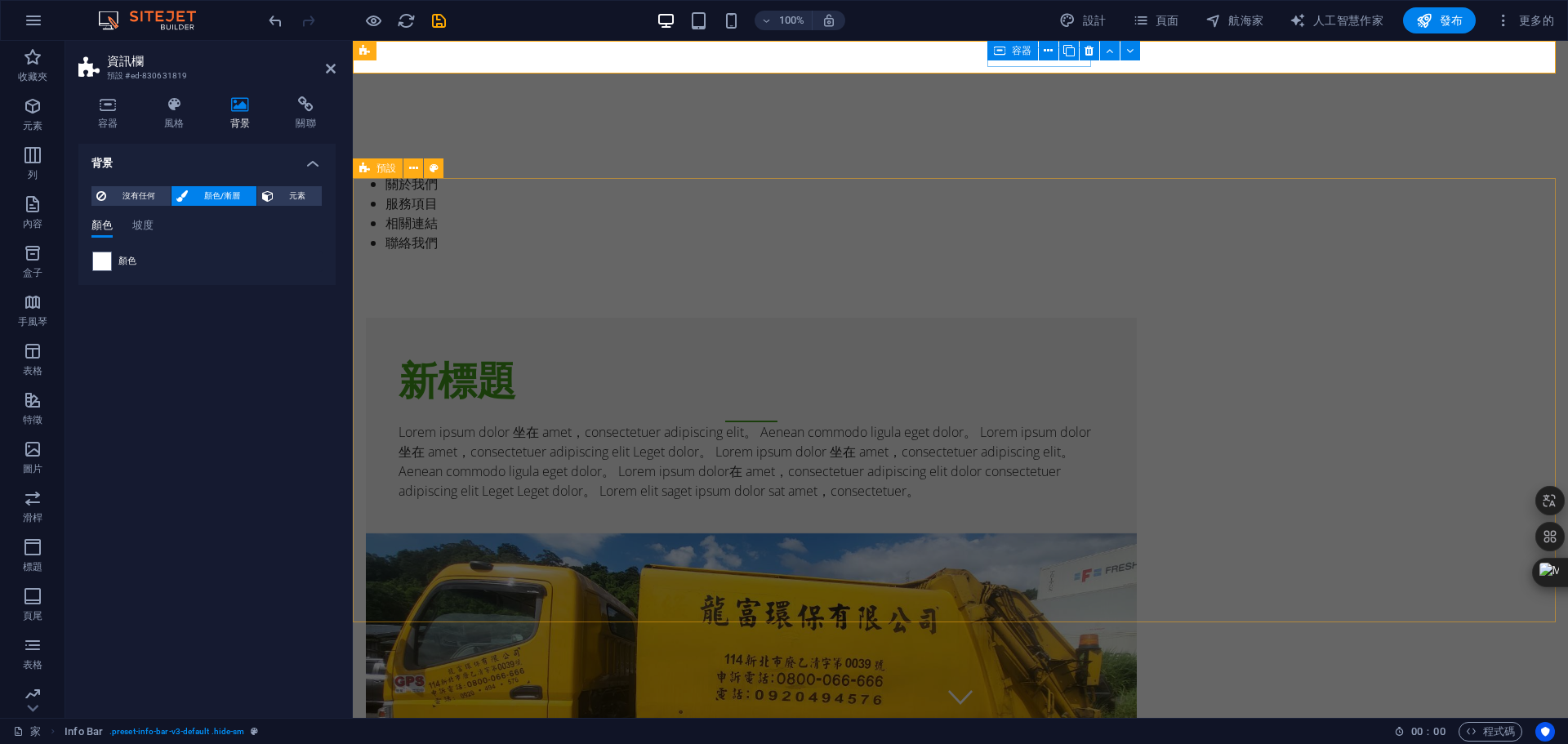 click on "新標題 Lorem ipsum dolor 坐在 amet，consectetuer adipiscing elit。 Aenean commodo ligula eget dolor。 Lorem ipsum dolor 坐在 amet，consectetuer adipiscing elit Leget dolor。 Lorem ipsum dolor 坐在 amet，consectetuer adipiscing elit。 Aenean commodo ligula eget dolor。 Lorem ipsum dolor在 amet，consectetuer adipiscing elit dolor consectetuer adipiscing elit Leget Leget dolor。 Lorem elit saget ipsum dolor sat amet，consectetuer。 將內容拖放到此處 或者  新增元素  貼上剪貼簿" at bounding box center [960, 640] 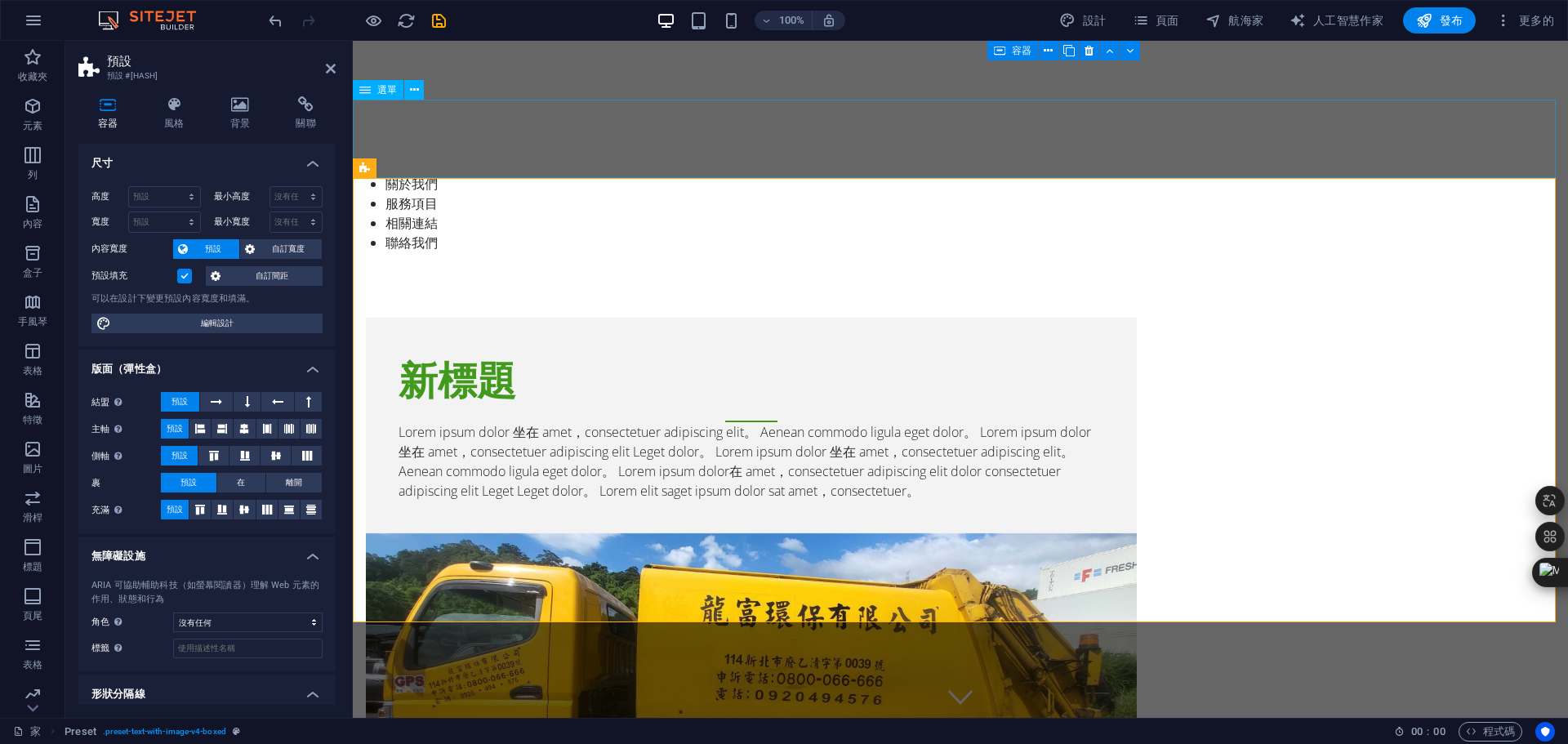 click on "關於我們 服務項目 相關連結 聯絡我們" at bounding box center (960, 213) 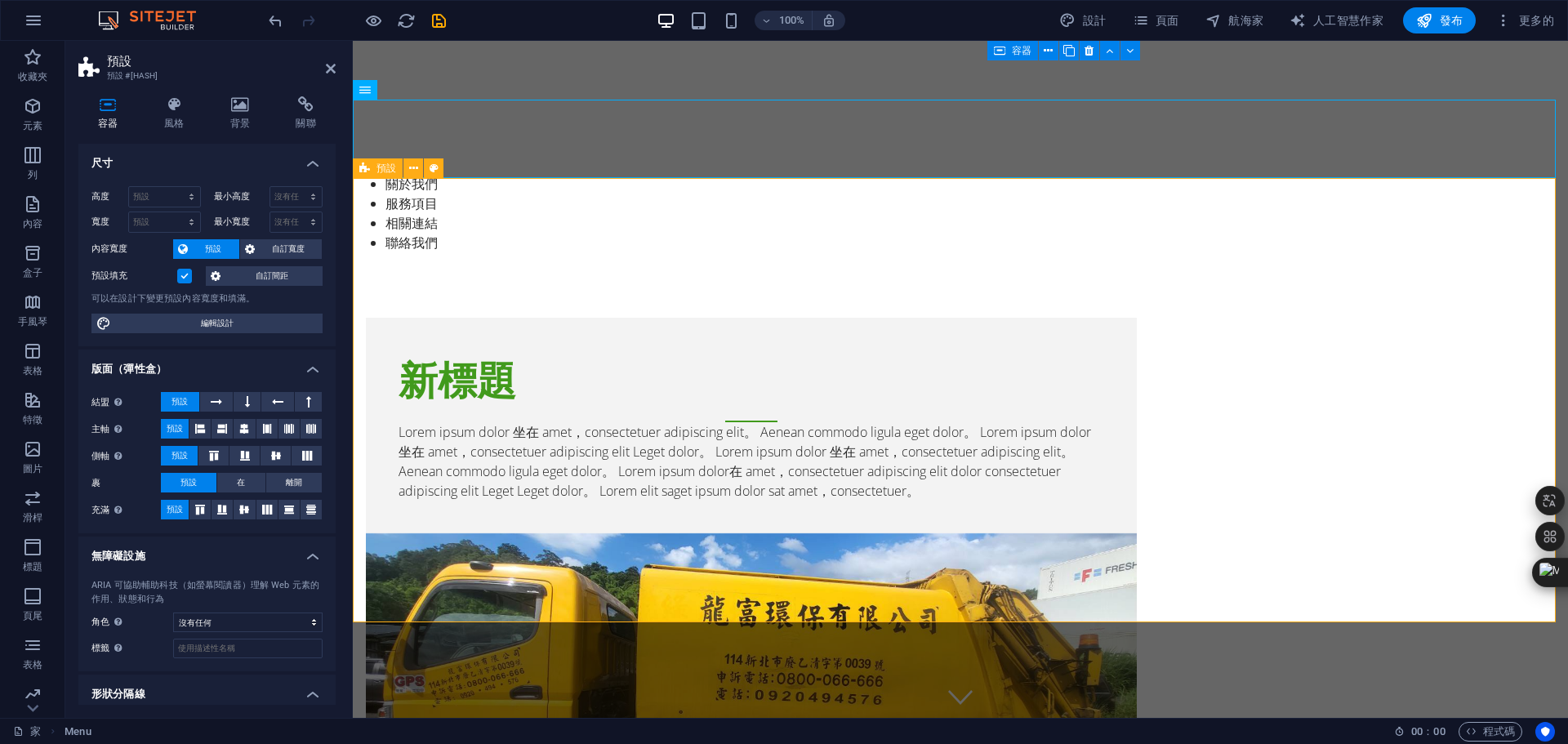 click on "新標題 Lorem ipsum dolor 坐在 amet，consectetuer adipiscing elit。 Aenean commodo ligula eget dolor。 Lorem ipsum dolor 坐在 amet，consectetuer adipiscing elit Leget dolor。 Lorem ipsum dolor 坐在 amet，consectetuer adipiscing elit。 Aenean commodo ligula eget dolor。 Lorem ipsum dolor在 amet，consectetuer adipiscing elit dolor consectetuer adipiscing elit Leget Leget dolor。 Lorem elit saget ipsum dolor sat amet，consectetuer。 將內容拖放到此處 或者  新增元素  貼上剪貼簿" at bounding box center (960, 640) 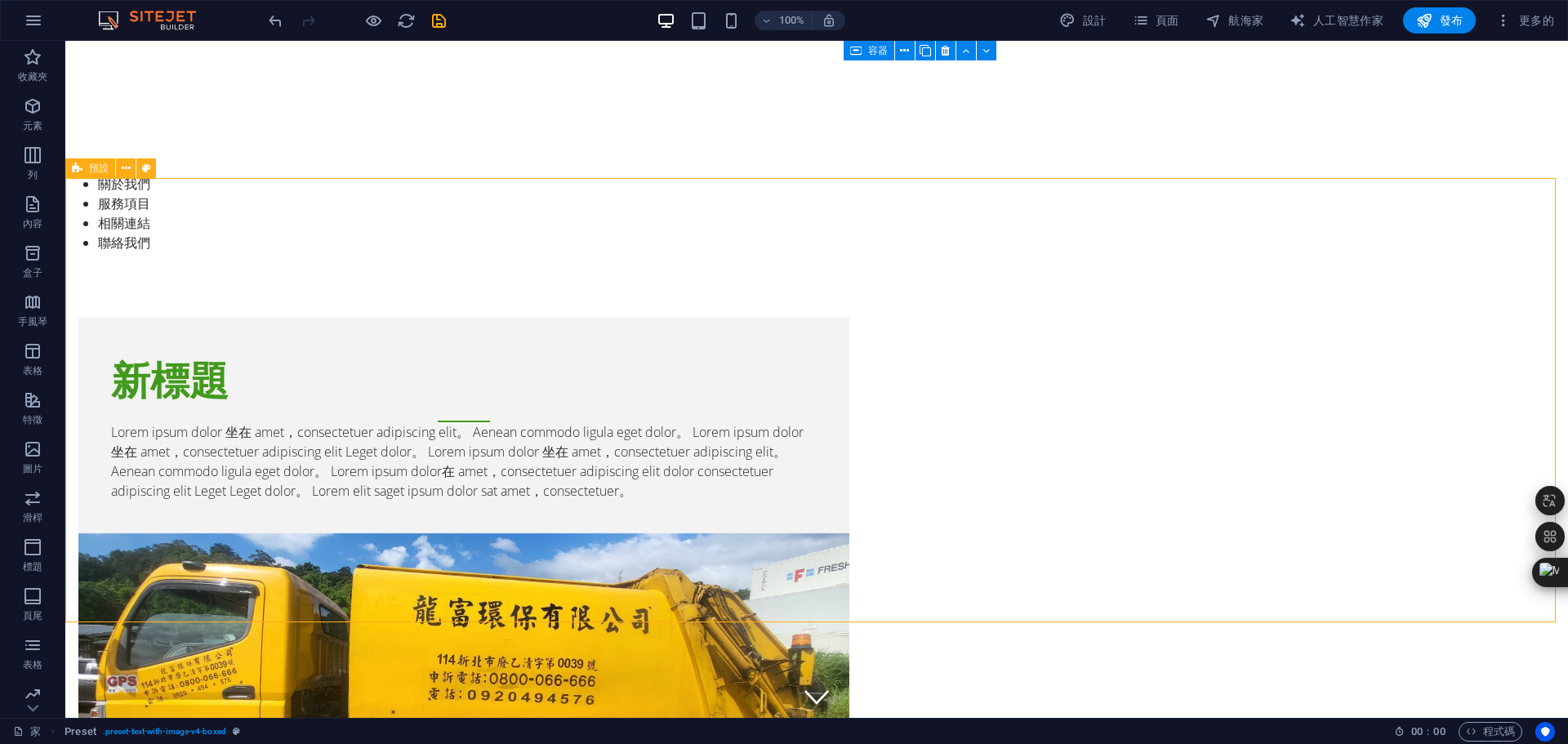 click on "新標題 Lorem ipsum dolor 坐在 amet，consectetuer adipiscing elit。 Aenean commodo ligula eget dolor。 Lorem ipsum dolor 坐在 amet，consectetuer adipiscing elit Leget dolor。 Lorem ipsum dolor 坐在 amet，consectetuer adipiscing elit。 Aenean commodo ligula eget dolor。 Lorem ipsum dolor在 amet，consectetuer adipiscing elit dolor consectetuer adipiscing elit Leget Leget dolor。 Lorem elit saget ipsum dolor sat amet，consectetuer。 將內容拖放到此處 或者  新增元素  貼上剪貼簿" at bounding box center (817, 640) 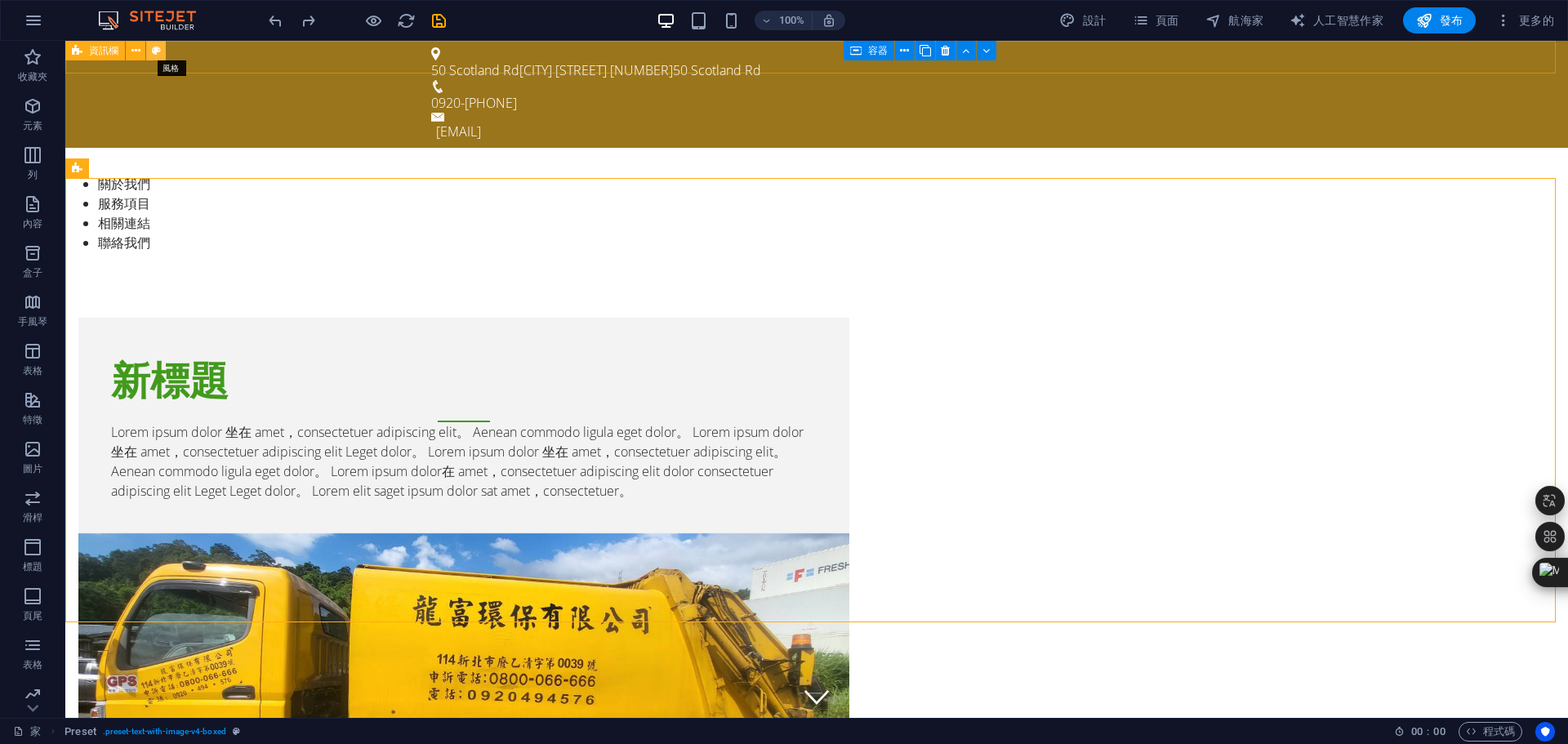 click at bounding box center (156, 51) 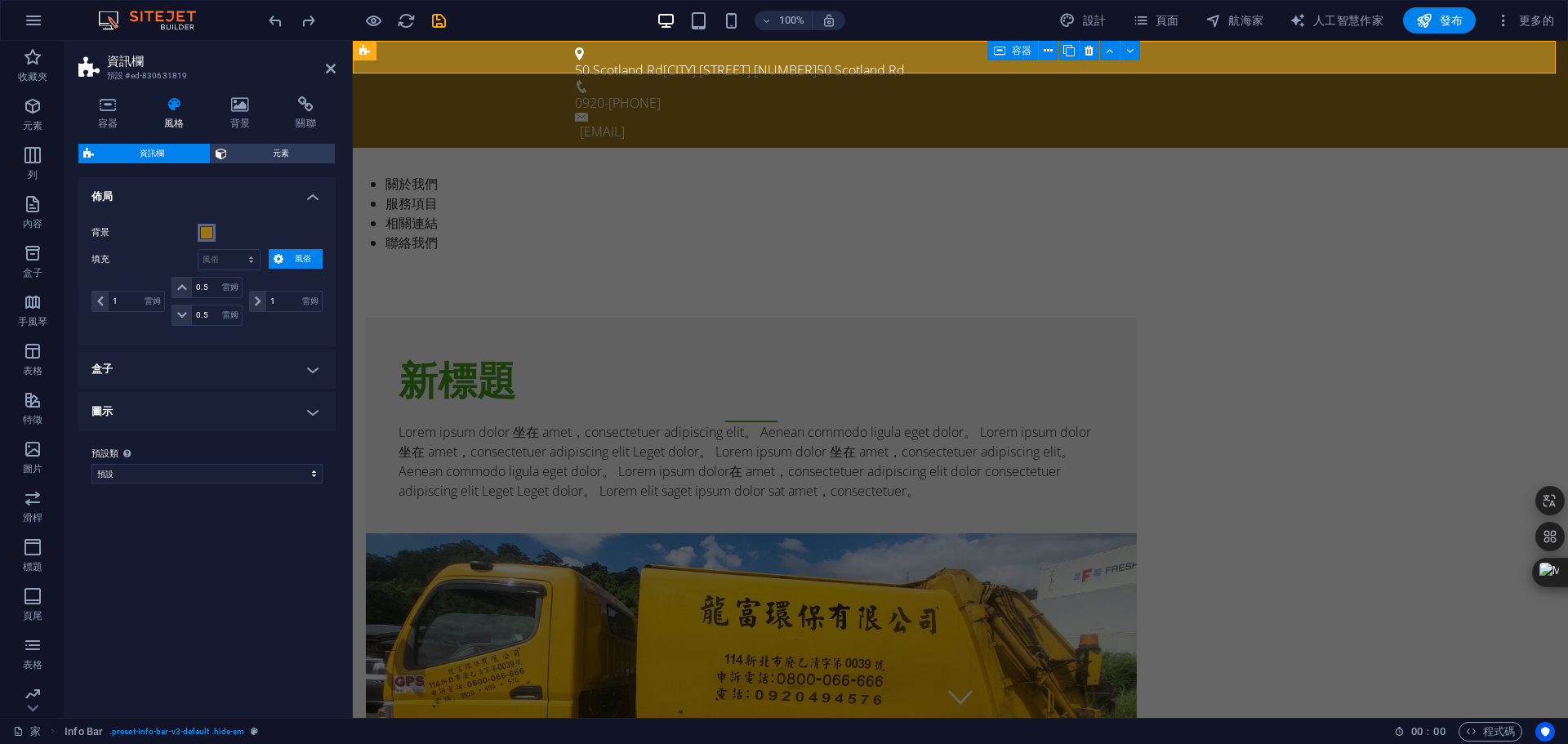 click at bounding box center (207, 233) 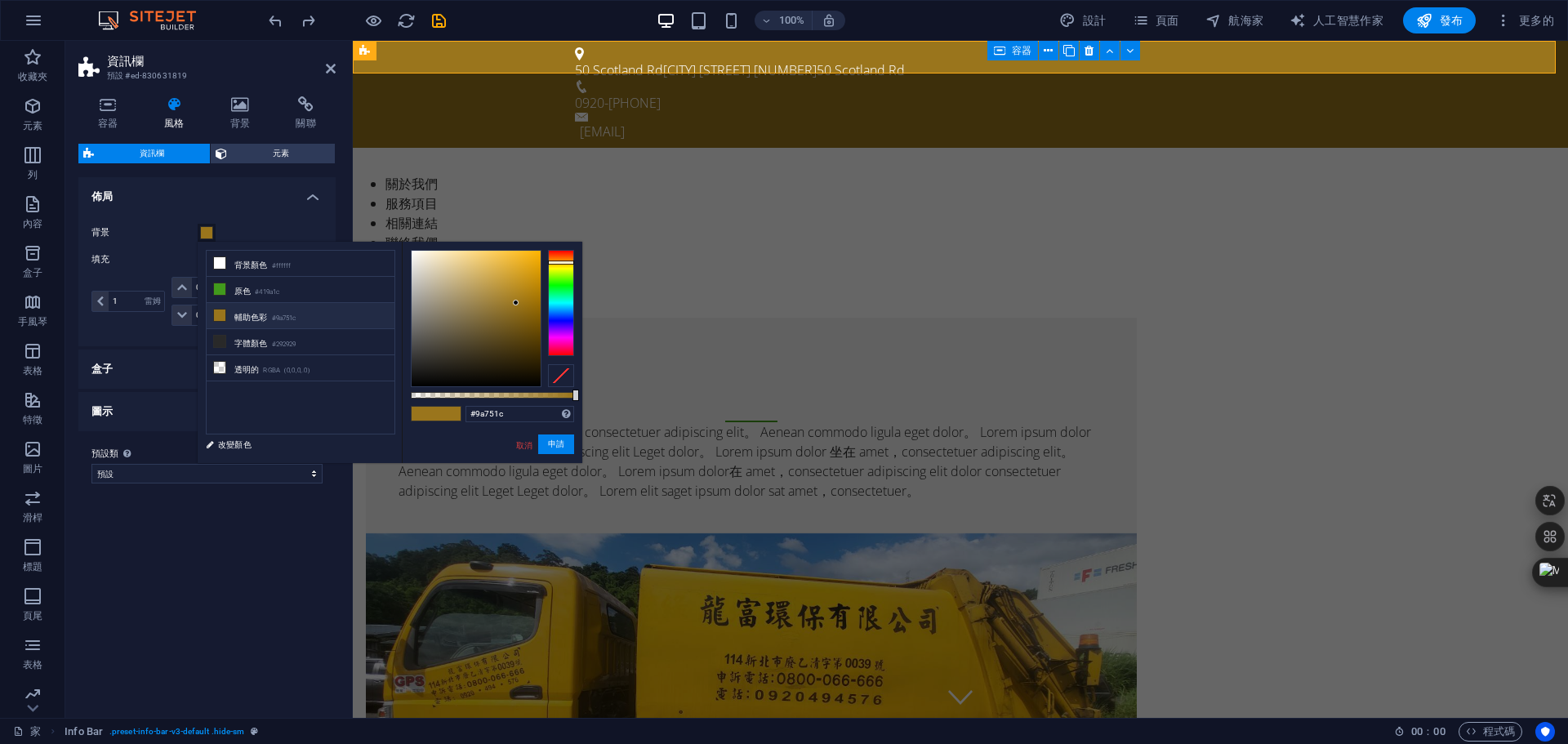 click at bounding box center (220, 315) 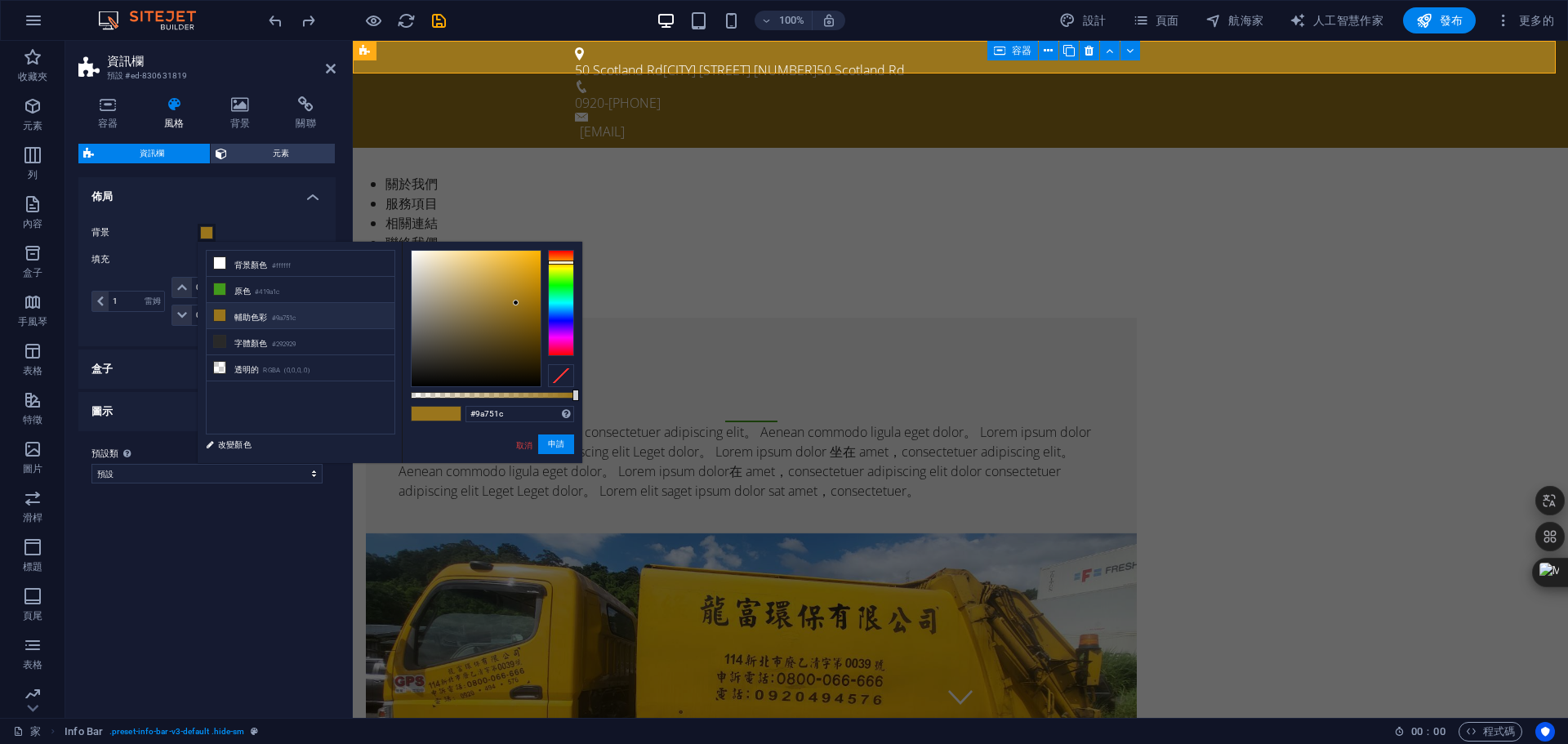 type on "#1c929a" 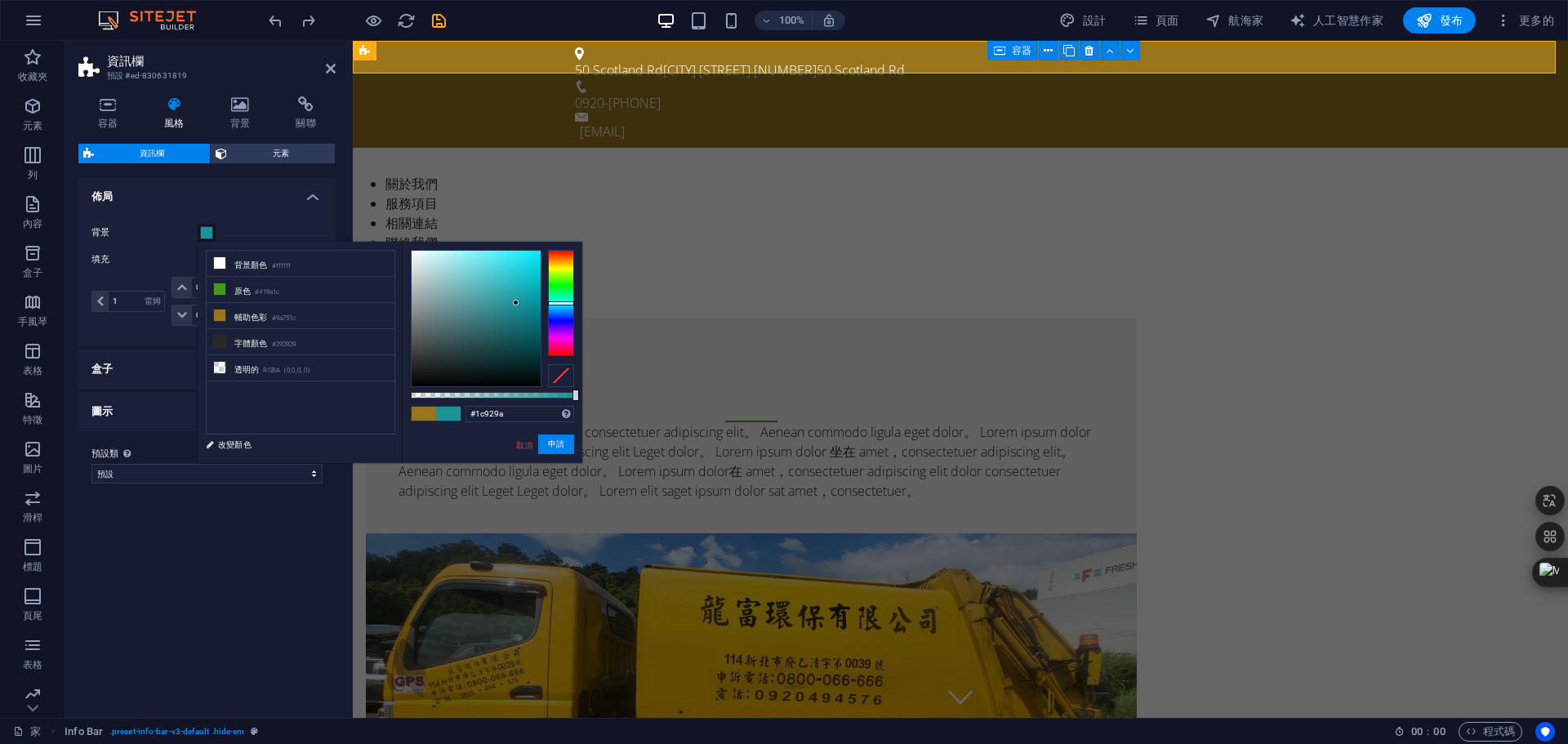click at bounding box center [561, 303] 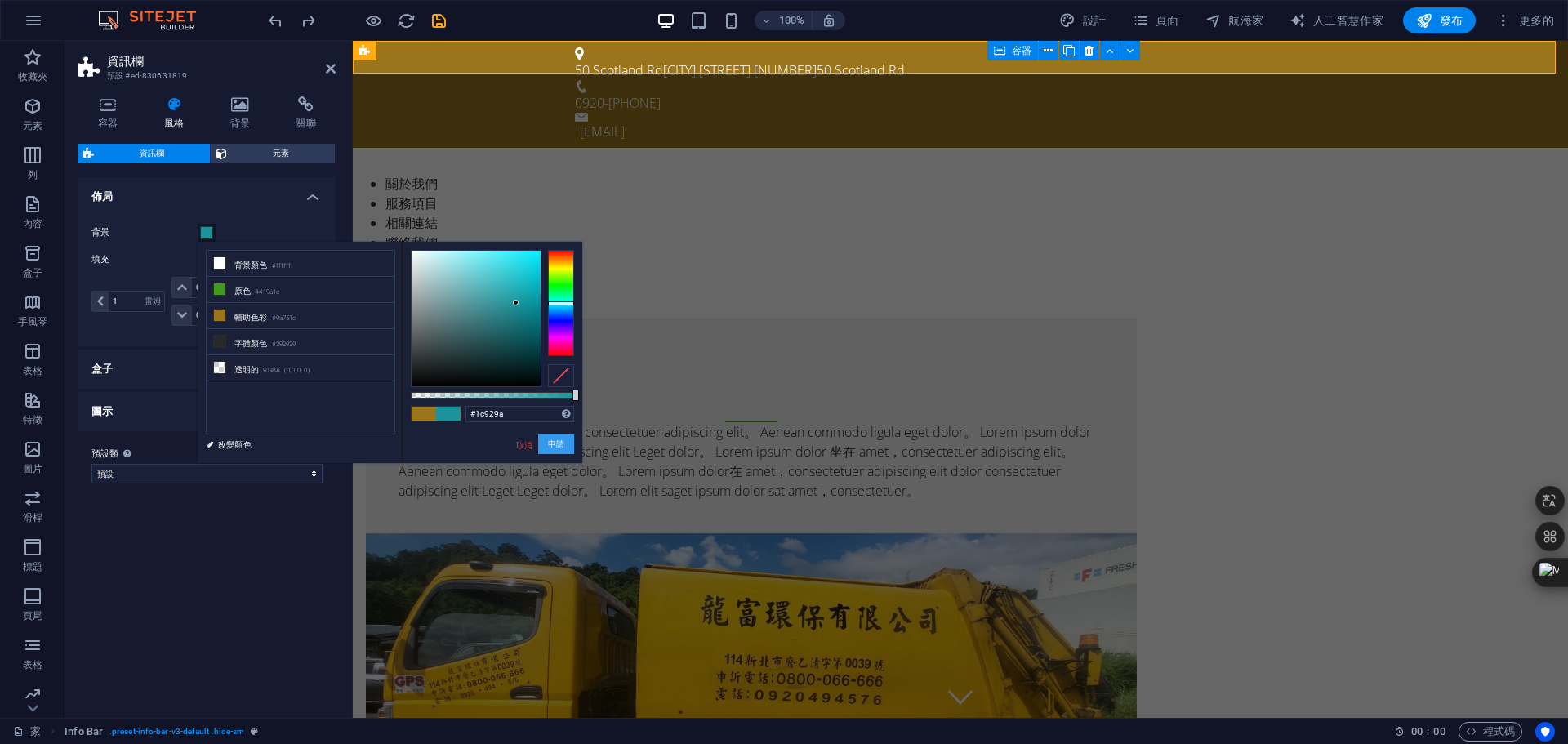 click on "申請" at bounding box center (556, 444) 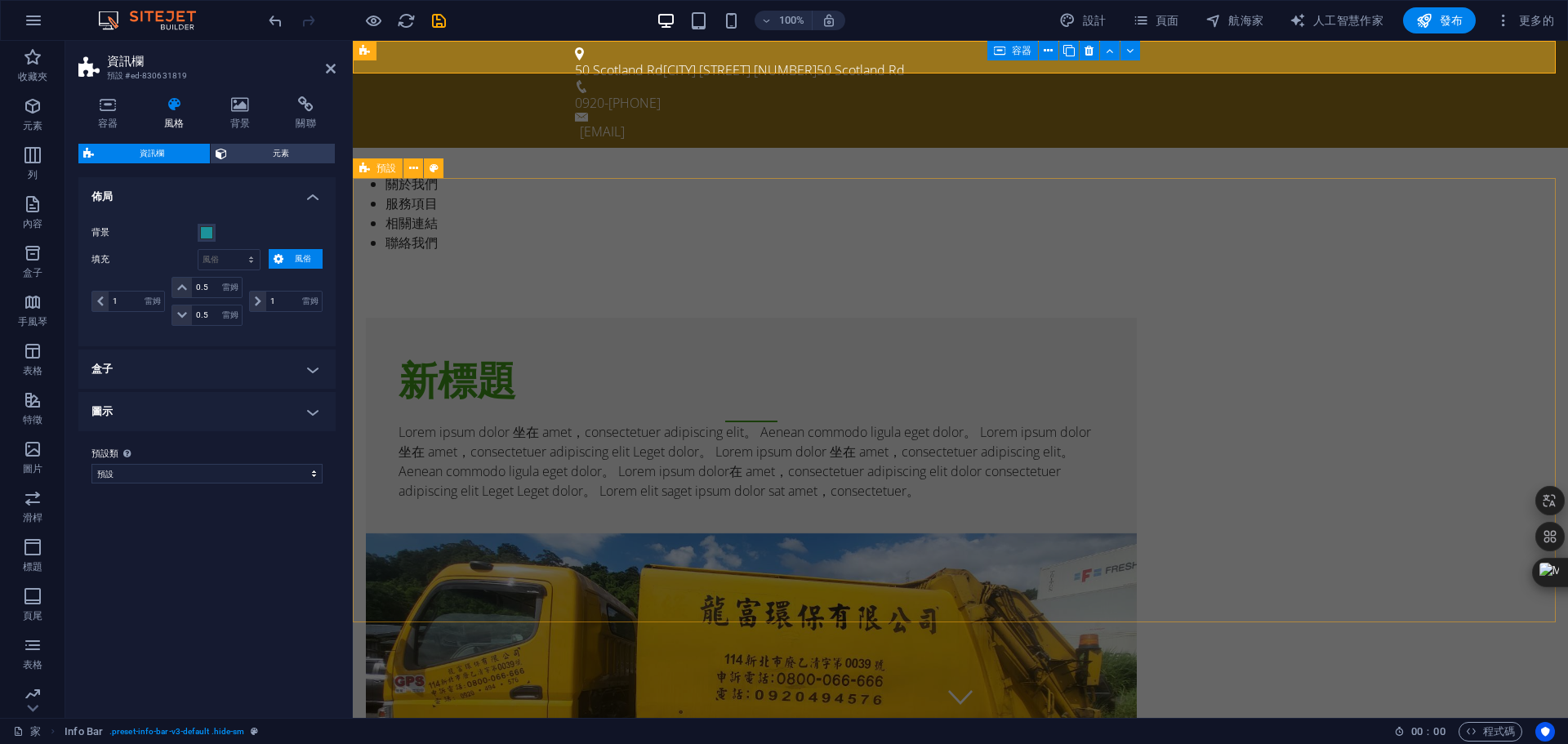 click on "新標題 Lorem ipsum dolor 坐在 amet，consectetuer adipiscing elit。 Aenean commodo ligula eget dolor。 Lorem ipsum dolor 坐在 amet，consectetuer adipiscing elit Leget dolor。 Lorem ipsum dolor 坐在 amet，consectetuer adipiscing elit。 Aenean commodo ligula eget dolor。 Lorem ipsum dolor在 amet，consectetuer adipiscing elit dolor consectetuer adipiscing elit Leget Leget dolor。 Lorem elit saget ipsum dolor sat amet，consectetuer。 將內容拖放到此處 或者  新增元素  貼上剪貼簿" at bounding box center [960, 640] 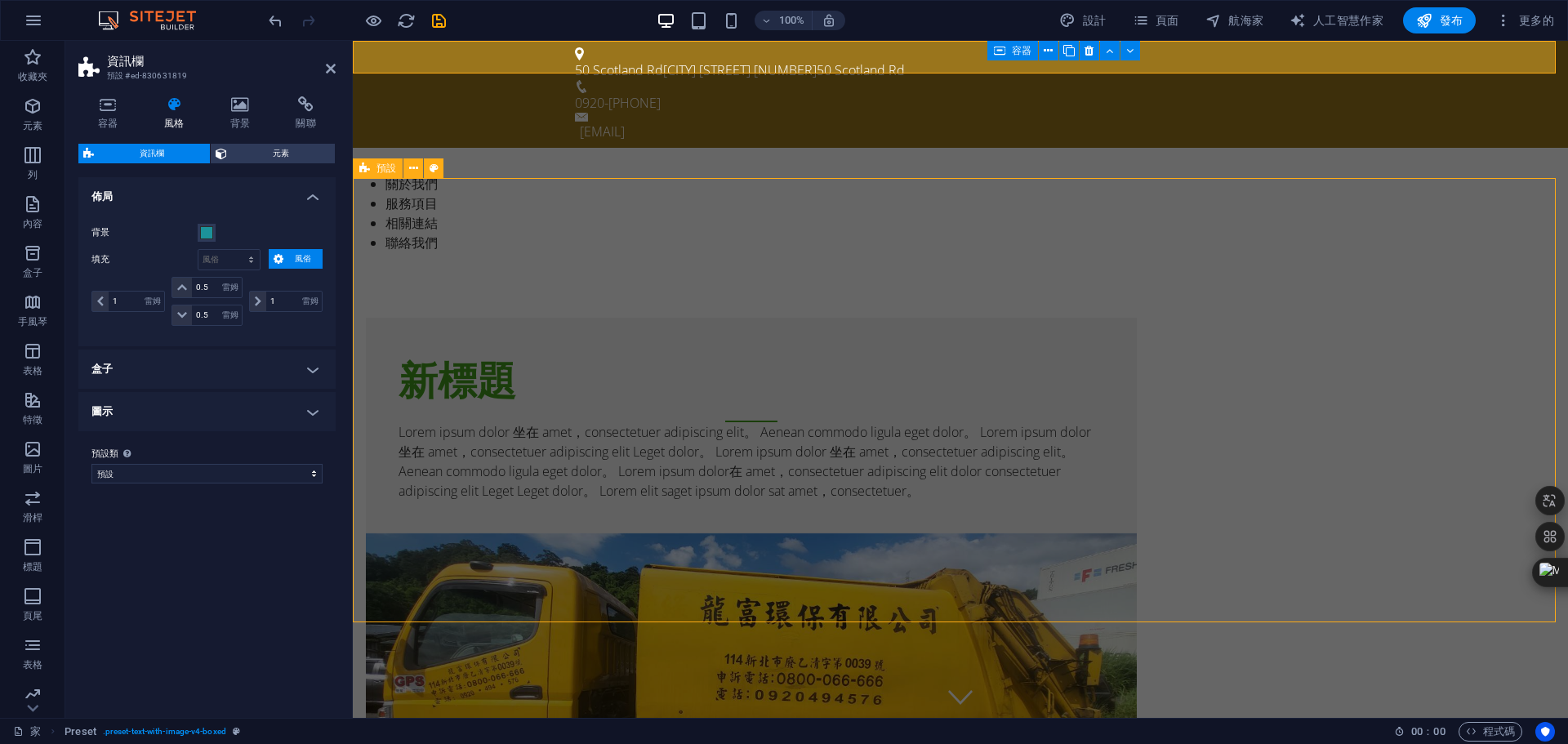 click on "新標題 Lorem ipsum dolor 坐在 amet，consectetuer adipiscing elit。 Aenean commodo ligula eget dolor。 Lorem ipsum dolor 坐在 amet，consectetuer adipiscing elit Leget dolor。 Lorem ipsum dolor 坐在 amet，consectetuer adipiscing elit。 Aenean commodo ligula eget dolor。 Lorem ipsum dolor在 amet，consectetuer adipiscing elit dolor consectetuer adipiscing elit Leget Leget dolor。 Lorem elit saget ipsum dolor sat amet，consectetuer。 將內容拖放到此處 或者  新增元素  貼上剪貼簿" at bounding box center (960, 640) 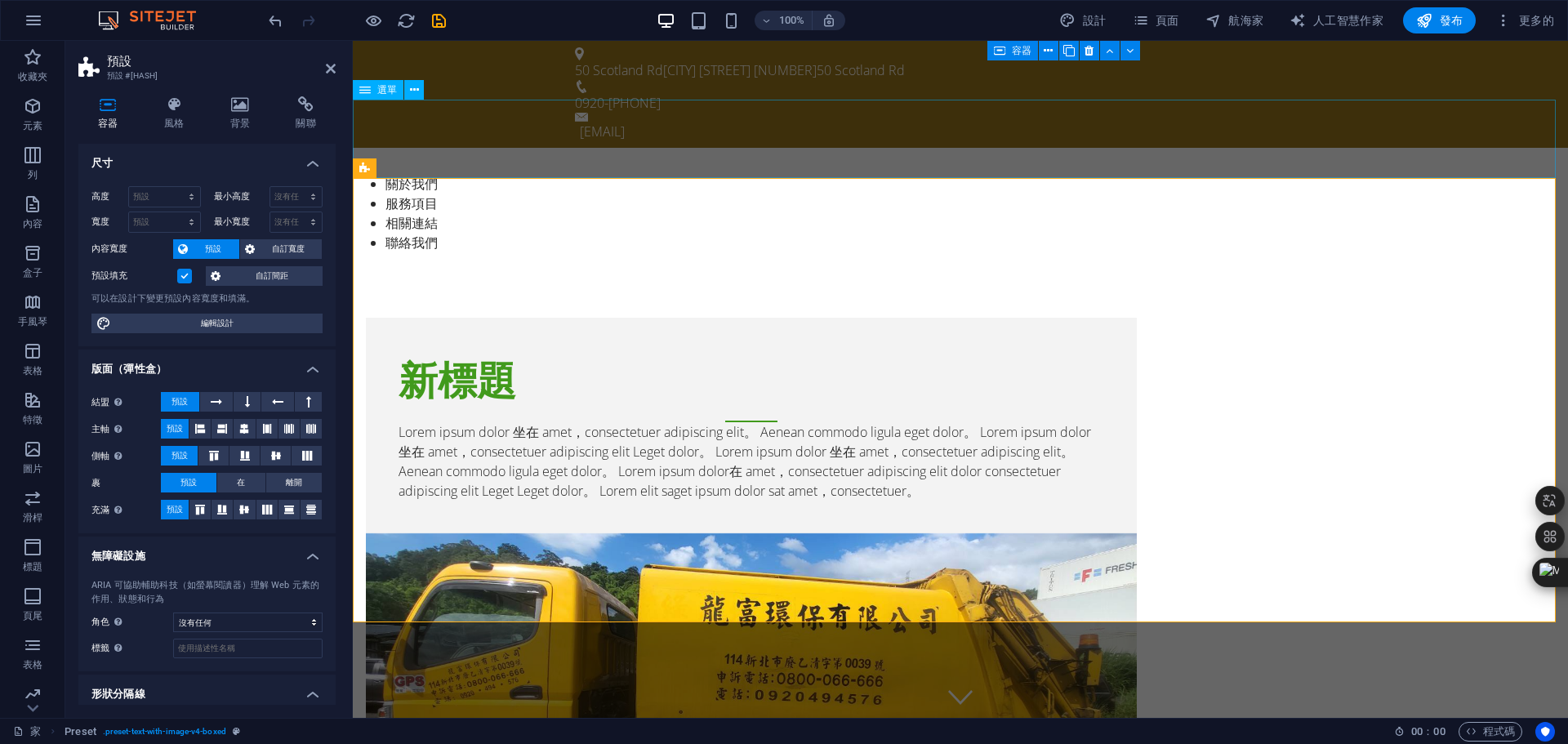 click on "關於我們 服務項目 相關連結 聯絡我們" at bounding box center [960, 213] 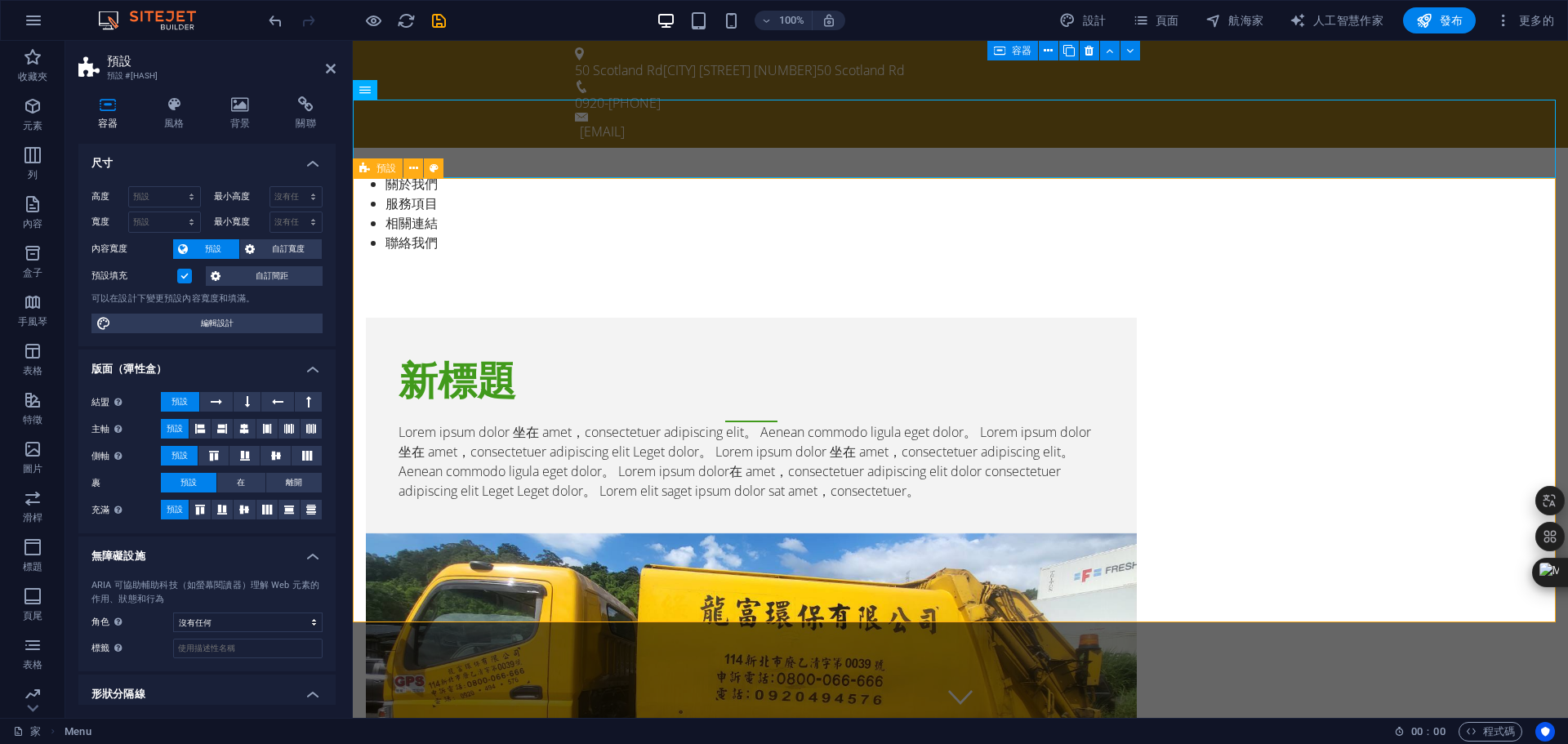 click on "新標題 Lorem ipsum dolor 坐在 amet，consectetuer adipiscing elit。 Aenean commodo ligula eget dolor。 Lorem ipsum dolor 坐在 amet，consectetuer adipiscing elit Leget dolor。 Lorem ipsum dolor 坐在 amet，consectetuer adipiscing elit。 Aenean commodo ligula eget dolor。 Lorem ipsum dolor在 amet，consectetuer adipiscing elit dolor consectetuer adipiscing elit Leget Leget dolor。 Lorem elit saget ipsum dolor sat amet，consectetuer。 將內容拖放到此處 或者  新增元素  貼上剪貼簿" at bounding box center (960, 640) 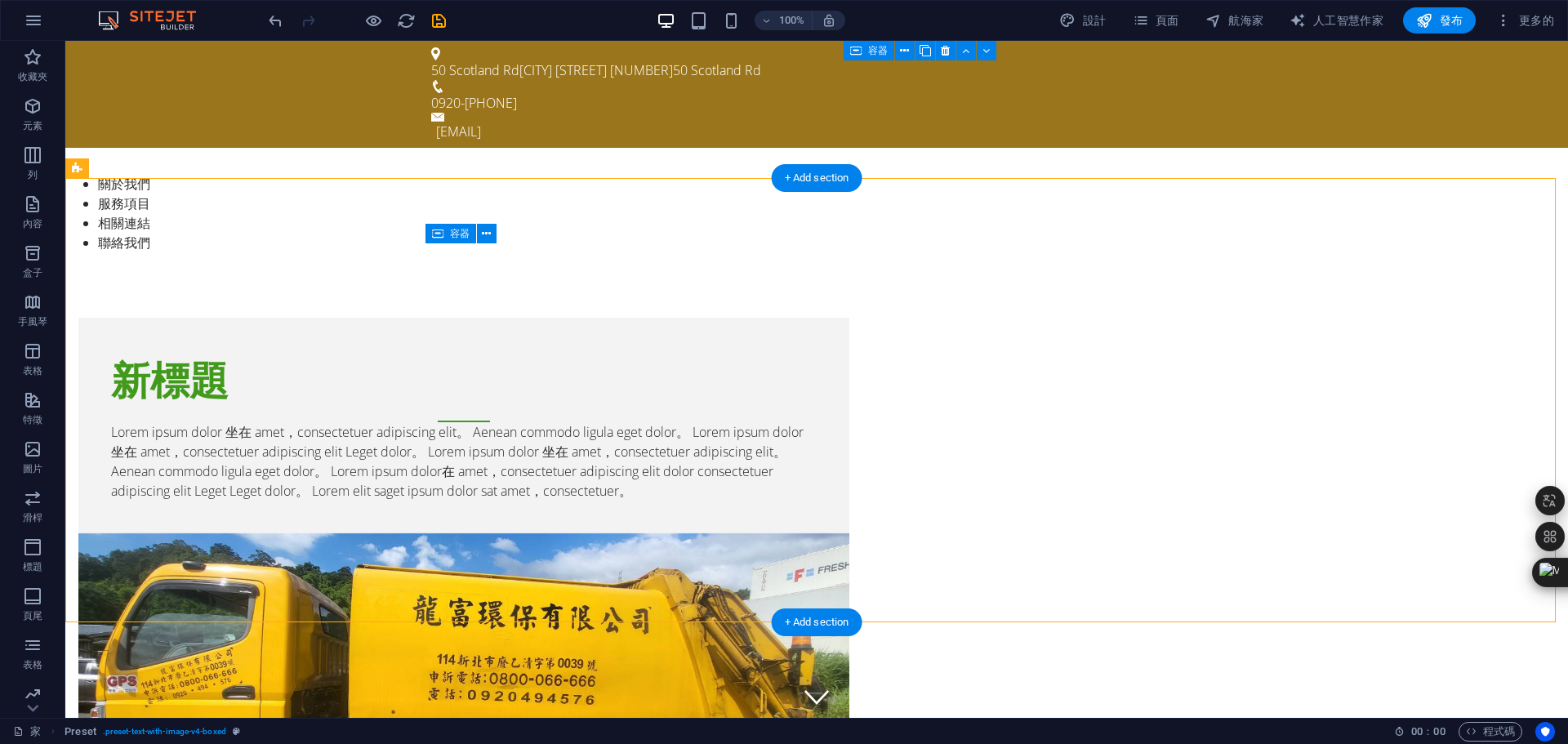 click on "新標題 Lorem ipsum dolor 坐在 amet，consectetuer adipiscing elit。 Aenean commodo ligula eget dolor。 Lorem ipsum dolor 坐在 amet，consectetuer adipiscing elit Leget dolor。 Lorem ipsum dolor 坐在 amet，consectetuer adipiscing elit。 Aenean commodo ligula eget dolor。 Lorem ipsum dolor在 amet，consectetuer adipiscing elit dolor consectetuer adipiscing elit Leget Leget dolor。 Lorem elit saget ipsum dolor sat amet，consectetuer。" at bounding box center (464, 425) 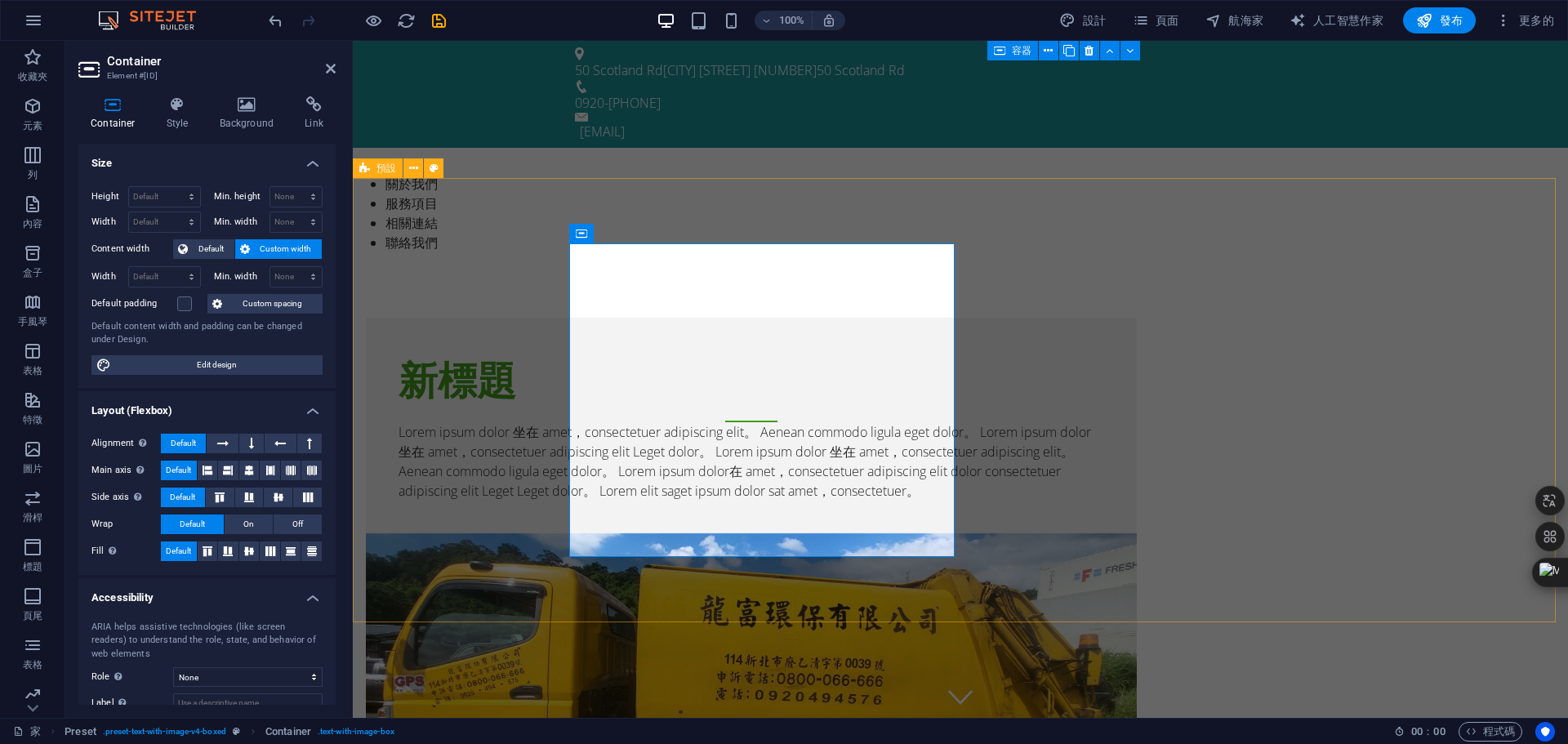 click on "新標題 Lorem ipsum dolor 坐在 amet，consectetuer adipiscing elit。 Aenean commodo ligula eget dolor。 Lorem ipsum dolor 坐在 amet，consectetuer adipiscing elit Leget dolor。 Lorem ipsum dolor 坐在 amet，consectetuer adipiscing elit。 Aenean commodo ligula eget dolor。 Lorem ipsum dolor在 amet，consectetuer adipiscing elit dolor consectetuer adipiscing elit Leget Leget dolor。 Lorem elit saget ipsum dolor sat amet，consectetuer。 將內容拖放到此處 或者  新增元素  貼上剪貼簿" at bounding box center (960, 640) 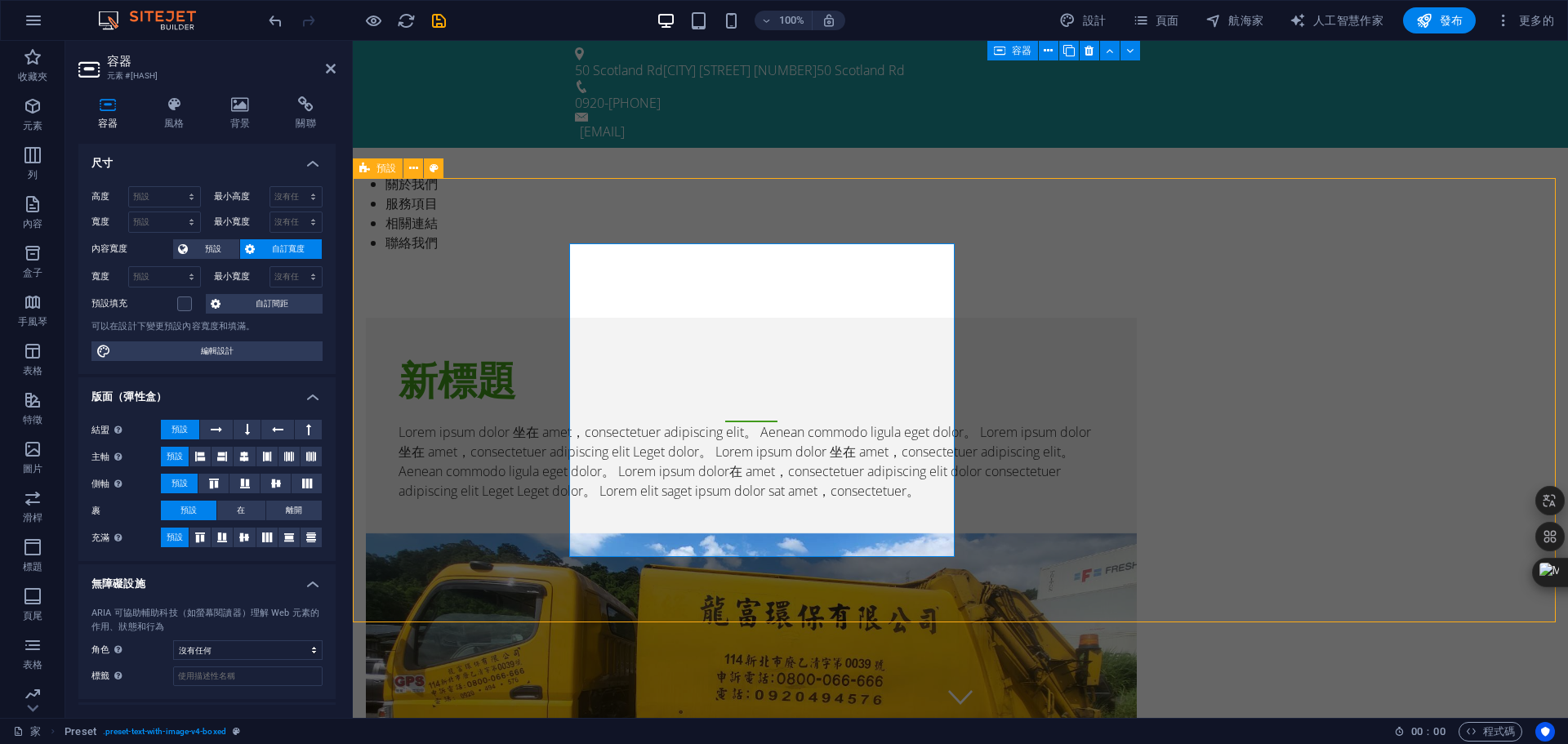 click on "新標題 Lorem ipsum dolor 坐在 amet，consectetuer adipiscing elit。 Aenean commodo ligula eget dolor。 Lorem ipsum dolor 坐在 amet，consectetuer adipiscing elit Leget dolor。 Lorem ipsum dolor 坐在 amet，consectetuer adipiscing elit。 Aenean commodo ligula eget dolor。 Lorem ipsum dolor在 amet，consectetuer adipiscing elit dolor consectetuer adipiscing elit Leget Leget dolor。 Lorem elit saget ipsum dolor sat amet，consectetuer。 將內容拖放到此處 或者  新增元素  貼上剪貼簿" at bounding box center (960, 640) 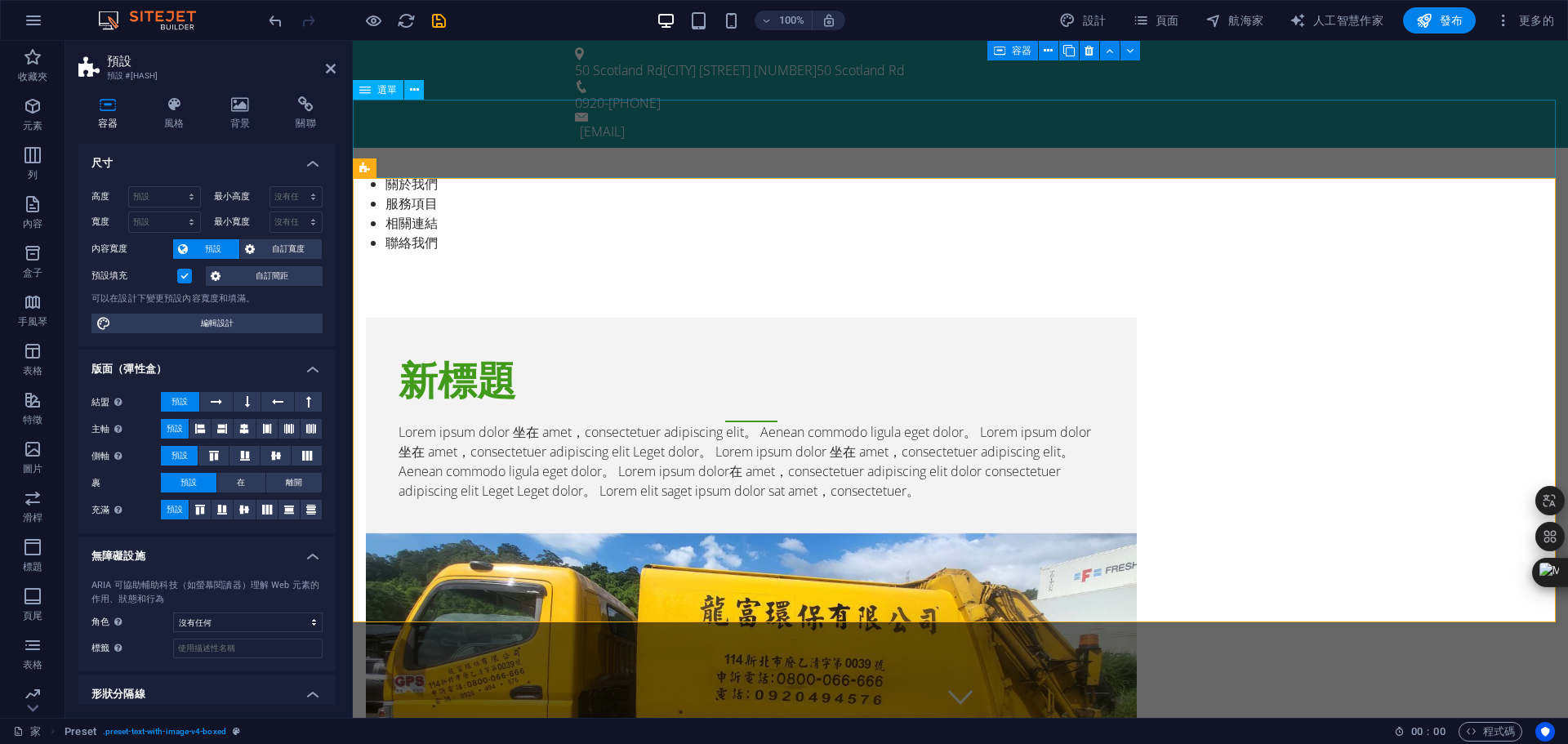 click on "關於我們 服務項目 相關連結 聯絡我們" at bounding box center [960, 213] 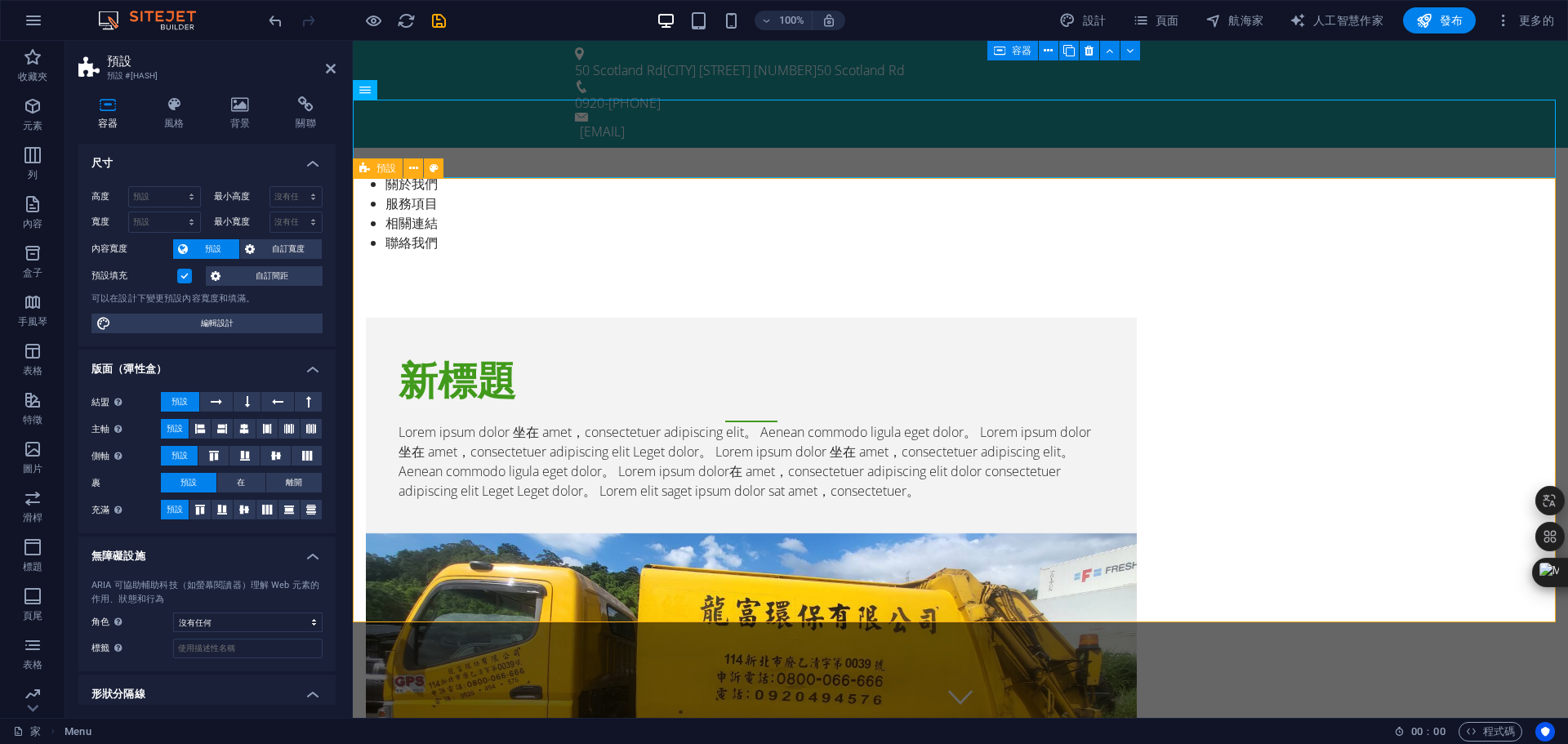 click on "新標題 Lorem ipsum dolor 坐在 amet，consectetuer adipiscing elit。 Aenean commodo ligula eget dolor。 Lorem ipsum dolor 坐在 amet，consectetuer adipiscing elit Leget dolor。 Lorem ipsum dolor 坐在 amet，consectetuer adipiscing elit。 Aenean commodo ligula eget dolor。 Lorem ipsum dolor在 amet，consectetuer adipiscing elit dolor consectetuer adipiscing elit Leget Leget dolor。 Lorem elit saget ipsum dolor sat amet，consectetuer。" at bounding box center [751, 425] 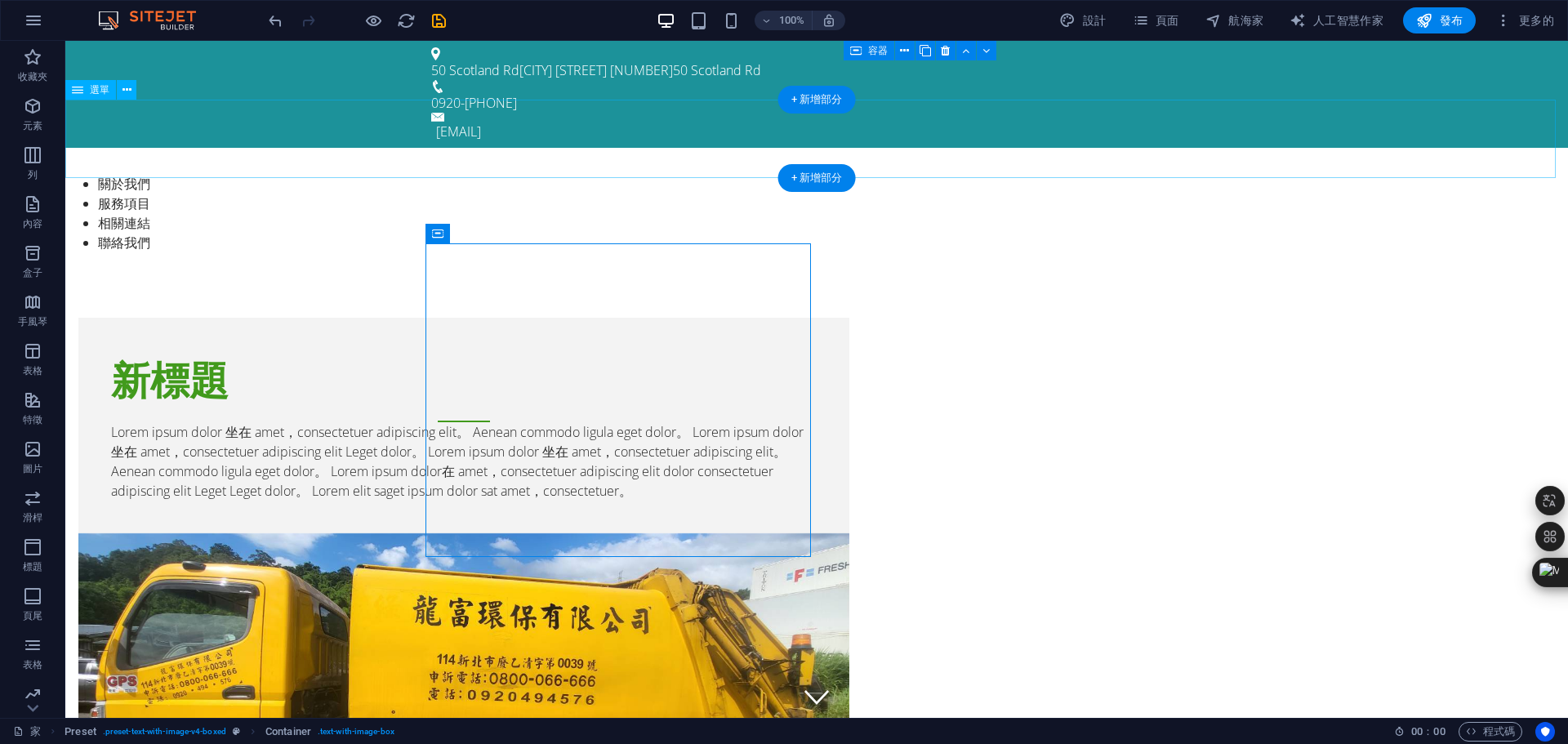 click on "關於我們 服務項目 相關連結 聯絡我們" at bounding box center (817, 213) 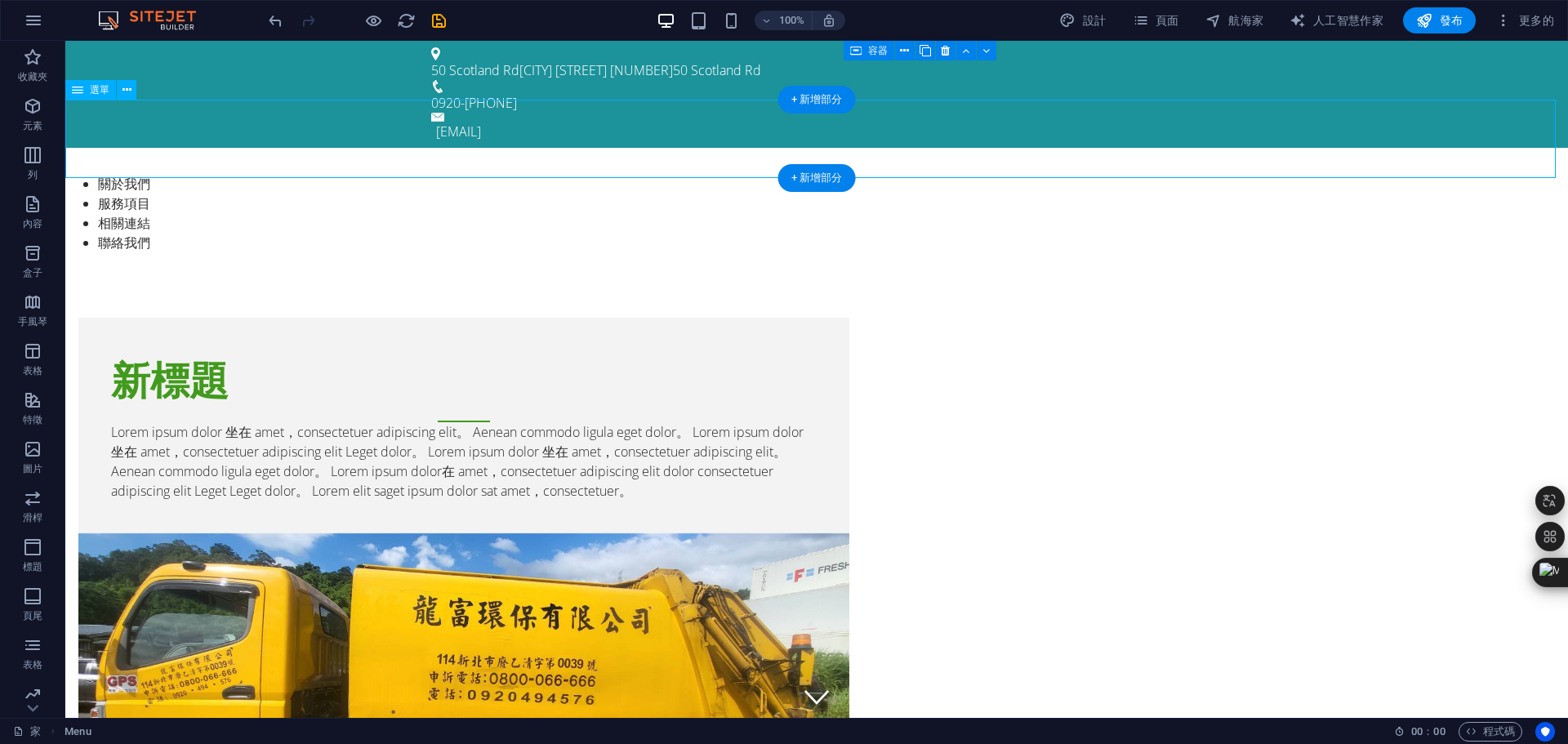 click on "關於我們 服務項目 相關連結 聯絡我們" at bounding box center [817, 213] 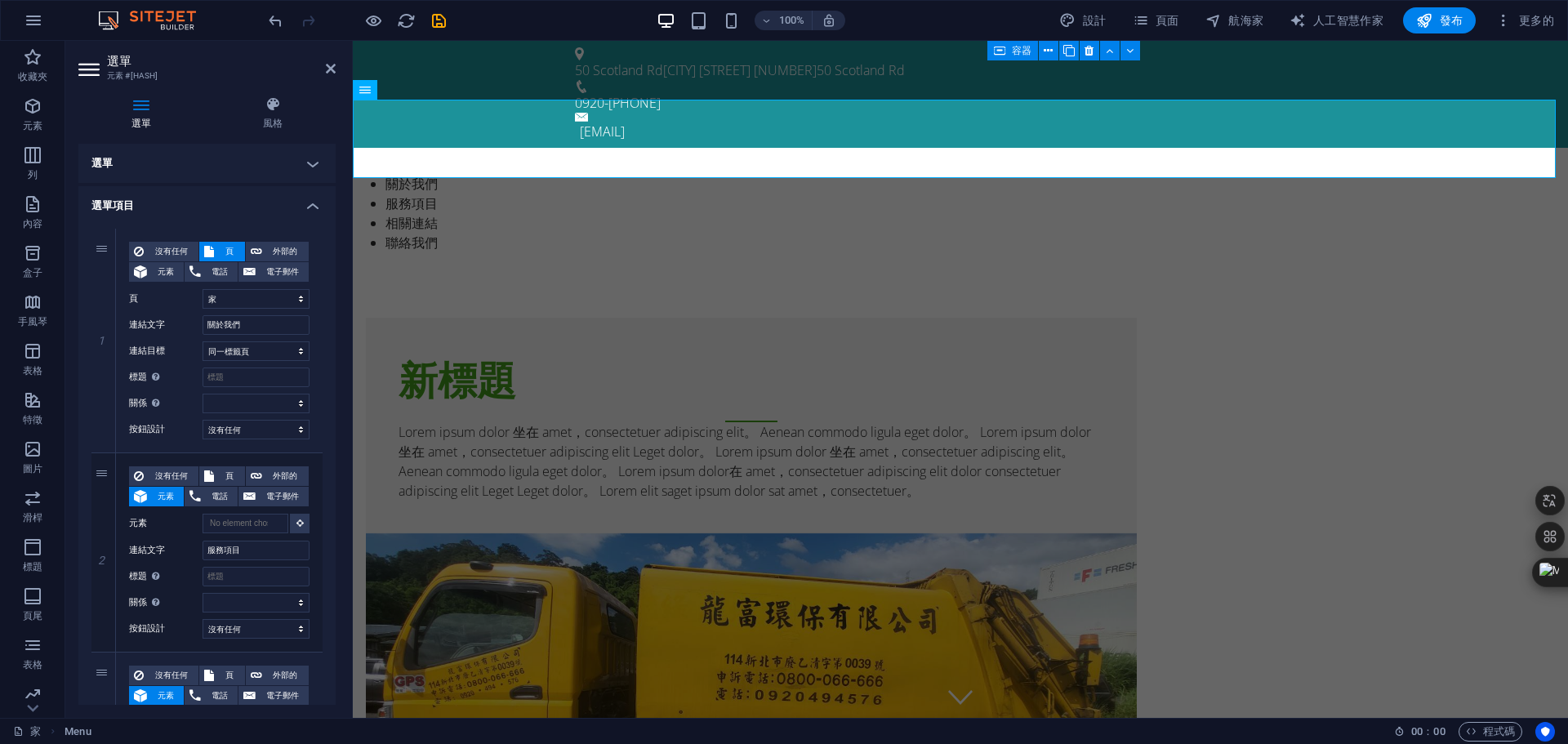 click on "選單" at bounding box center [207, 163] 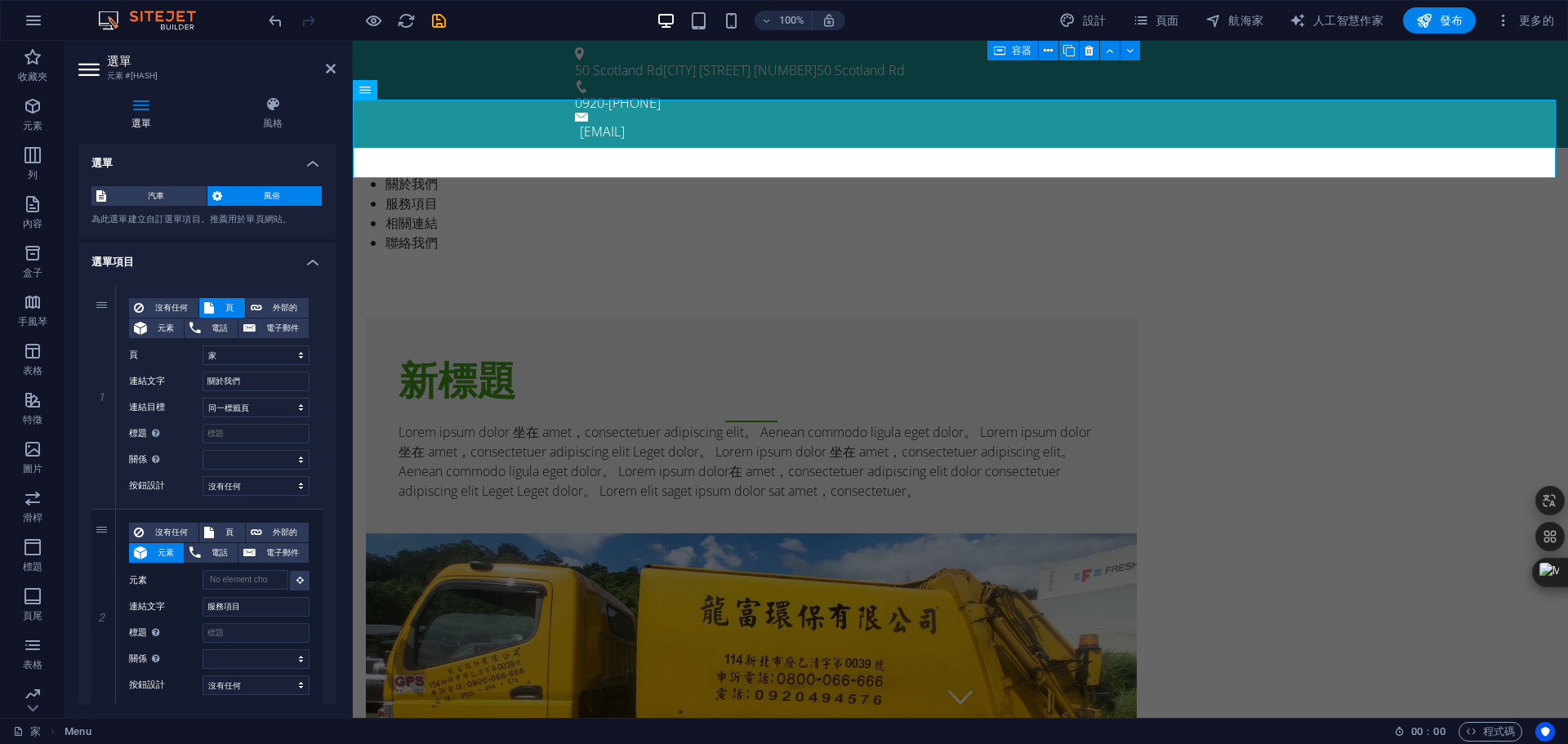 click on "選單" at bounding box center (207, 158) 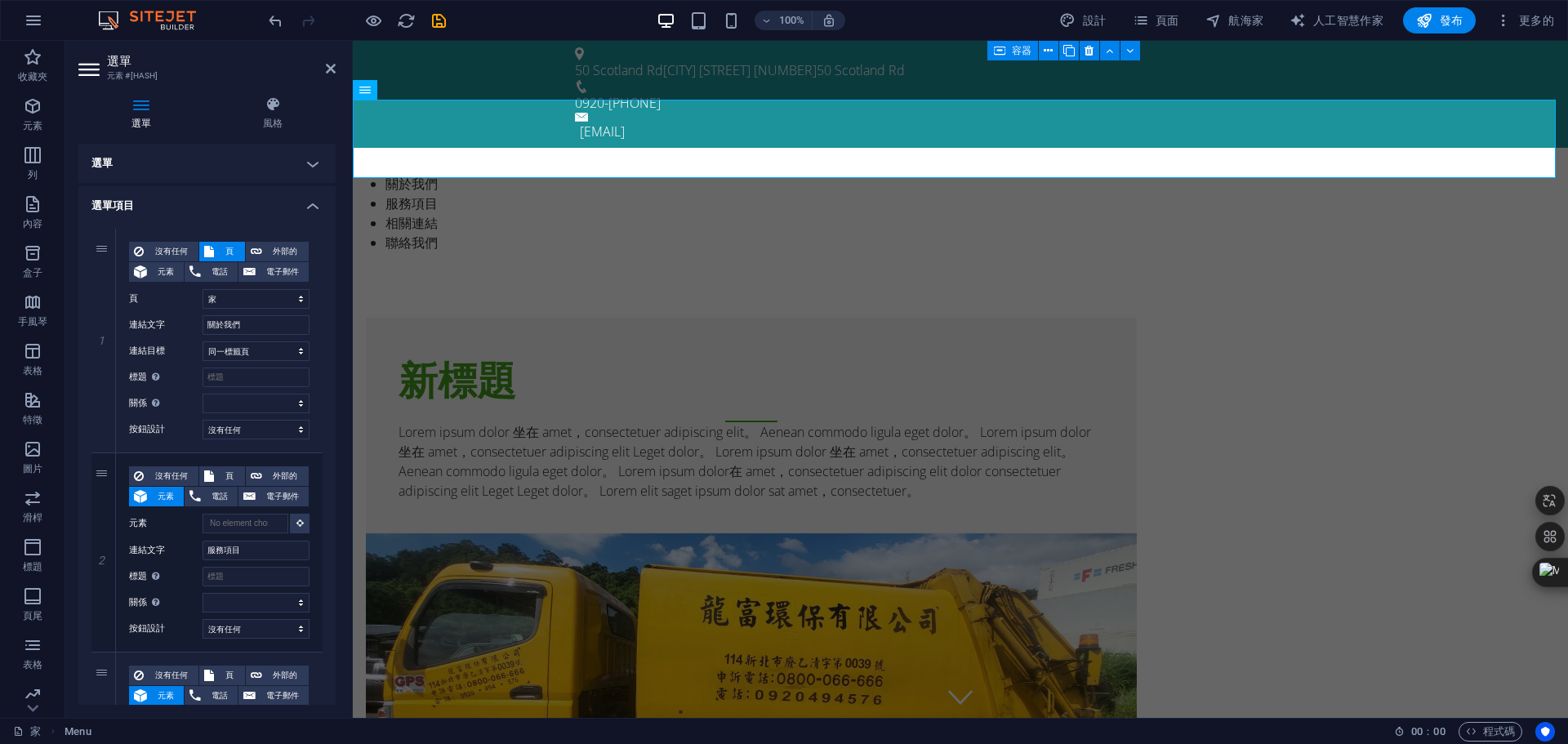click on "選單" at bounding box center [207, 163] 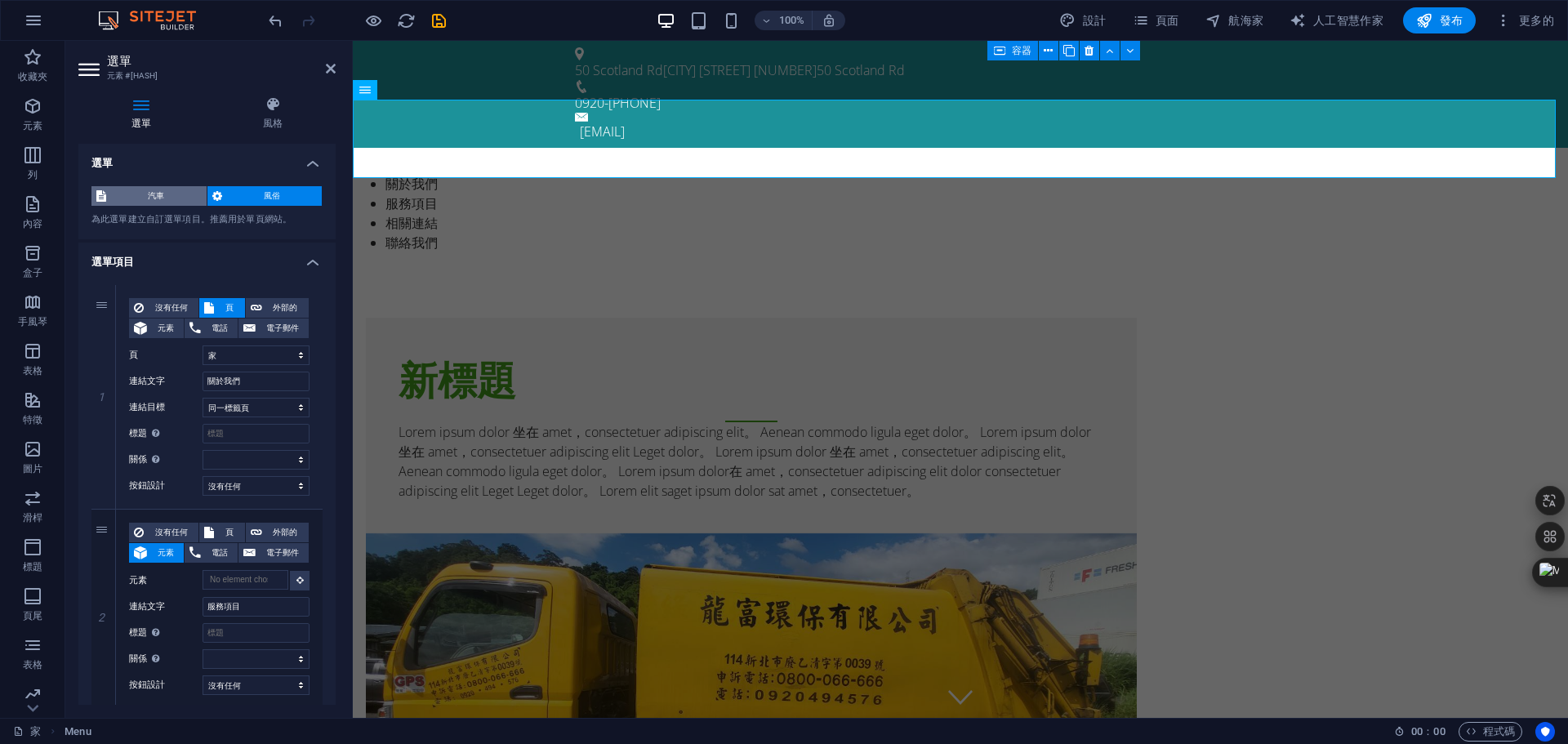 click on "汽車" at bounding box center (156, 195) 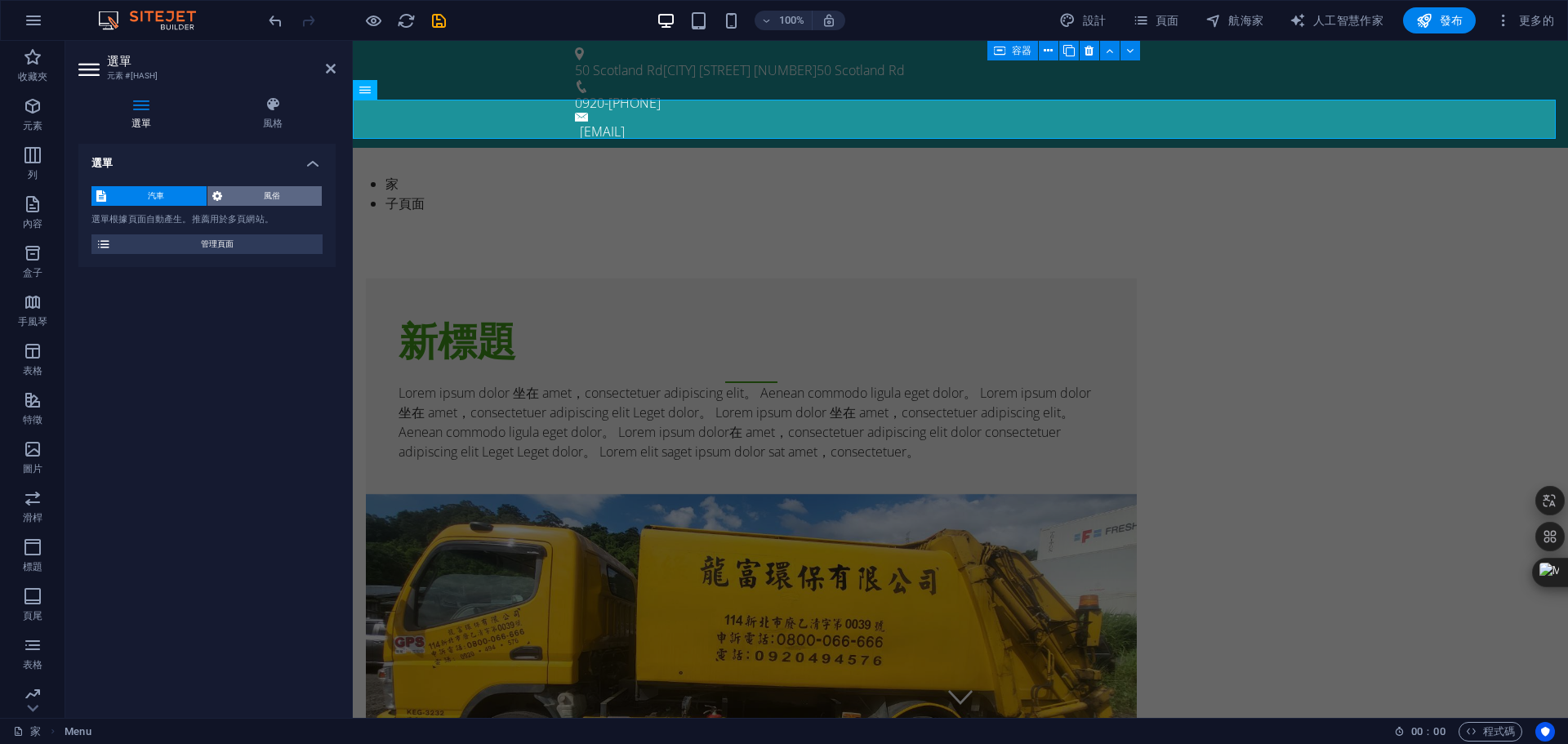 click on "風俗" at bounding box center (272, 196) 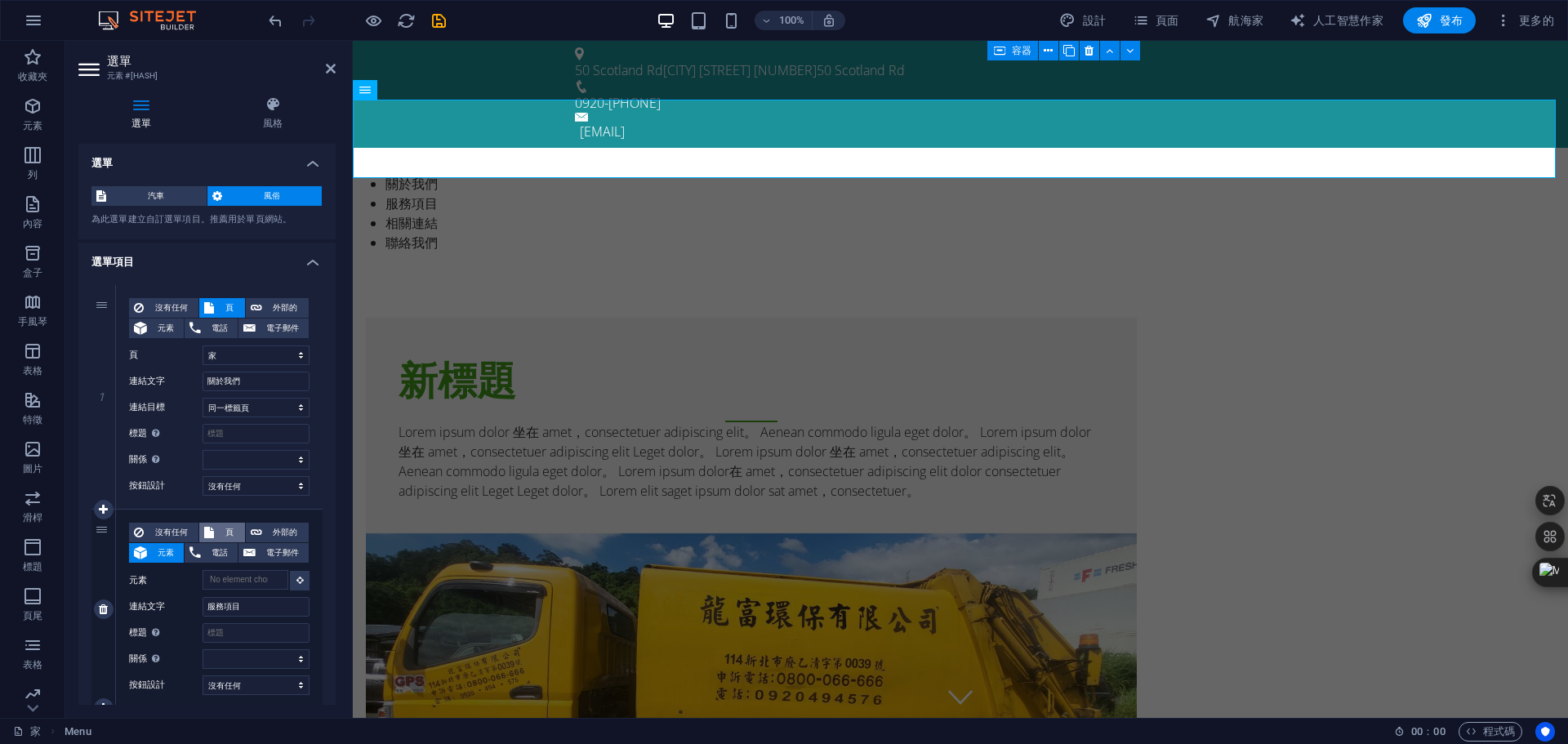 click on "頁" at bounding box center (229, 532) 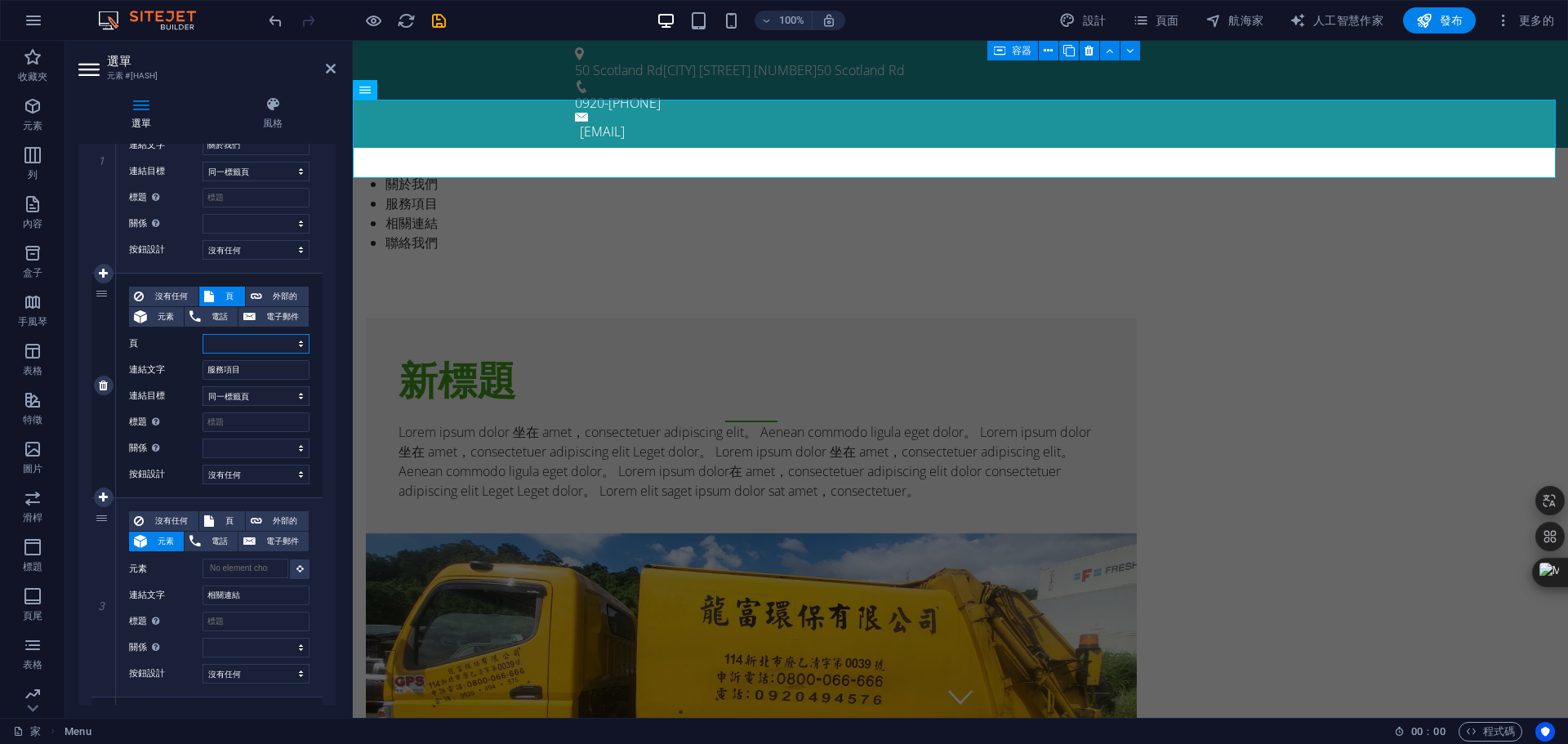 scroll, scrollTop: 245, scrollLeft: 0, axis: vertical 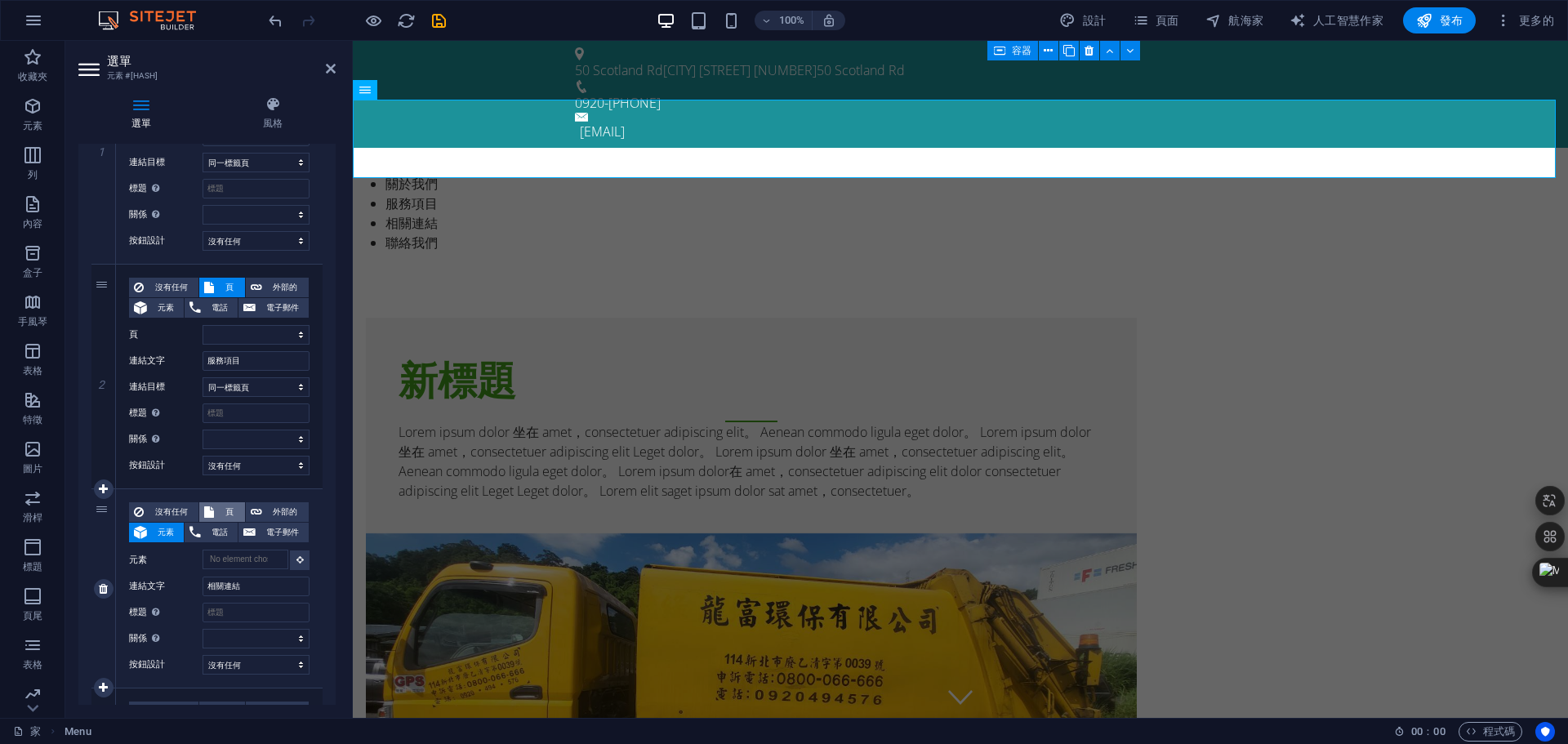click on "頁" at bounding box center [229, 511] 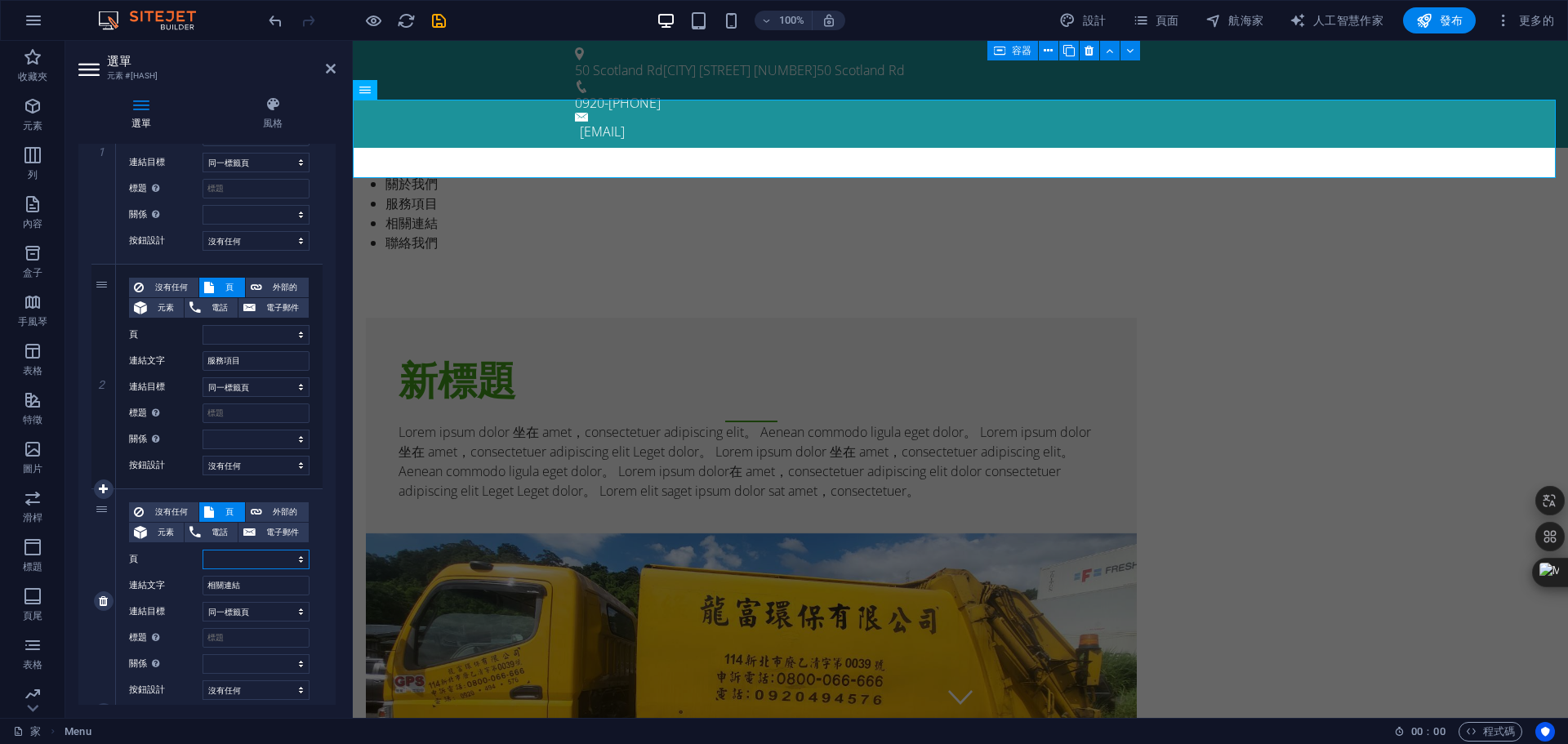 scroll, scrollTop: 474, scrollLeft: 0, axis: vertical 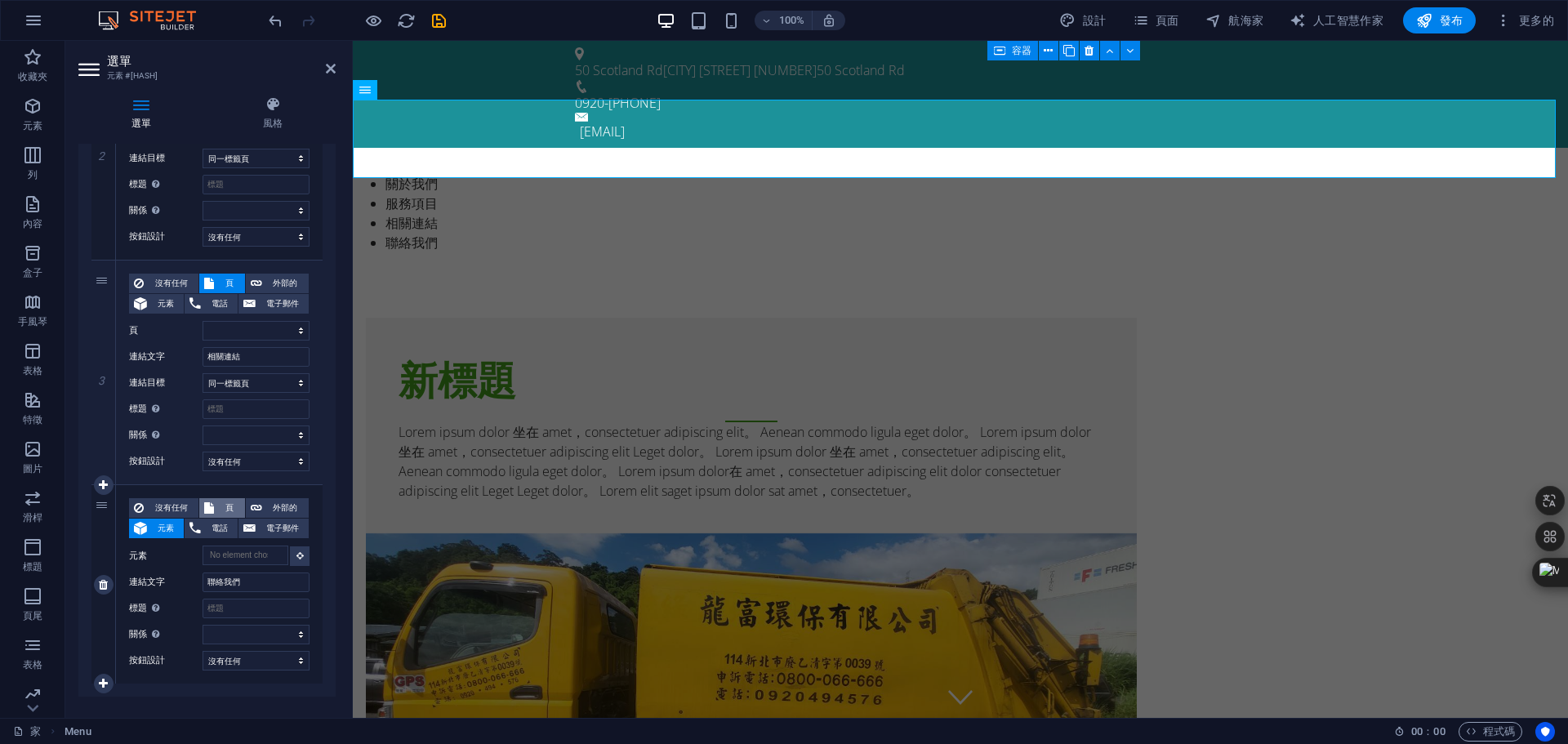 click on "頁" at bounding box center (229, 507) 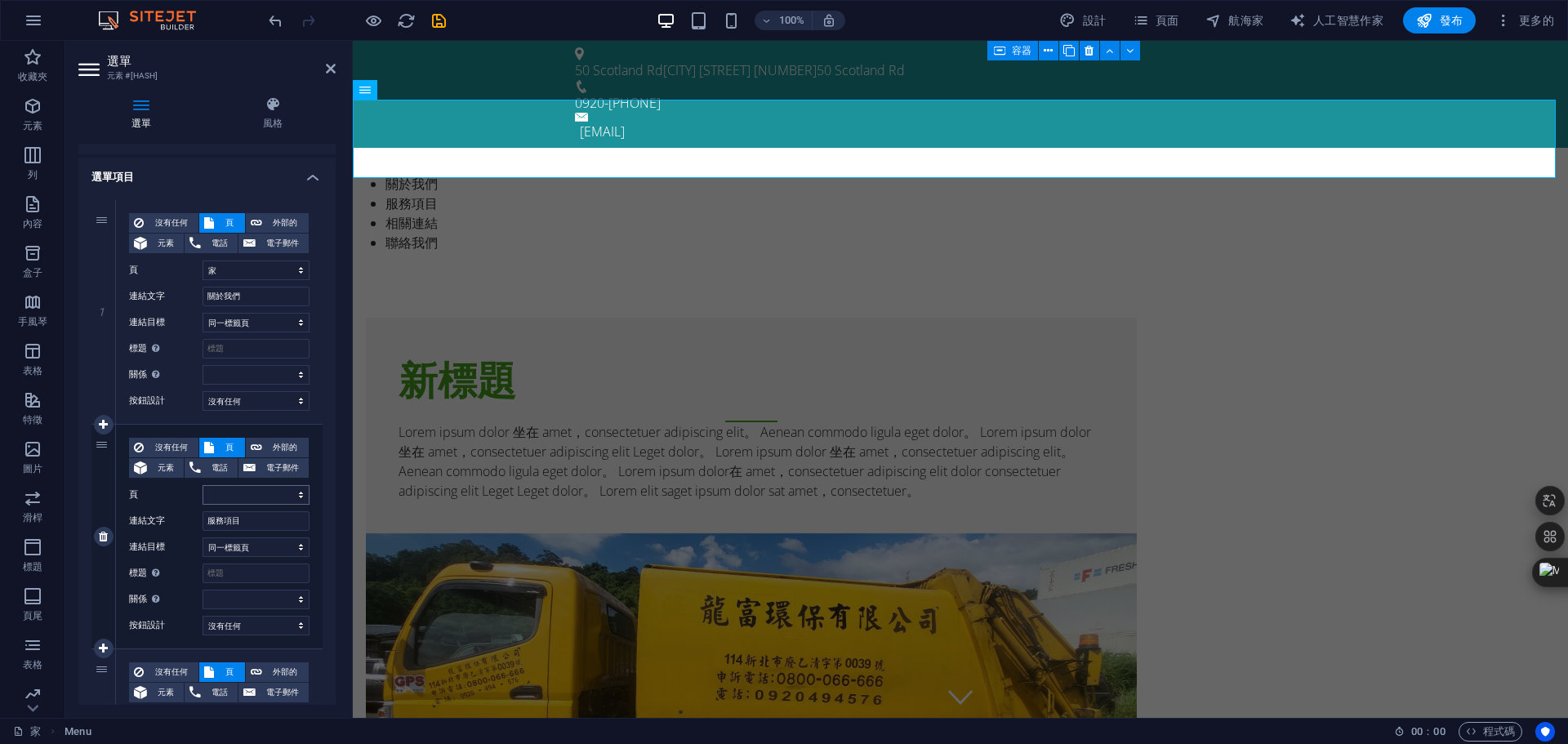 scroll, scrollTop: 0, scrollLeft: 0, axis: both 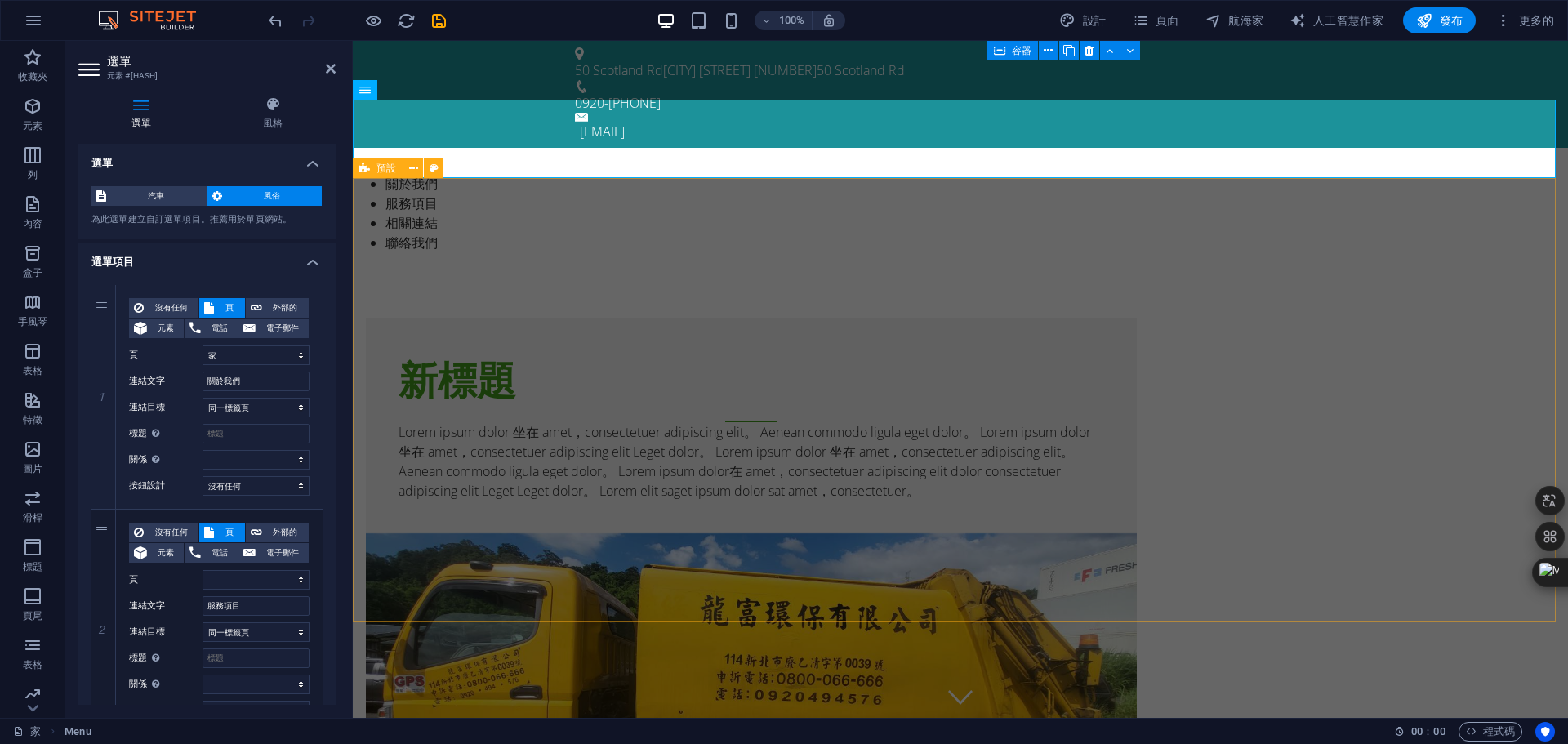 click on "新標題 Lorem ipsum dolor 坐在 amet，consectetuer adipiscing elit。 Aenean commodo ligula eget dolor。 Lorem ipsum dolor 坐在 amet，consectetuer adipiscing elit Leget dolor。 Lorem ipsum dolor 坐在 amet，consectetuer adipiscing elit。 Aenean commodo ligula eget dolor。 Lorem ipsum dolor在 amet，consectetuer adipiscing elit dolor consectetuer adipiscing elit Leget Leget dolor。 Lorem elit saget ipsum dolor sat amet，consectetuer。 將內容拖放到此處 或者  新增元素  貼上剪貼簿" at bounding box center [960, 640] 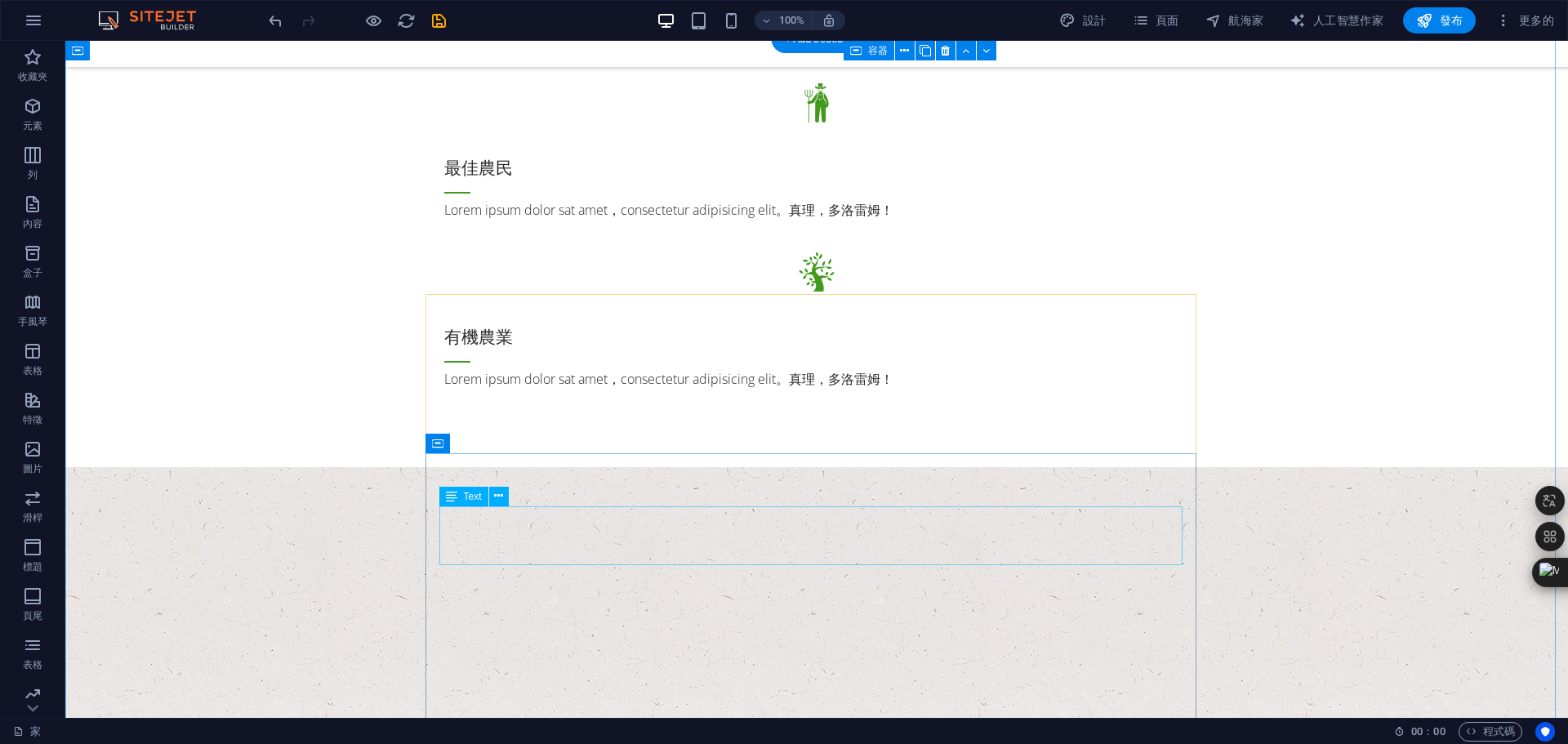 scroll, scrollTop: 3103, scrollLeft: 0, axis: vertical 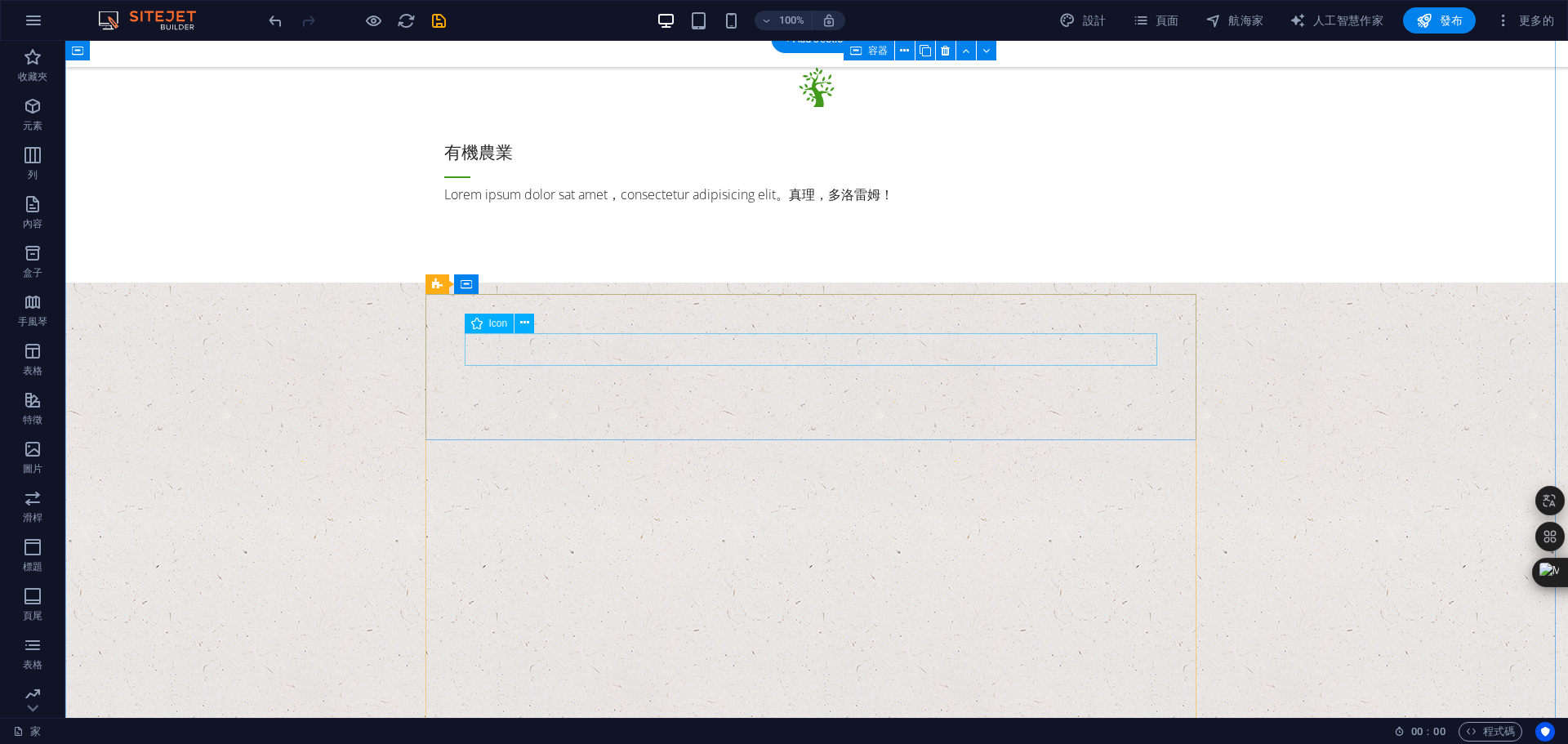 click at bounding box center [817, 4176] 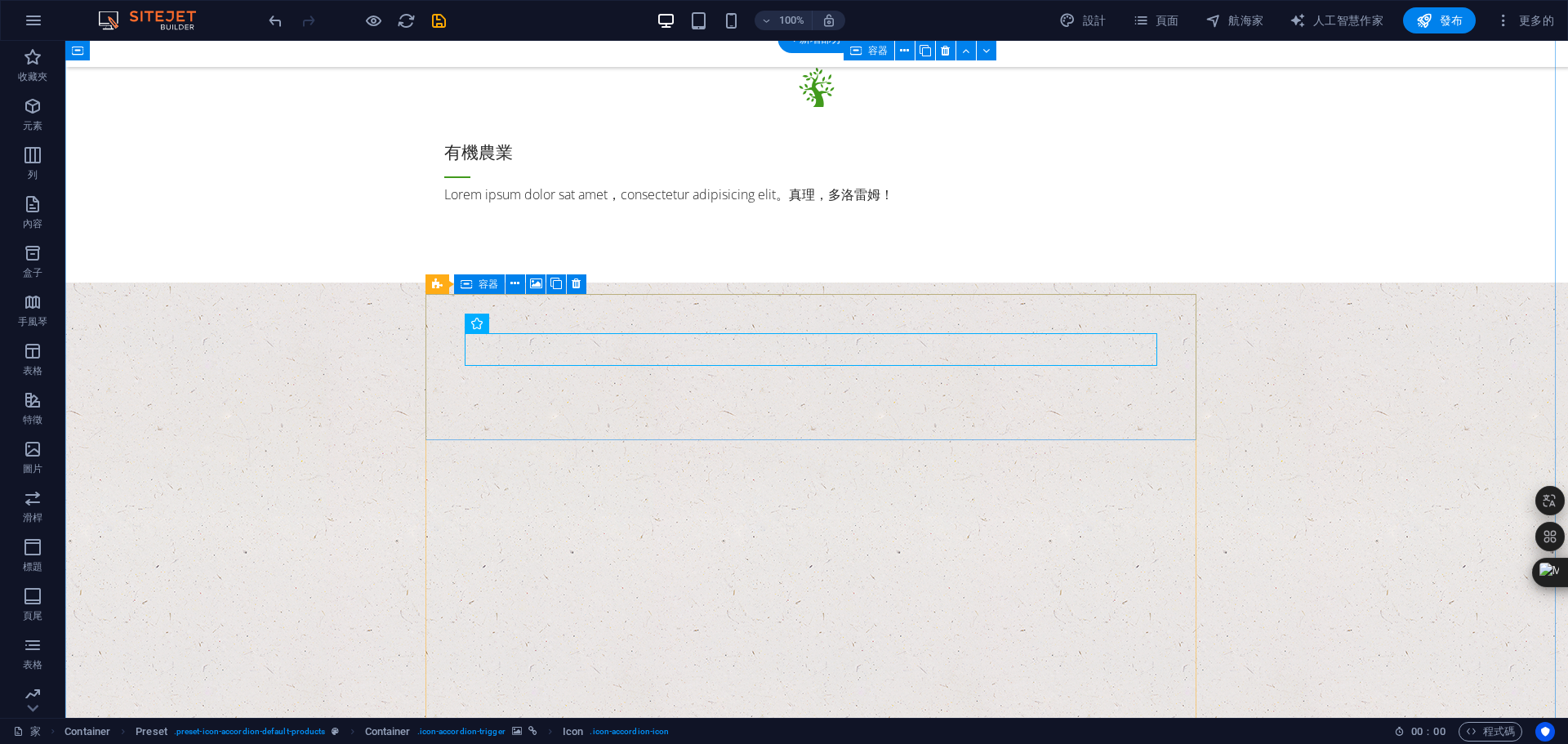 click on "蔬菜" at bounding box center [817, 4193] 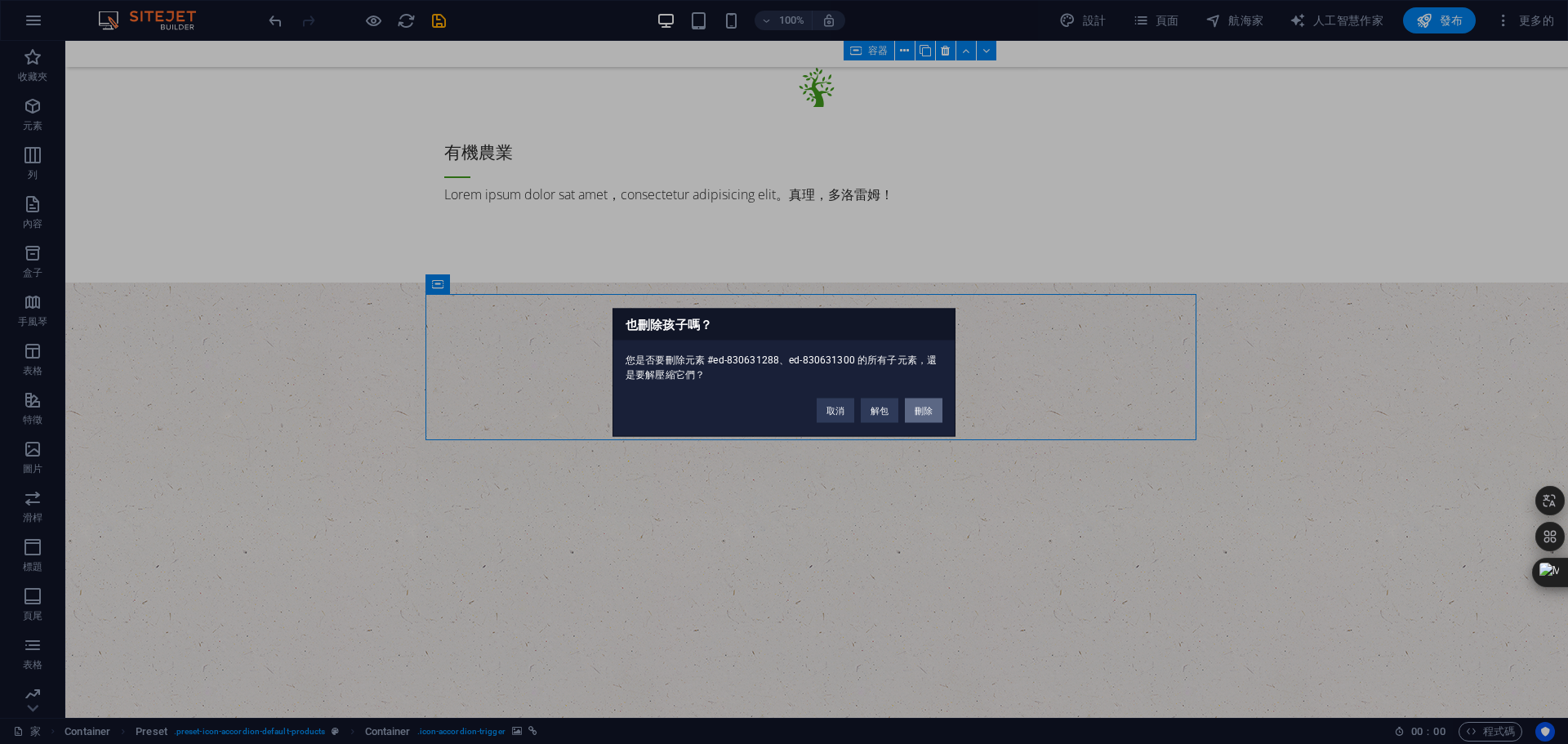 click on "刪除" at bounding box center (924, 410) 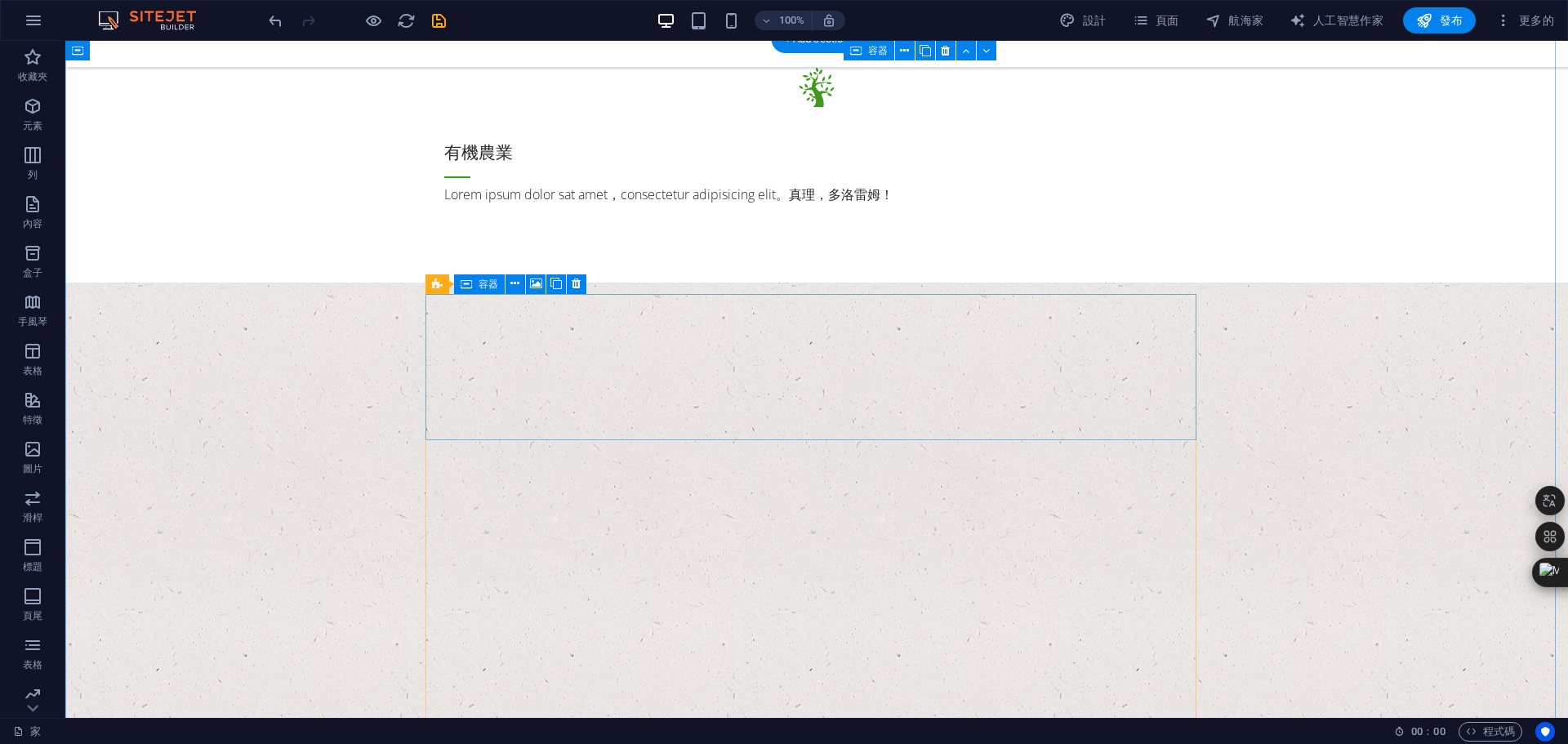 click on "香草和沙拉" at bounding box center (817, 4193) 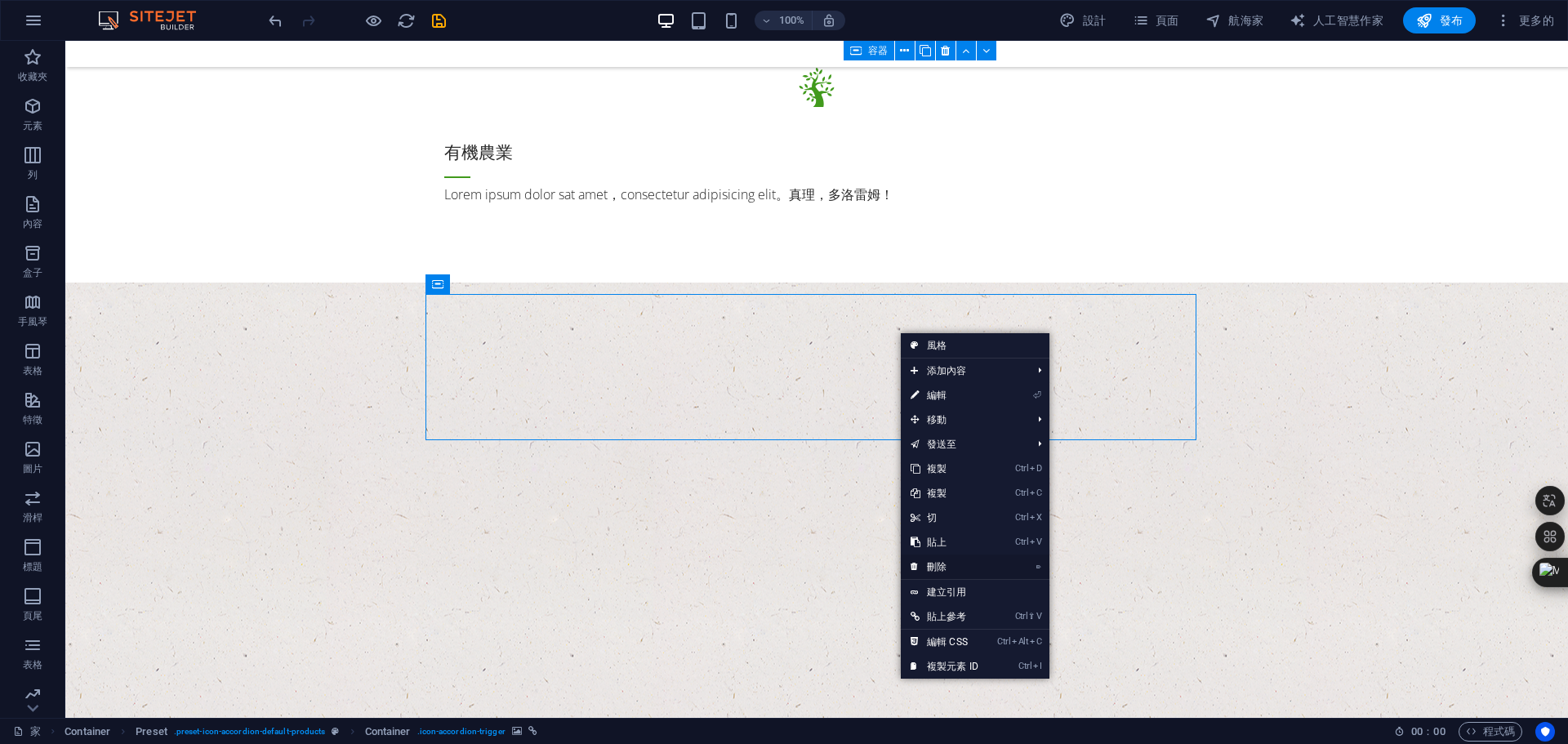 click on "⌦ 刪除" at bounding box center (944, 567) 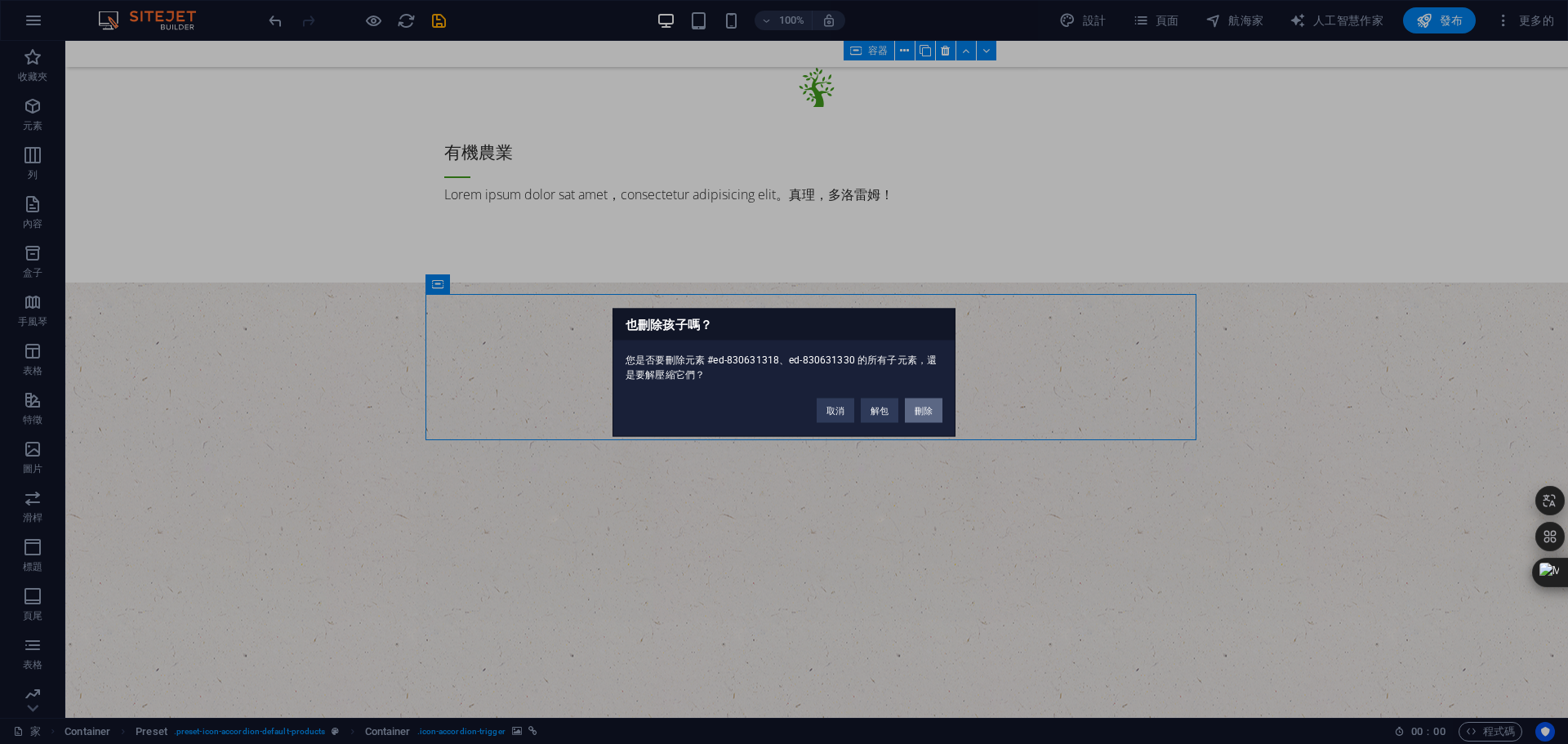 click on "刪除" at bounding box center [924, 410] 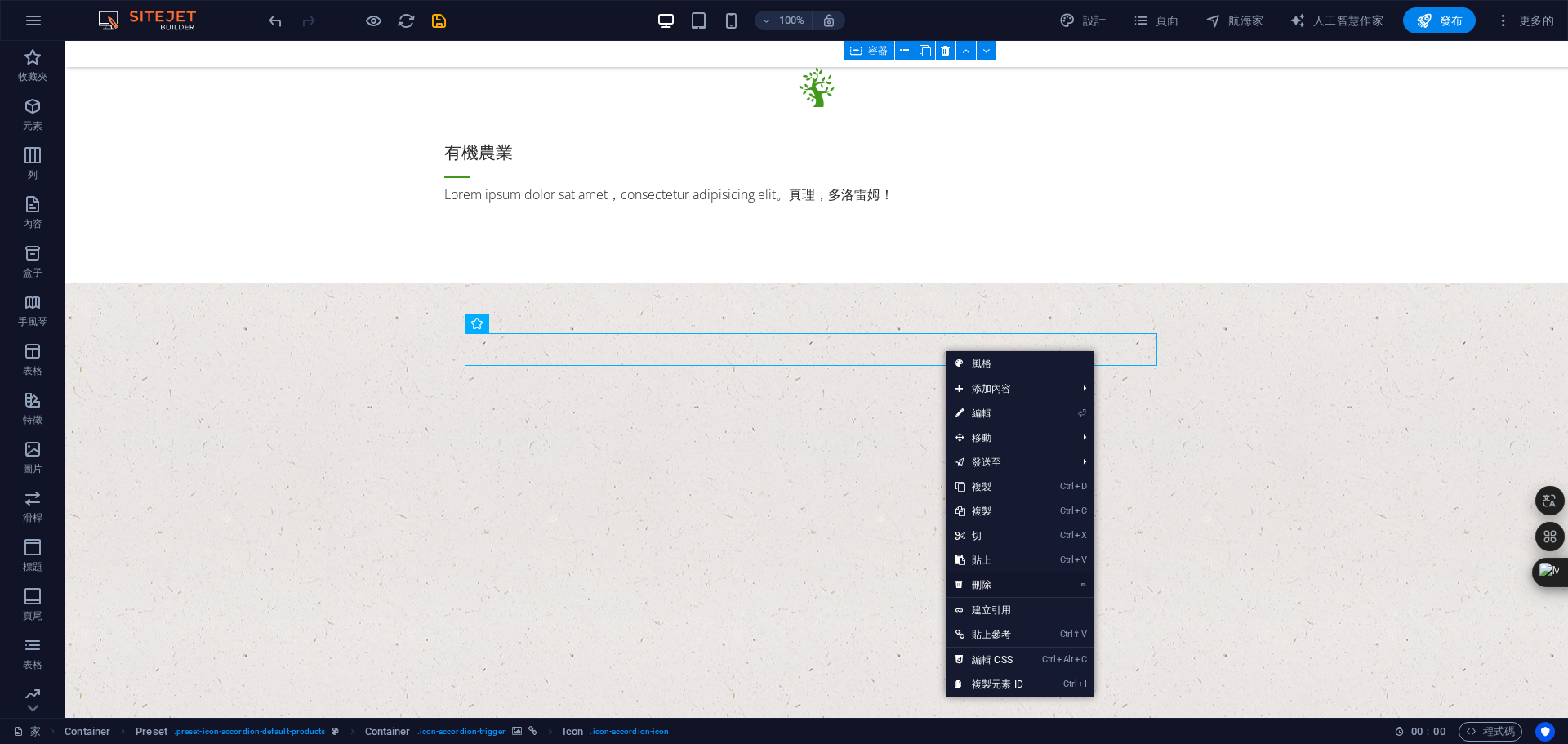click on "⌦ 刪除" at bounding box center (989, 585) 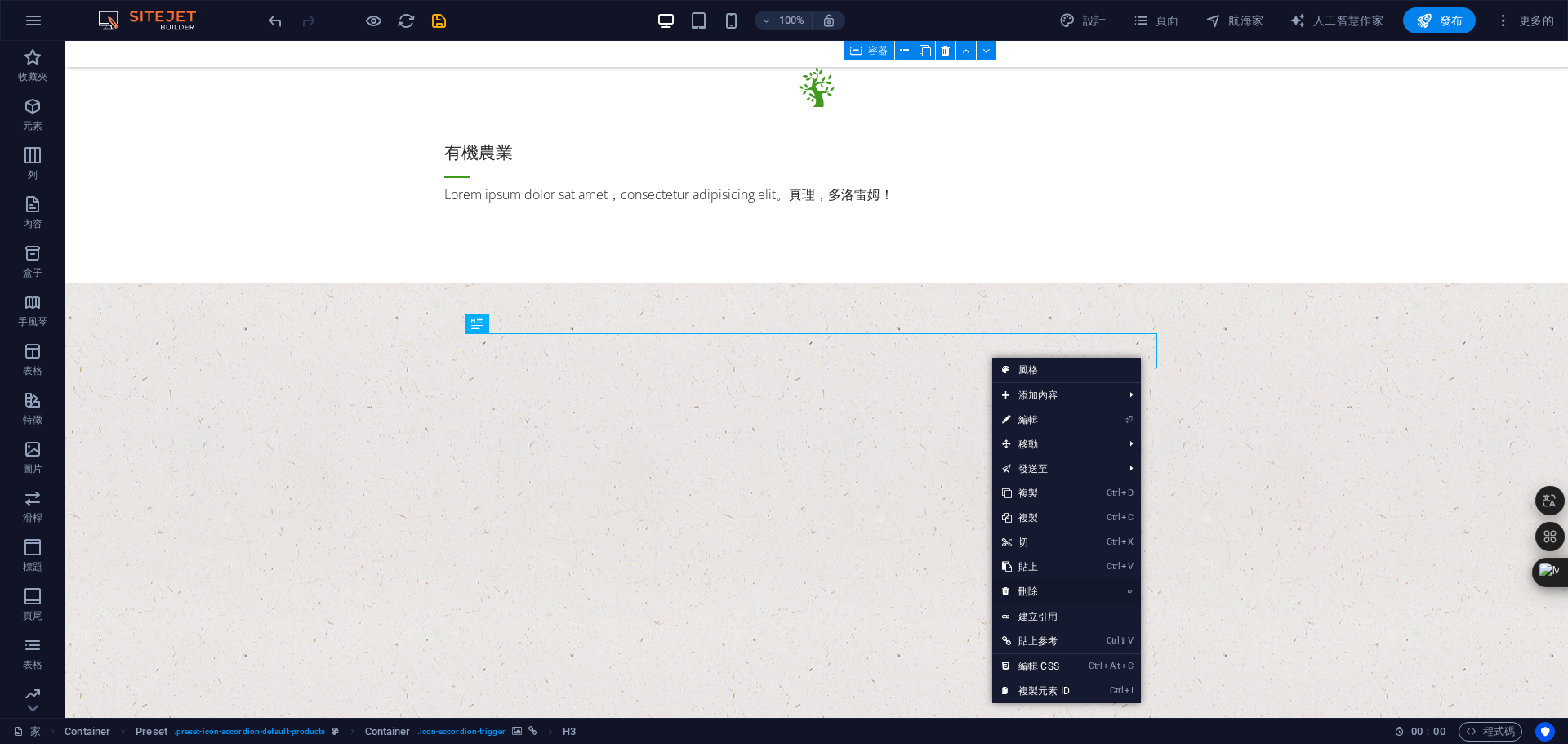 click on "⌦ 刪除" at bounding box center [1036, 591] 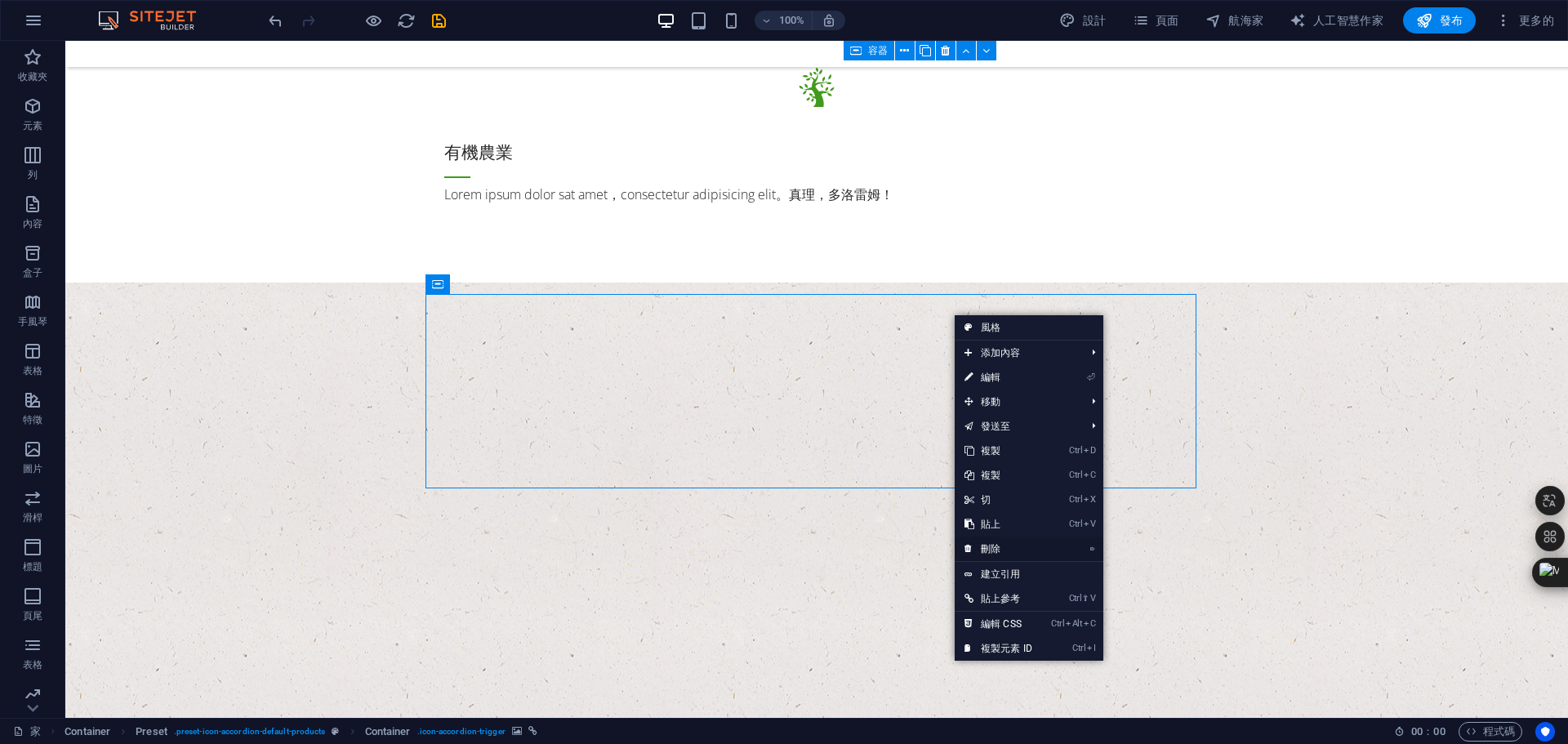 click on "⌦ 刪除" at bounding box center (998, 549) 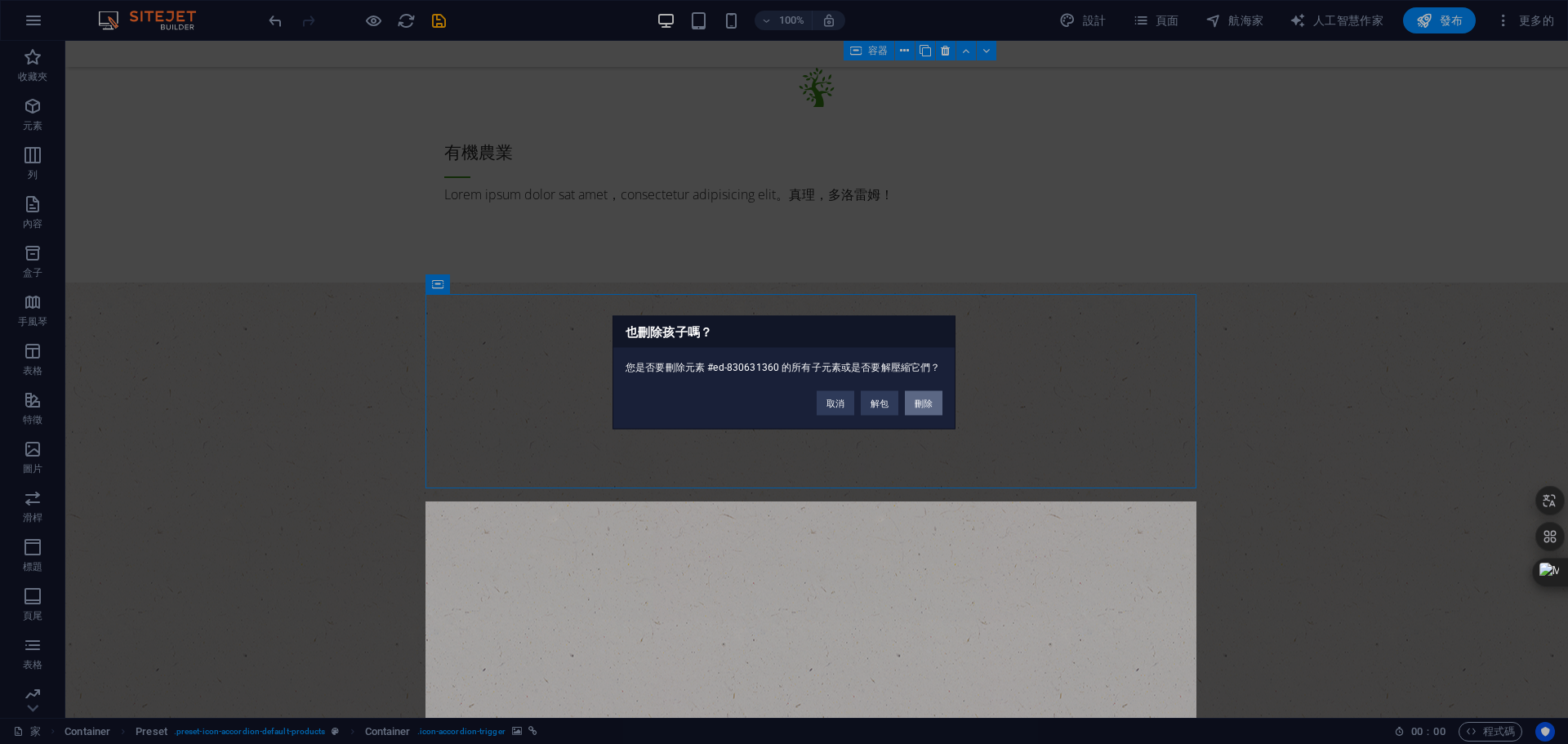 click on "刪除" at bounding box center (924, 403) 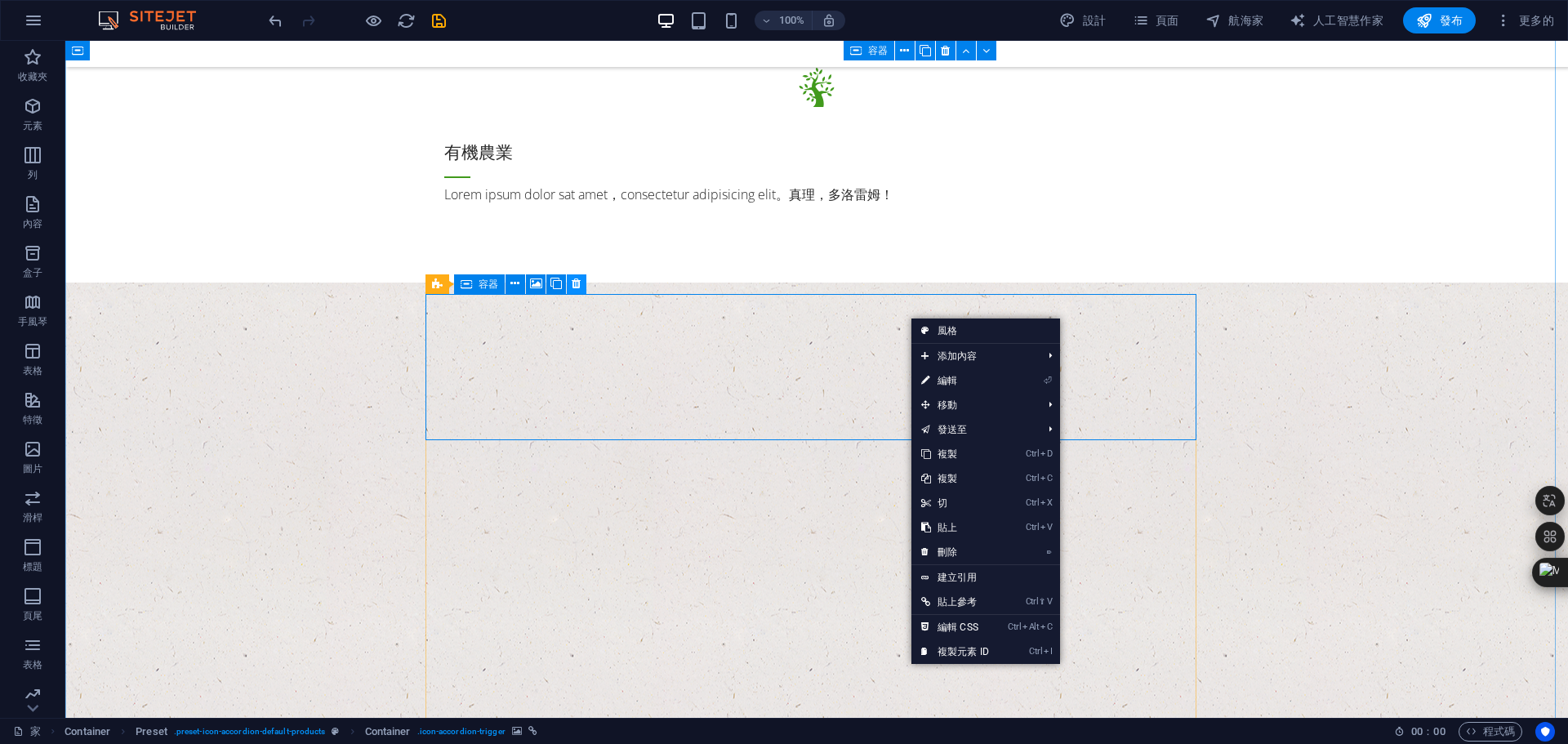 click at bounding box center (576, 283) 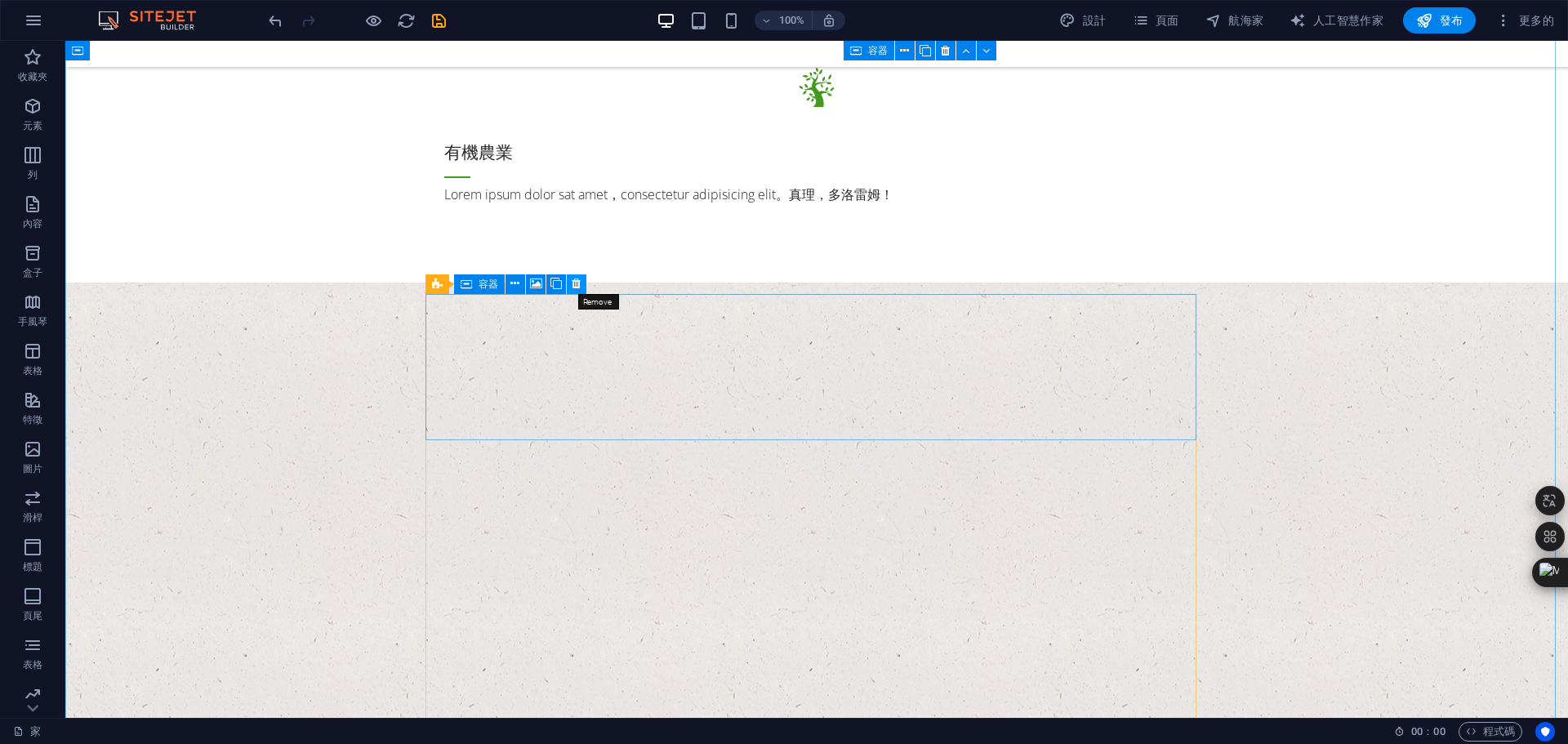 click at bounding box center (577, 284) 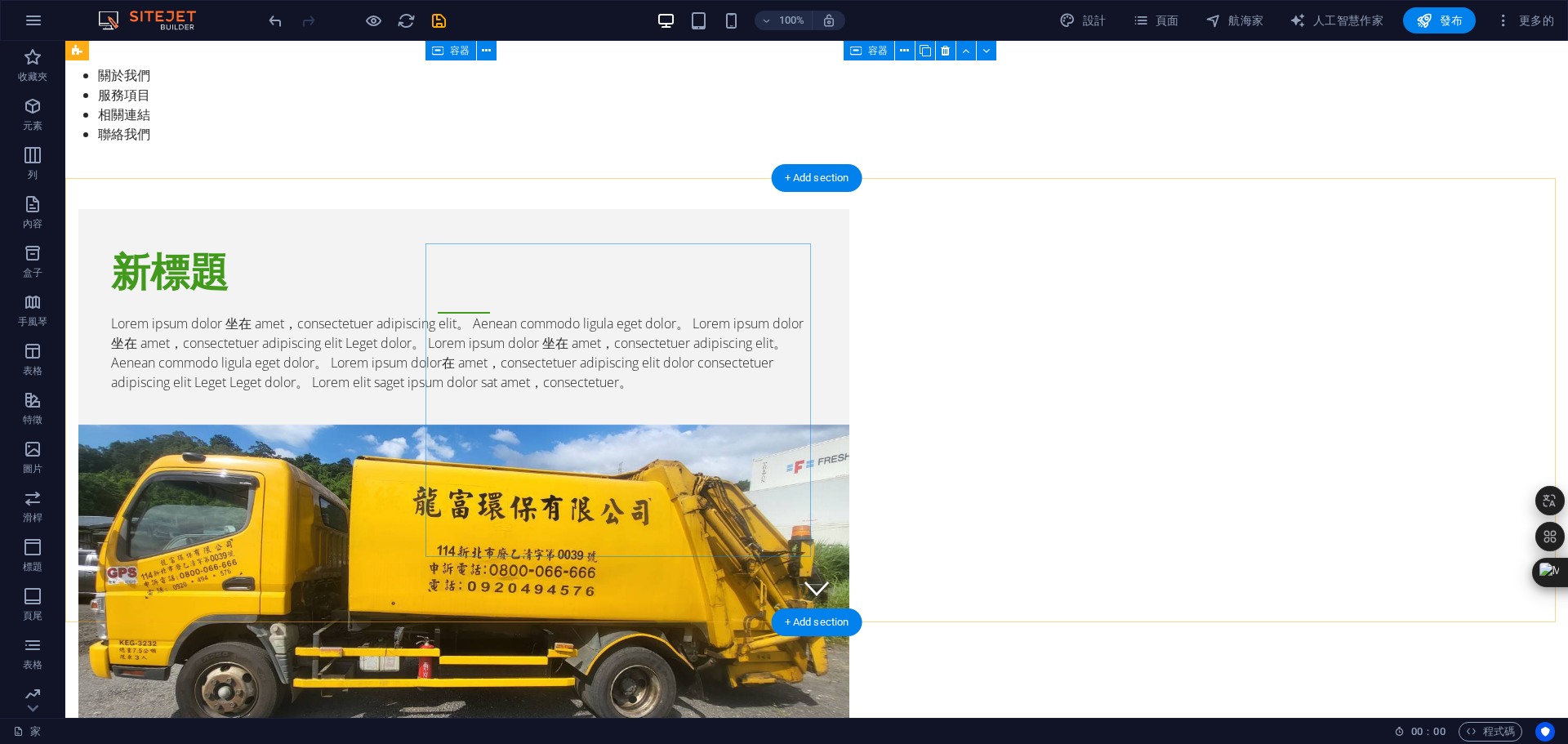 scroll, scrollTop: 0, scrollLeft: 0, axis: both 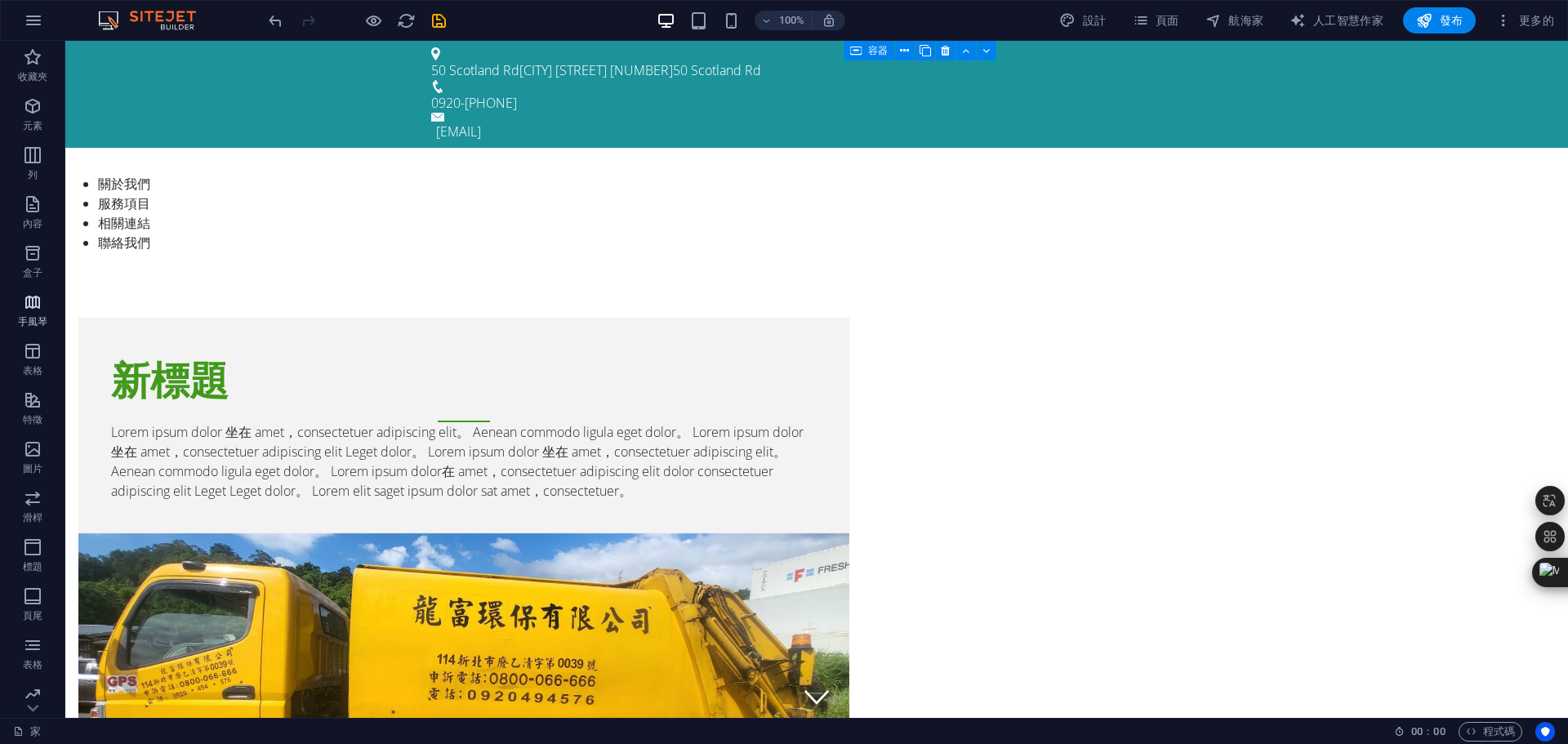click on "手風琴" at bounding box center (33, 312) 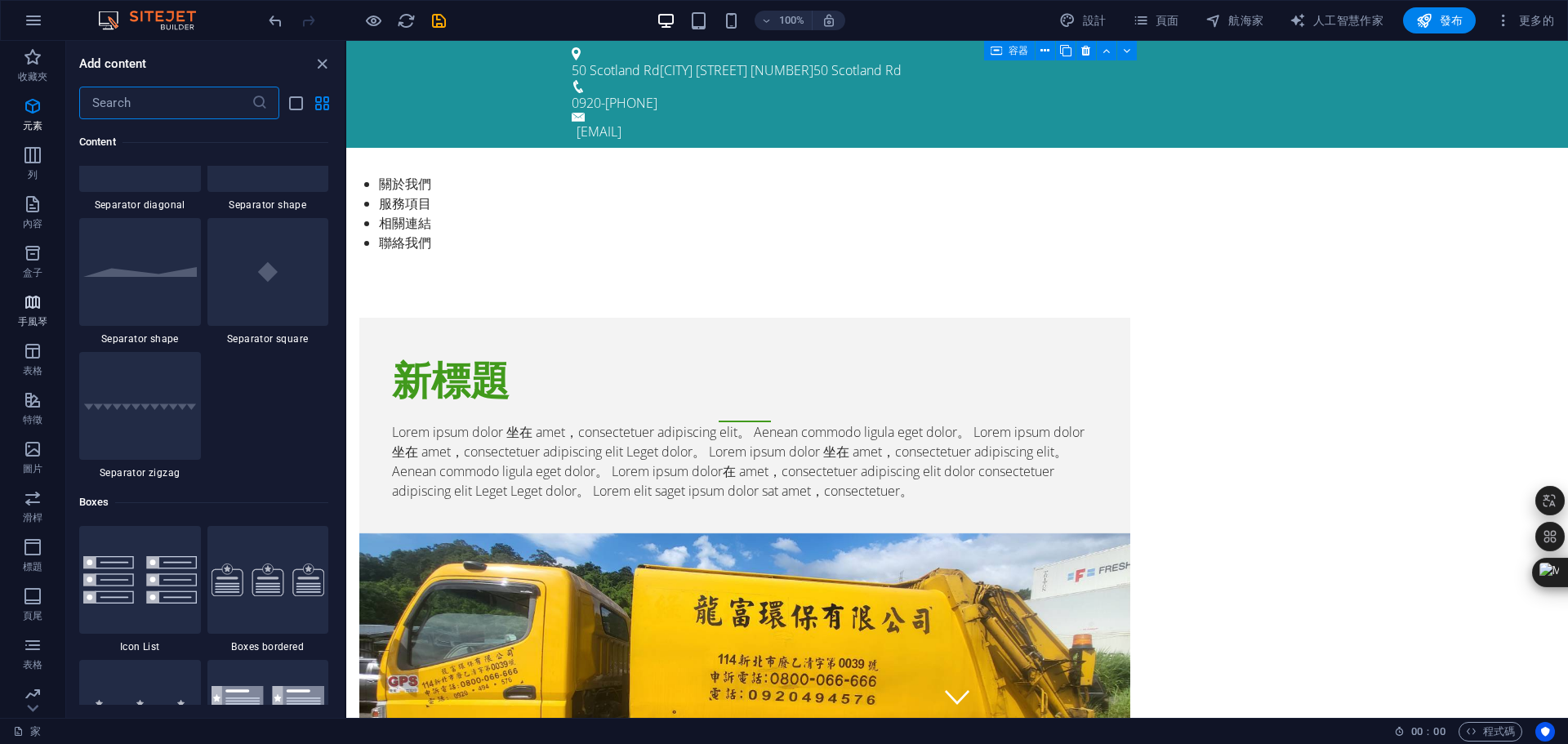scroll, scrollTop: 5215, scrollLeft: 0, axis: vertical 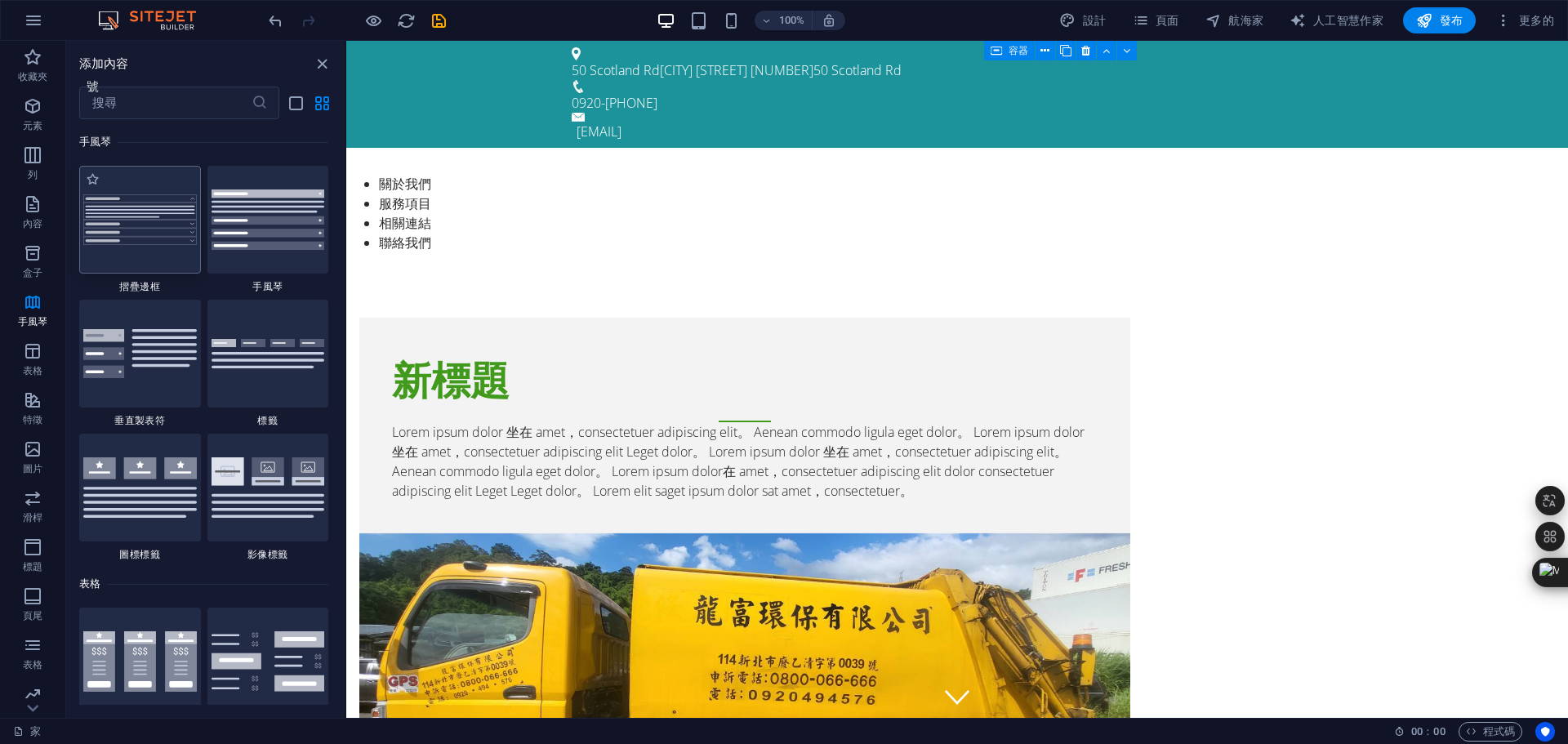 click at bounding box center (140, 220) 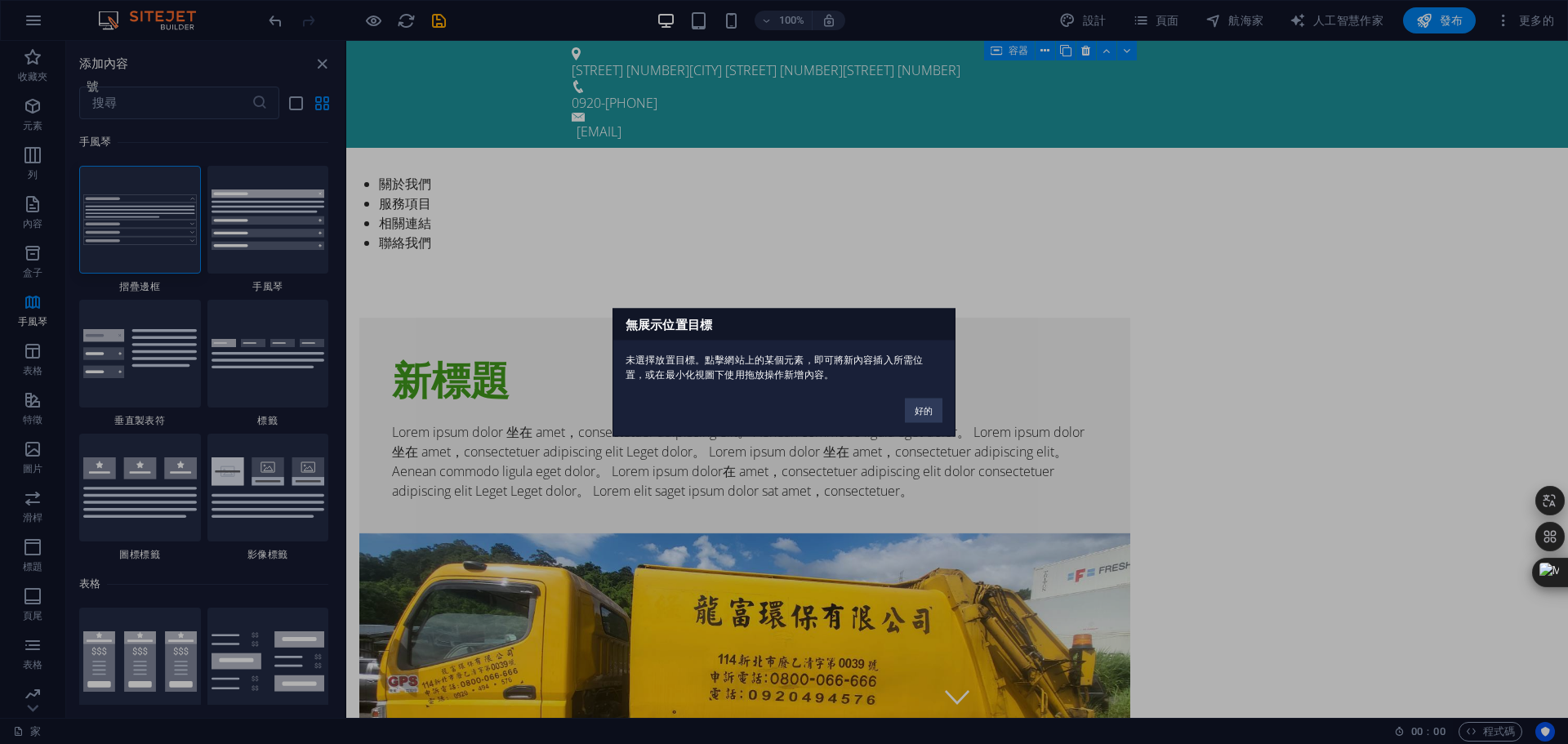 click on "無展示位置目標 未選擇放置目標。點擊網站上的某個元素，即可將新內容插入所需位置，或在最小化視圖下使用拖放操作新增內容。 好的" at bounding box center (784, 372) 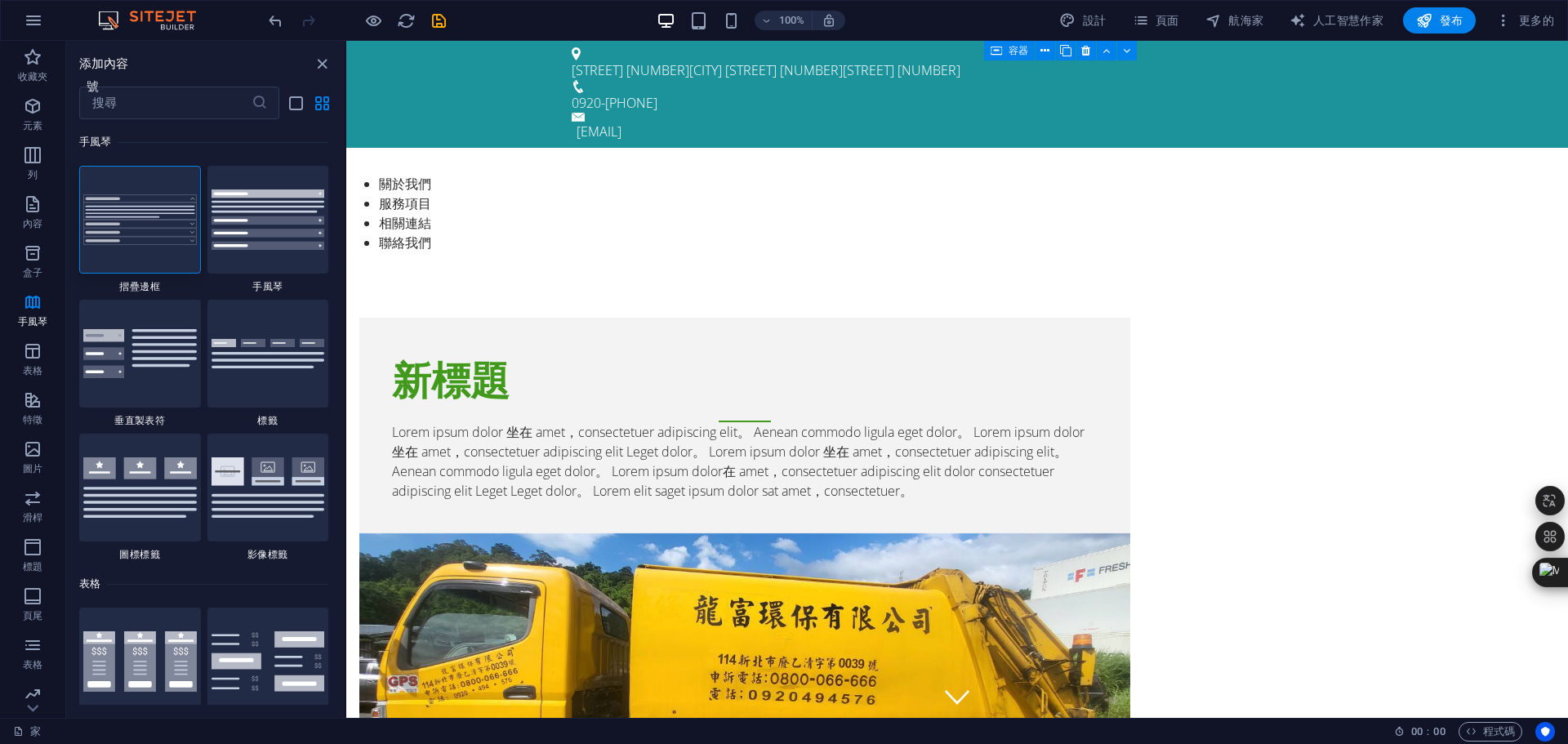 click at bounding box center [268, 220] 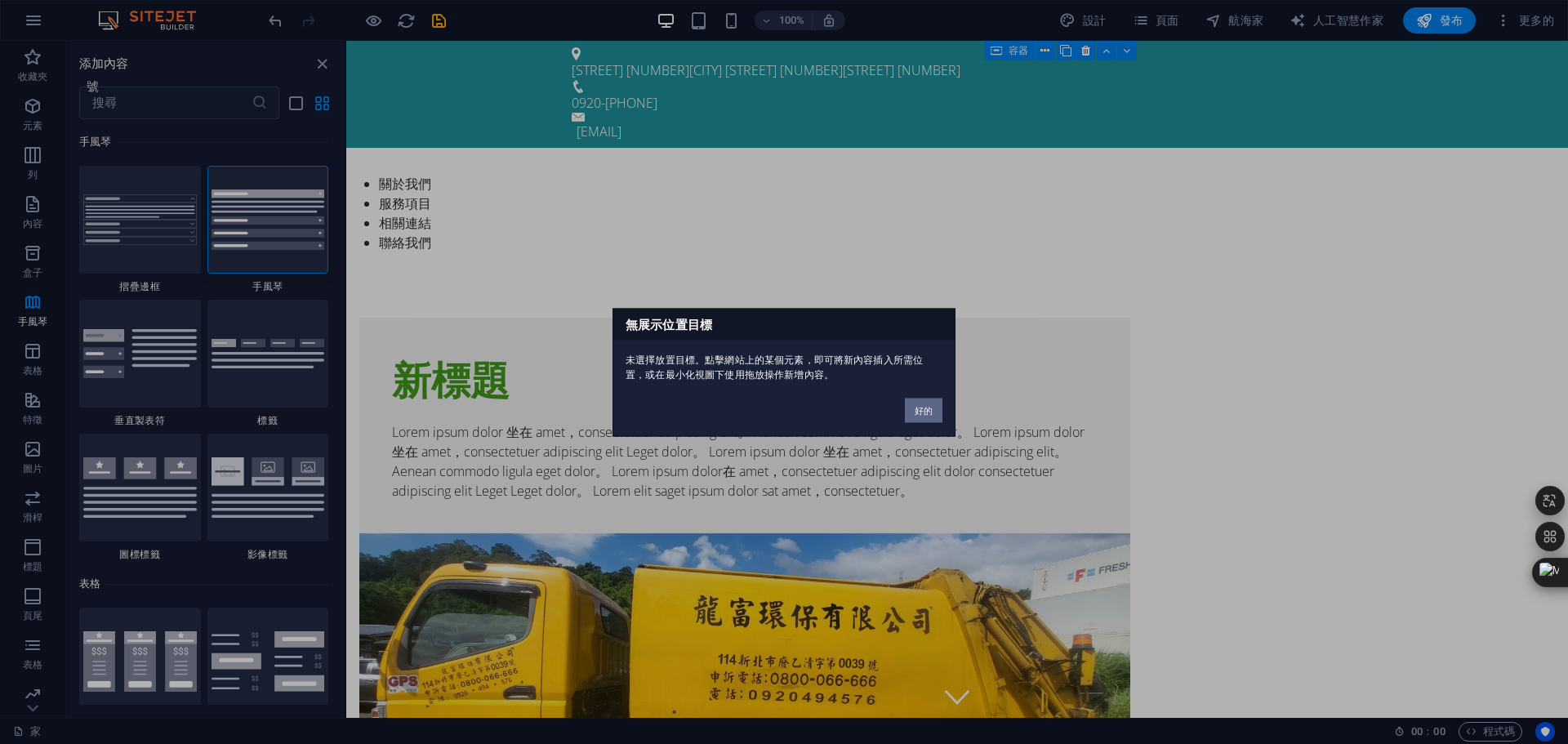 click on "好的" at bounding box center [924, 410] 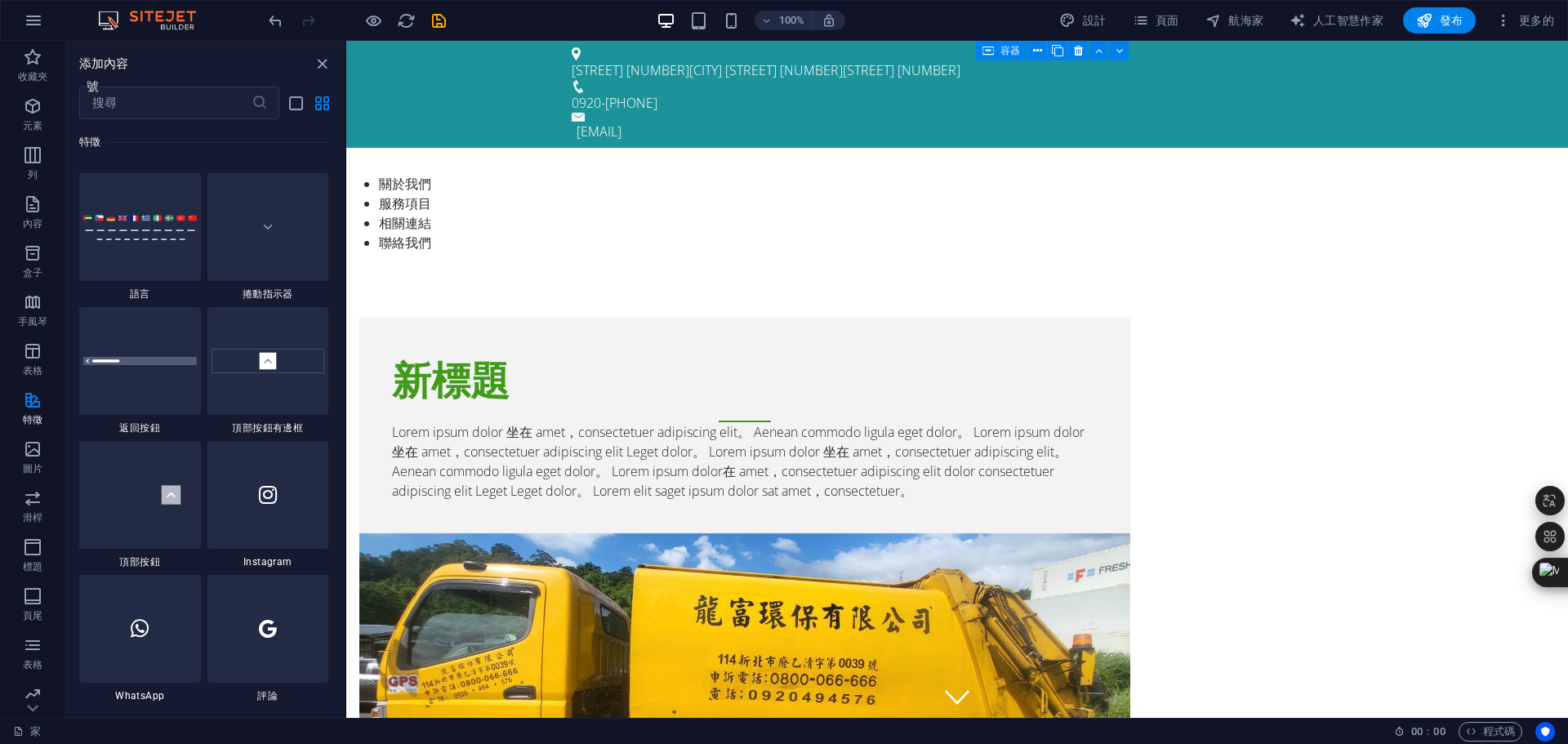 scroll, scrollTop: 7256, scrollLeft: 0, axis: vertical 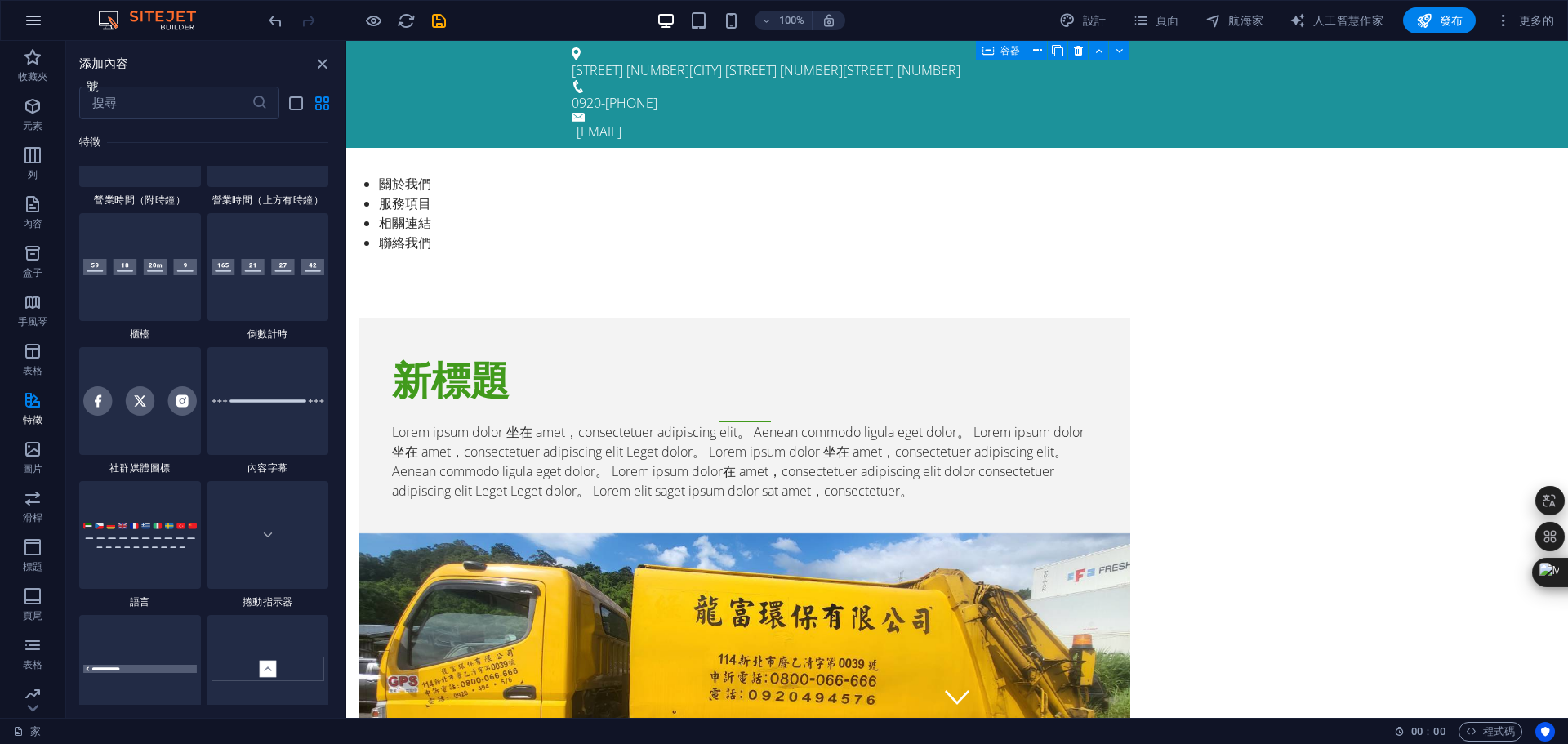click at bounding box center (33, 20) 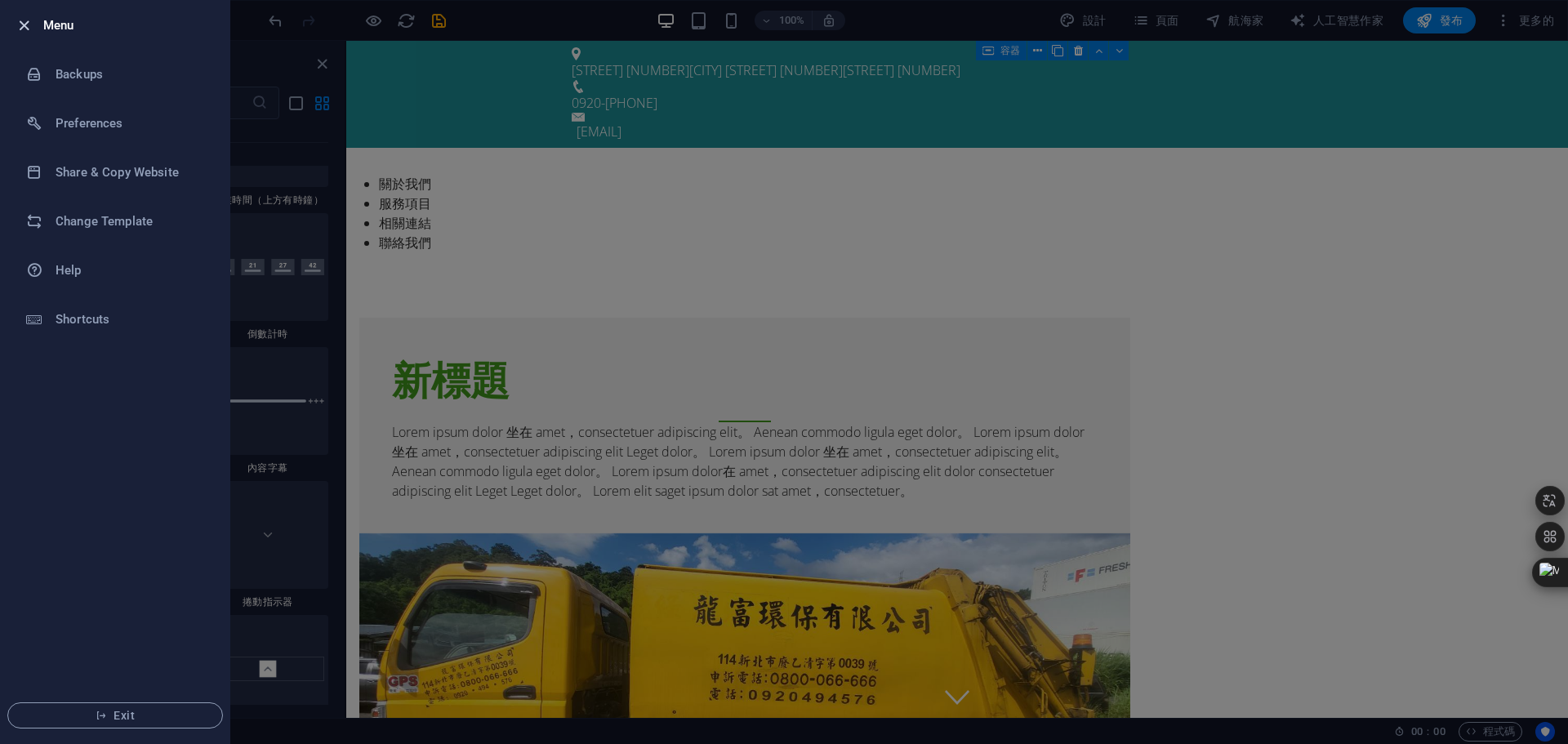 click at bounding box center [24, 25] 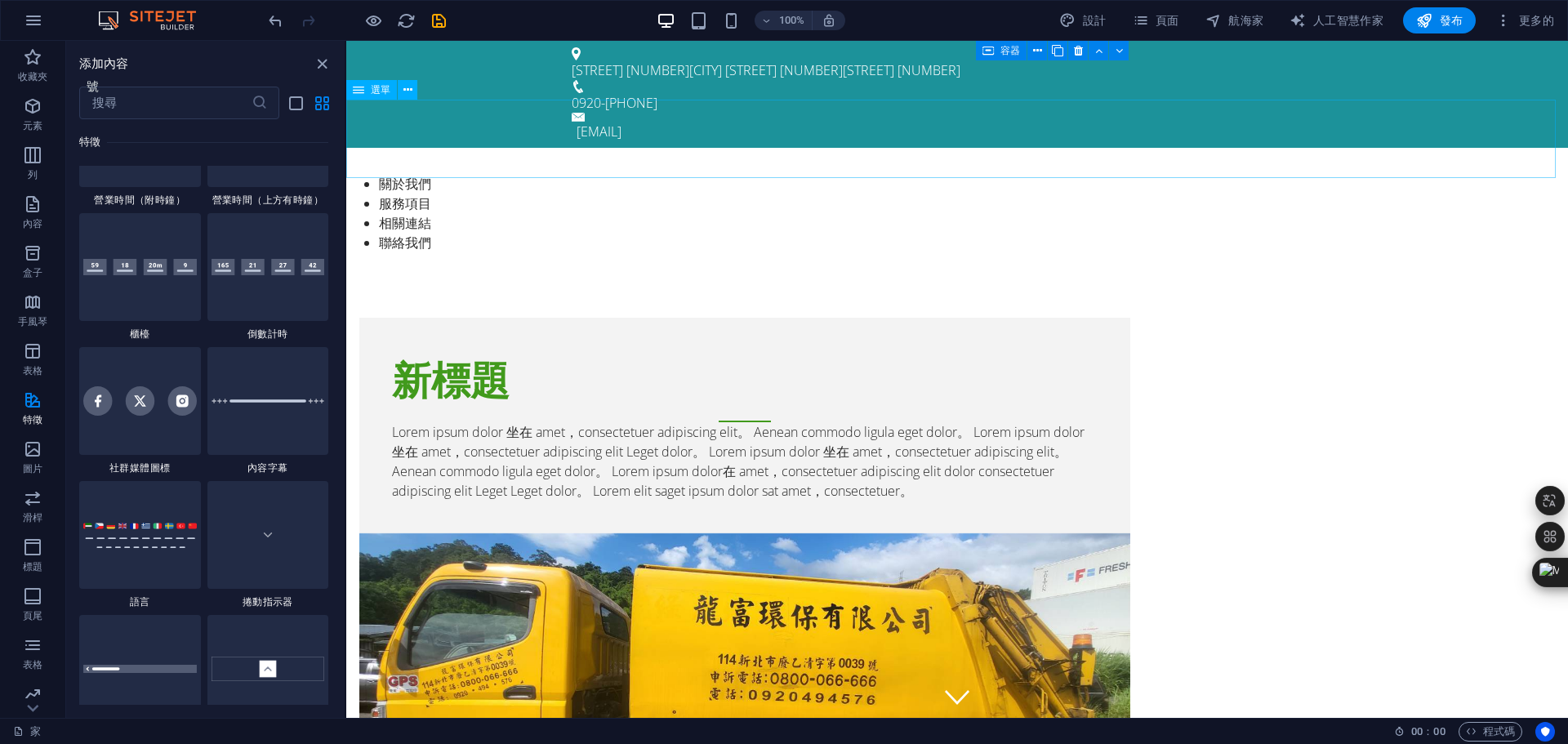 click on "選單" at bounding box center (381, 90) 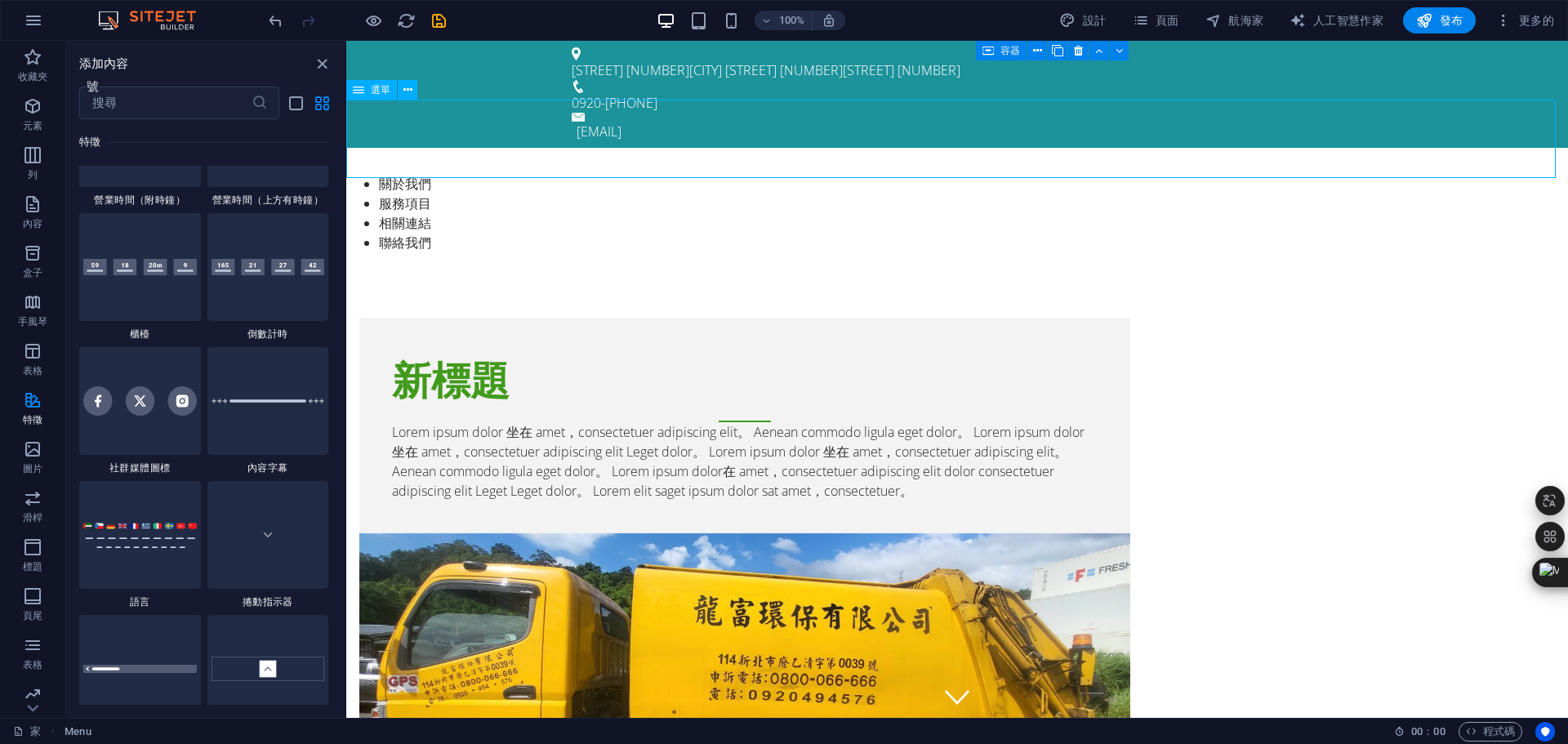 click on "選單" at bounding box center [381, 90] 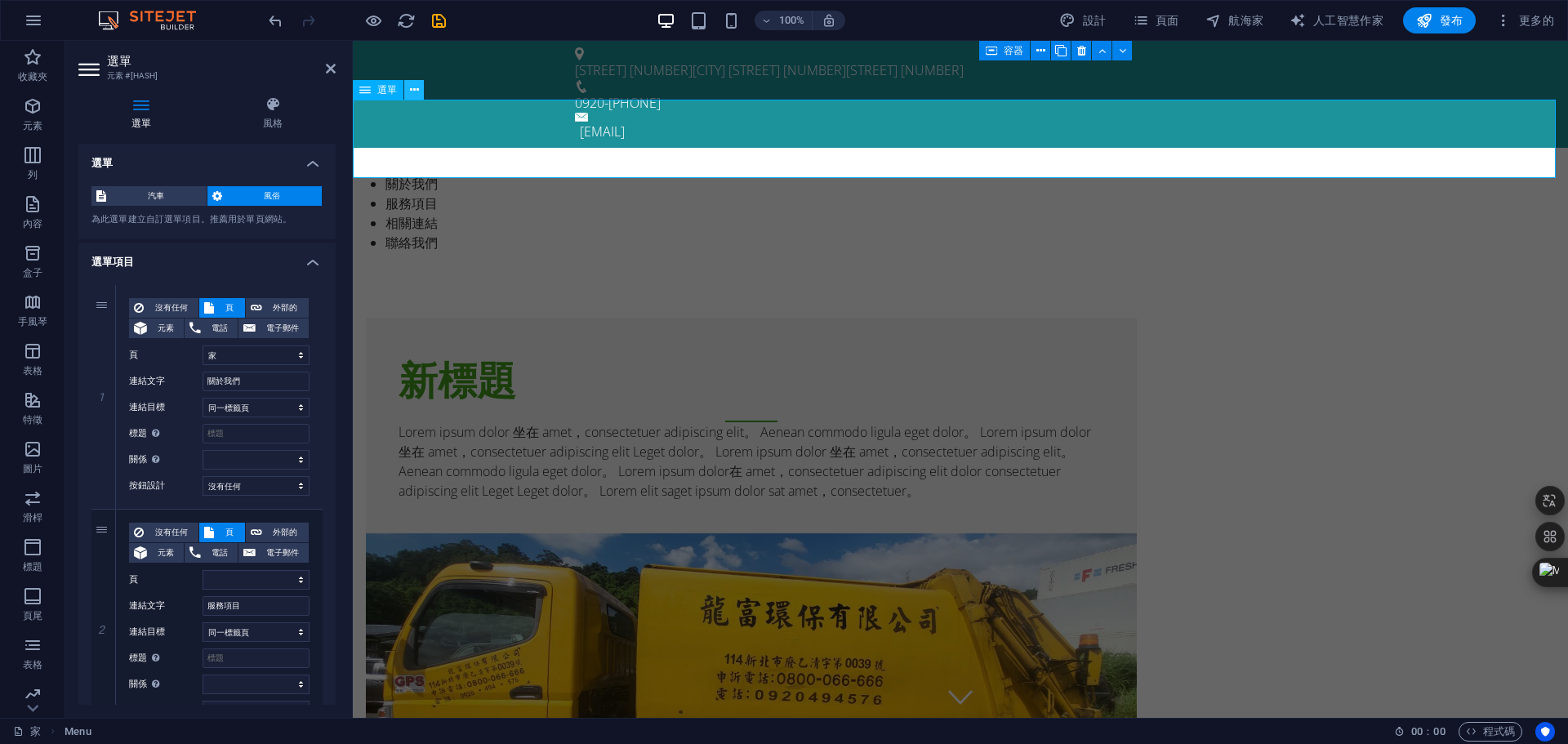 click at bounding box center [414, 90] 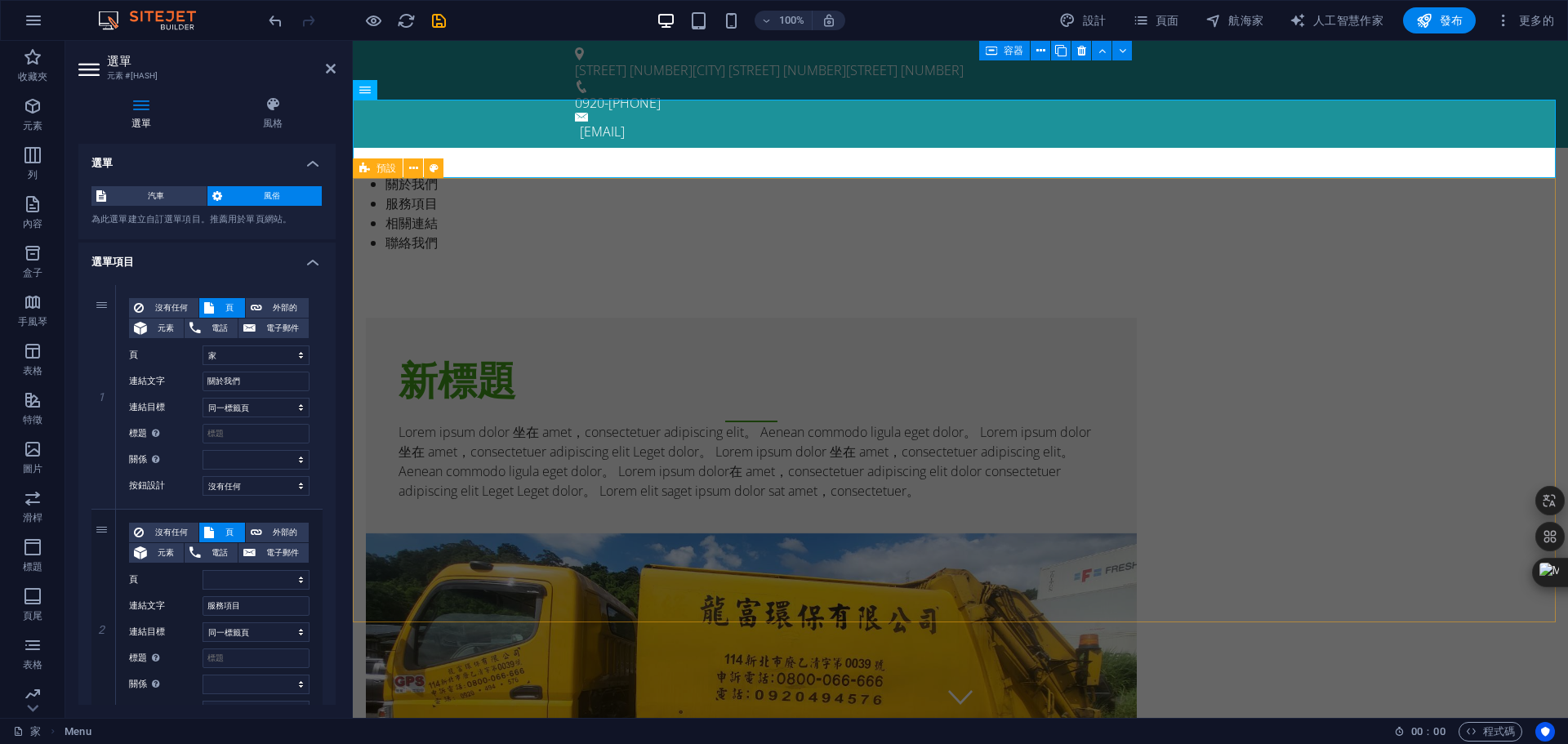 click on "新標題 Lorem ipsum dolor 坐在 amet，consectetuer adipiscing elit。 Aenean commodo ligula eget dolor。 Lorem ipsum dolor 坐在 amet，consectetuer adipiscing elit Leget dolor。 Lorem ipsum dolor 坐在 amet，consectetuer adipiscing elit。 Aenean commodo ligula eget dolor。 Lorem ipsum dolor在 amet，consectetuer adipiscing elit dolor consectetuer adipiscing elit Leget Leget dolor。 Lorem elit saget ipsum dolor sat amet，consectetuer。 將內容拖放到此處 或者  新增元素  貼上剪貼簿" at bounding box center [960, 640] 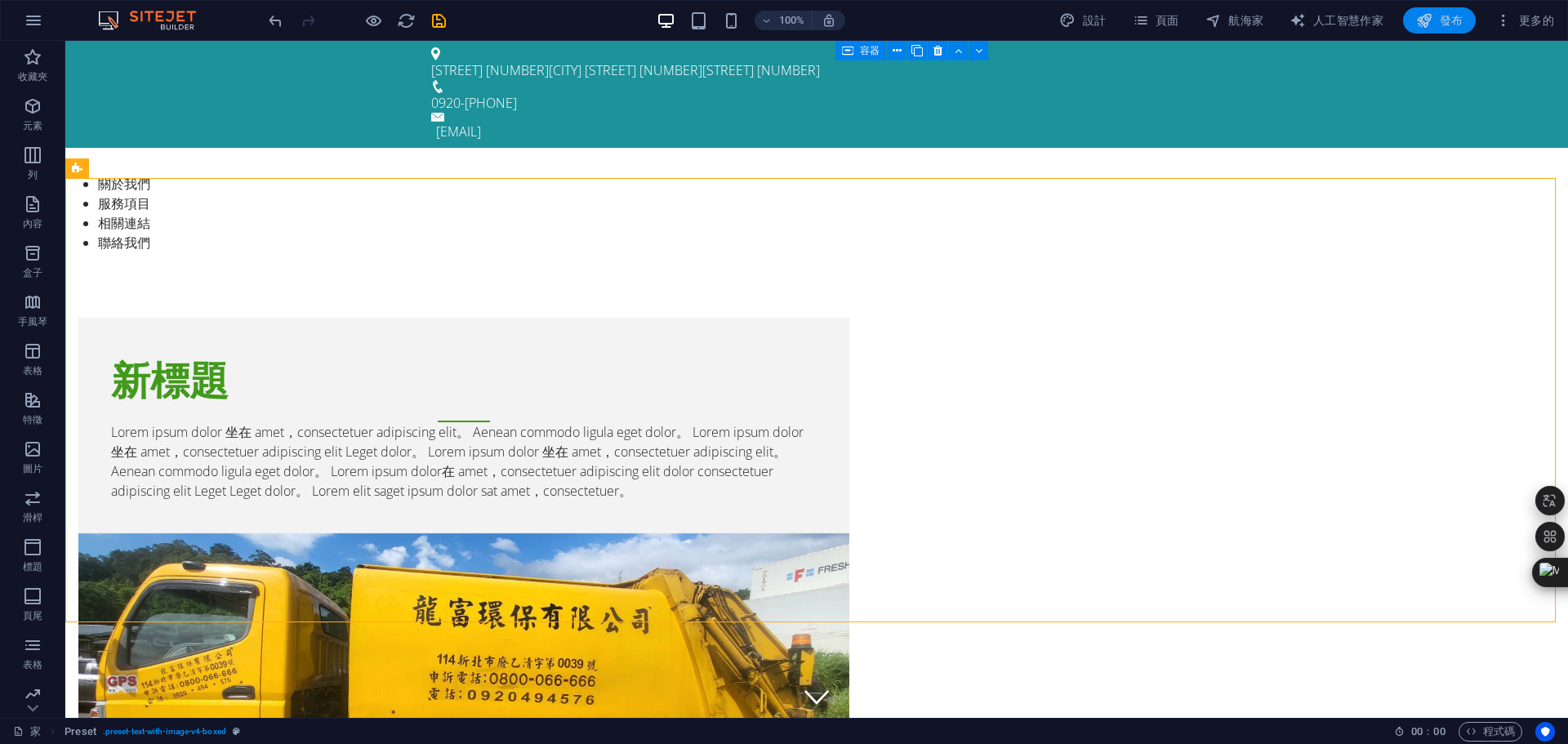 click on "發布" at bounding box center (1439, 20) 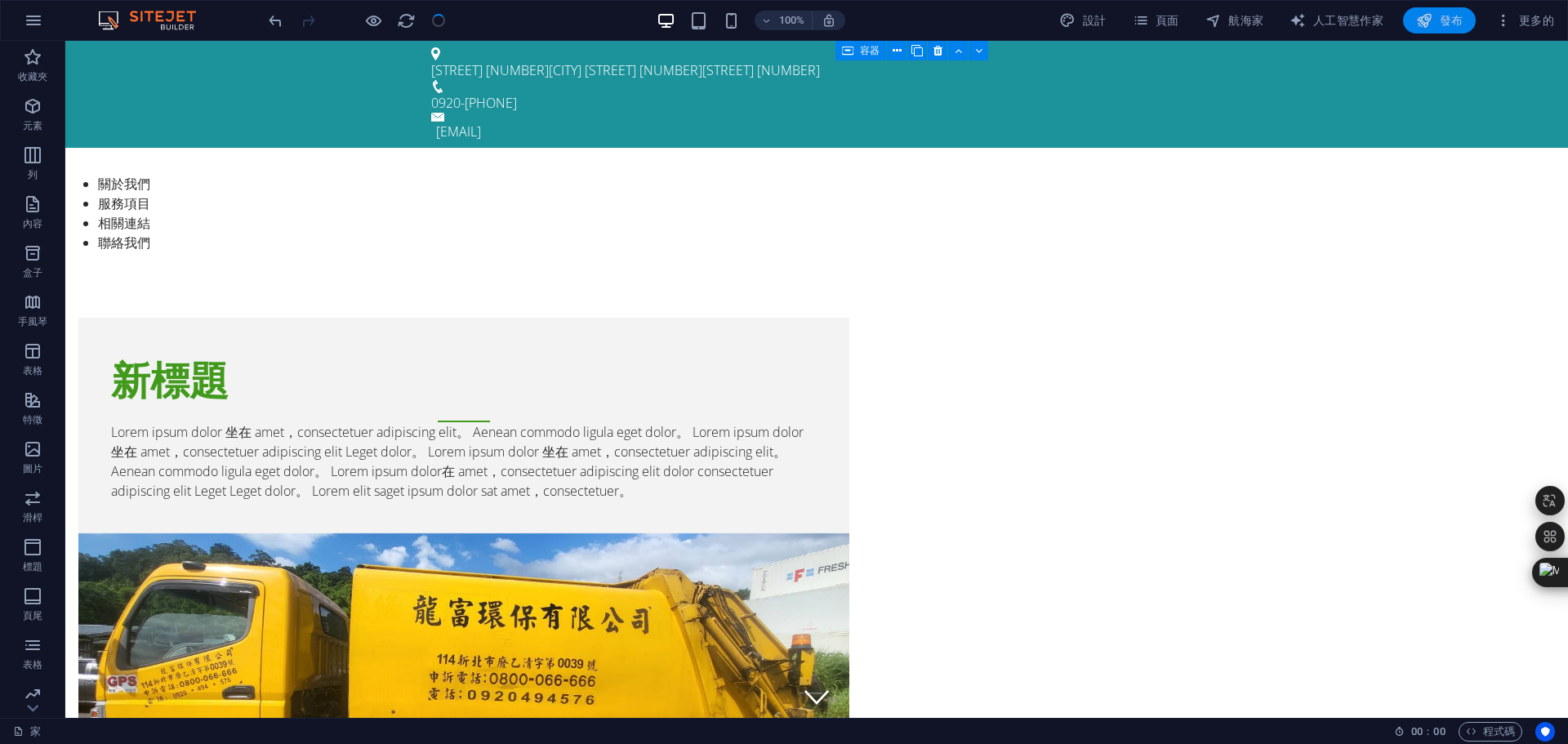 click on "發布" at bounding box center [1451, 20] 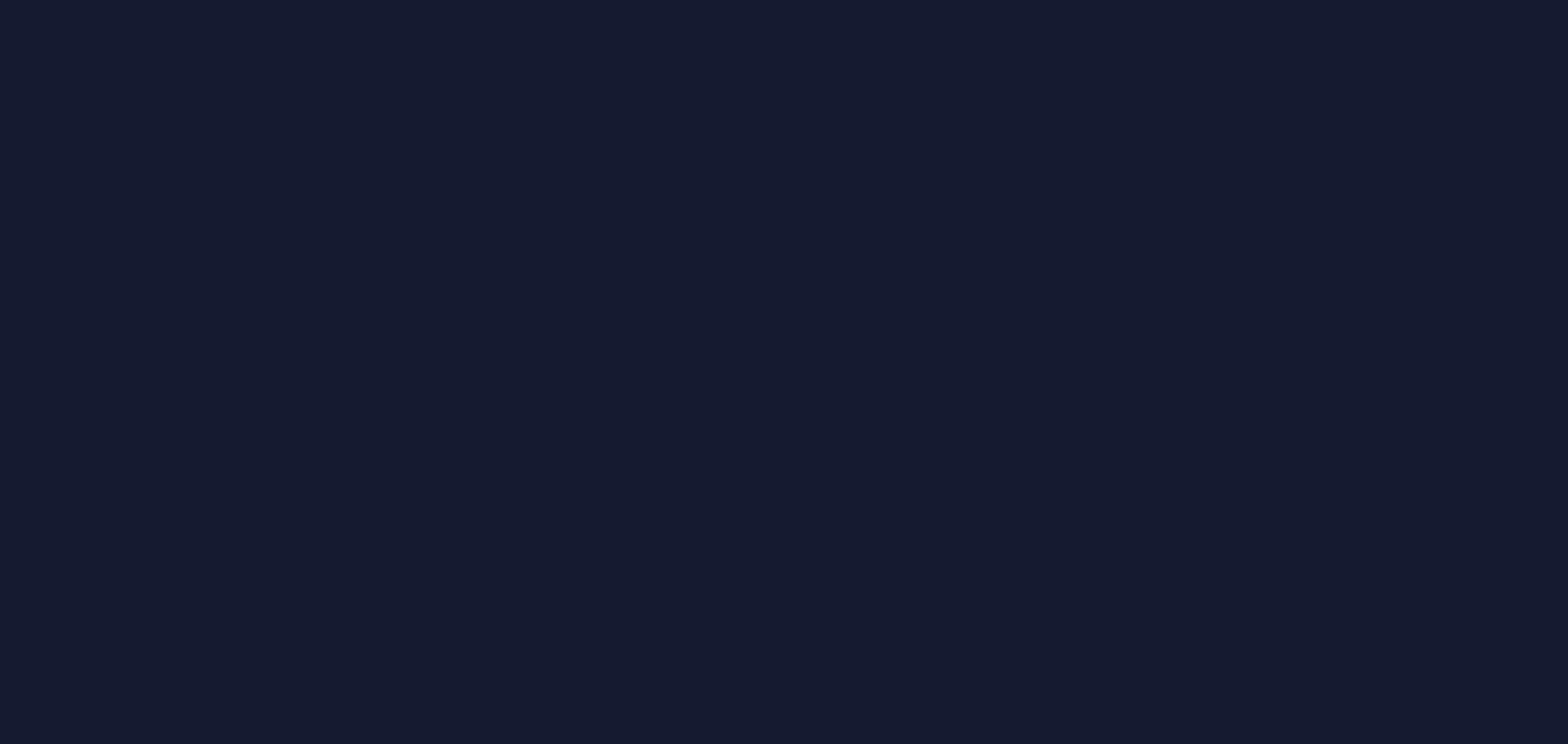 scroll, scrollTop: 0, scrollLeft: 0, axis: both 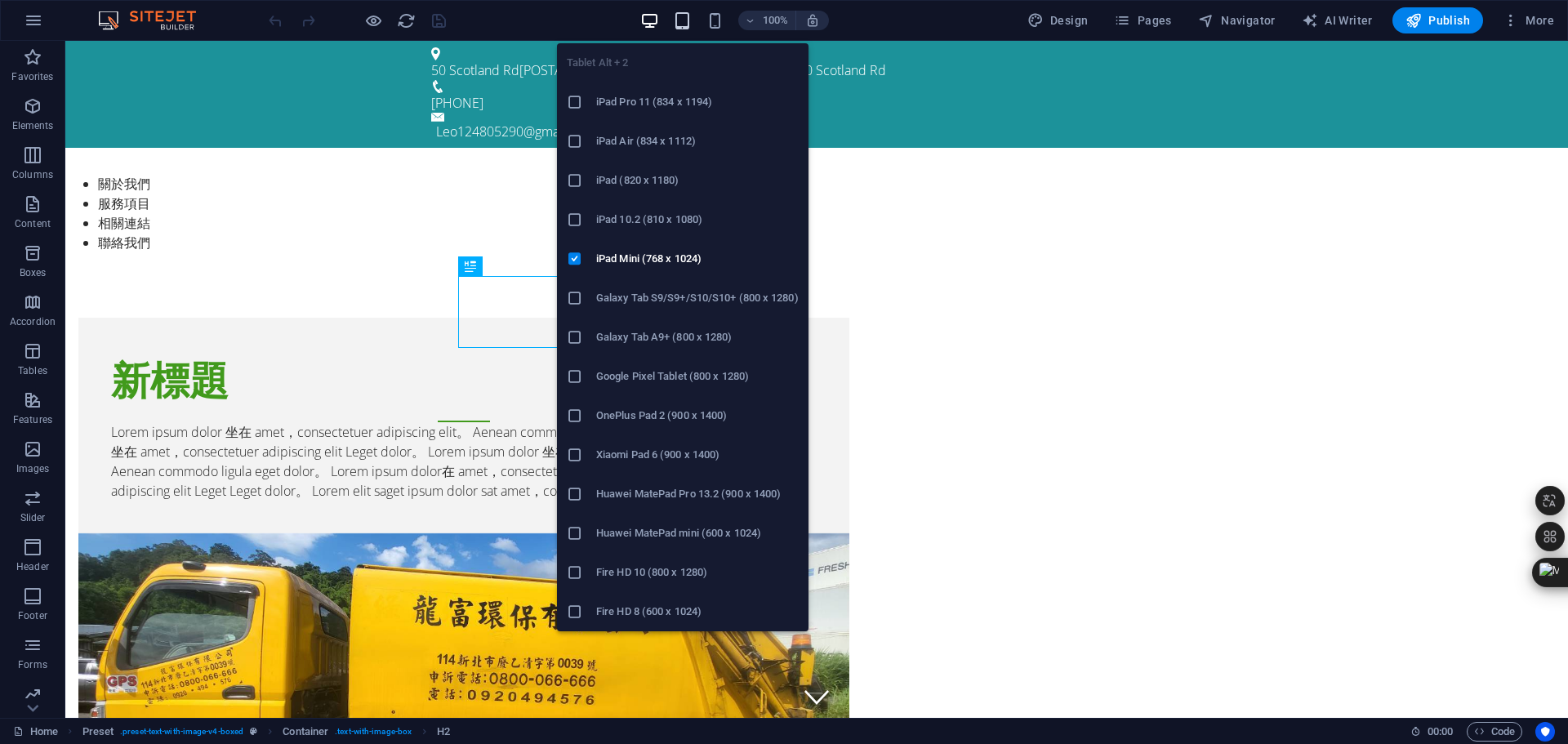 click at bounding box center (682, 20) 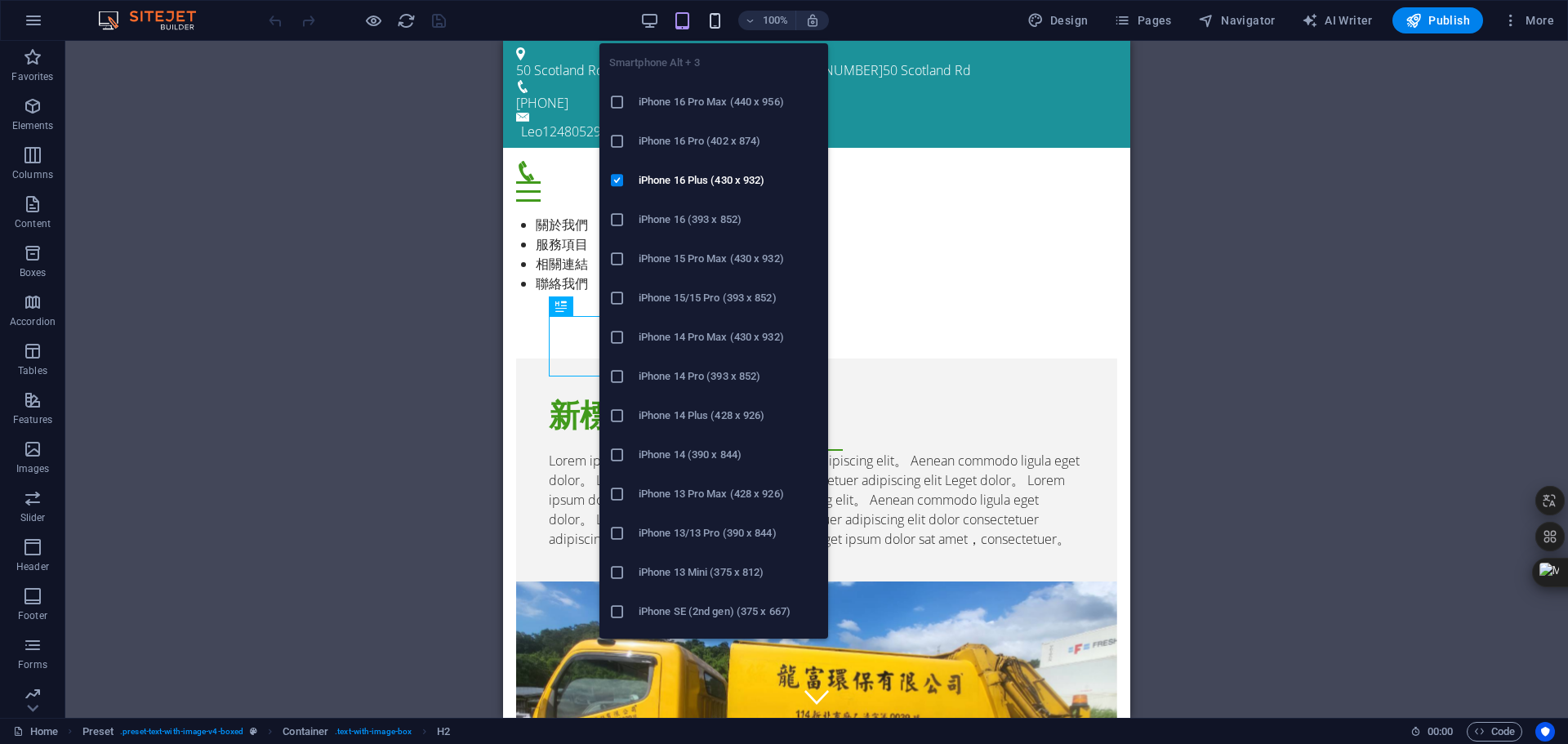 click at bounding box center [715, 20] 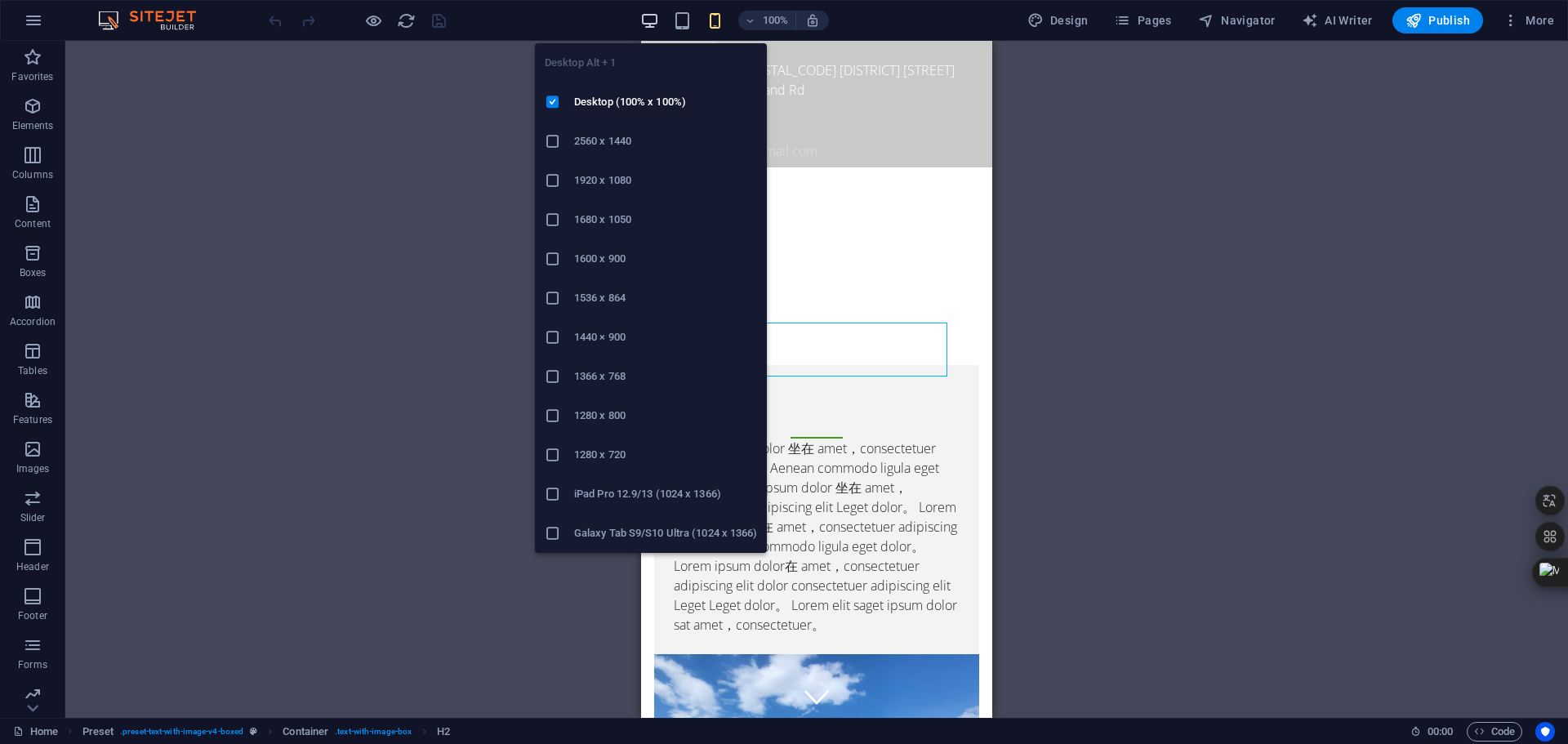 click at bounding box center (649, 20) 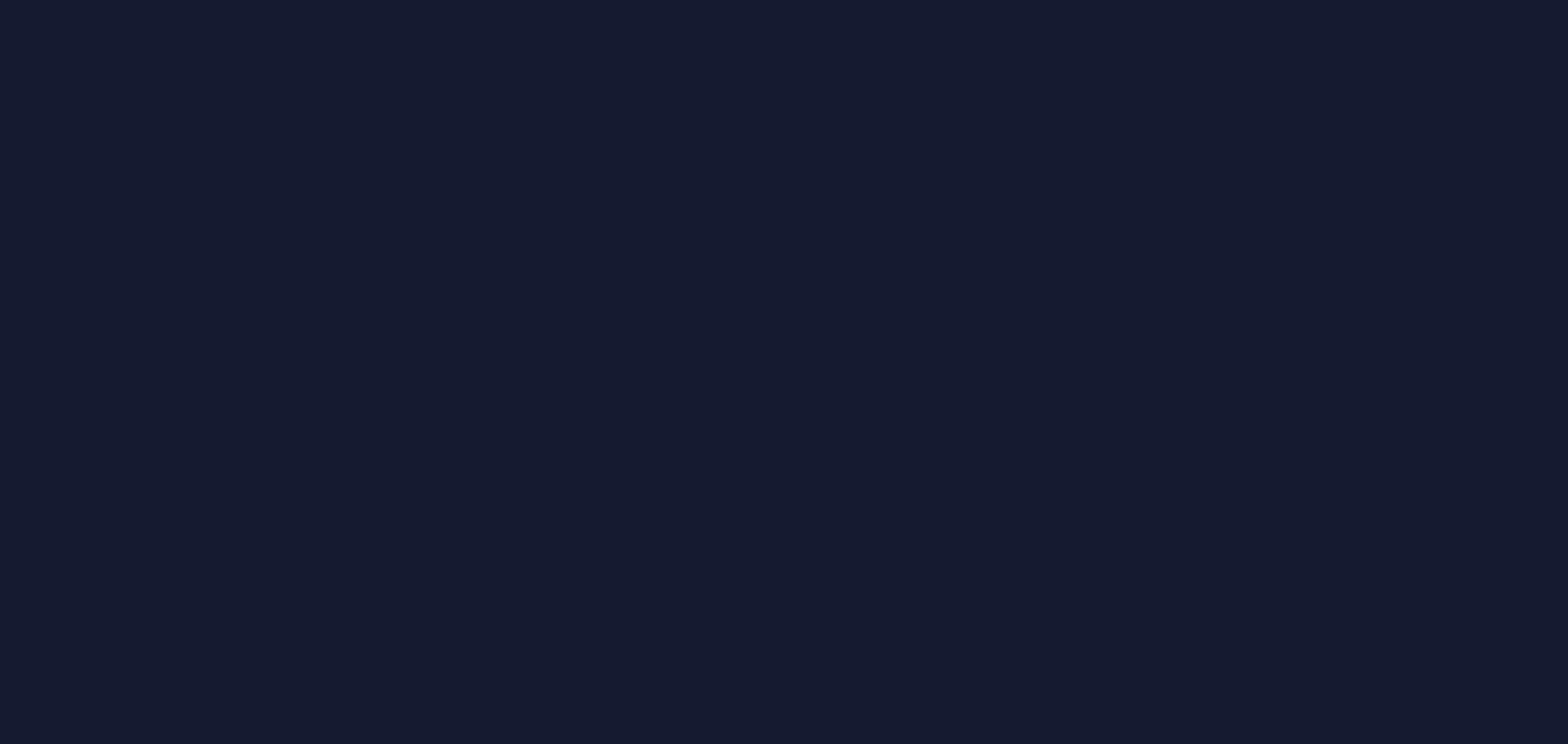 scroll, scrollTop: 0, scrollLeft: 0, axis: both 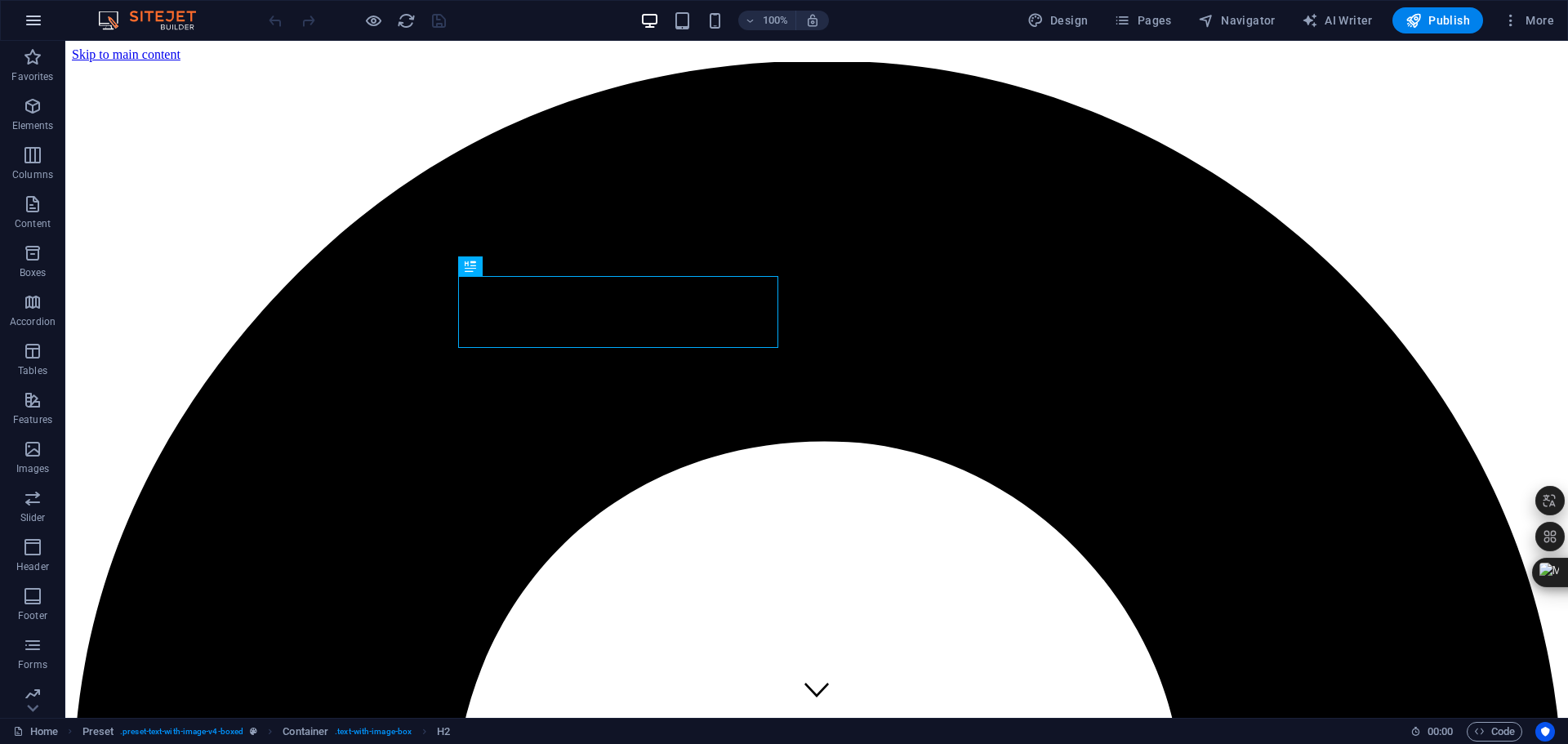 click at bounding box center (33, 20) 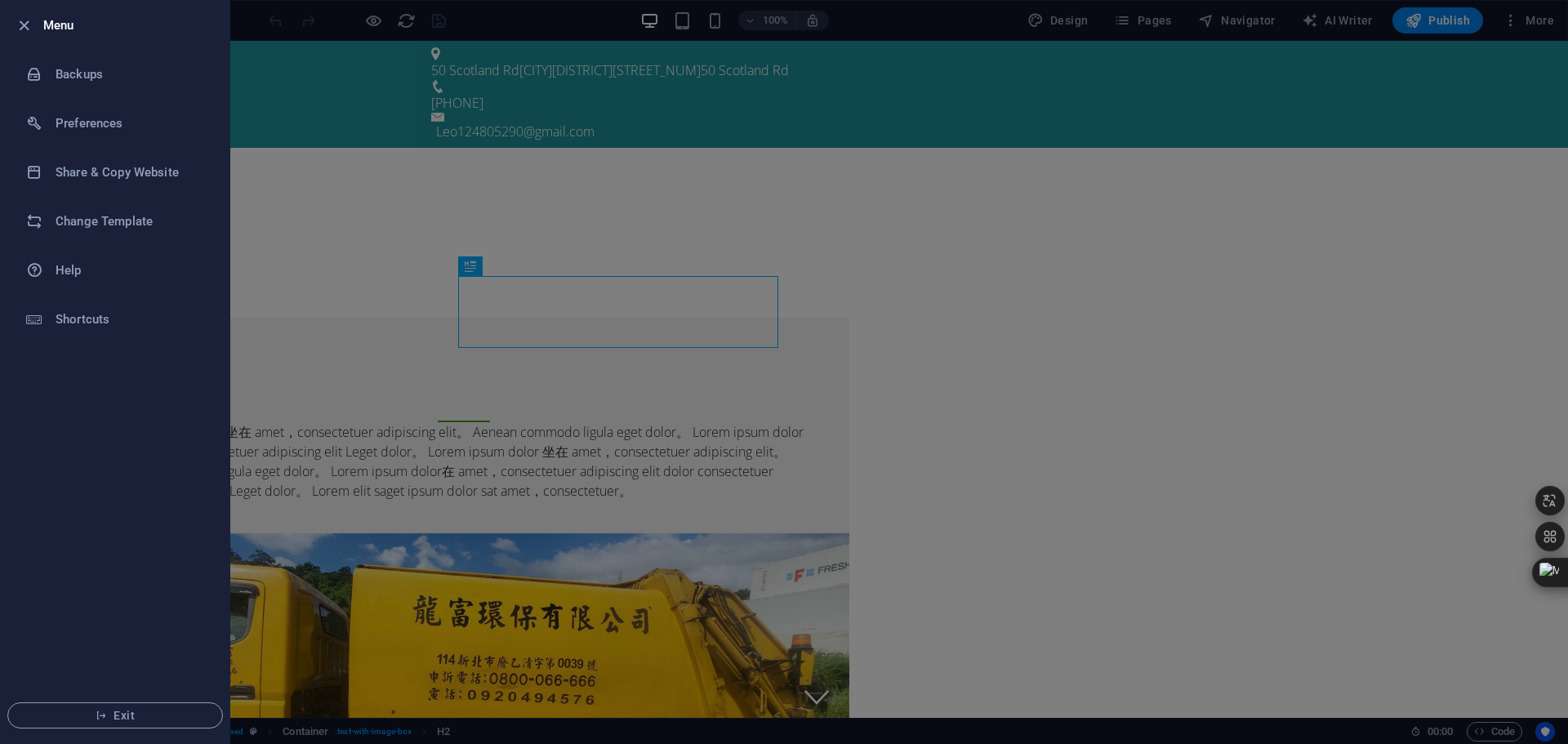 drag, startPoint x: 185, startPoint y: 269, endPoint x: 281, endPoint y: 556, distance: 302.63014 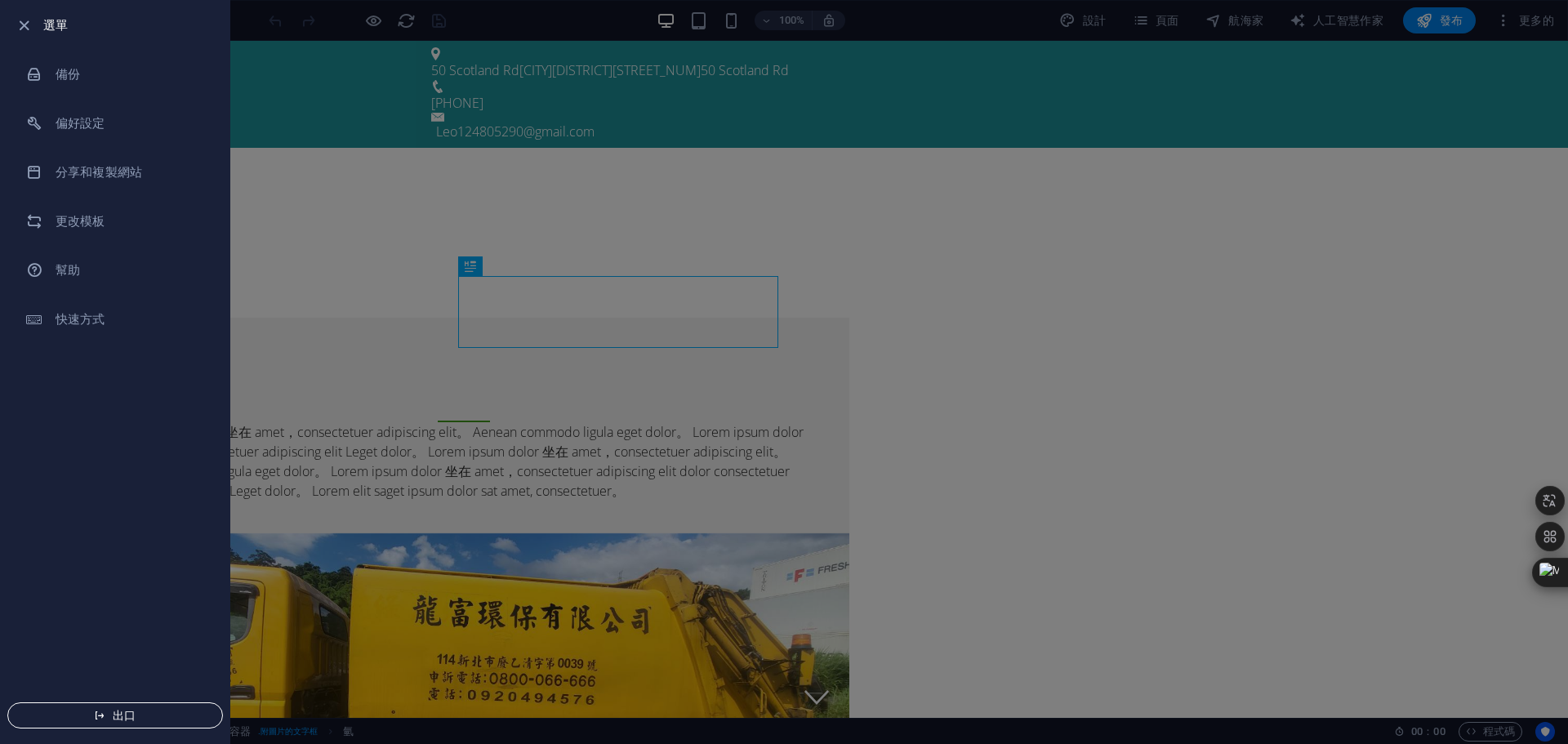 click on "出口" at bounding box center [115, 715] 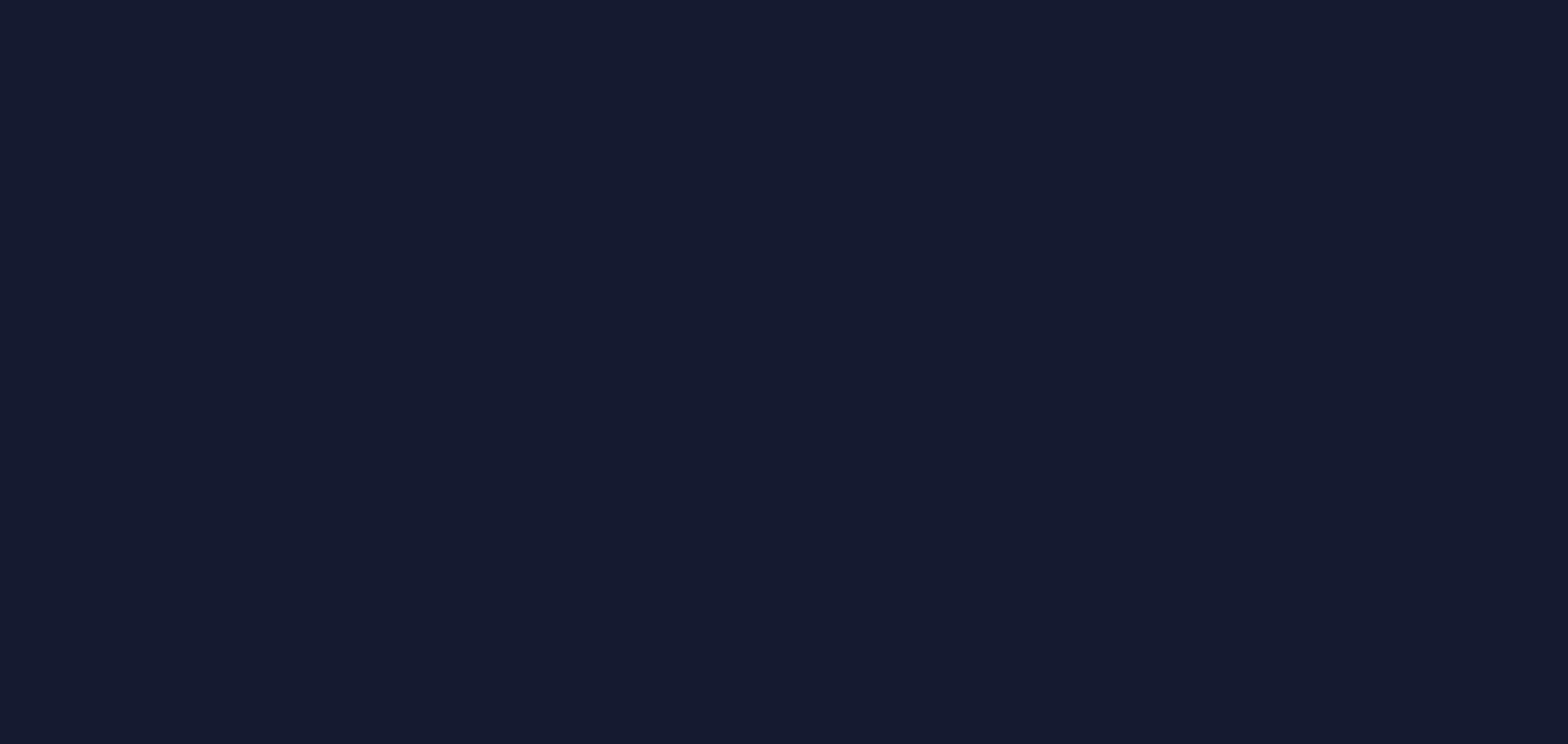 scroll, scrollTop: 0, scrollLeft: 0, axis: both 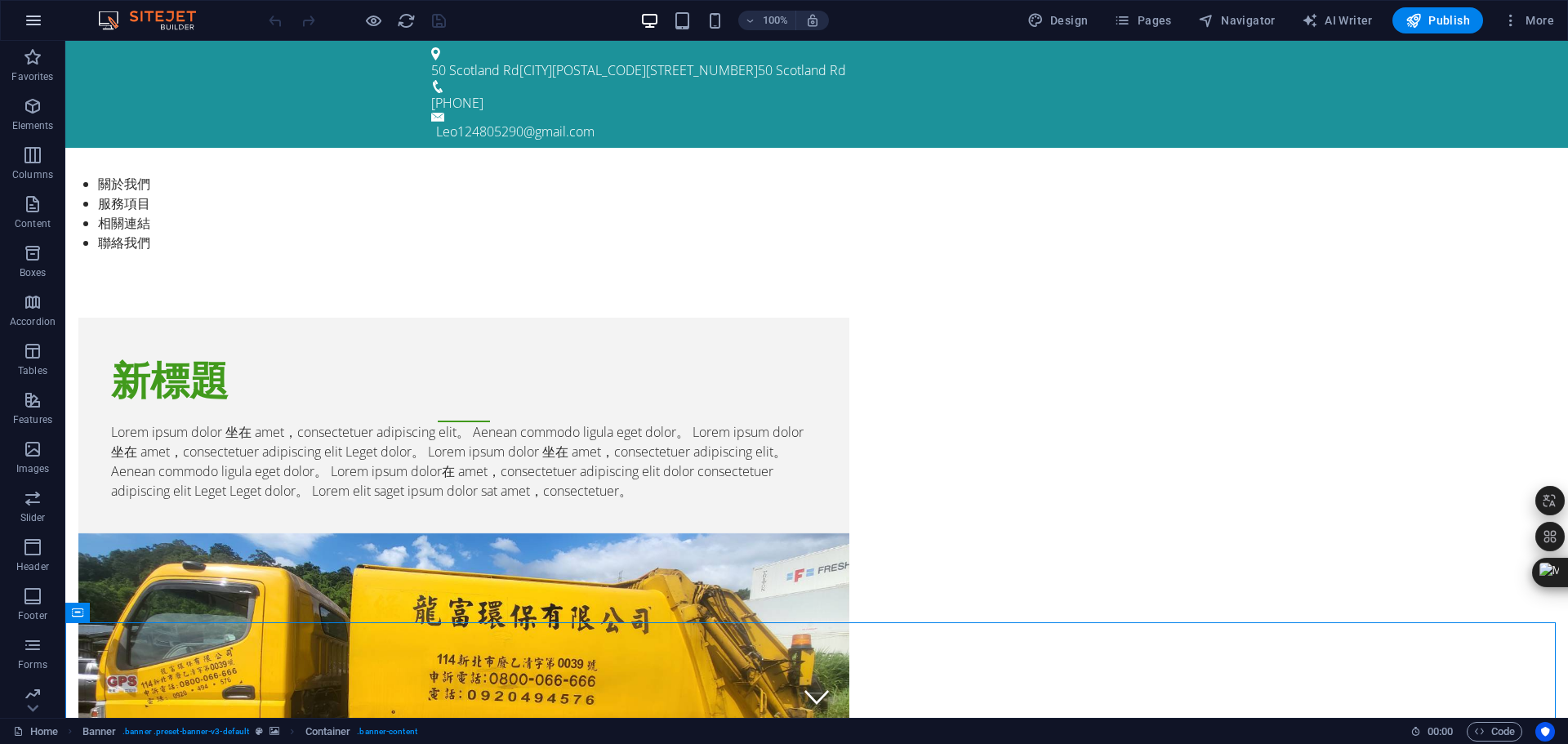 click at bounding box center [33, 20] 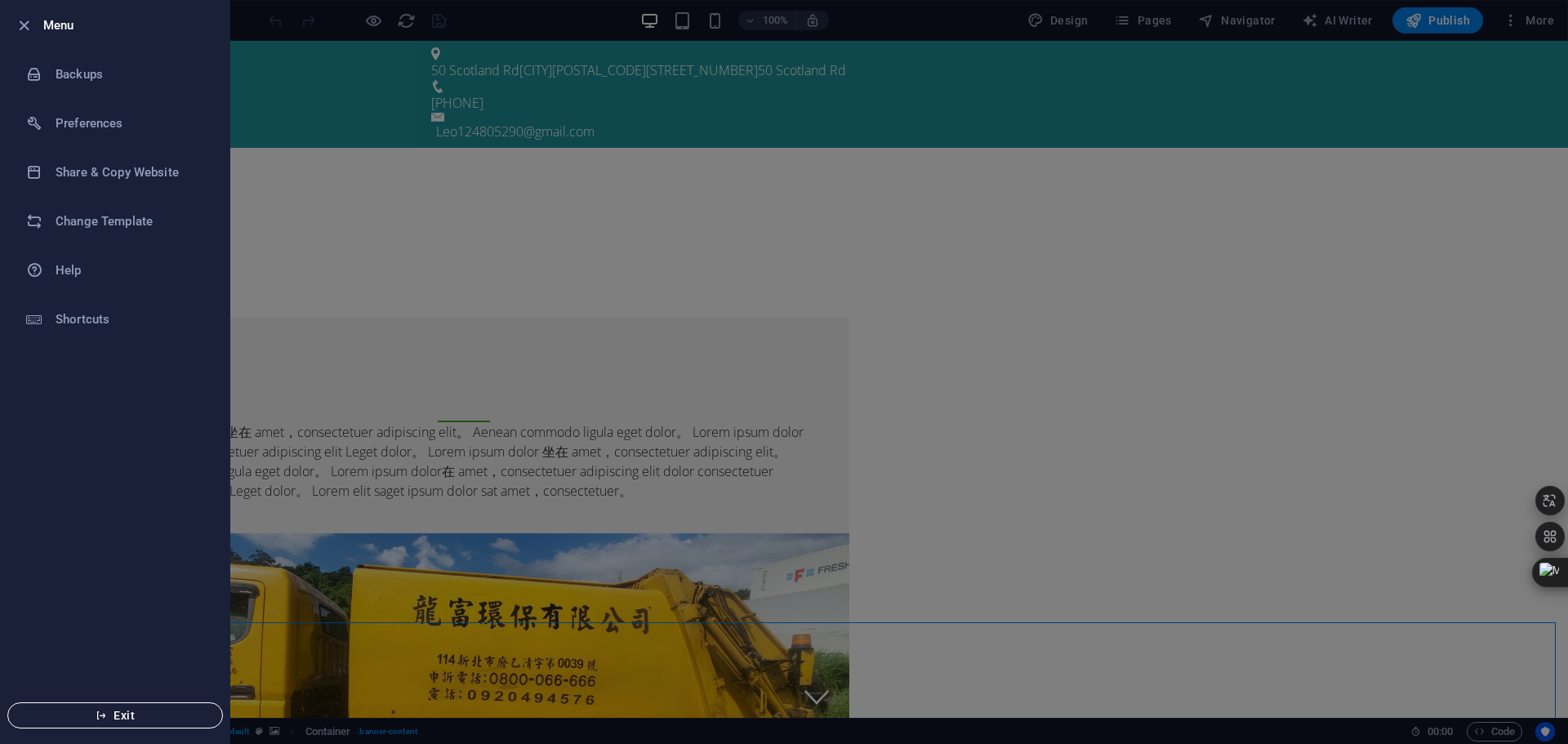 click on "Exit" at bounding box center [115, 715] 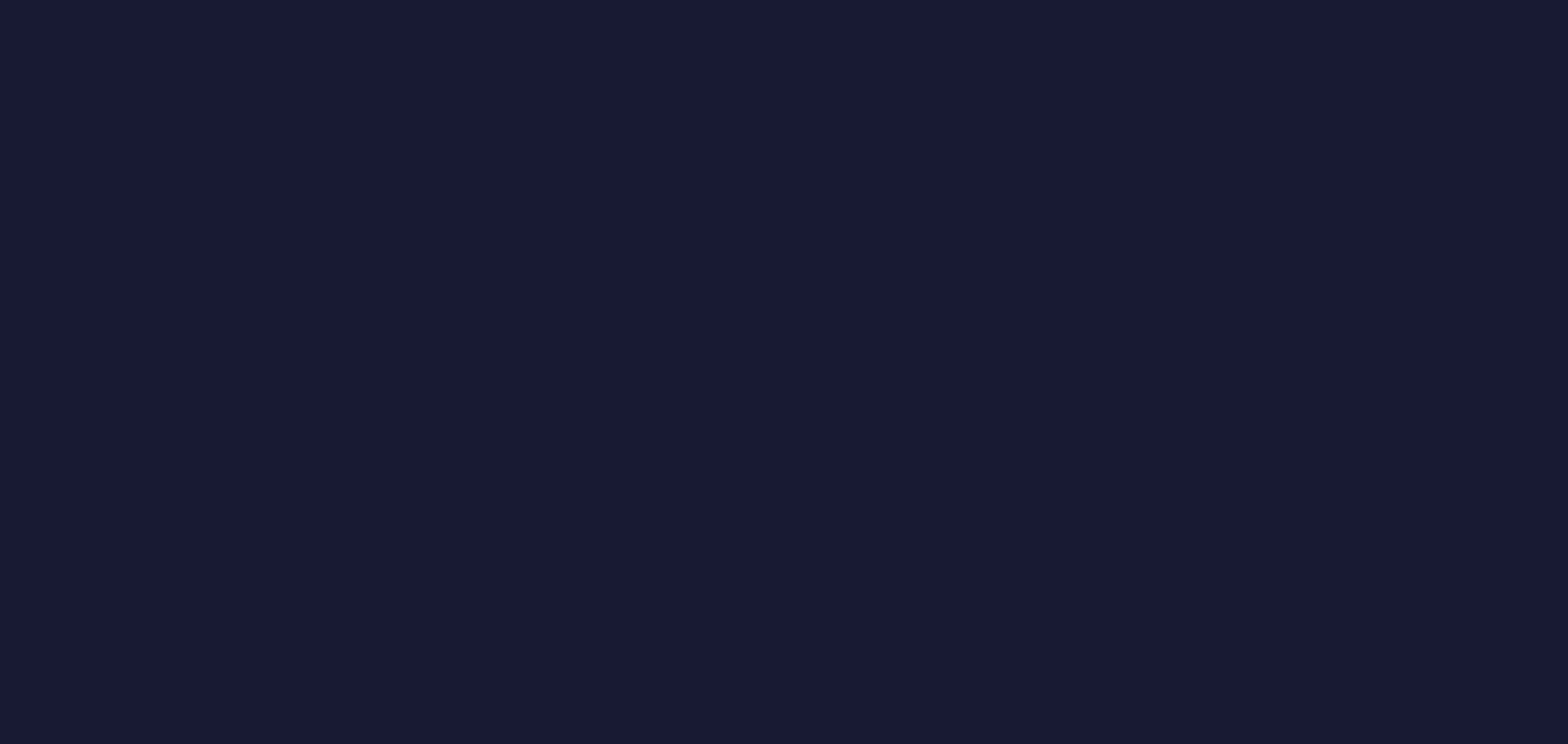 scroll, scrollTop: 0, scrollLeft: 0, axis: both 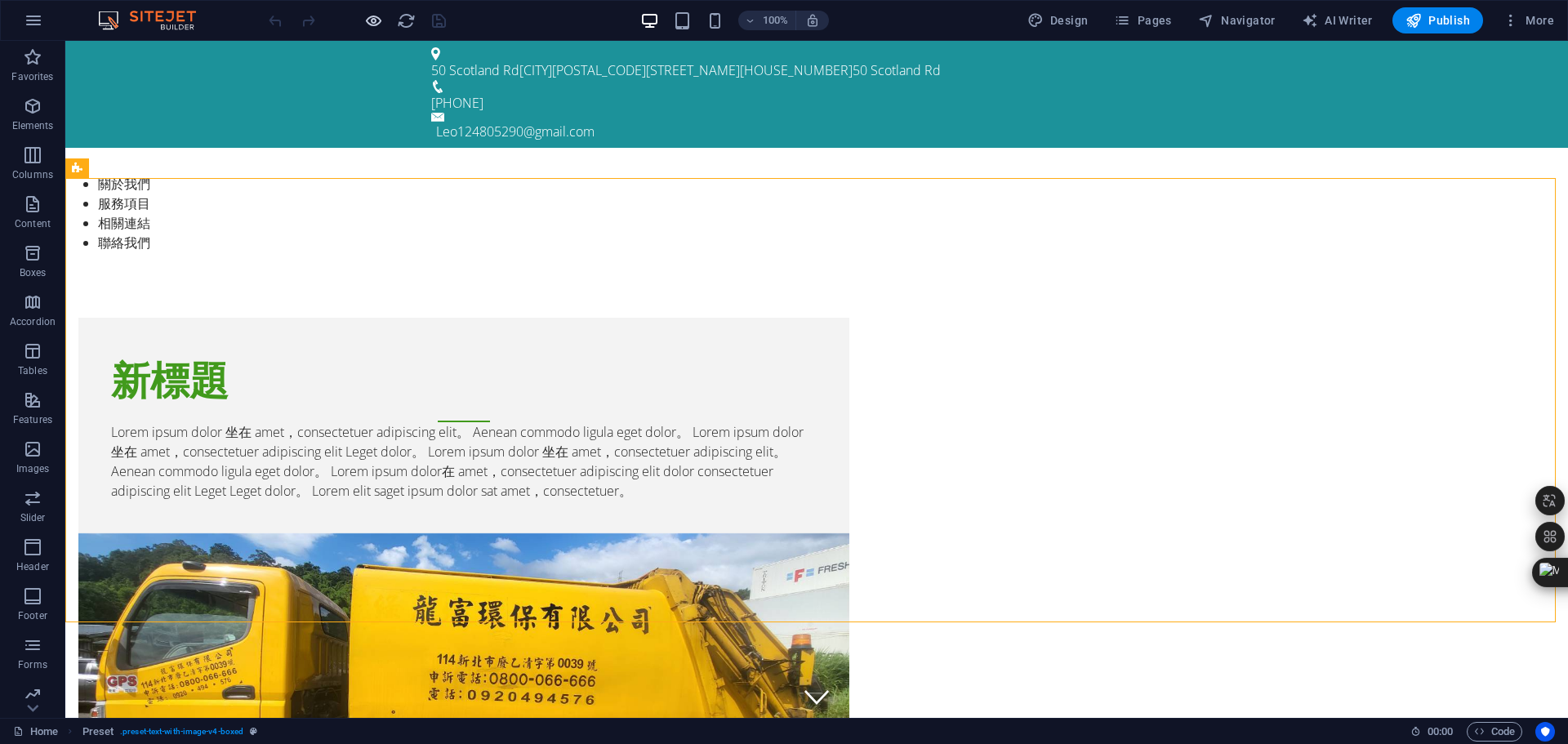 drag, startPoint x: 353, startPoint y: 20, endPoint x: 376, endPoint y: 14, distance: 23.769729 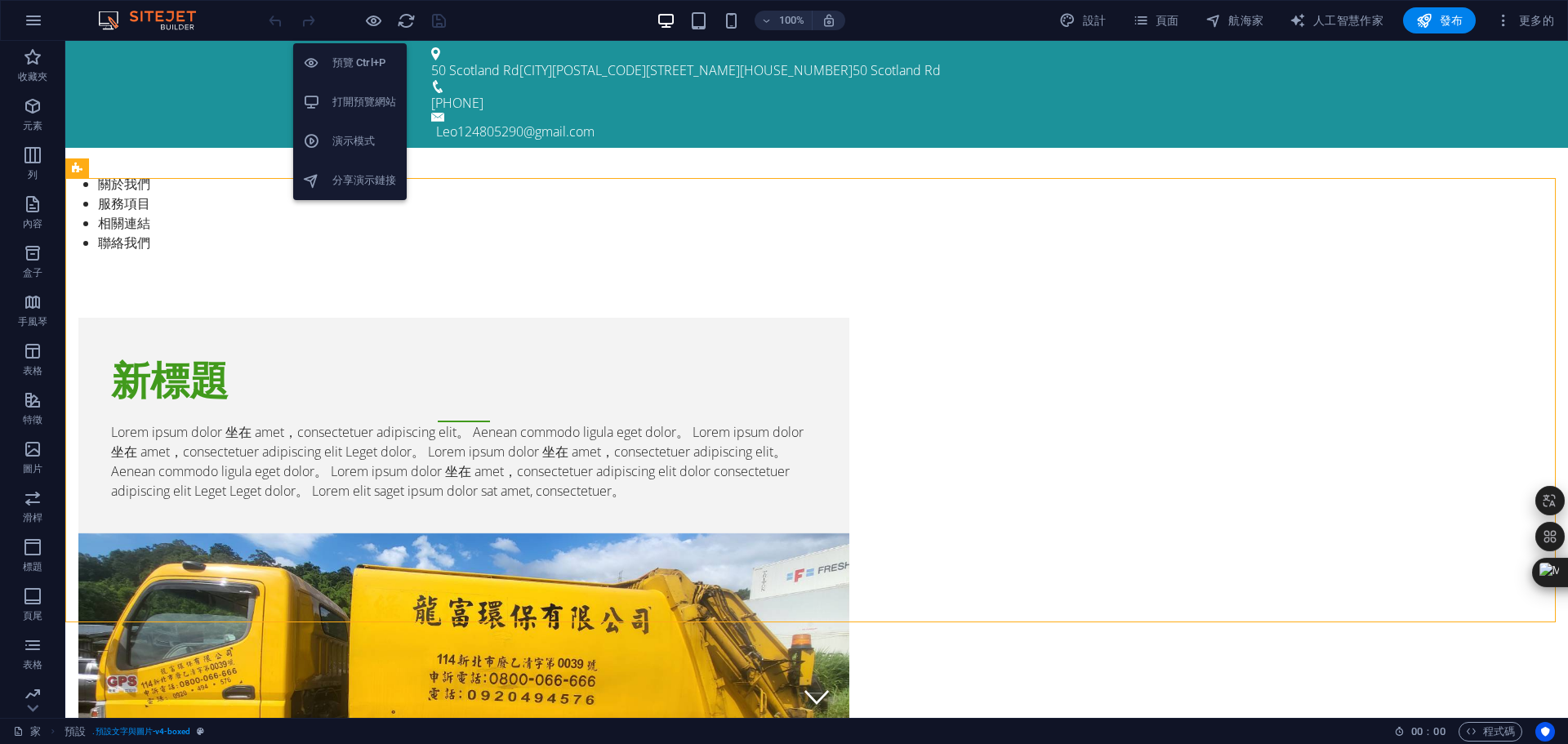 click on "打開預覽網站" at bounding box center [364, 101] 